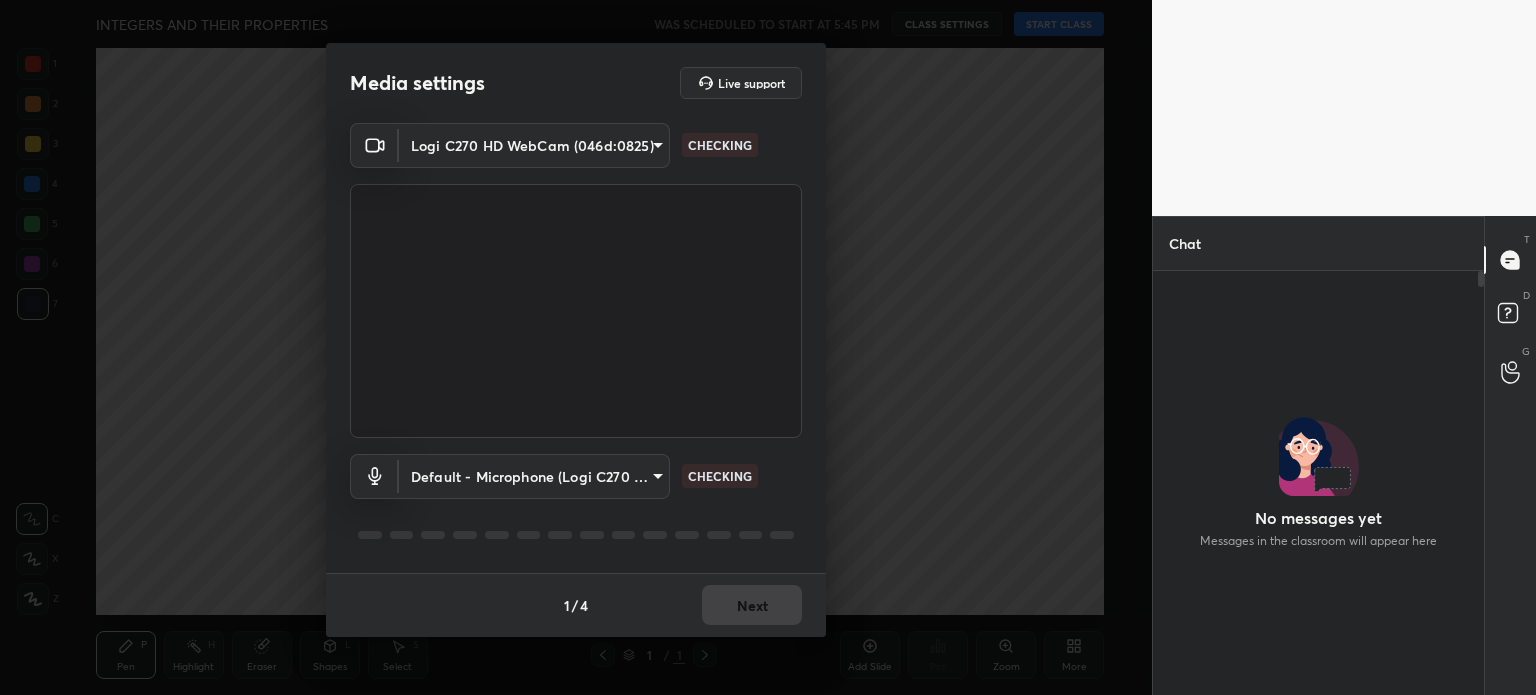 scroll, scrollTop: 0, scrollLeft: 0, axis: both 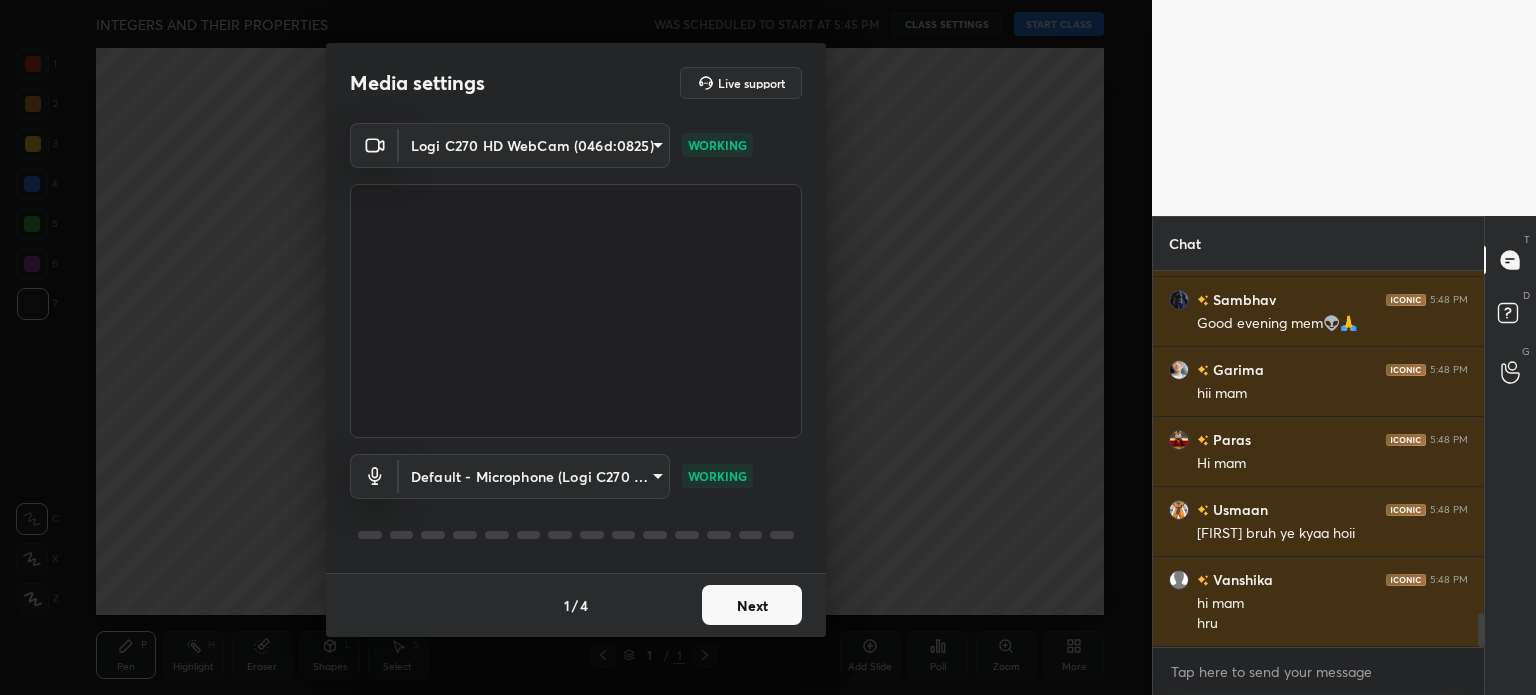 click on "Next" at bounding box center [752, 605] 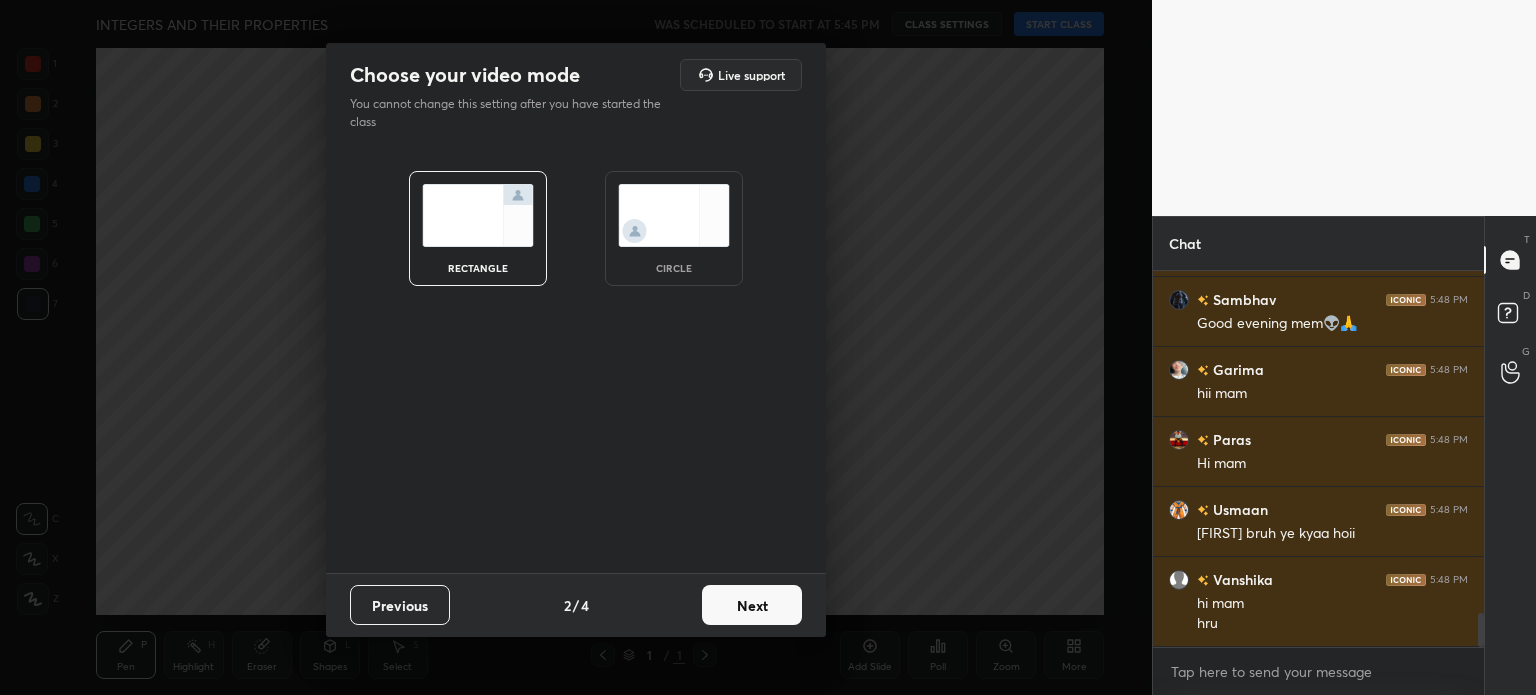 click on "Next" at bounding box center (752, 605) 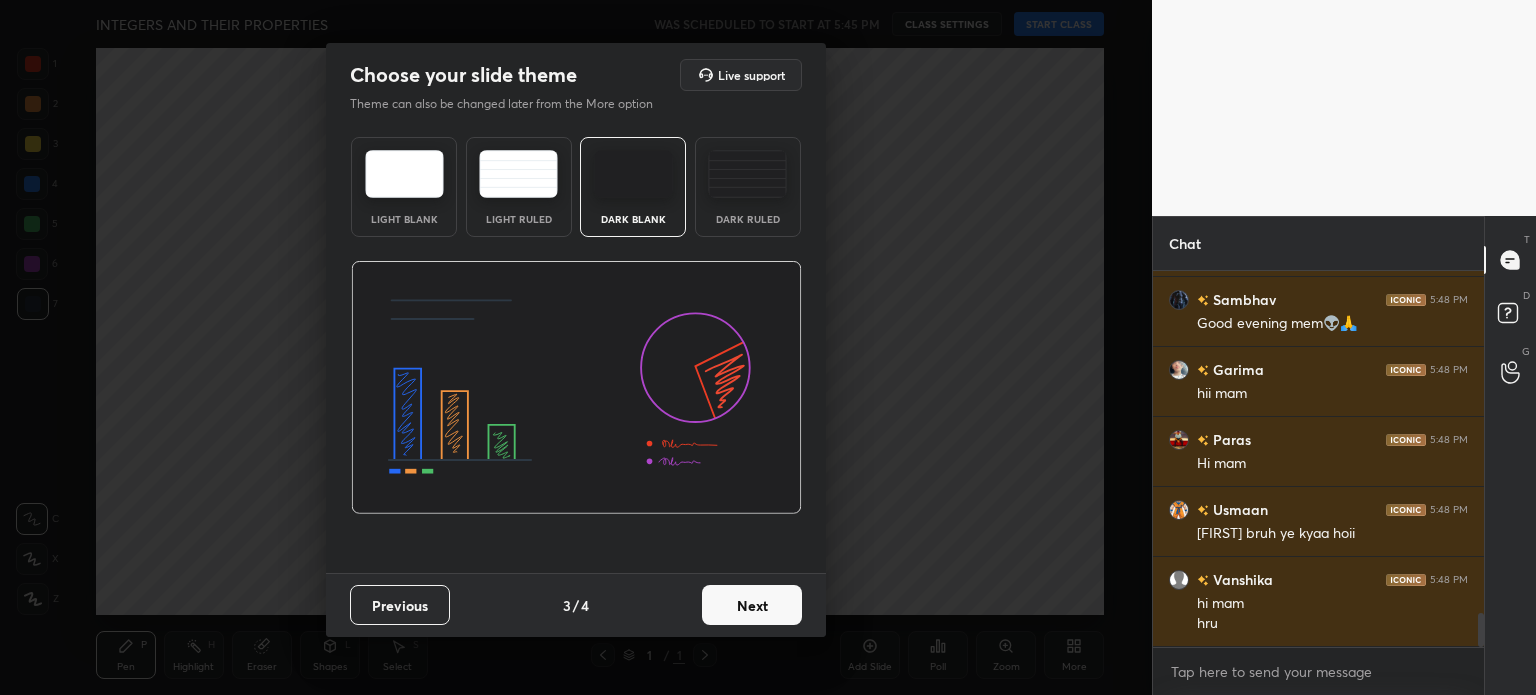 click on "Next" at bounding box center (752, 605) 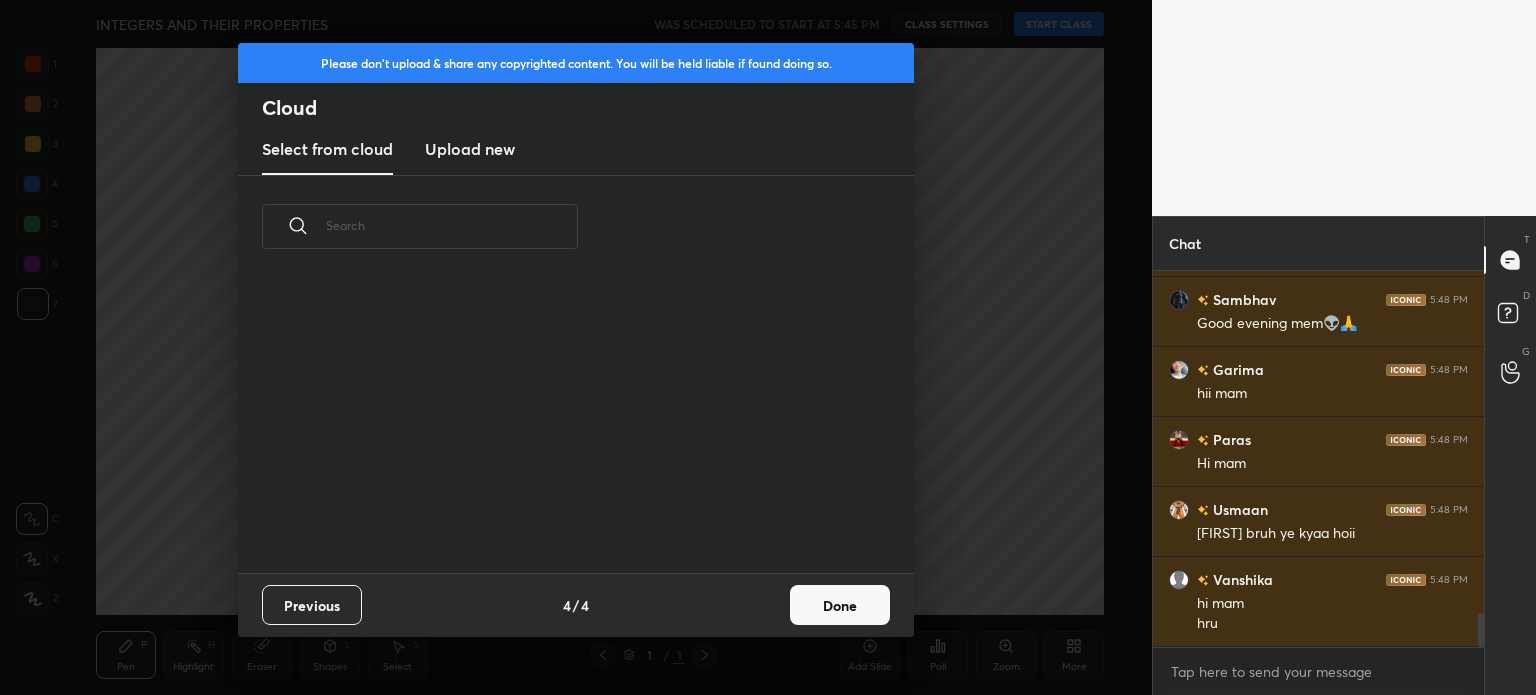 click on "Previous 4 / 4 Done" at bounding box center [576, 605] 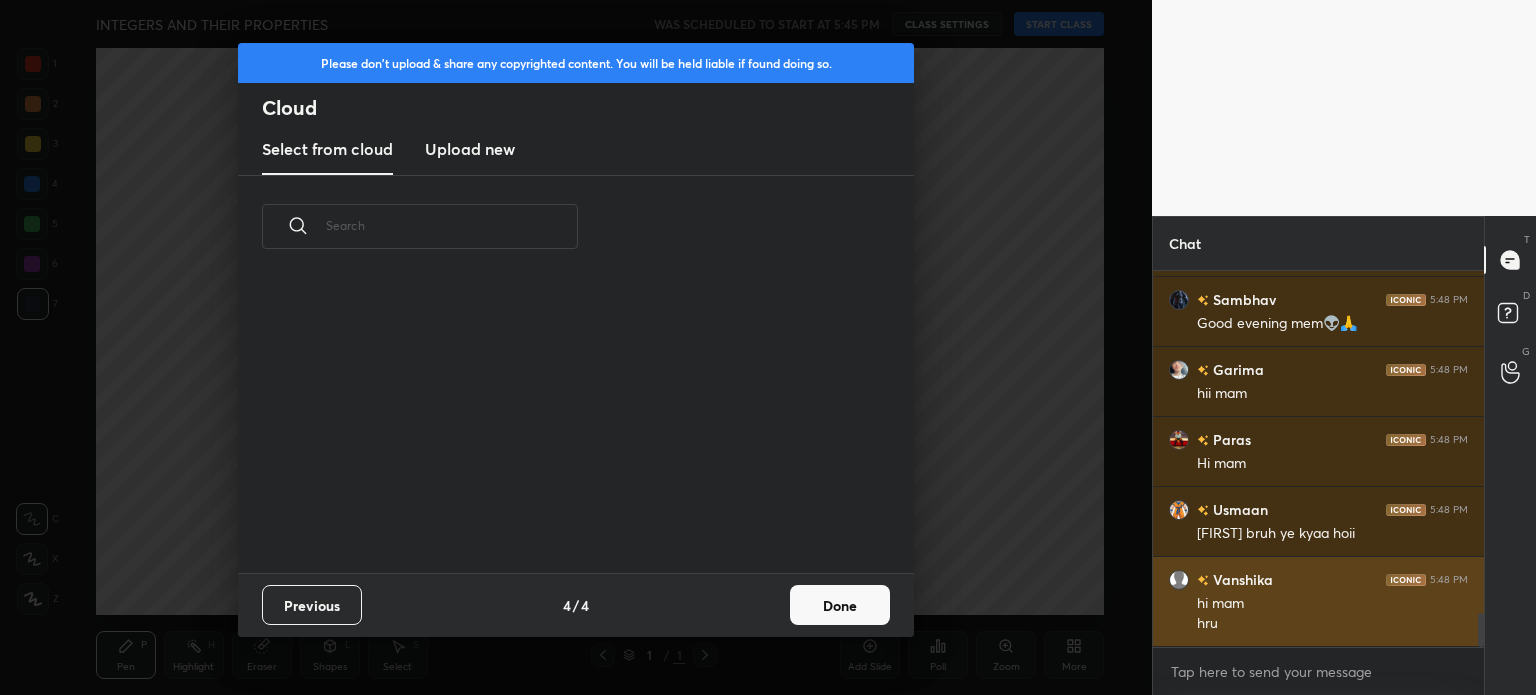 scroll, scrollTop: 6, scrollLeft: 10, axis: both 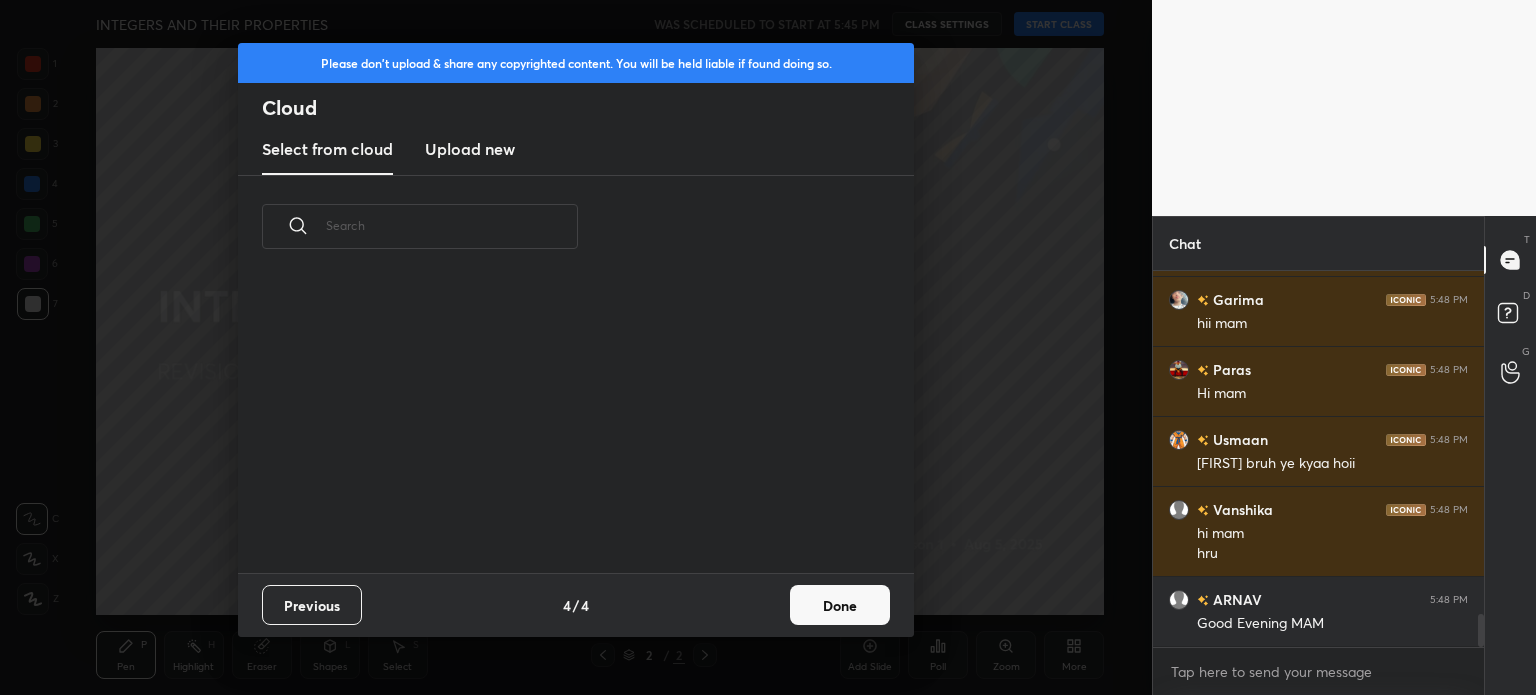 click on "Done" at bounding box center (840, 605) 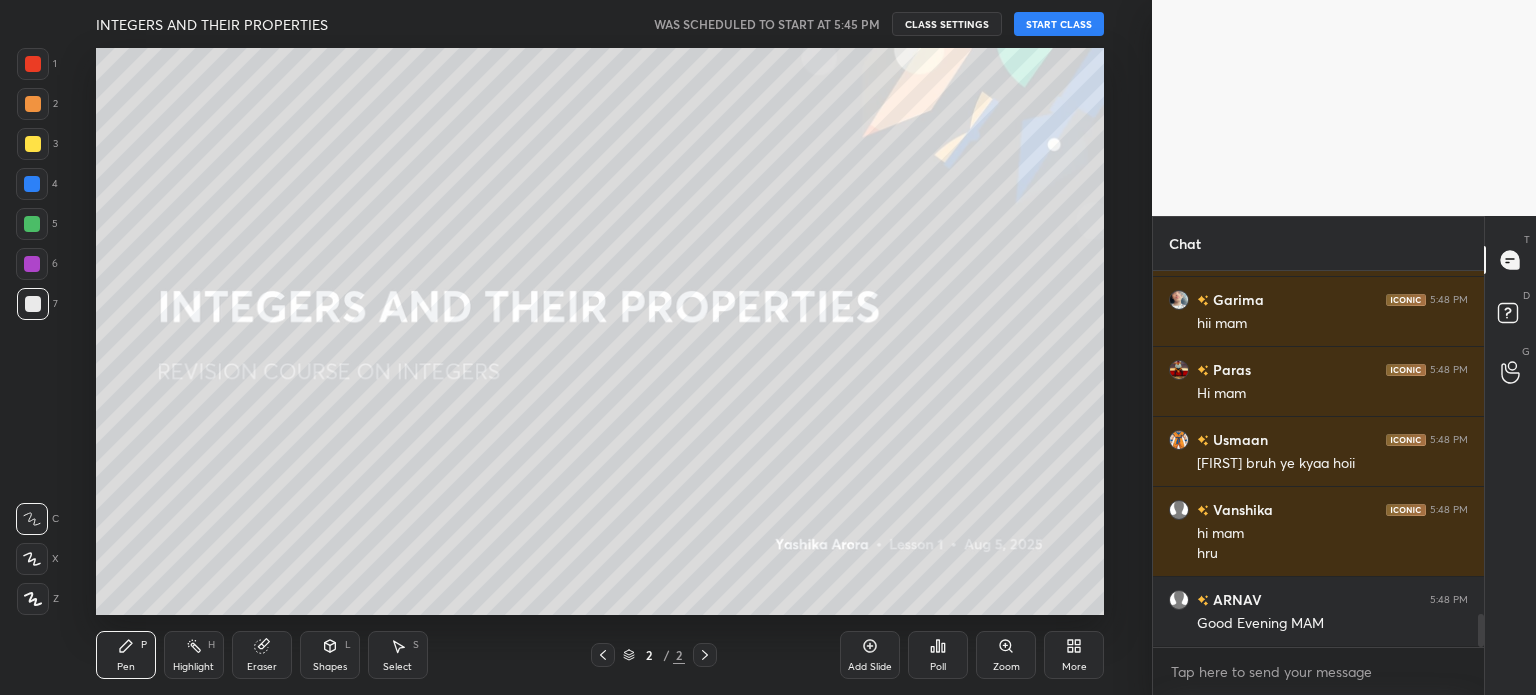 scroll, scrollTop: 3952, scrollLeft: 0, axis: vertical 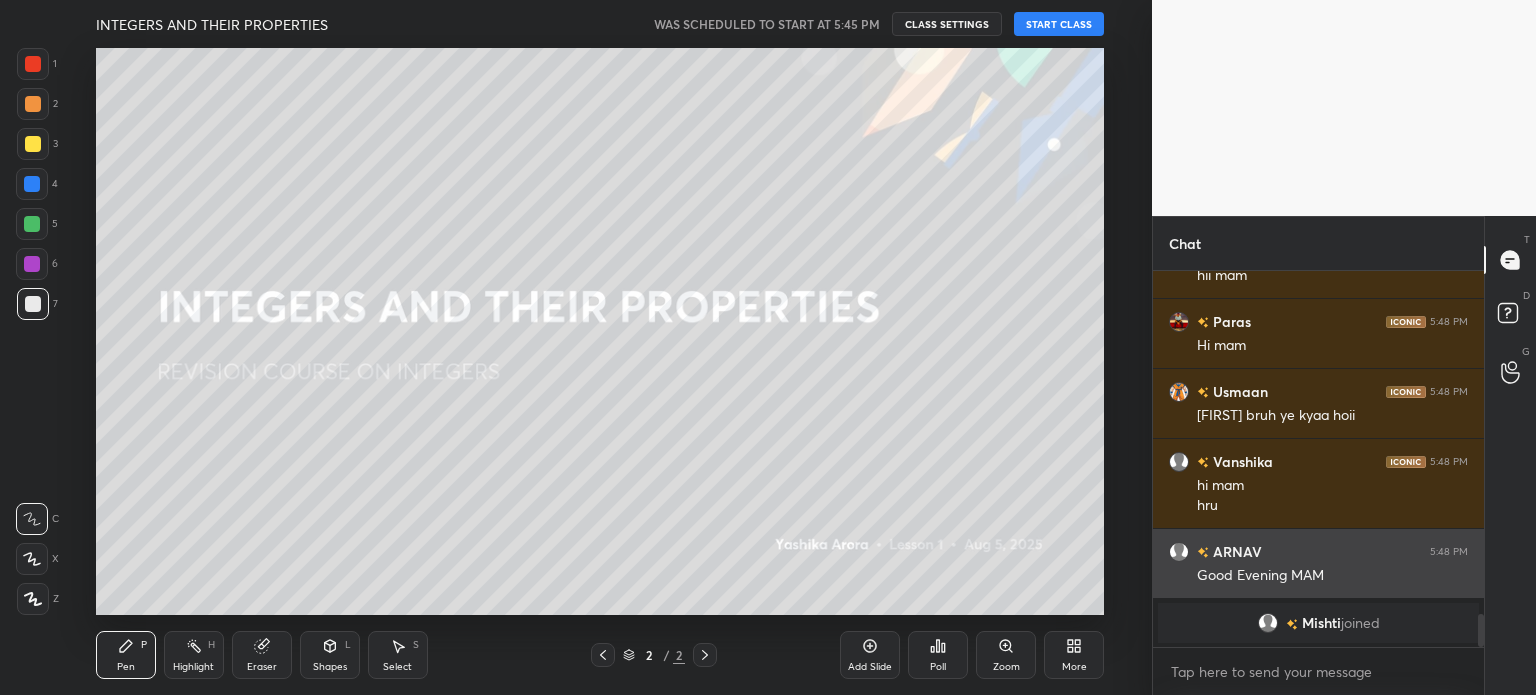 click on "ARNAV 5:48 PM Good Evening MAM" at bounding box center [1318, 563] 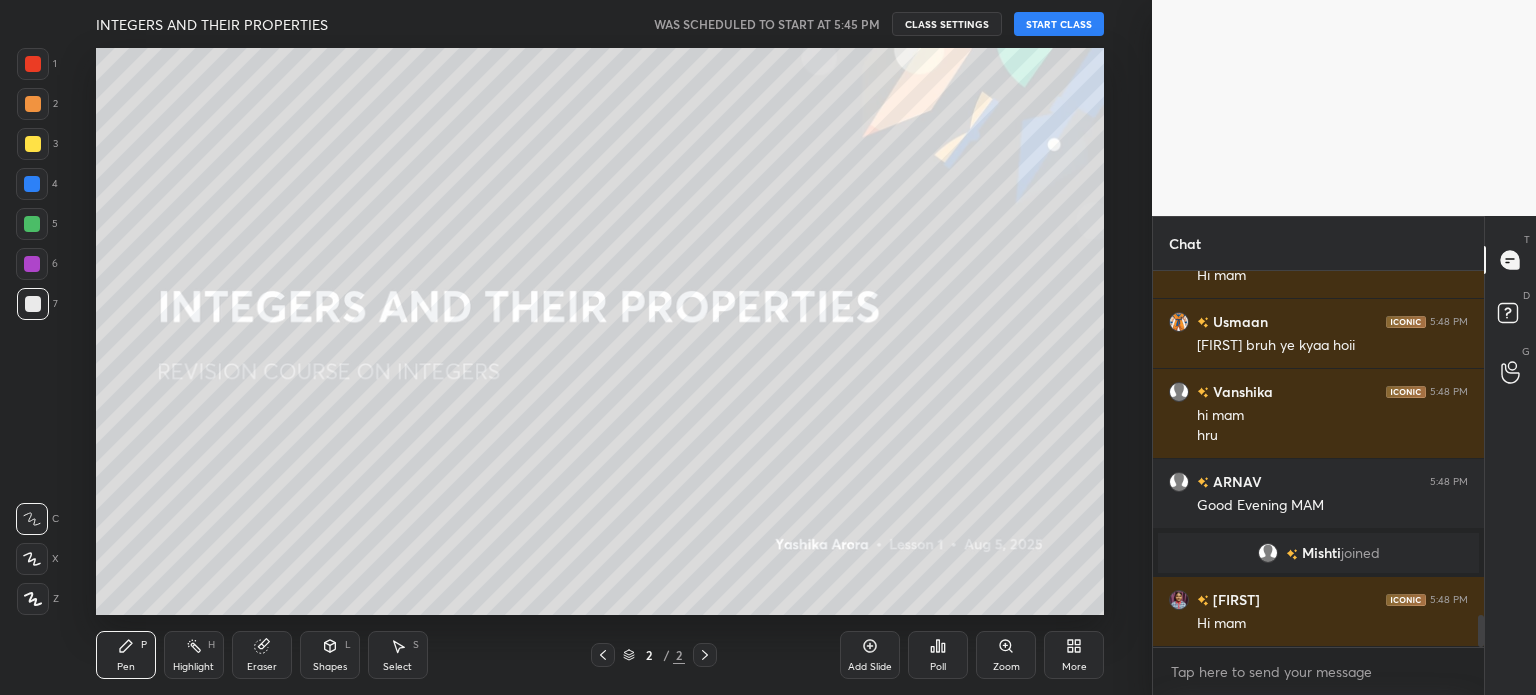 scroll, scrollTop: 4092, scrollLeft: 0, axis: vertical 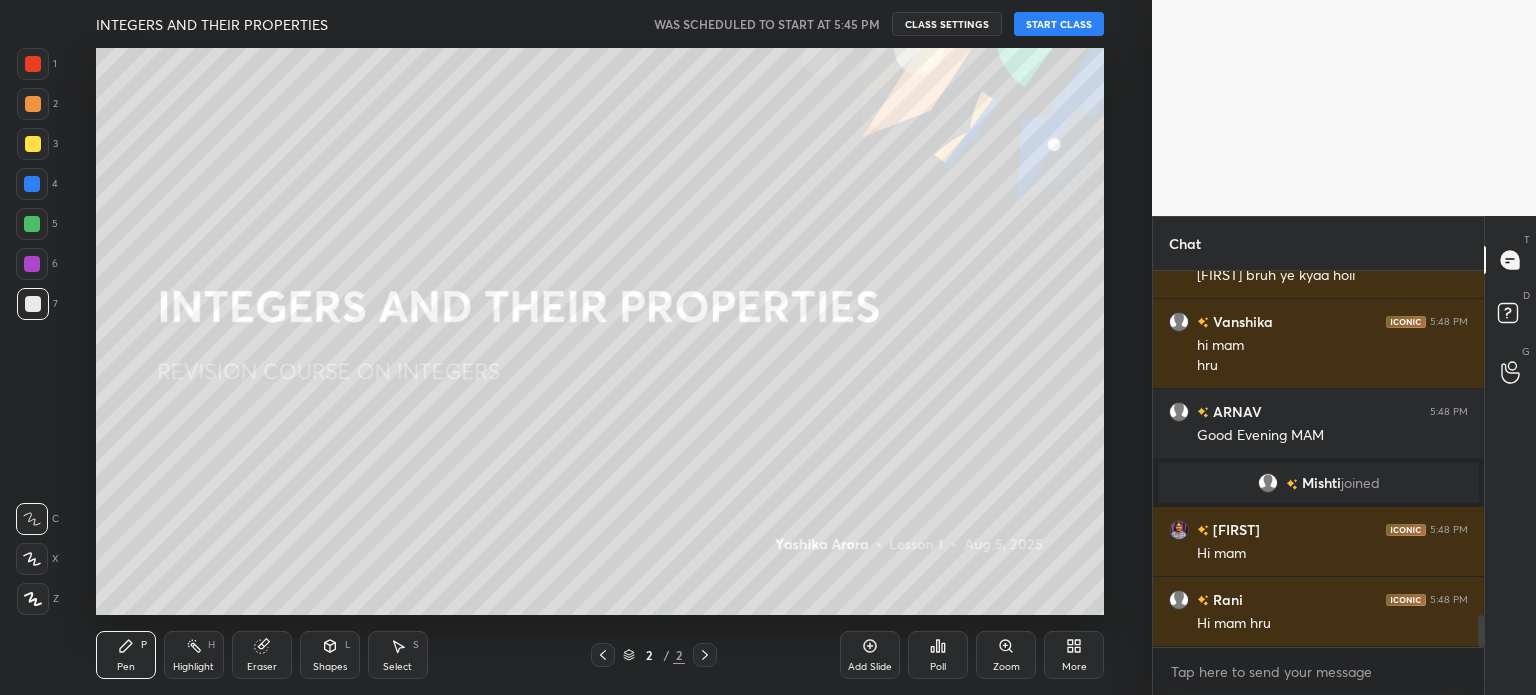 click on "START CLASS" at bounding box center [1059, 24] 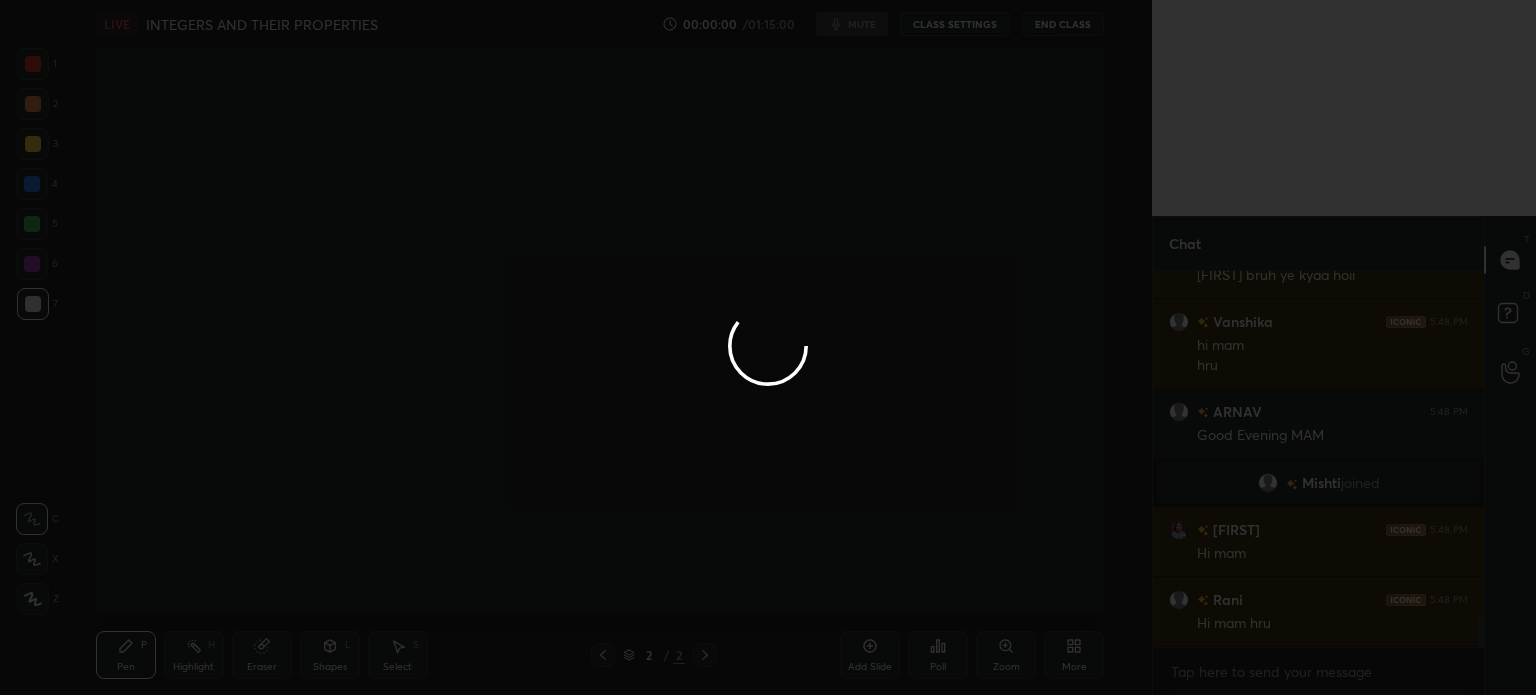 scroll, scrollTop: 4162, scrollLeft: 0, axis: vertical 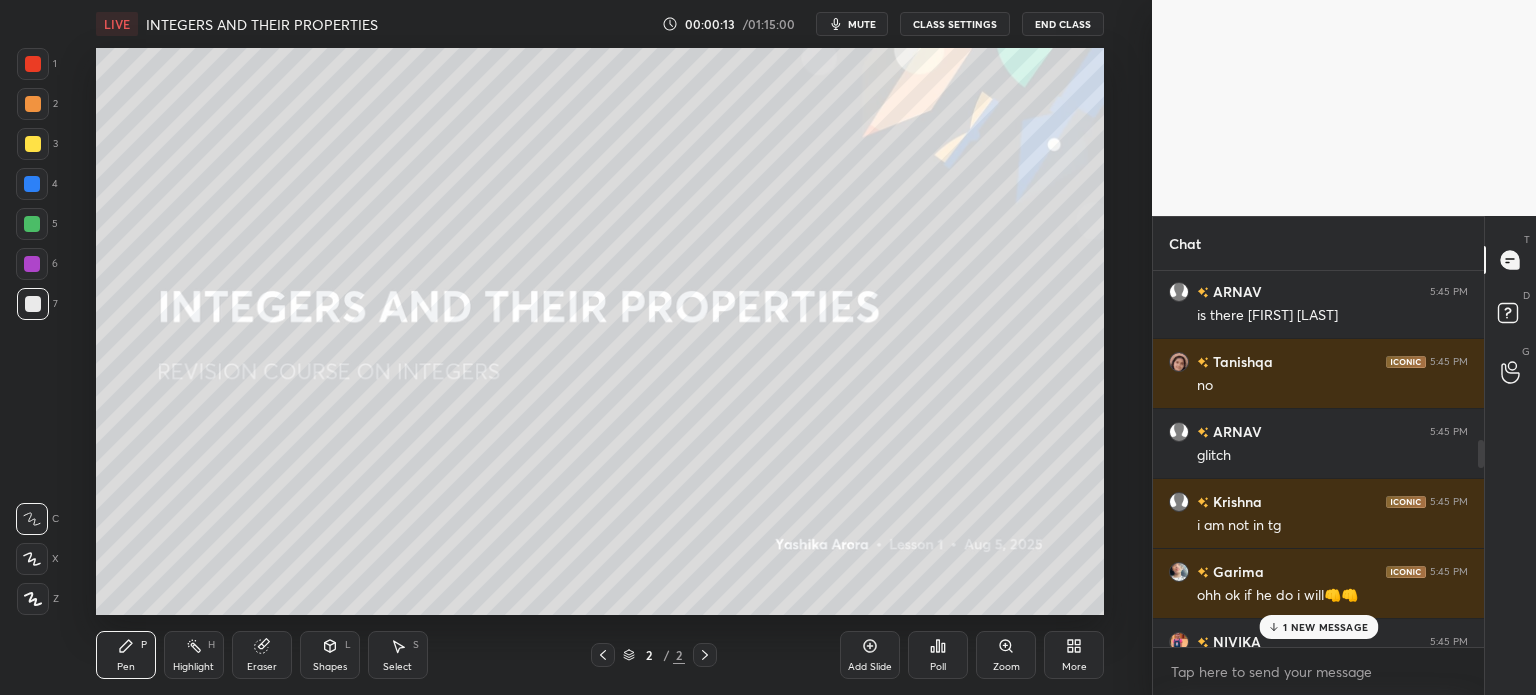 click on "1 NEW MESSAGE" at bounding box center [1325, 627] 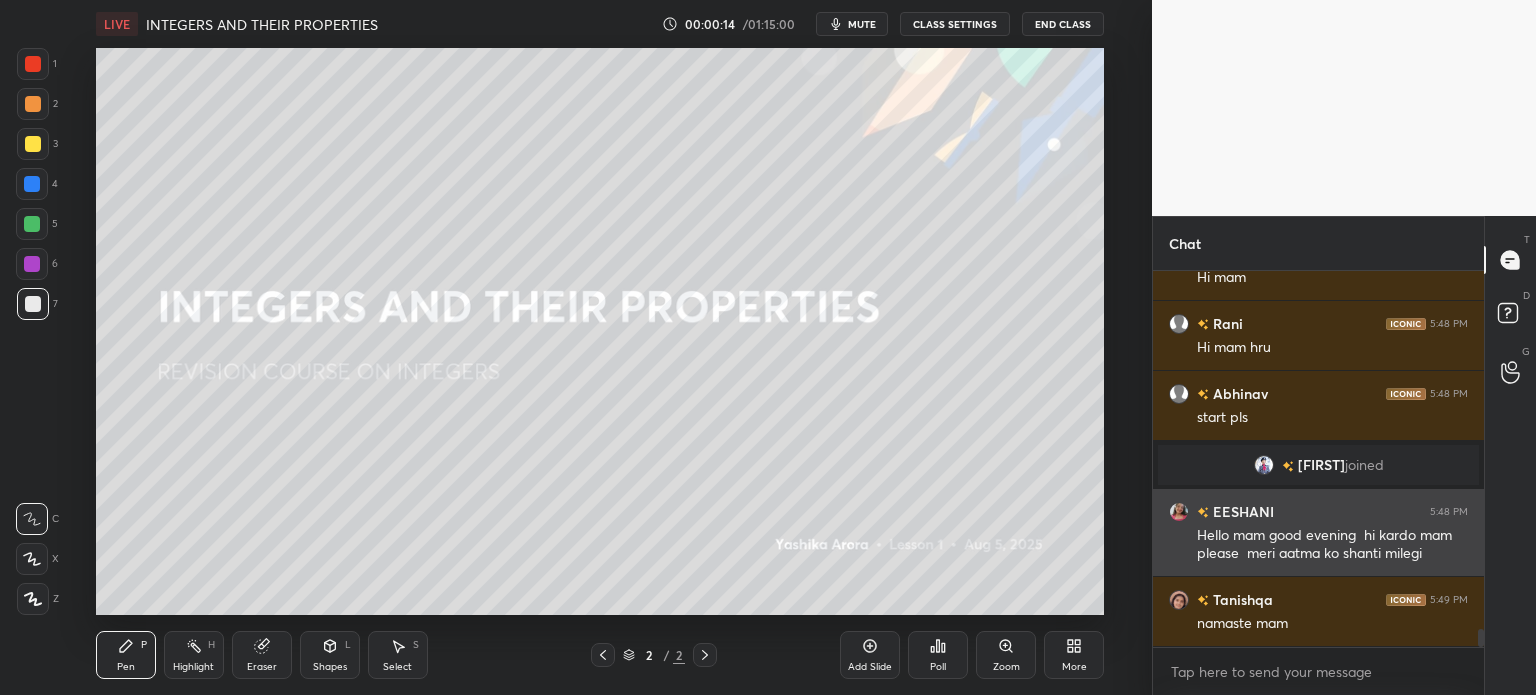 scroll, scrollTop: 7520, scrollLeft: 0, axis: vertical 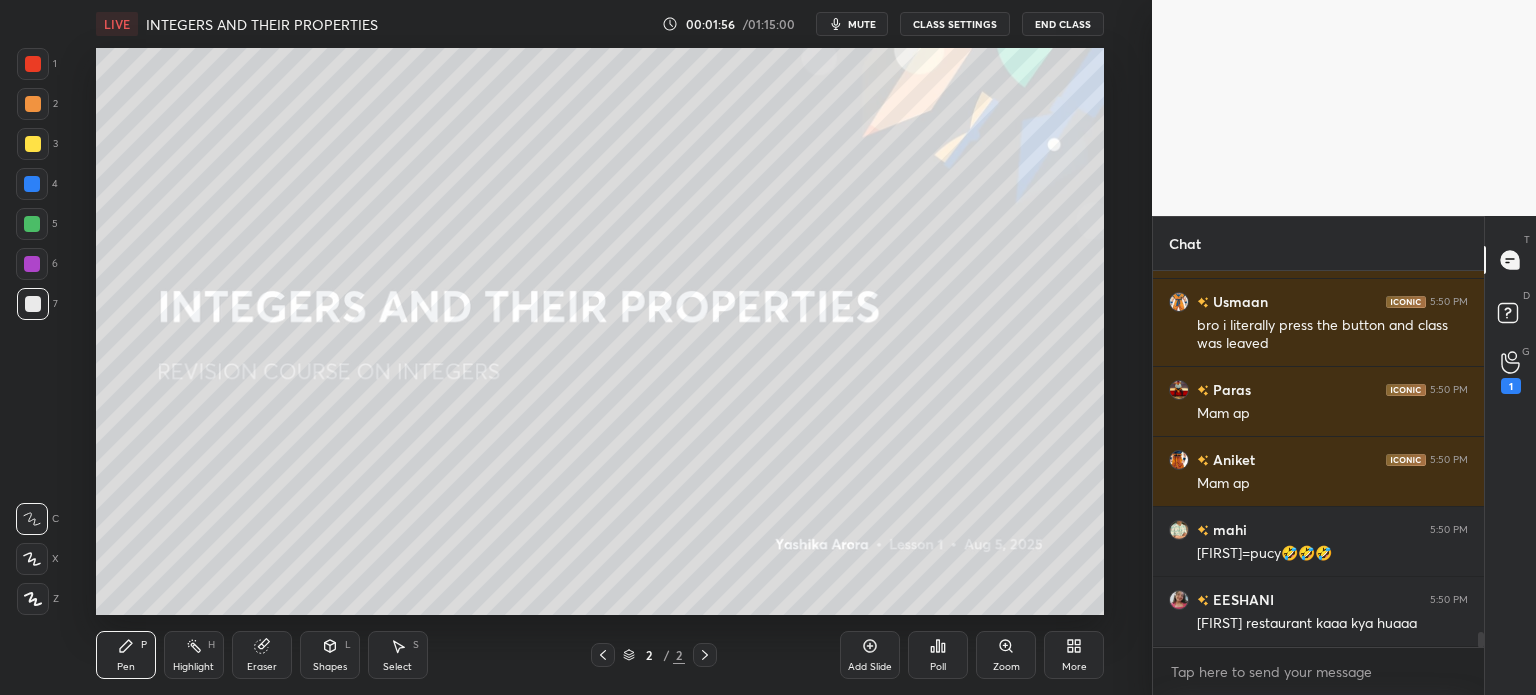 click on "Poll" at bounding box center [938, 655] 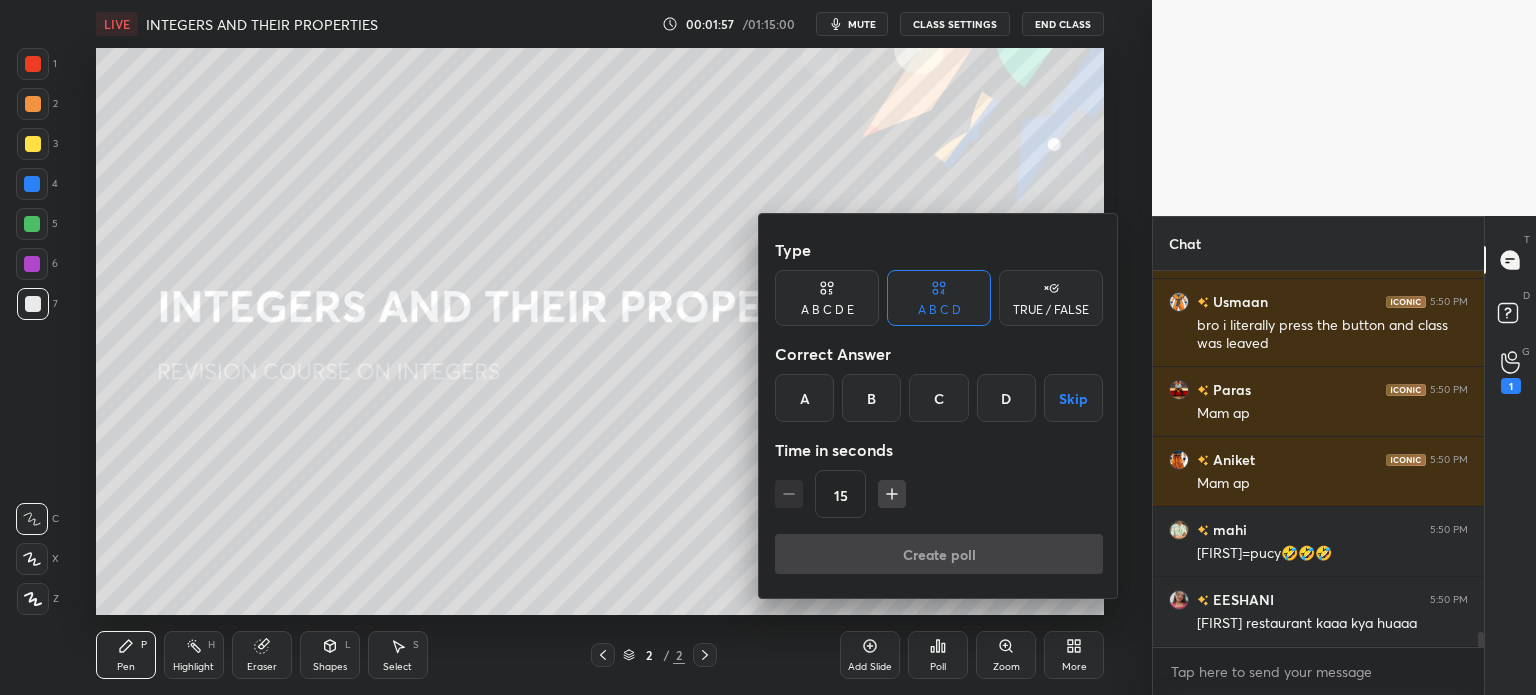 click 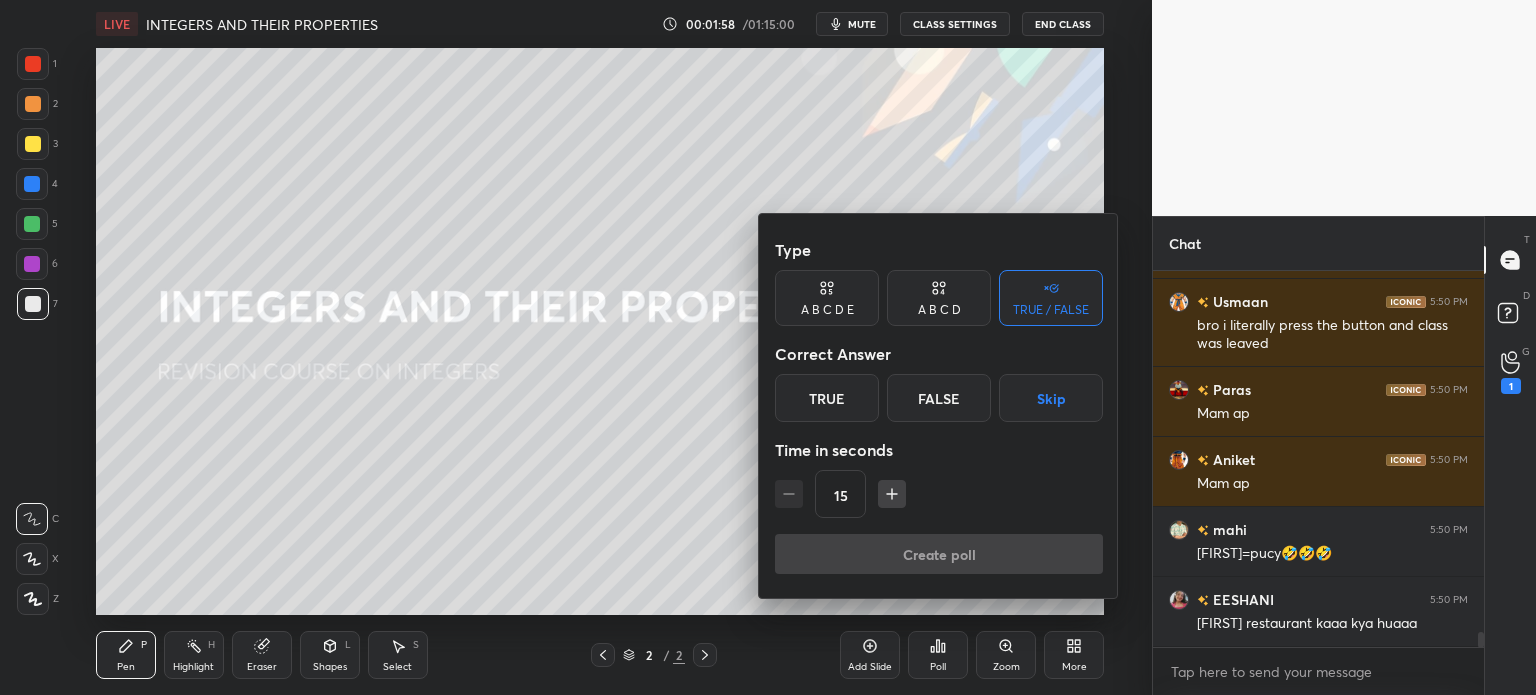 click on "True" at bounding box center [827, 398] 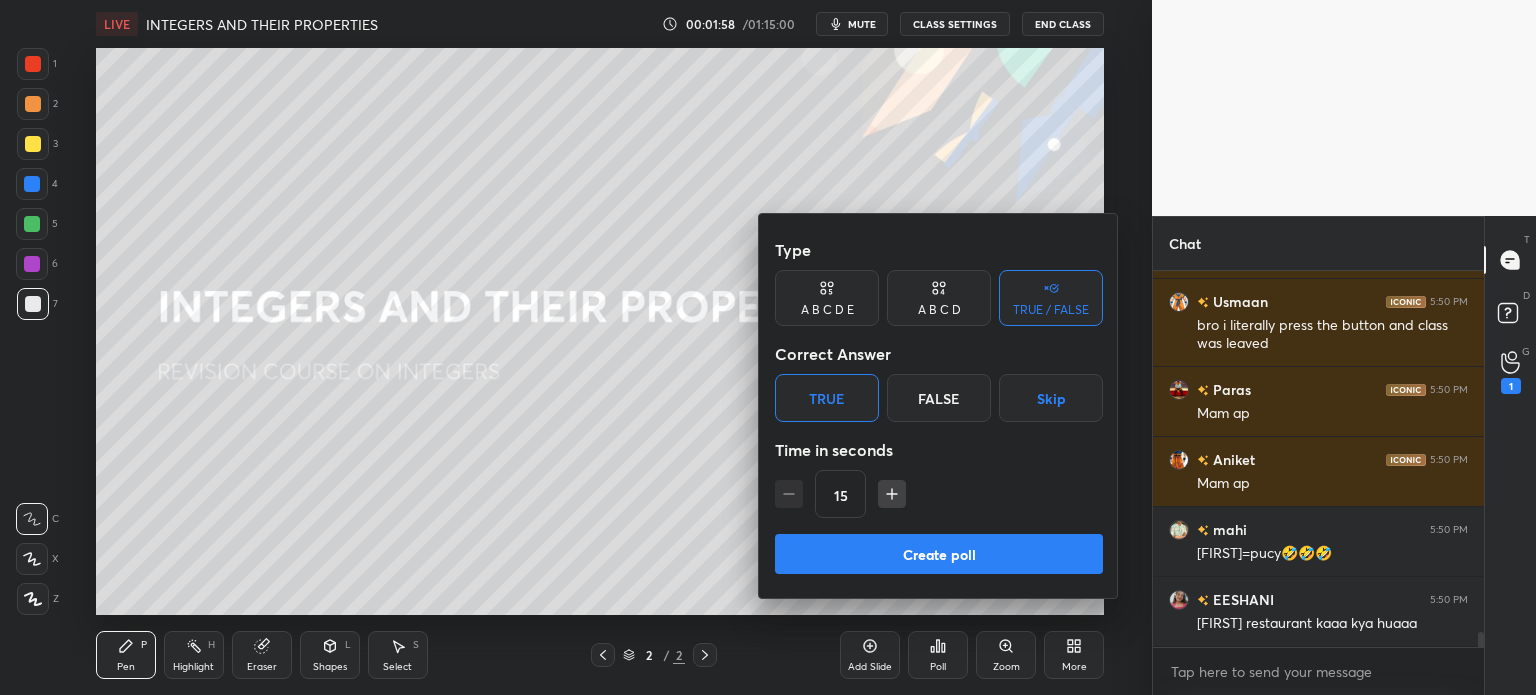 click on "Create poll" at bounding box center [939, 554] 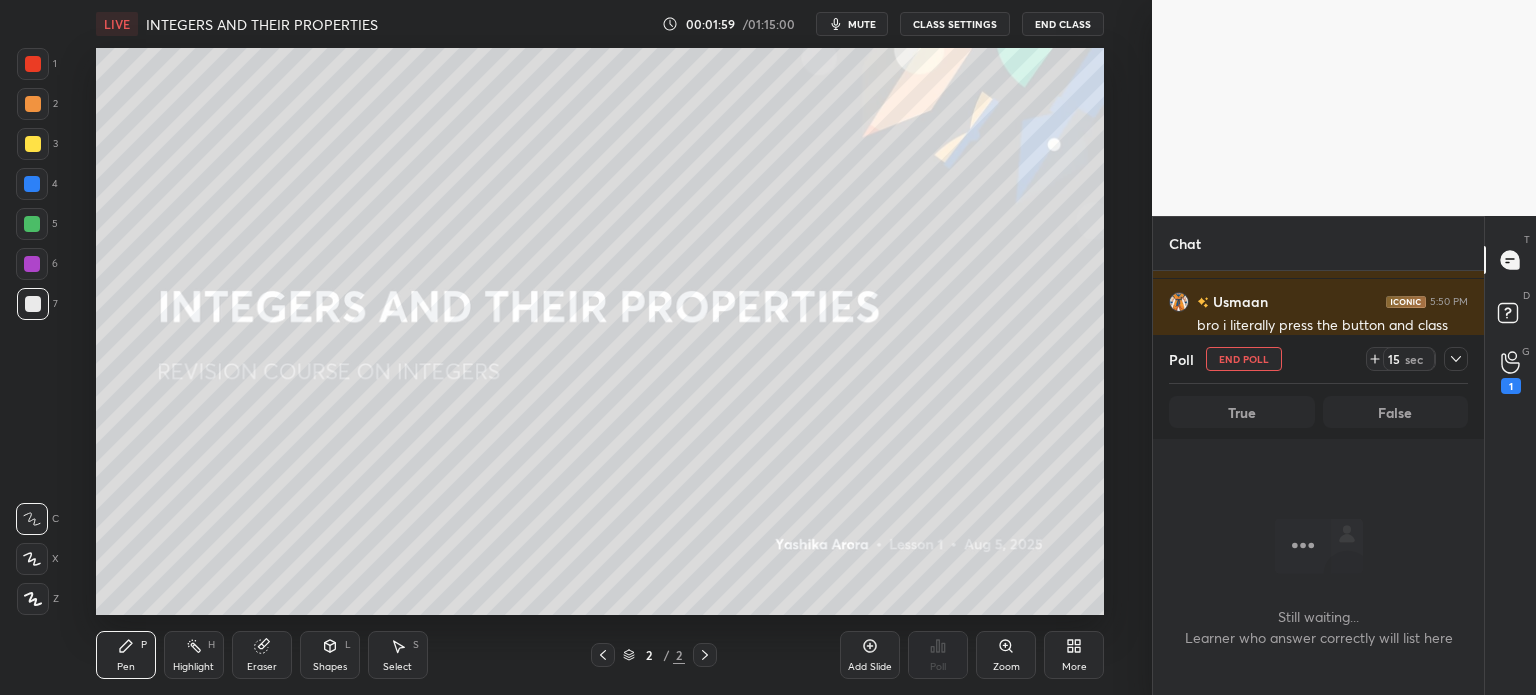 scroll, scrollTop: 284, scrollLeft: 325, axis: both 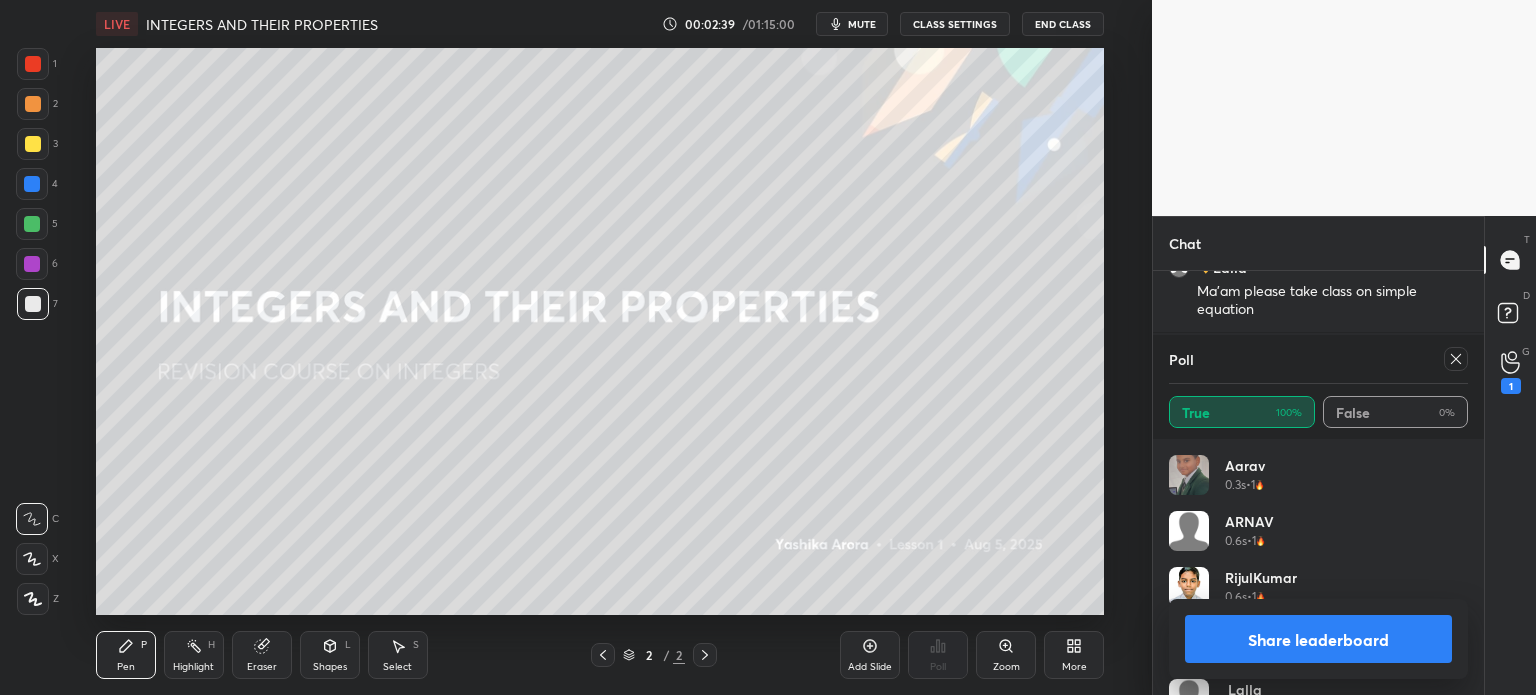 click at bounding box center (1456, 359) 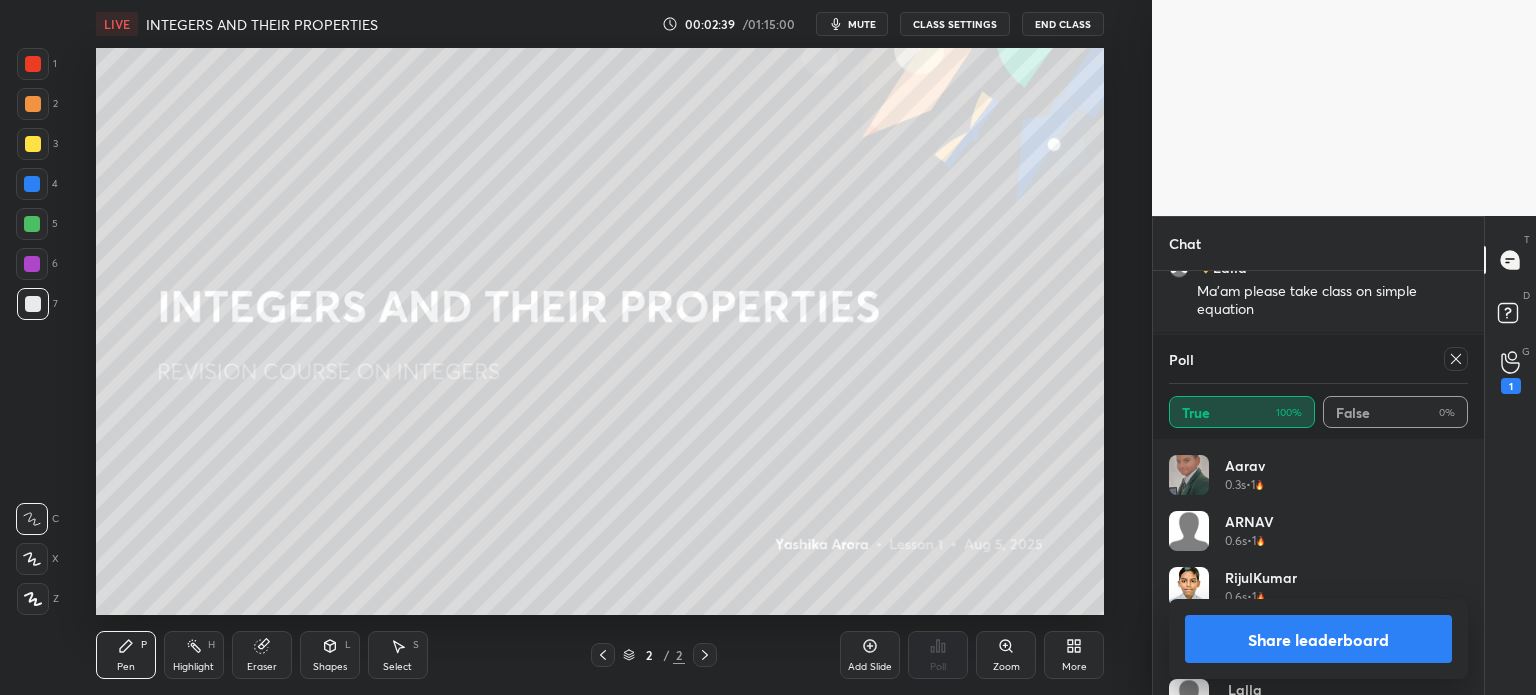 type on "x" 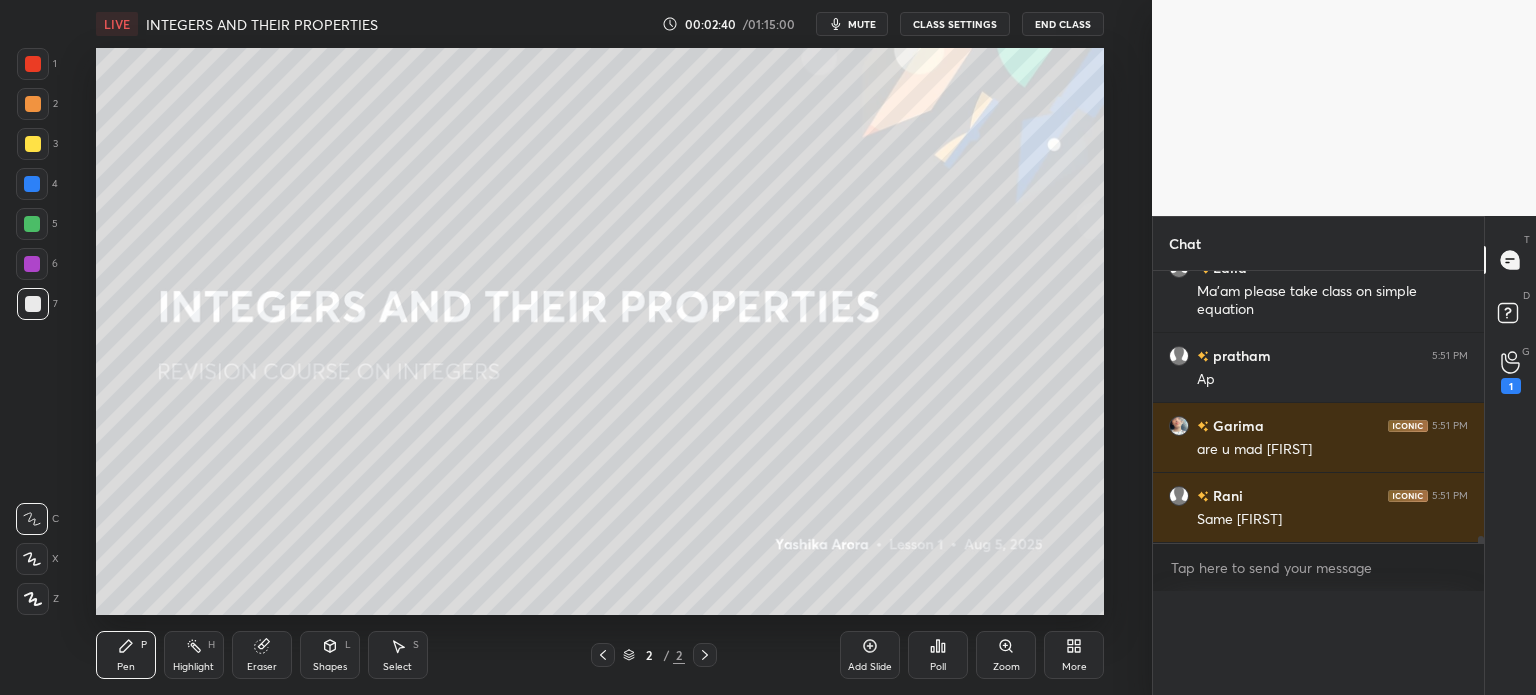 scroll, scrollTop: 0, scrollLeft: 6, axis: horizontal 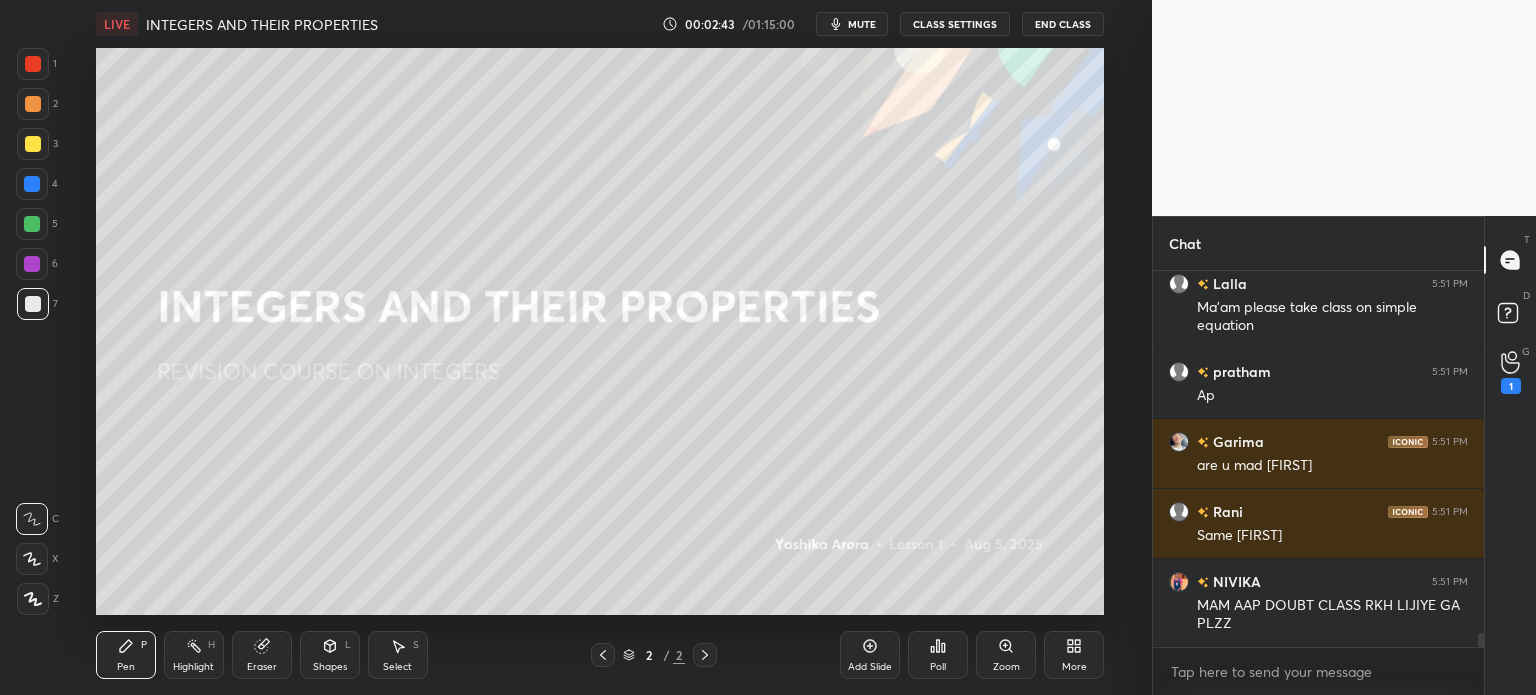 click on "Eraser" at bounding box center (262, 655) 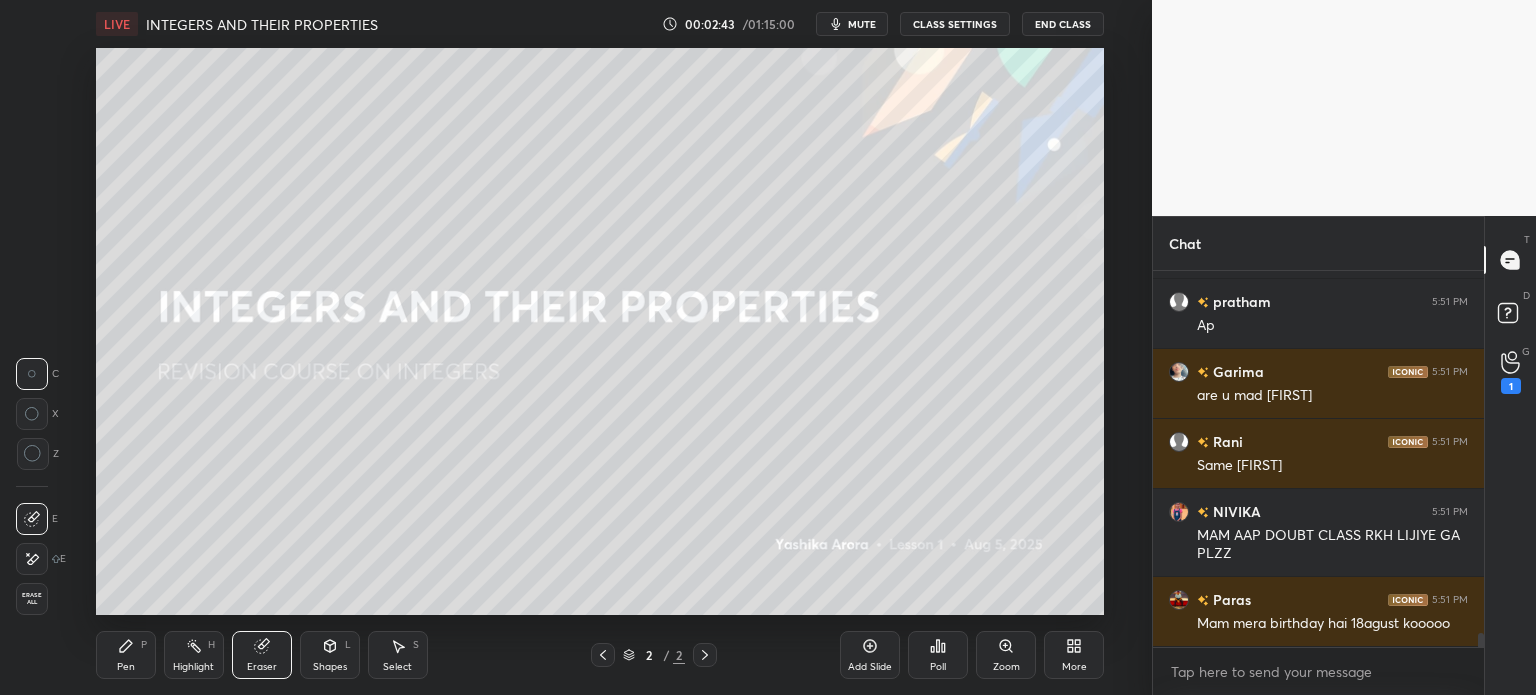 click on "Erase all" at bounding box center (32, 599) 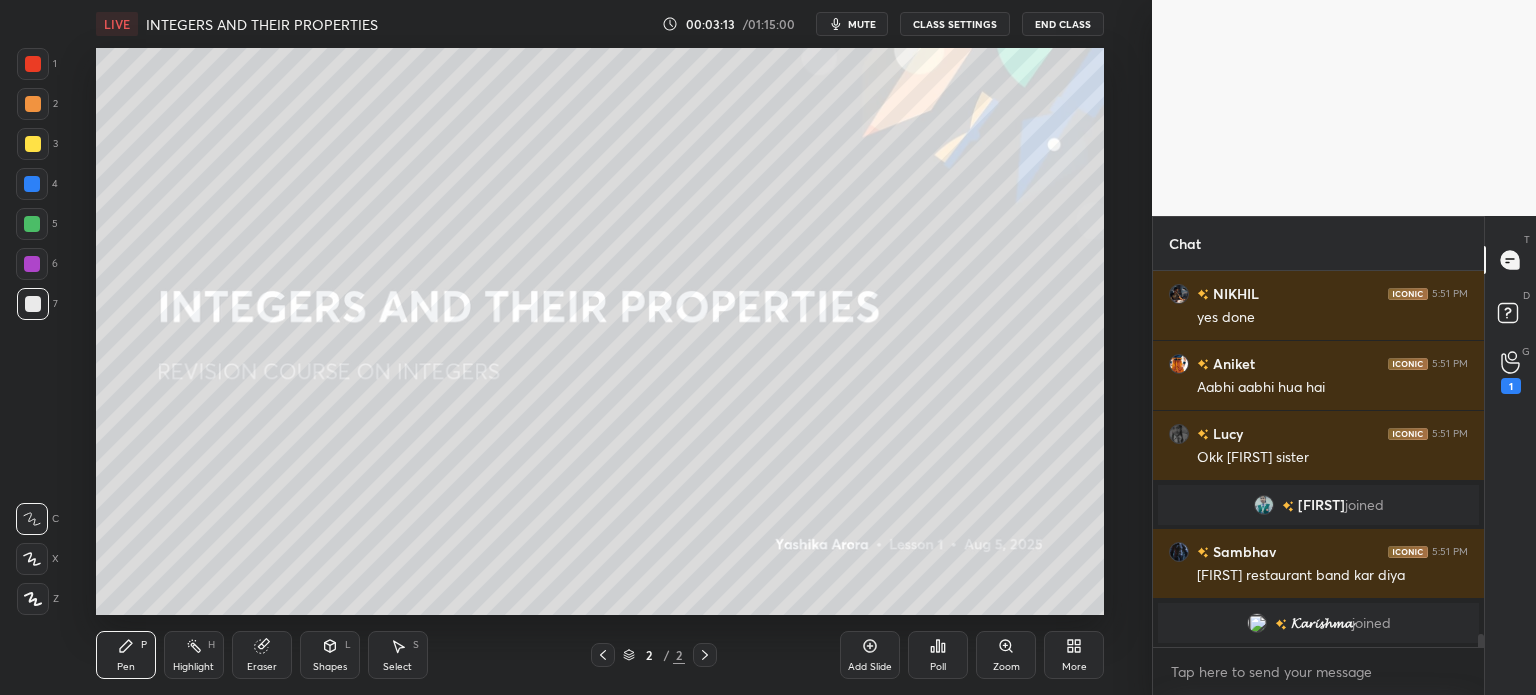 scroll, scrollTop: 10244, scrollLeft: 0, axis: vertical 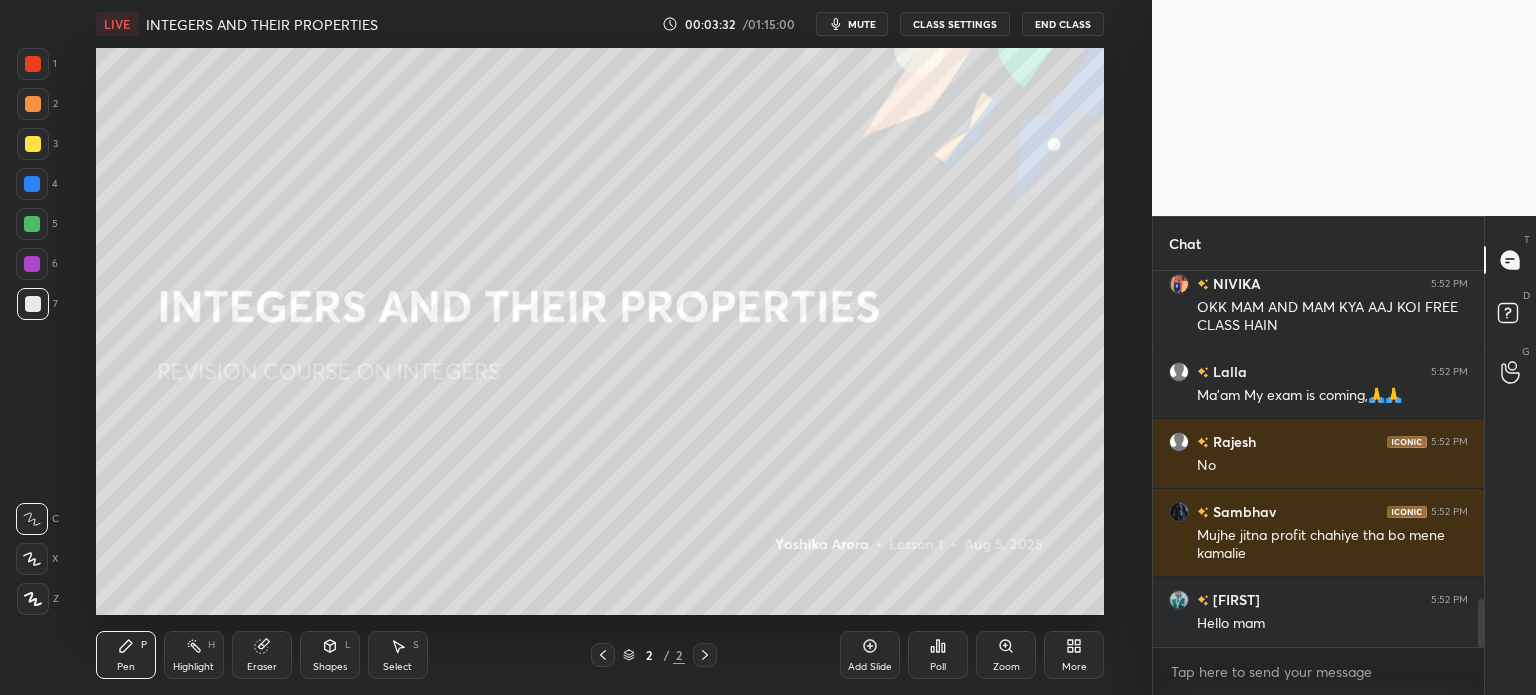 click on "Add Slide" at bounding box center [870, 655] 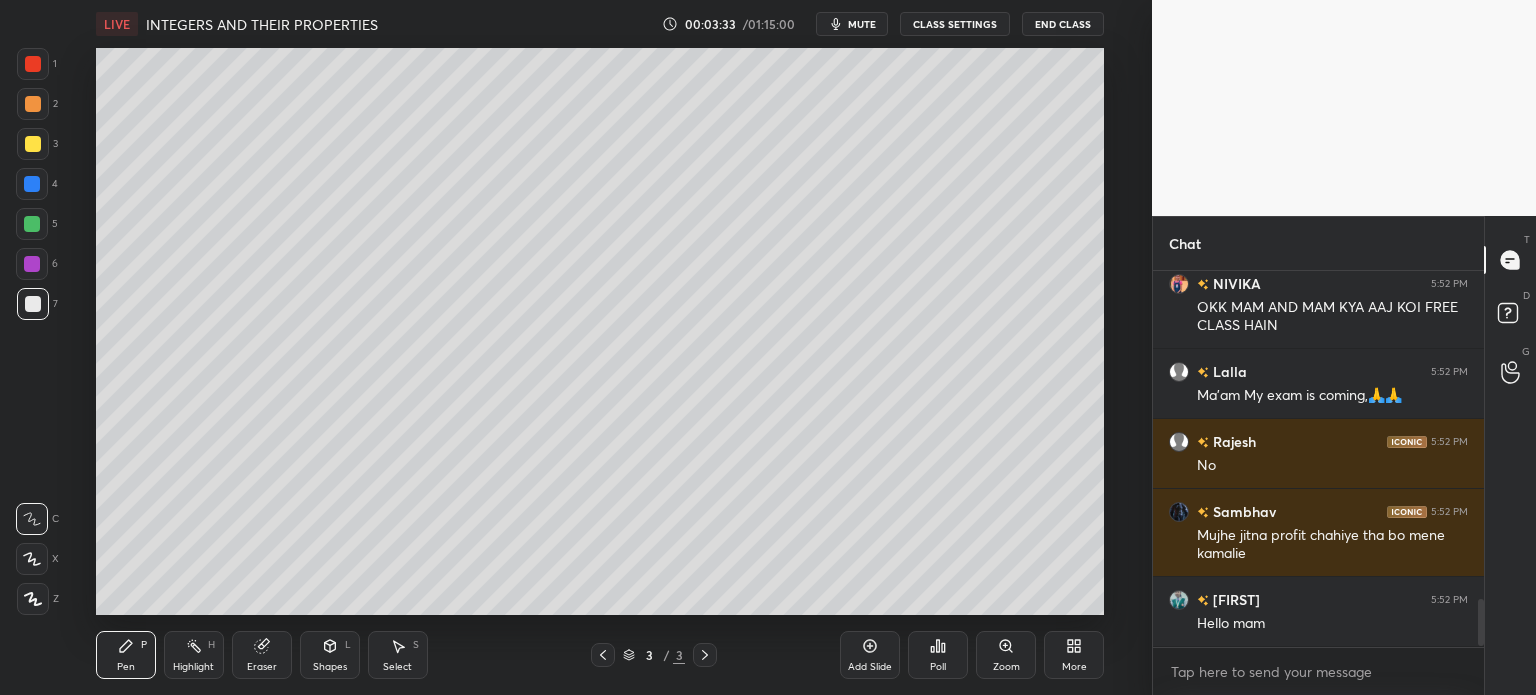 scroll, scrollTop: 2630, scrollLeft: 0, axis: vertical 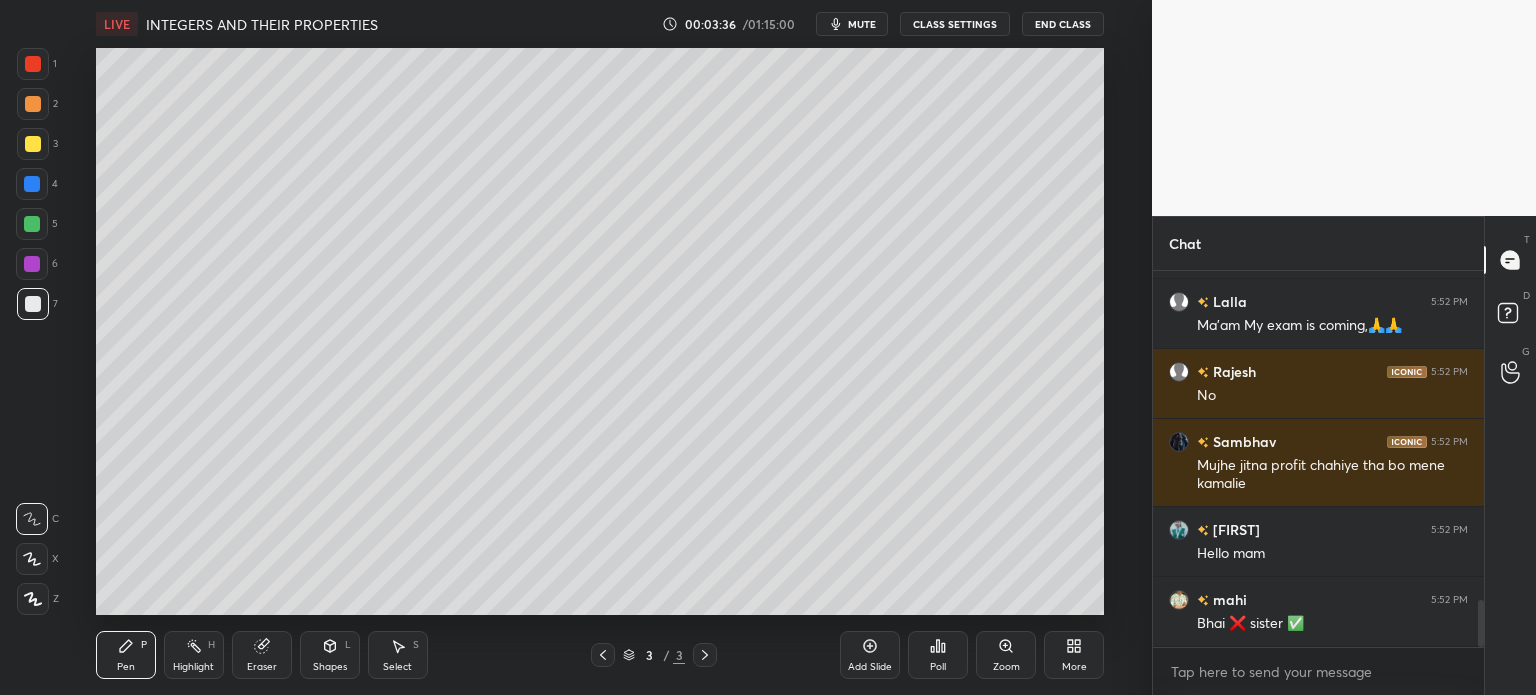 click at bounding box center (33, 144) 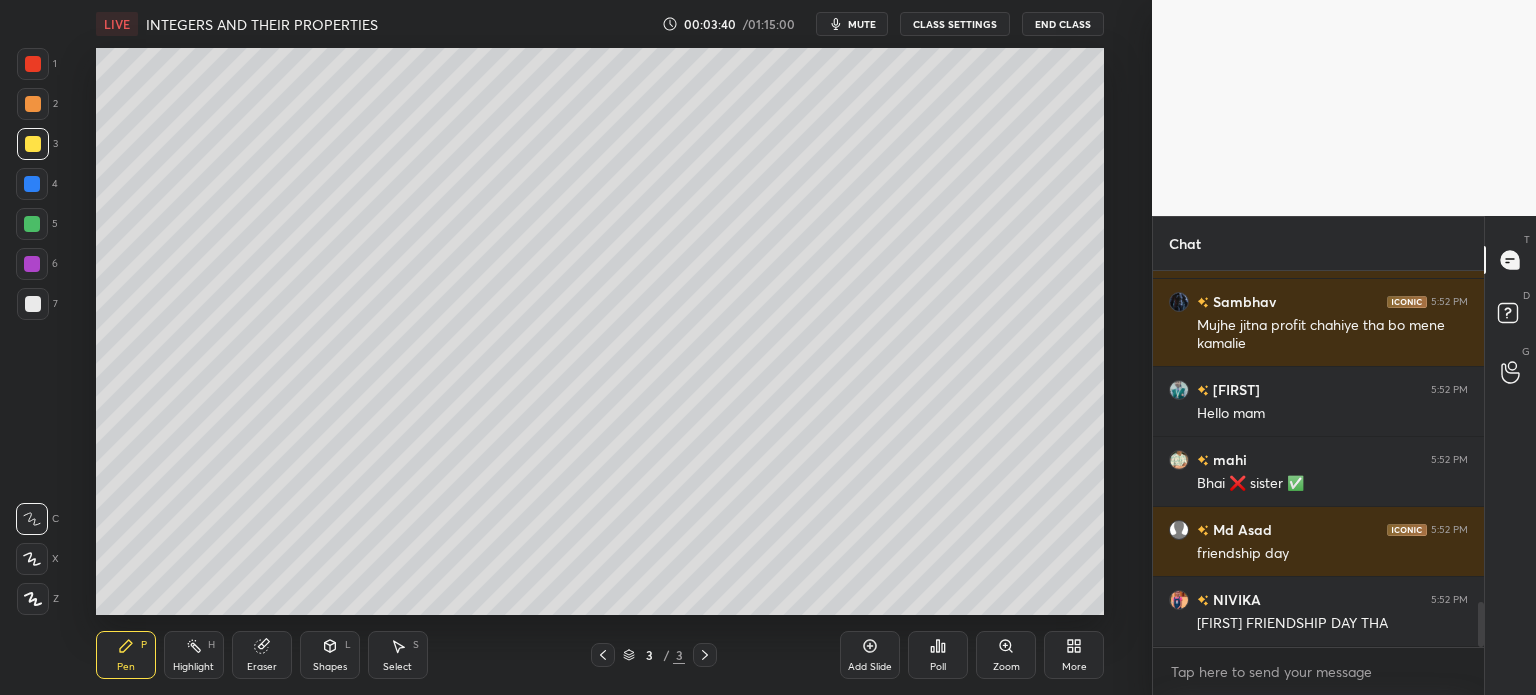 scroll, scrollTop: 2840, scrollLeft: 0, axis: vertical 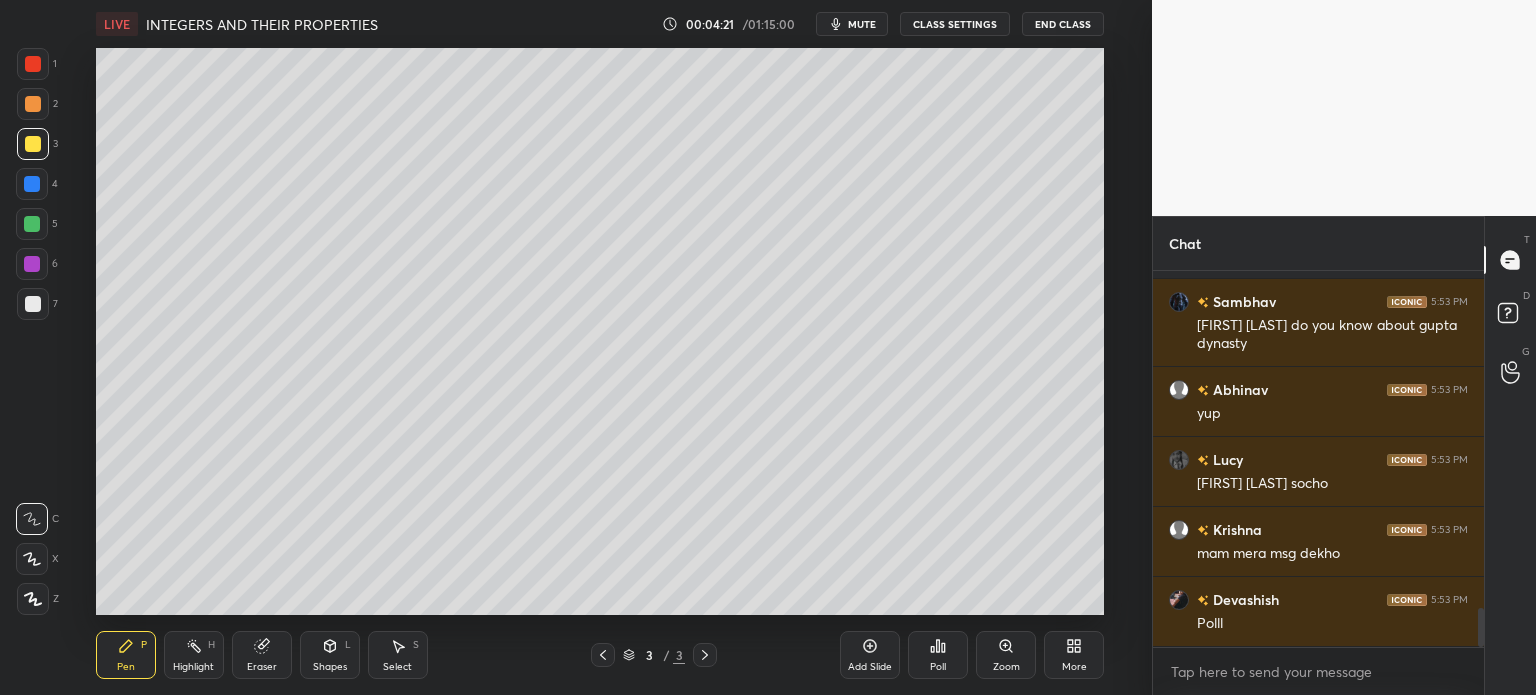 click at bounding box center (33, 304) 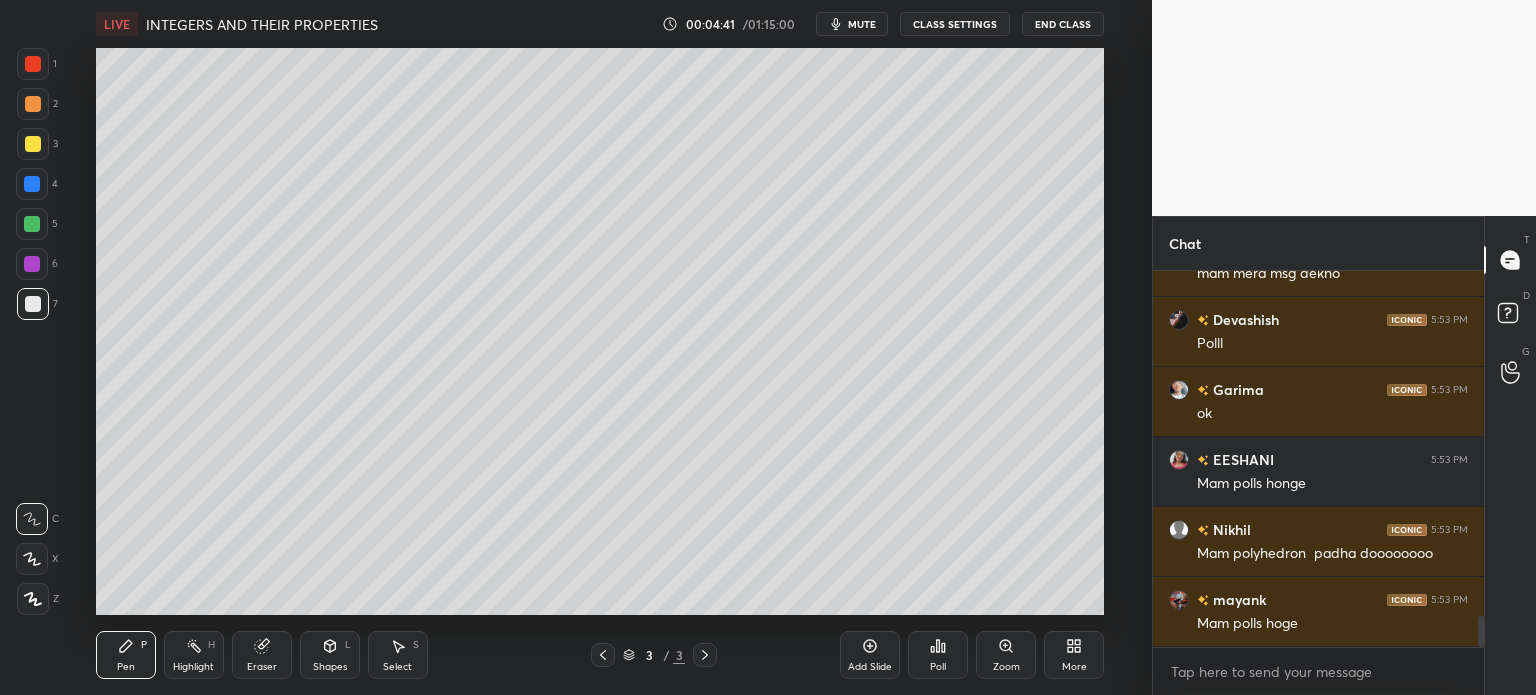 scroll, scrollTop: 4220, scrollLeft: 0, axis: vertical 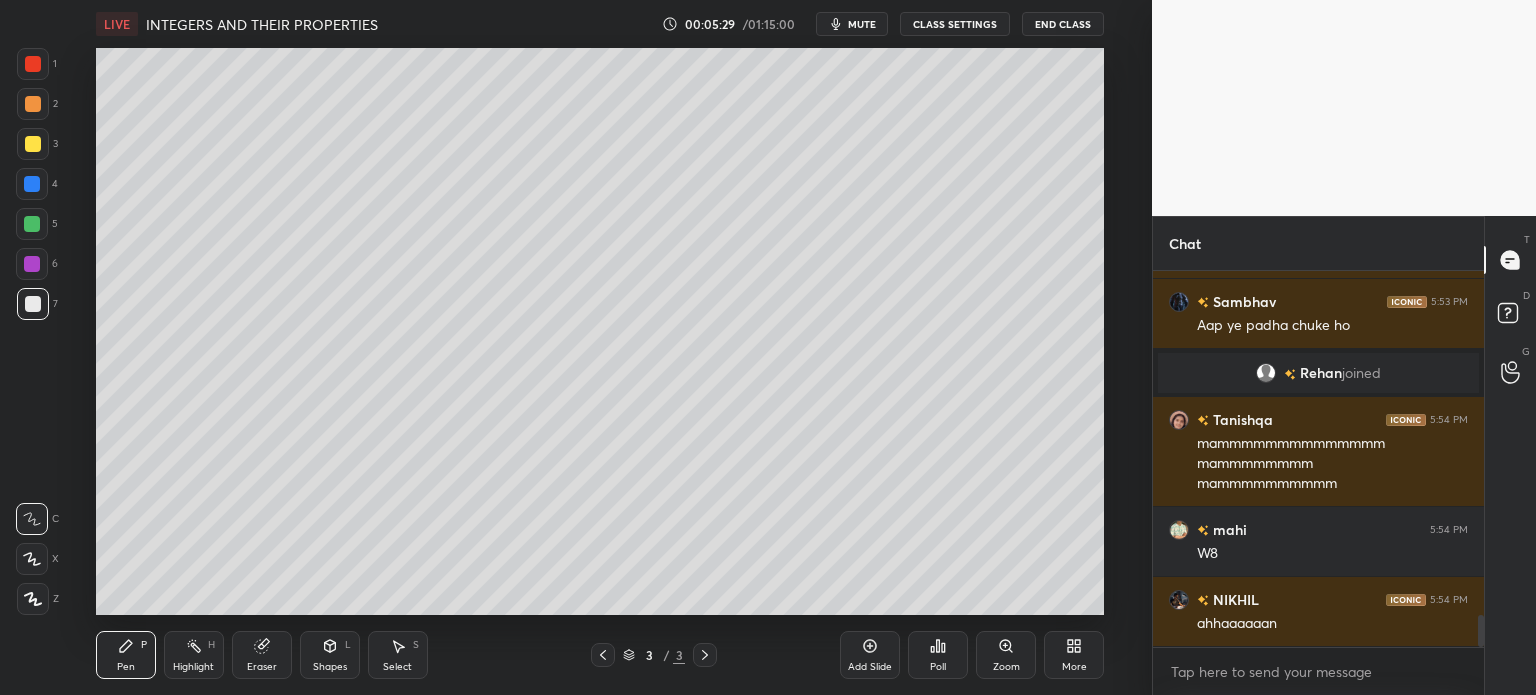 click on "Shapes L" at bounding box center [330, 655] 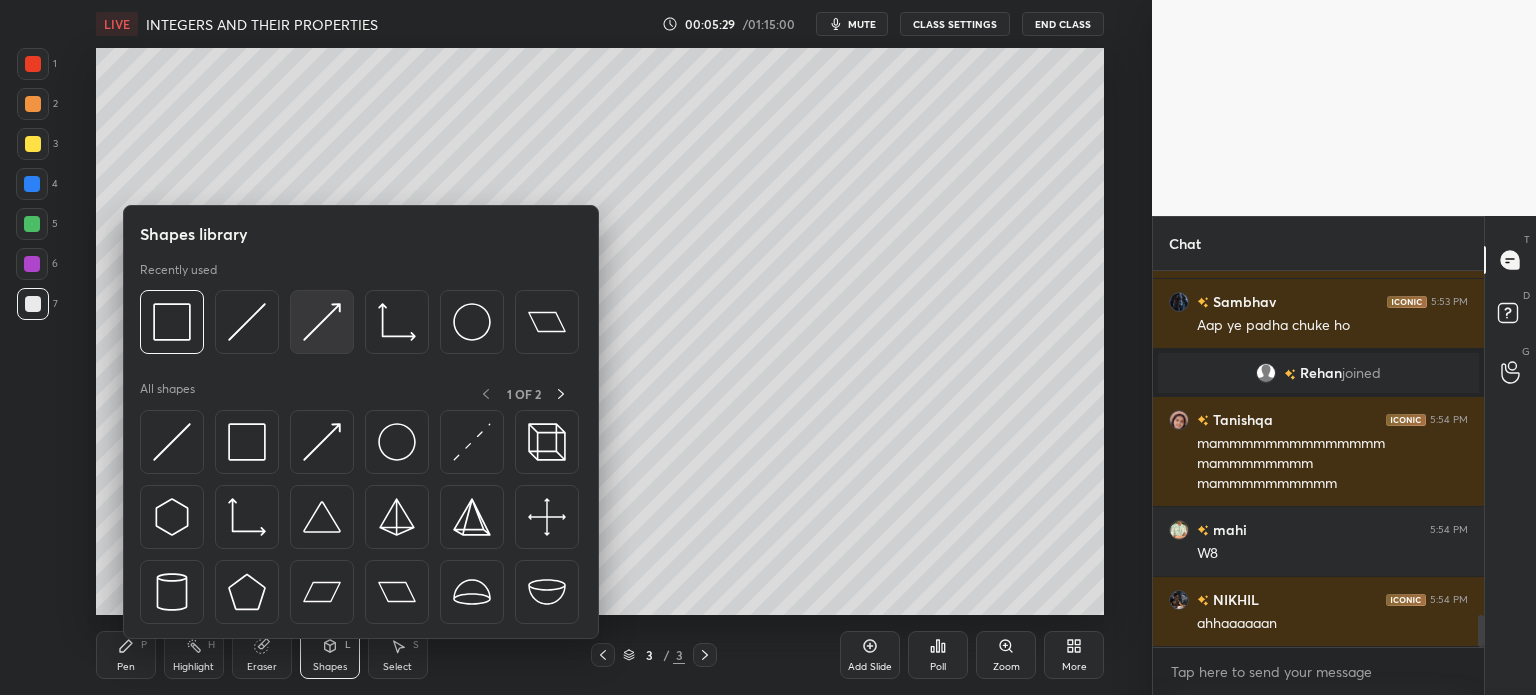 click at bounding box center (322, 322) 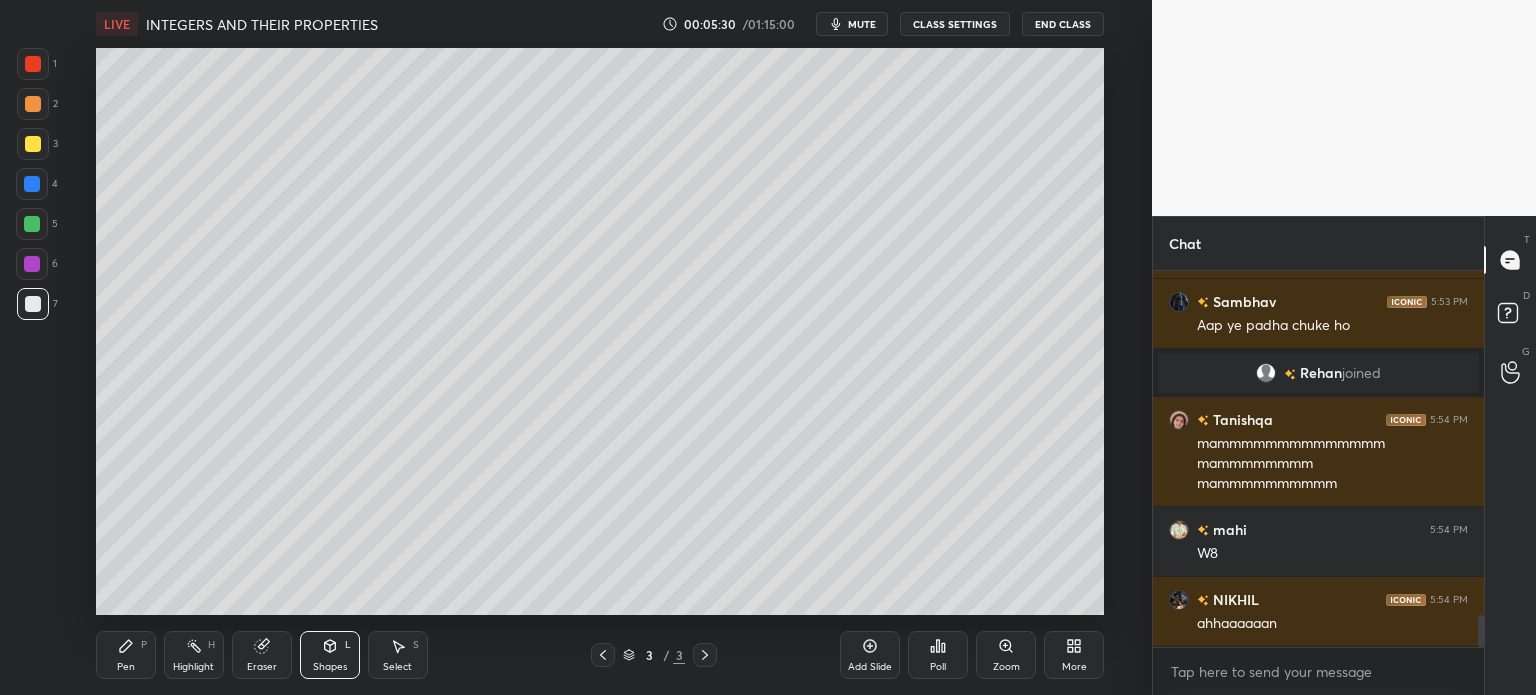 click at bounding box center [32, 224] 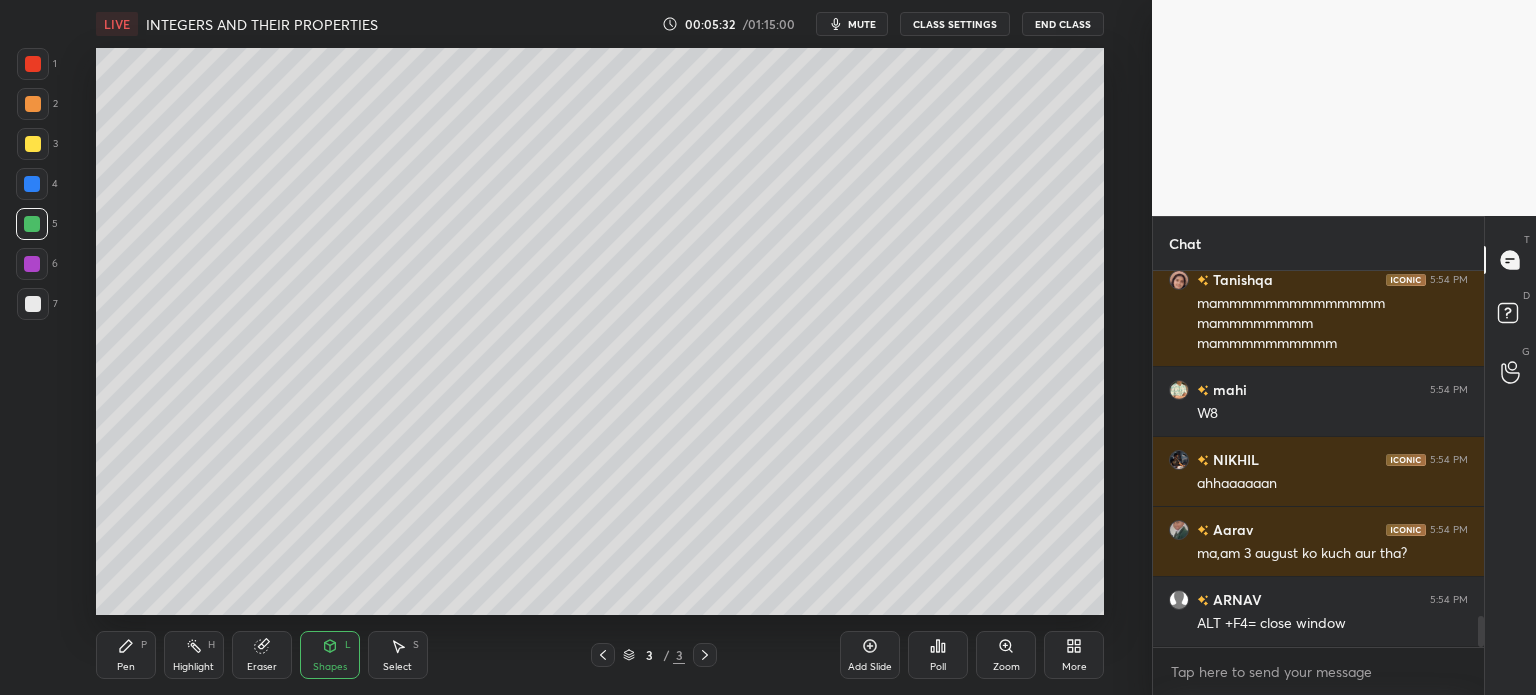 scroll, scrollTop: 4222, scrollLeft: 0, axis: vertical 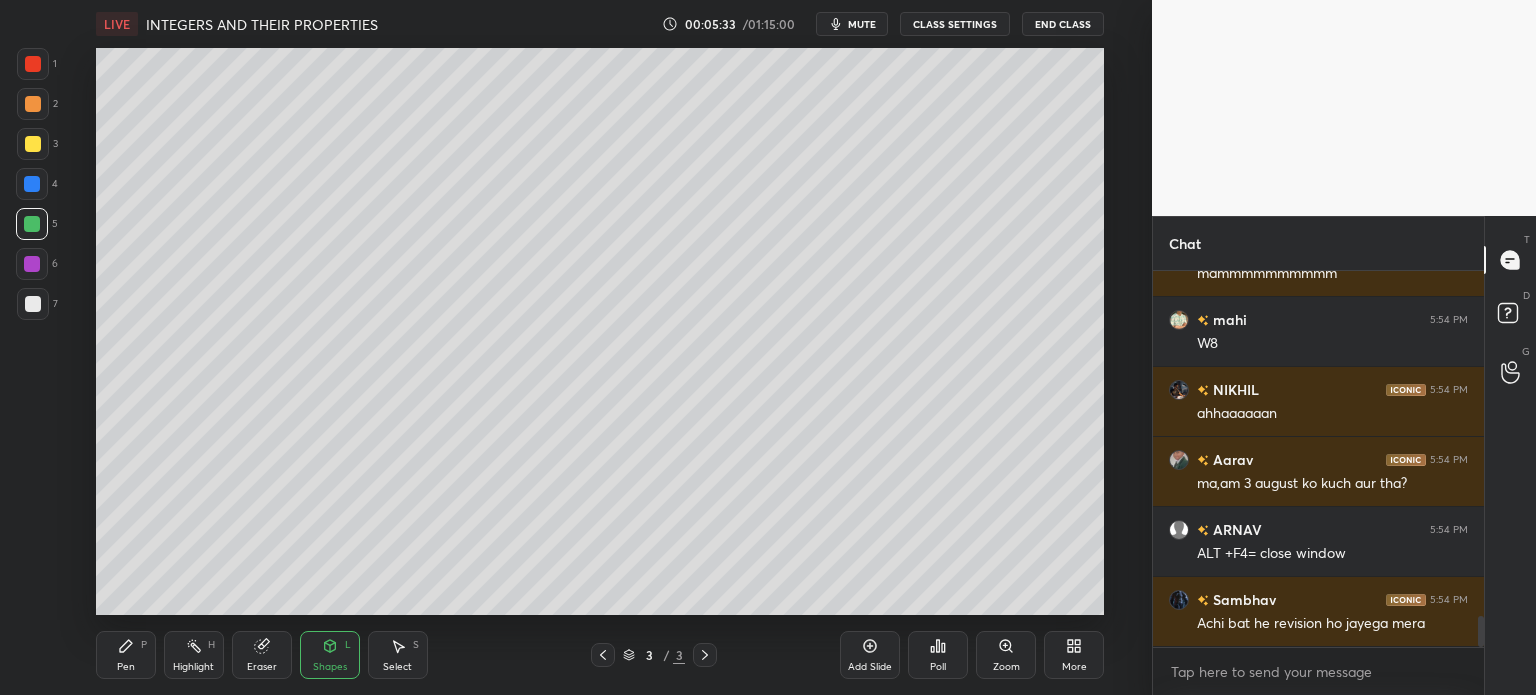 click 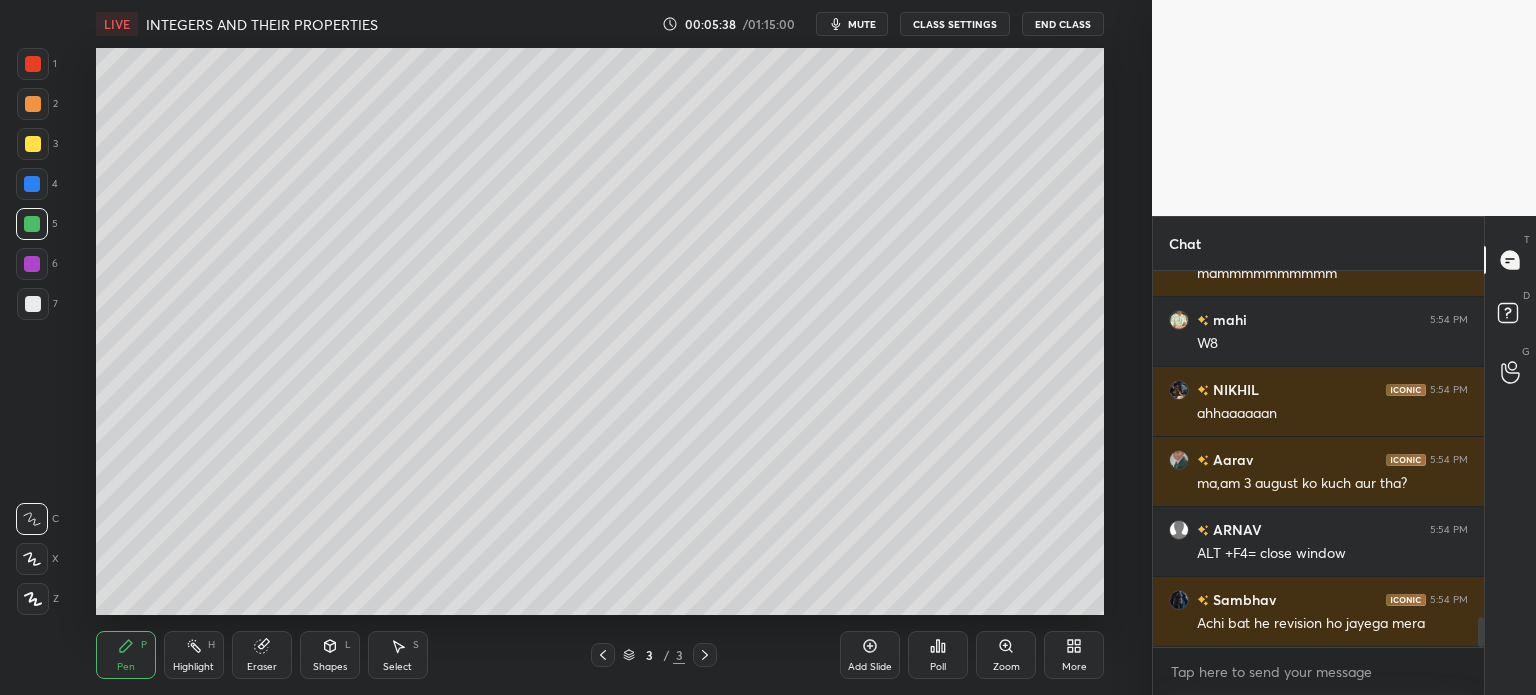 scroll, scrollTop: 4292, scrollLeft: 0, axis: vertical 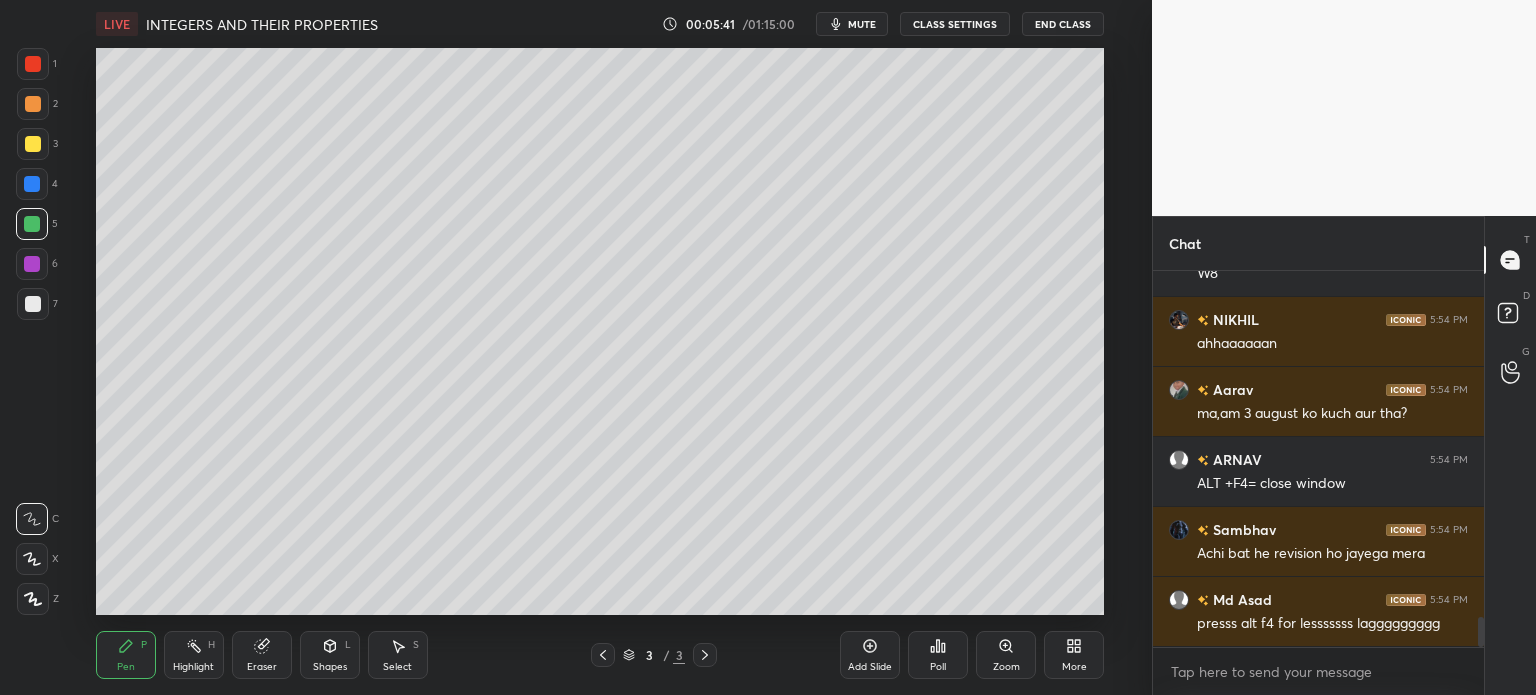click at bounding box center [33, 304] 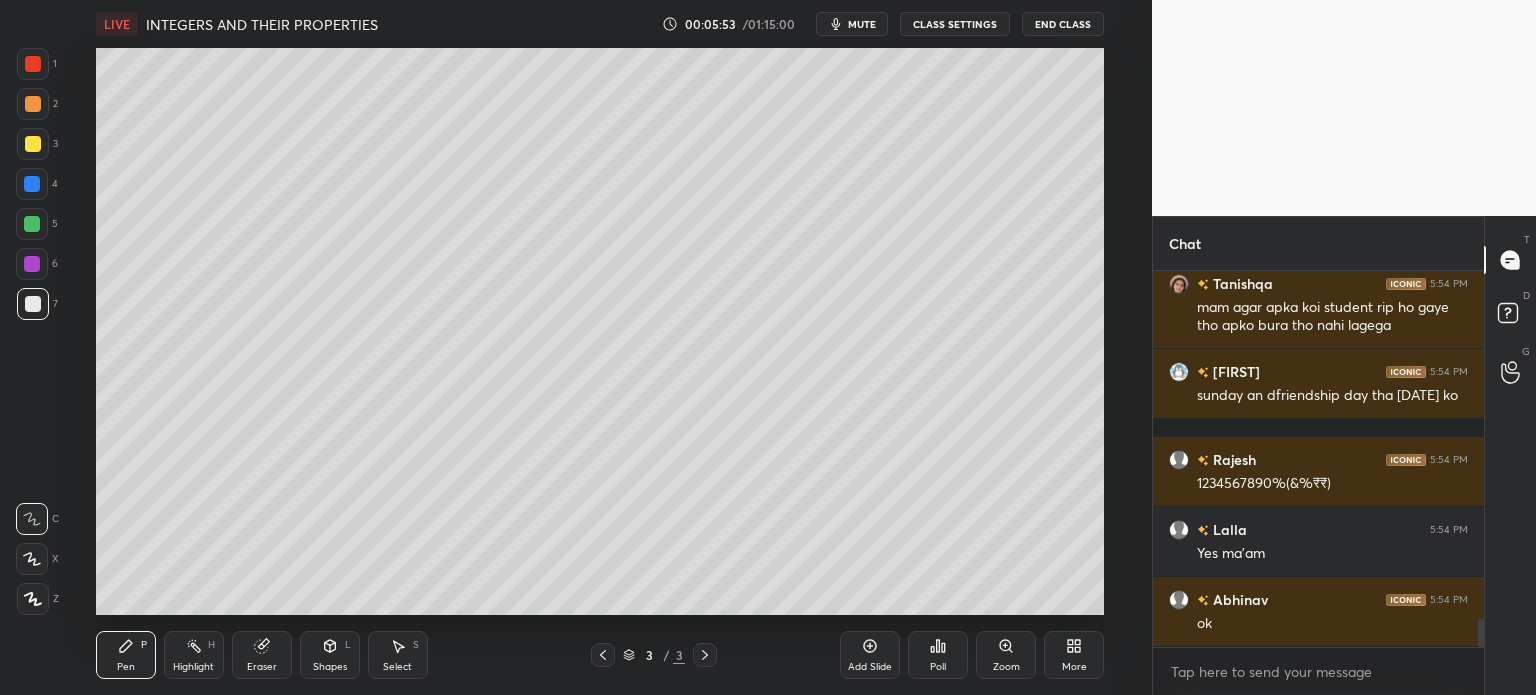 scroll, scrollTop: 4748, scrollLeft: 0, axis: vertical 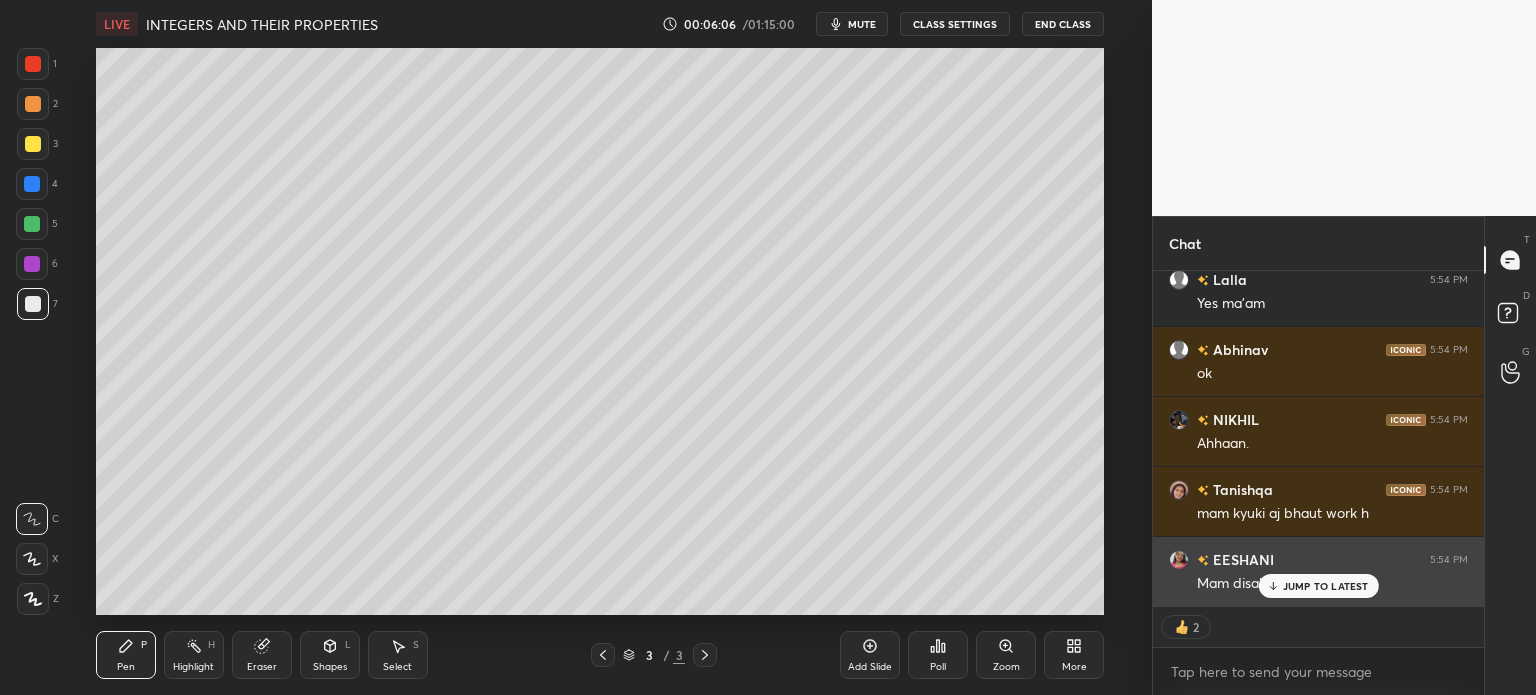 click on "JUMP TO LATEST" at bounding box center (1318, 586) 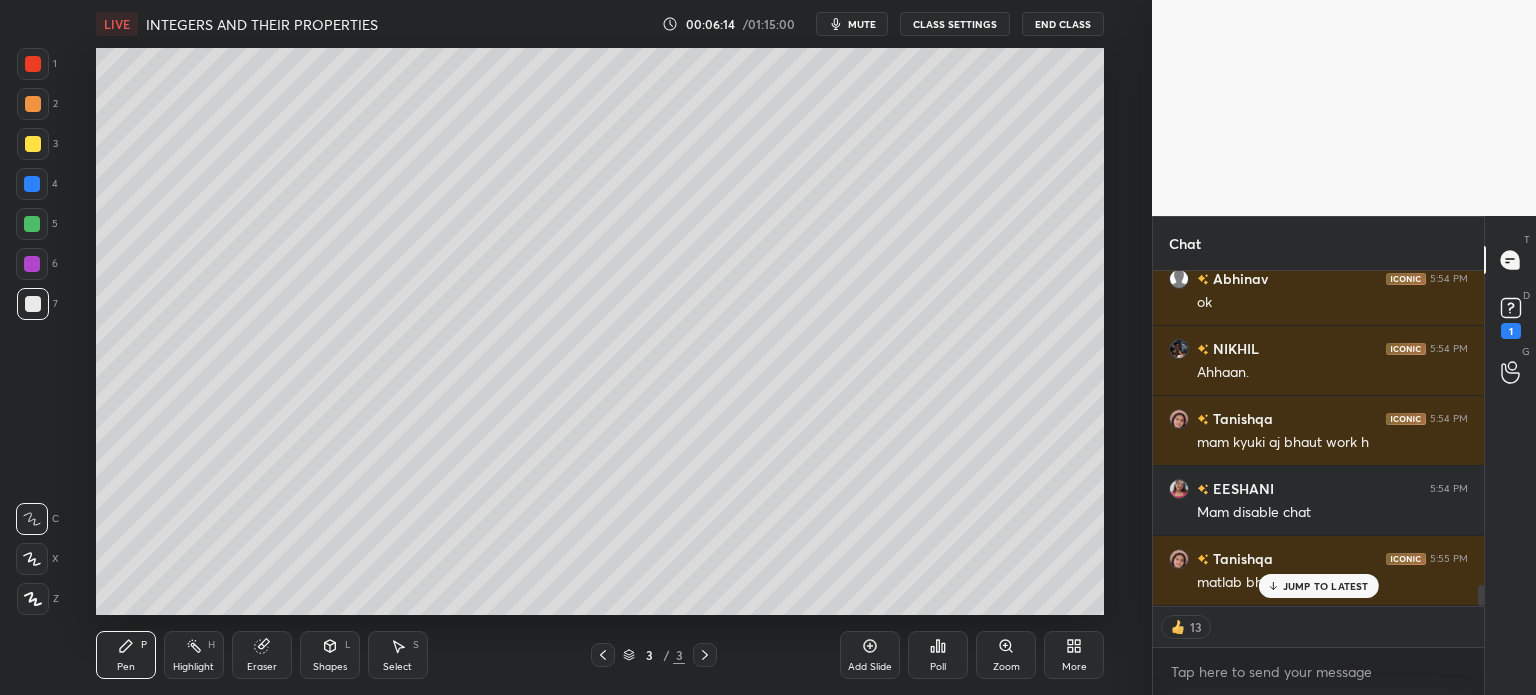 scroll, scrollTop: 5084, scrollLeft: 0, axis: vertical 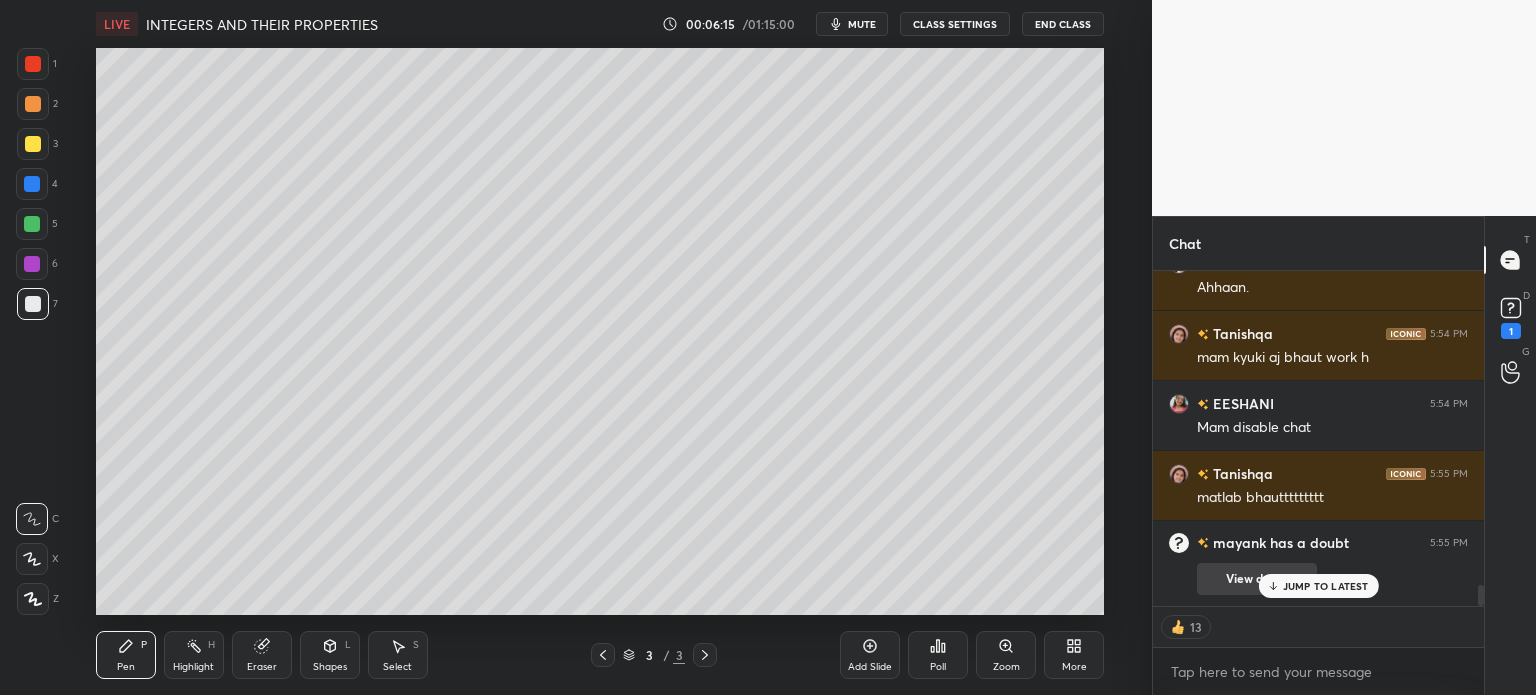 click on "JUMP TO LATEST" at bounding box center (1326, 586) 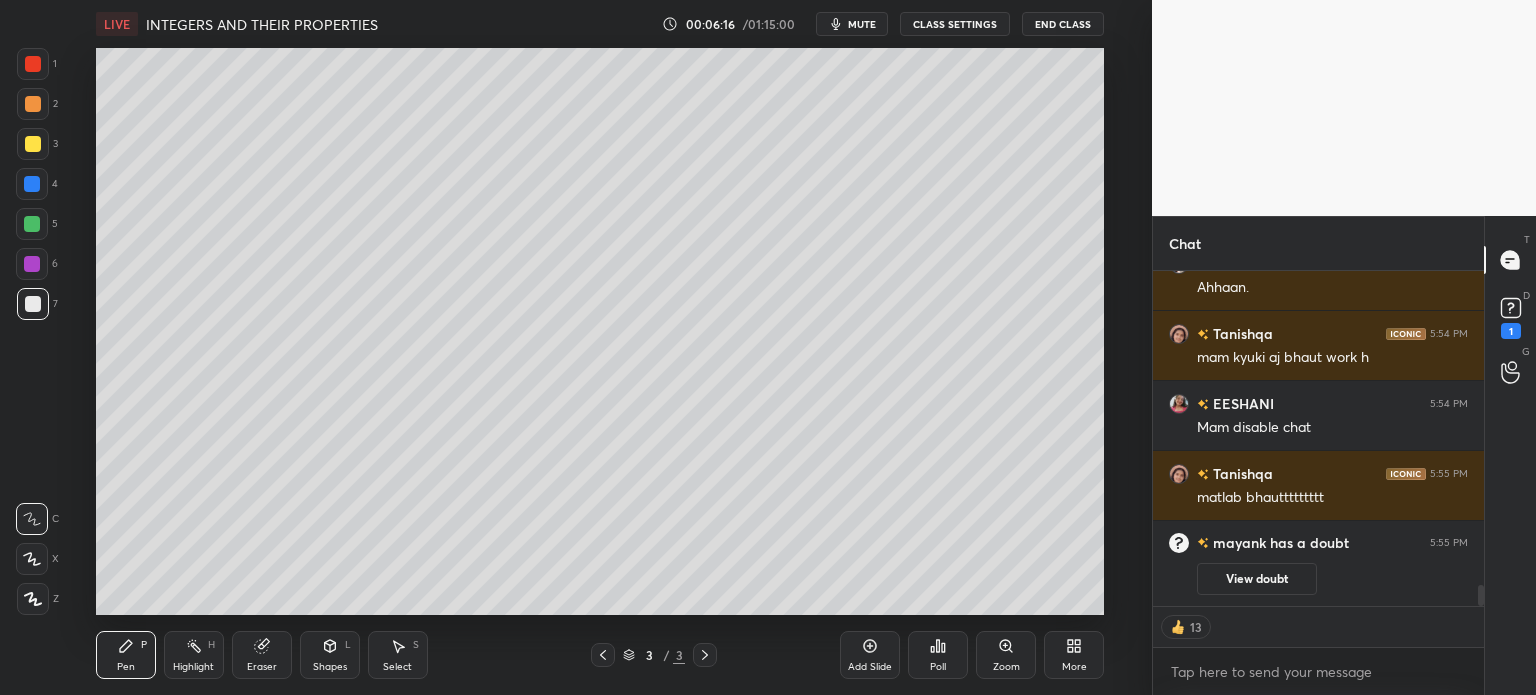 click on "View doubt" at bounding box center (1257, 579) 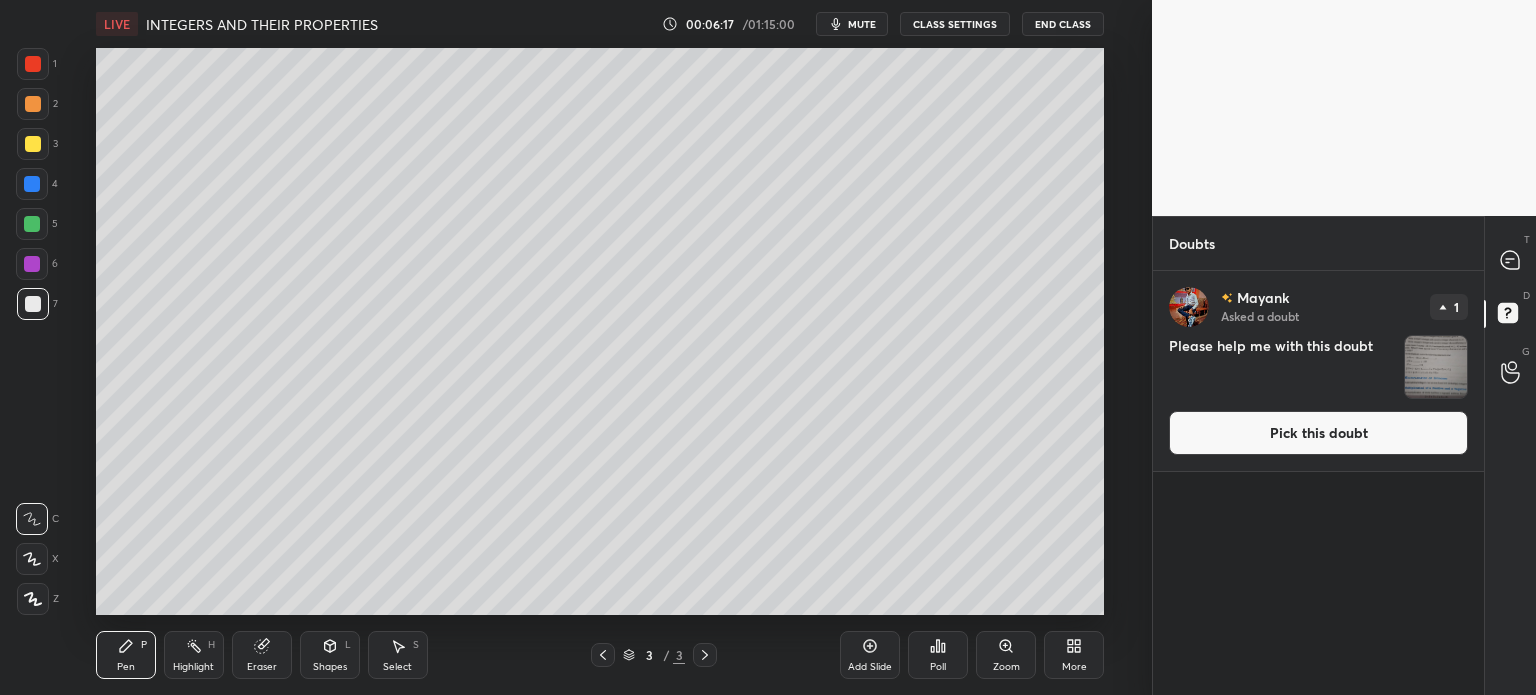 click at bounding box center [1436, 367] 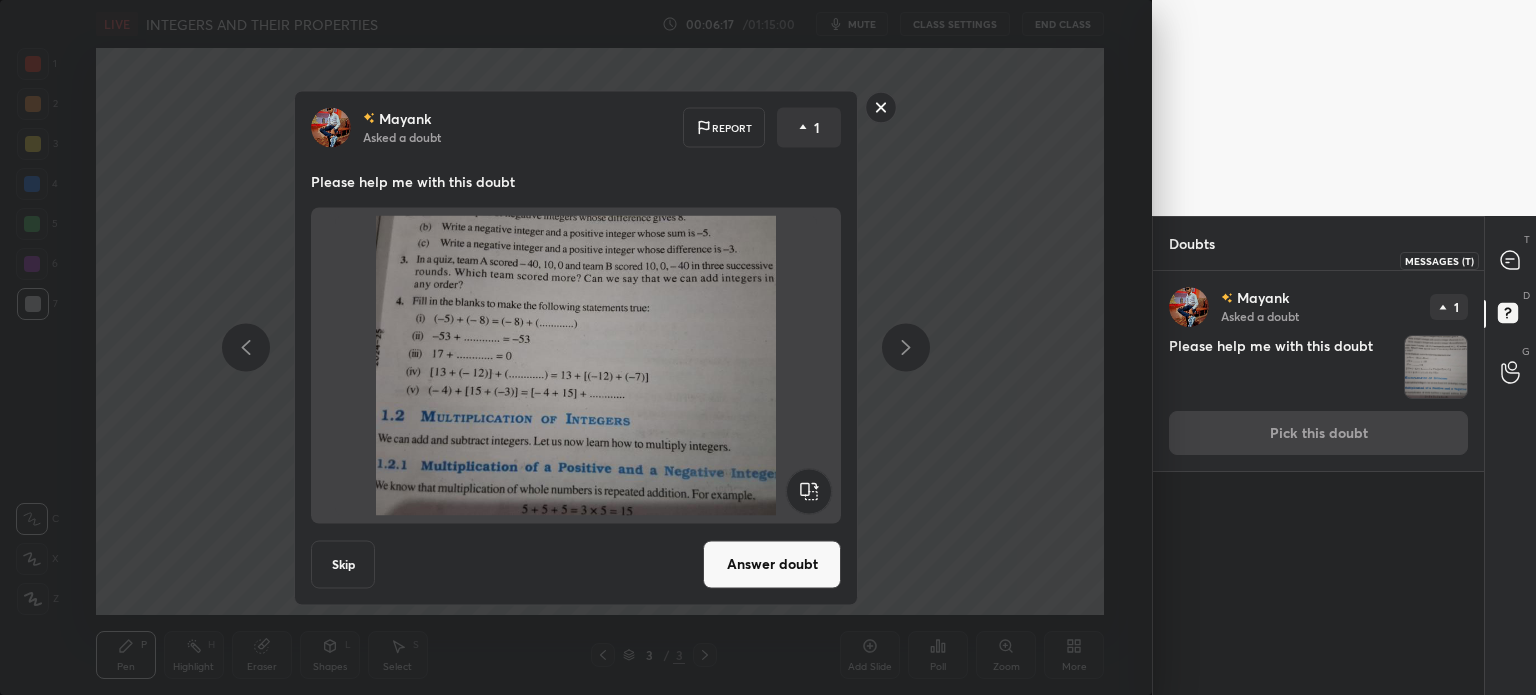 click 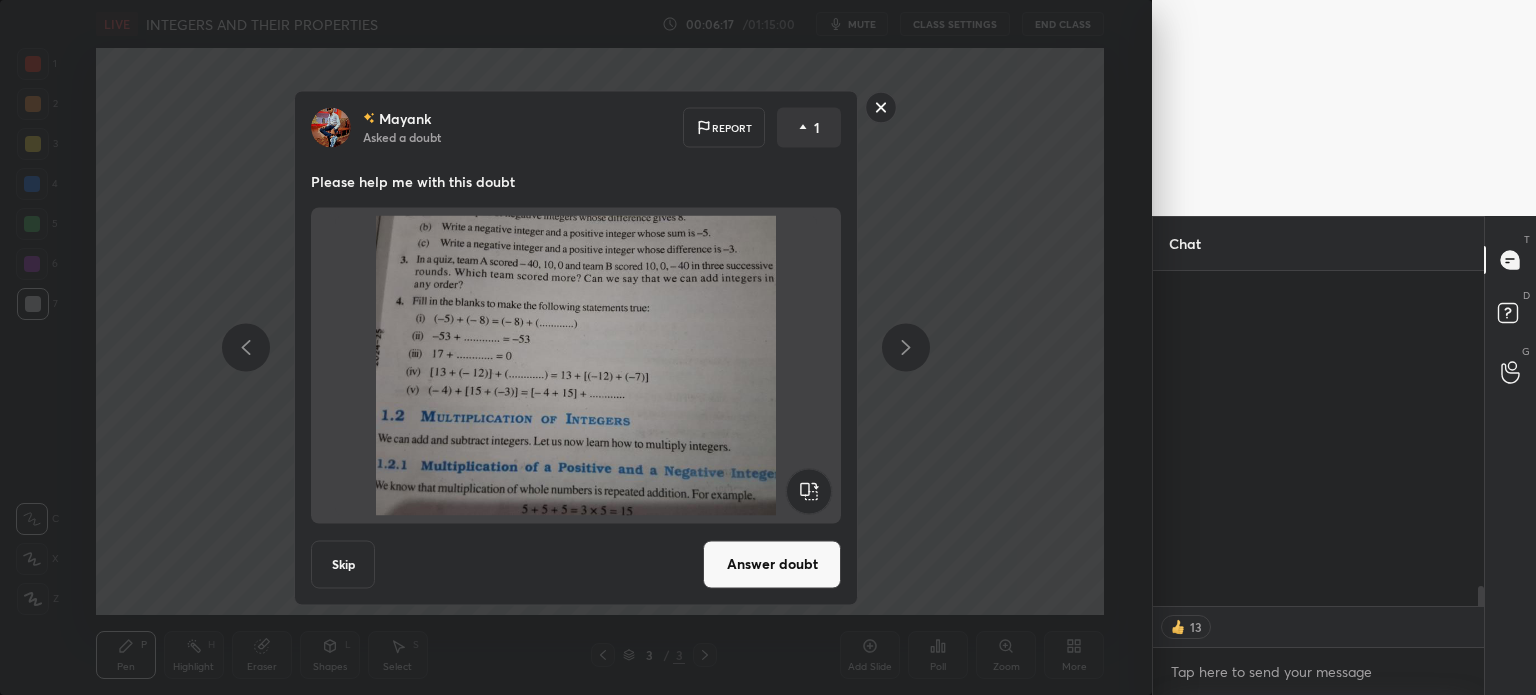 scroll, scrollTop: 5303, scrollLeft: 0, axis: vertical 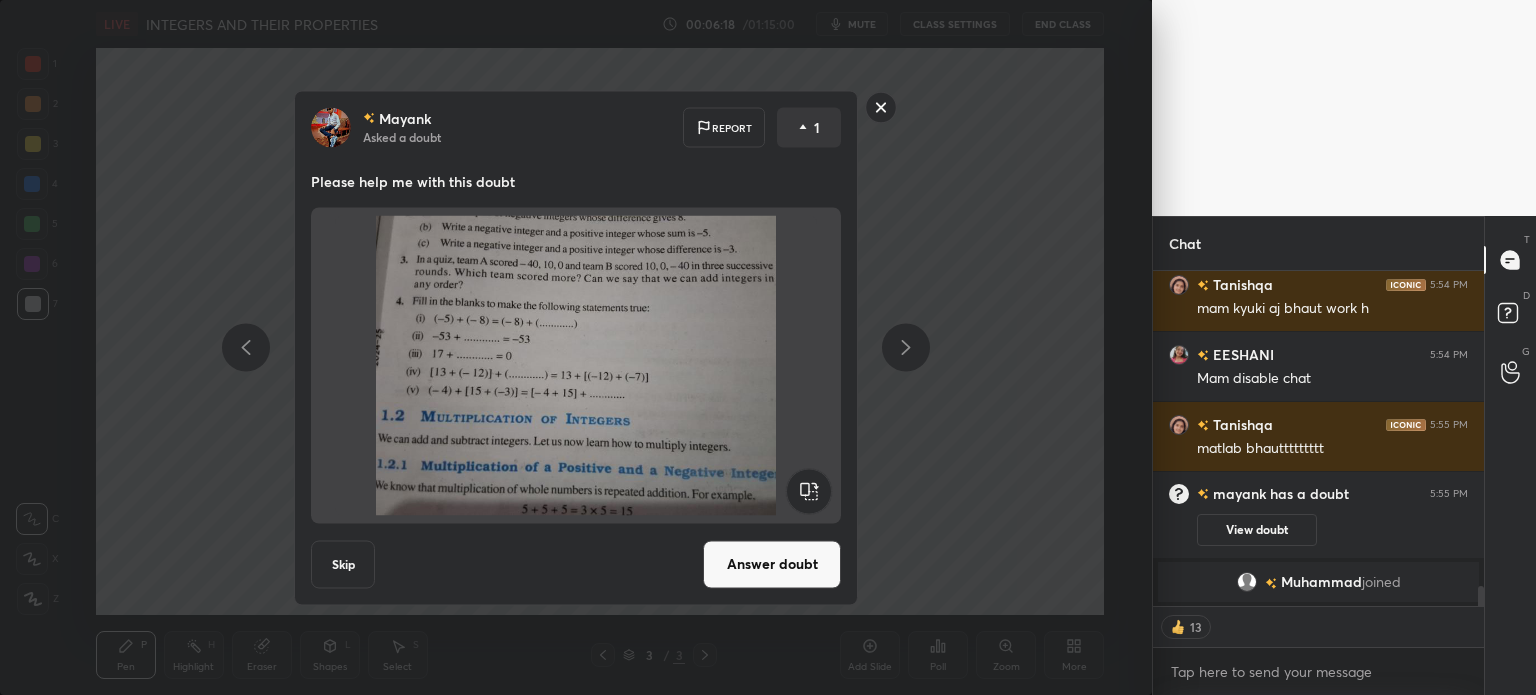 click on "Mayank Asked a doubt Report 1 Please help me with this doubt Skip Answer doubt" at bounding box center [576, 347] 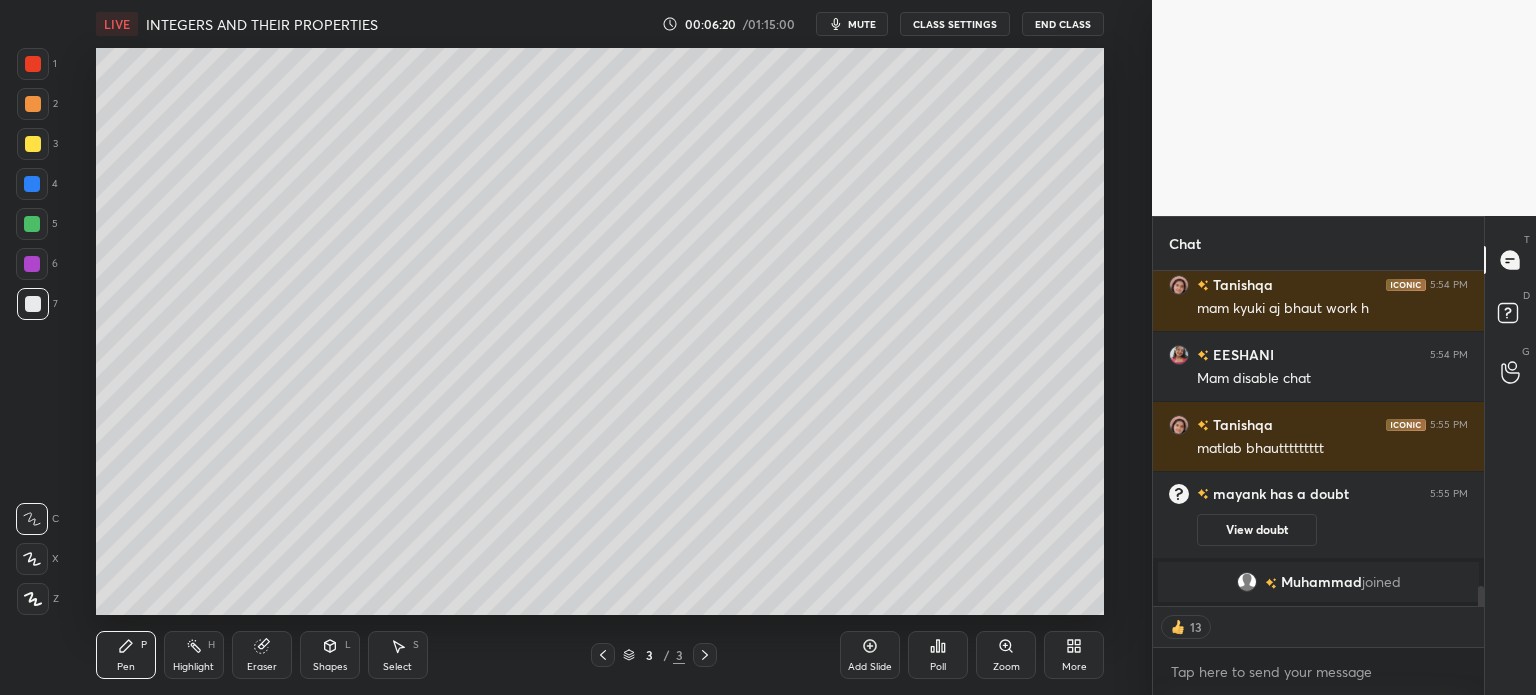 click on "Add Slide" at bounding box center (870, 667) 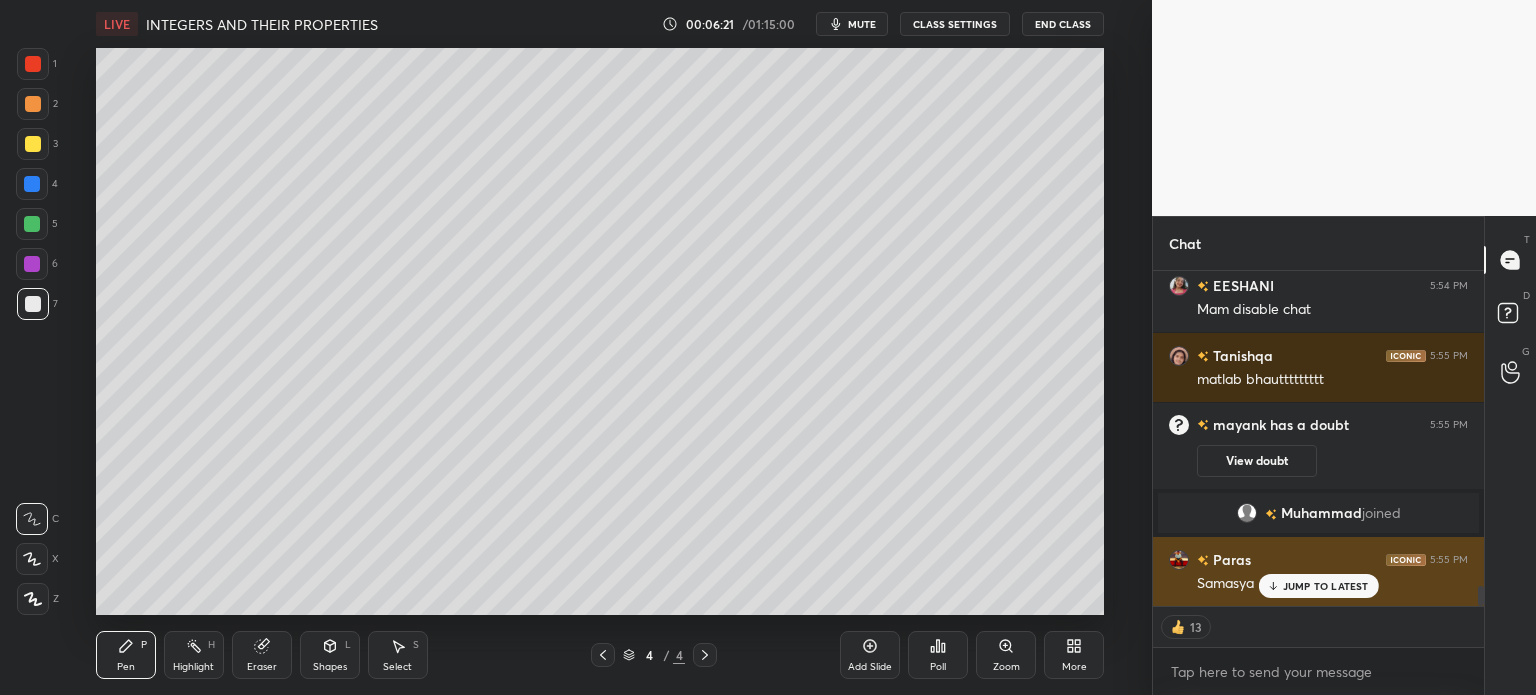 click on "JUMP TO LATEST" at bounding box center (1326, 586) 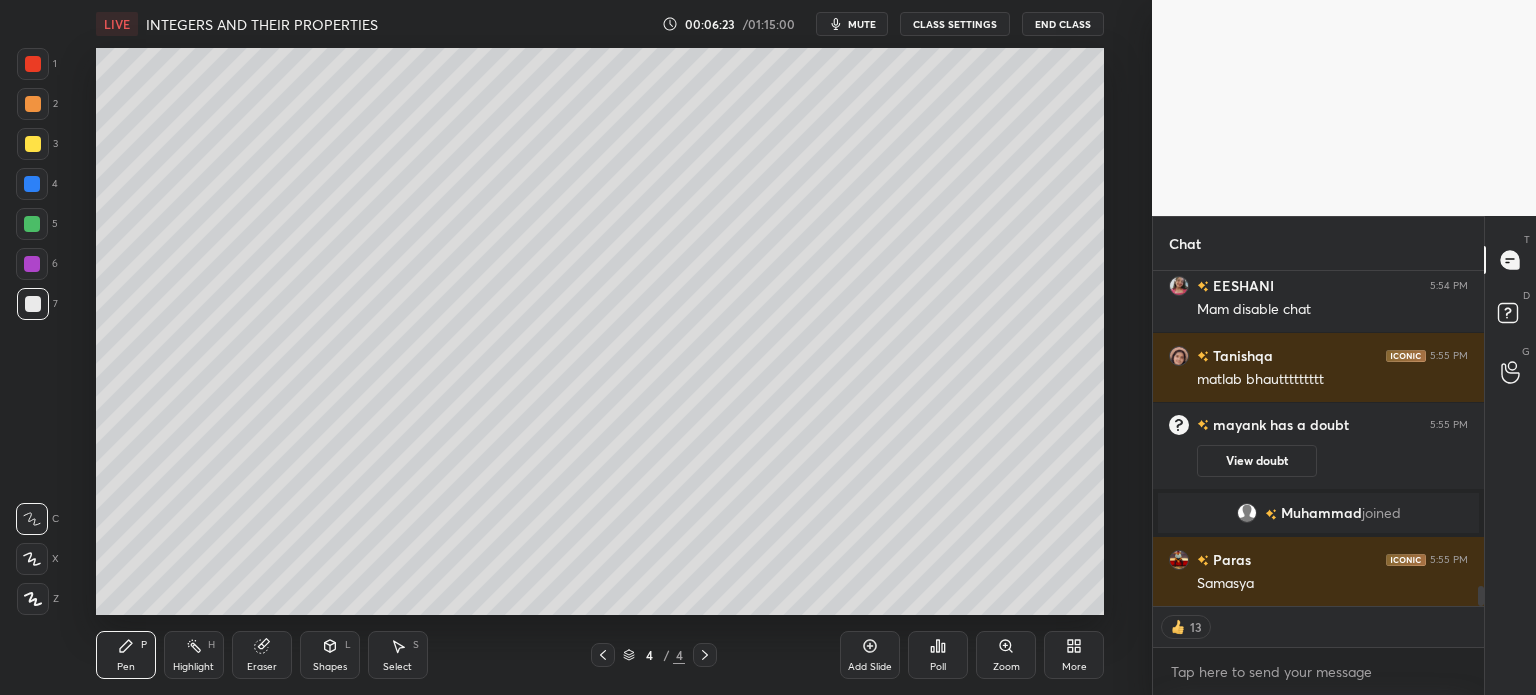 type on "x" 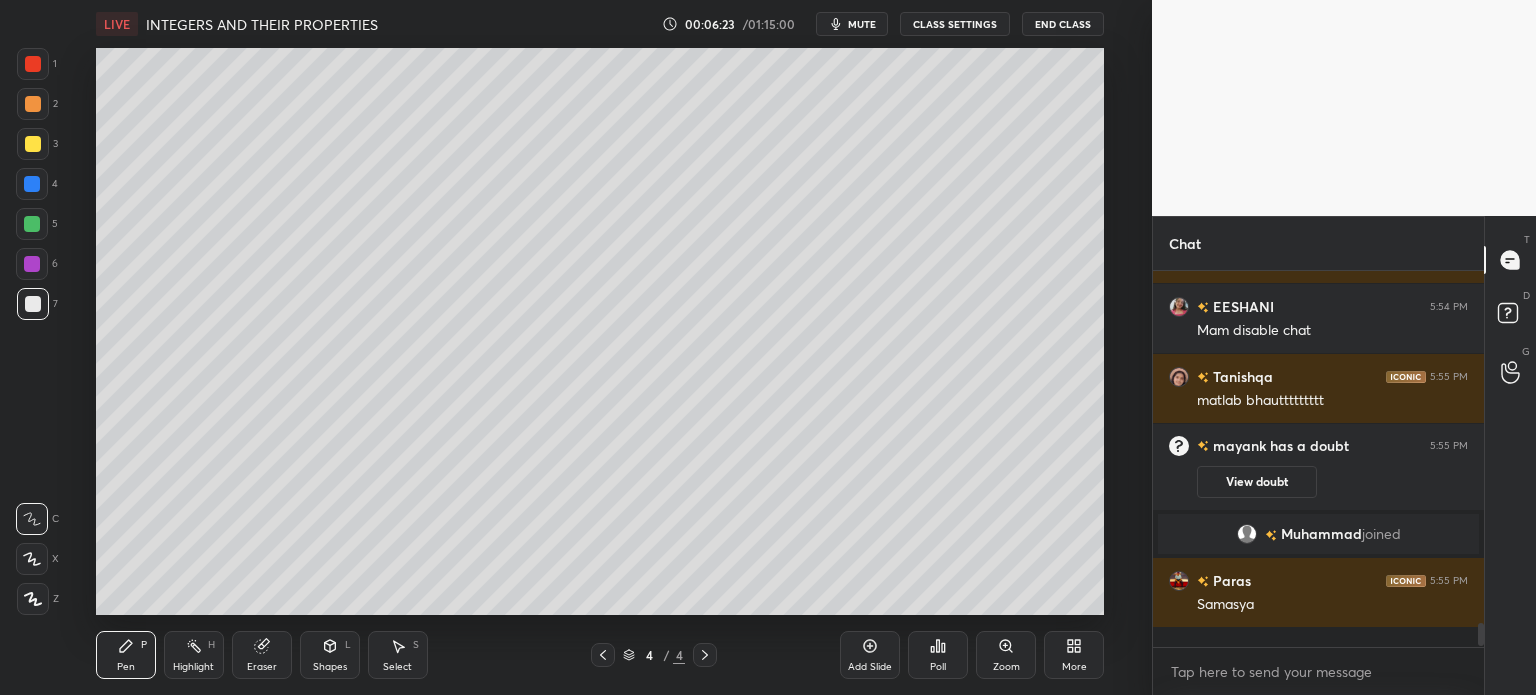 scroll, scrollTop: 5, scrollLeft: 6, axis: both 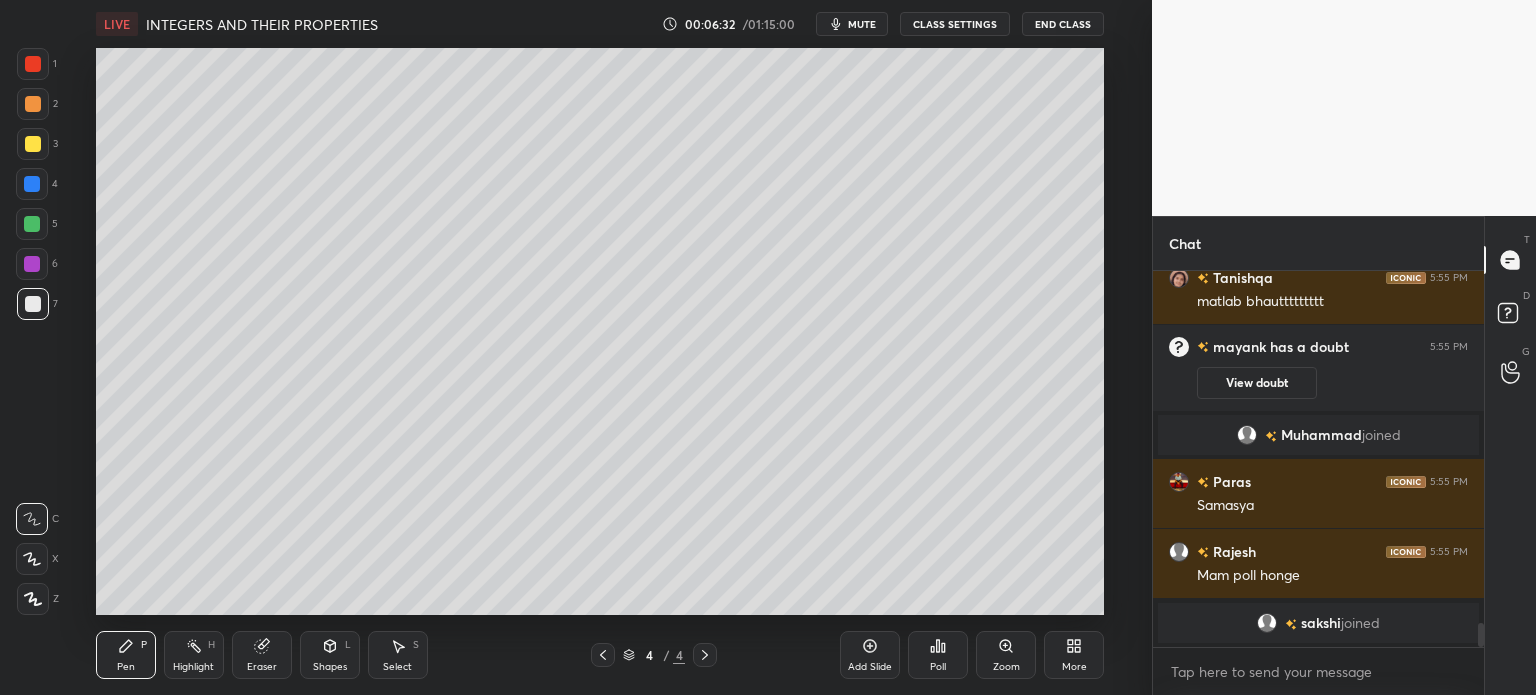 click 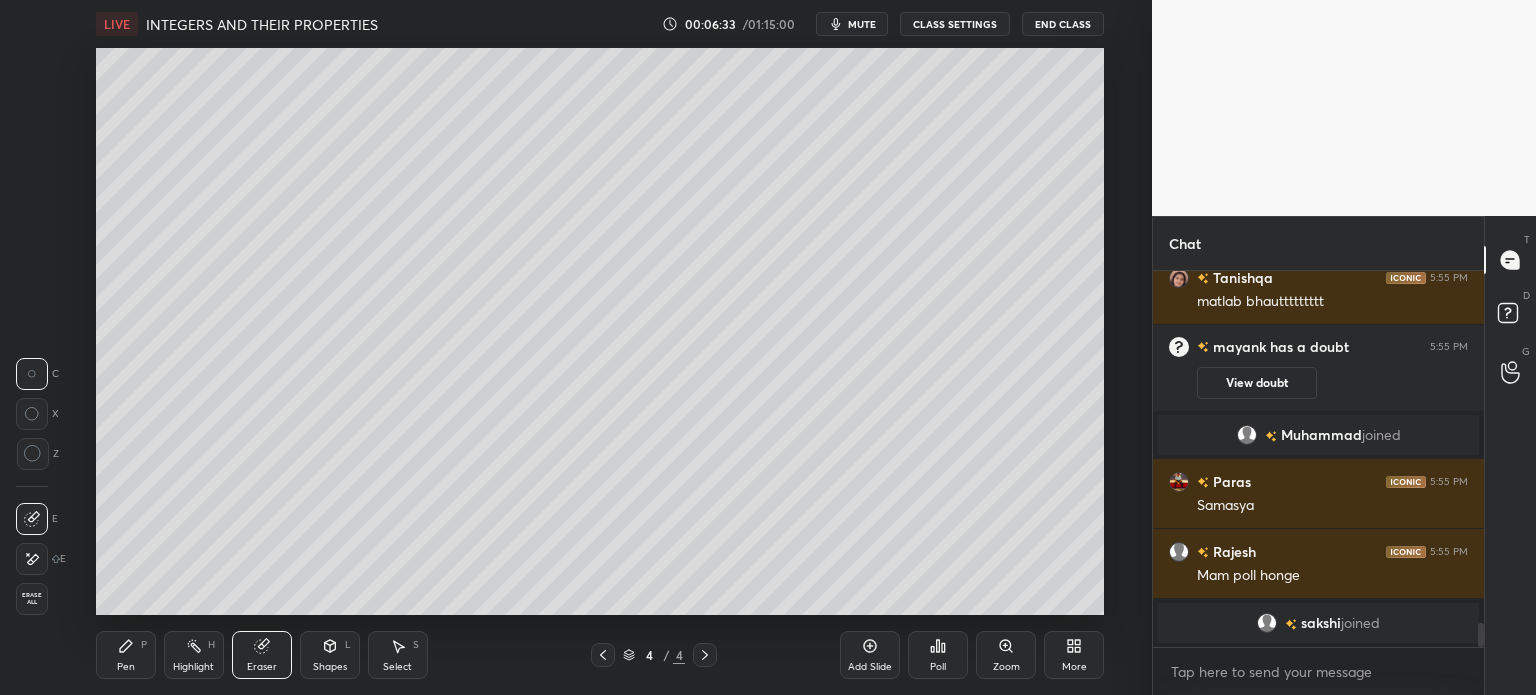 click on "Erase all" at bounding box center [32, 599] 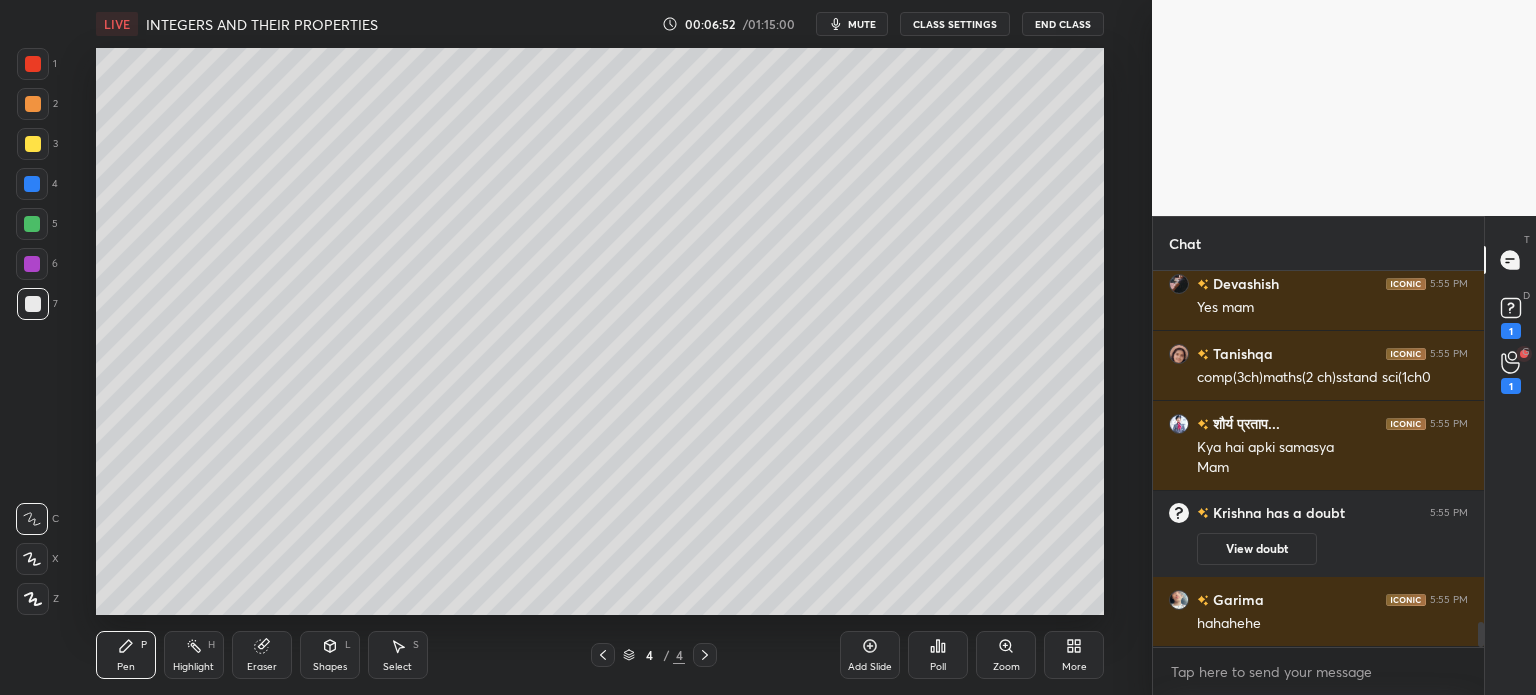 scroll, scrollTop: 5250, scrollLeft: 0, axis: vertical 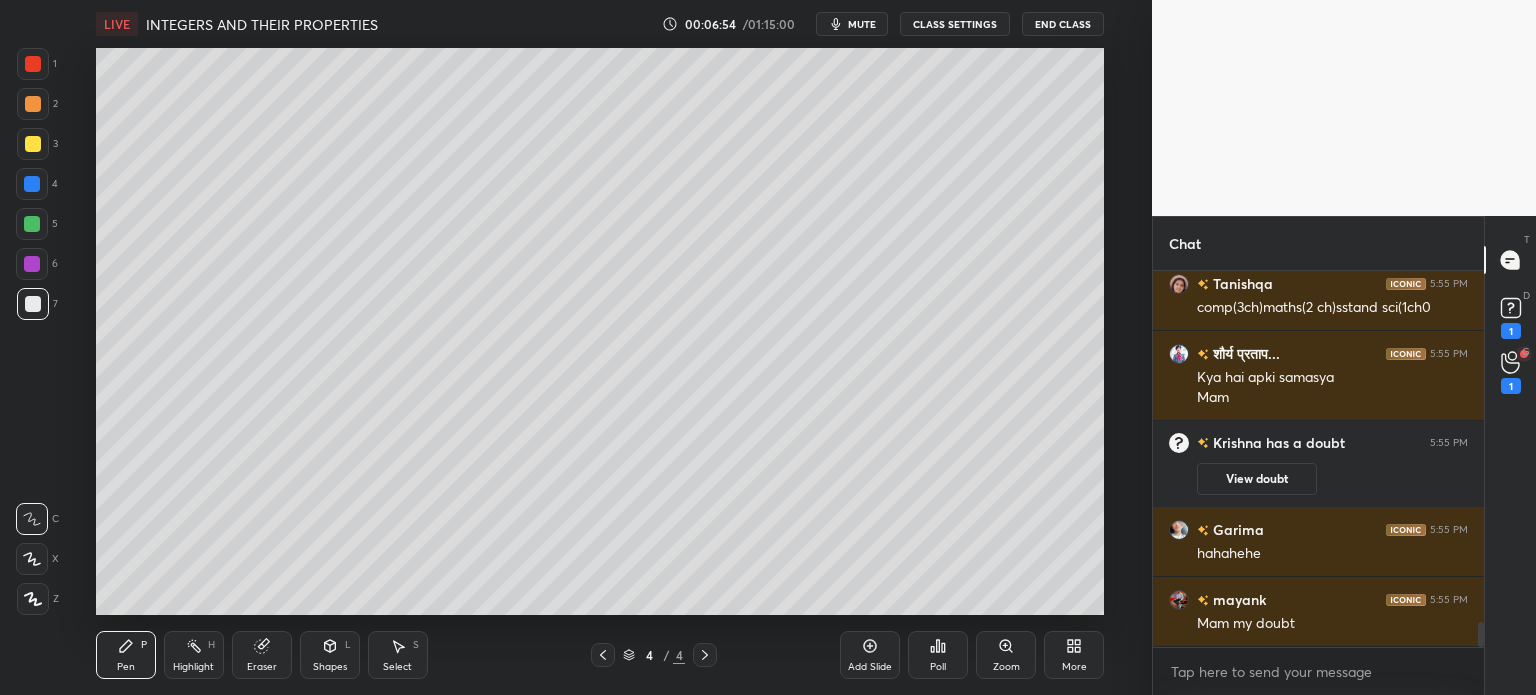 click on "CLASS SETTINGS" at bounding box center (955, 24) 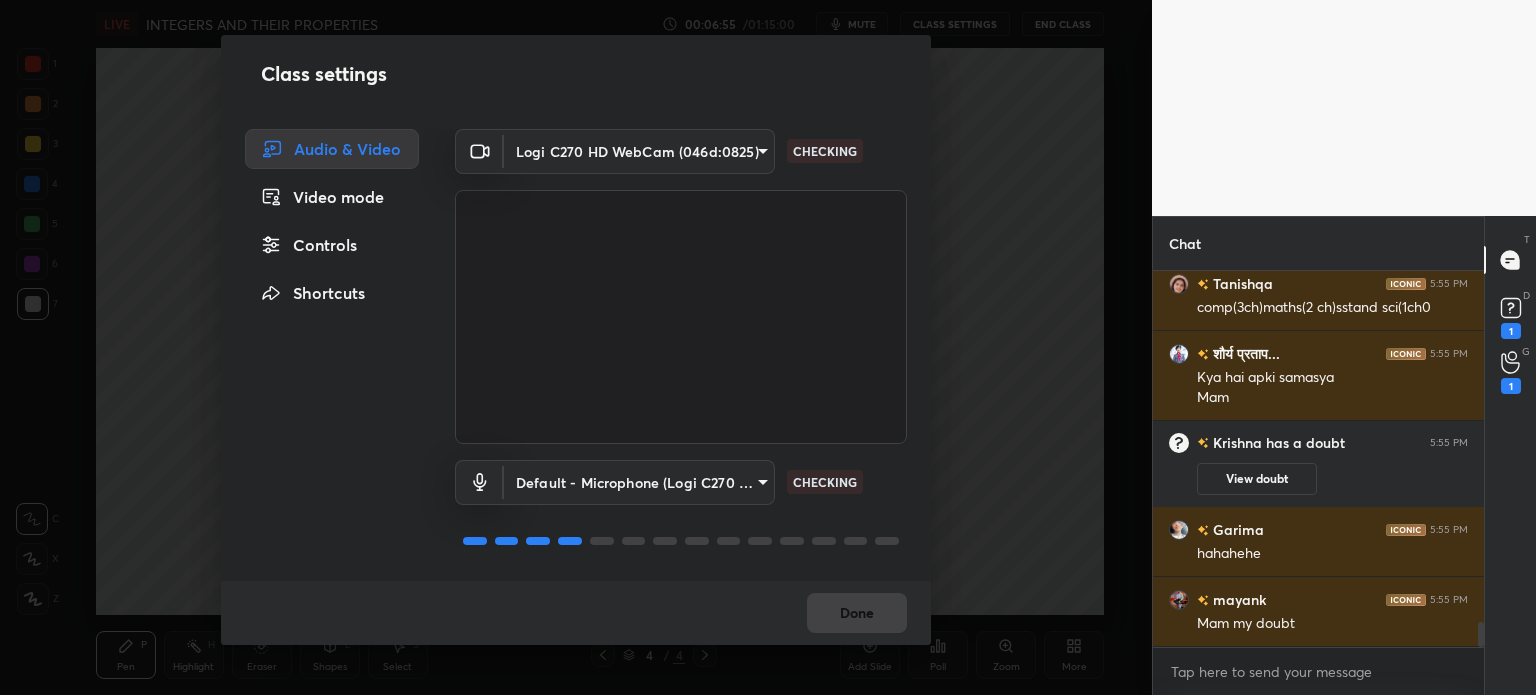 click on "Audio & Video Video mode Controls Shortcuts" at bounding box center (326, 355) 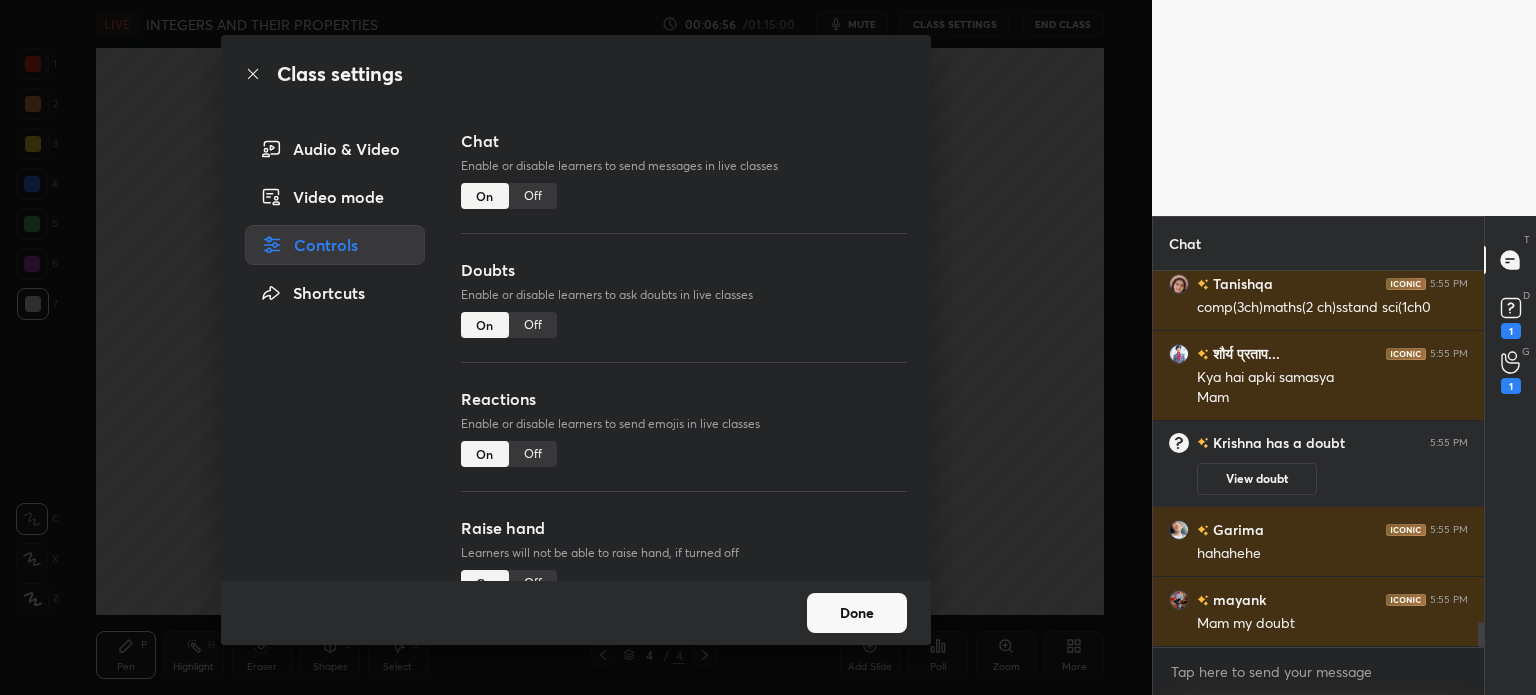 click on "Off" at bounding box center (533, 196) 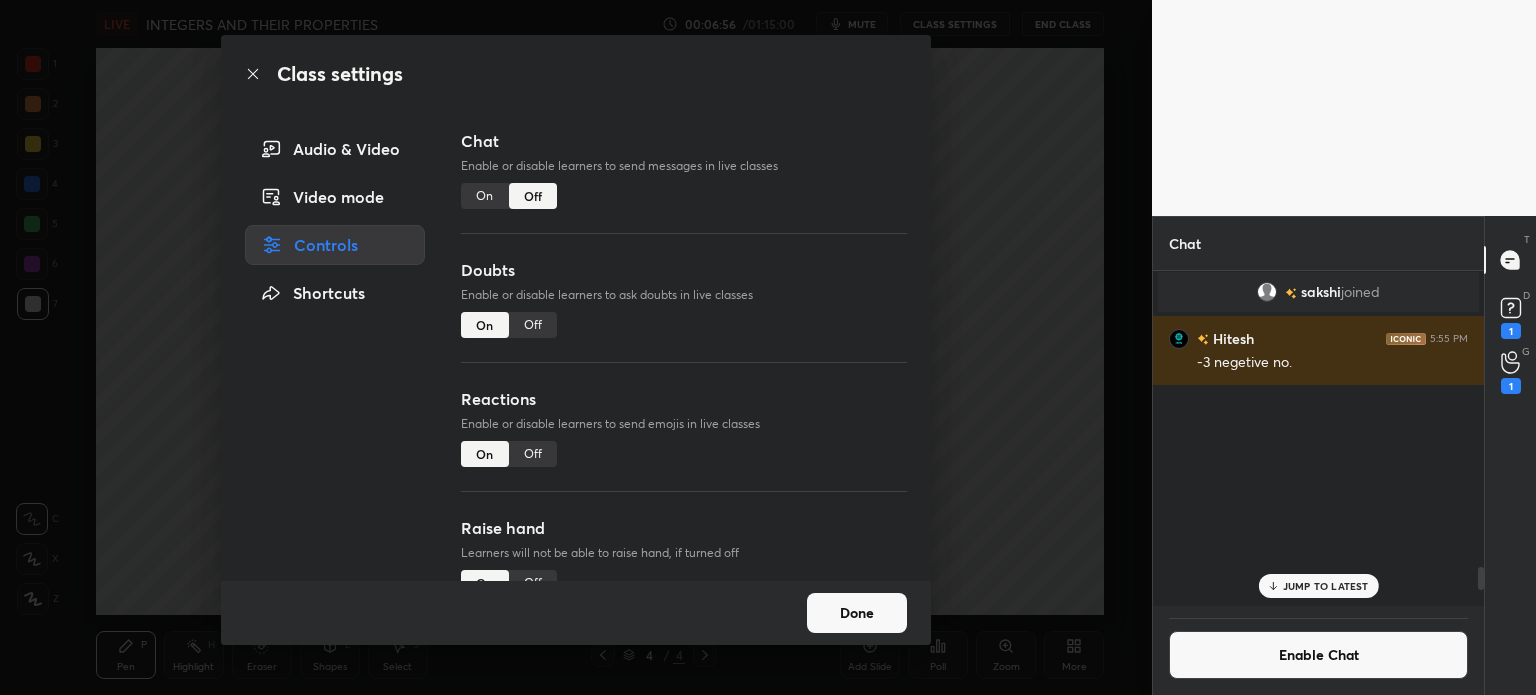 scroll, scrollTop: 4824, scrollLeft: 0, axis: vertical 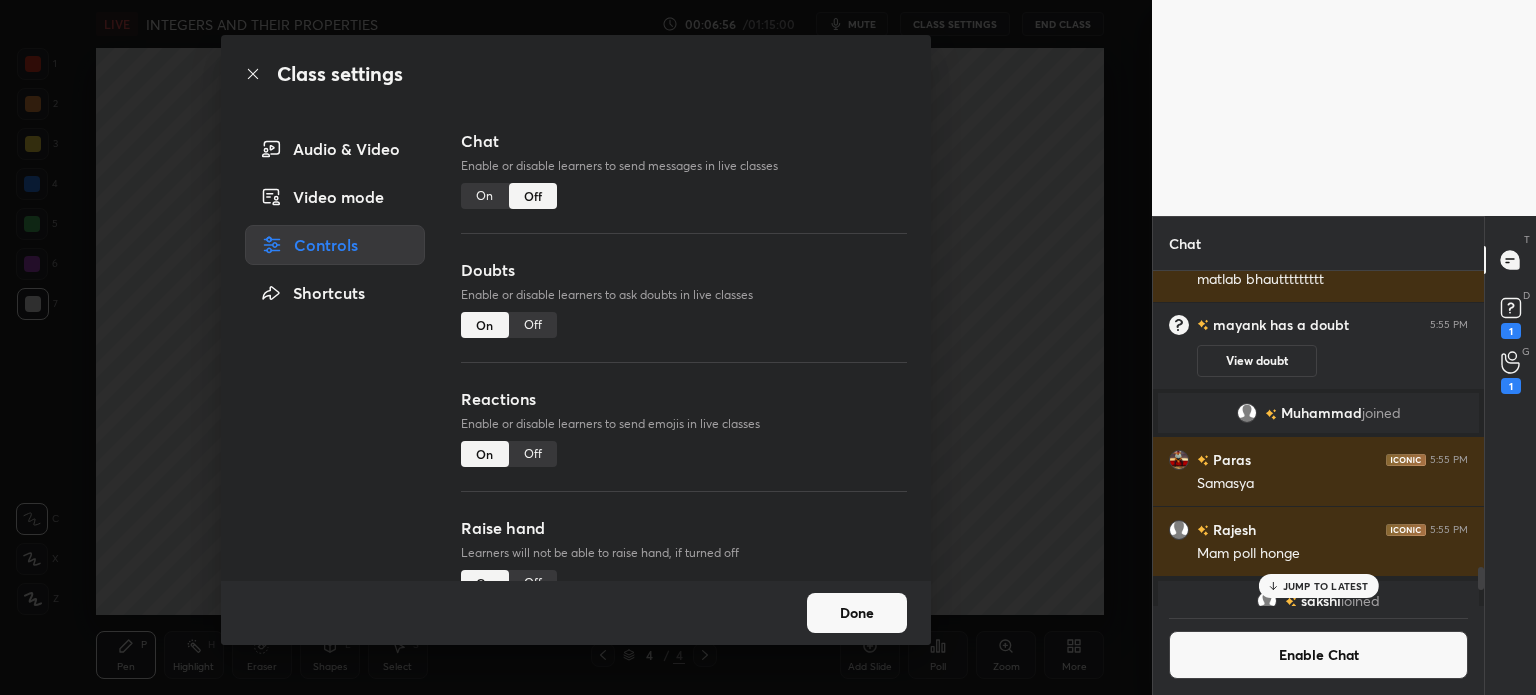click on "Off" at bounding box center (533, 325) 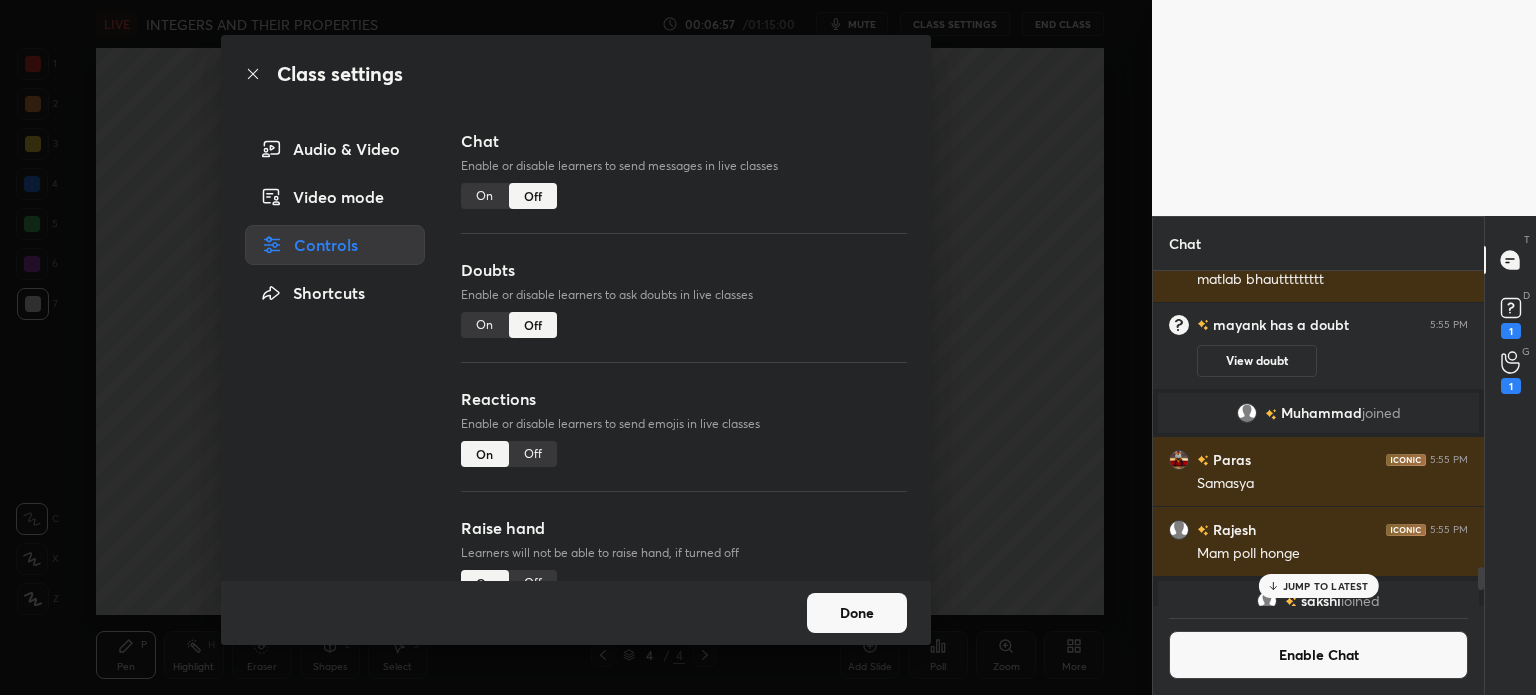 click on "Done" at bounding box center (857, 613) 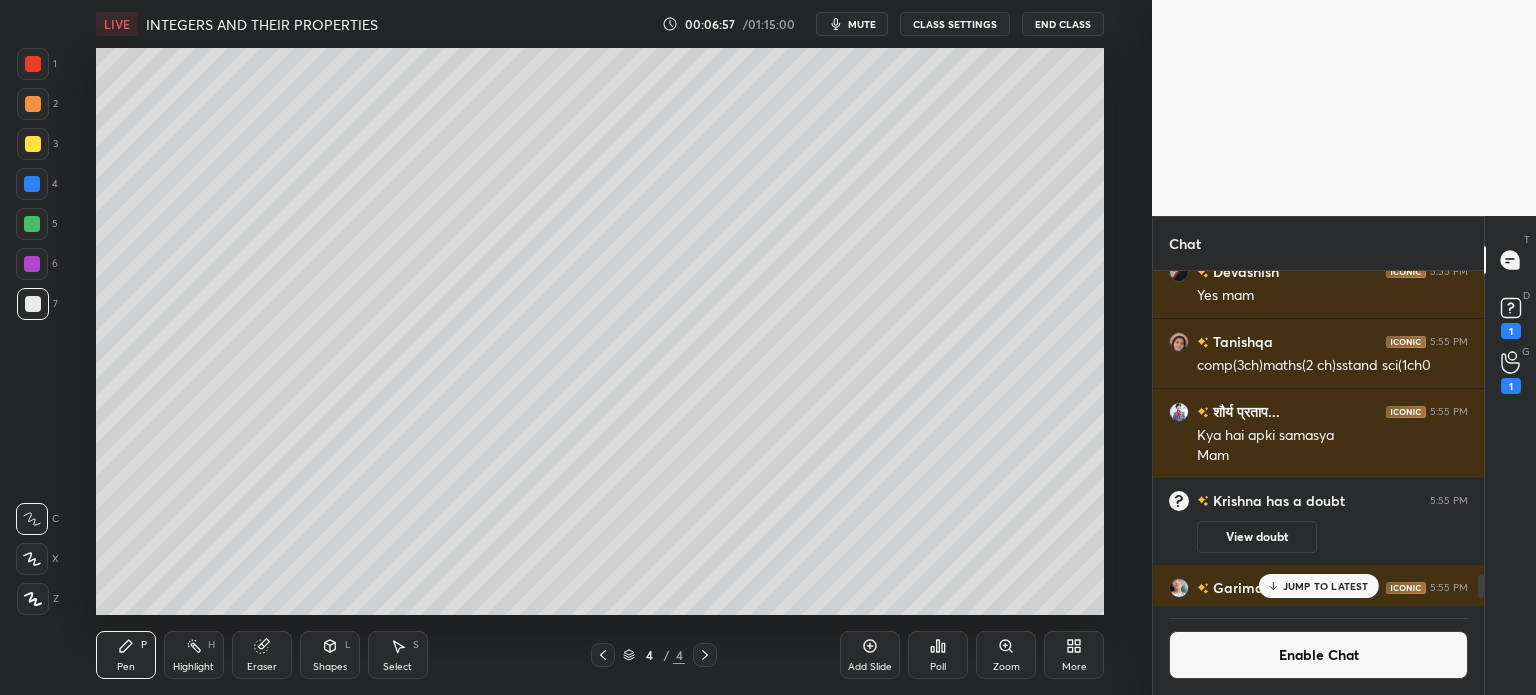 scroll, scrollTop: 5368, scrollLeft: 0, axis: vertical 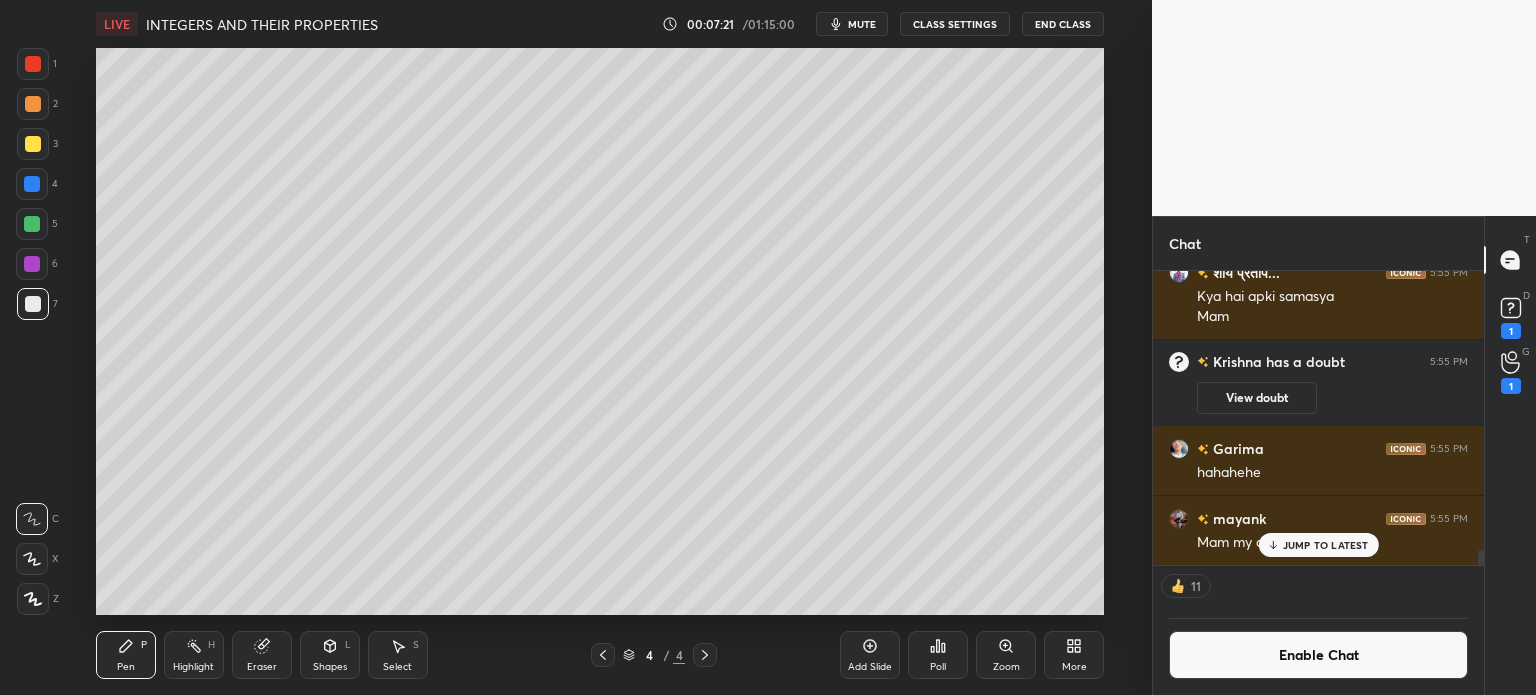 click on "Eraser" at bounding box center (262, 655) 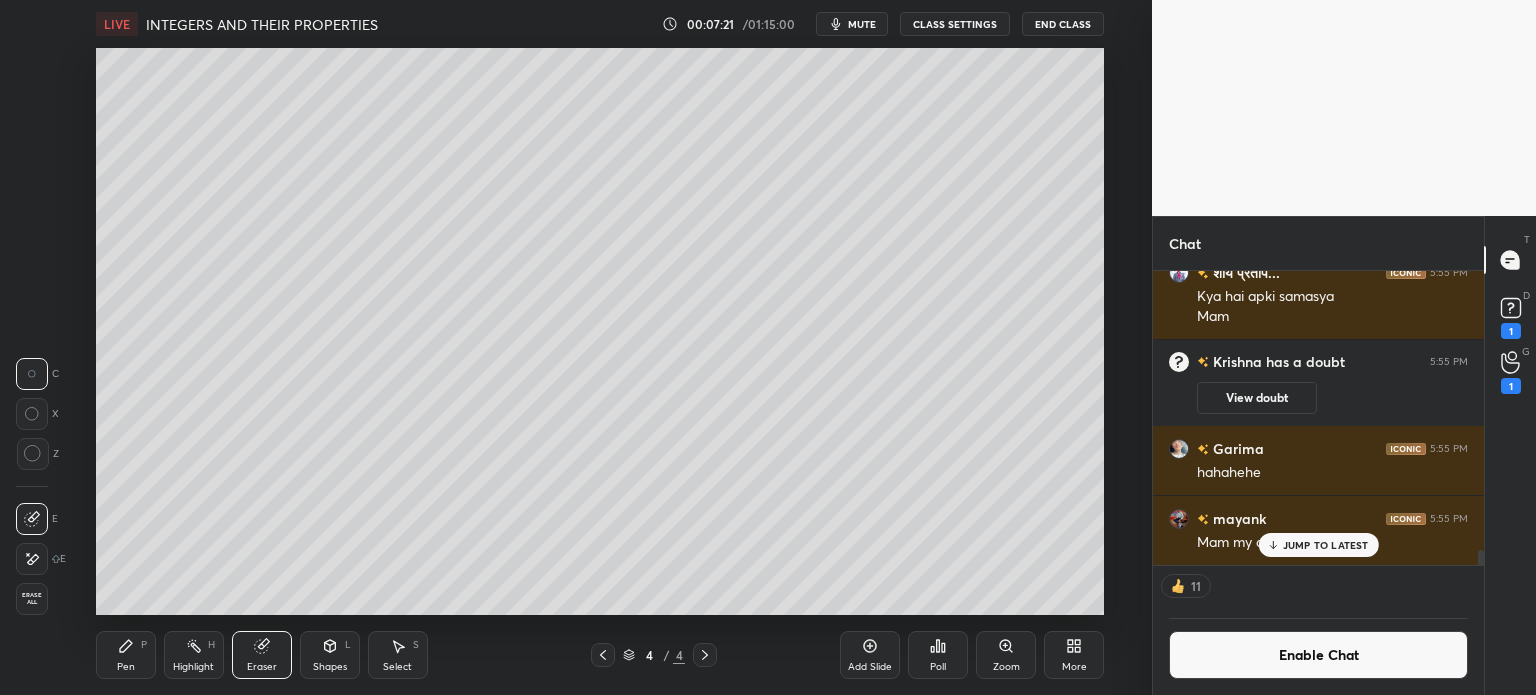 click on "Erase all" at bounding box center [32, 599] 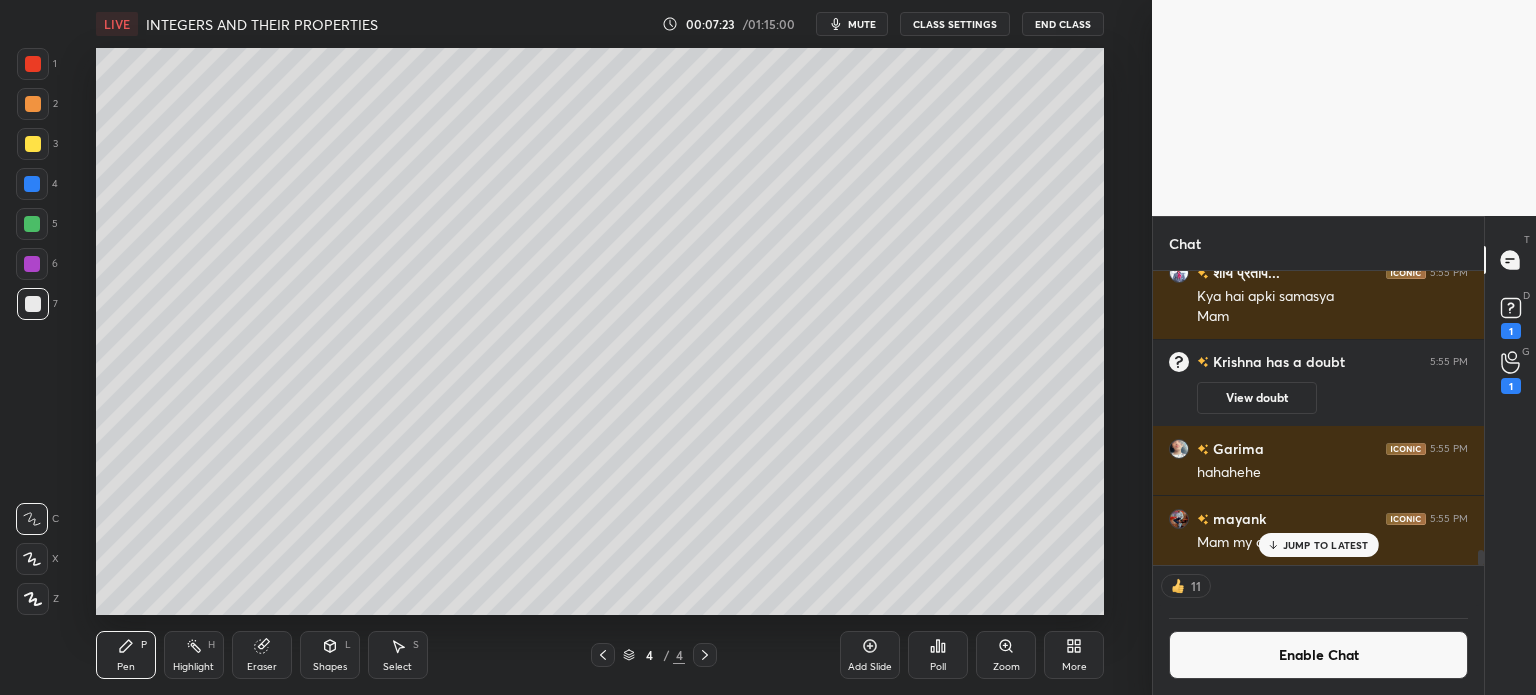 click 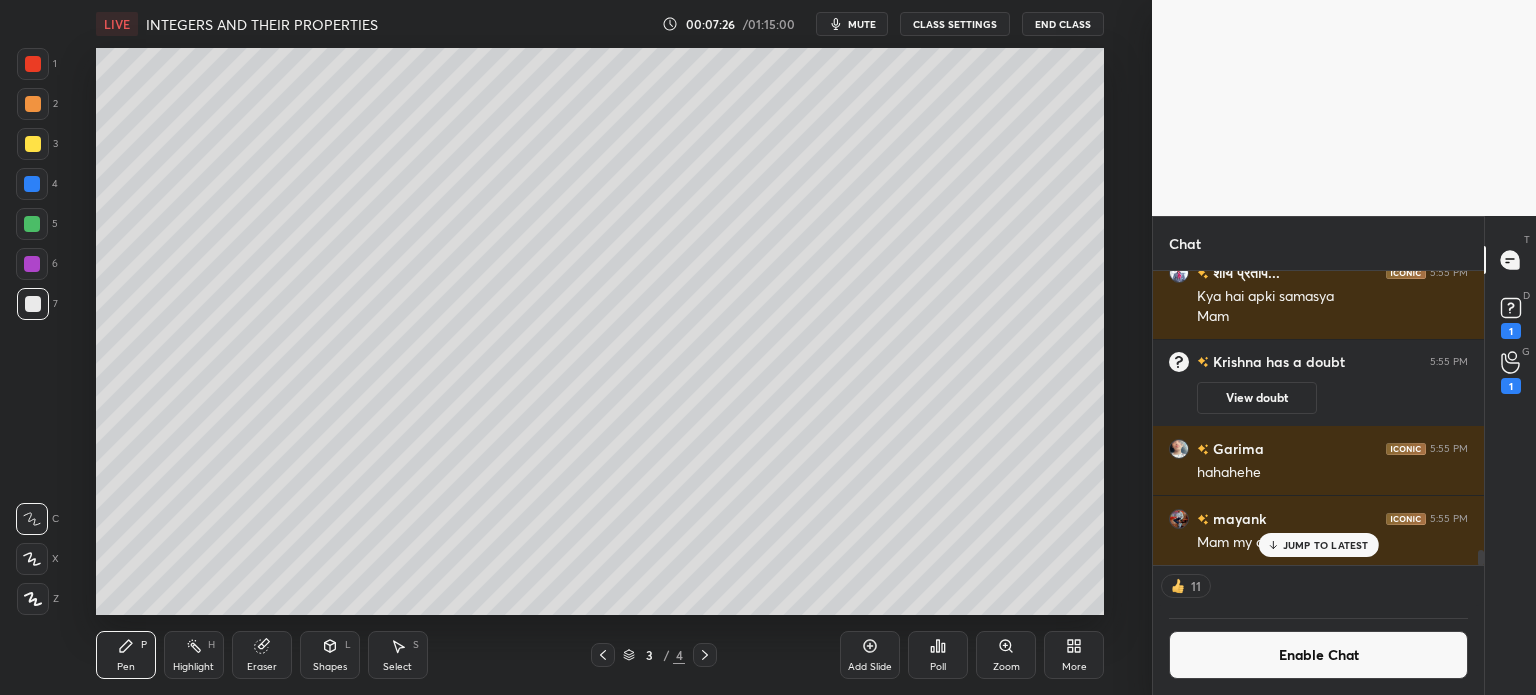click 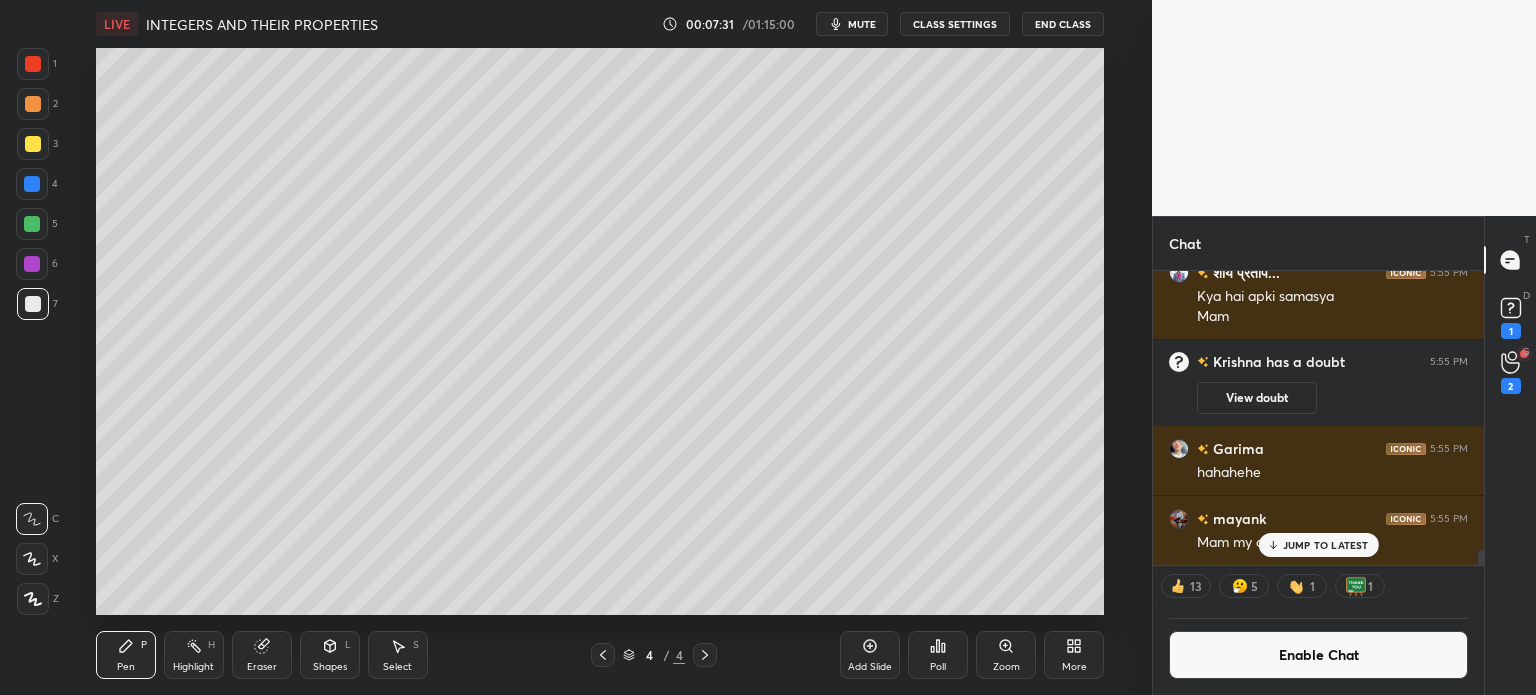 click at bounding box center (33, 144) 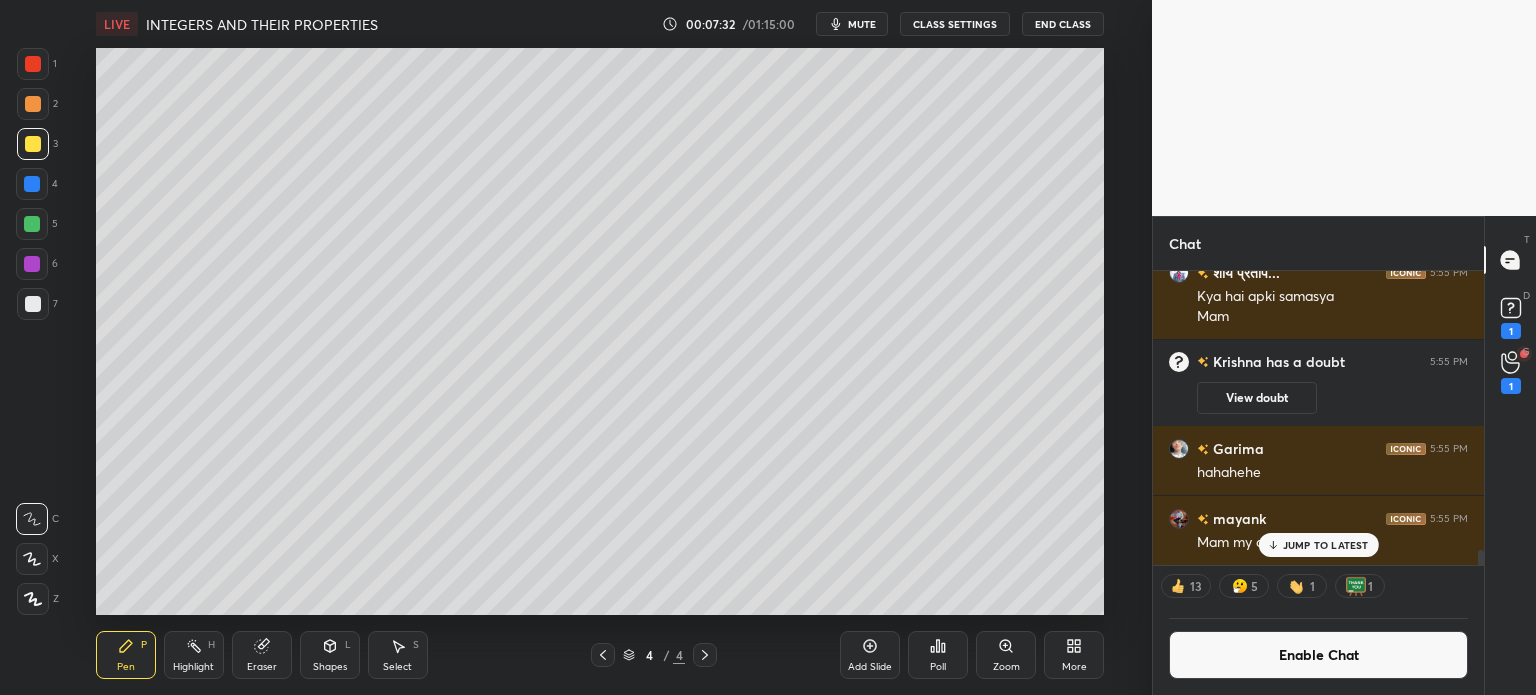 click 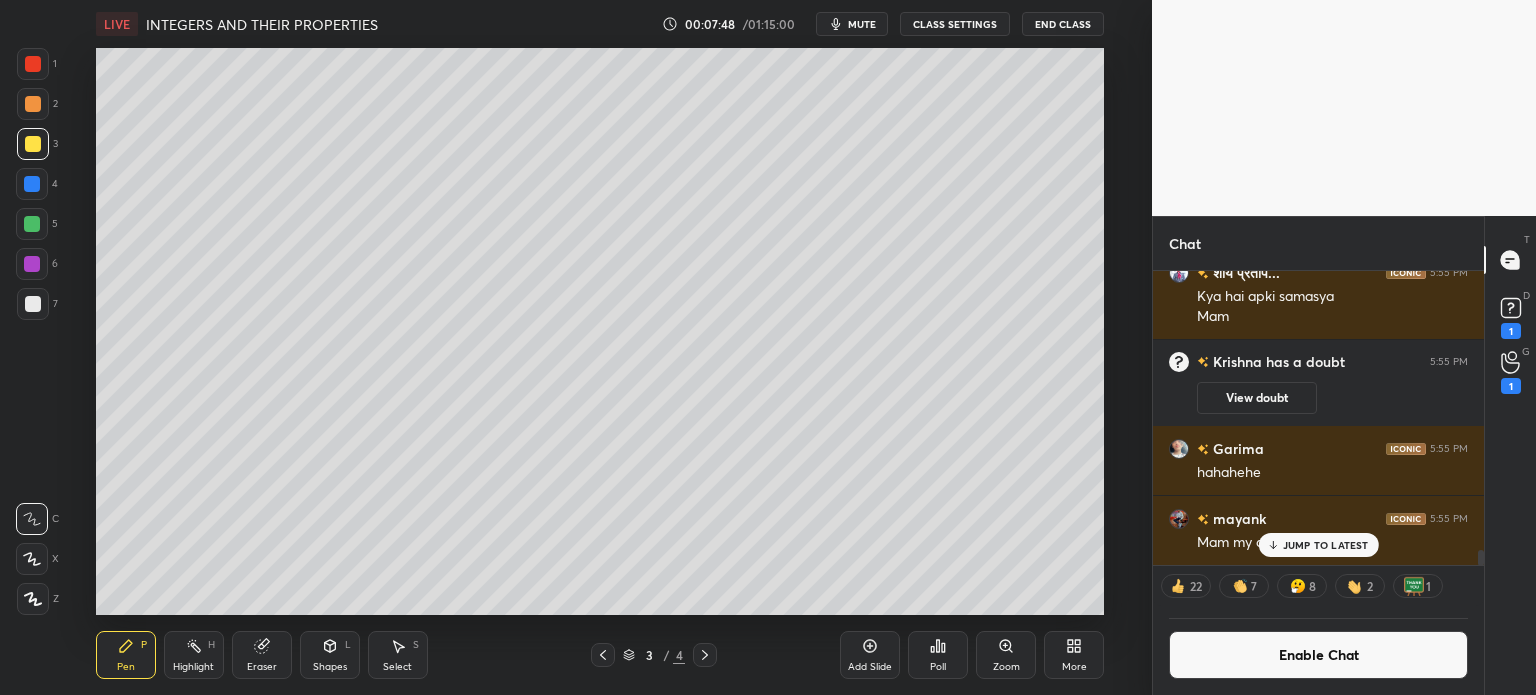 click on "Add Slide" at bounding box center [870, 667] 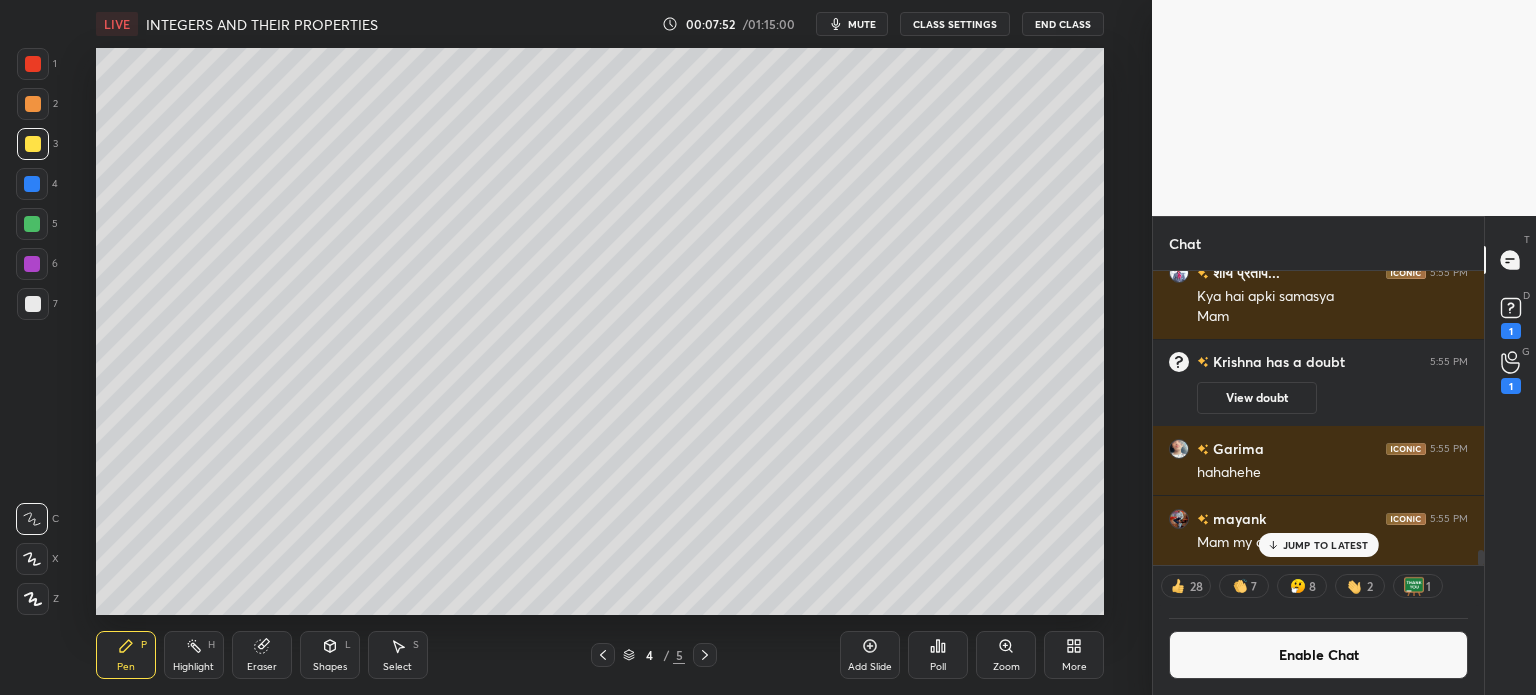 click on "Shapes L" at bounding box center [330, 655] 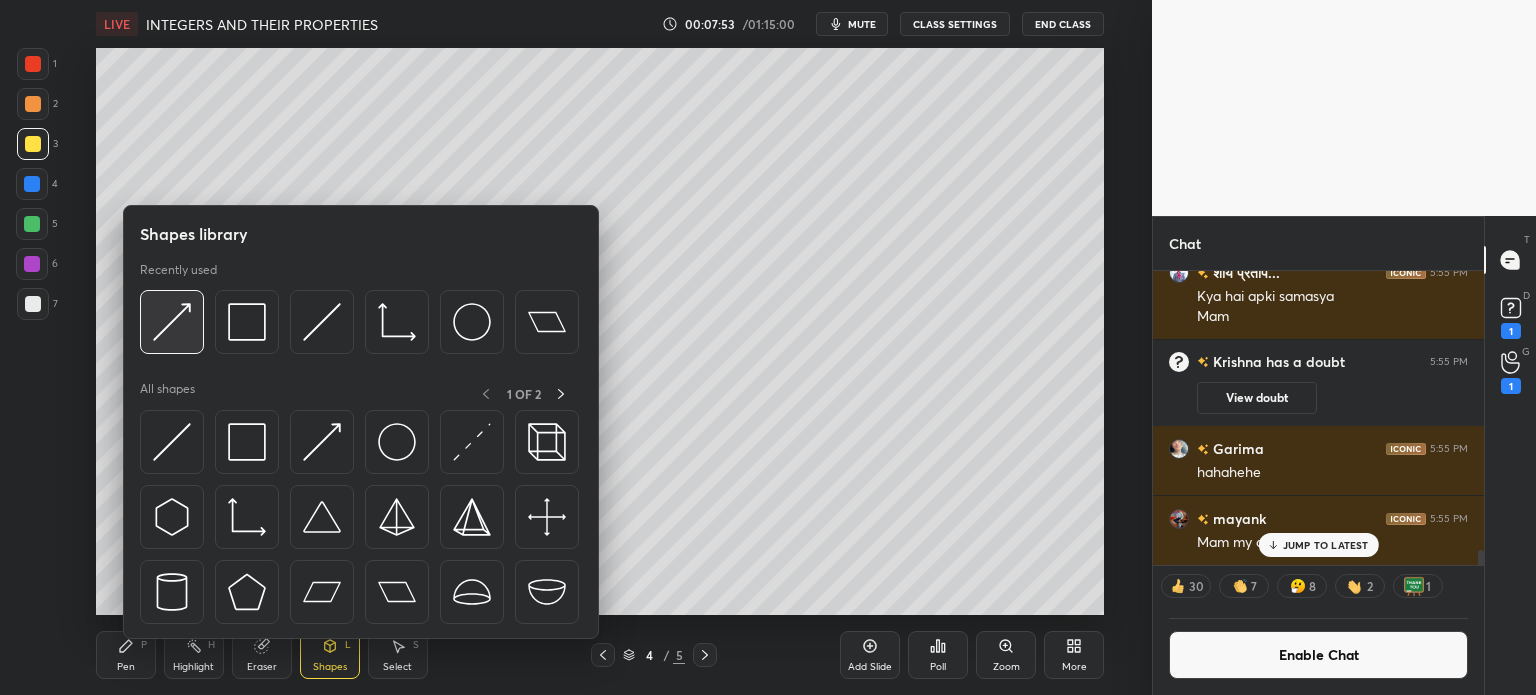 click at bounding box center (172, 322) 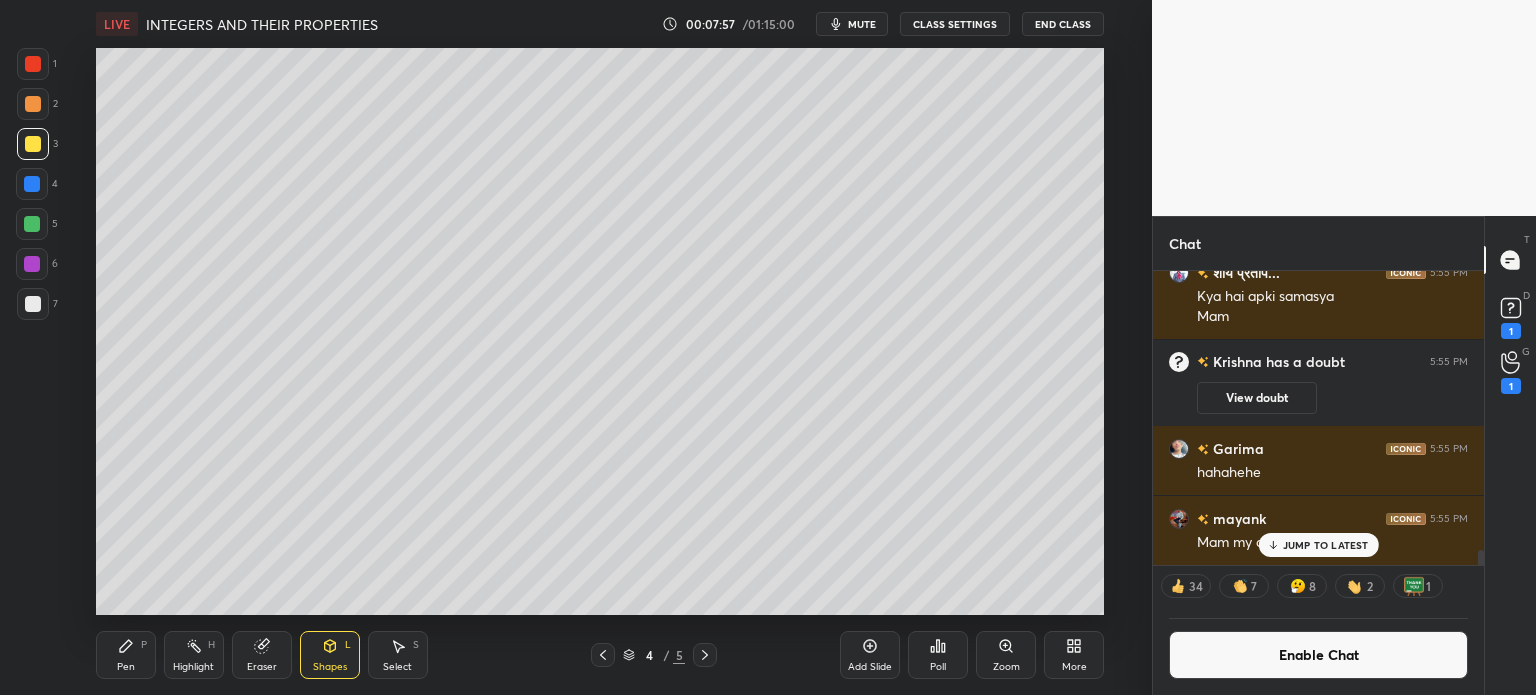 click on "Pen P" at bounding box center (126, 655) 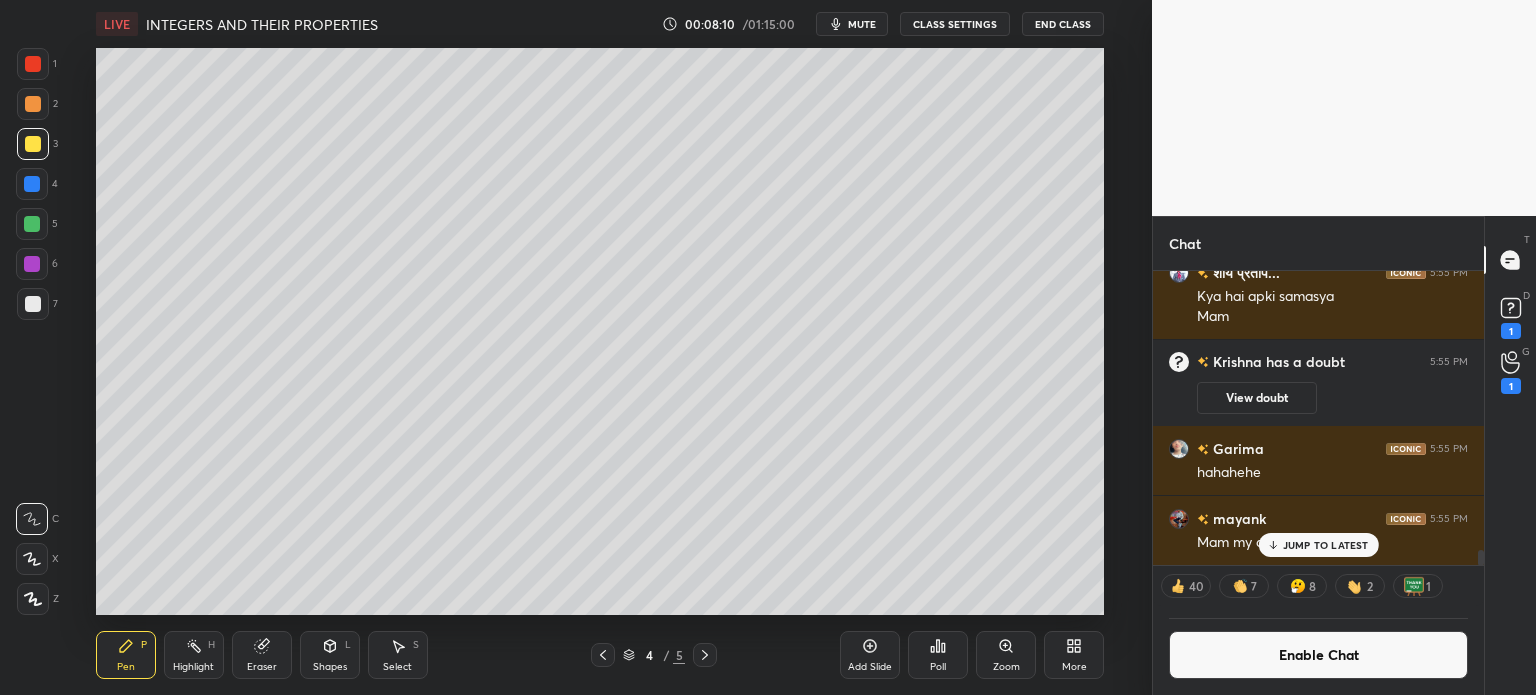 scroll, scrollTop: 6, scrollLeft: 6, axis: both 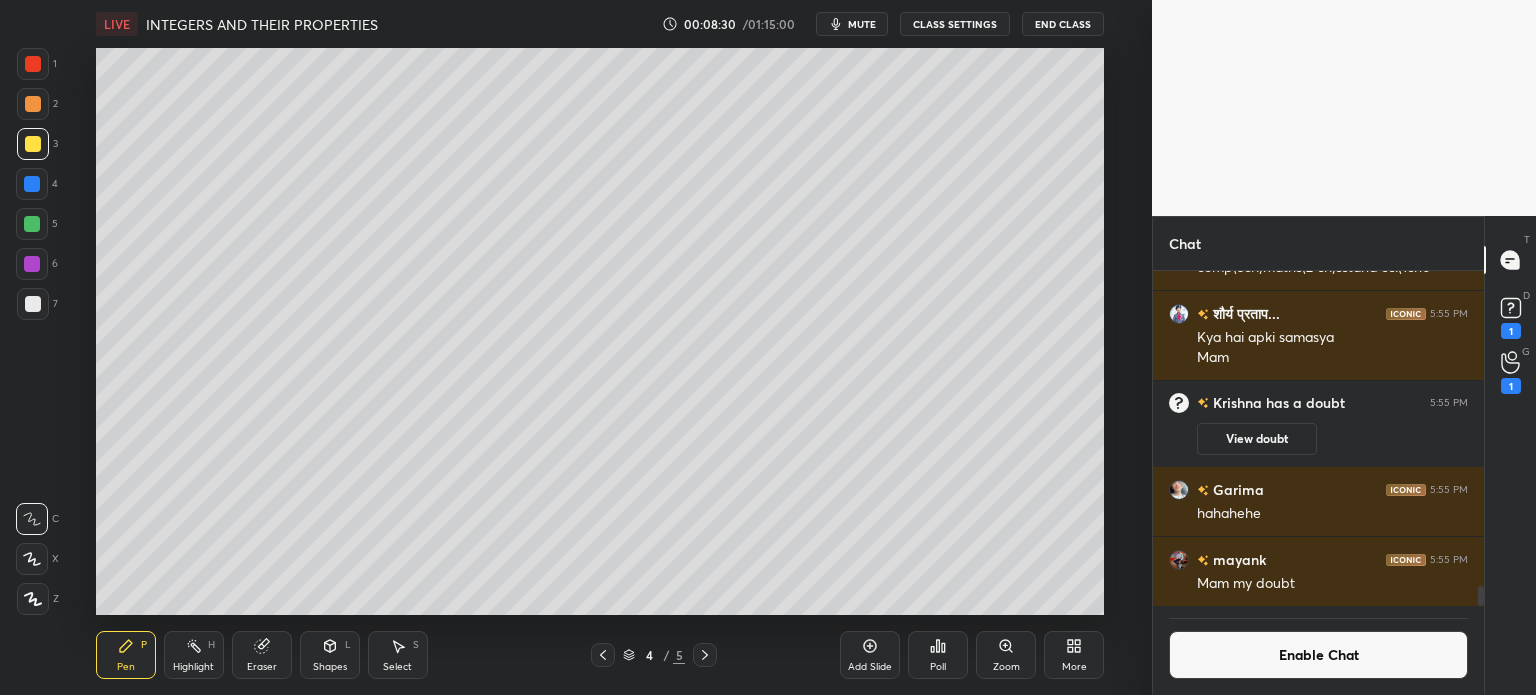 click at bounding box center [33, 304] 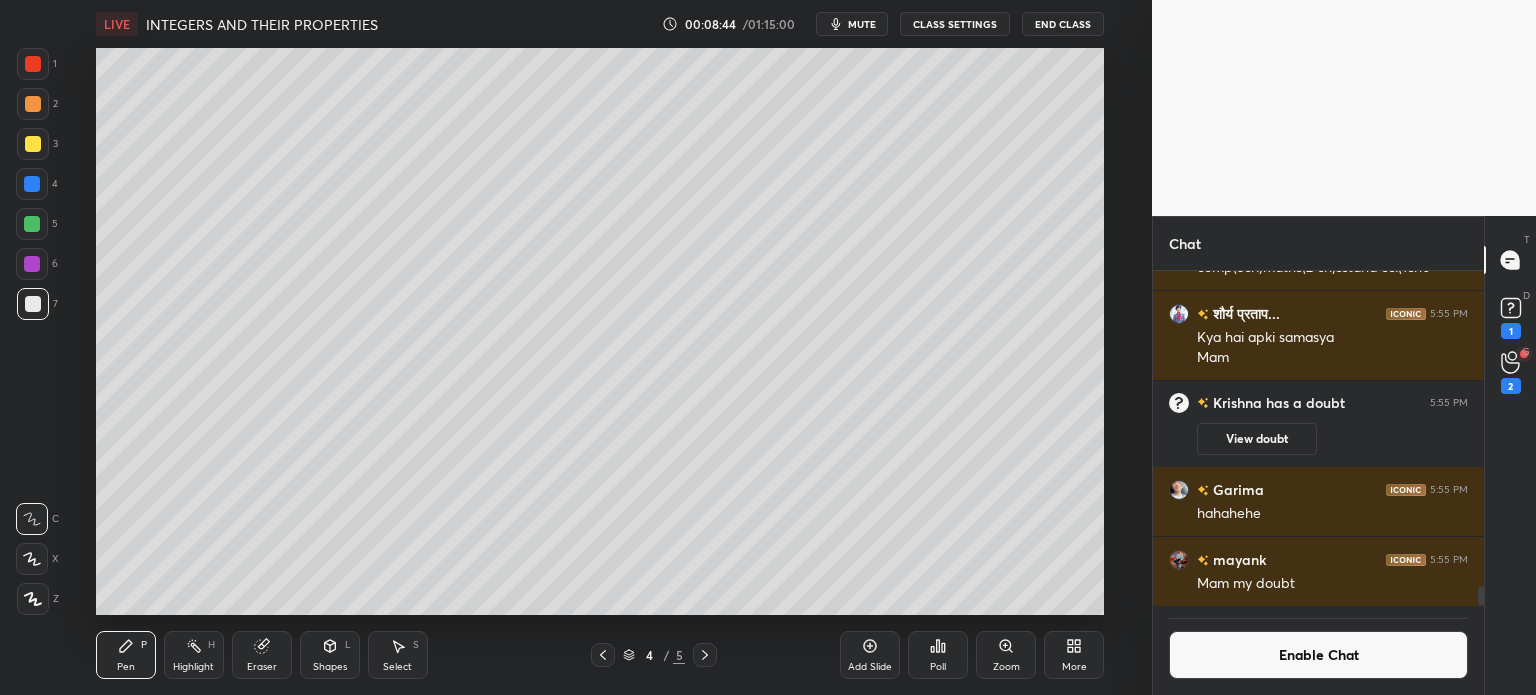 click 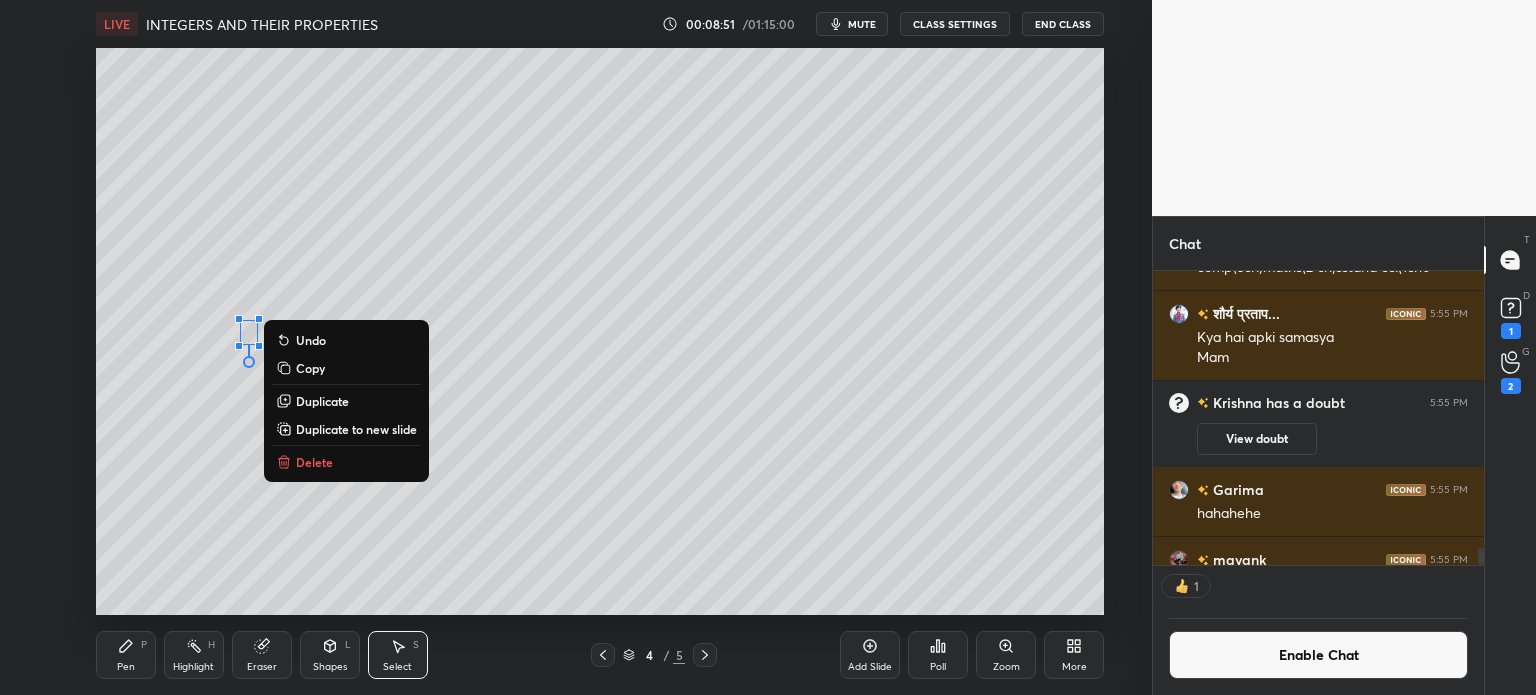 click on "0 ° Undo Copy Duplicate Duplicate to new slide Delete" at bounding box center (600, 331) 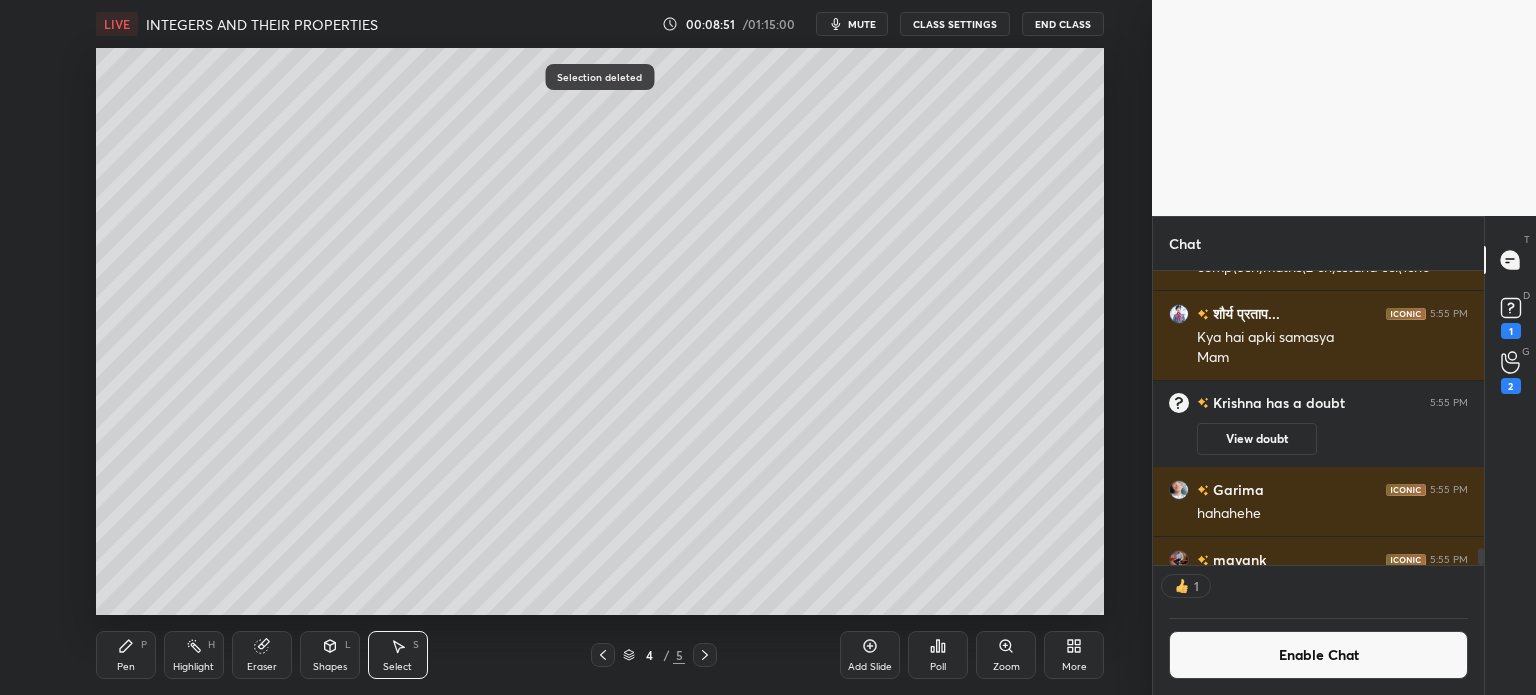 click on "Pen P Highlight H Eraser Shapes L Select S 4 / 5 Add Slide Poll Zoom More" at bounding box center [600, 655] 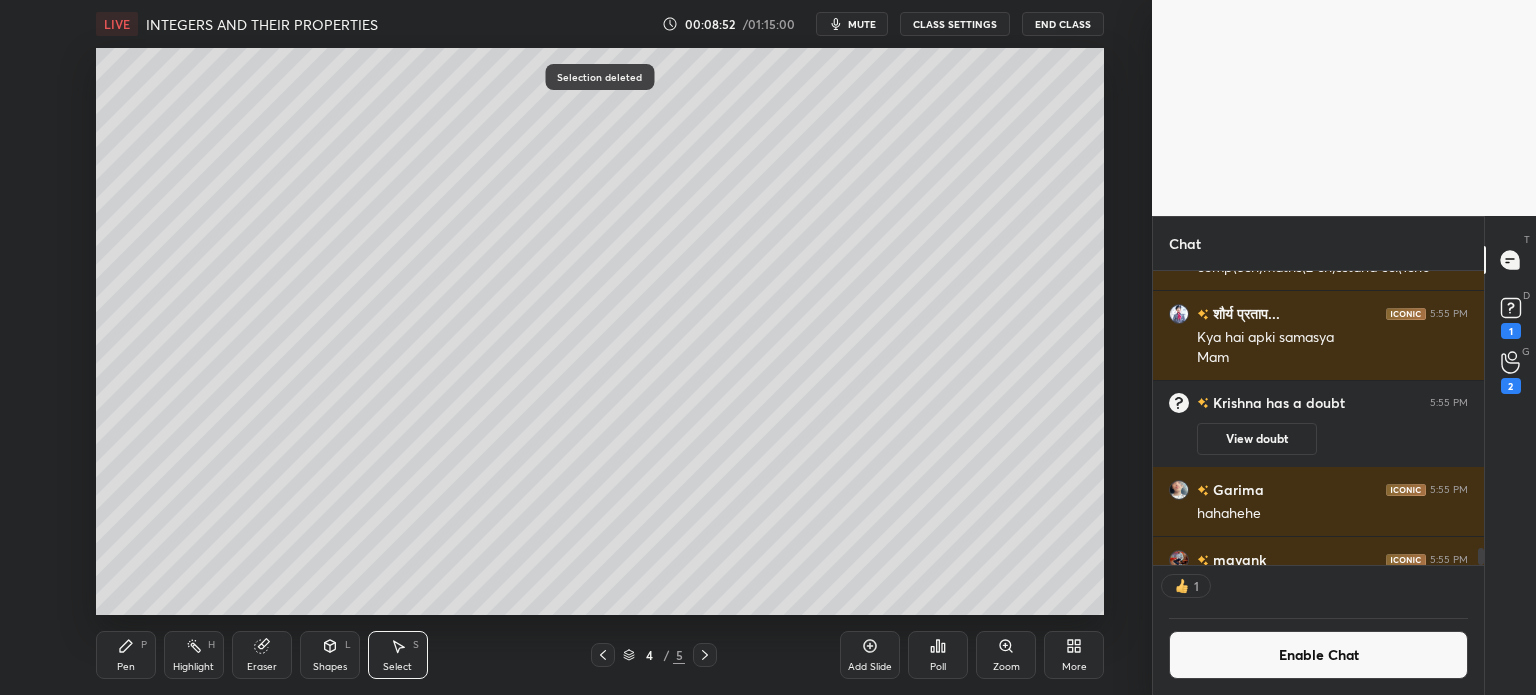 click on "Pen P" at bounding box center [126, 655] 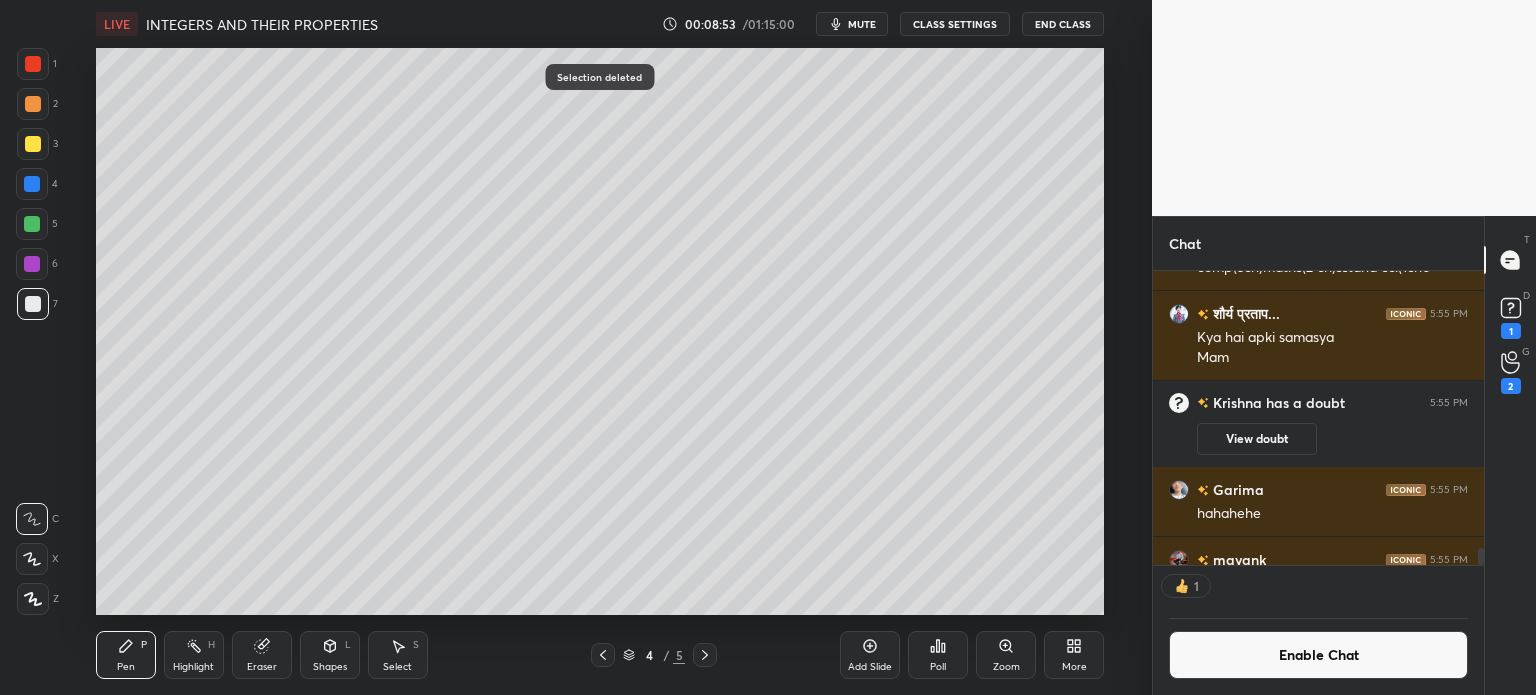 click at bounding box center [33, 144] 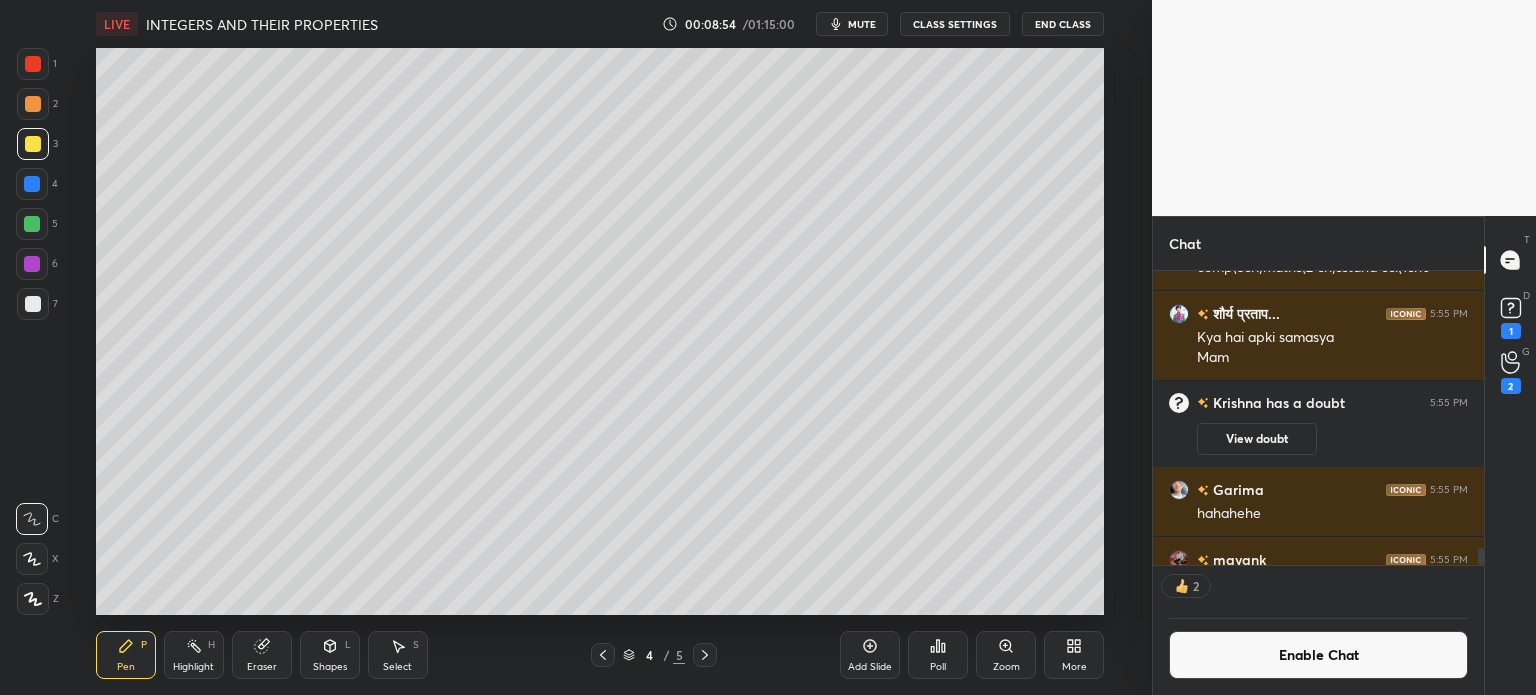 click on "Select S" at bounding box center [398, 655] 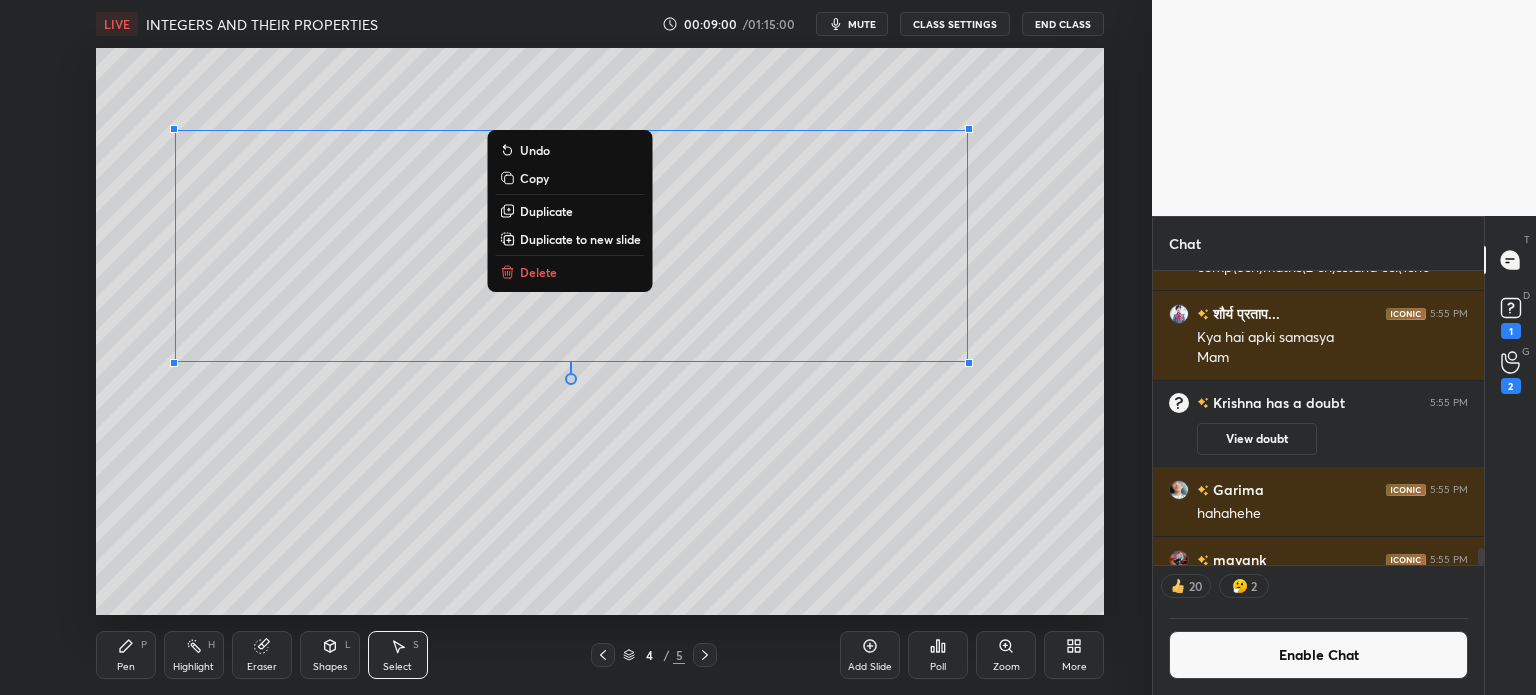 click 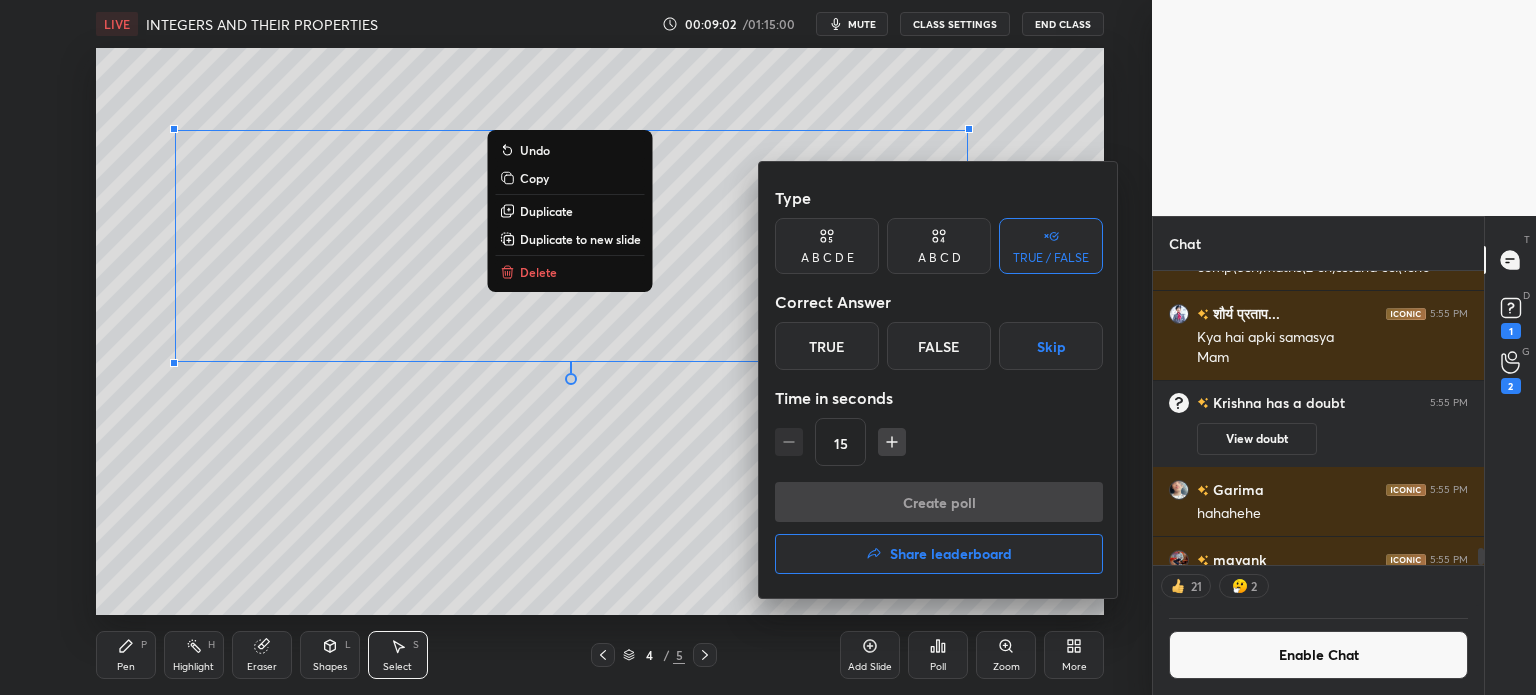 click on "A B C D" at bounding box center [939, 246] 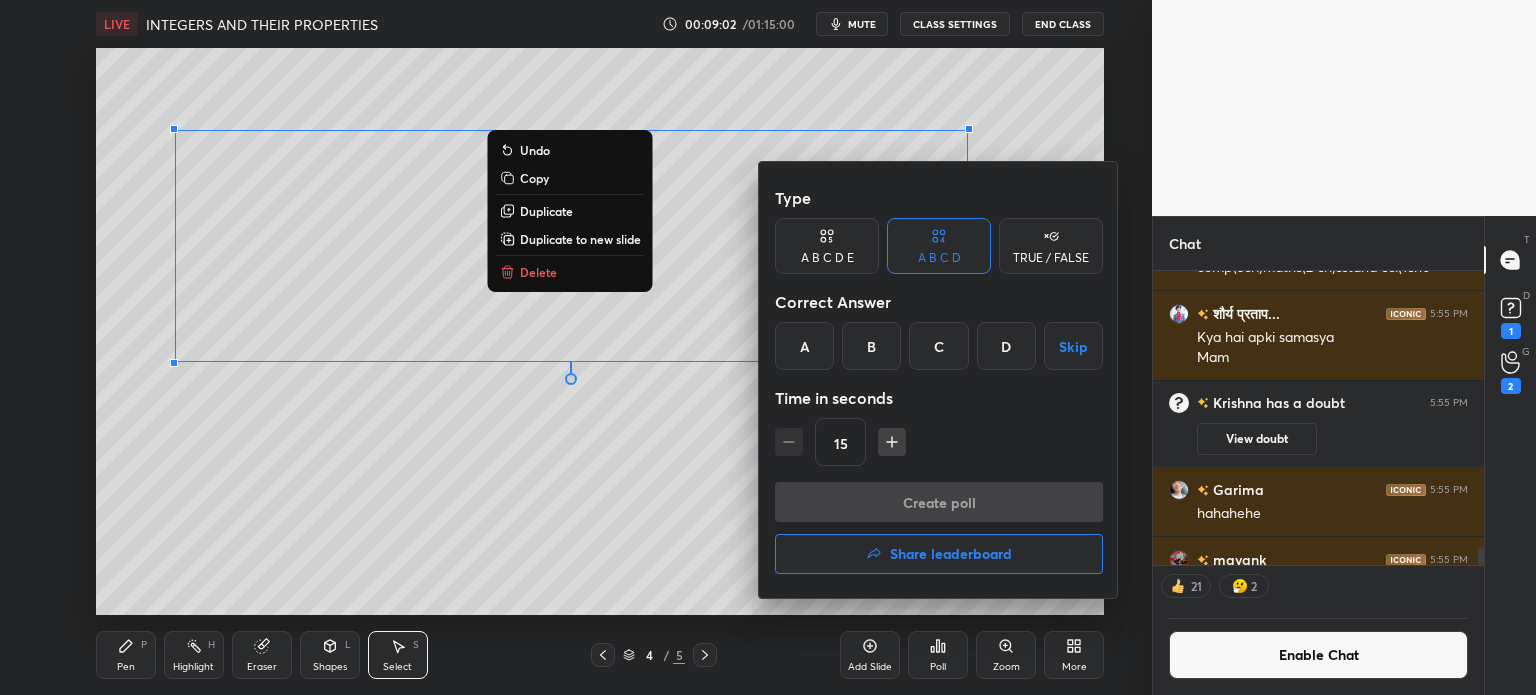 click on "B" at bounding box center (871, 346) 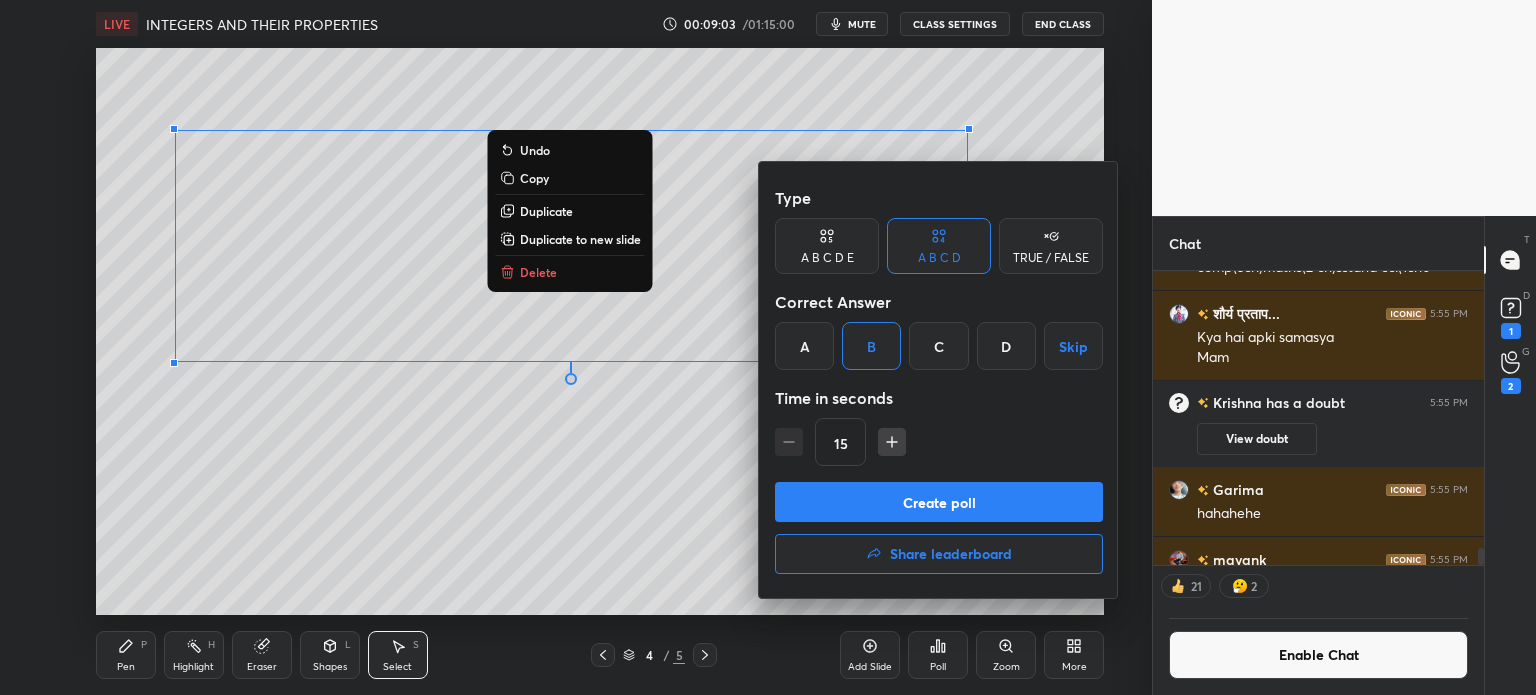 click on "C" at bounding box center [938, 346] 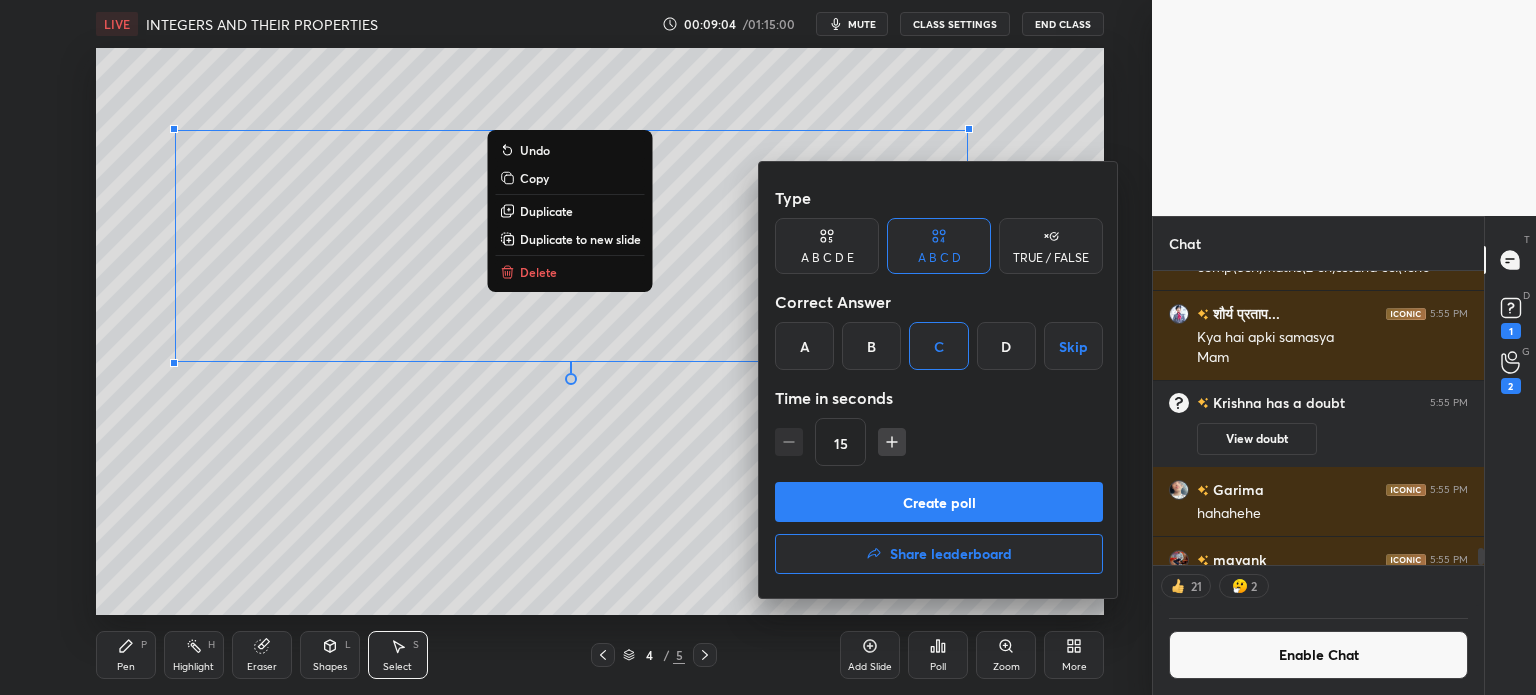 click on "Create poll" at bounding box center [939, 502] 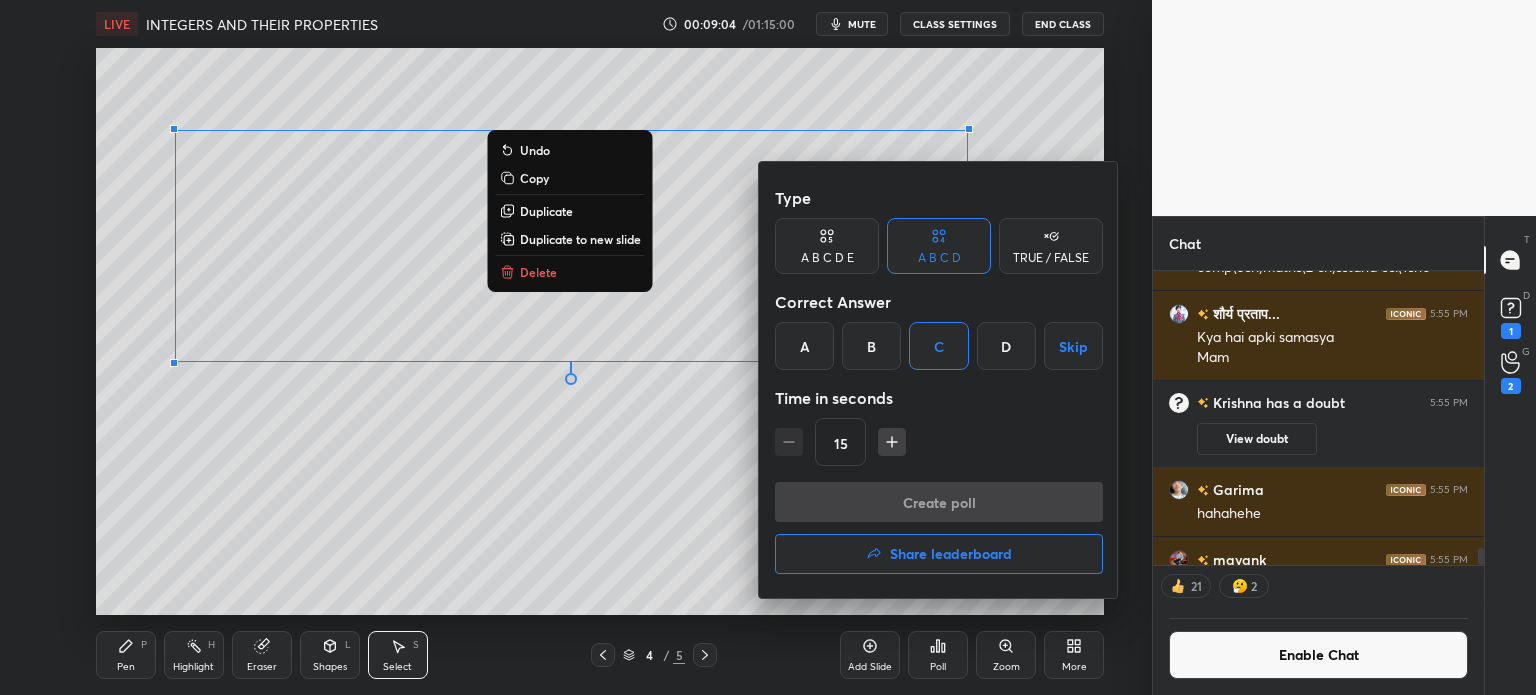 scroll, scrollTop: 256, scrollLeft: 325, axis: both 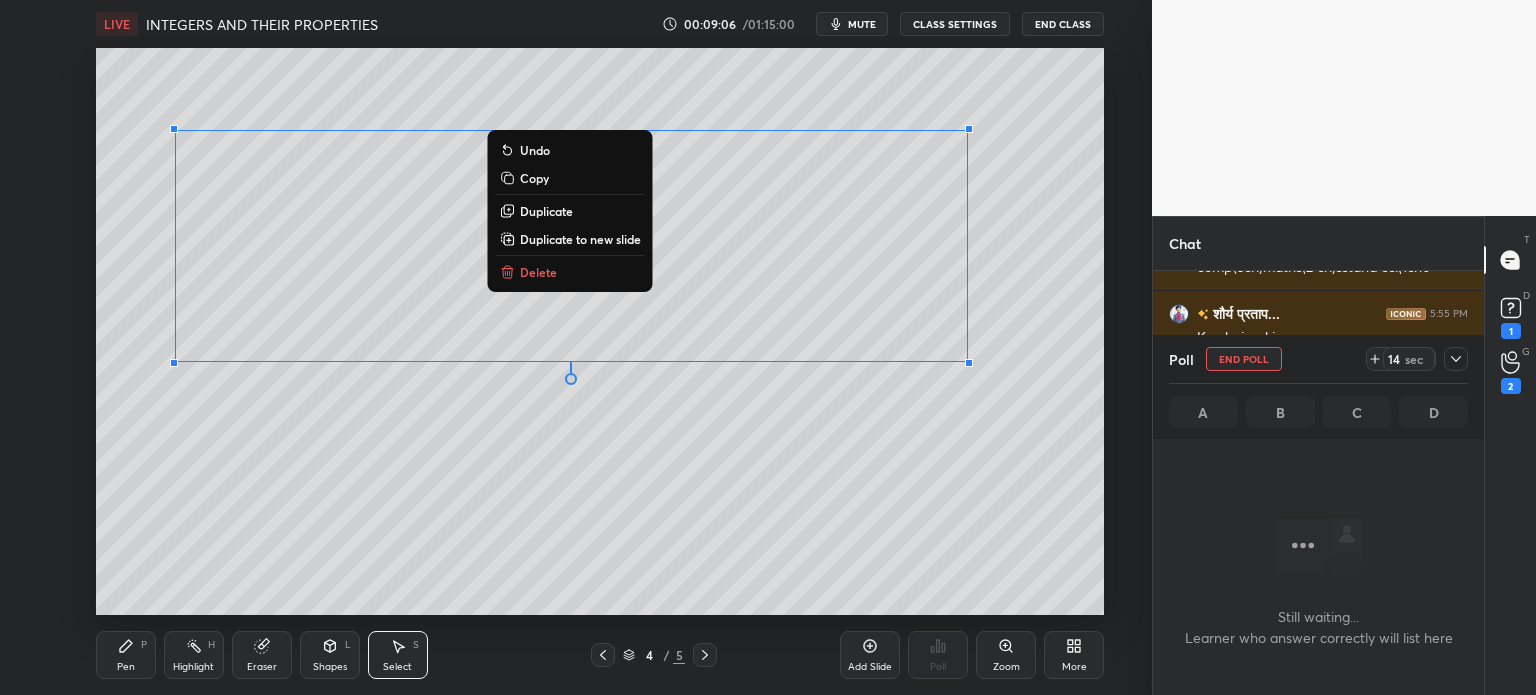 click 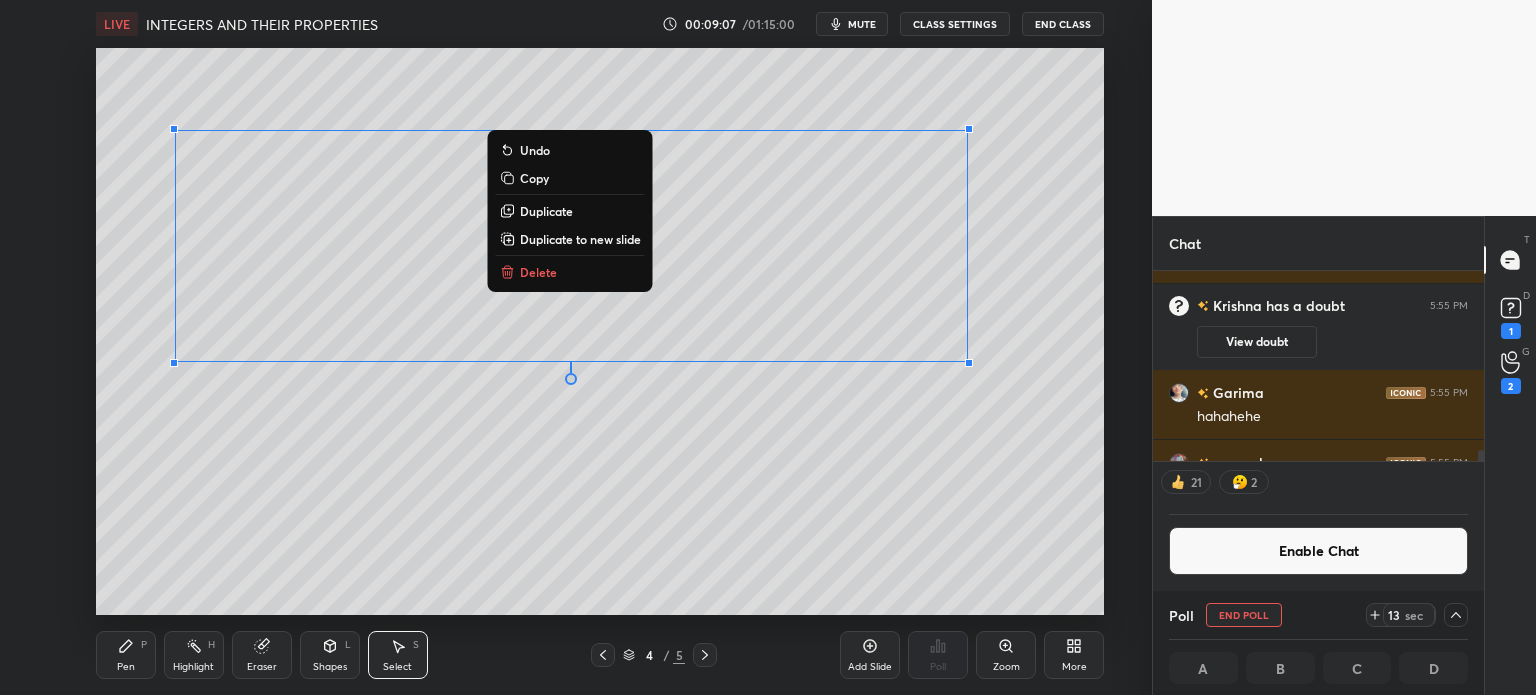 scroll, scrollTop: 5513, scrollLeft: 0, axis: vertical 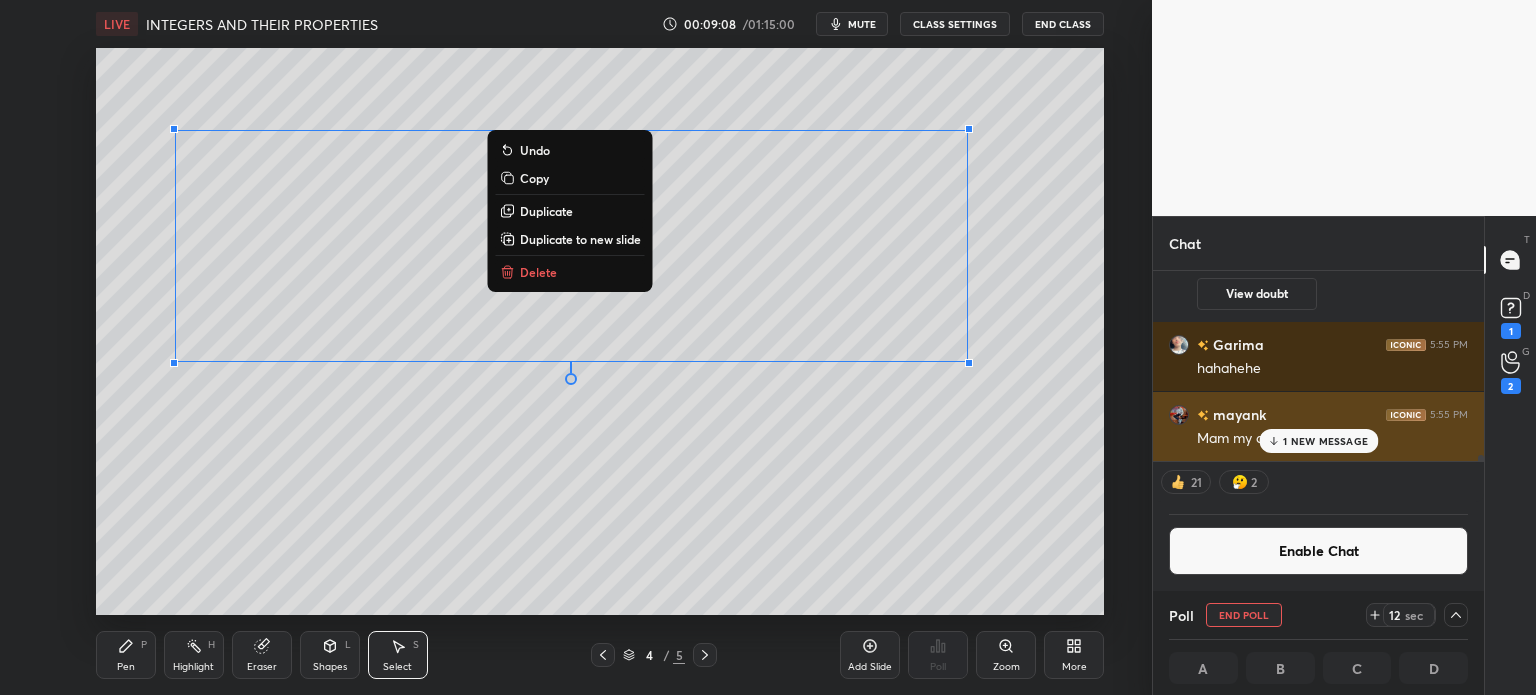 click on "1 NEW MESSAGE" at bounding box center [1325, 441] 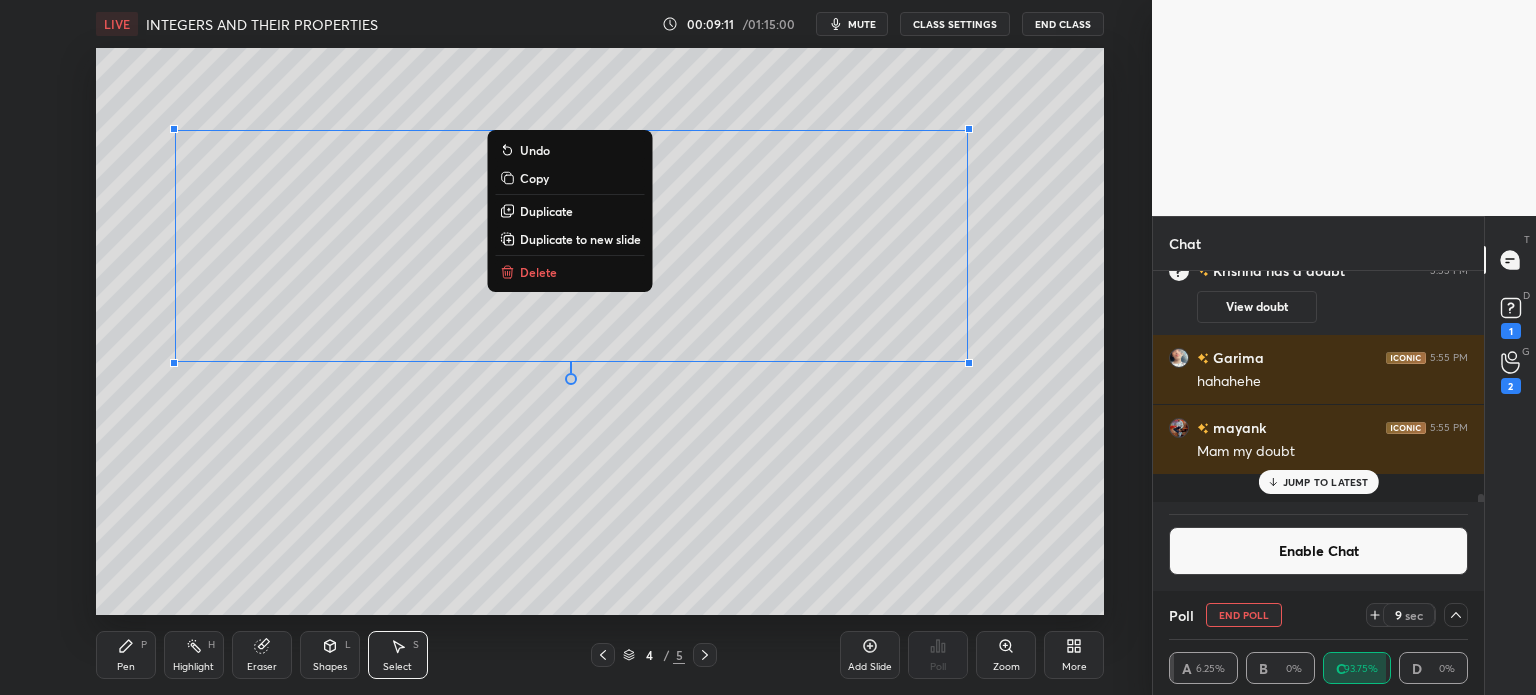 scroll, scrollTop: 6, scrollLeft: 6, axis: both 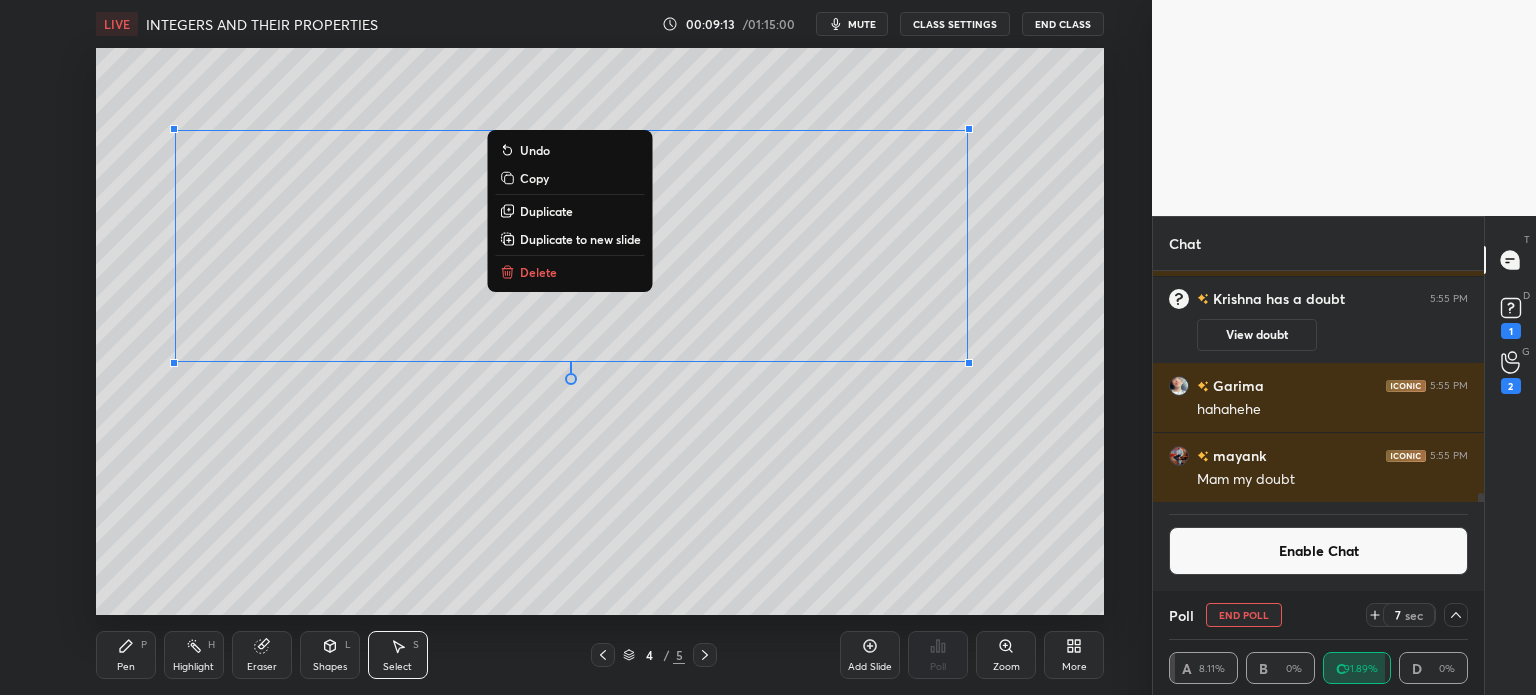 click 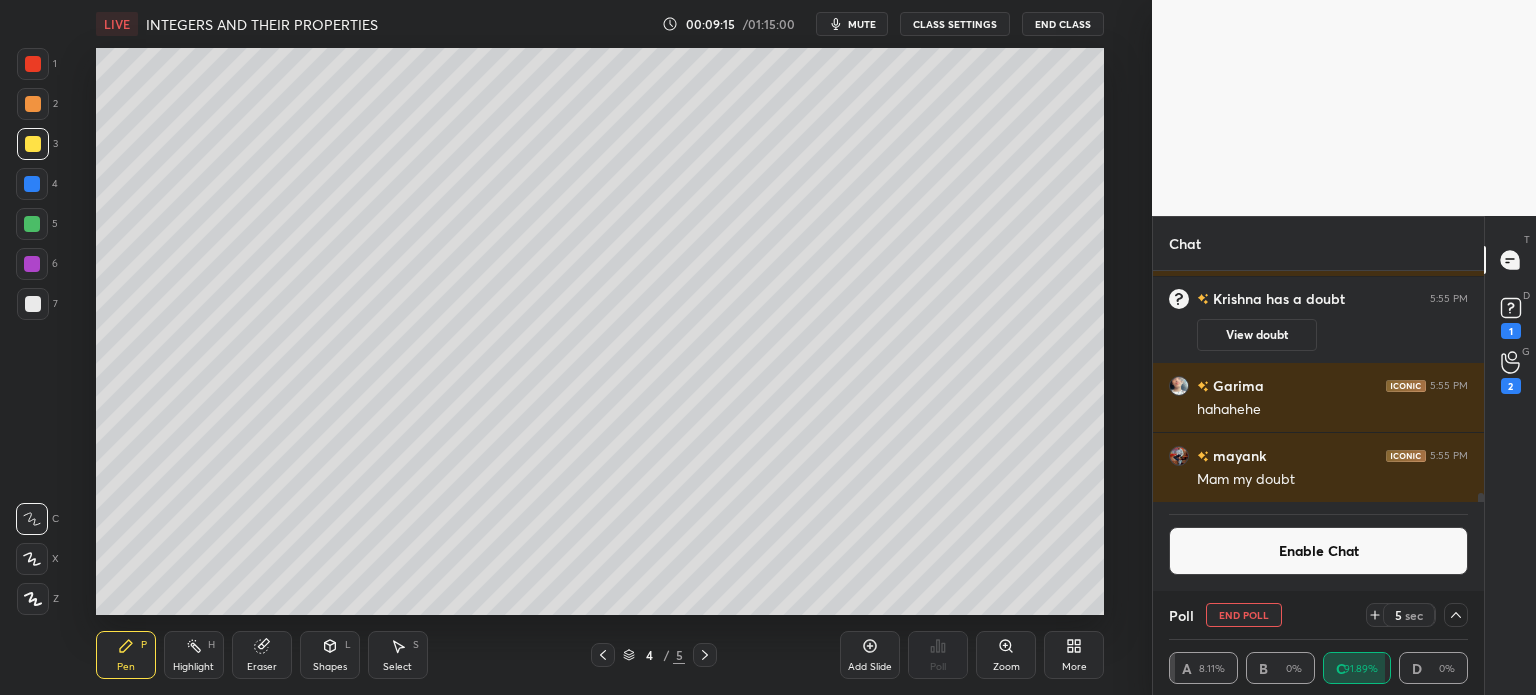 click at bounding box center (33, 104) 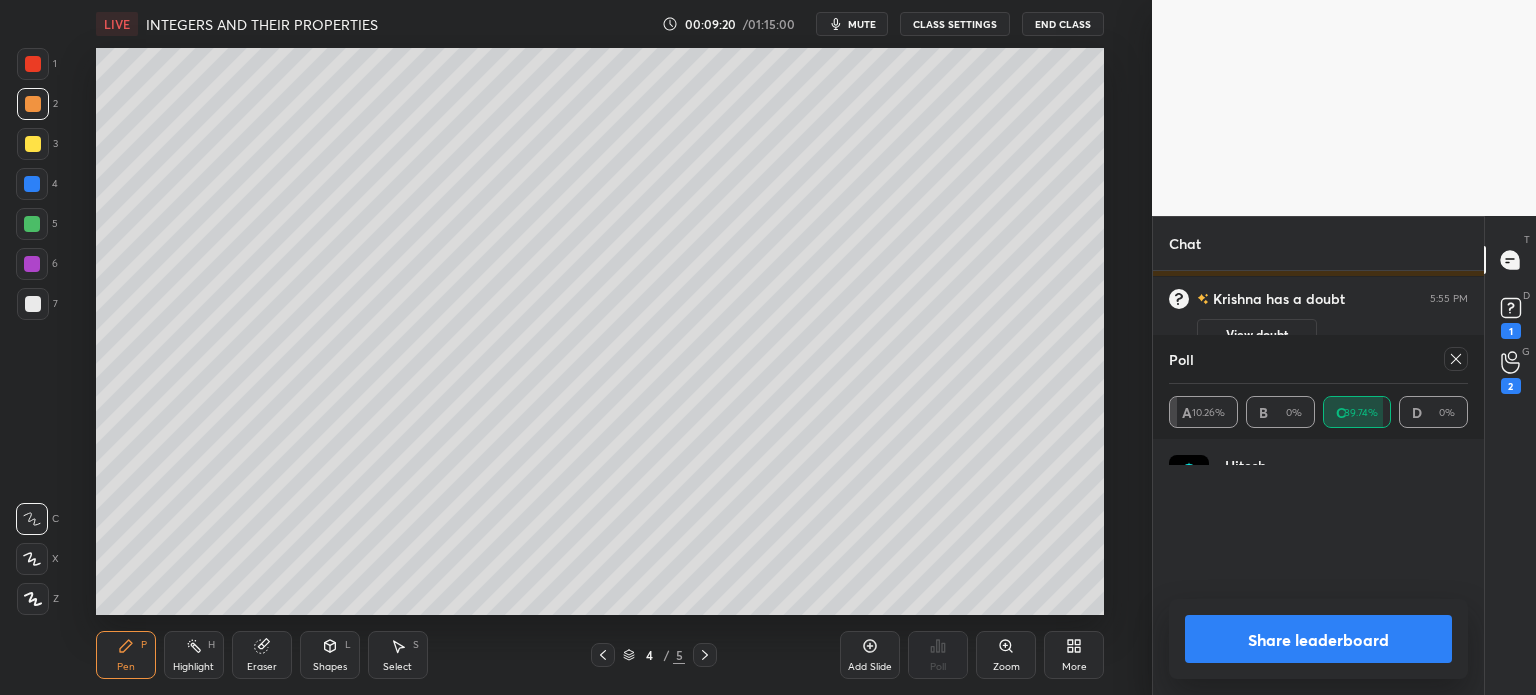 scroll, scrollTop: 6, scrollLeft: 6, axis: both 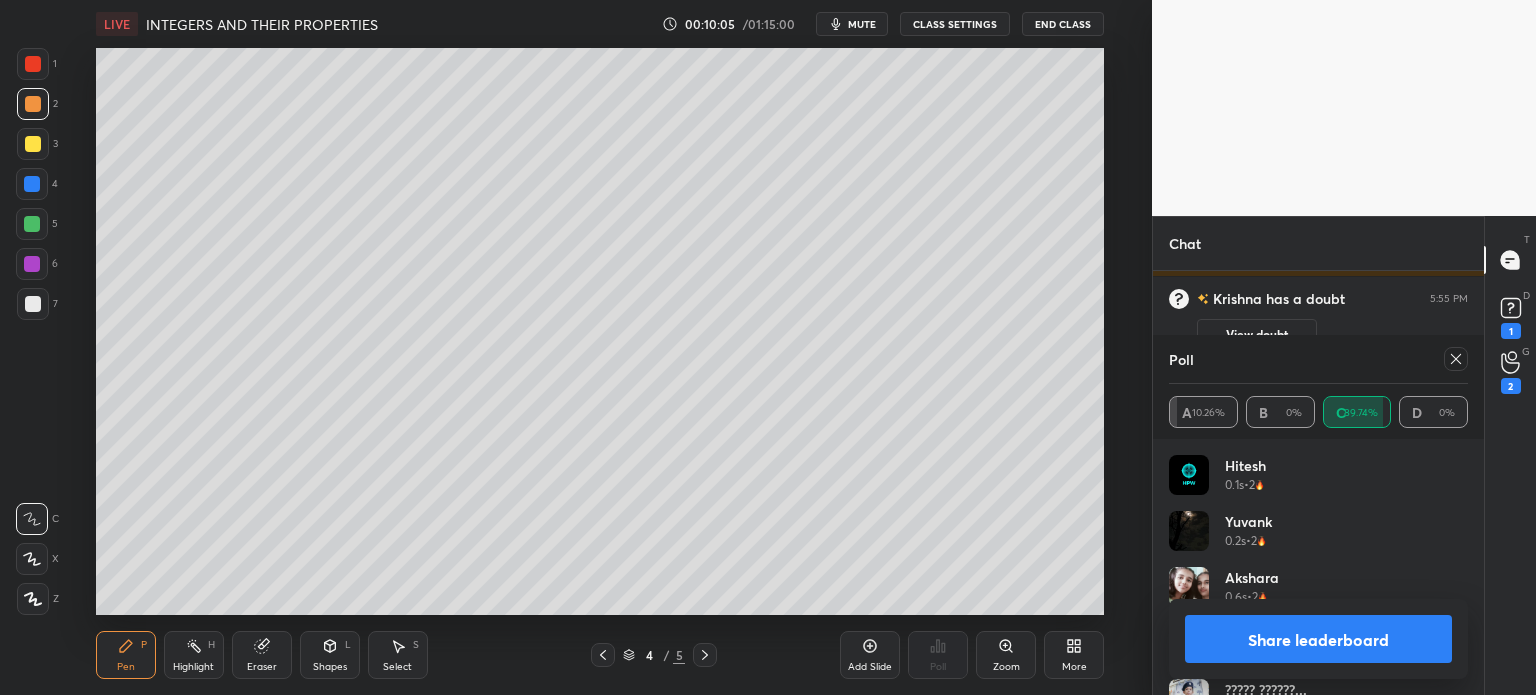 click at bounding box center (1456, 359) 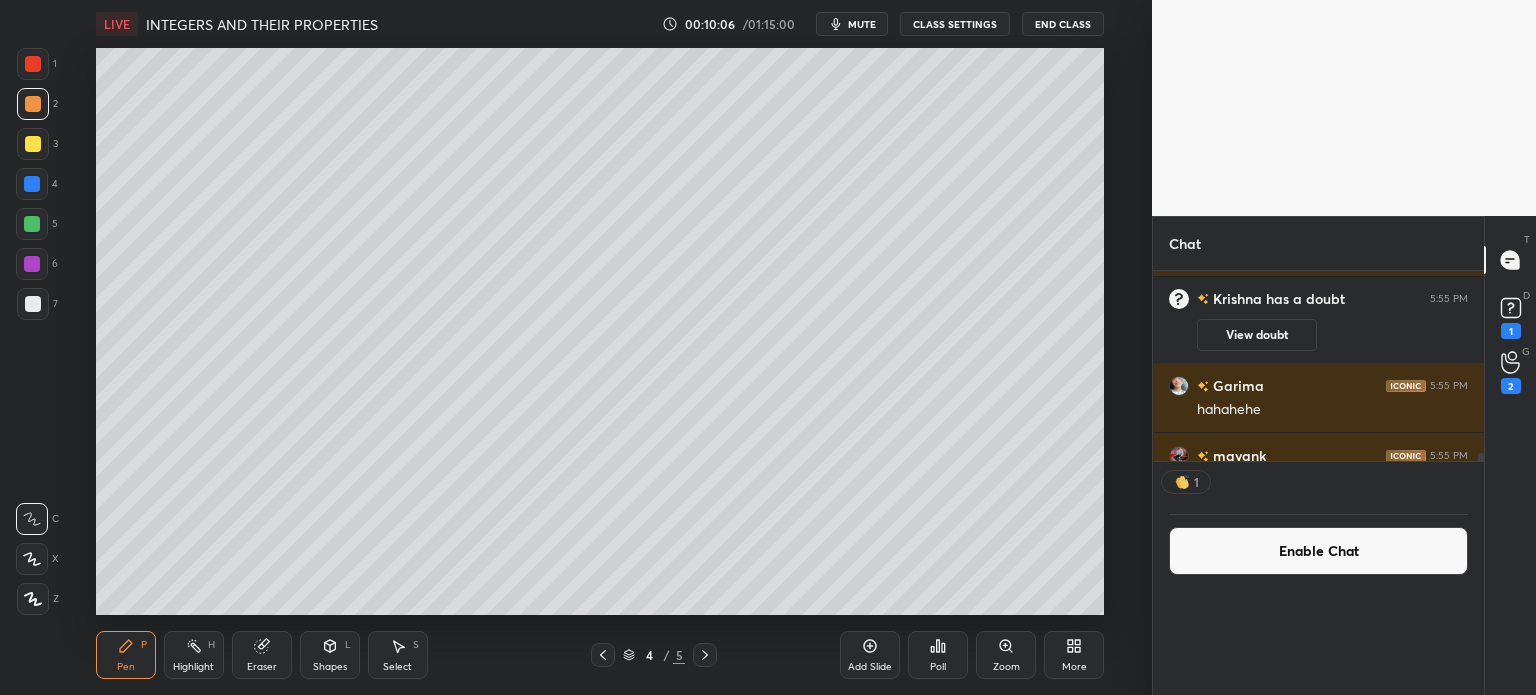 scroll, scrollTop: 0, scrollLeft: 0, axis: both 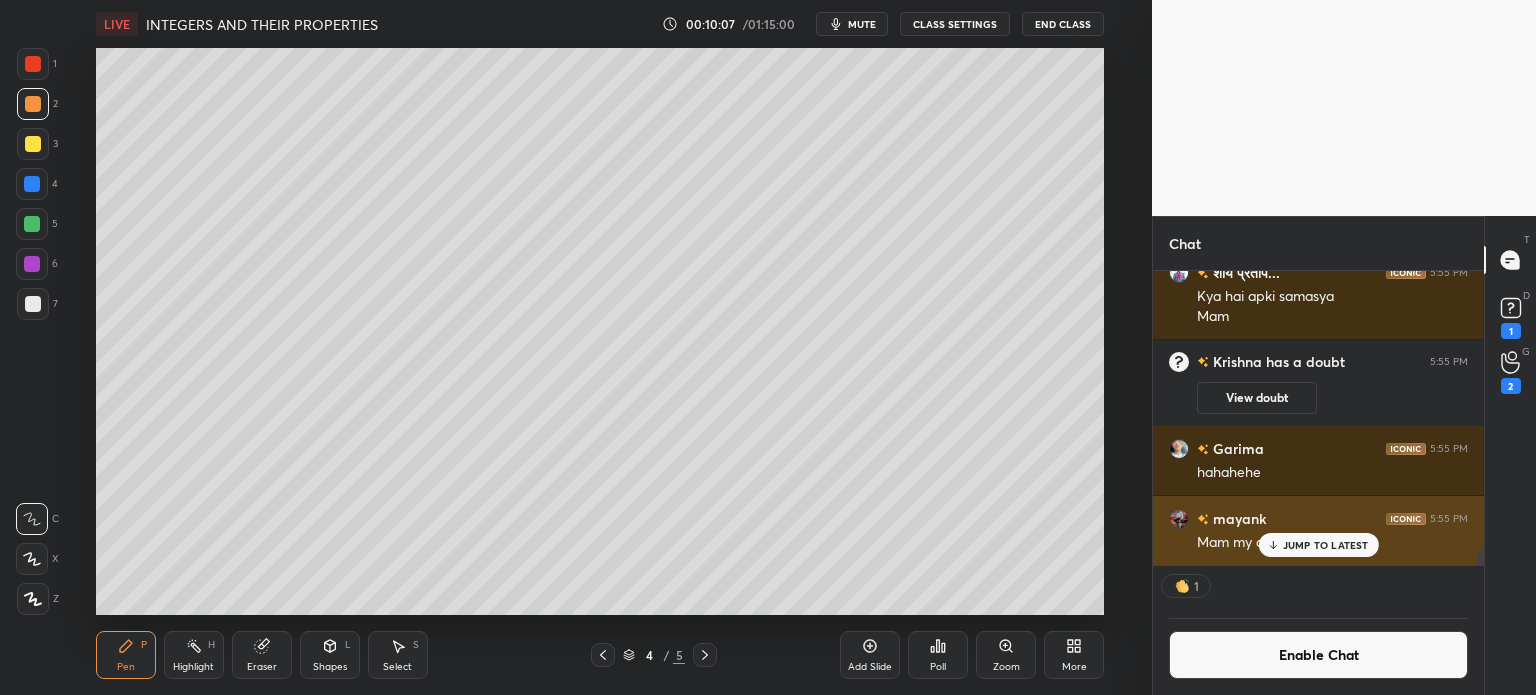 click on "JUMP TO LATEST" at bounding box center [1326, 545] 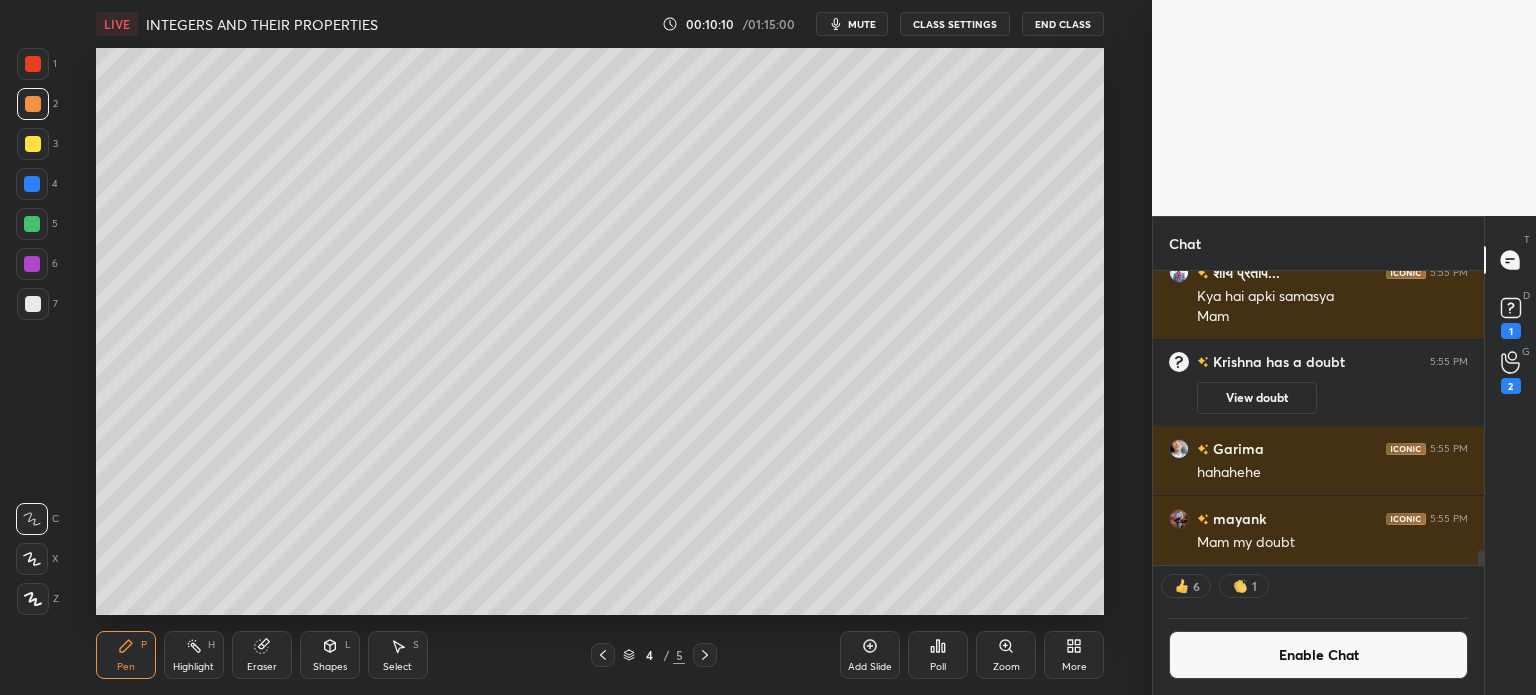 click on "Add Slide" at bounding box center [870, 655] 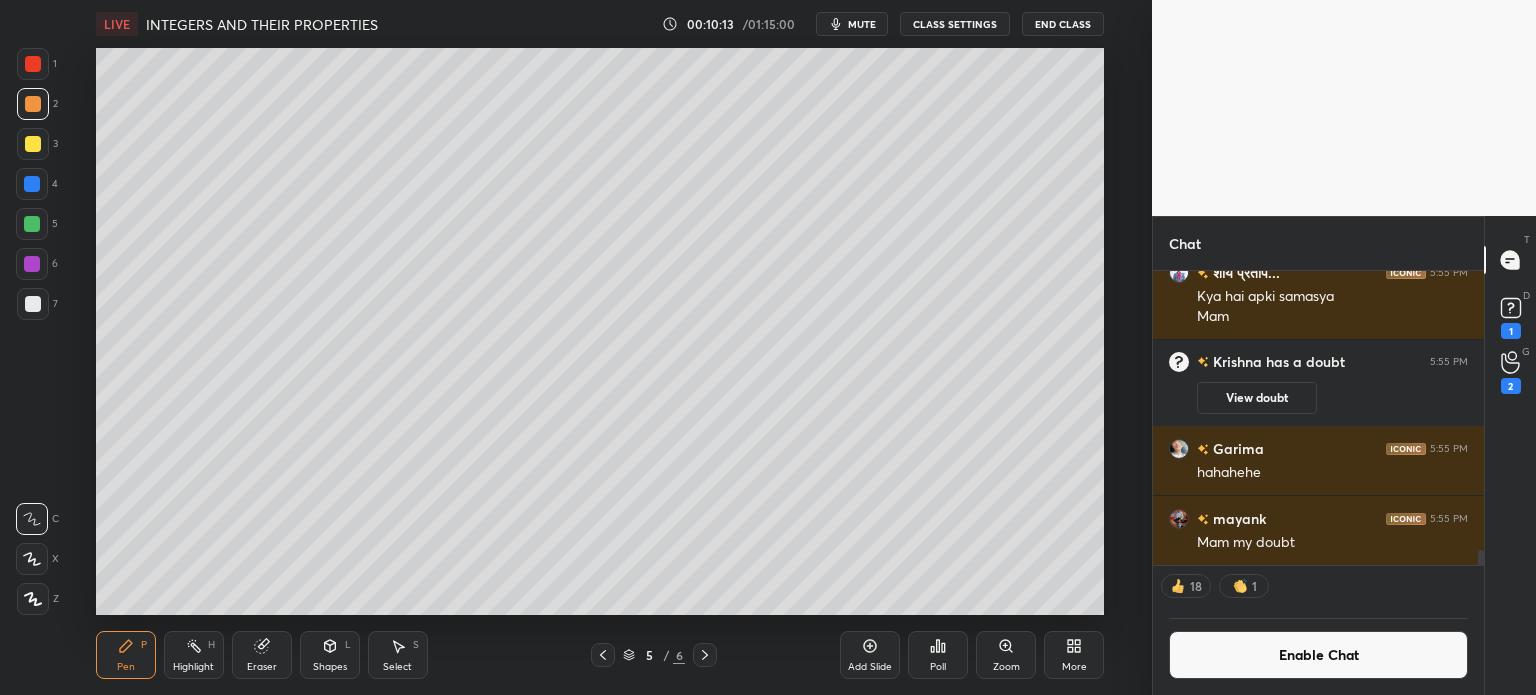 click at bounding box center [33, 144] 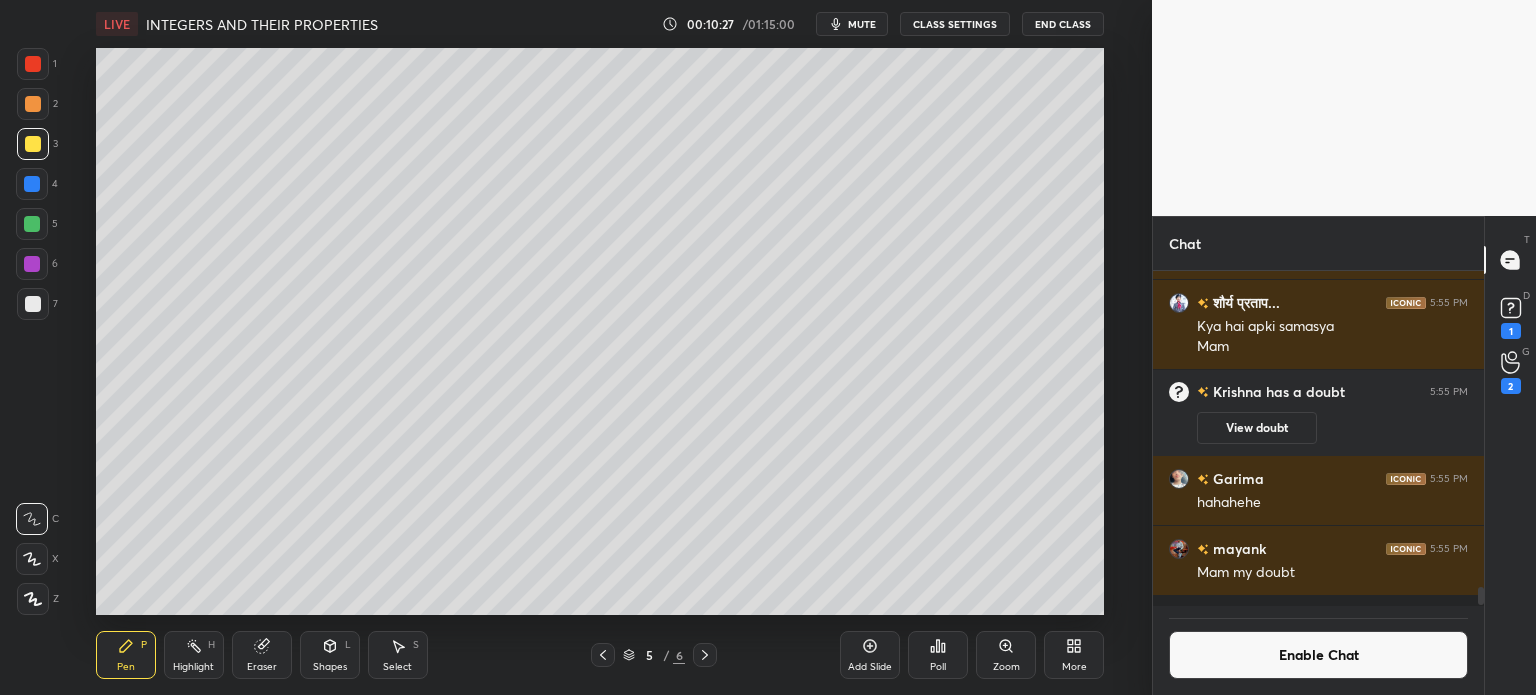 scroll, scrollTop: 6, scrollLeft: 6, axis: both 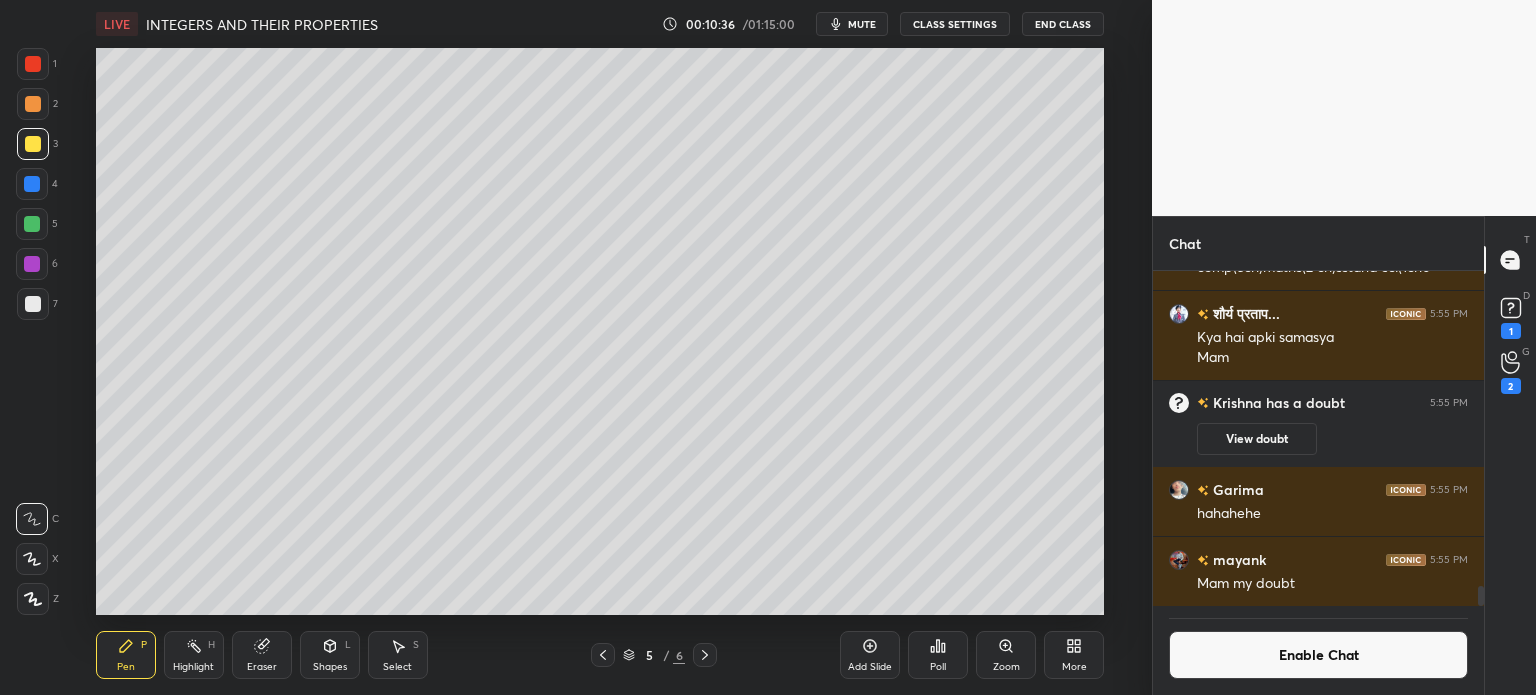 click on "Select S" at bounding box center (398, 655) 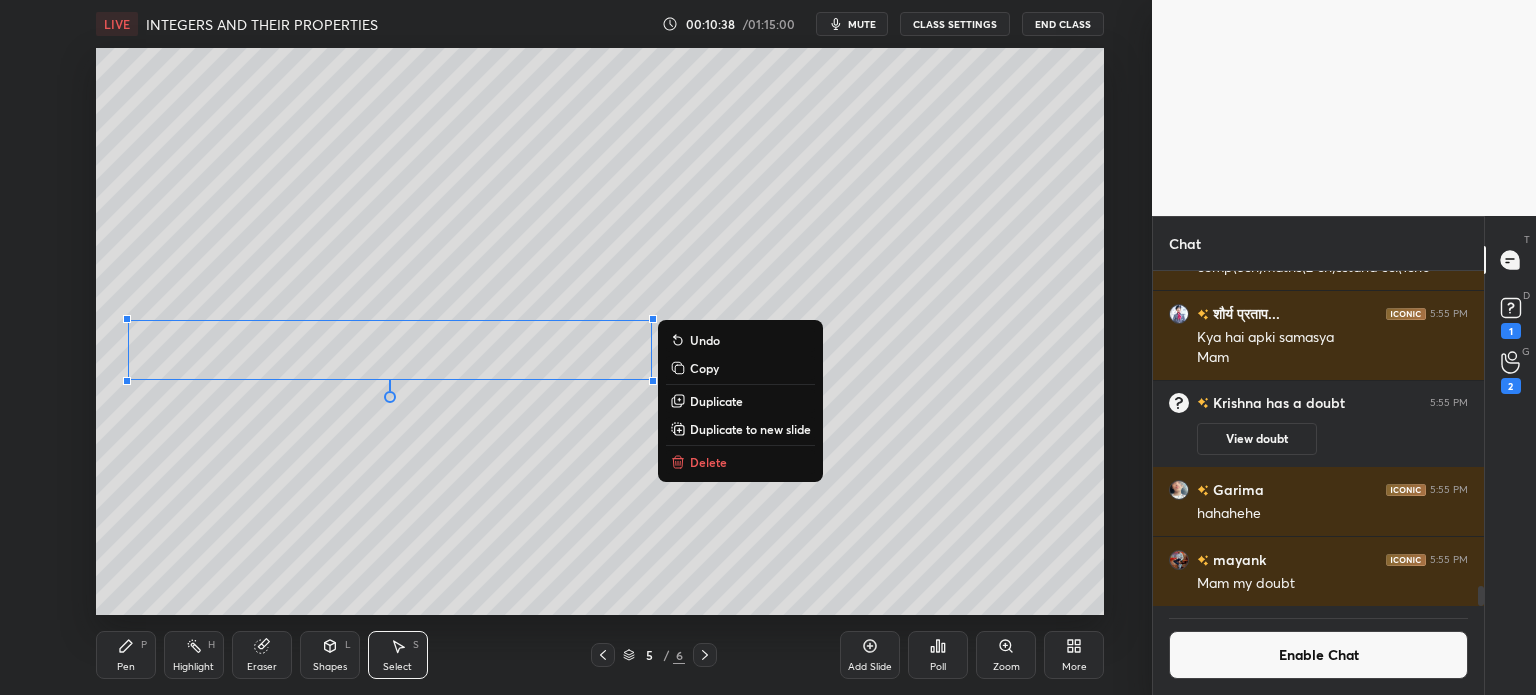 click on "Duplicate" at bounding box center [740, 401] 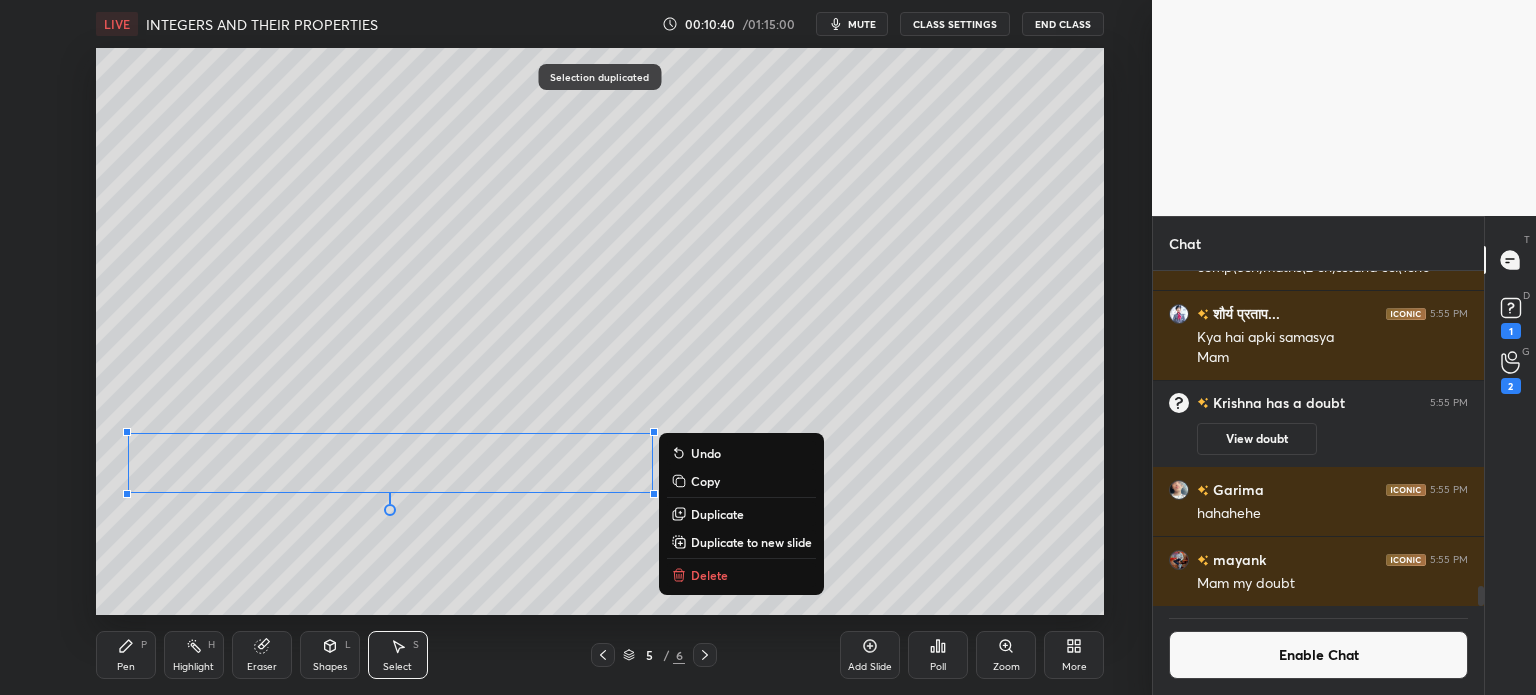 click on "Eraser" at bounding box center [262, 655] 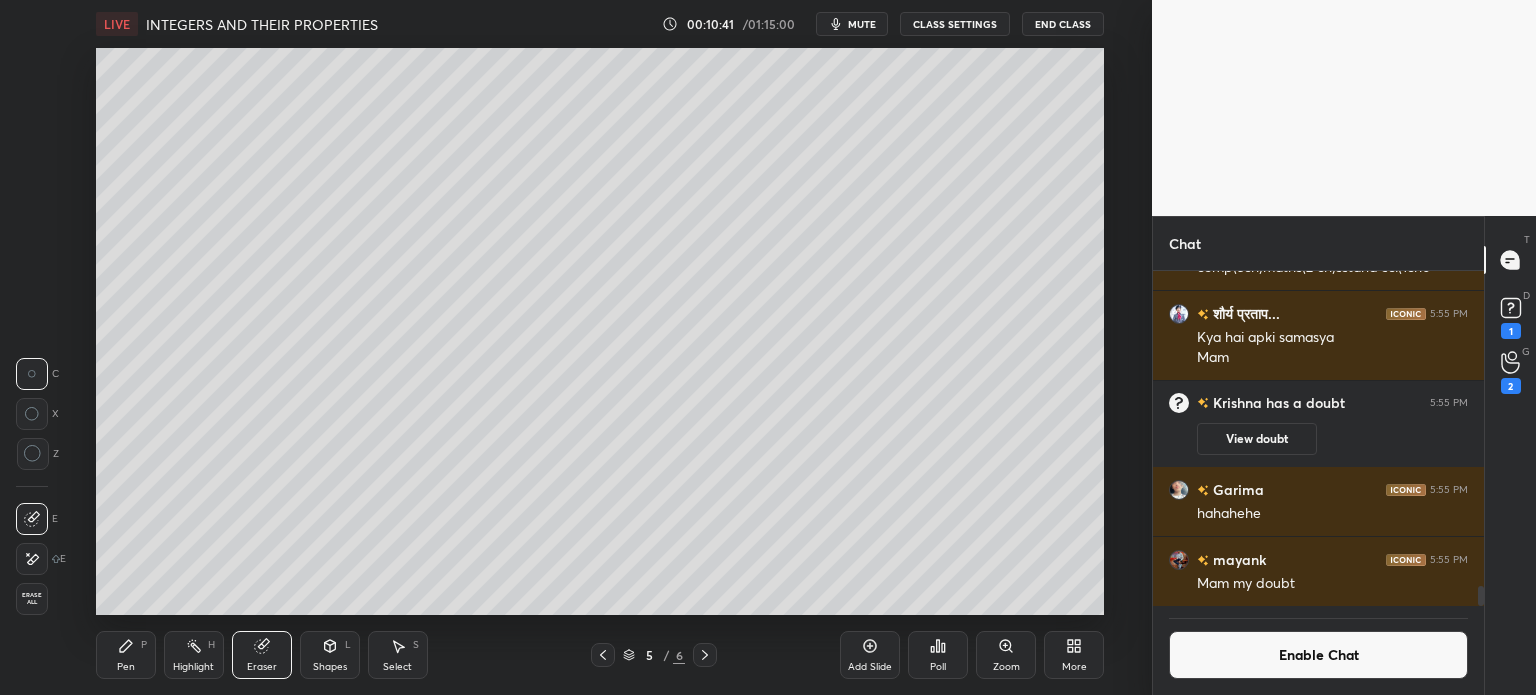 click 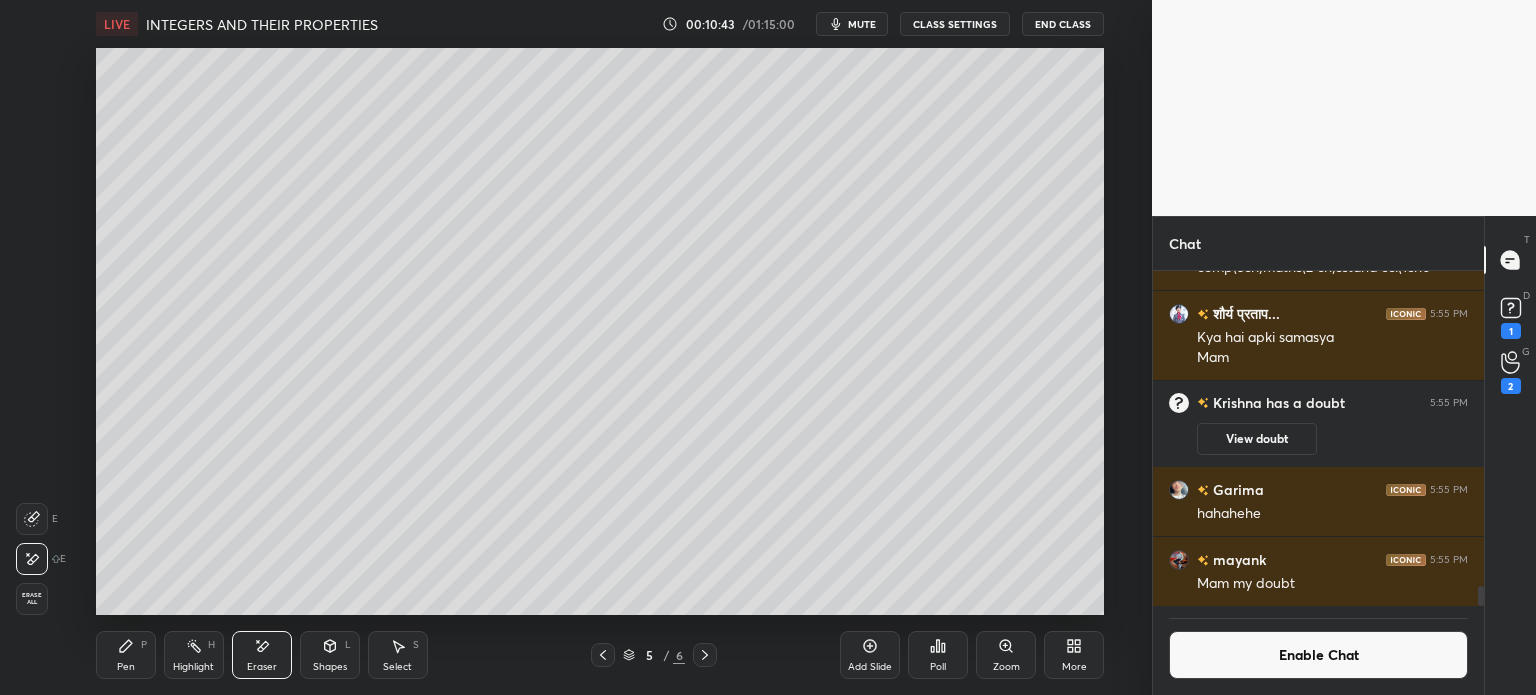 click on "Pen P" at bounding box center [126, 655] 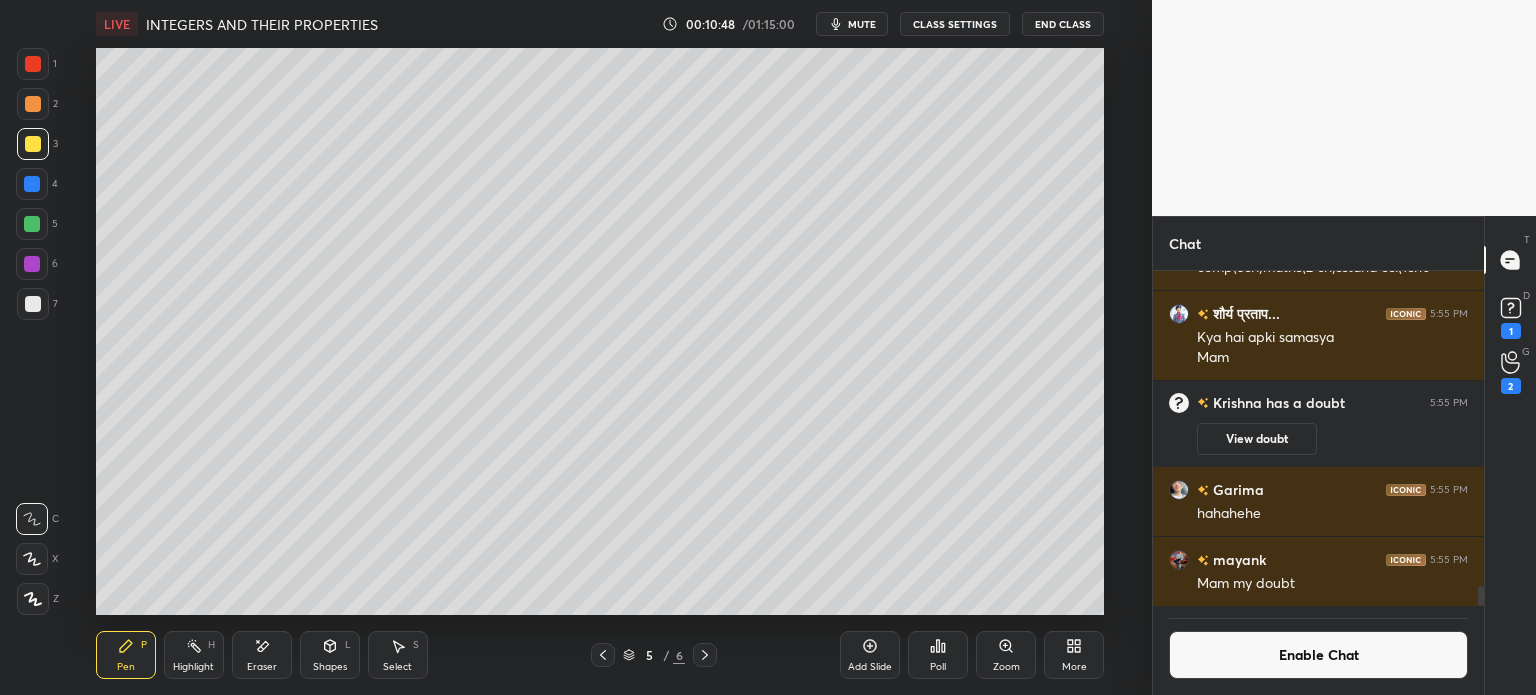 click at bounding box center (33, 304) 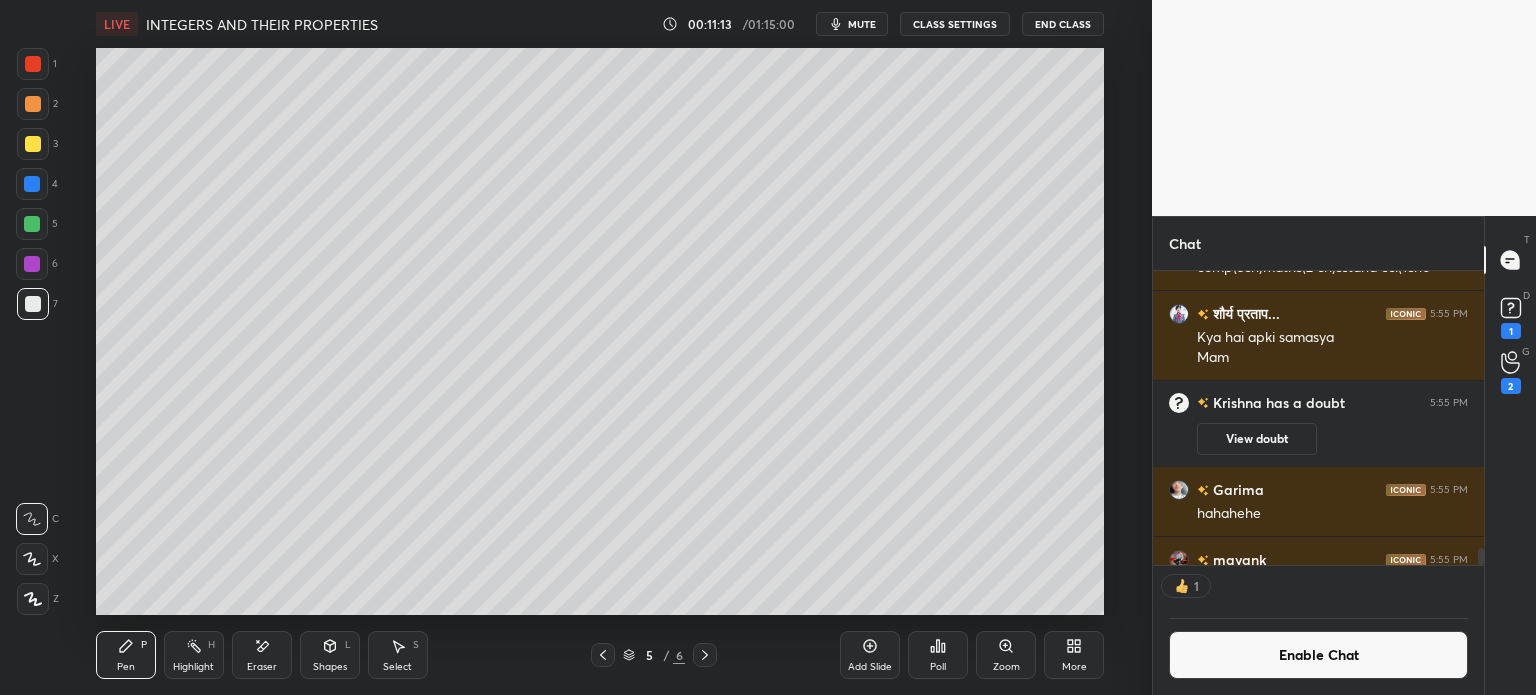 scroll, scrollTop: 288, scrollLeft: 325, axis: both 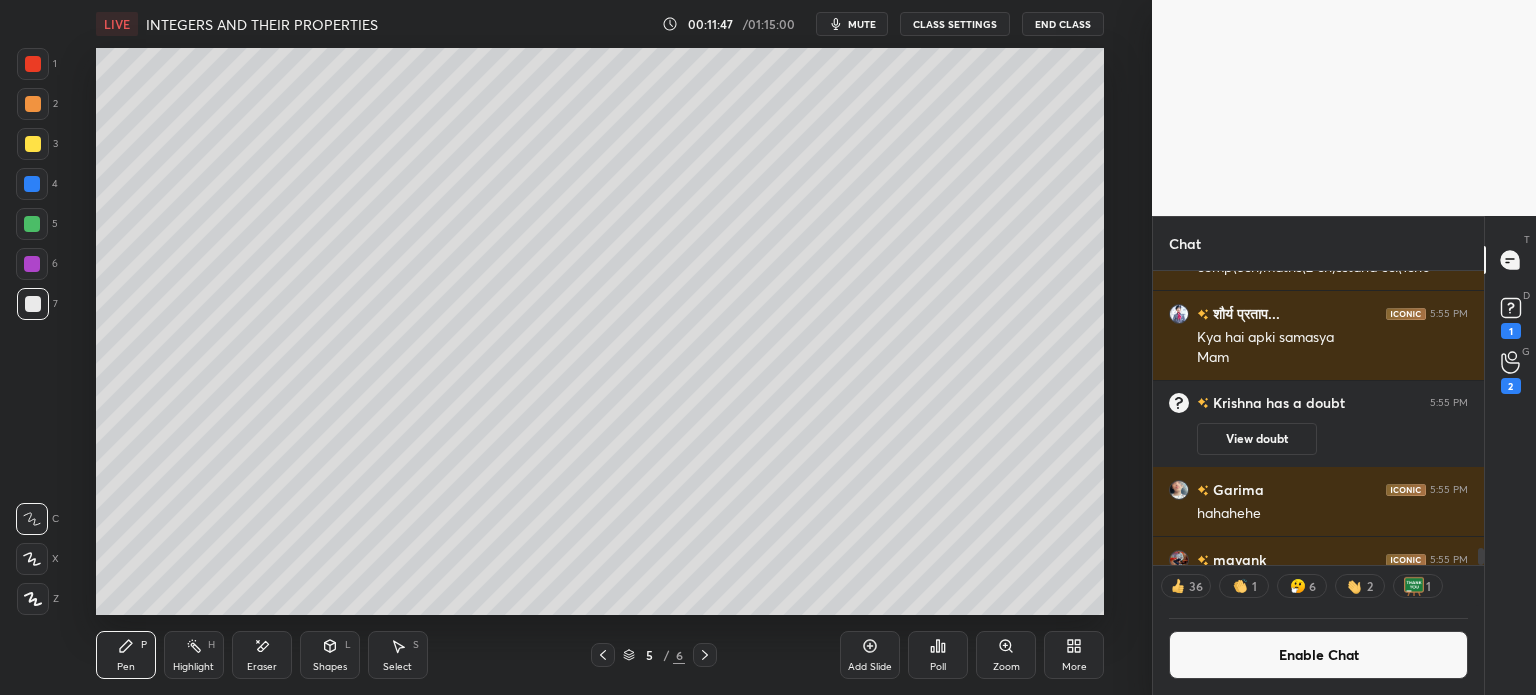 click 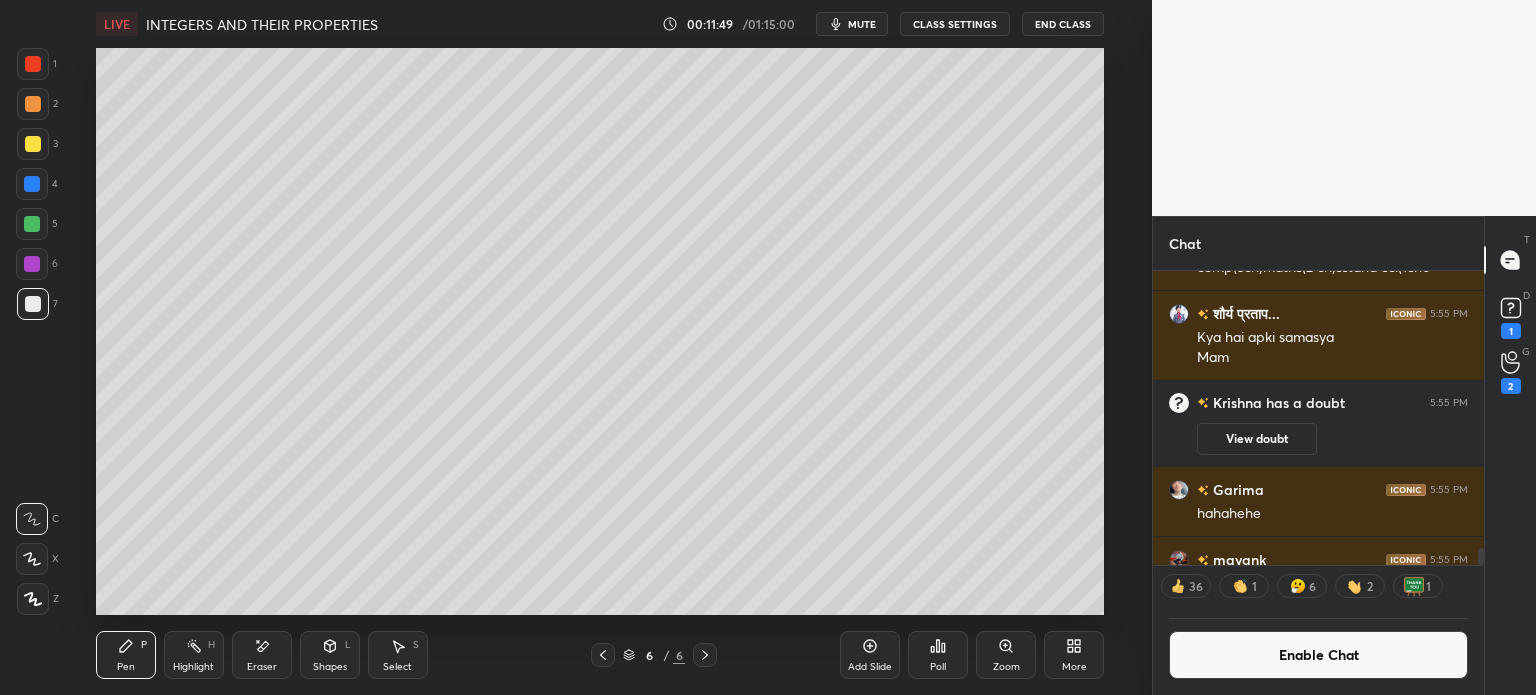 click at bounding box center [33, 144] 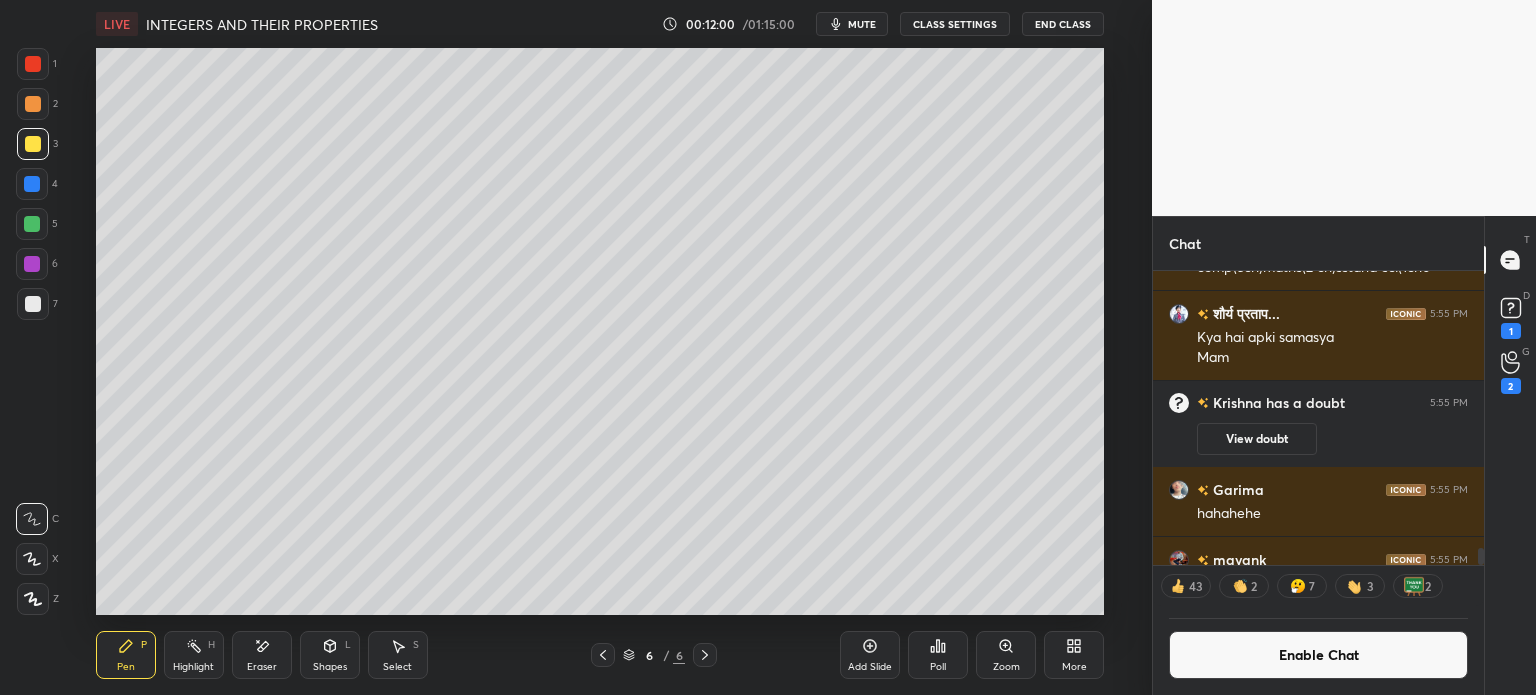 click on "1 2 3 4 5 6 7 C X Z E E Erase all   H H" at bounding box center [32, 331] 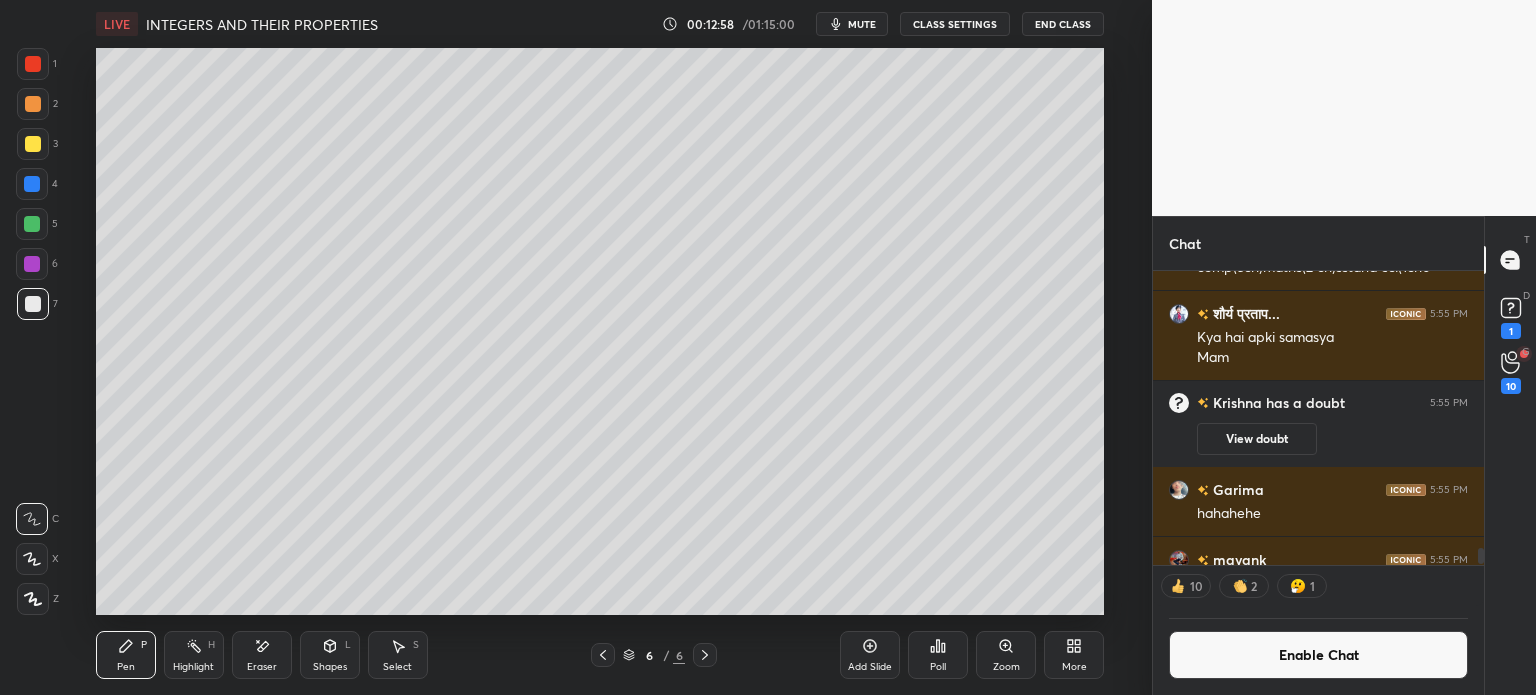 scroll, scrollTop: 6, scrollLeft: 6, axis: both 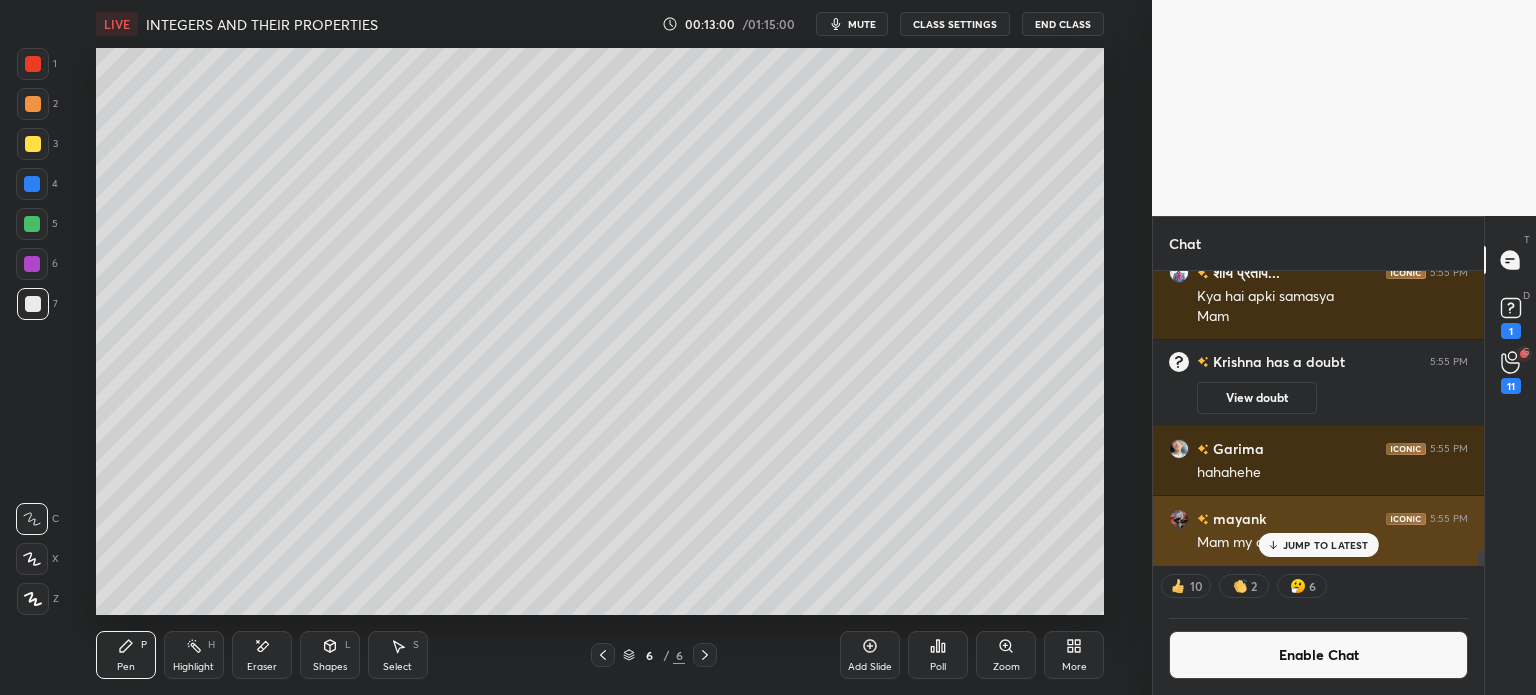 click on "JUMP TO LATEST" at bounding box center (1326, 545) 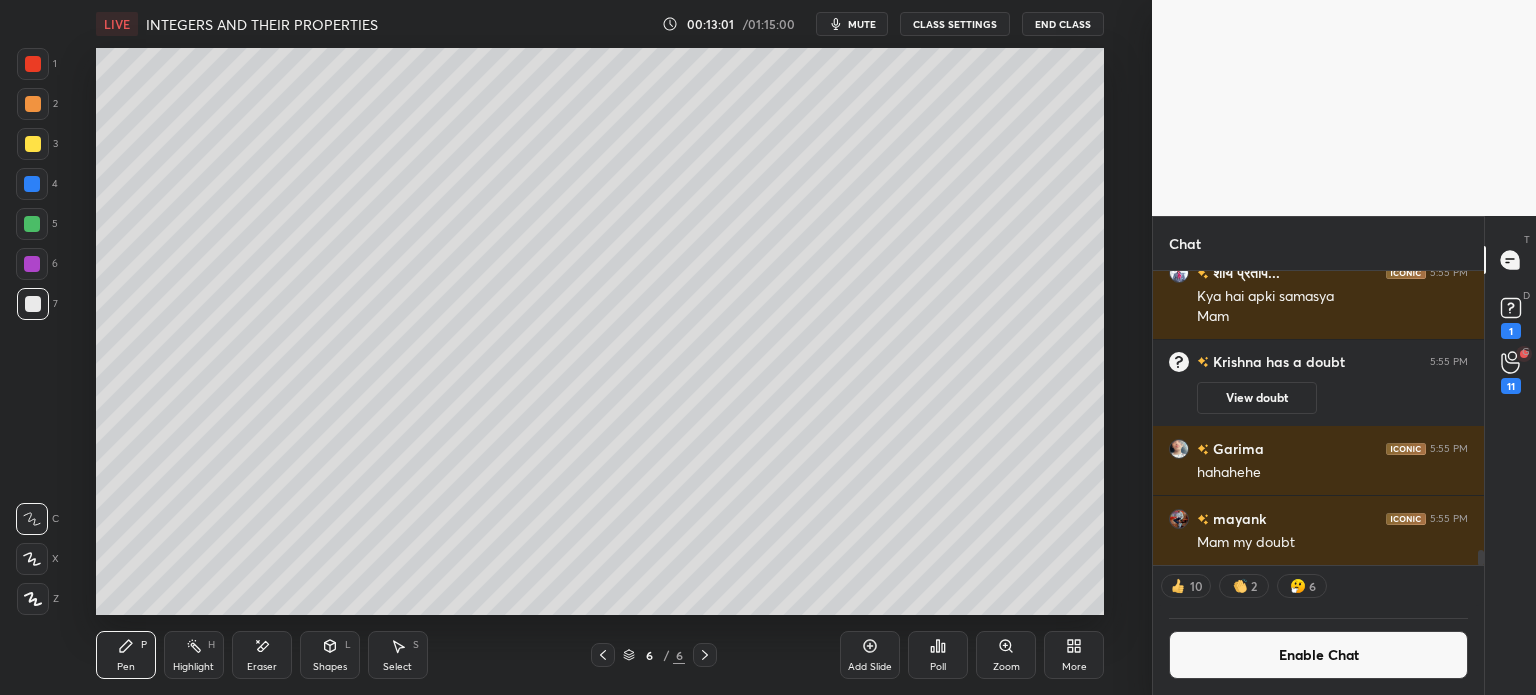 click at bounding box center (1478, 418) 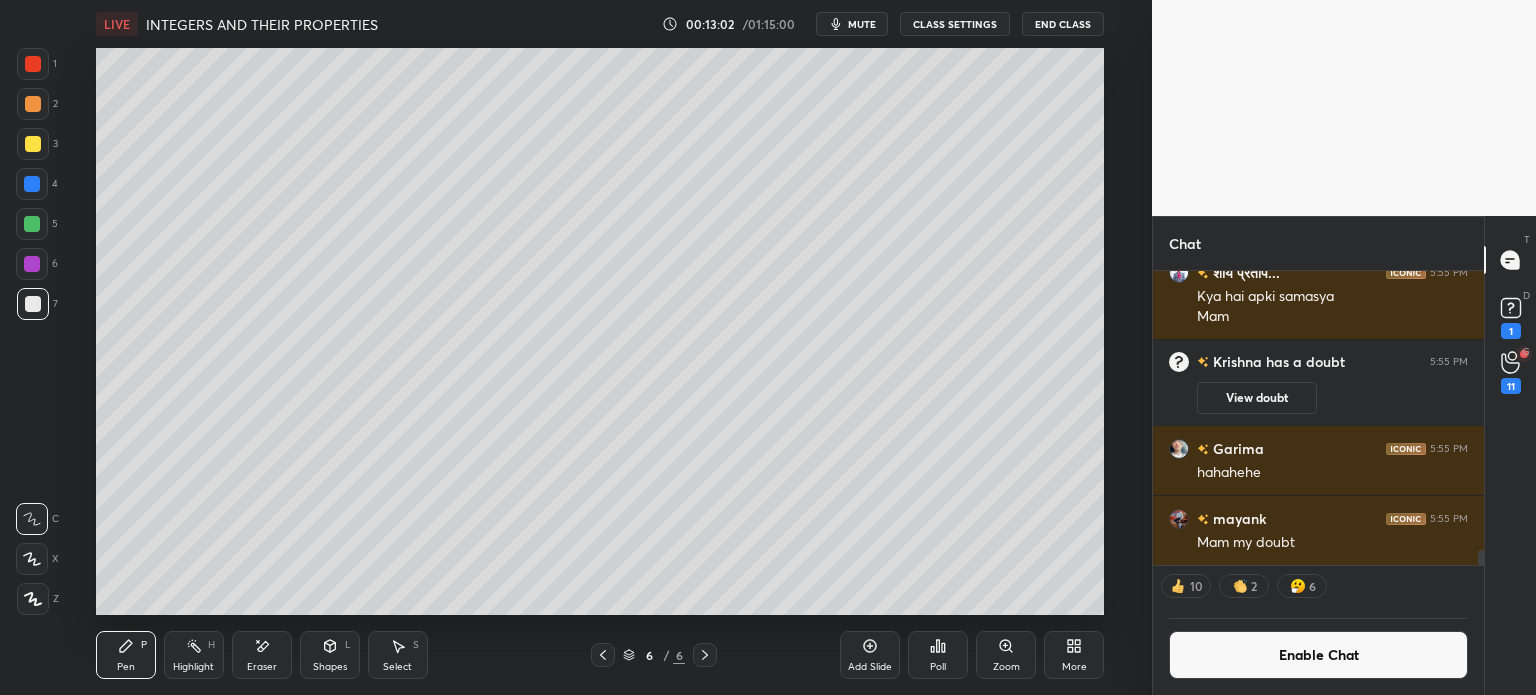 click on "11" at bounding box center [1511, 386] 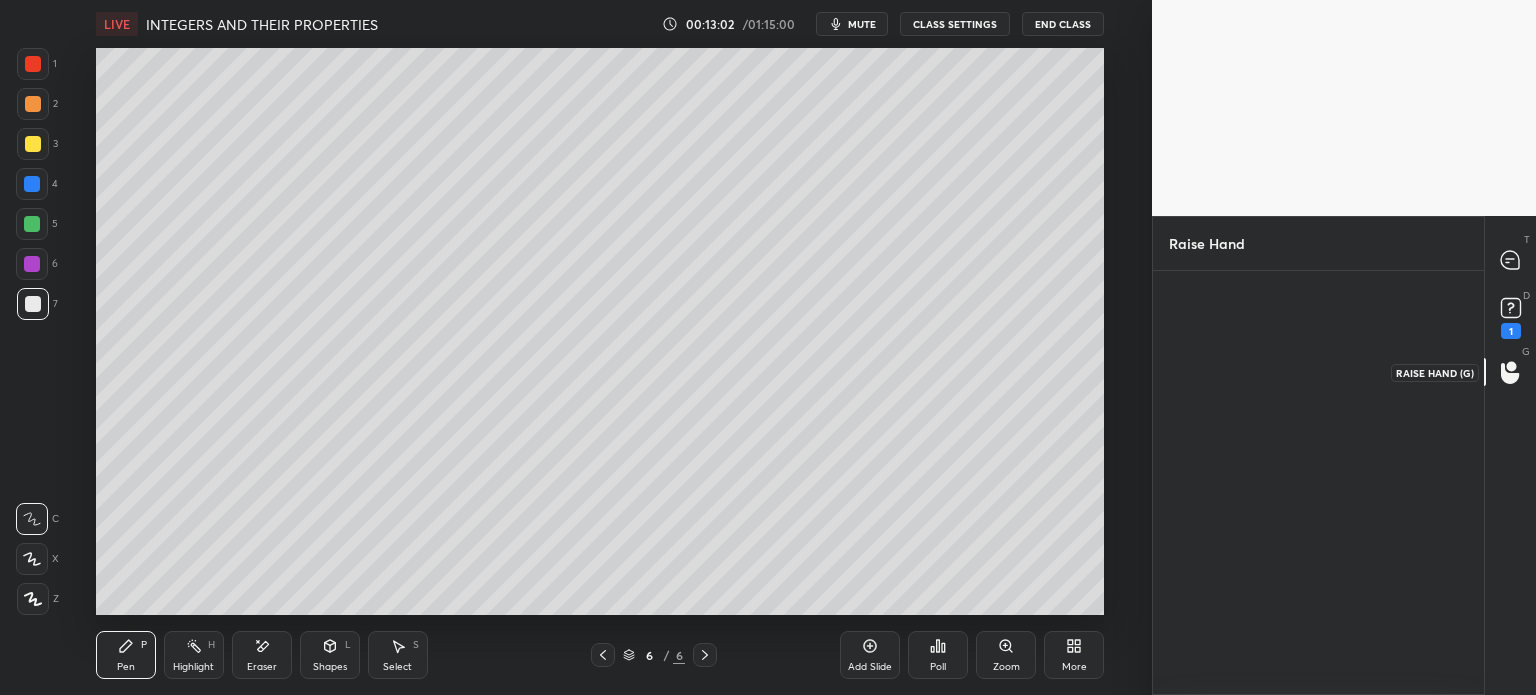scroll, scrollTop: 418, scrollLeft: 325, axis: both 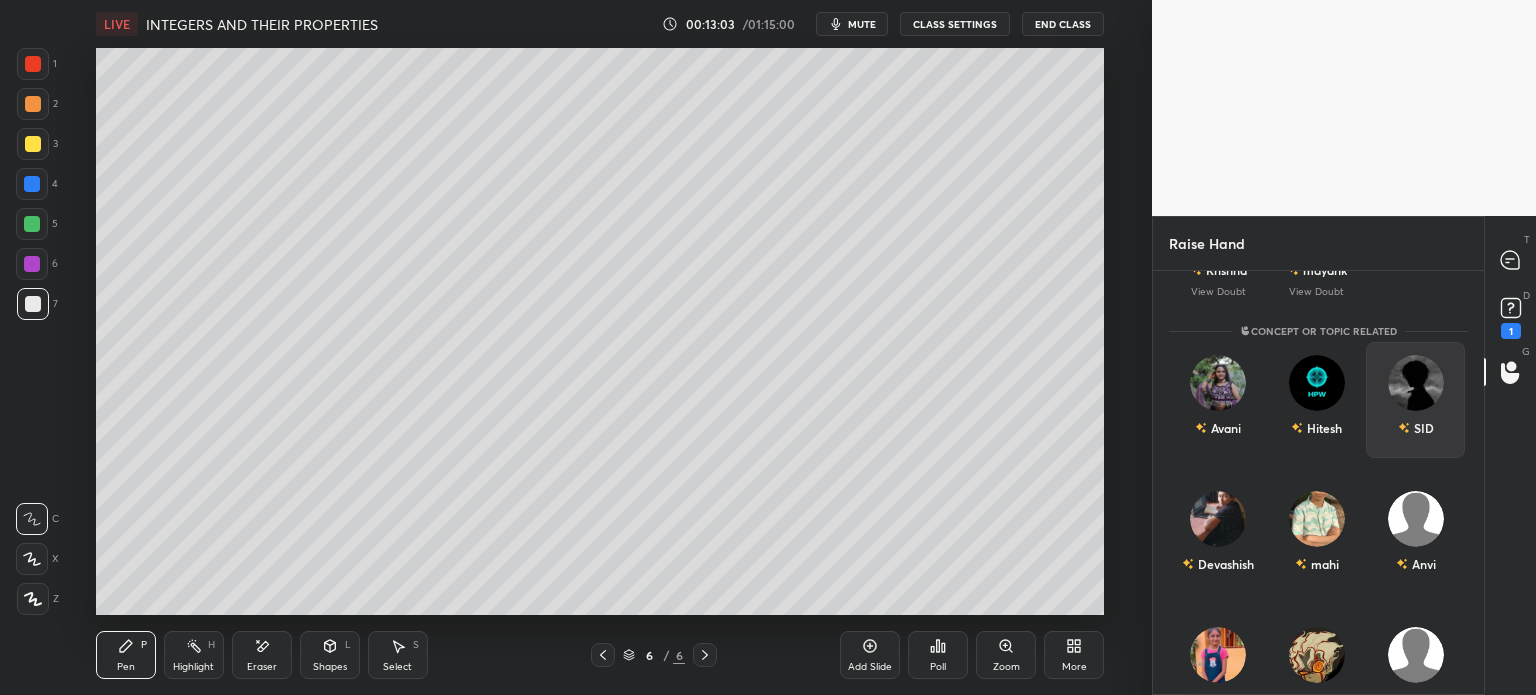 click on "SID" at bounding box center [1415, 400] 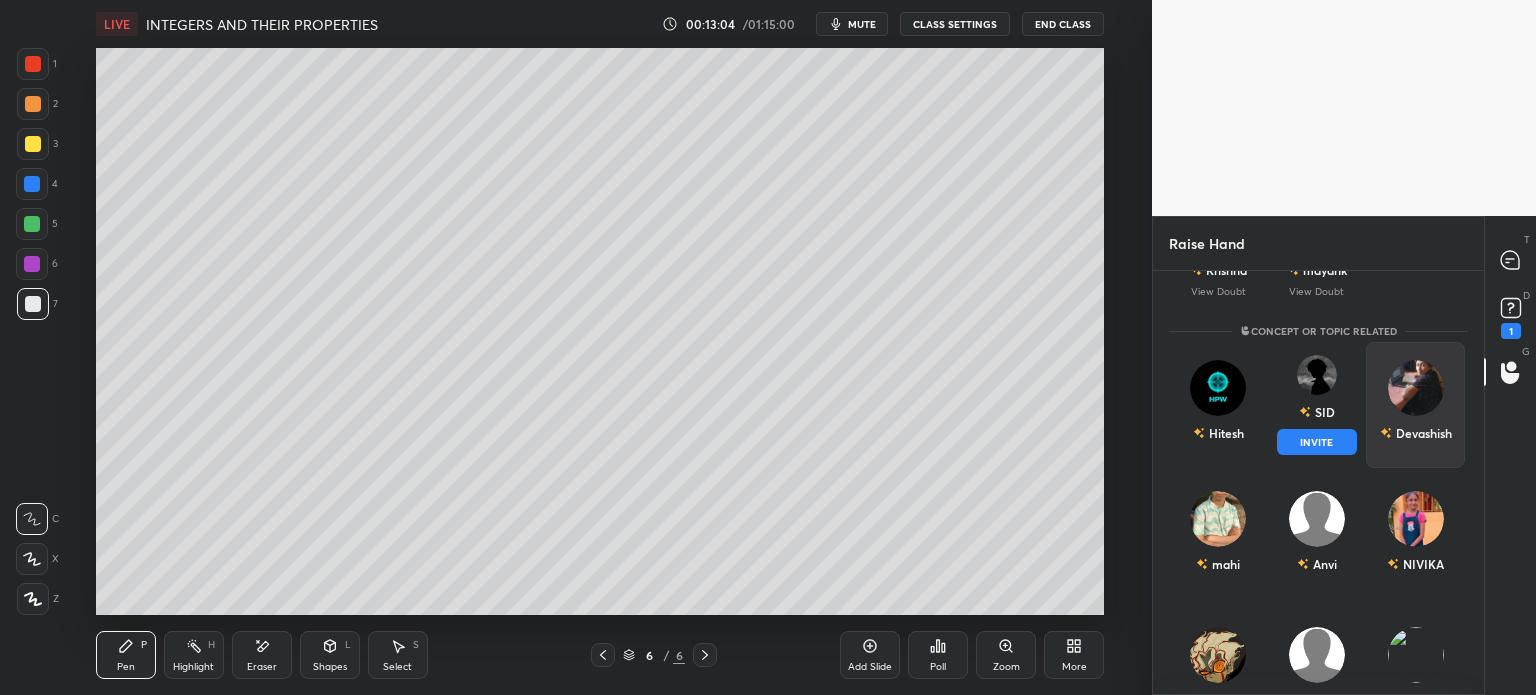 click on "INVITE" at bounding box center [1317, 442] 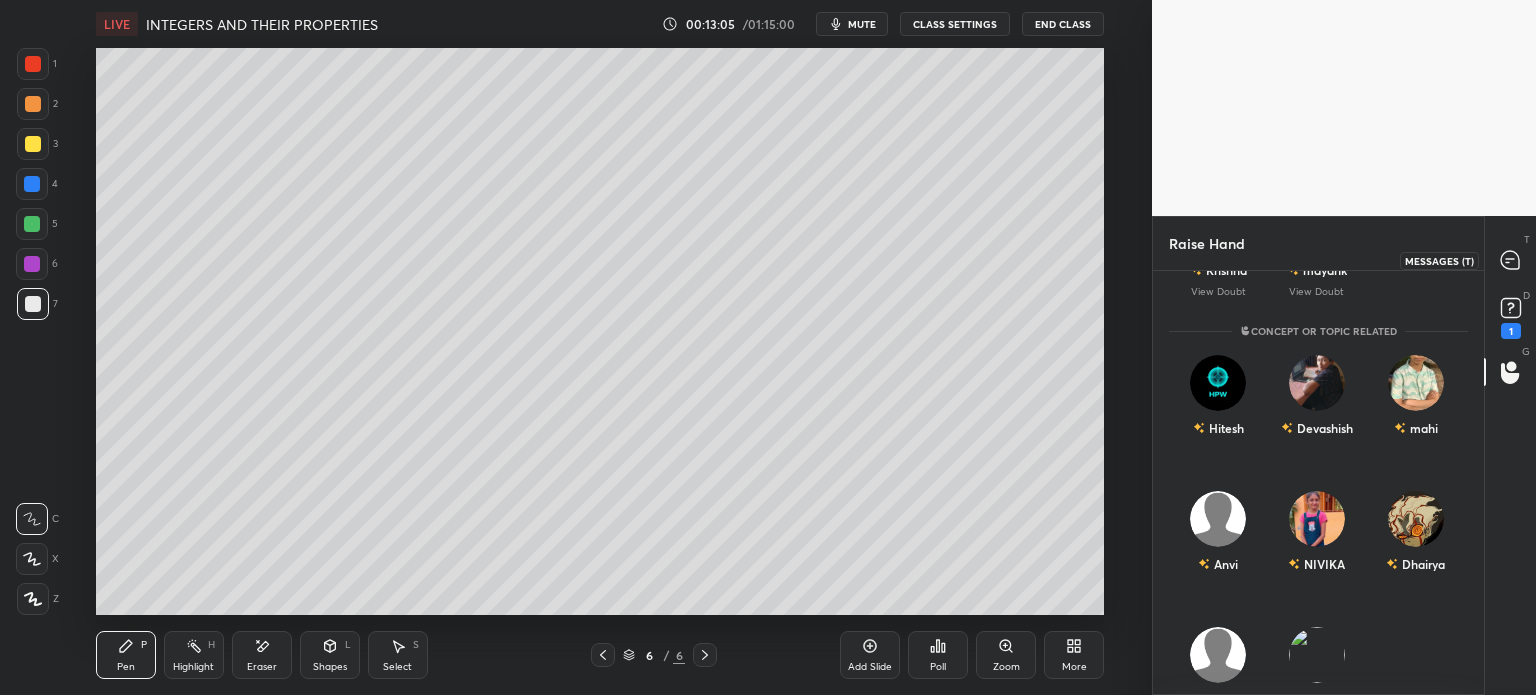 scroll, scrollTop: 338, scrollLeft: 325, axis: both 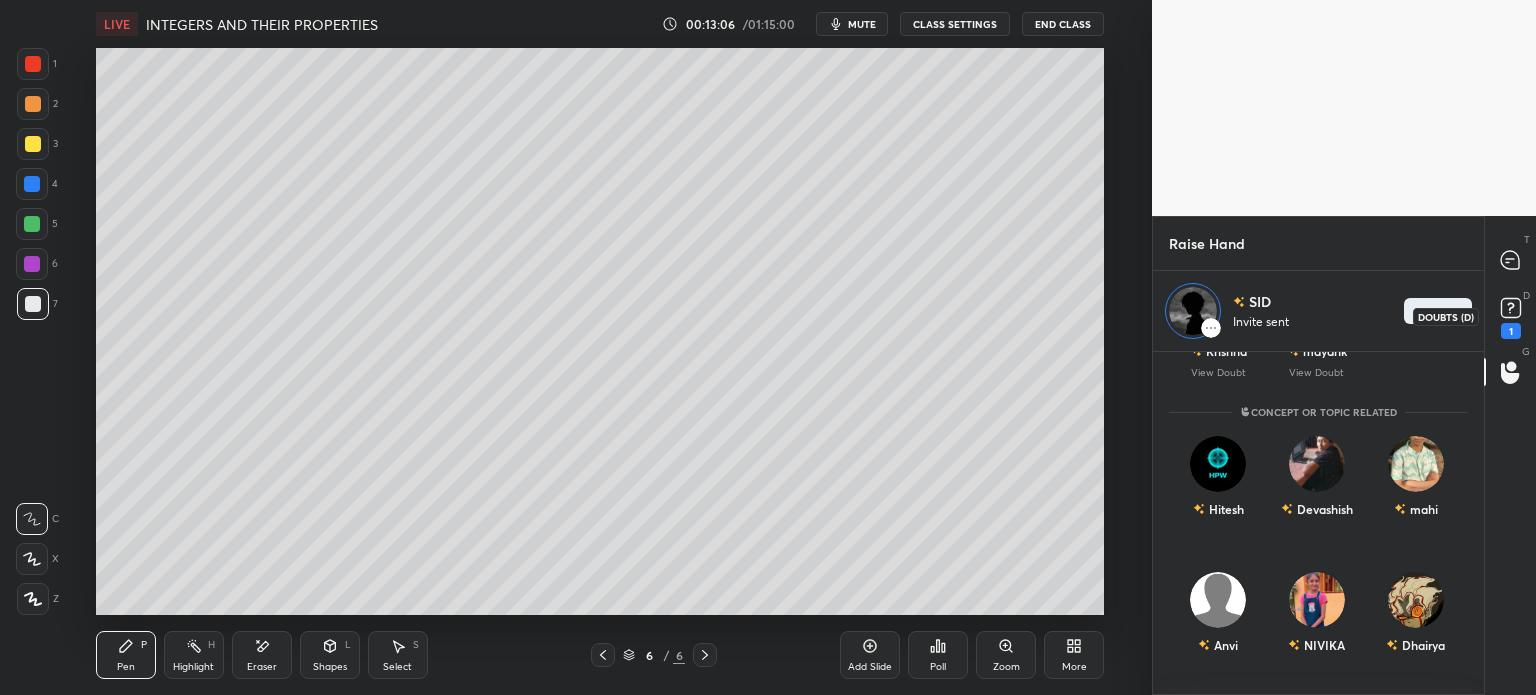 click 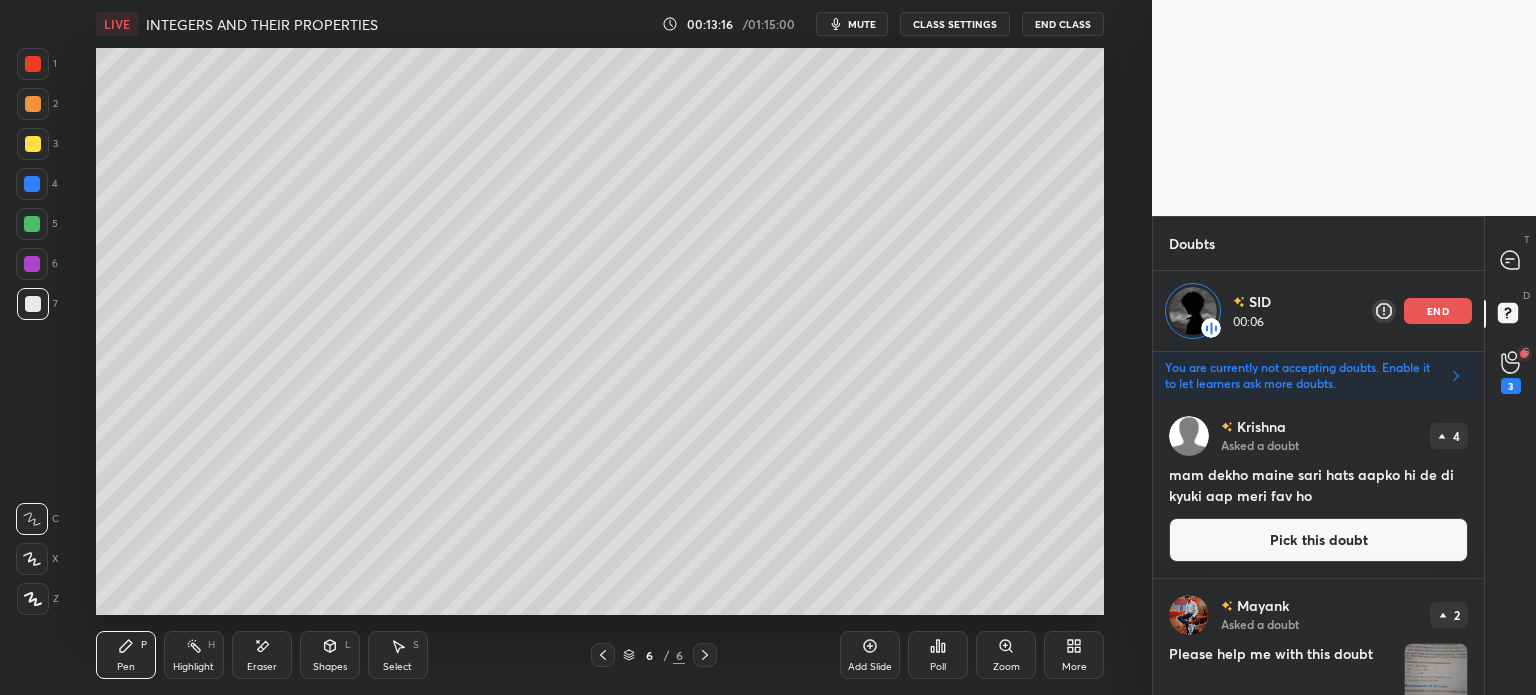 click on "Select S" at bounding box center (398, 655) 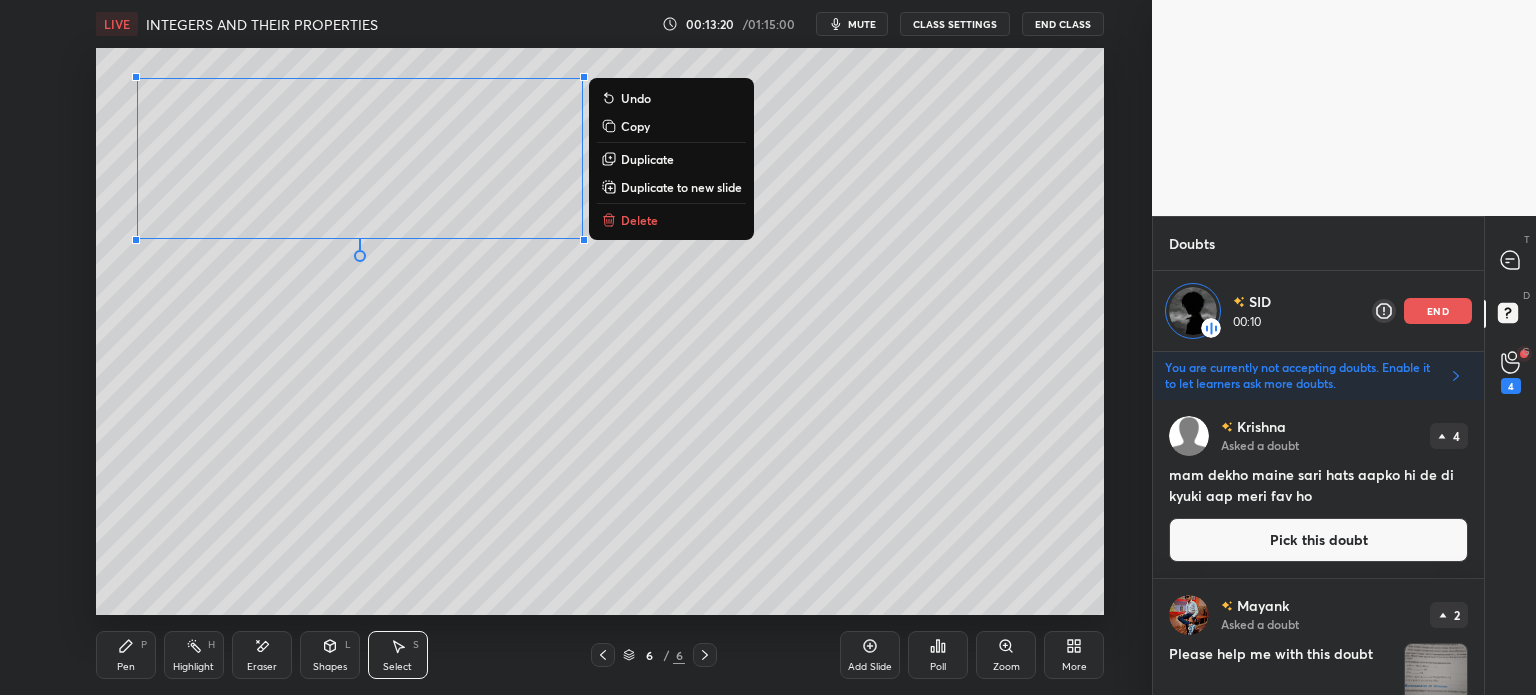 click on "Pen" at bounding box center (126, 667) 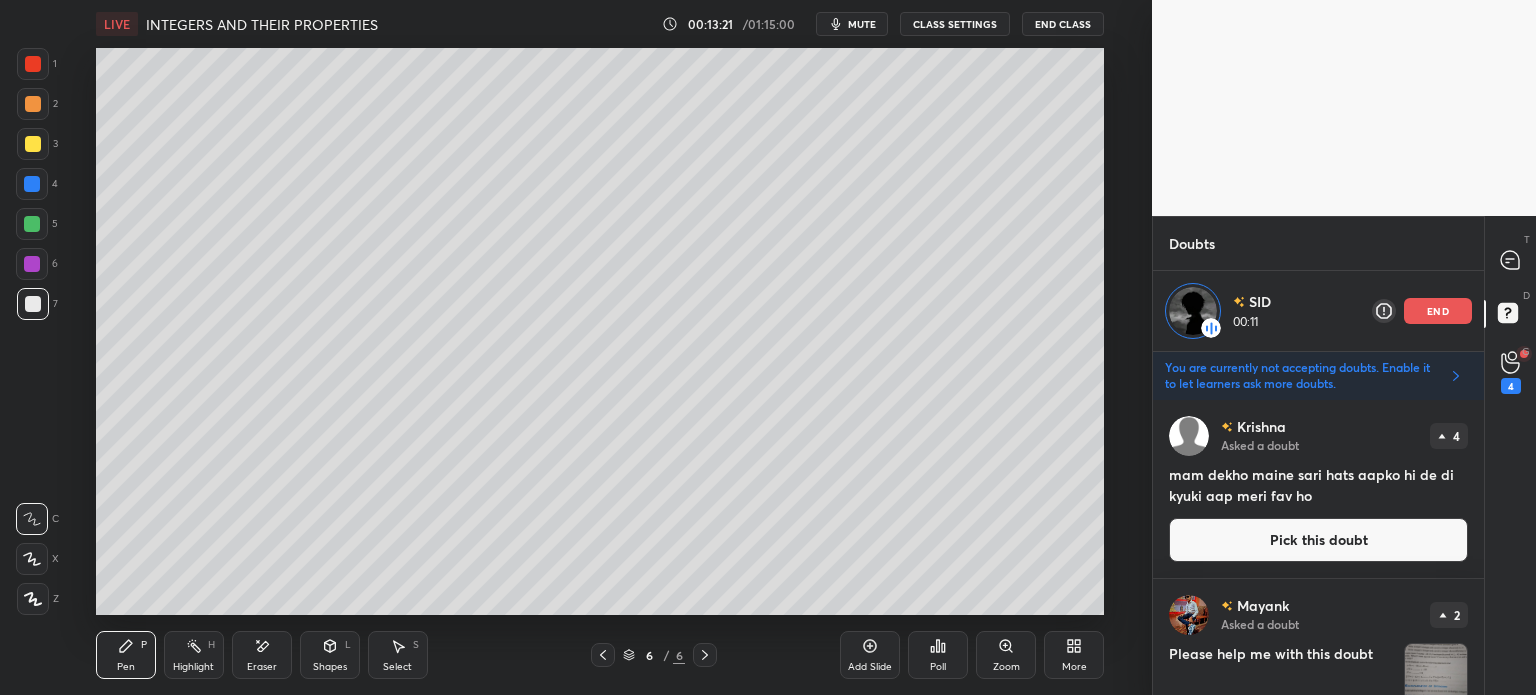 click at bounding box center (32, 224) 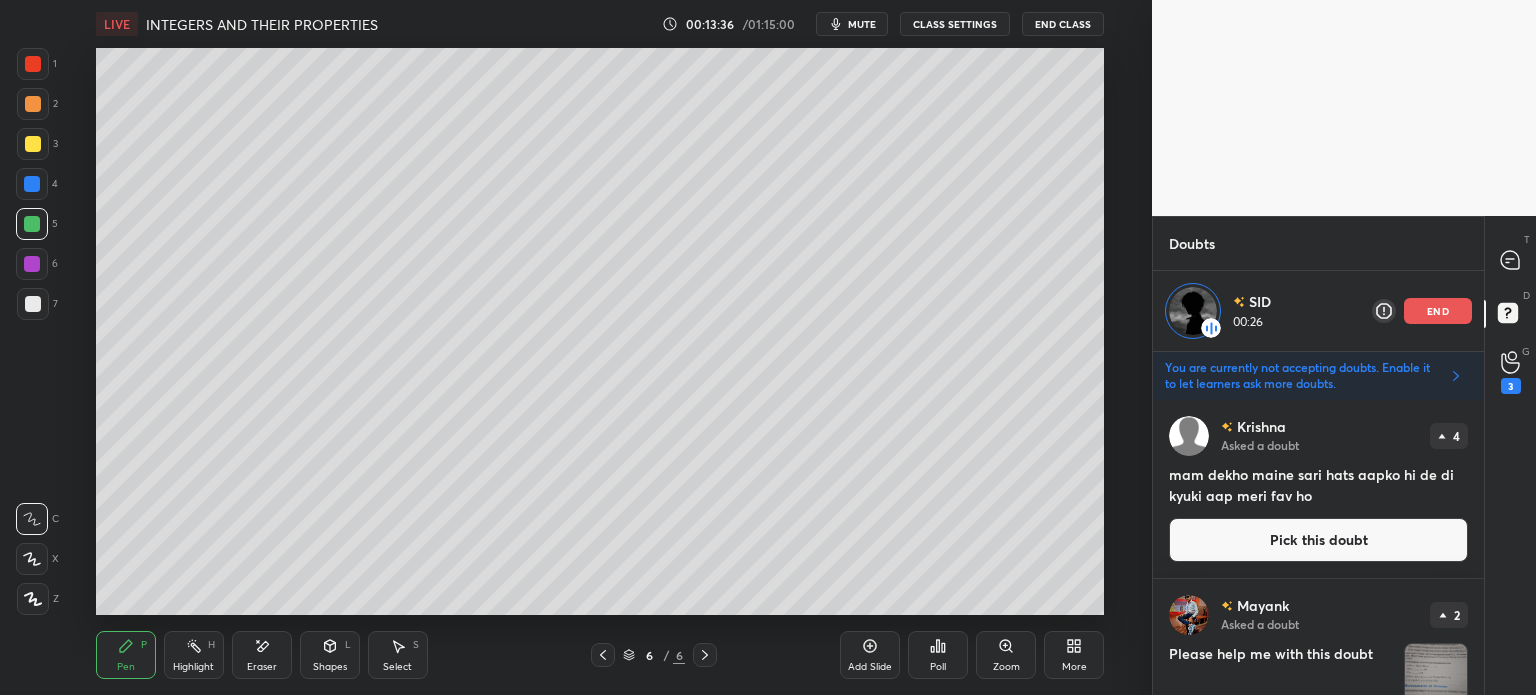 click on "Select S" at bounding box center [398, 655] 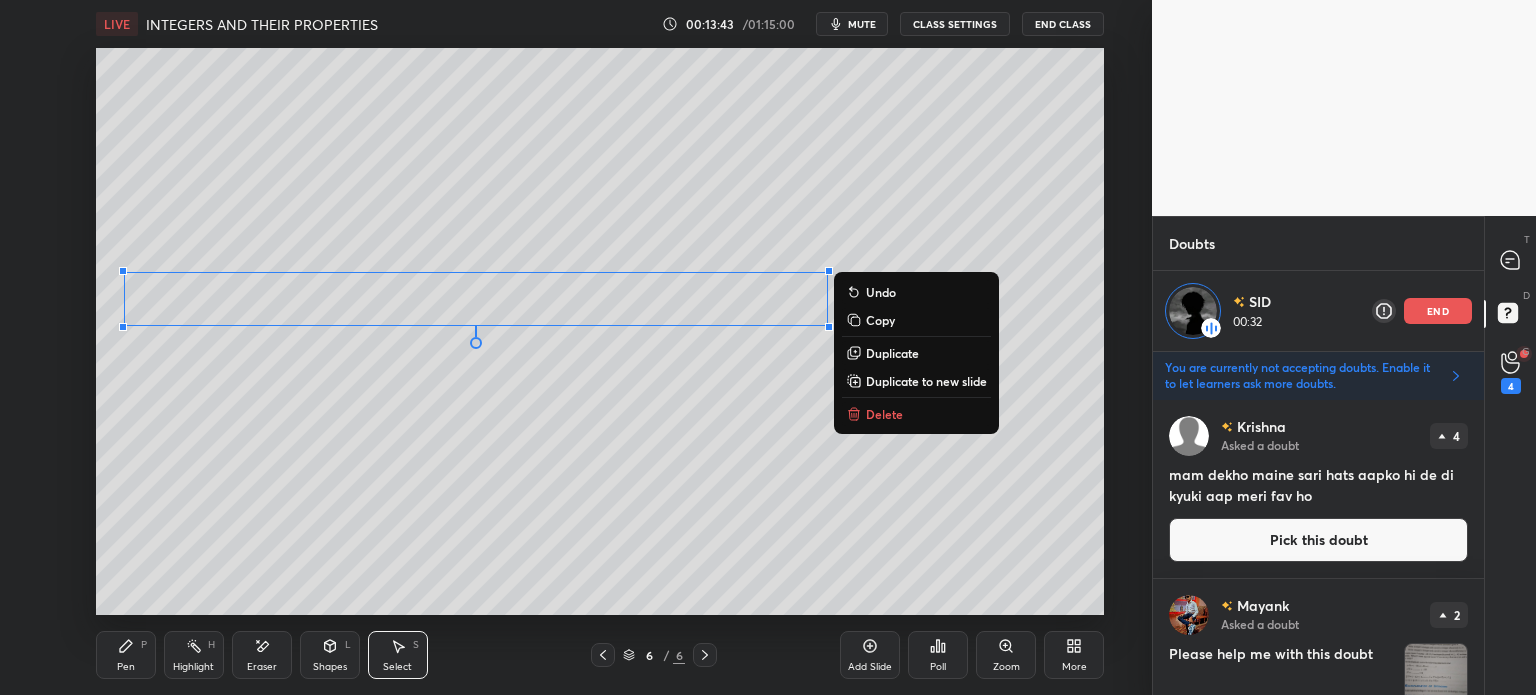 click on "Pen" at bounding box center (126, 667) 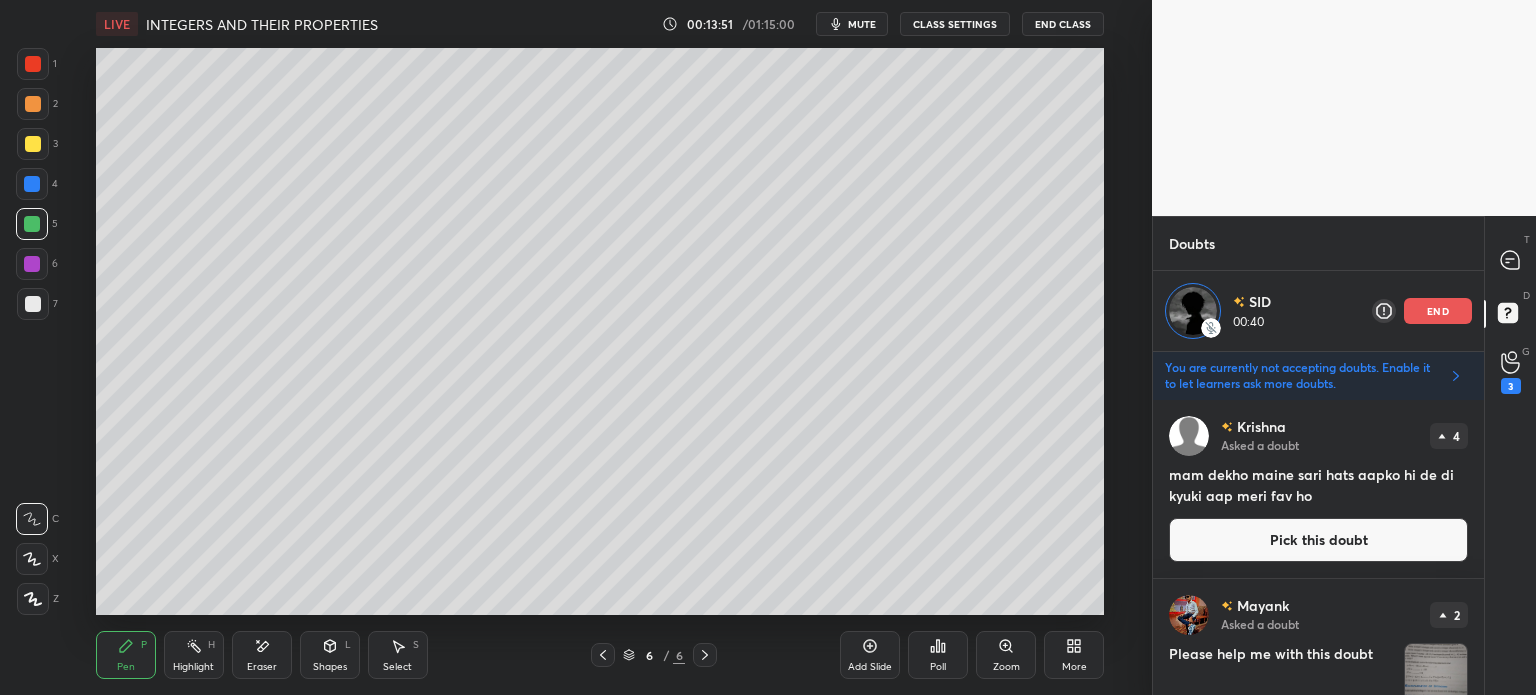 click on "Eraser" at bounding box center [262, 655] 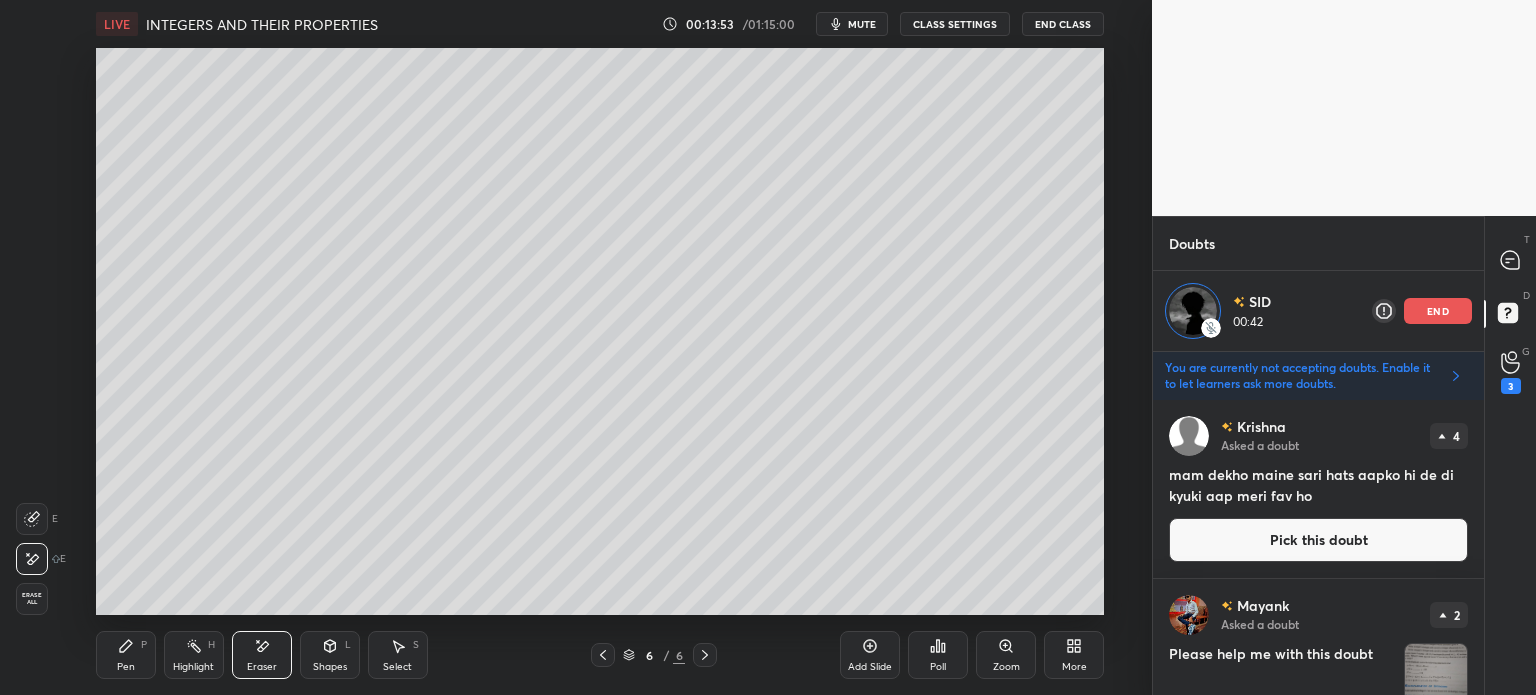 click on "end" at bounding box center [1438, 311] 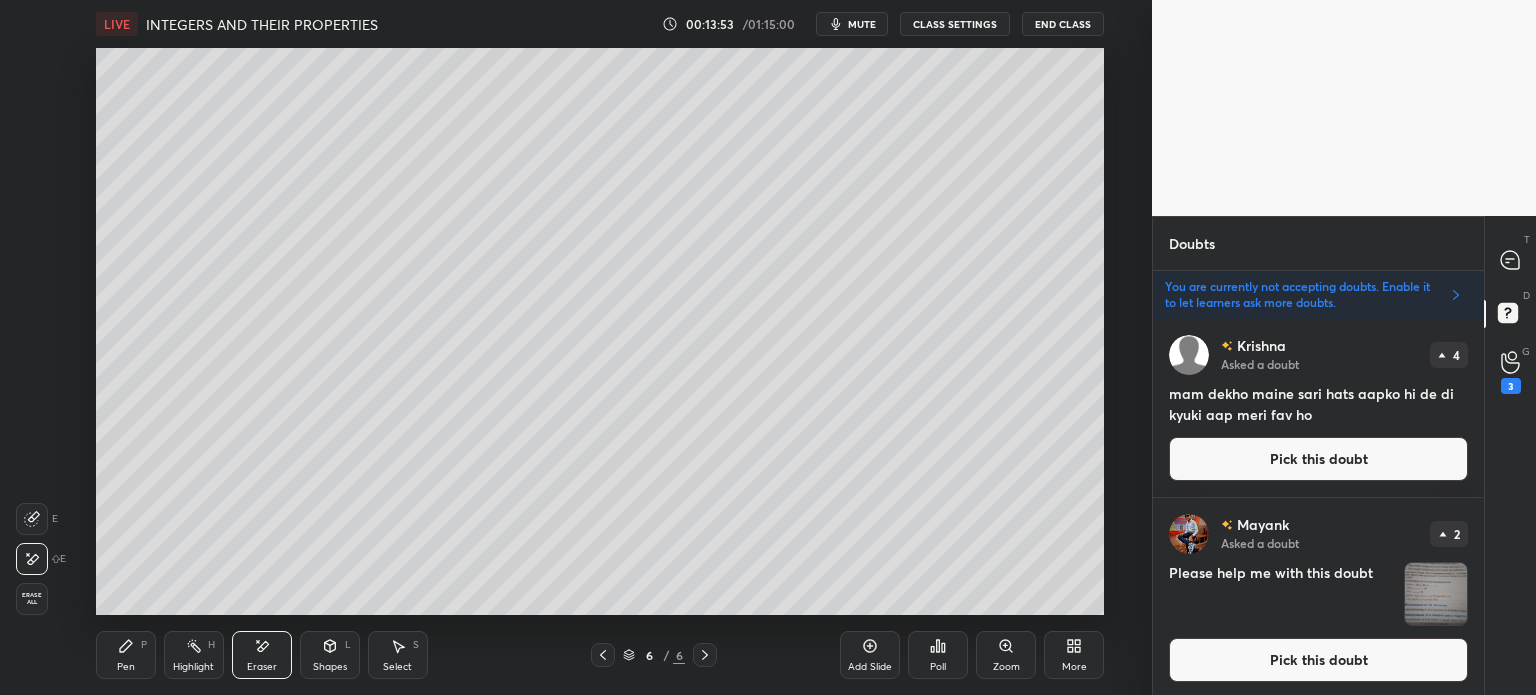 scroll, scrollTop: 5, scrollLeft: 6, axis: both 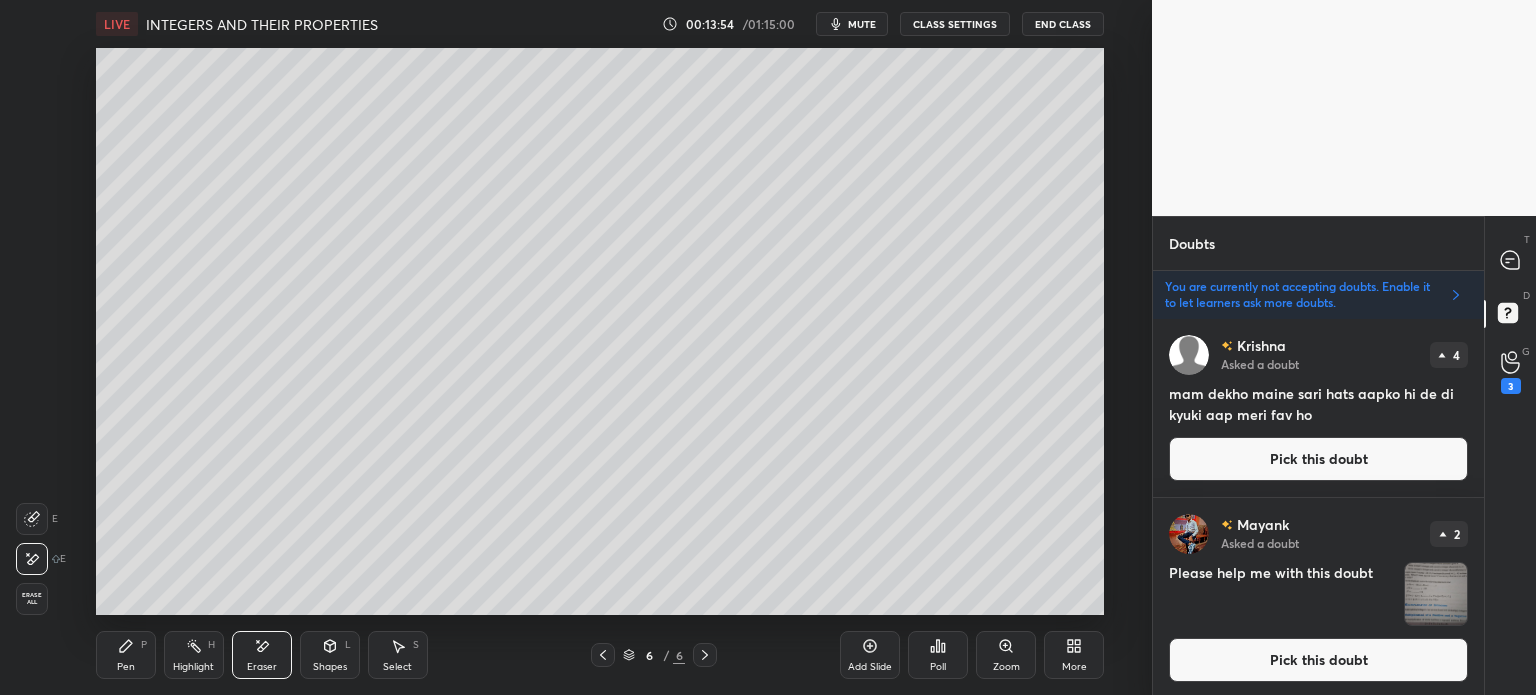 click on "Pen P" at bounding box center (126, 655) 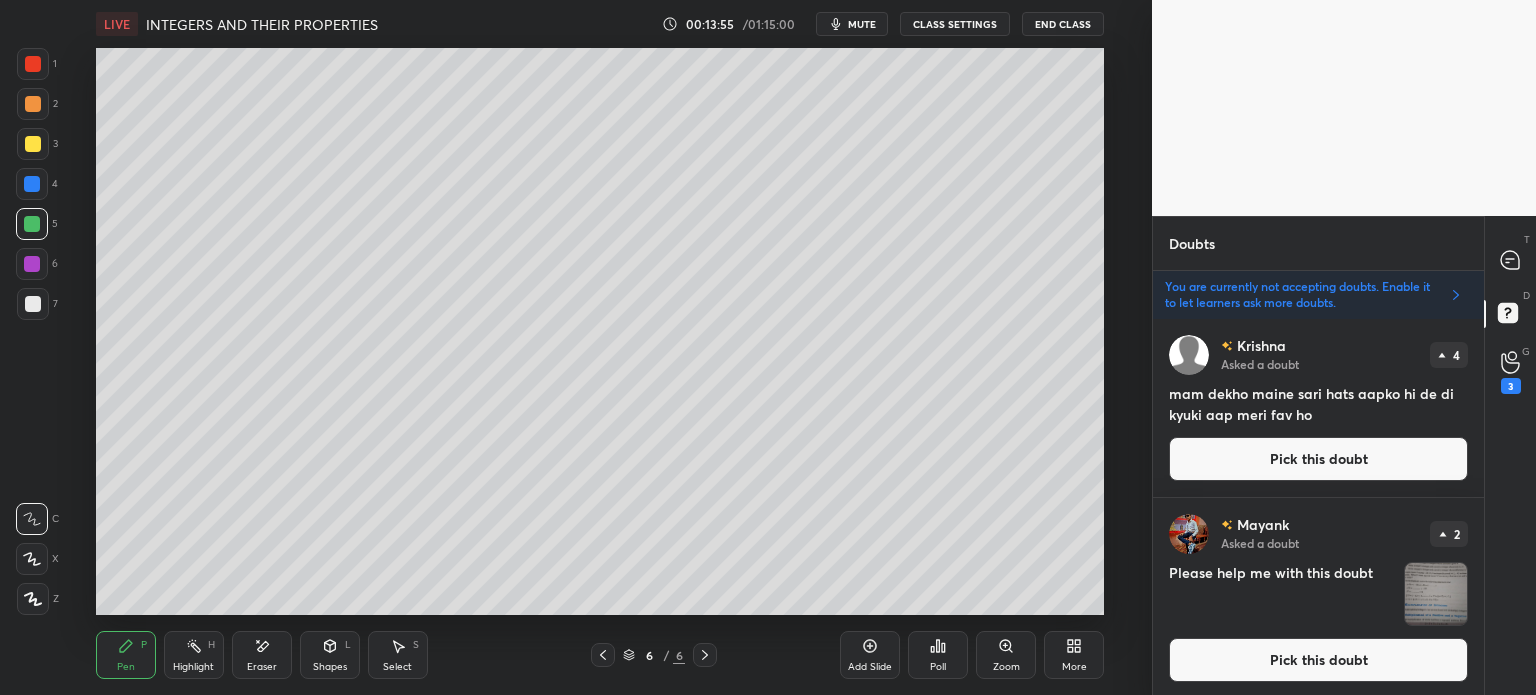 click at bounding box center (33, 144) 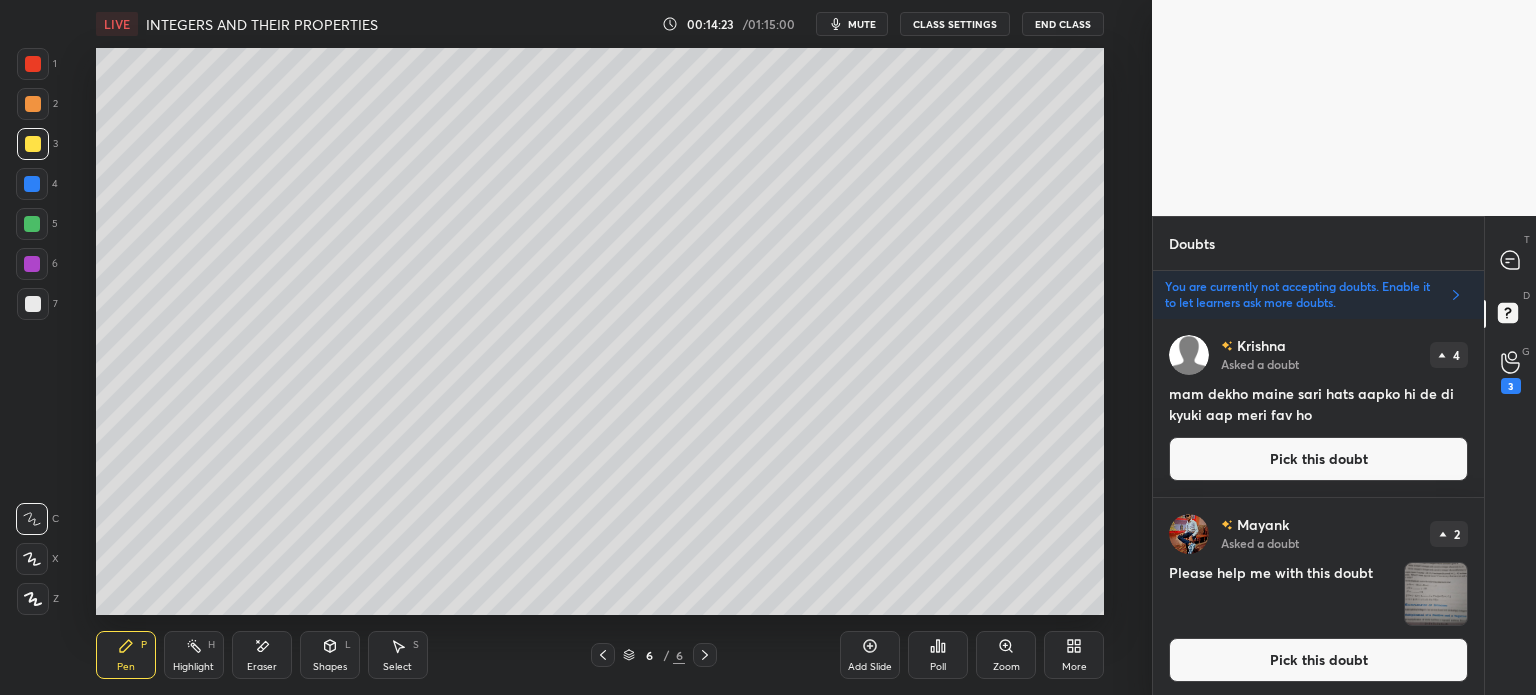 click 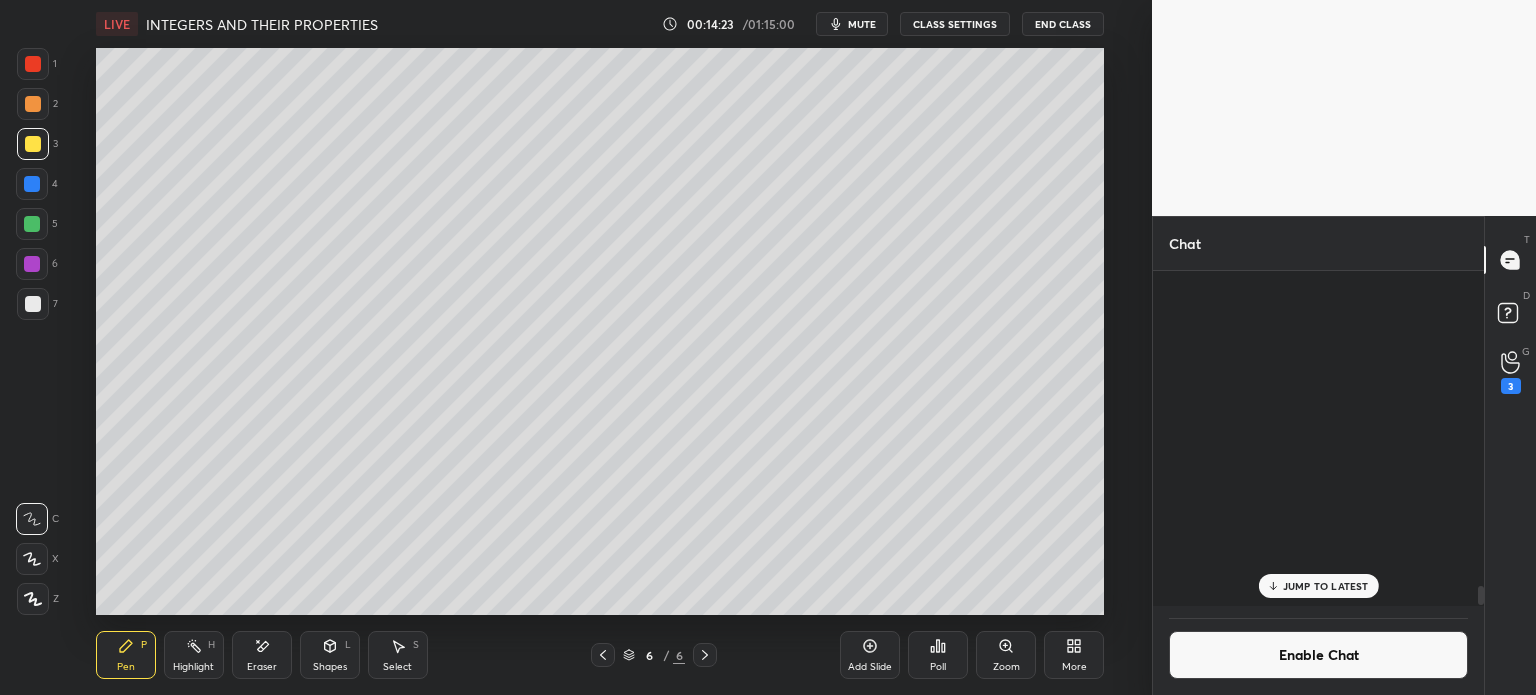 scroll, scrollTop: 5, scrollLeft: 6, axis: both 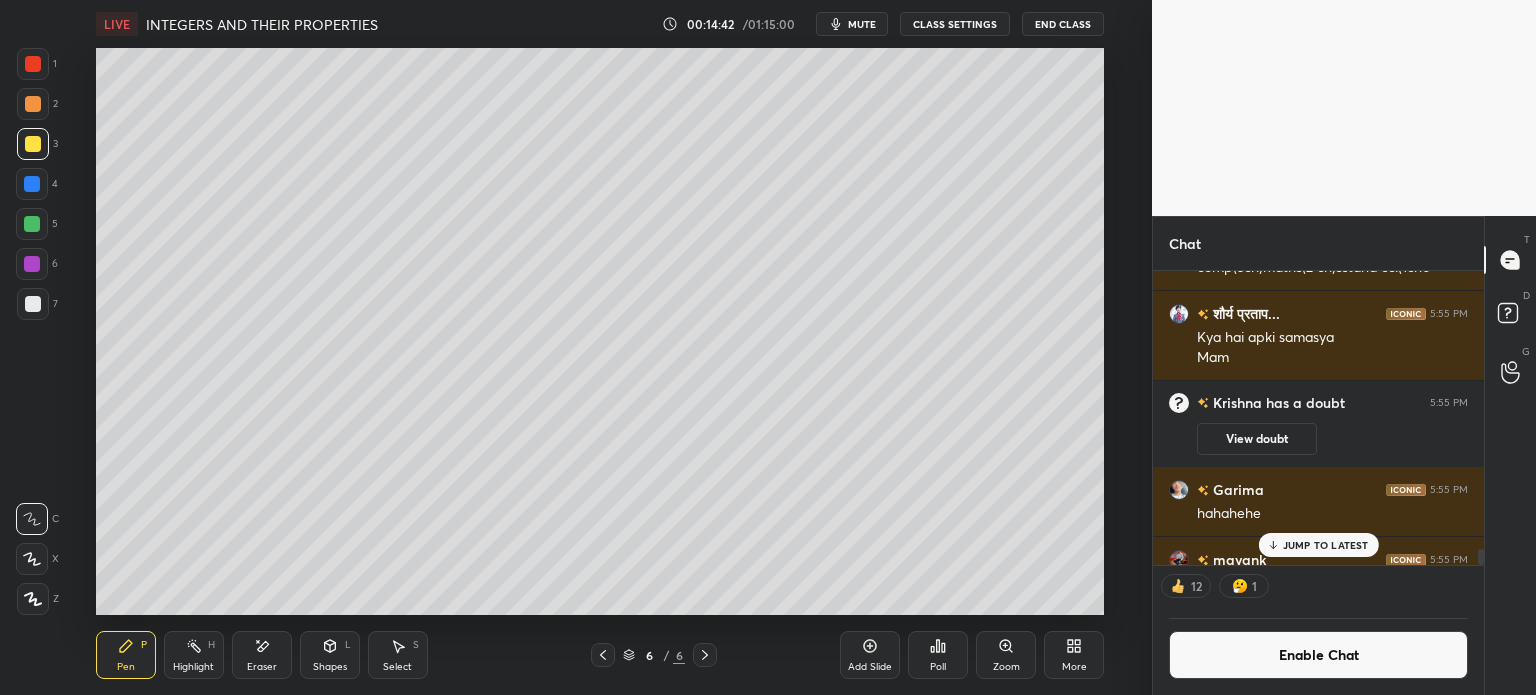 click at bounding box center [33, 304] 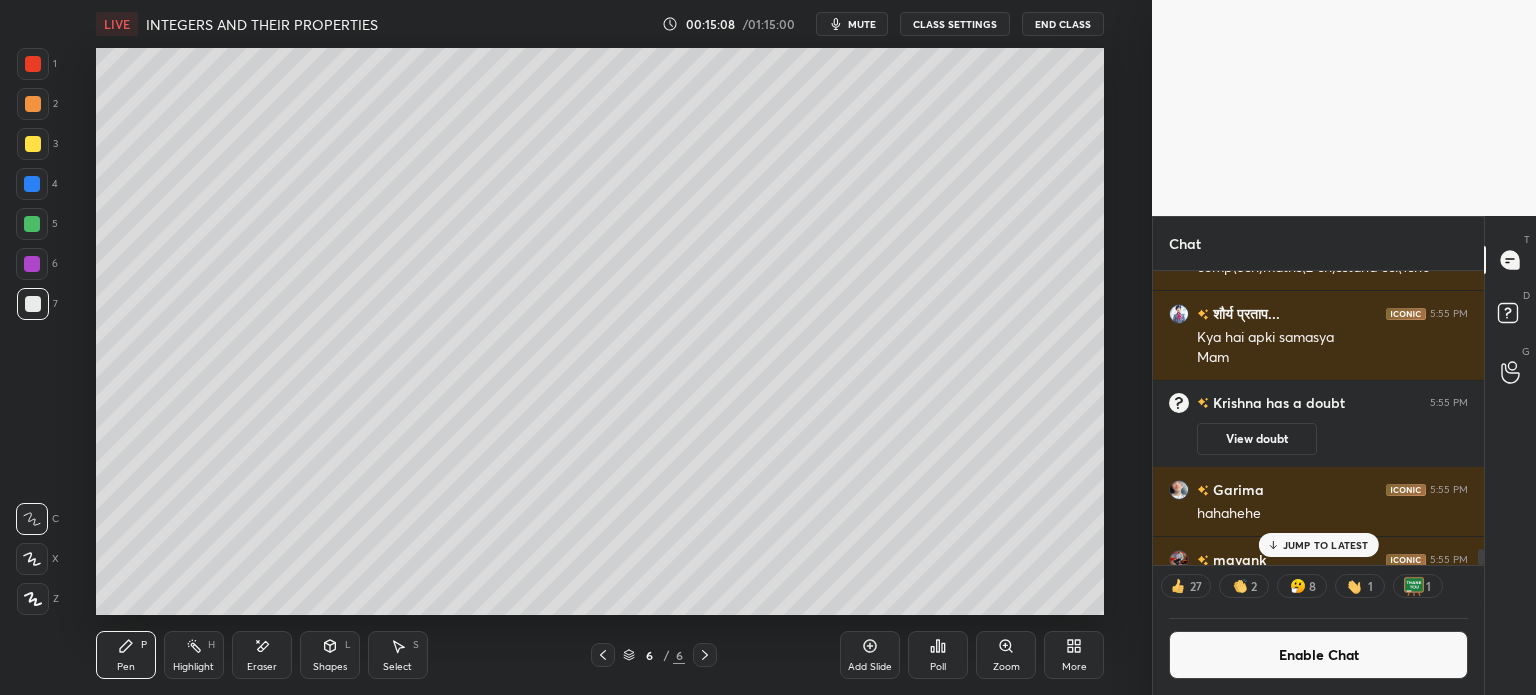 click at bounding box center (33, 144) 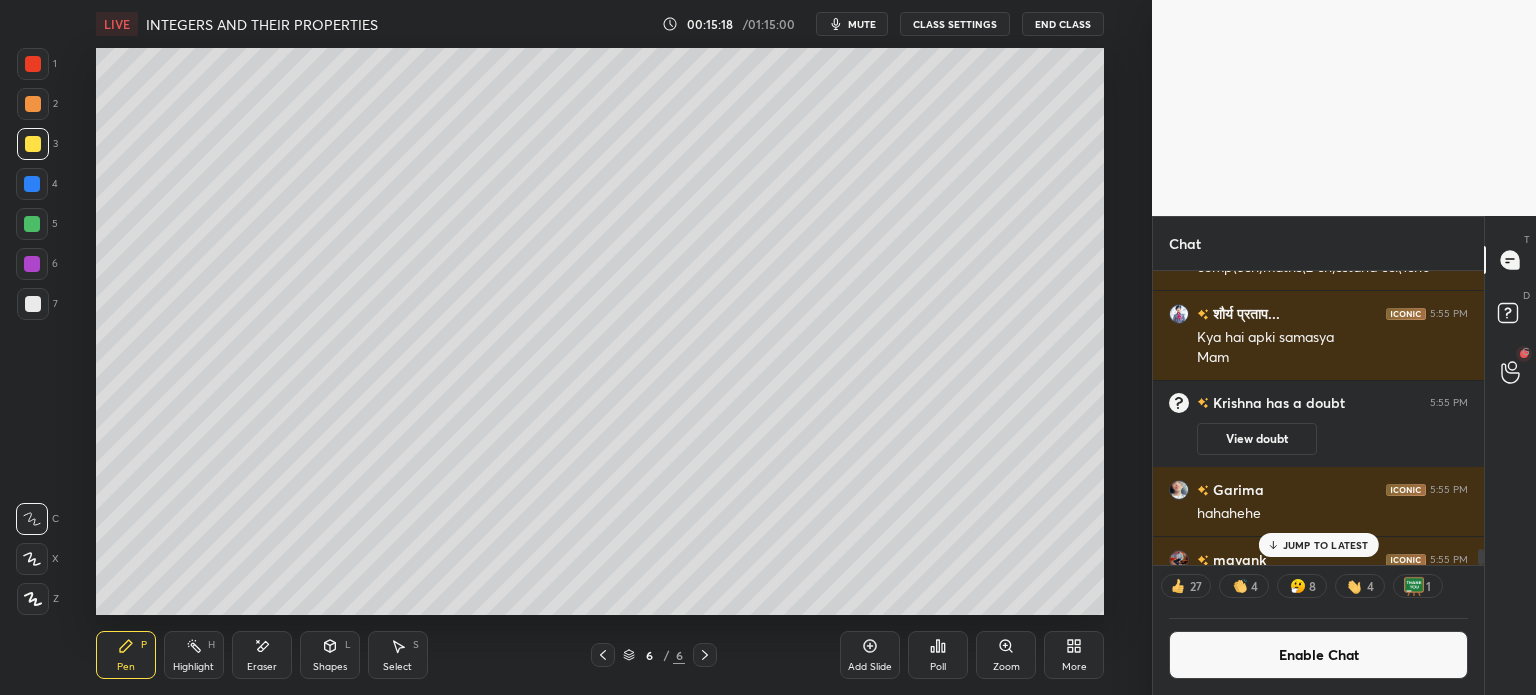 click 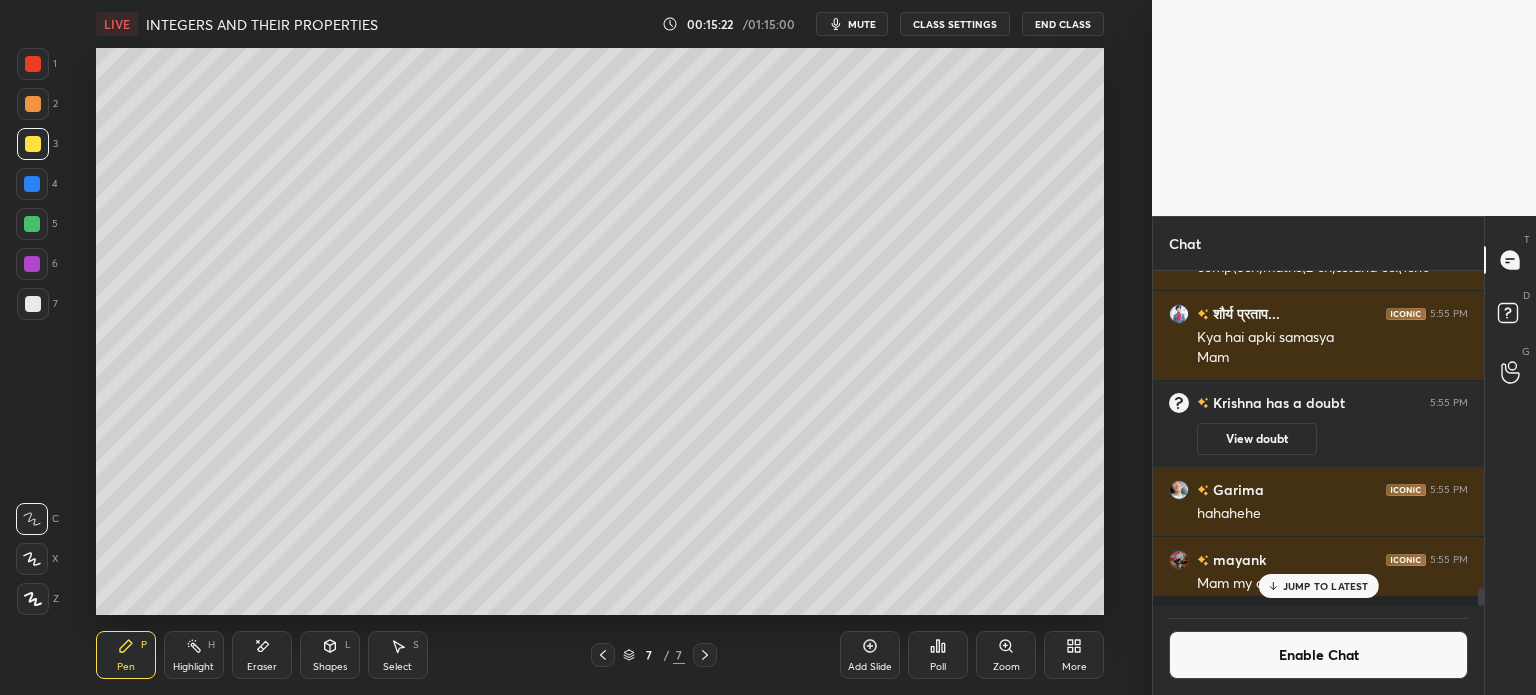 scroll, scrollTop: 6, scrollLeft: 6, axis: both 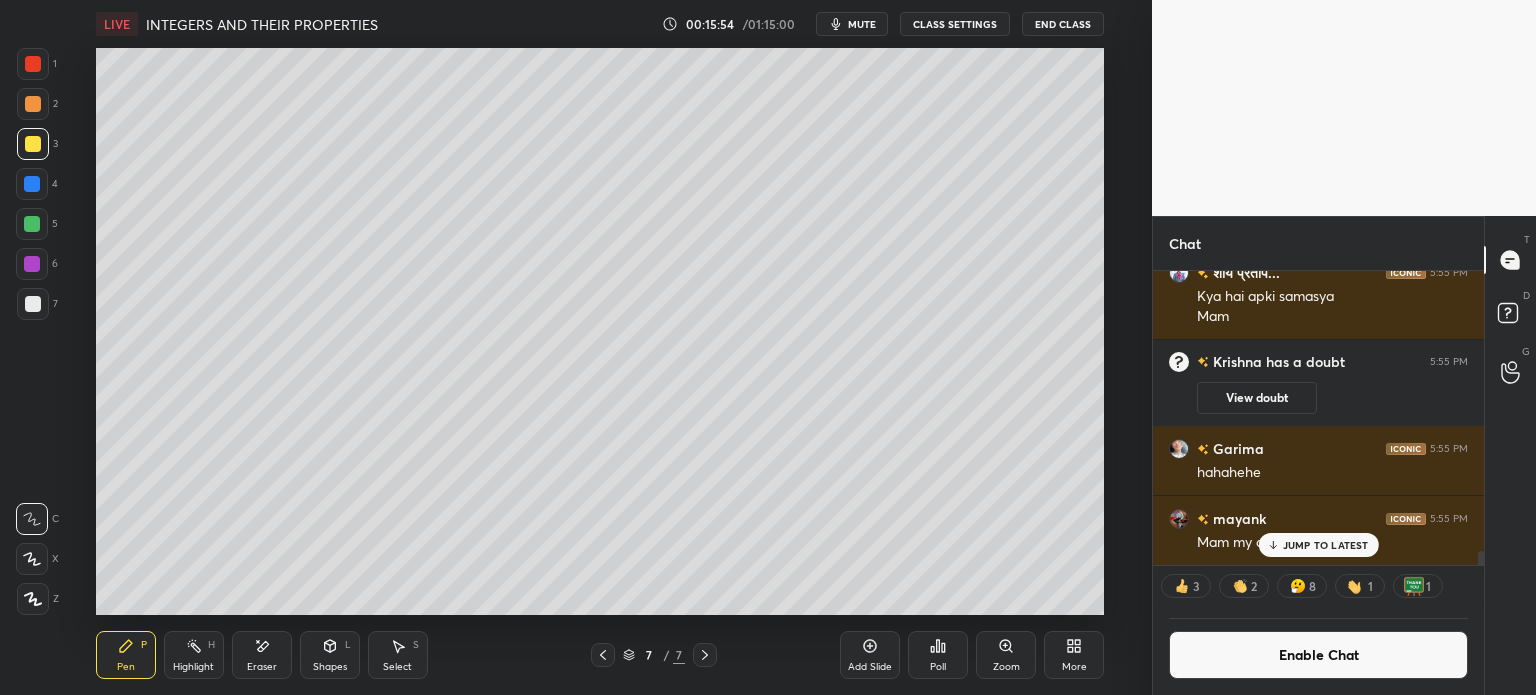 click 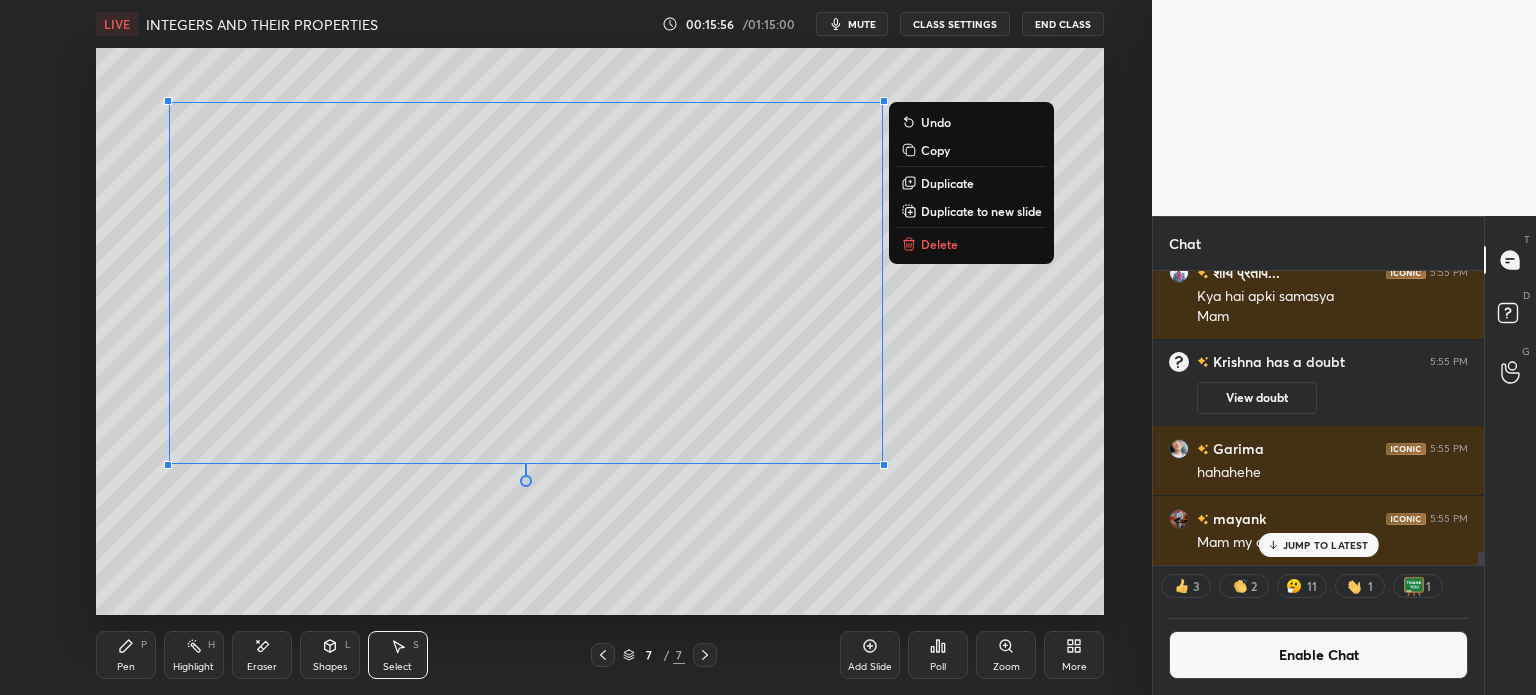 click on "0 ° Undo Copy Duplicate Duplicate to new slide Delete" at bounding box center [600, 331] 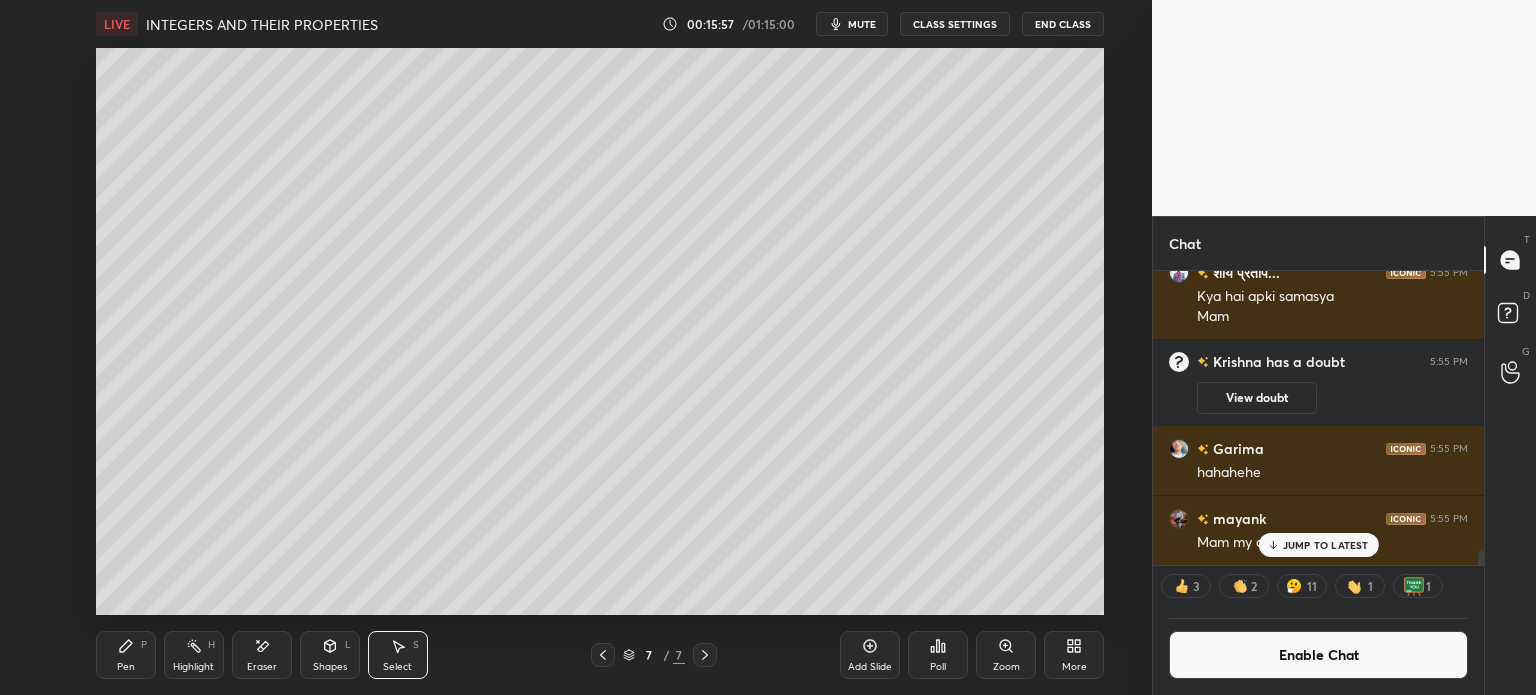 click on "Pen" at bounding box center (126, 667) 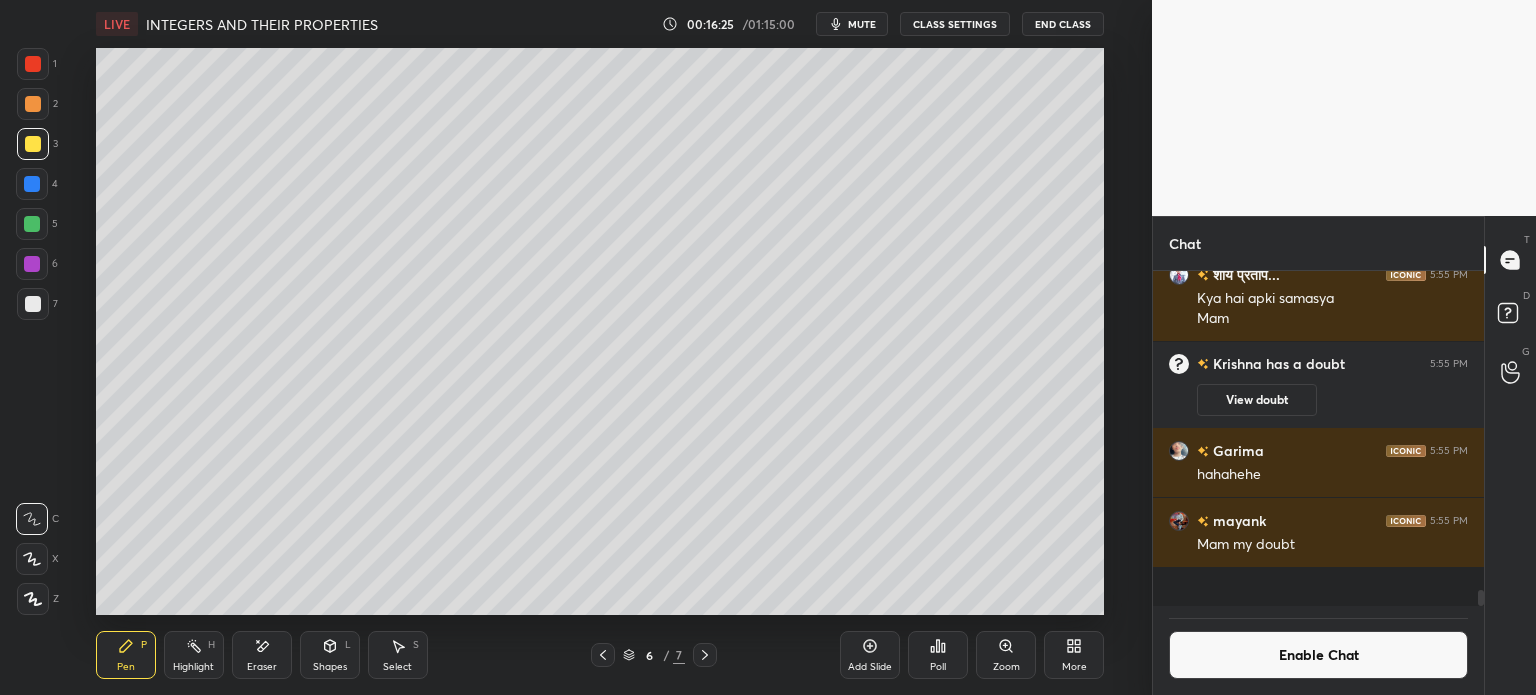 scroll, scrollTop: 6, scrollLeft: 6, axis: both 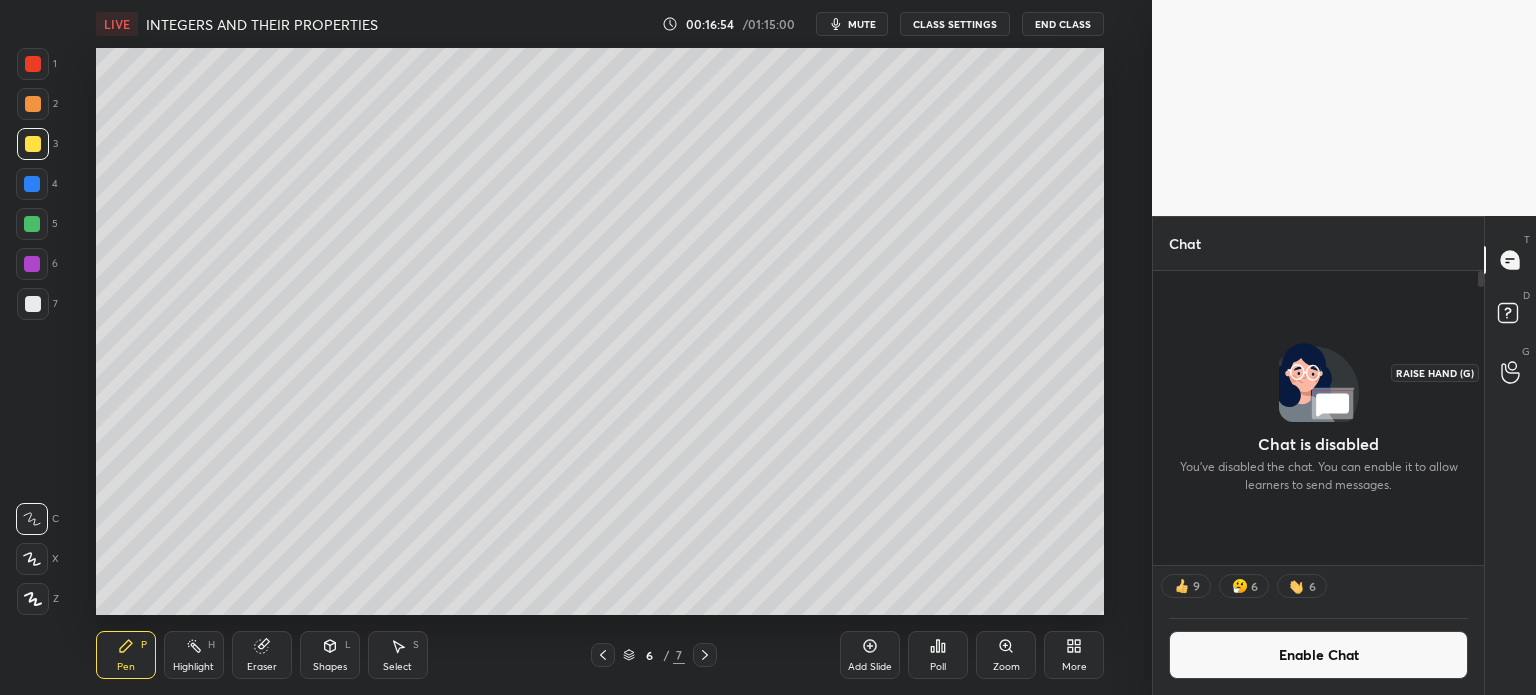 click 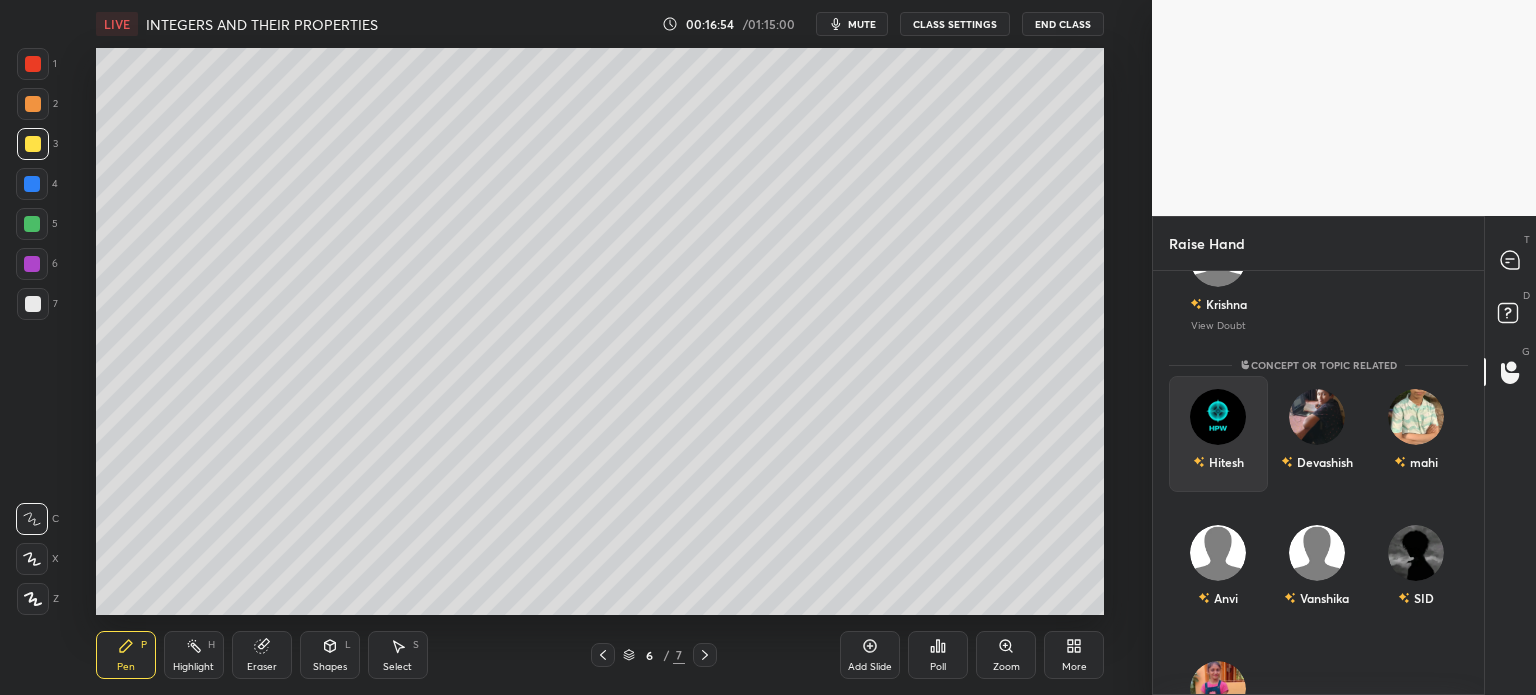 scroll, scrollTop: 96, scrollLeft: 0, axis: vertical 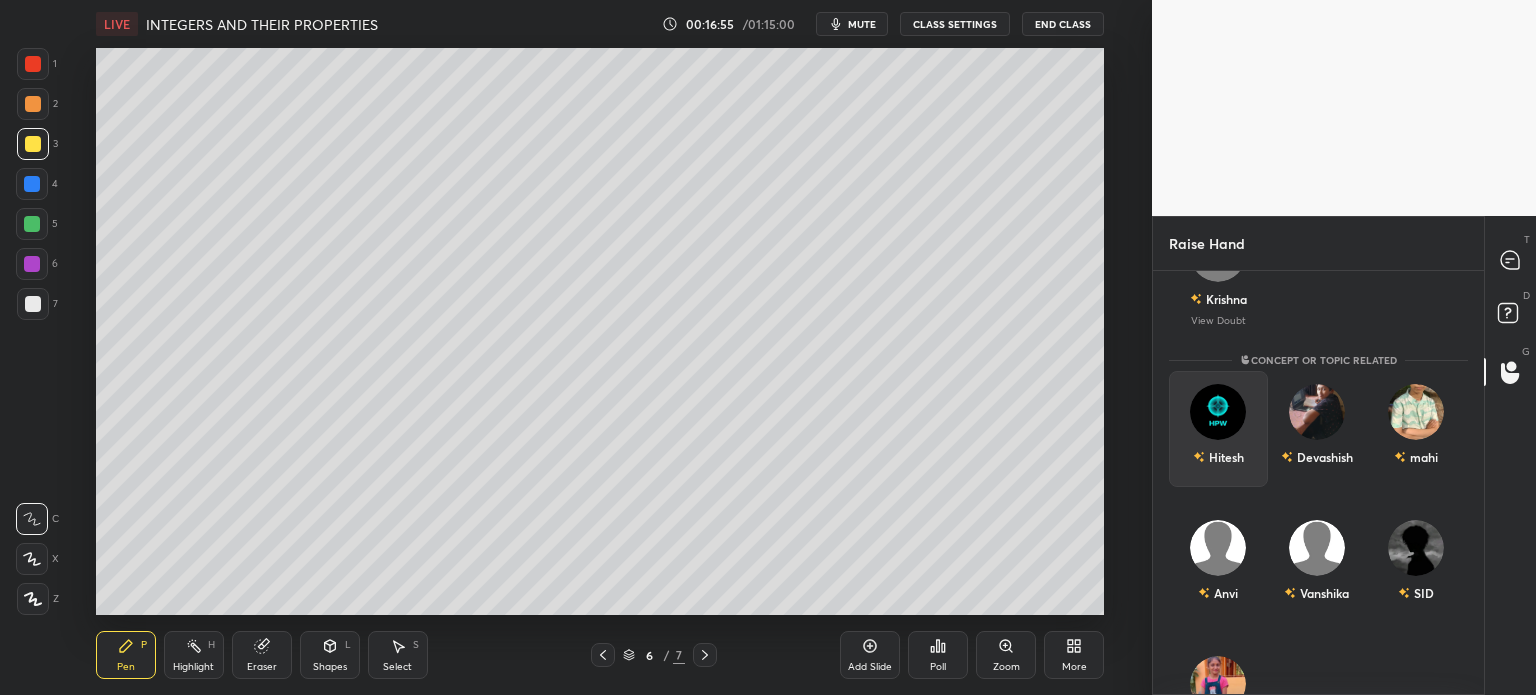 click on "Hitesh" at bounding box center [1218, 429] 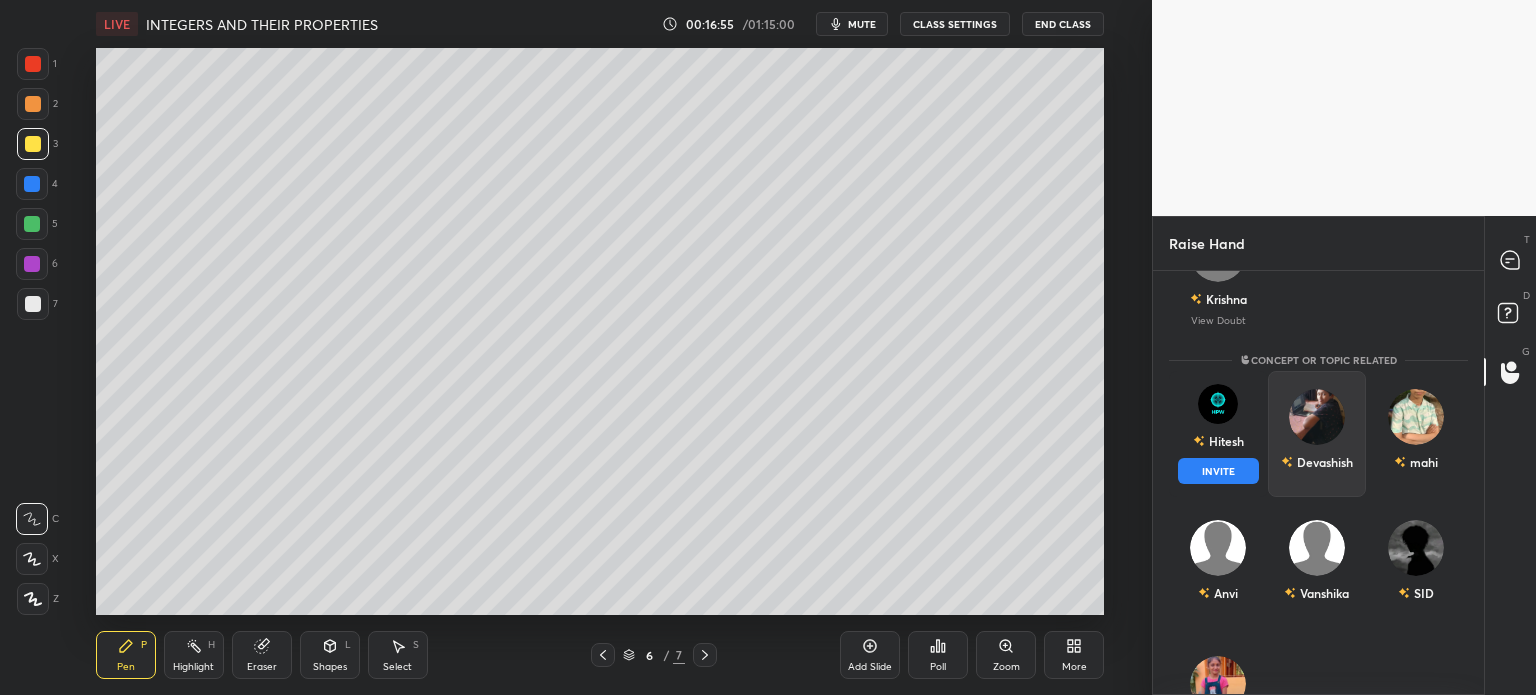 click on "INVITE" at bounding box center [1218, 471] 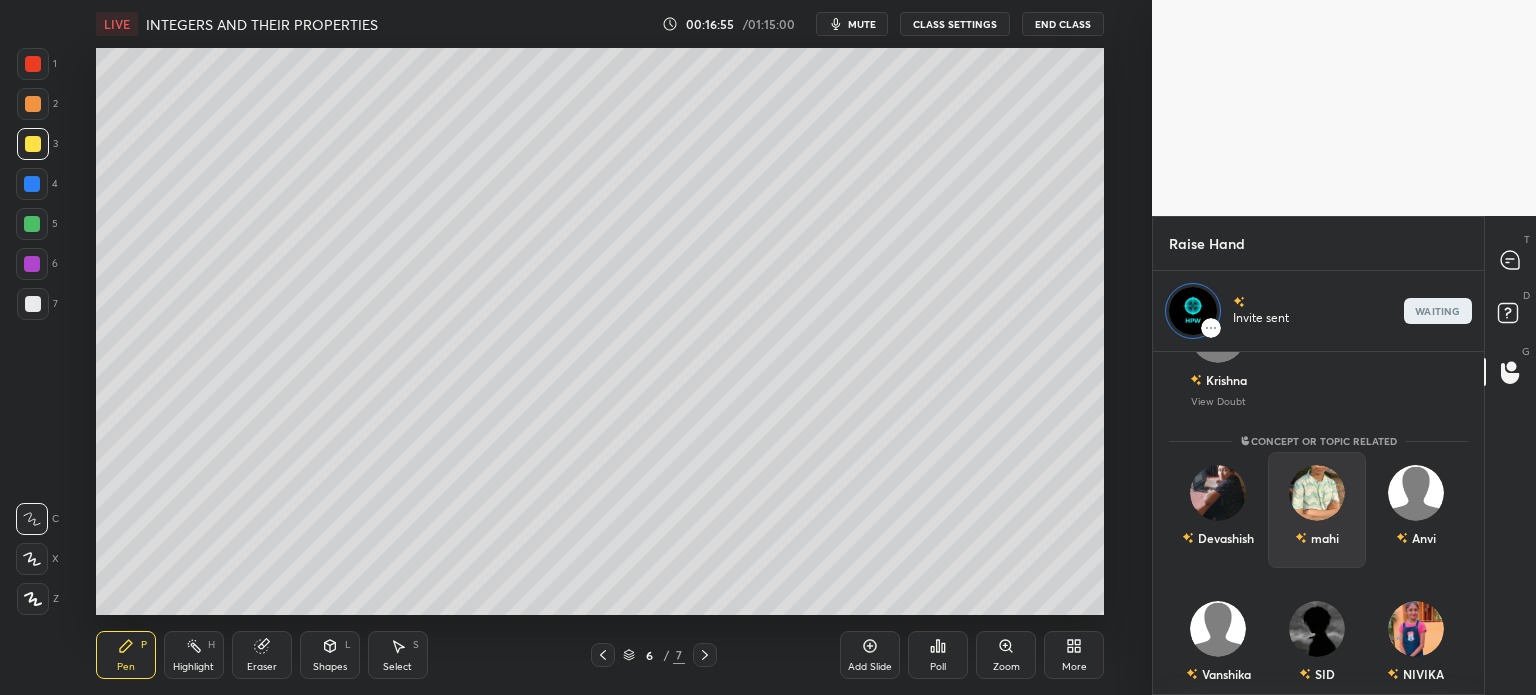 scroll, scrollTop: 338, scrollLeft: 325, axis: both 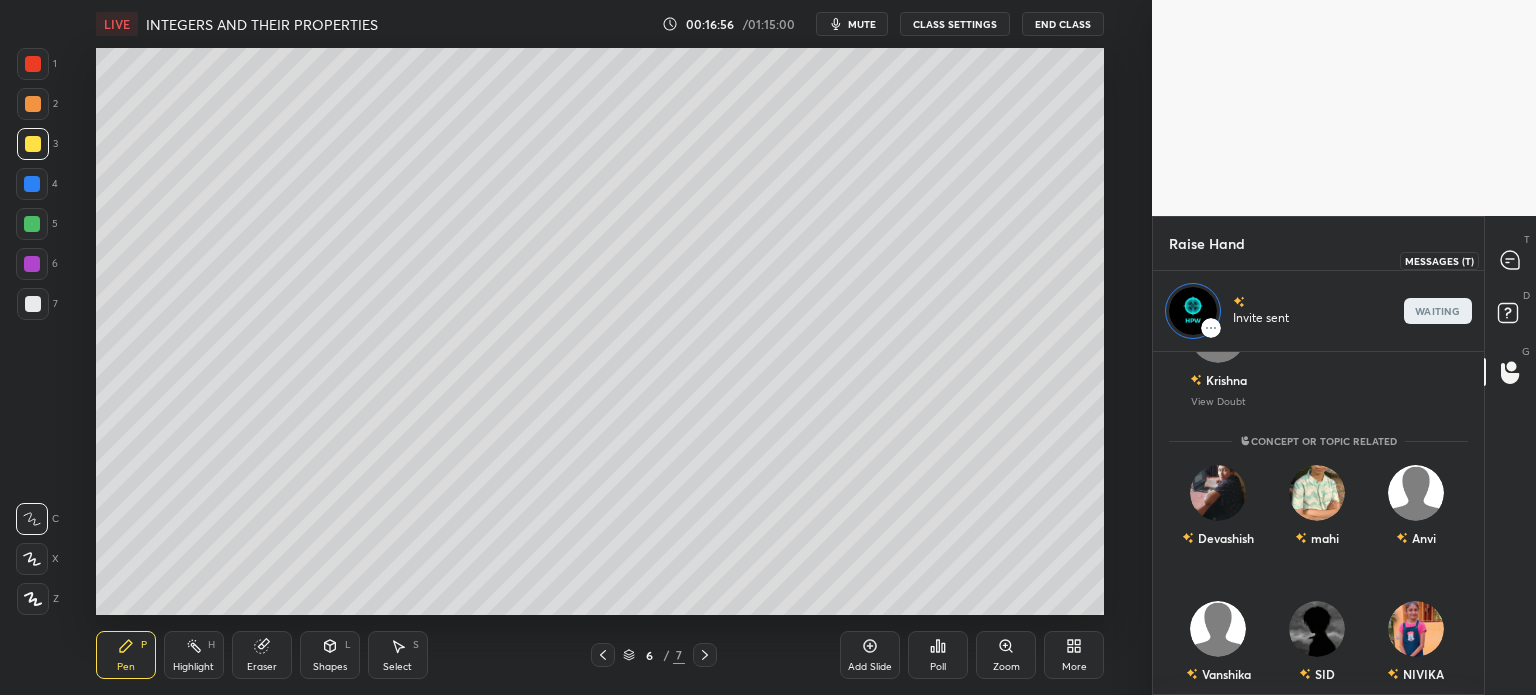 click at bounding box center [1511, 260] 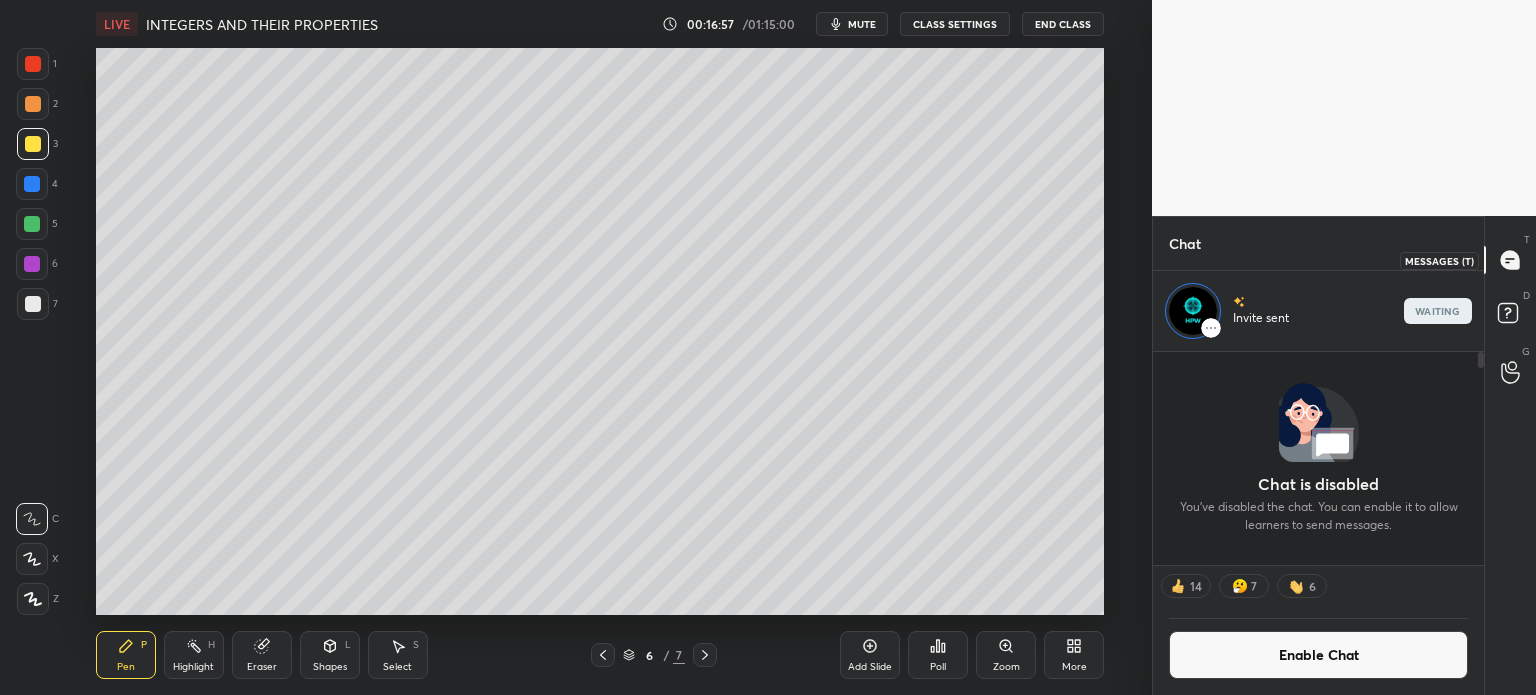 scroll, scrollTop: 337, scrollLeft: 325, axis: both 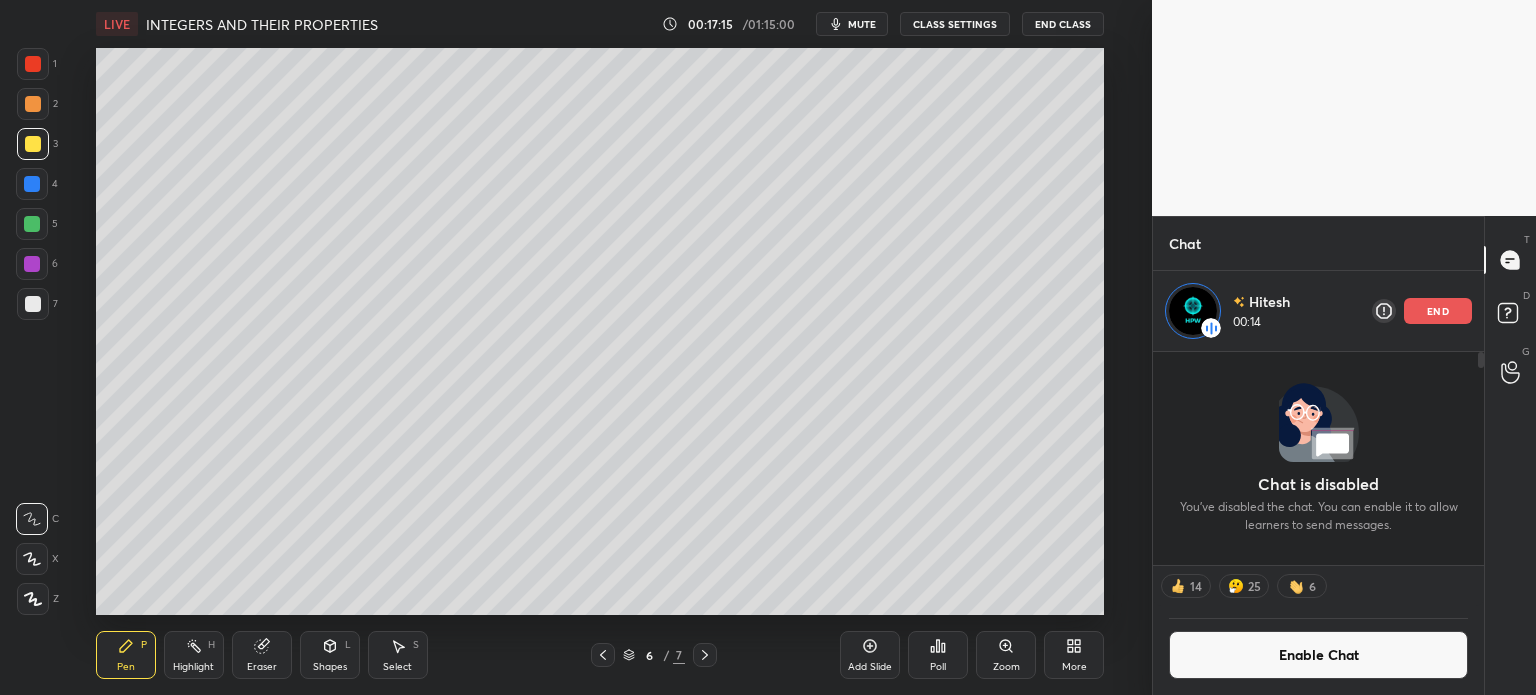click on "end" at bounding box center (1438, 311) 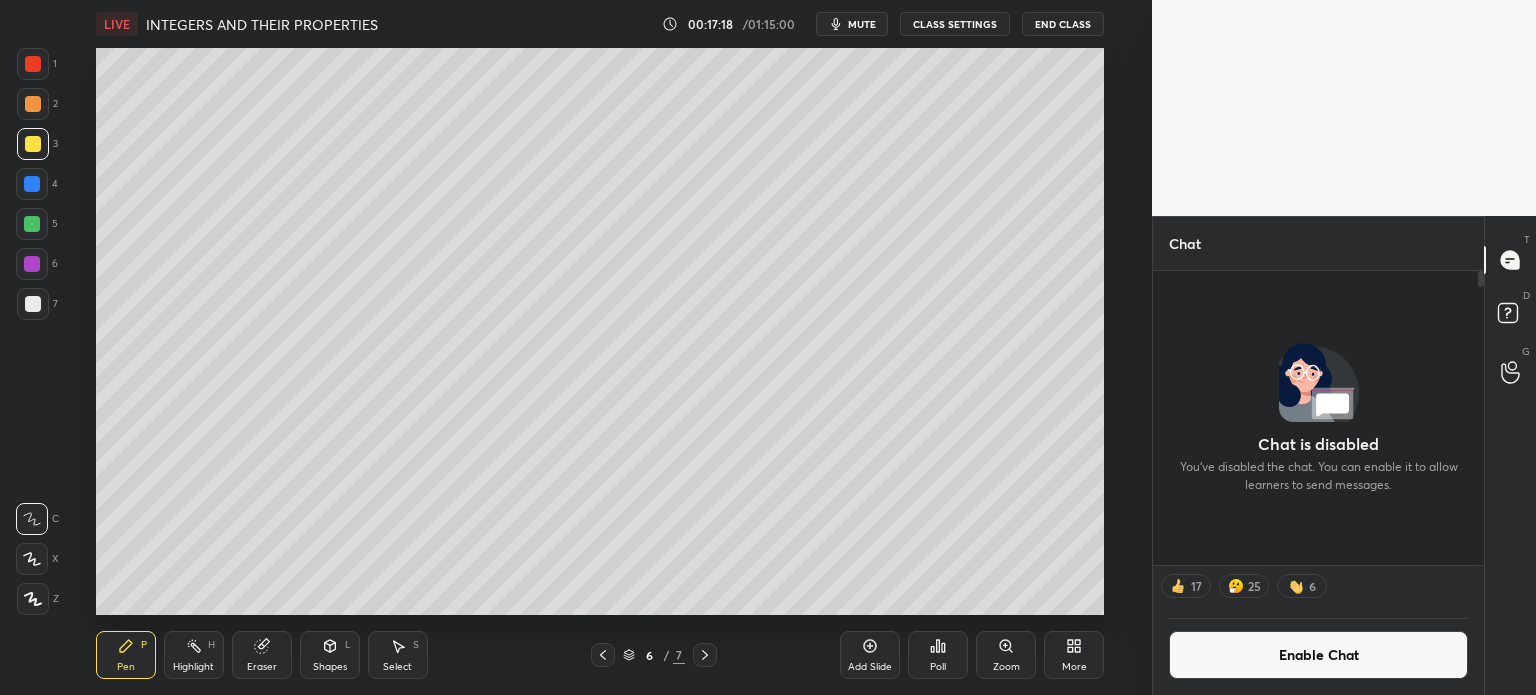 click on "Enable Chat" at bounding box center [1318, 655] 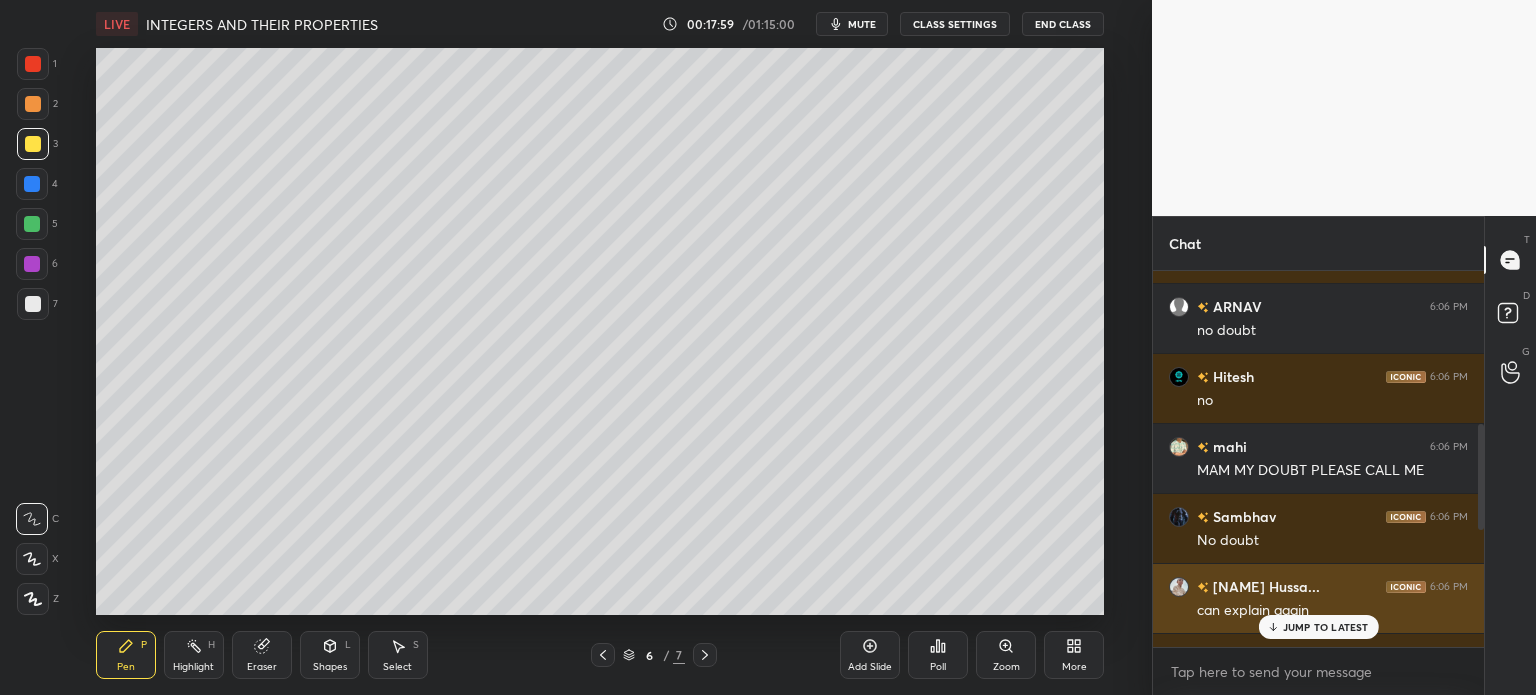 scroll, scrollTop: 532, scrollLeft: 0, axis: vertical 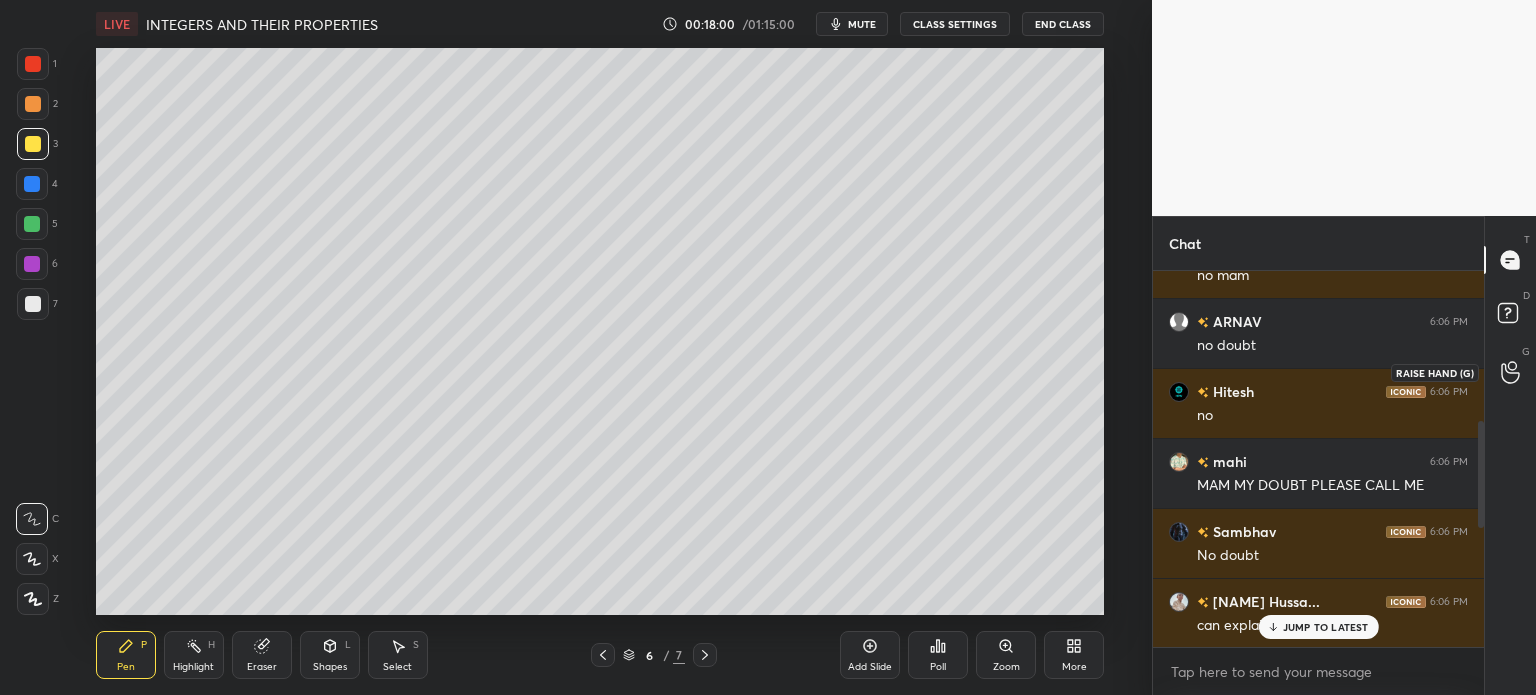 click at bounding box center (1511, 372) 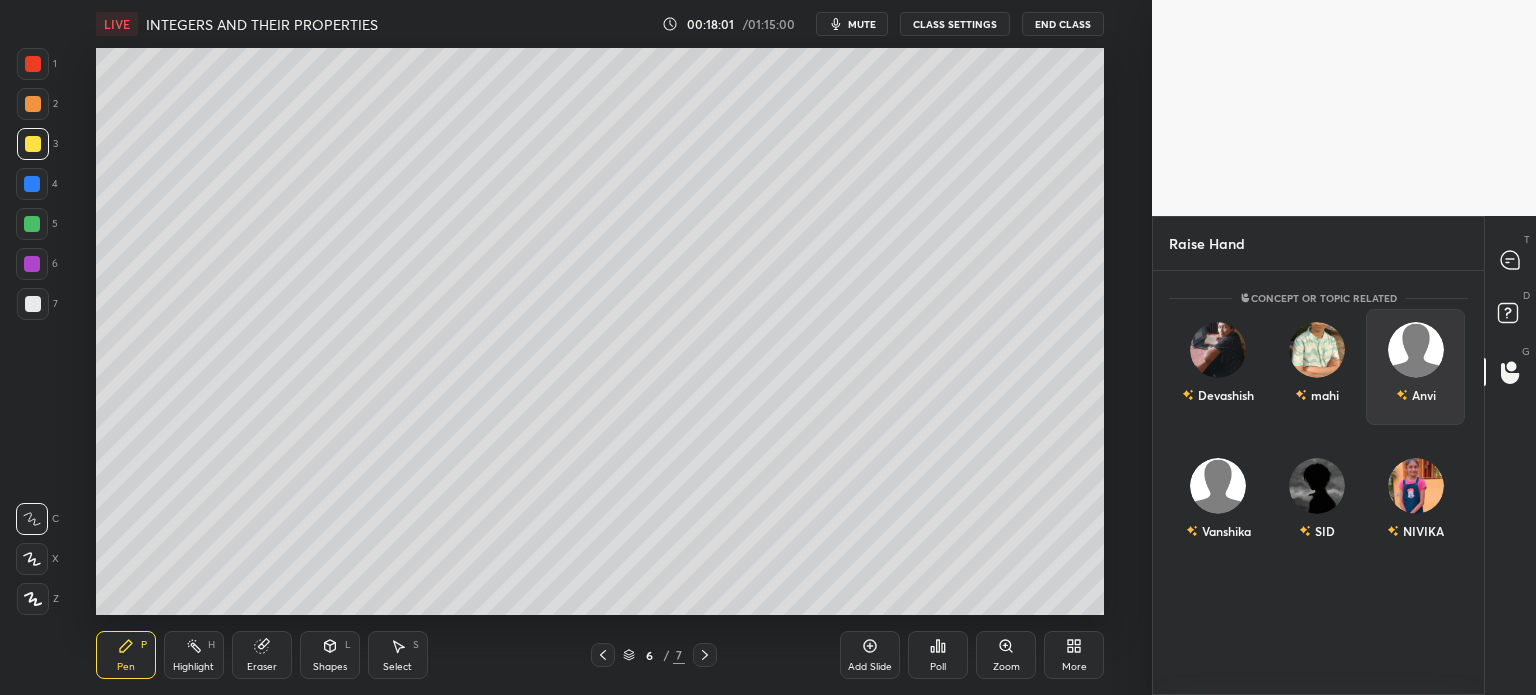 click on "mahi" at bounding box center [1317, 367] 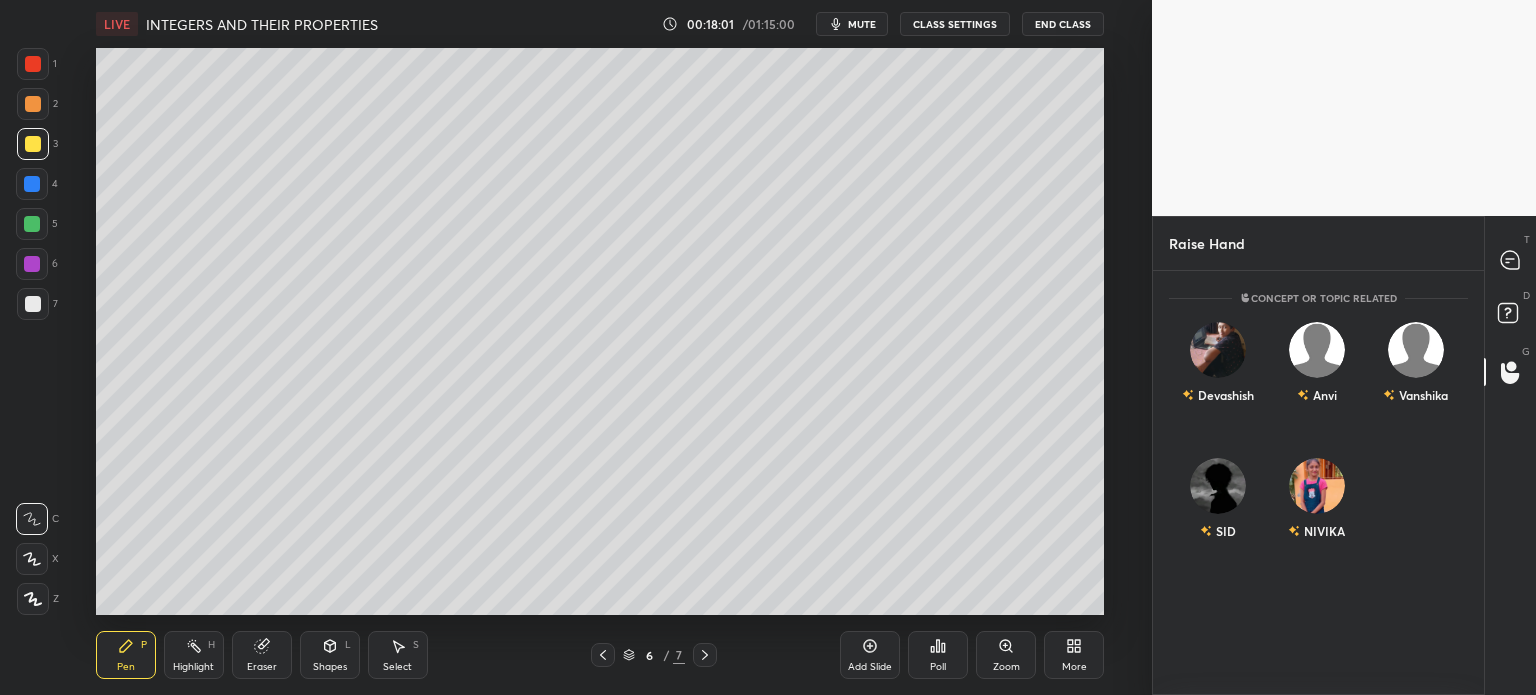 scroll, scrollTop: 338, scrollLeft: 325, axis: both 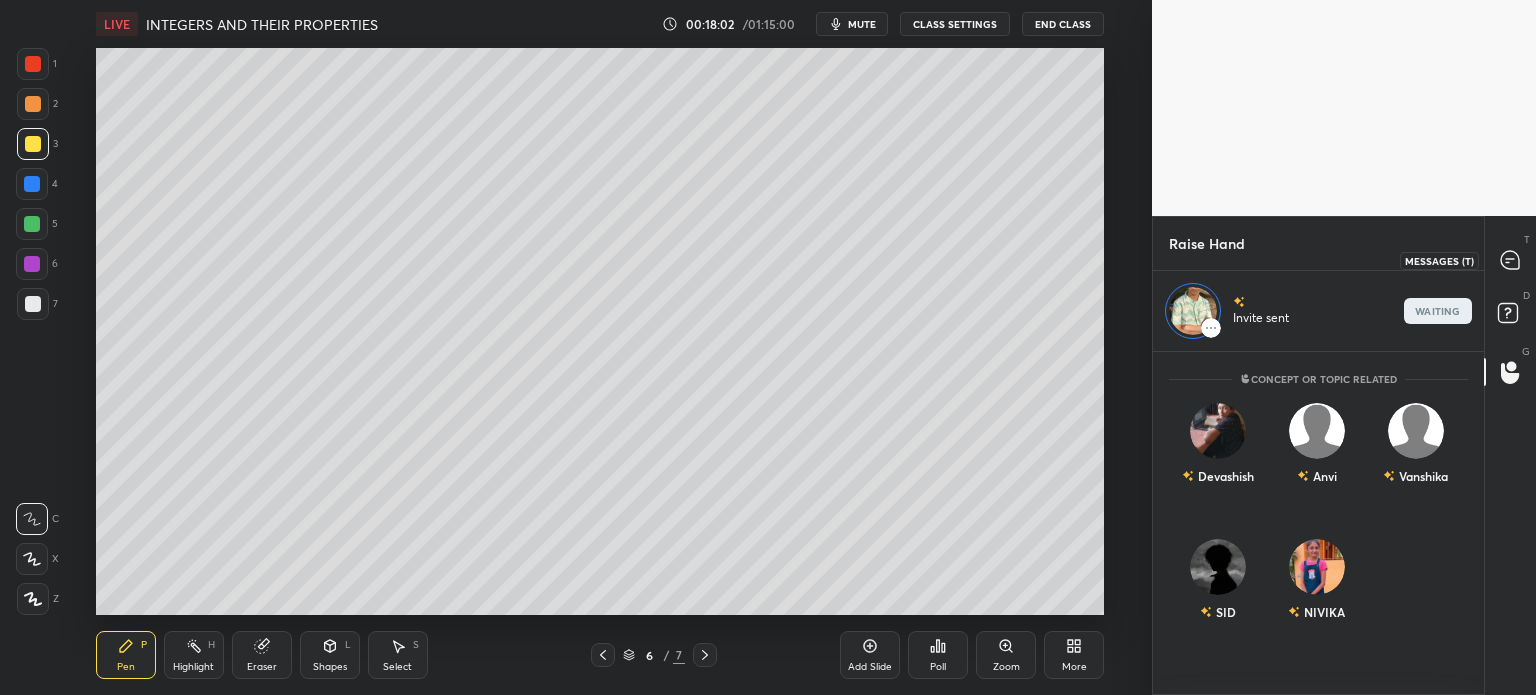 click on "T Messages (T)" at bounding box center [1510, 260] 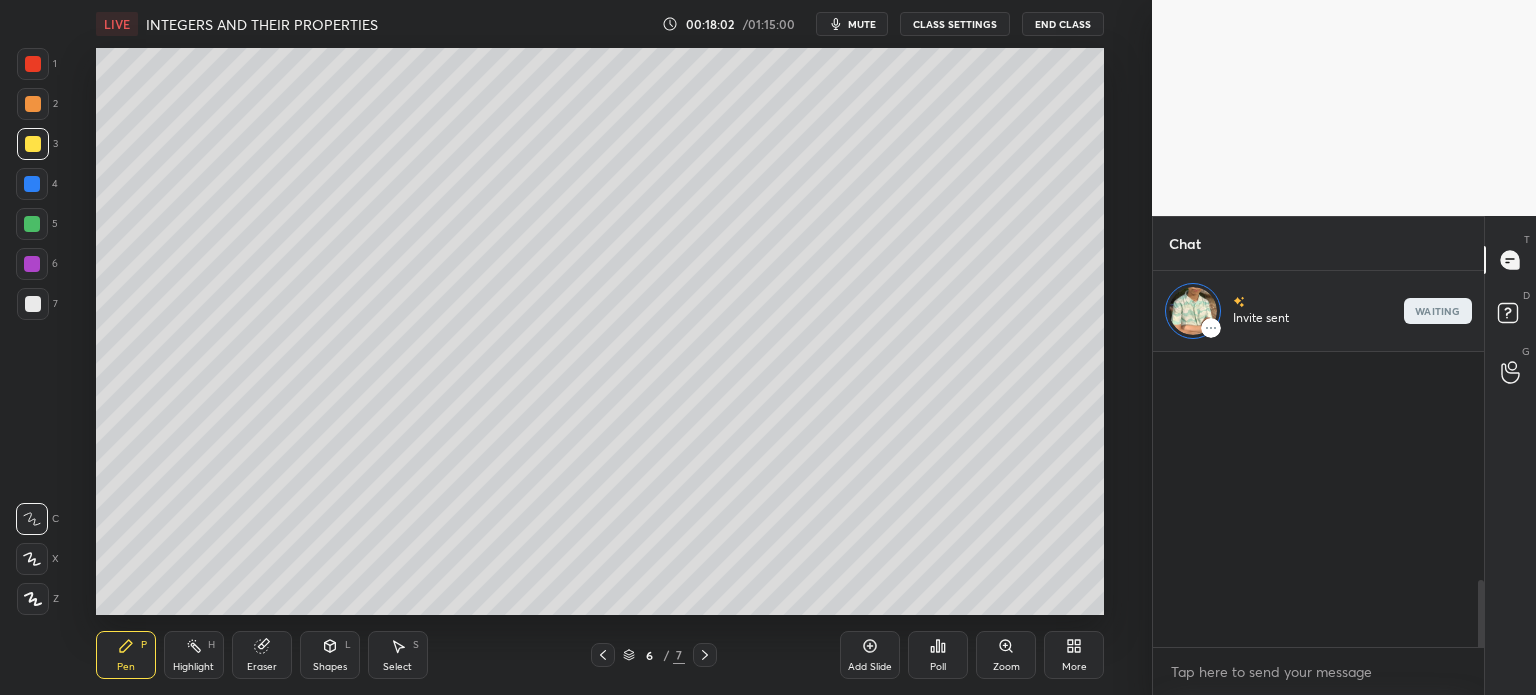 scroll, scrollTop: 337, scrollLeft: 325, axis: both 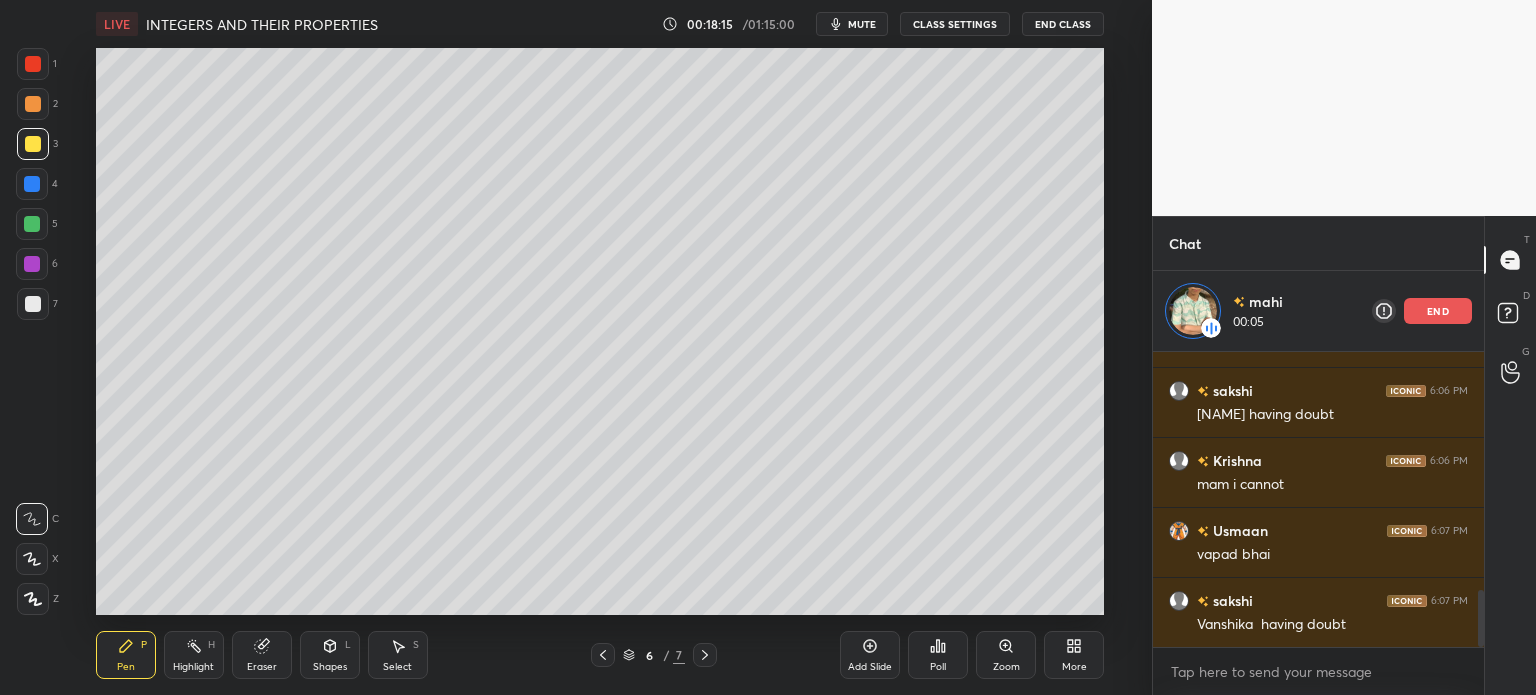 click on "x" at bounding box center (1318, 671) 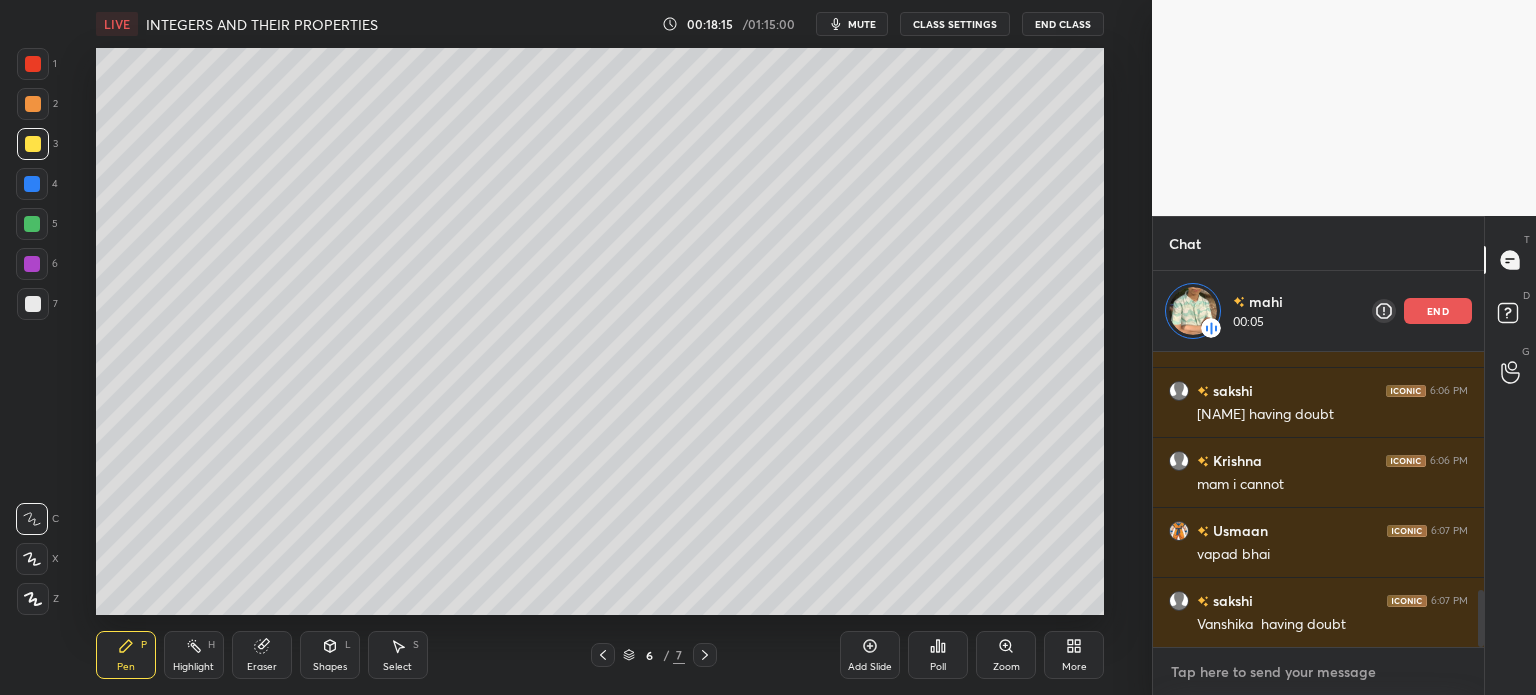 type on "x" 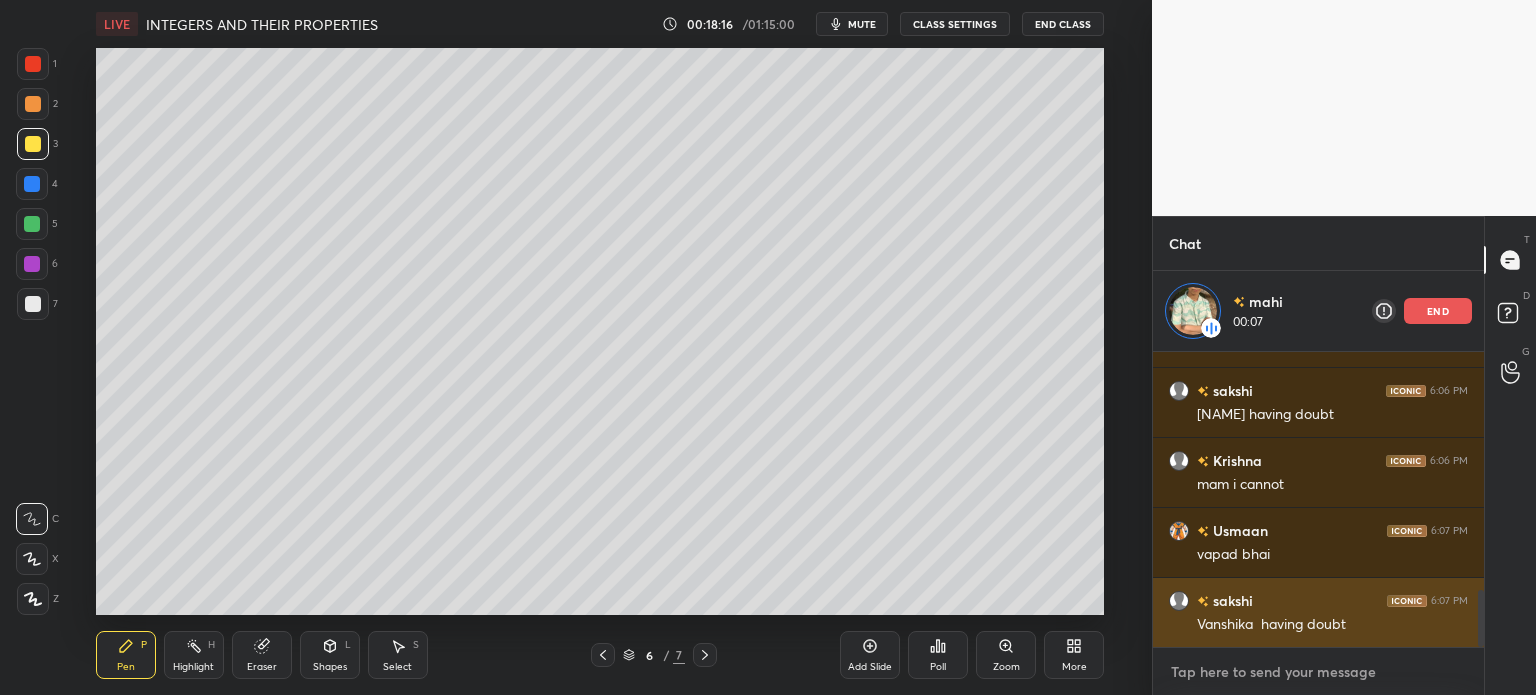 type on "k" 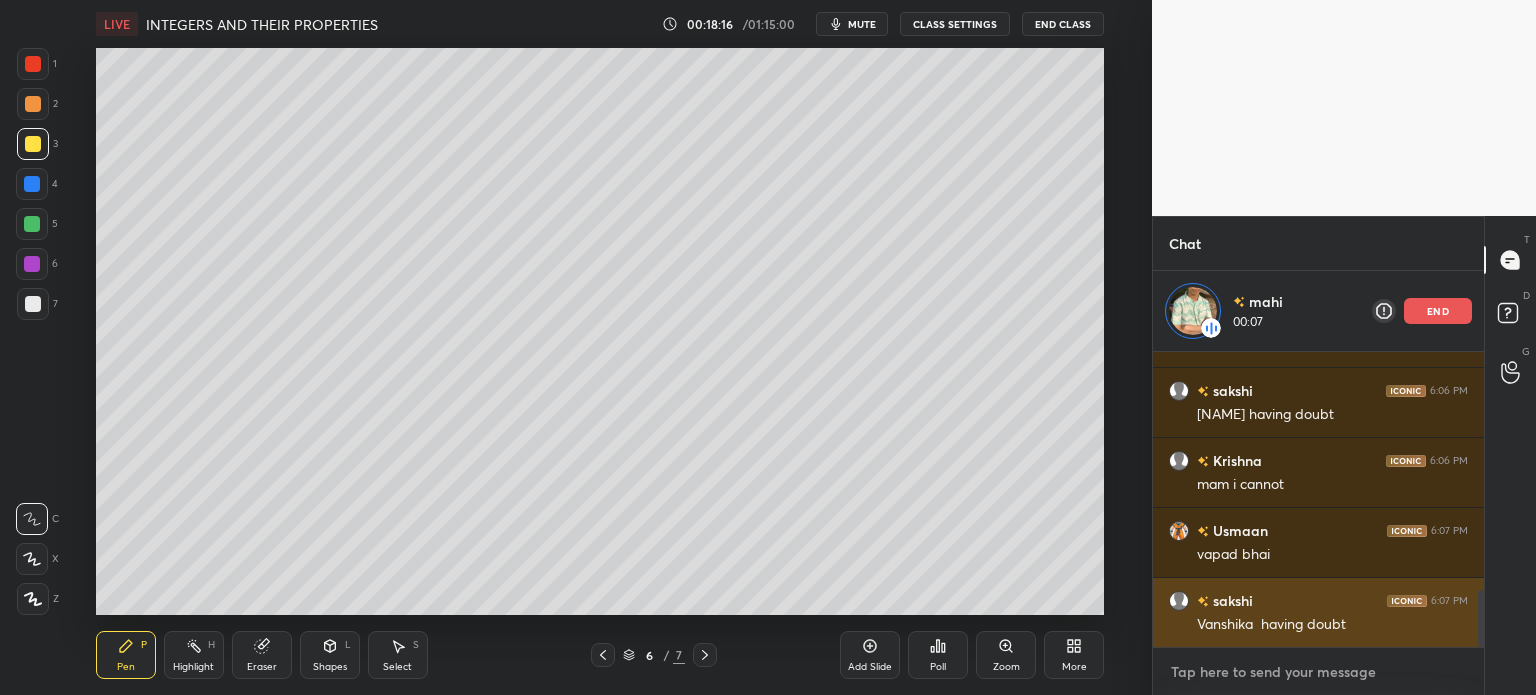 type on "x" 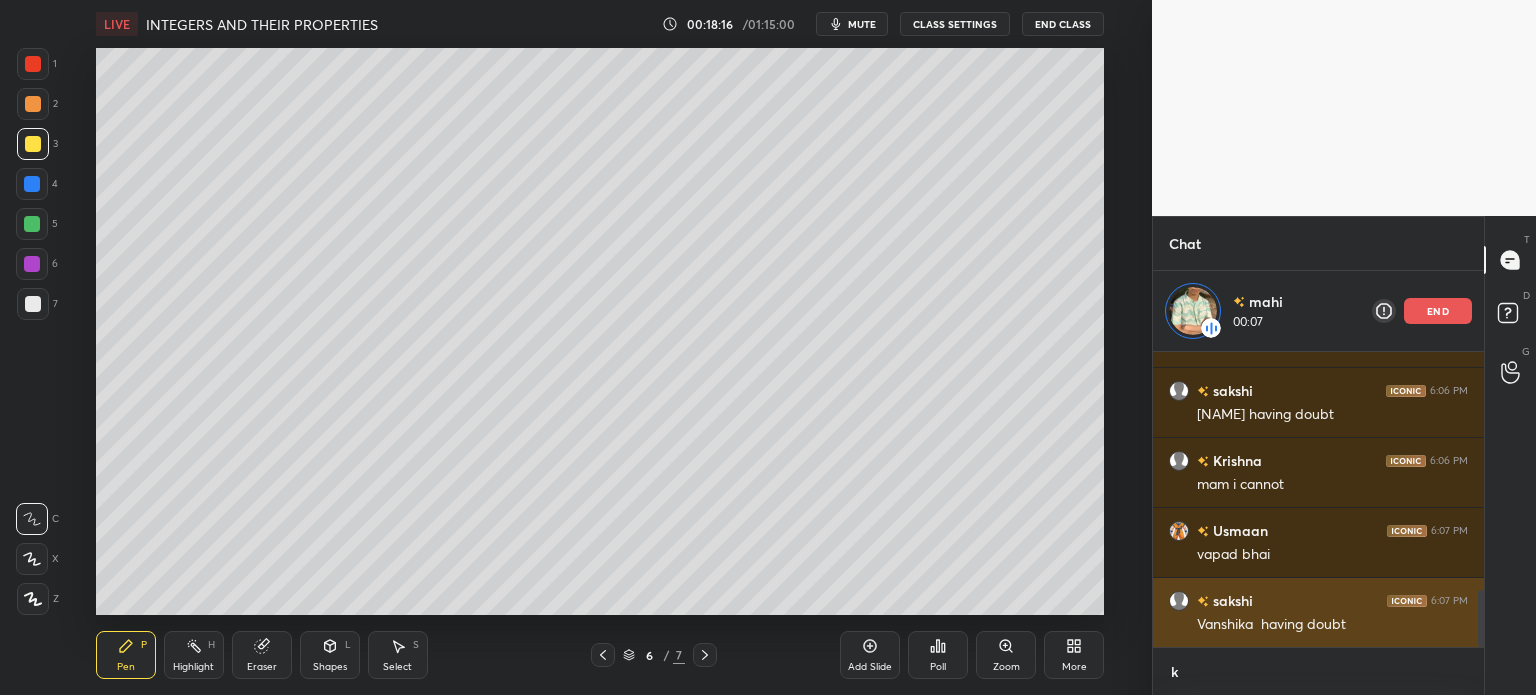 type on "kr" 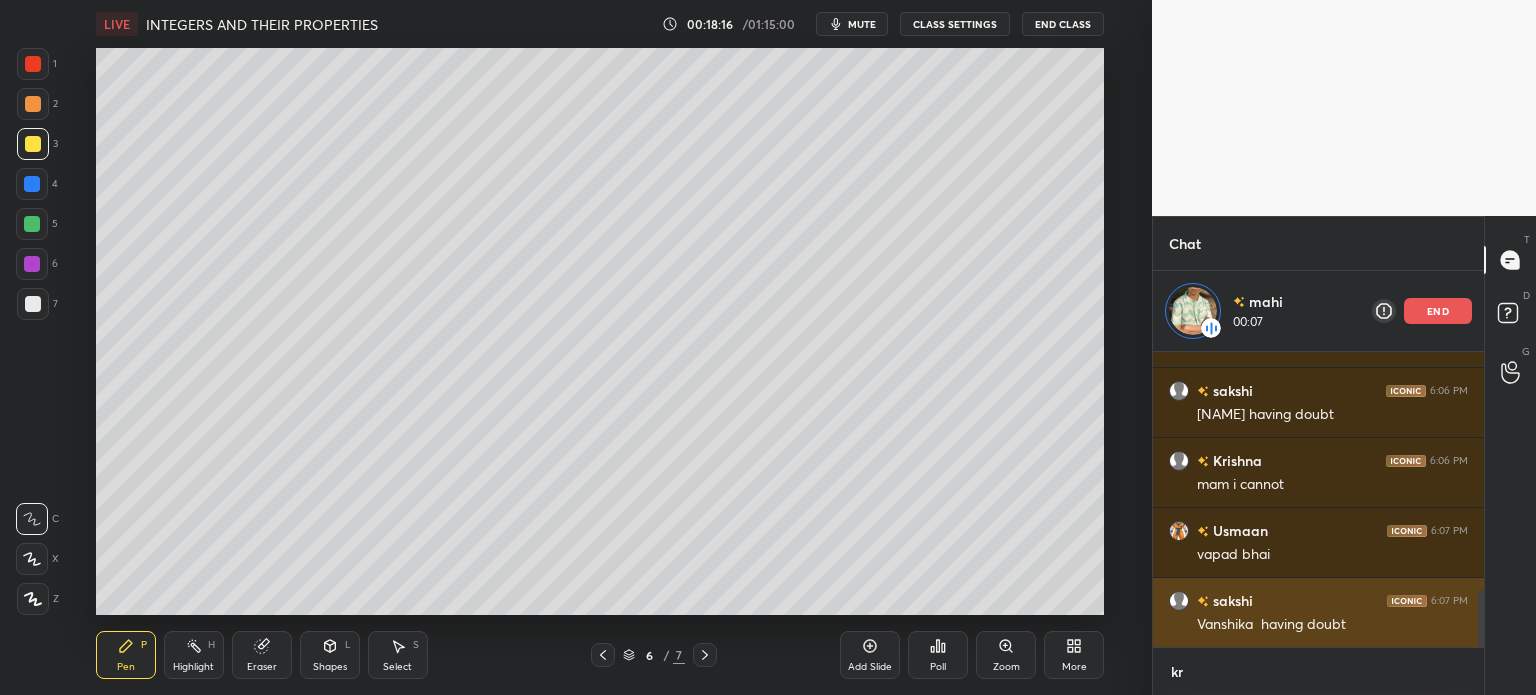 scroll, scrollTop: 284, scrollLeft: 325, axis: both 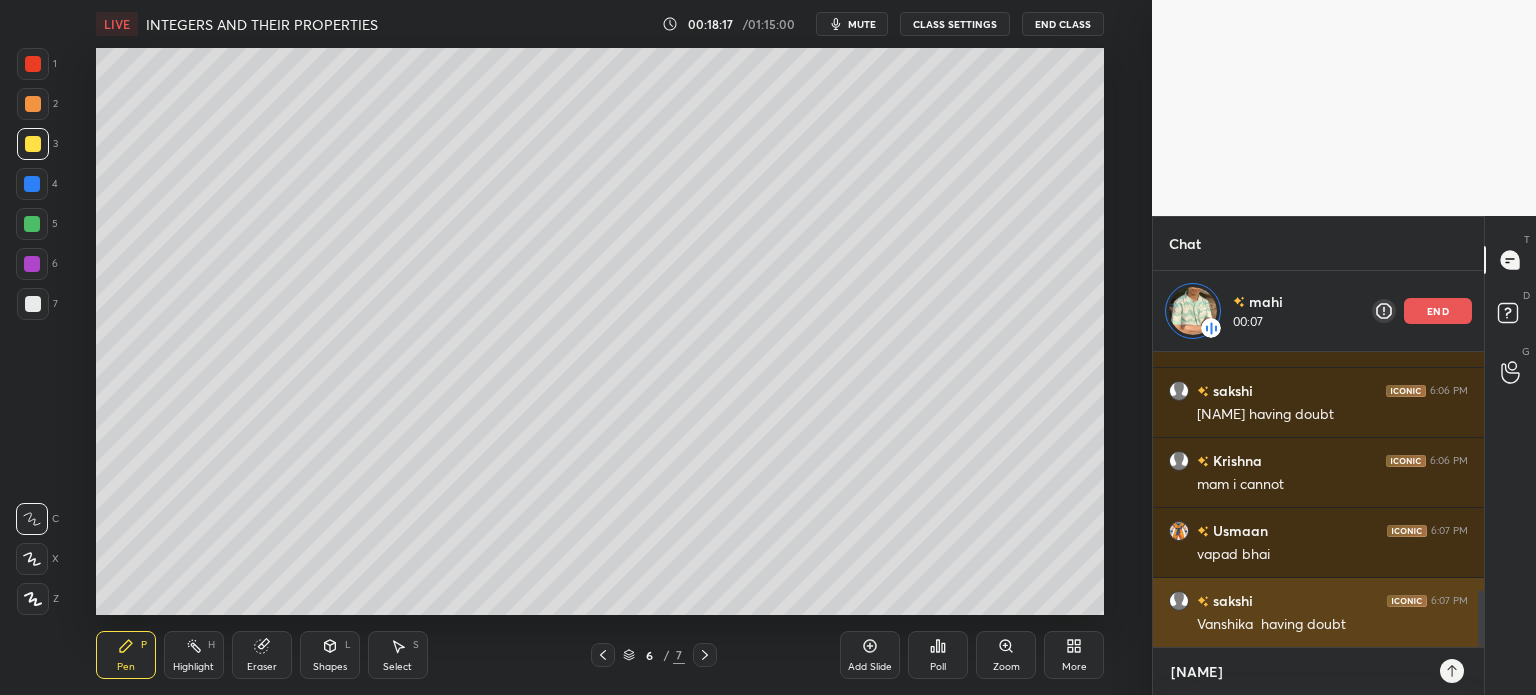 type on "kris" 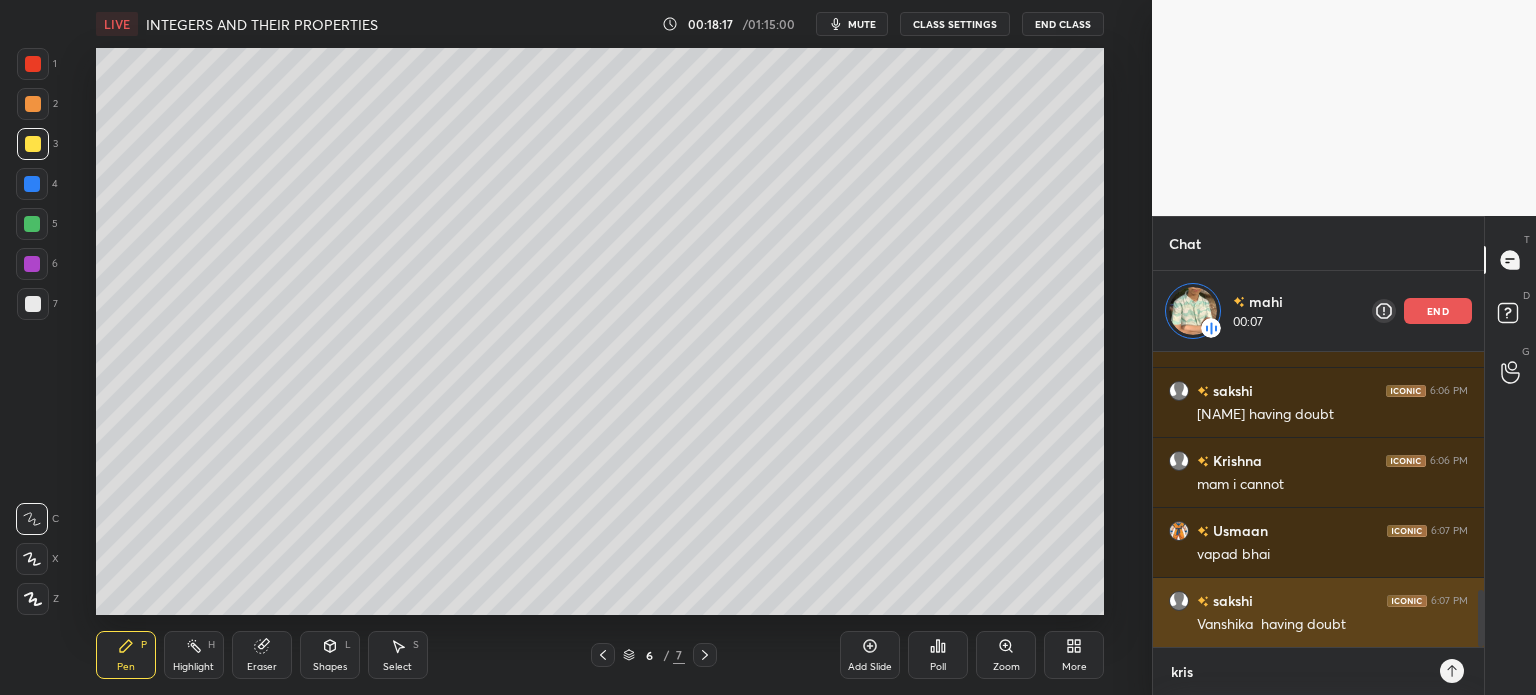 type on "krish" 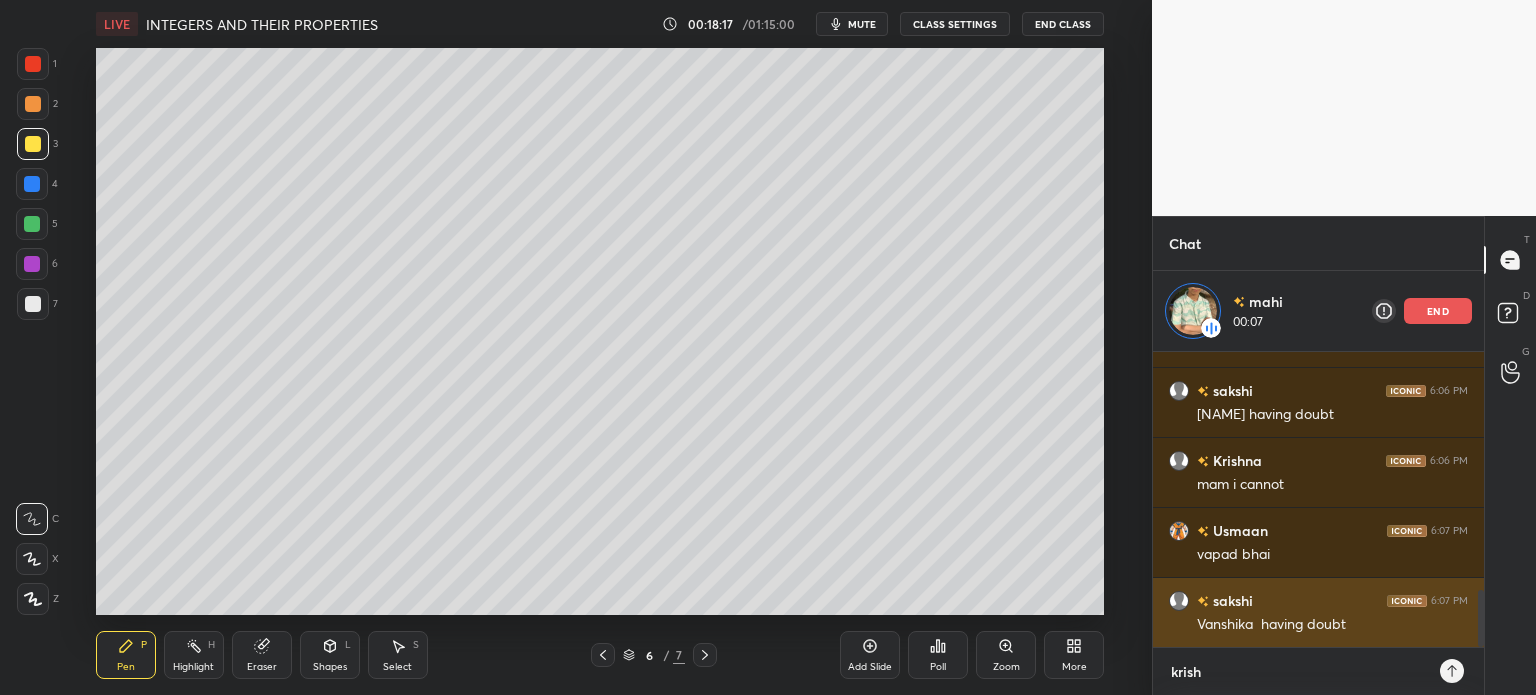 type on "krishn" 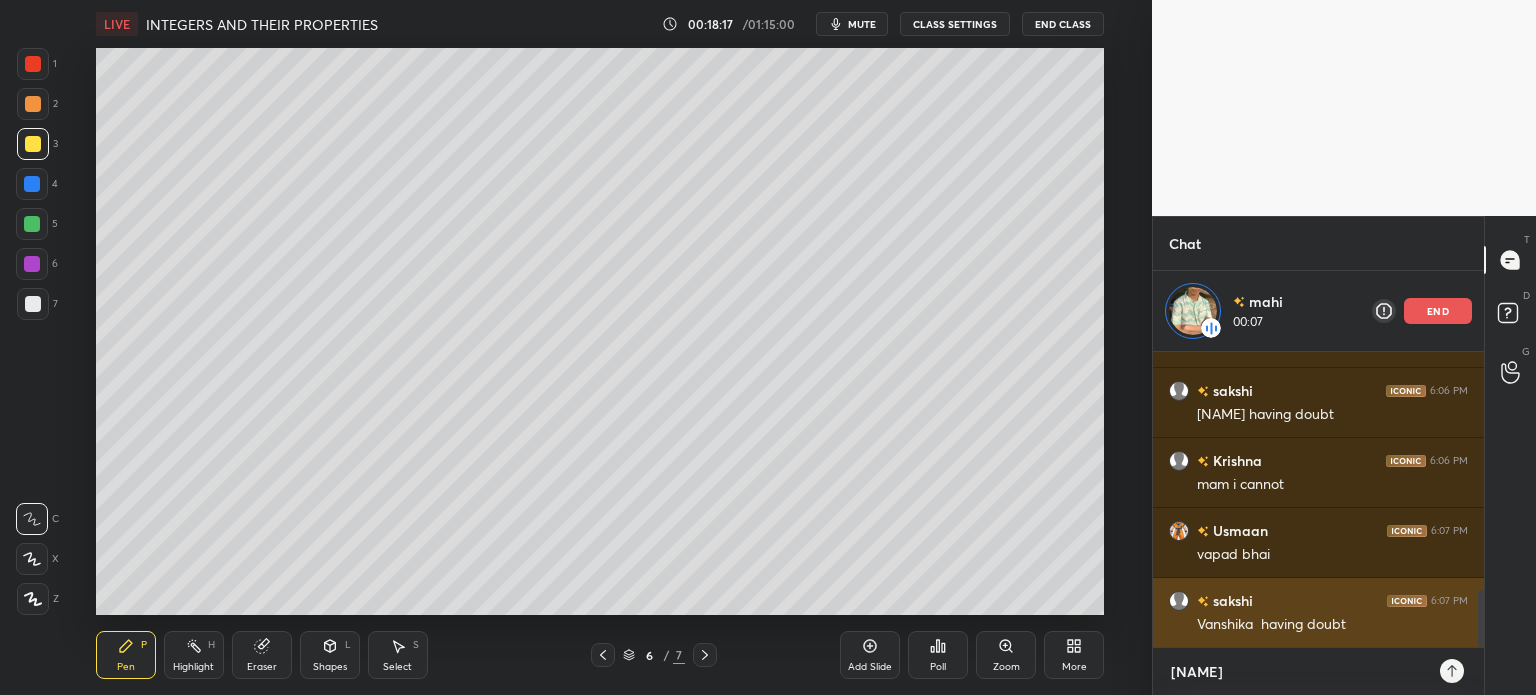 type on "krishna" 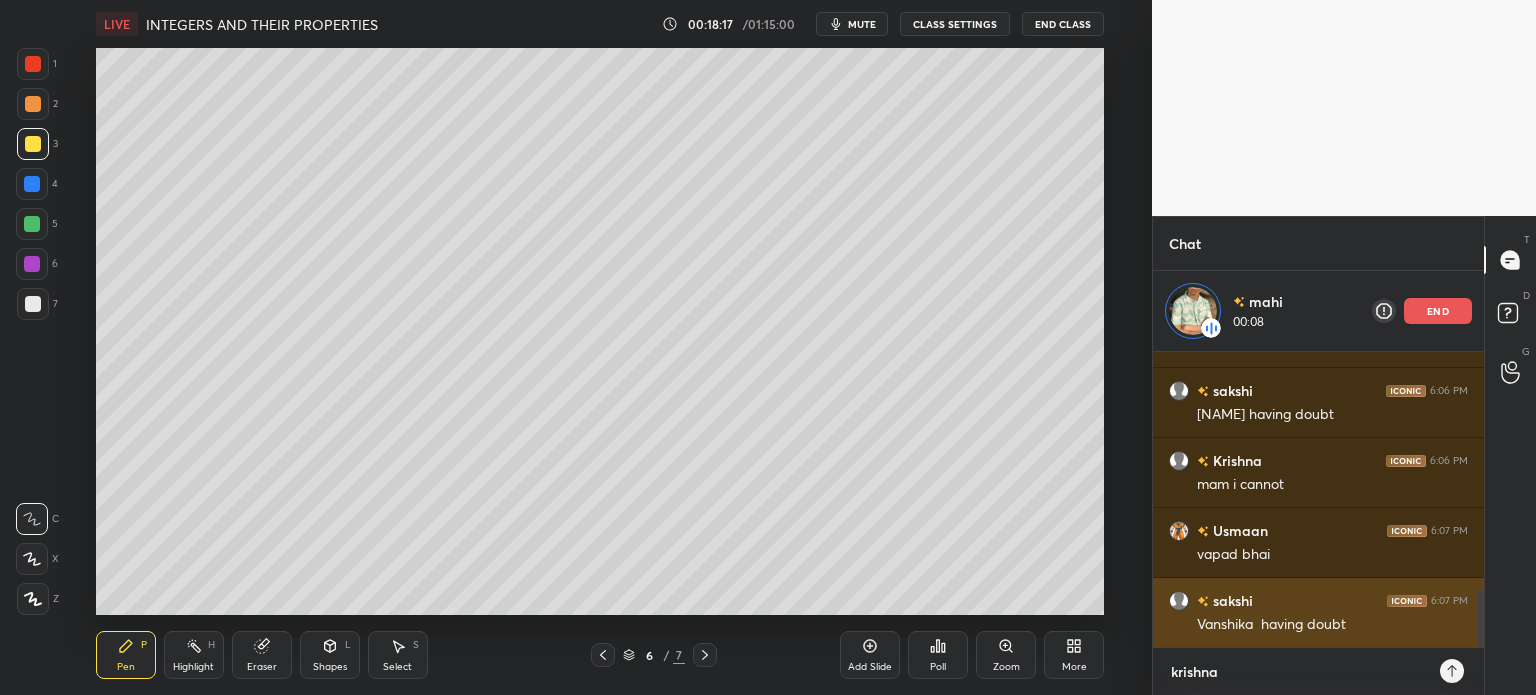type on "krishna" 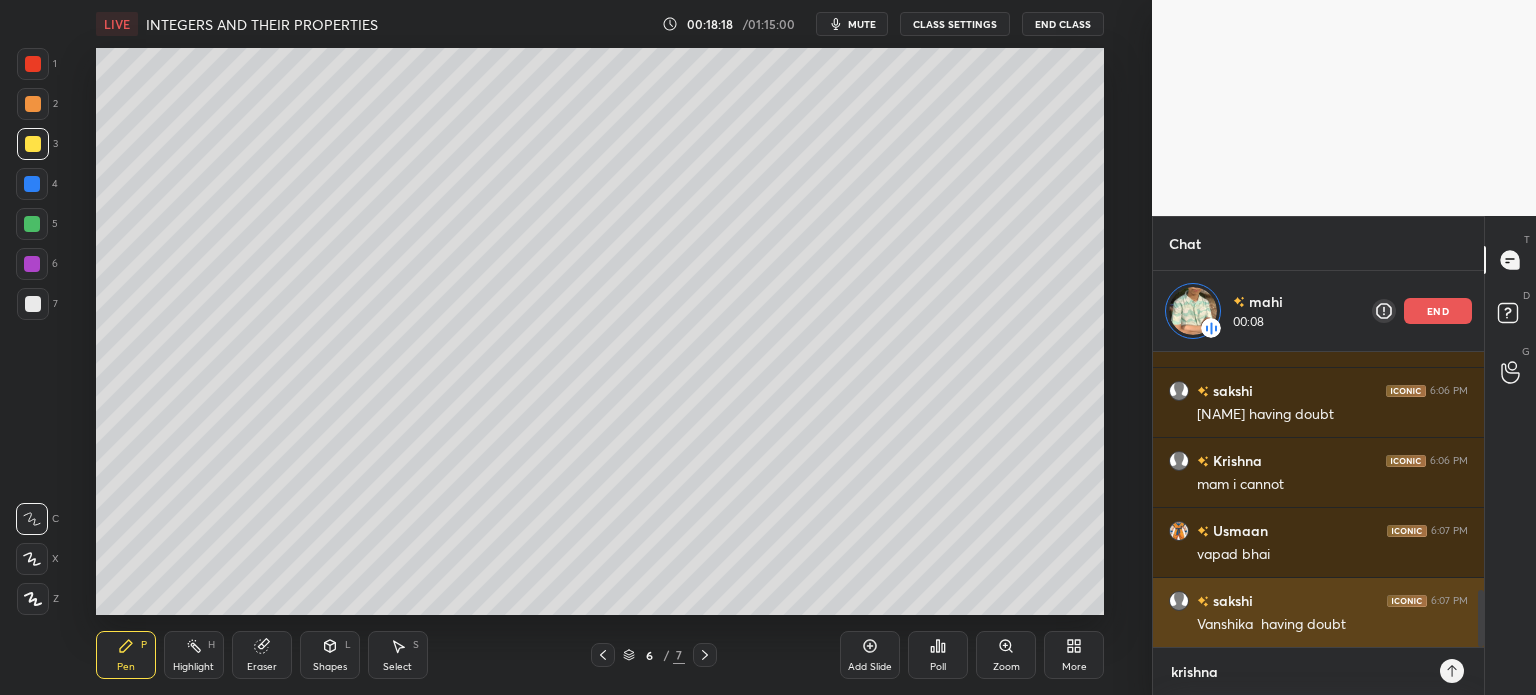 type on "krishna r" 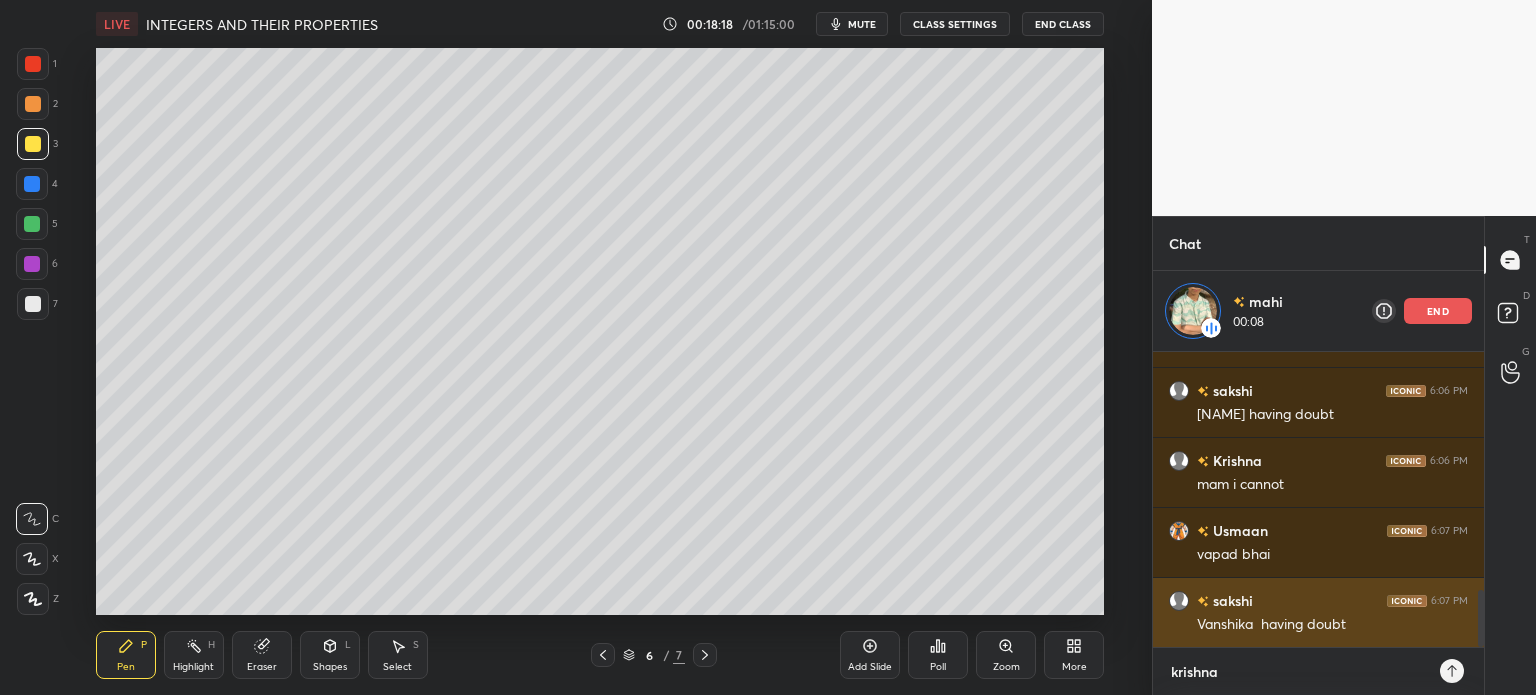 type on "x" 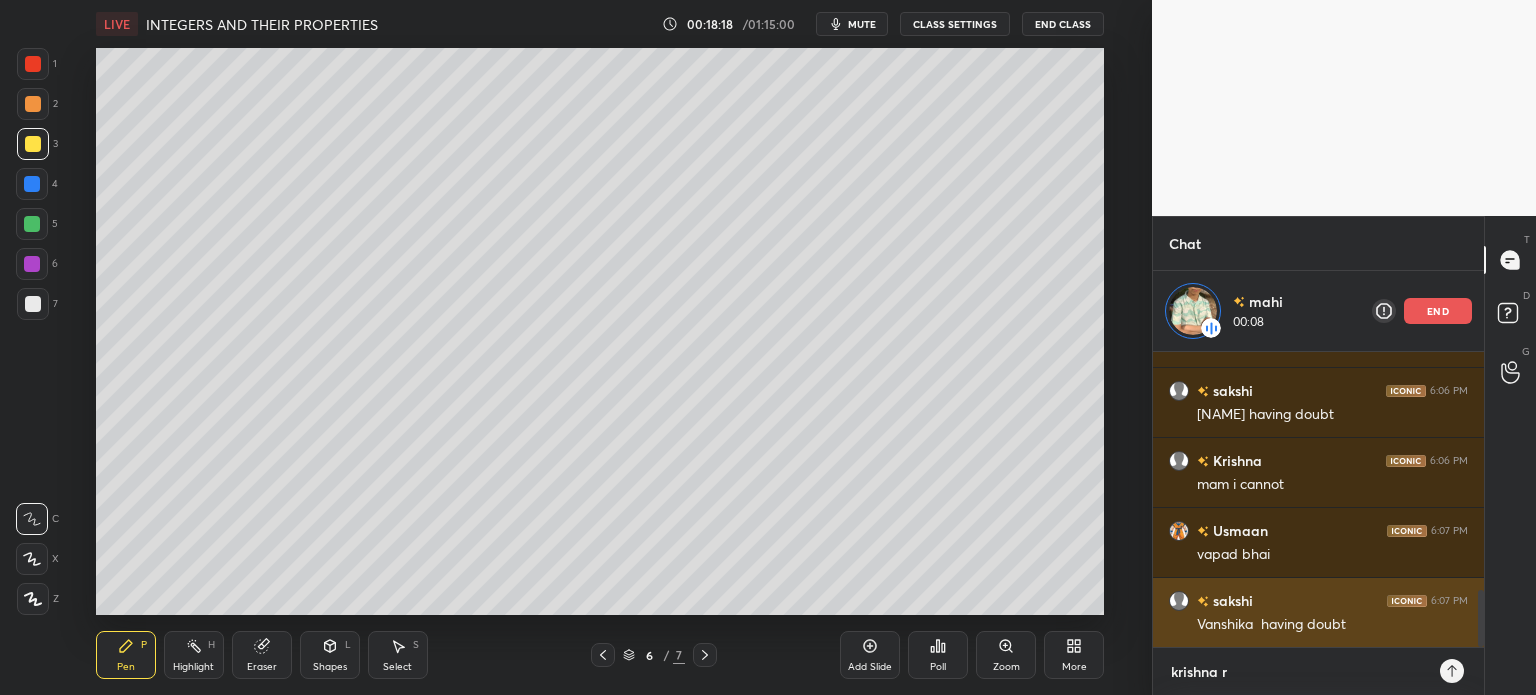 type on "krishna re" 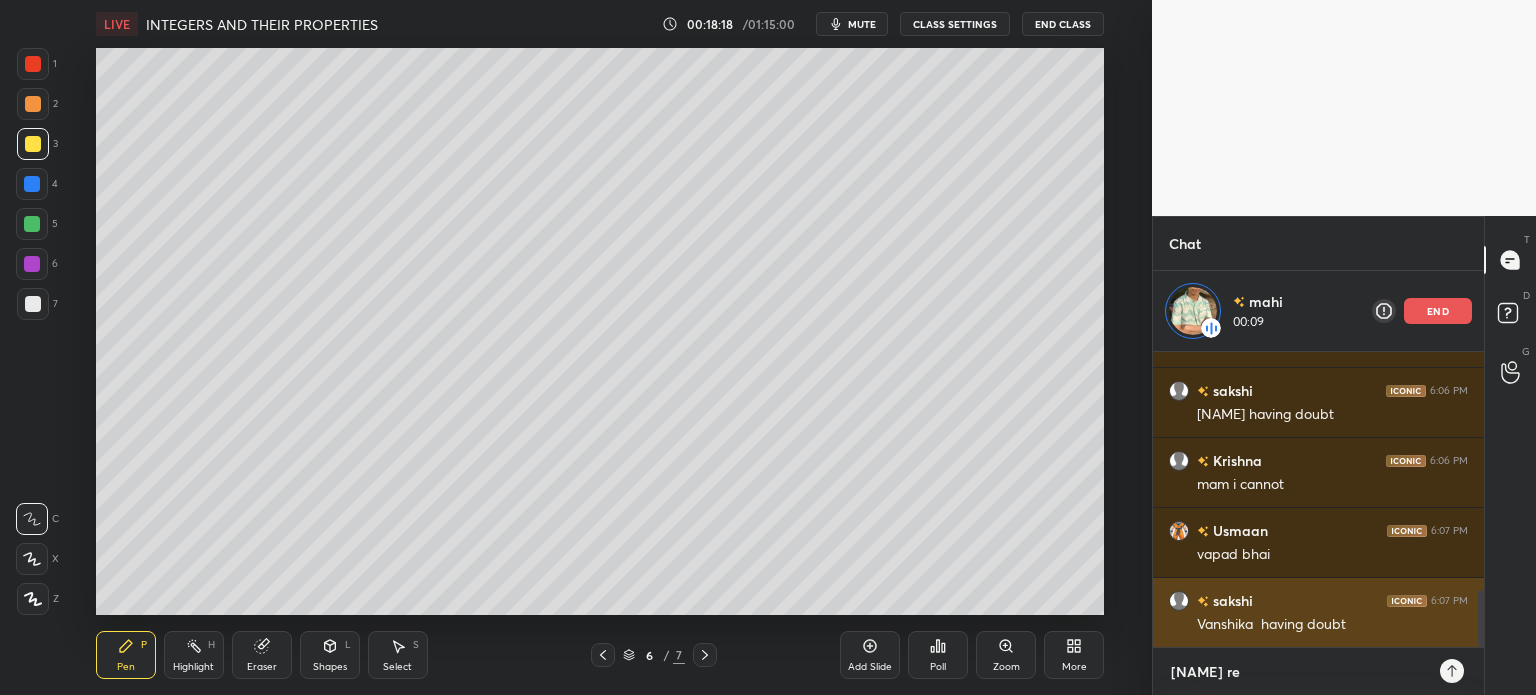 type on "krishna ref" 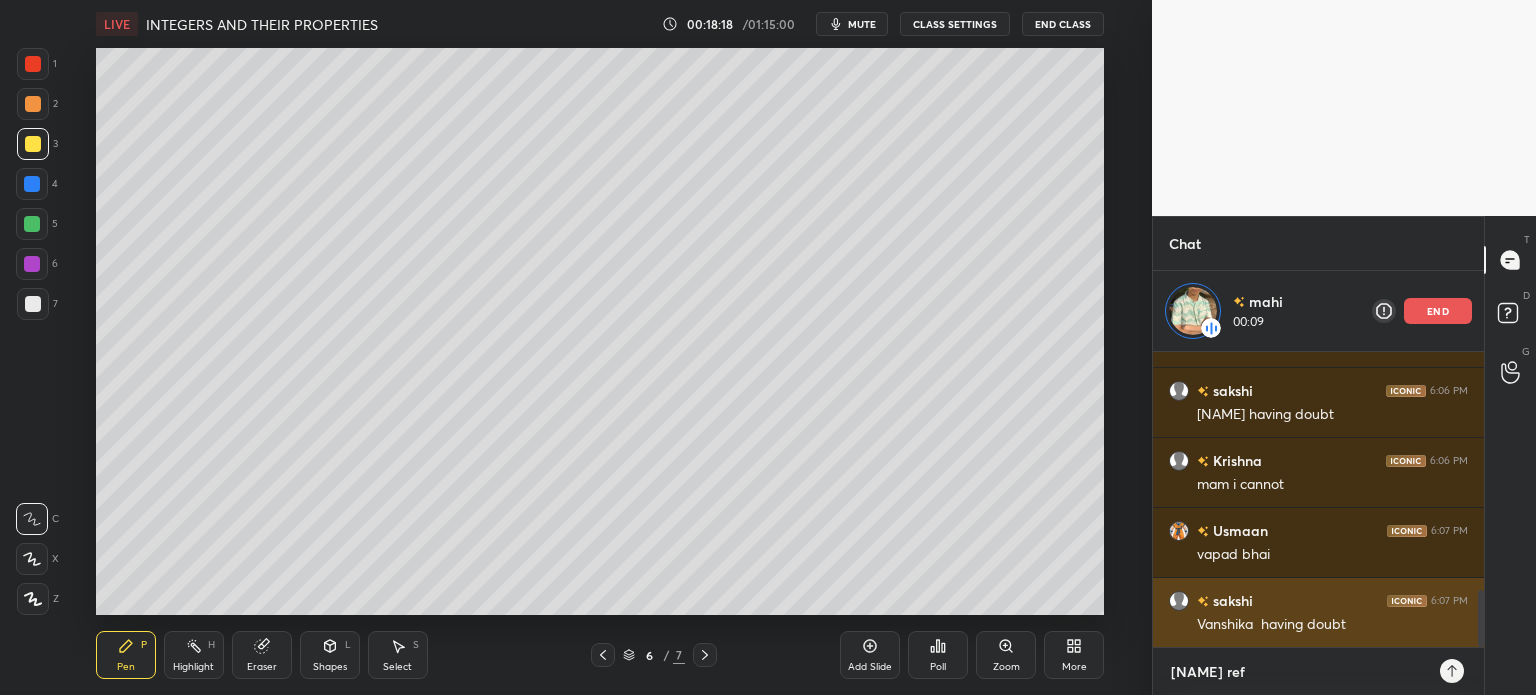 type on "krishna refr" 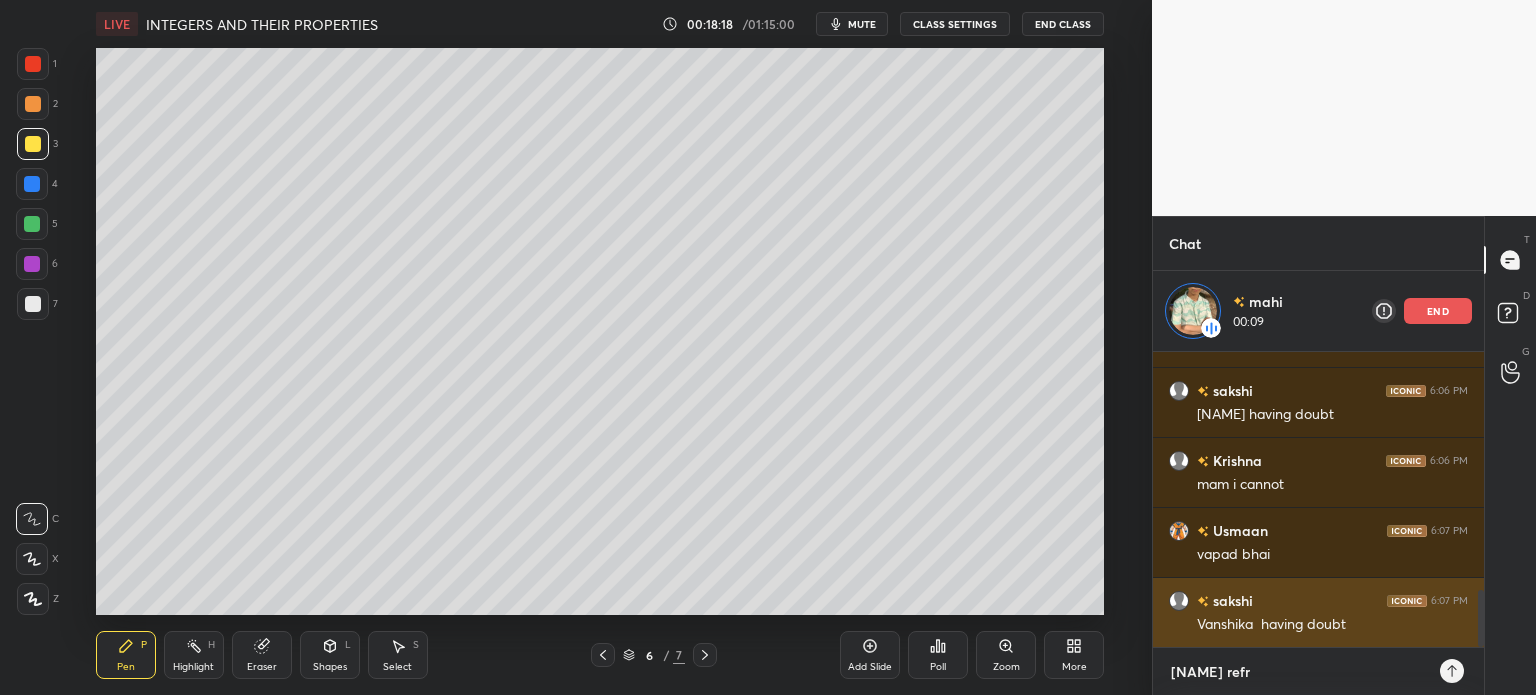 type on "krishna refre" 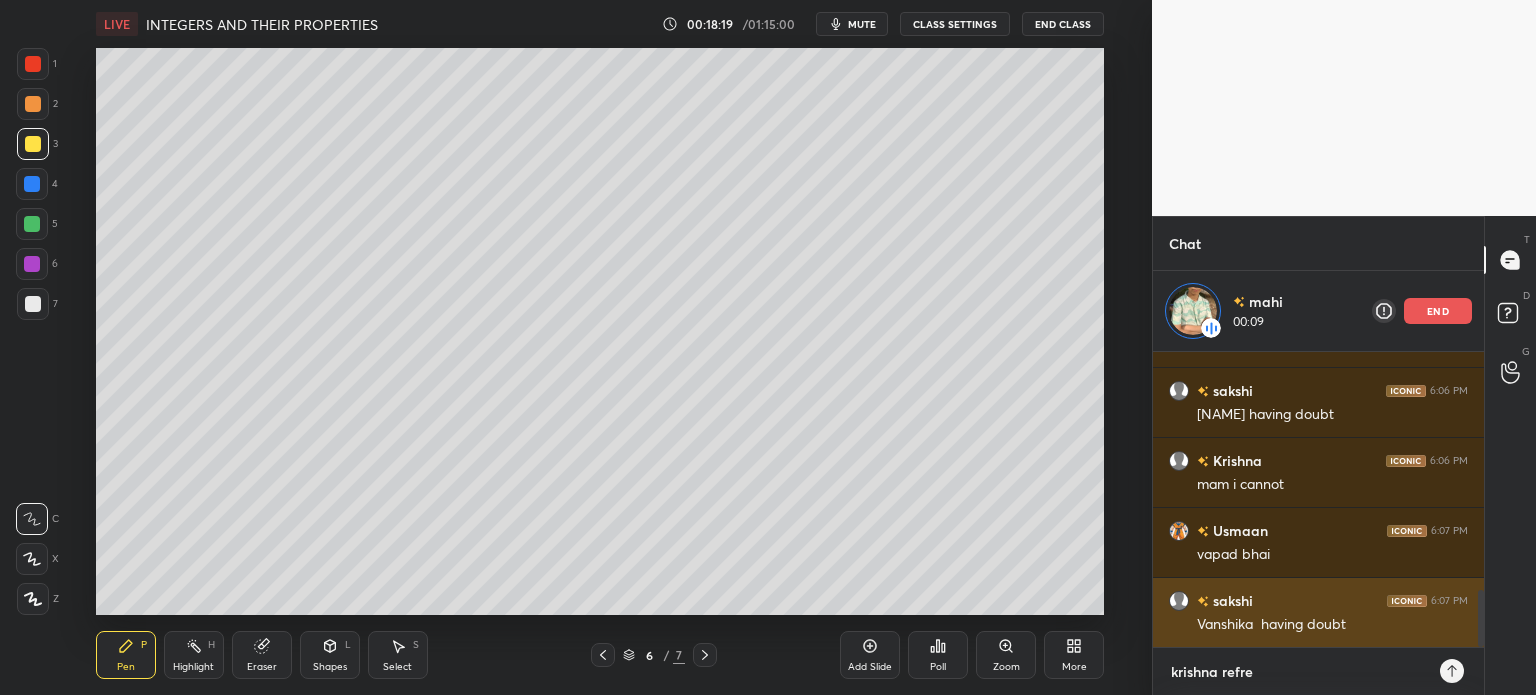 type on "krishna refres" 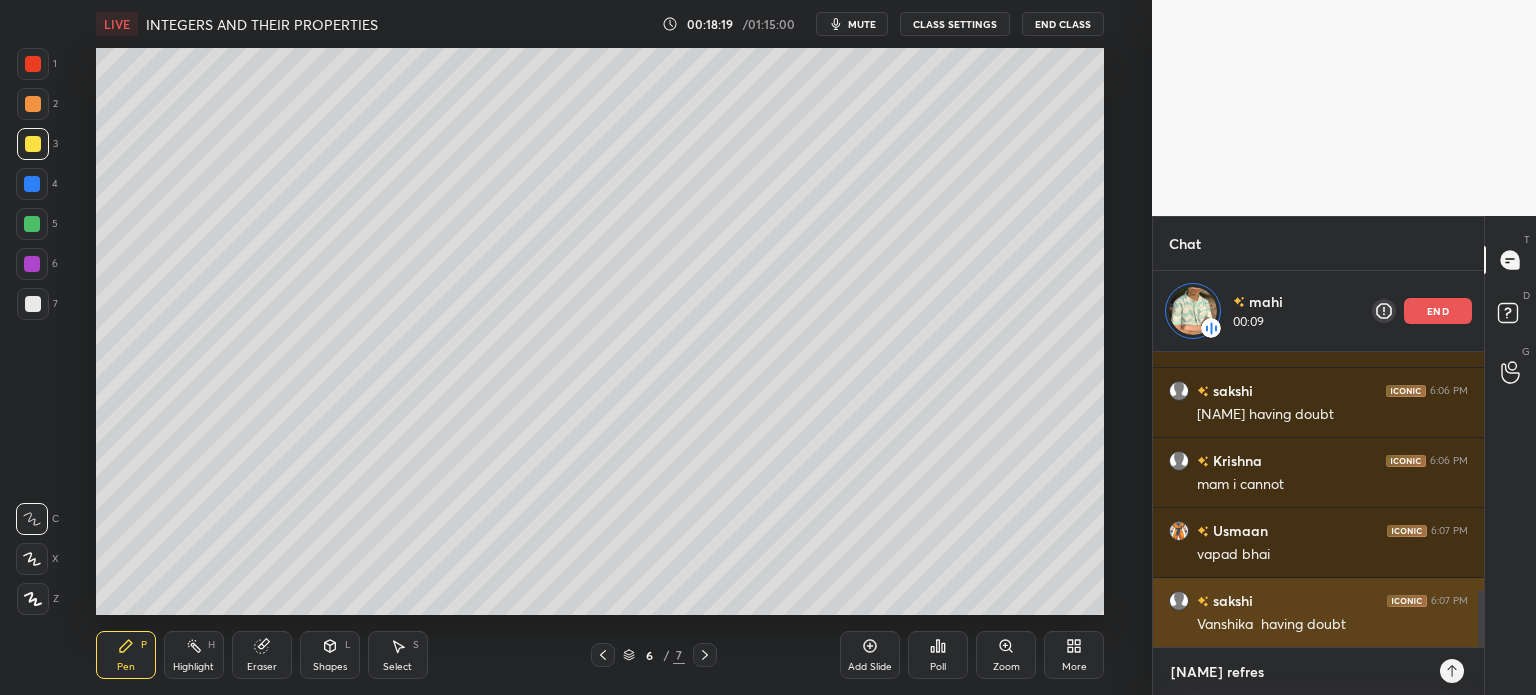 type on "krishna refress" 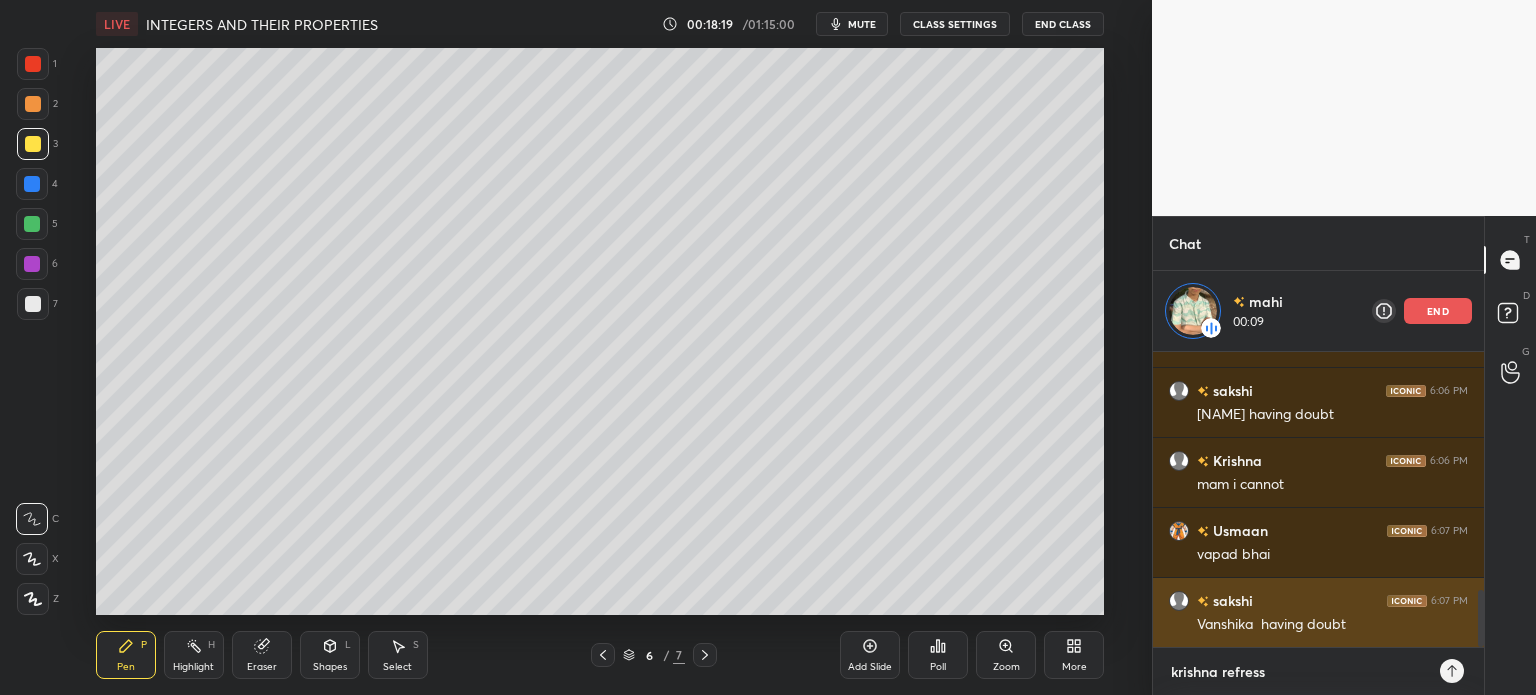 type on "krishna refressh" 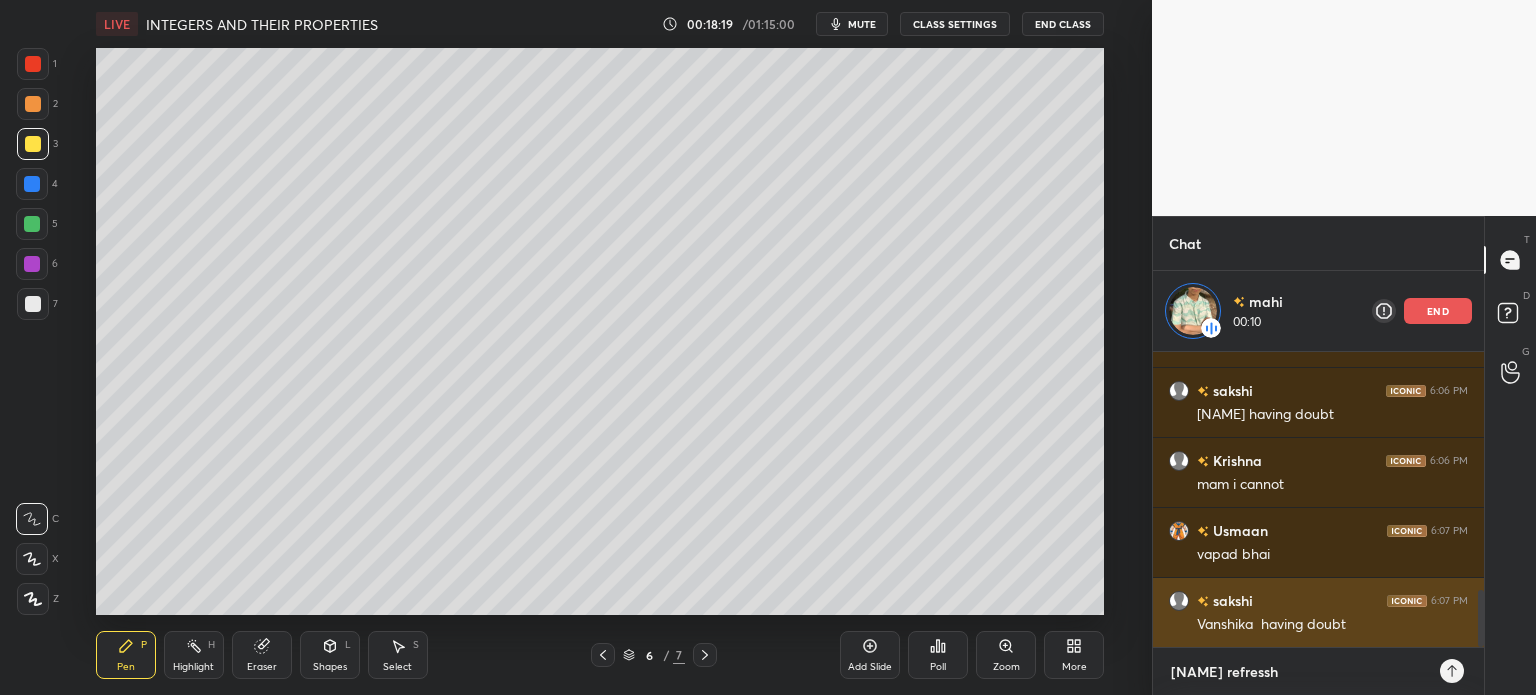 type 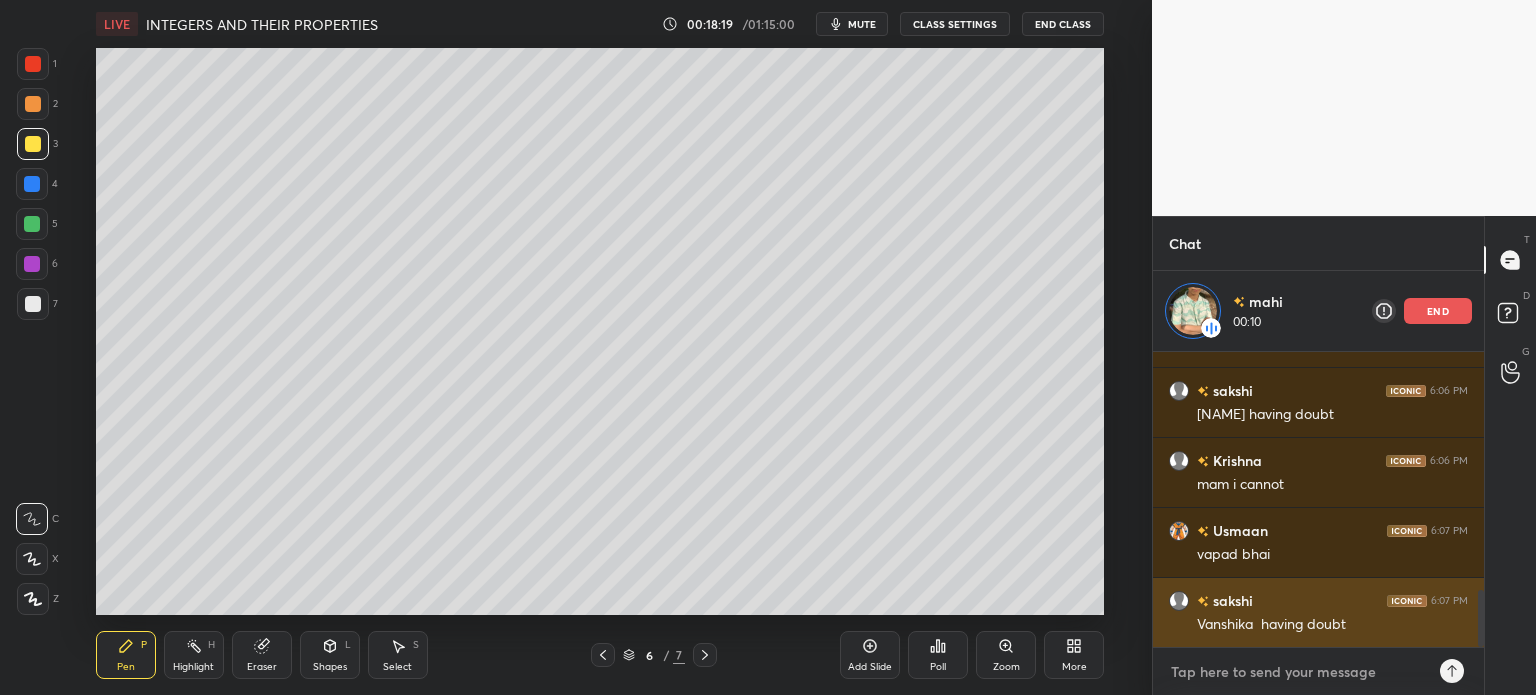 type on "\" 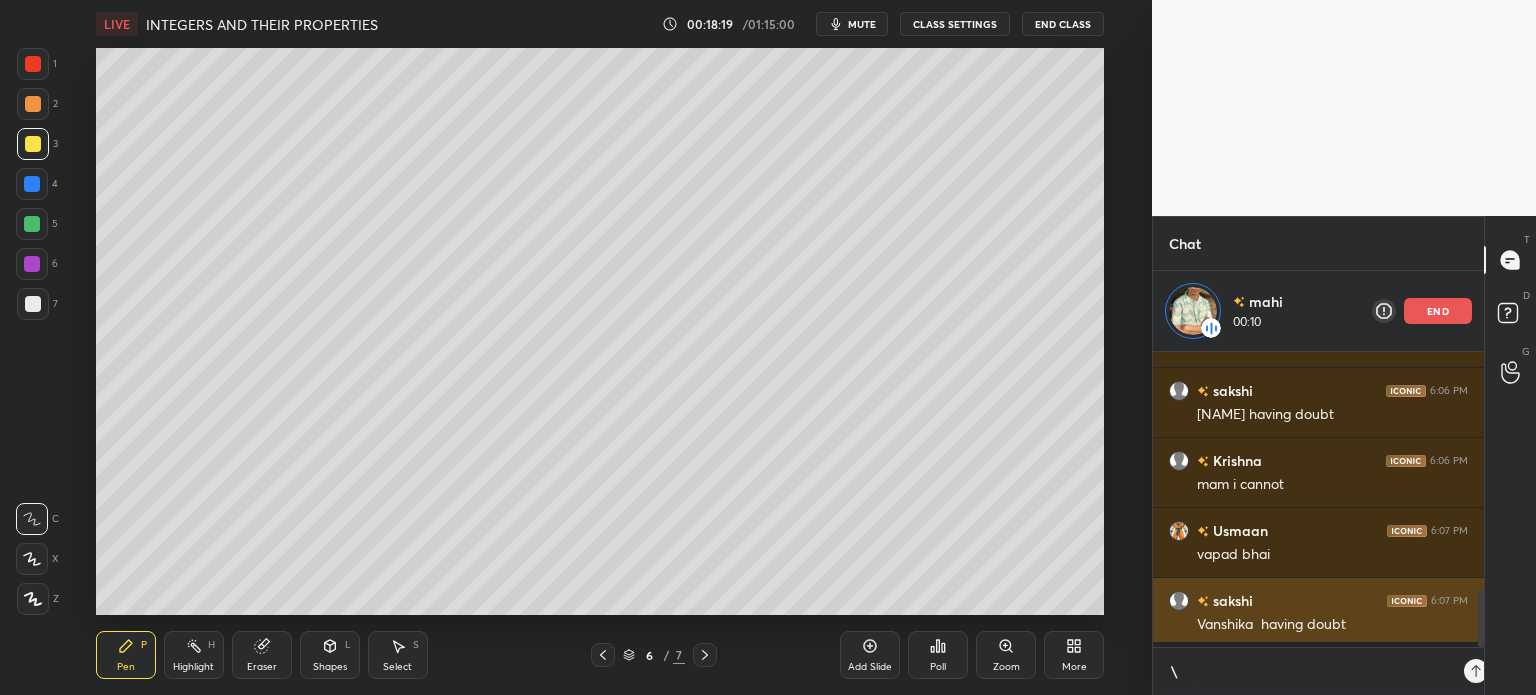 scroll, scrollTop: 284, scrollLeft: 325, axis: both 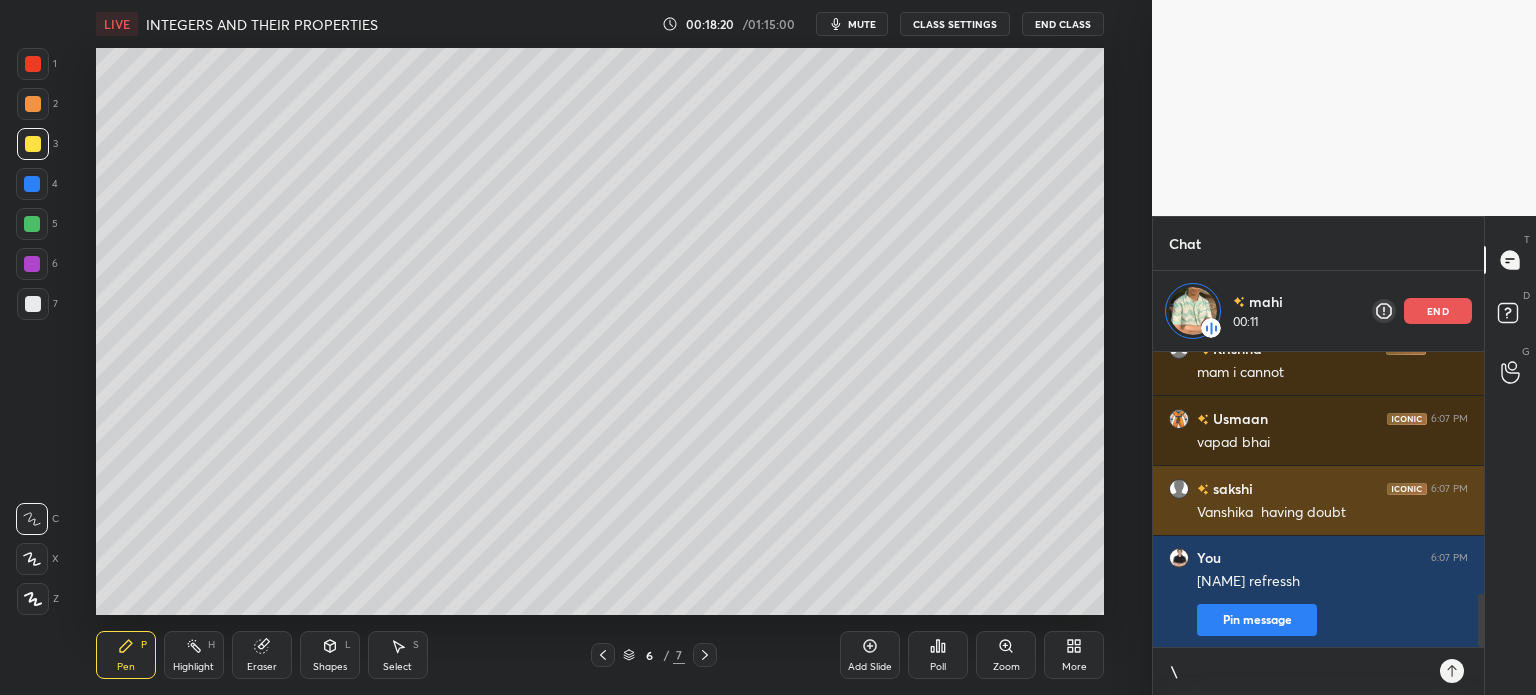 type 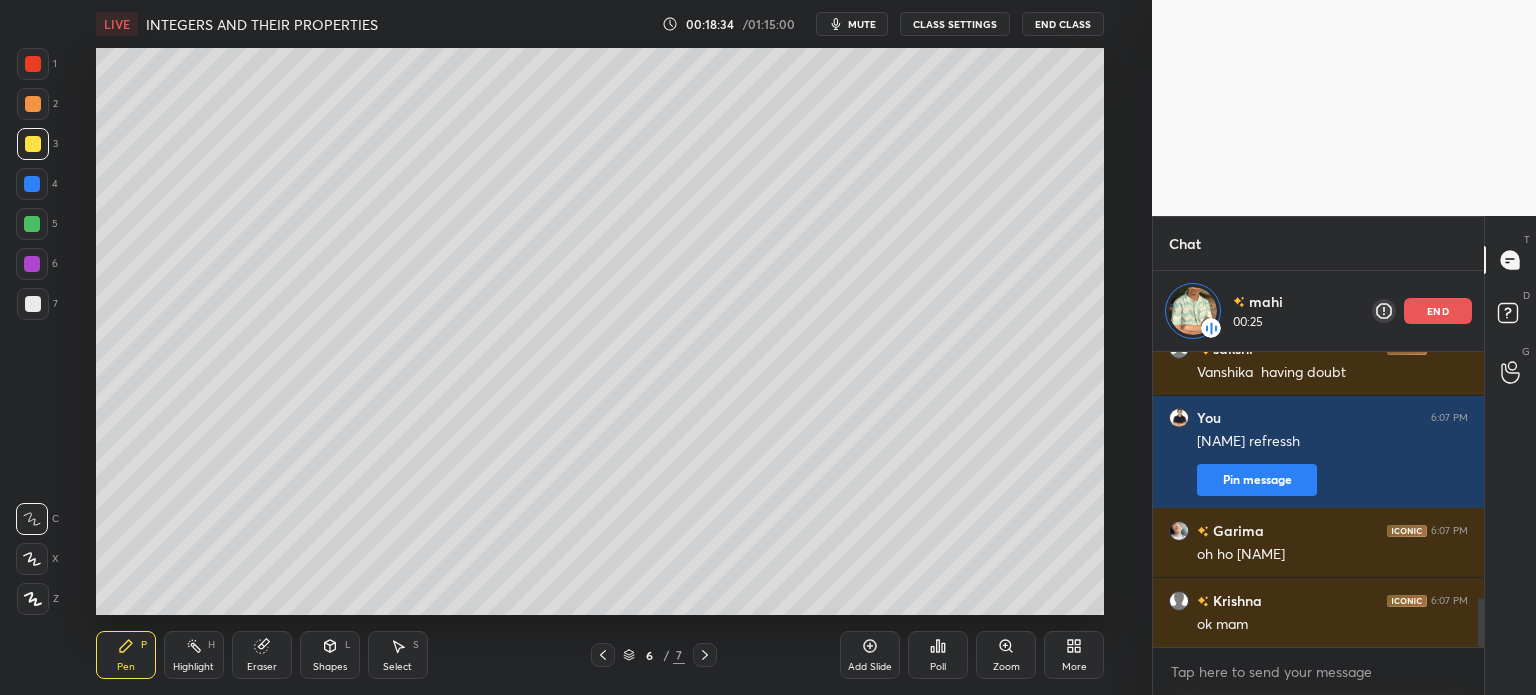 click 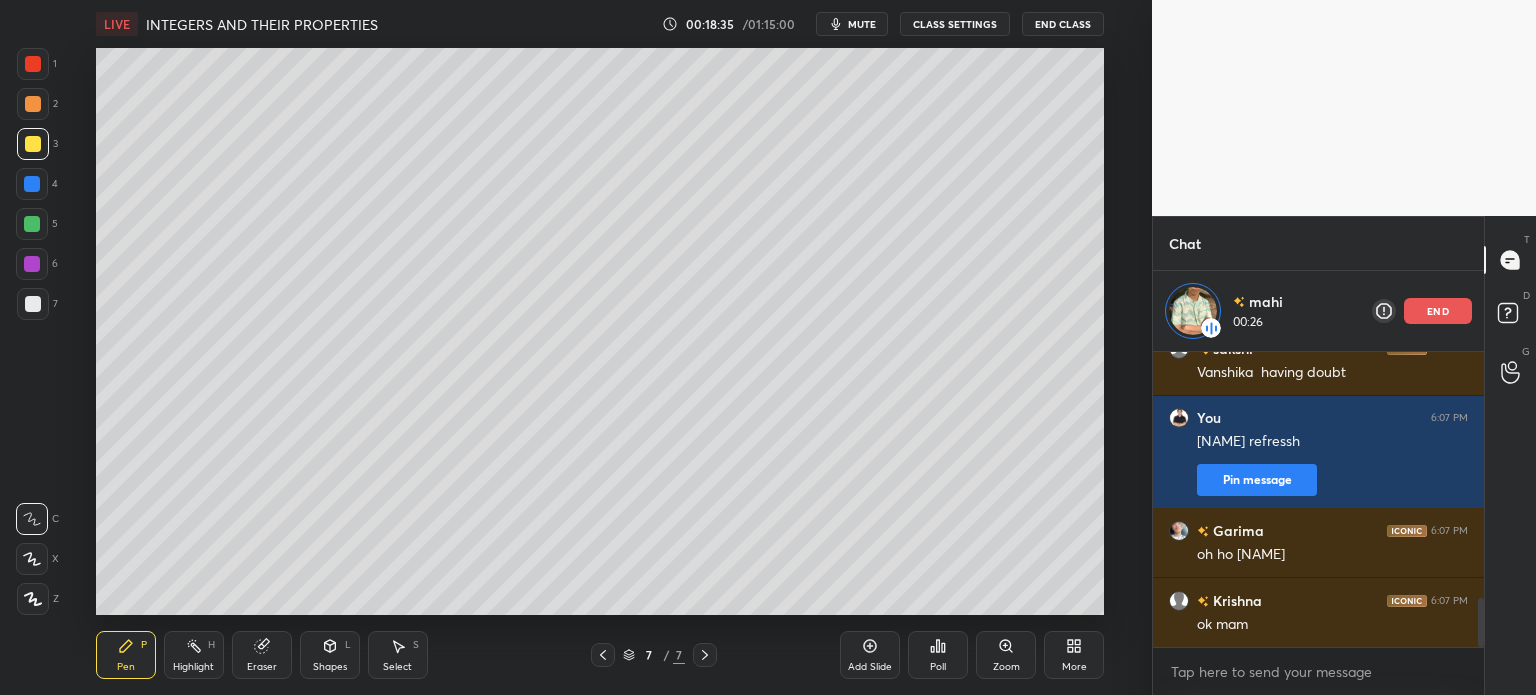 click on "Add Slide" at bounding box center [870, 655] 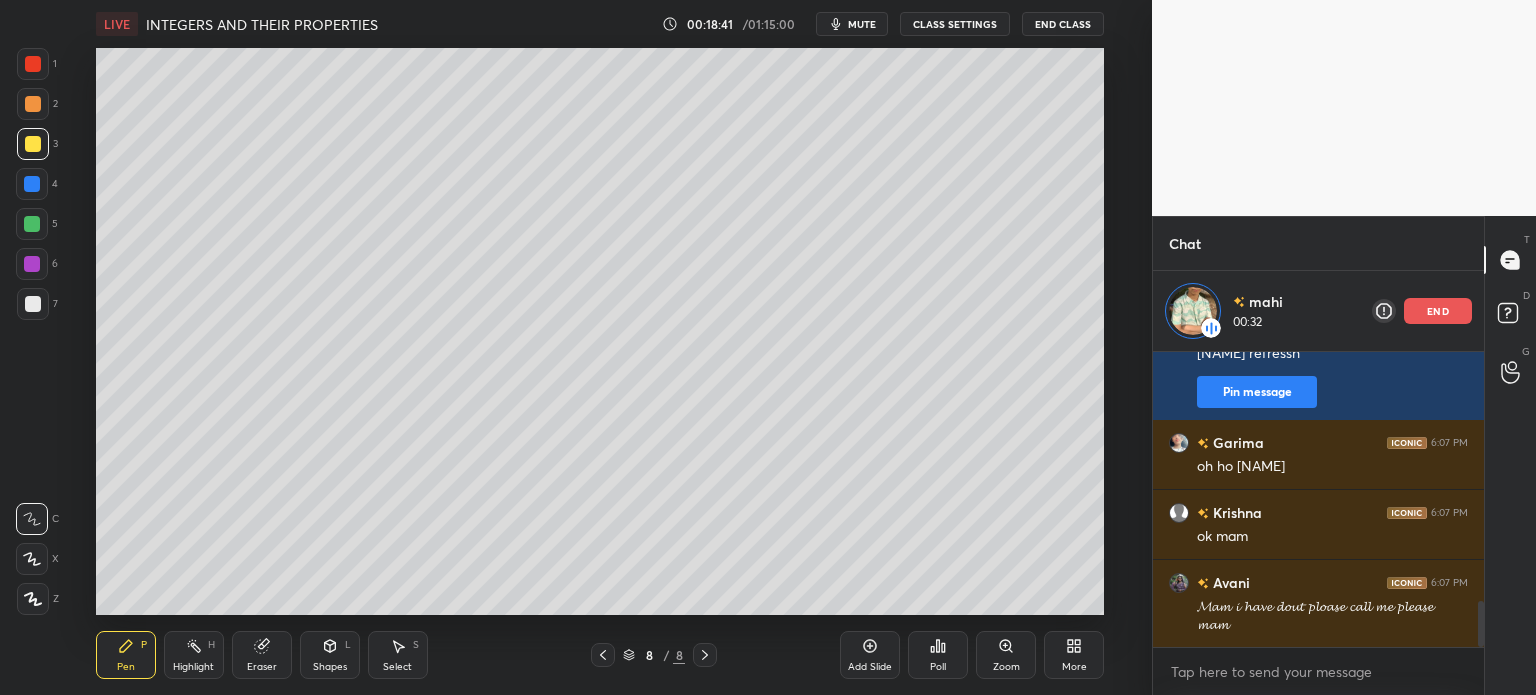 click at bounding box center [32, 264] 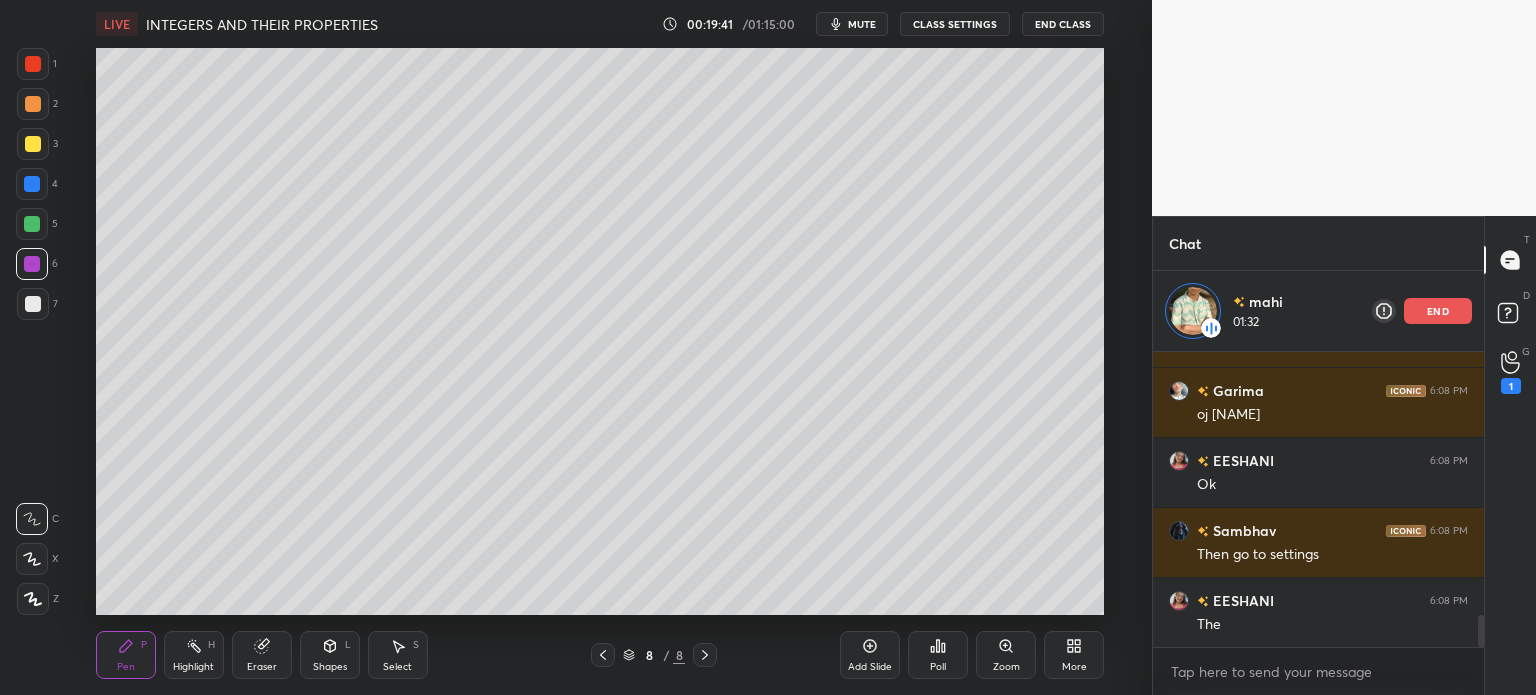 scroll, scrollTop: 2444, scrollLeft: 0, axis: vertical 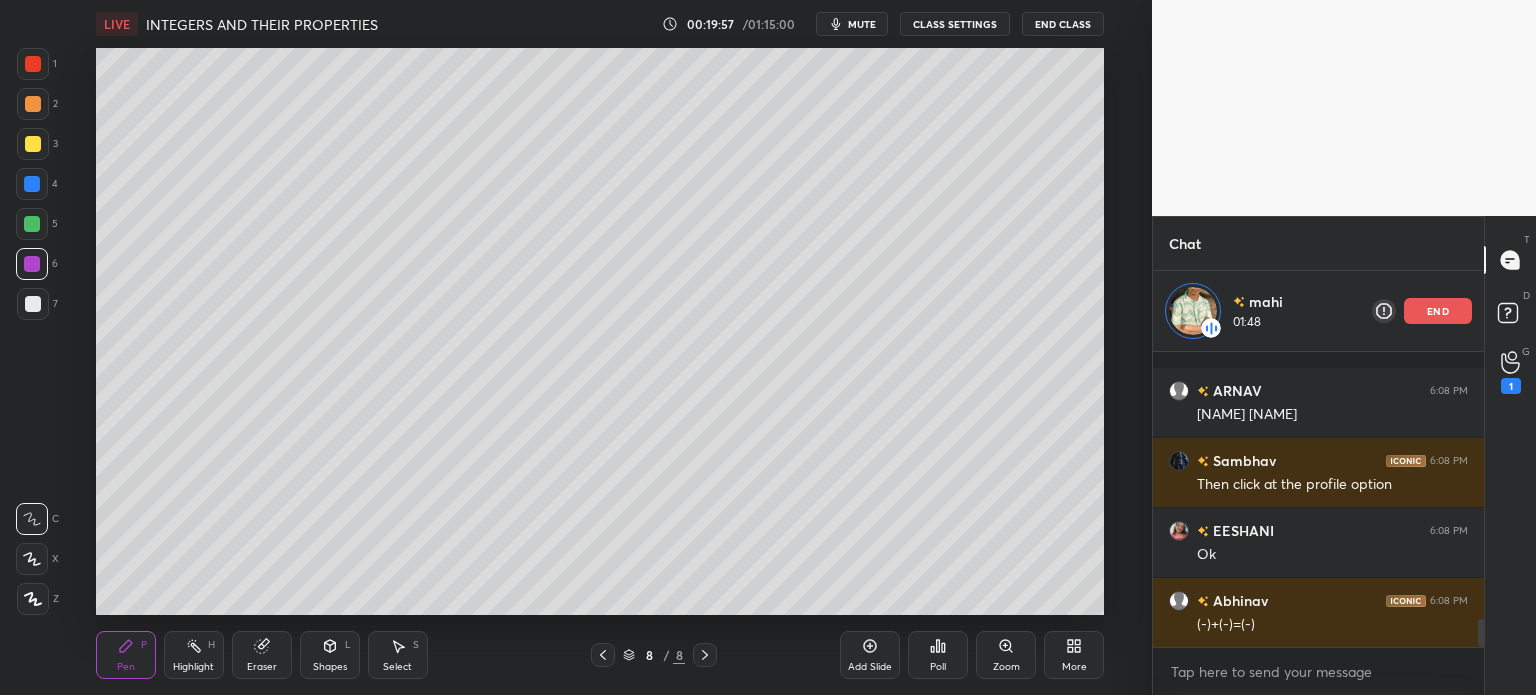 click on "end" at bounding box center (1438, 311) 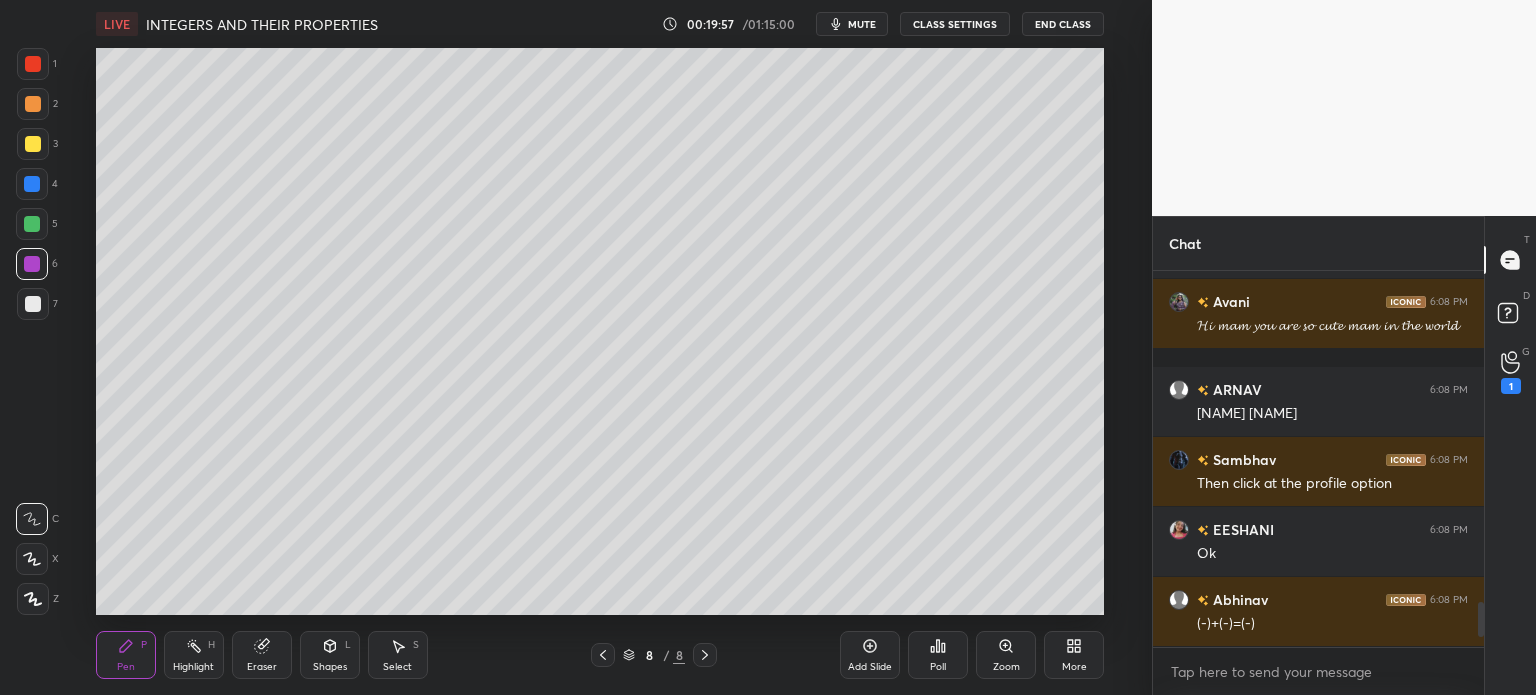 scroll, scrollTop: 5, scrollLeft: 6, axis: both 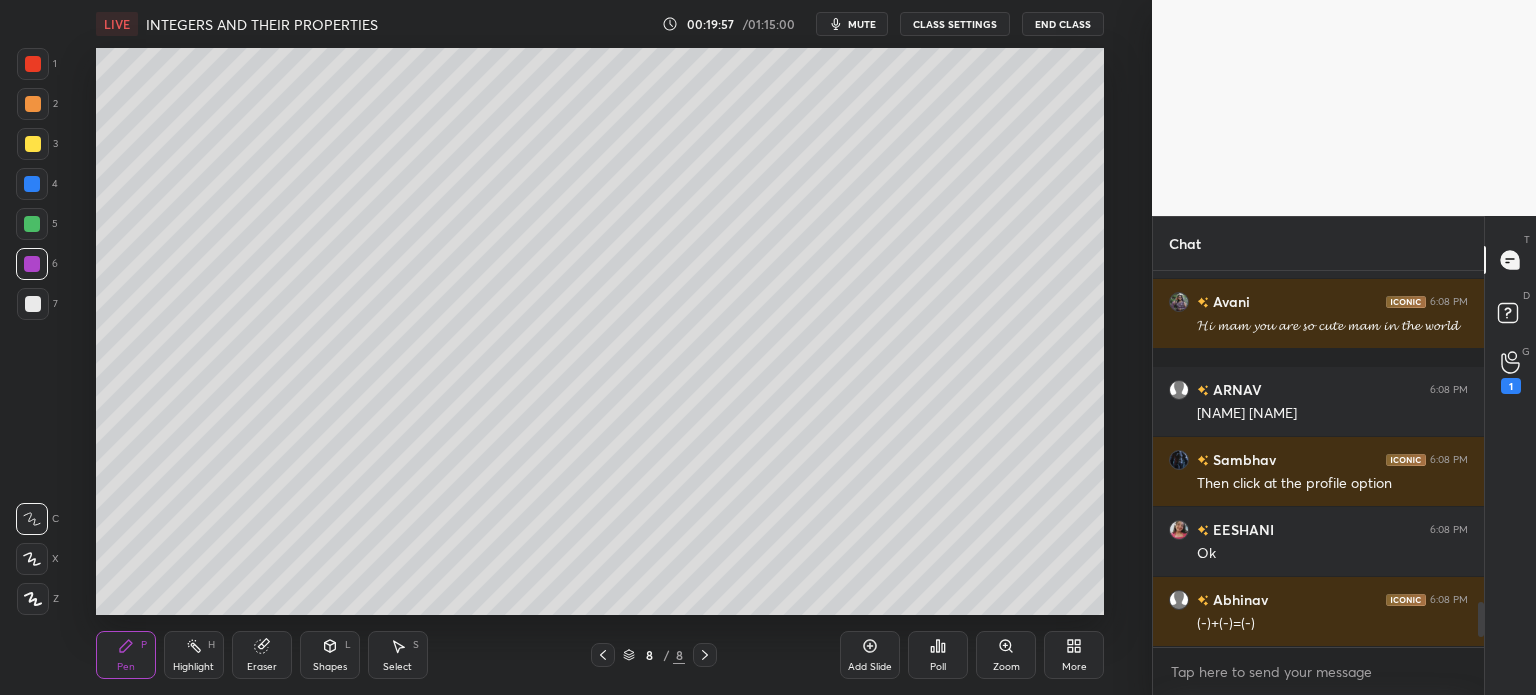 click 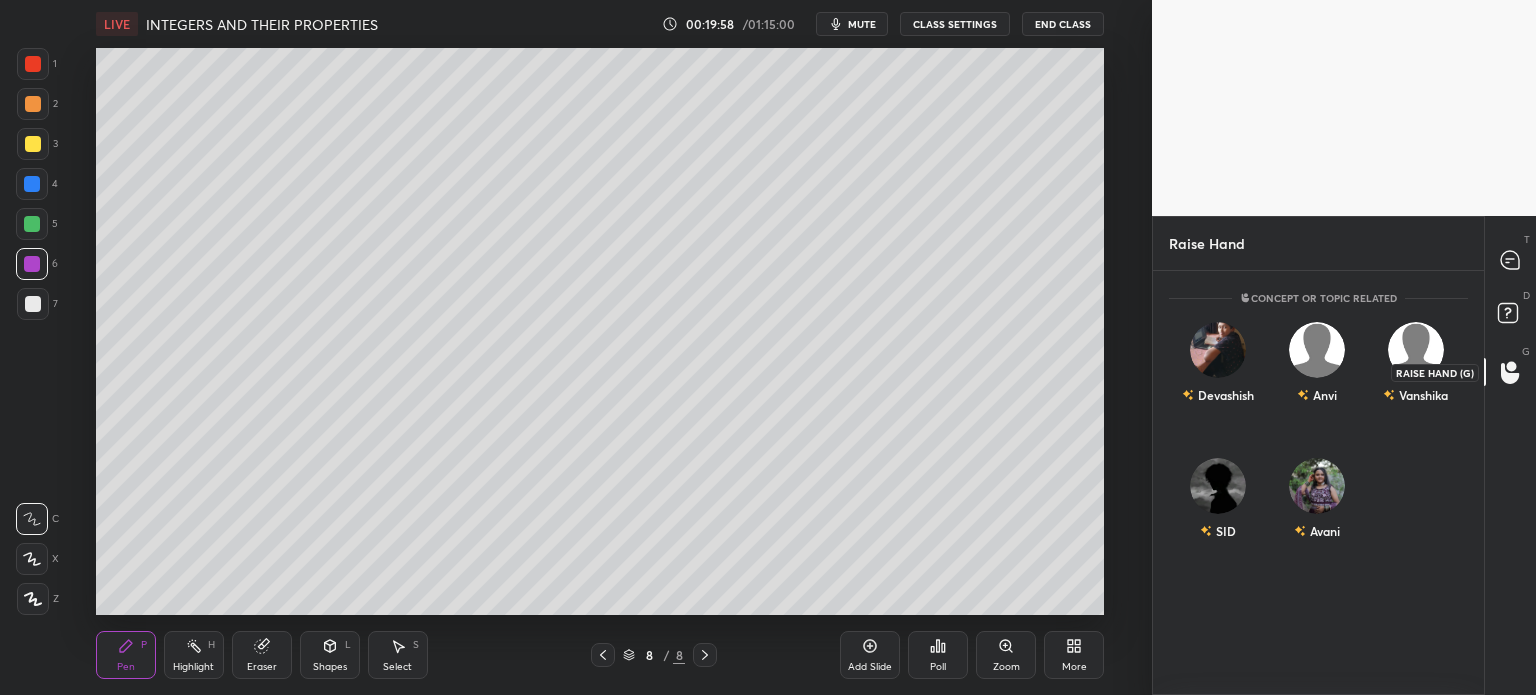 scroll, scrollTop: 5, scrollLeft: 6, axis: both 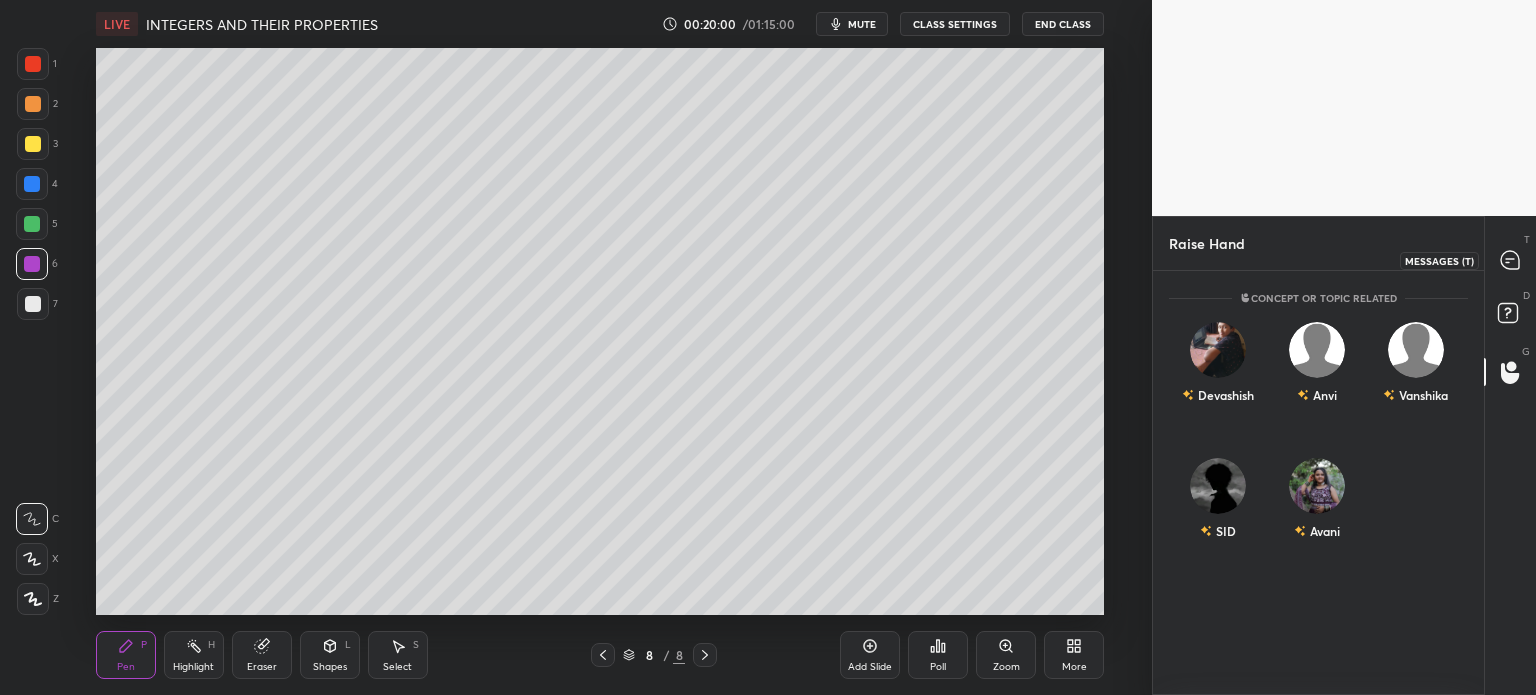click 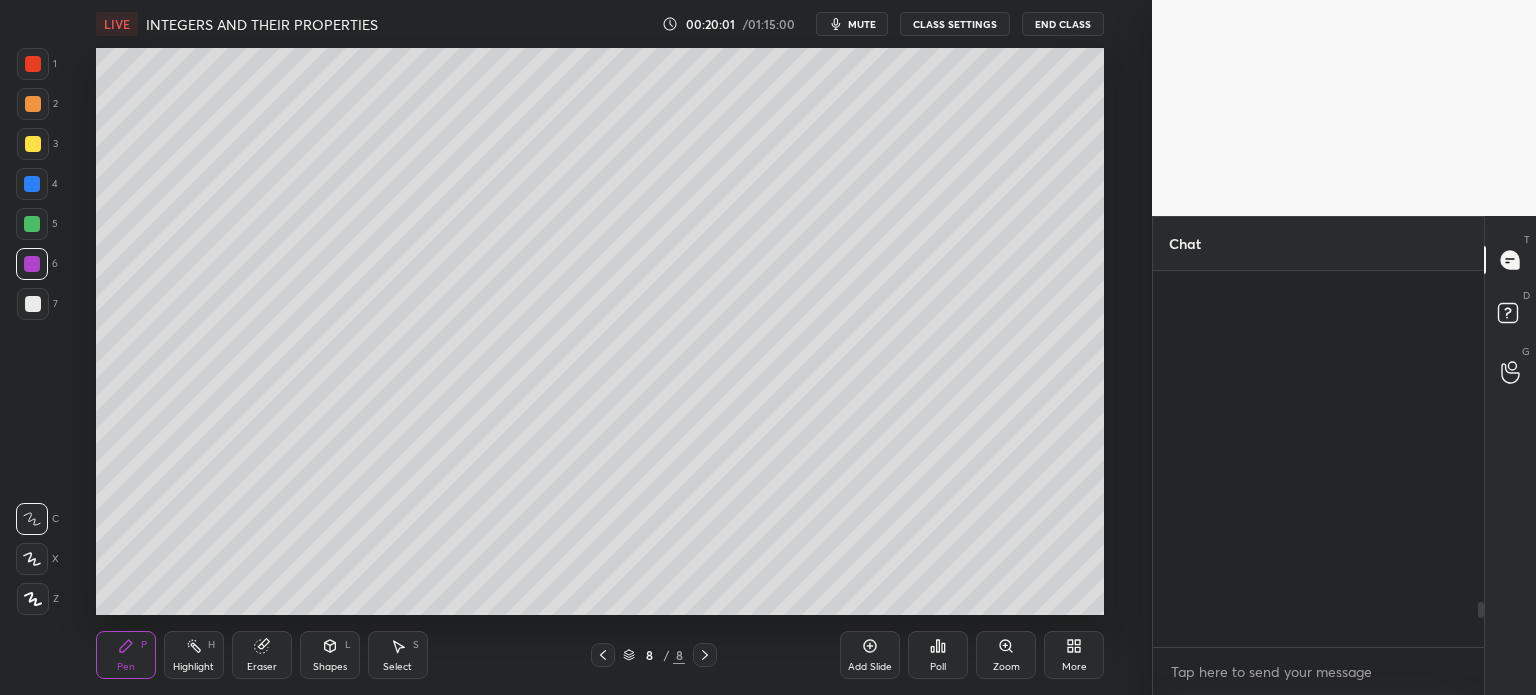 scroll, scrollTop: 2732, scrollLeft: 0, axis: vertical 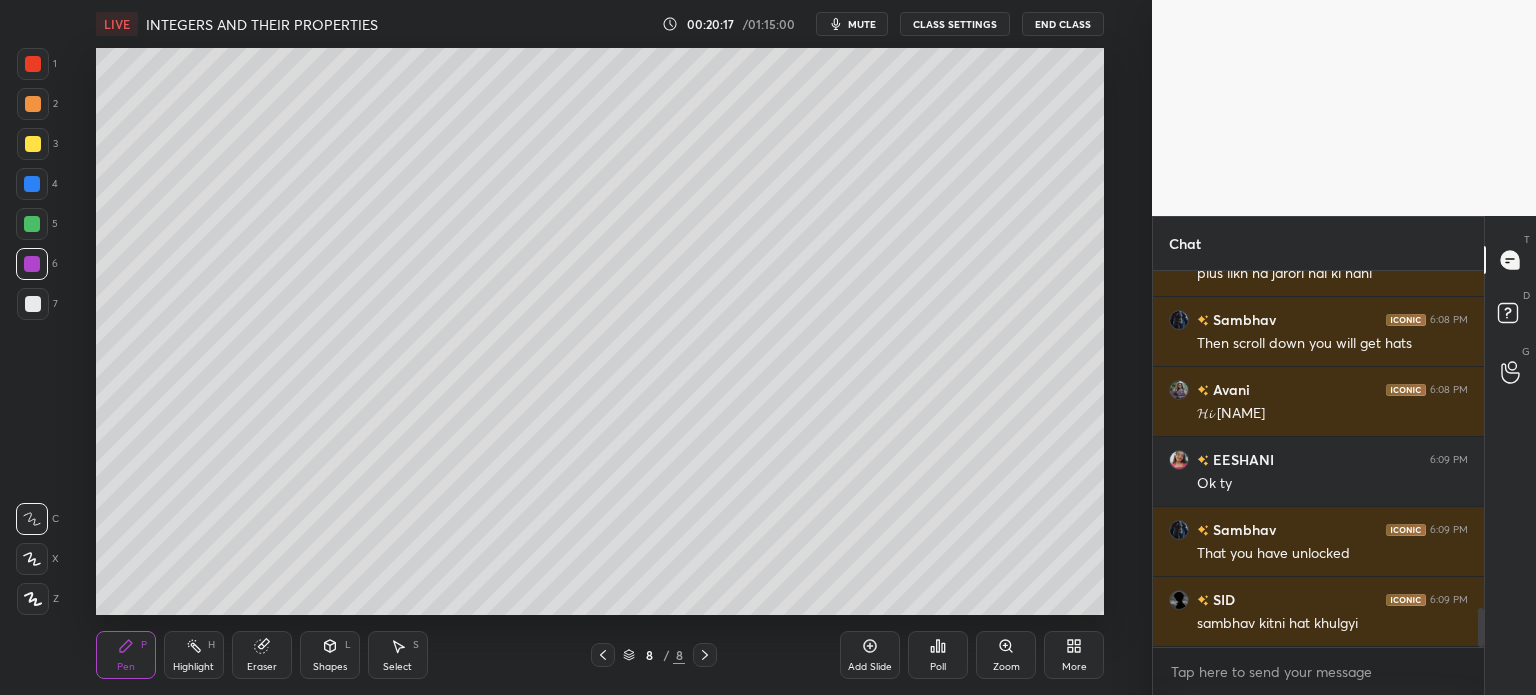 click 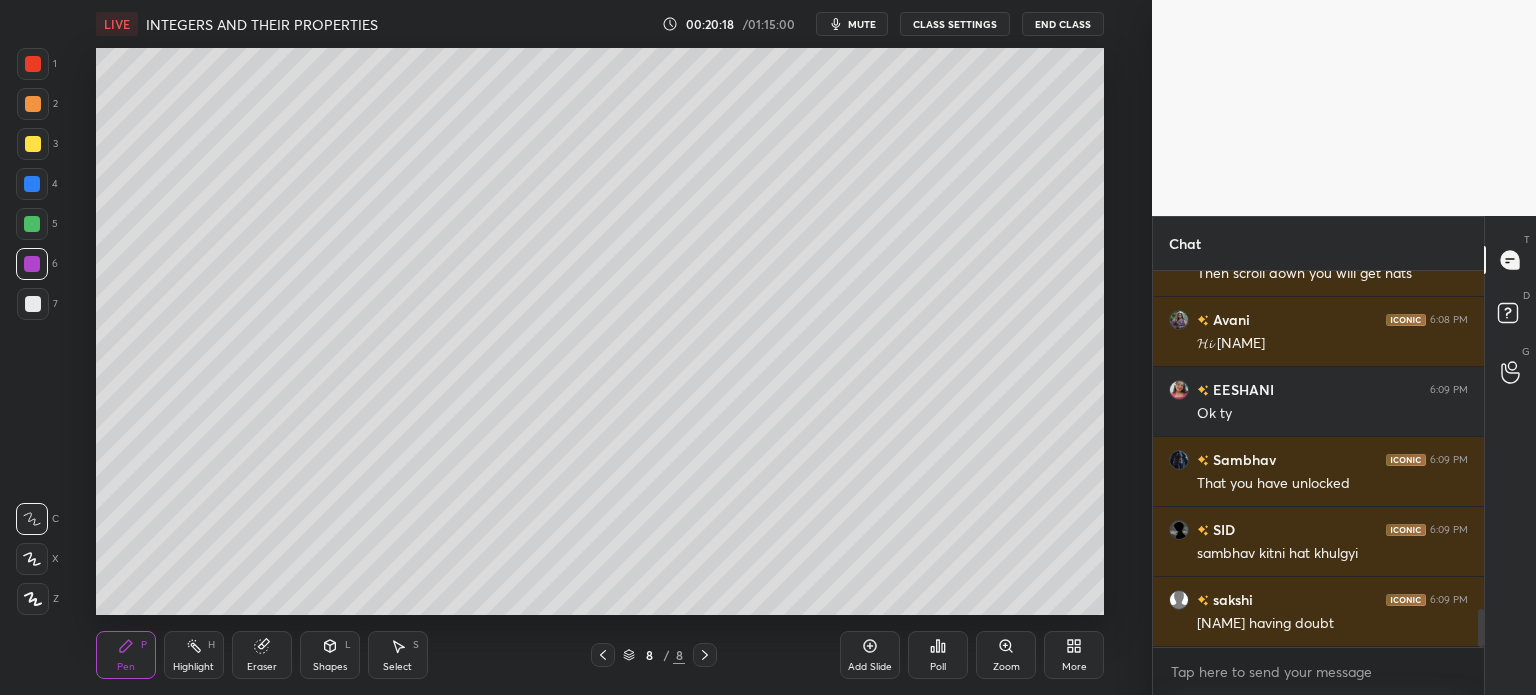 click 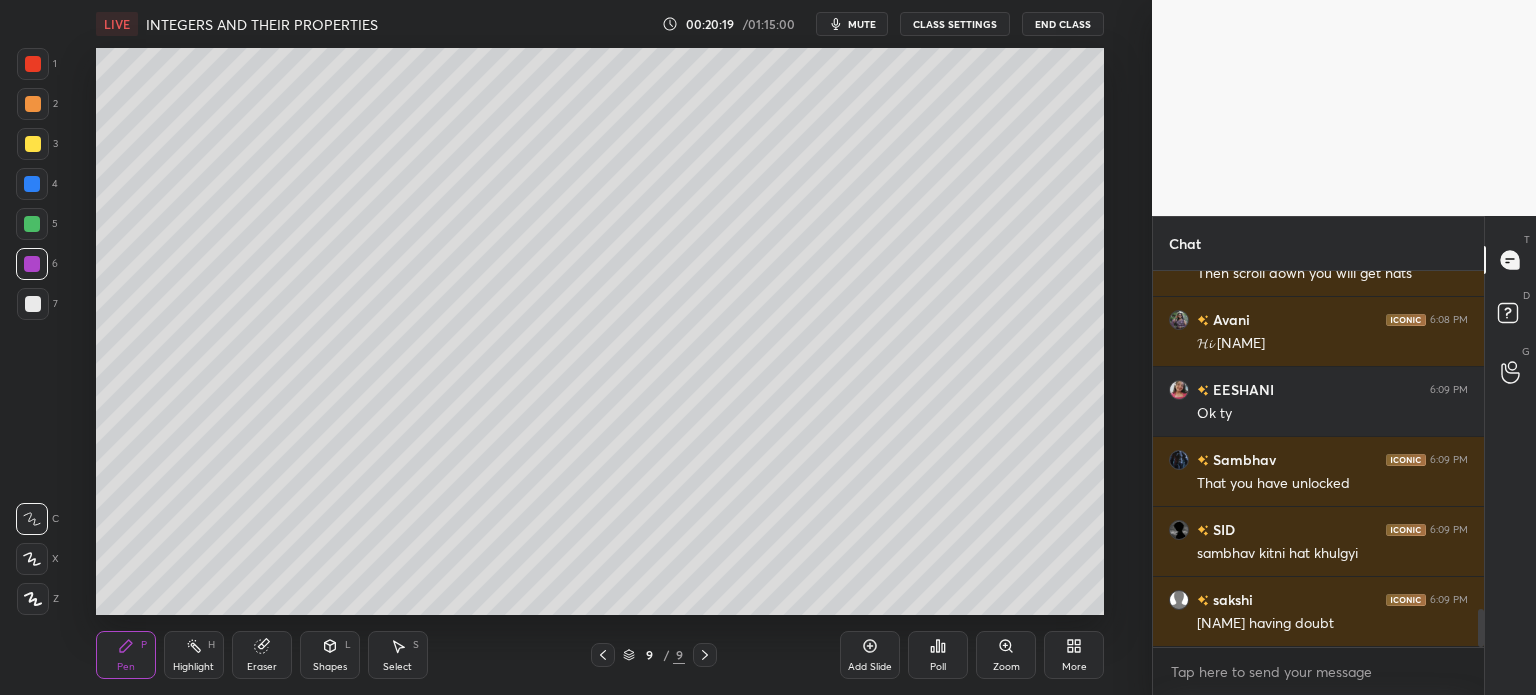click on "1 2 3 4 5 6 7 C X Z C X Z E E Erase all   H H" at bounding box center [32, 331] 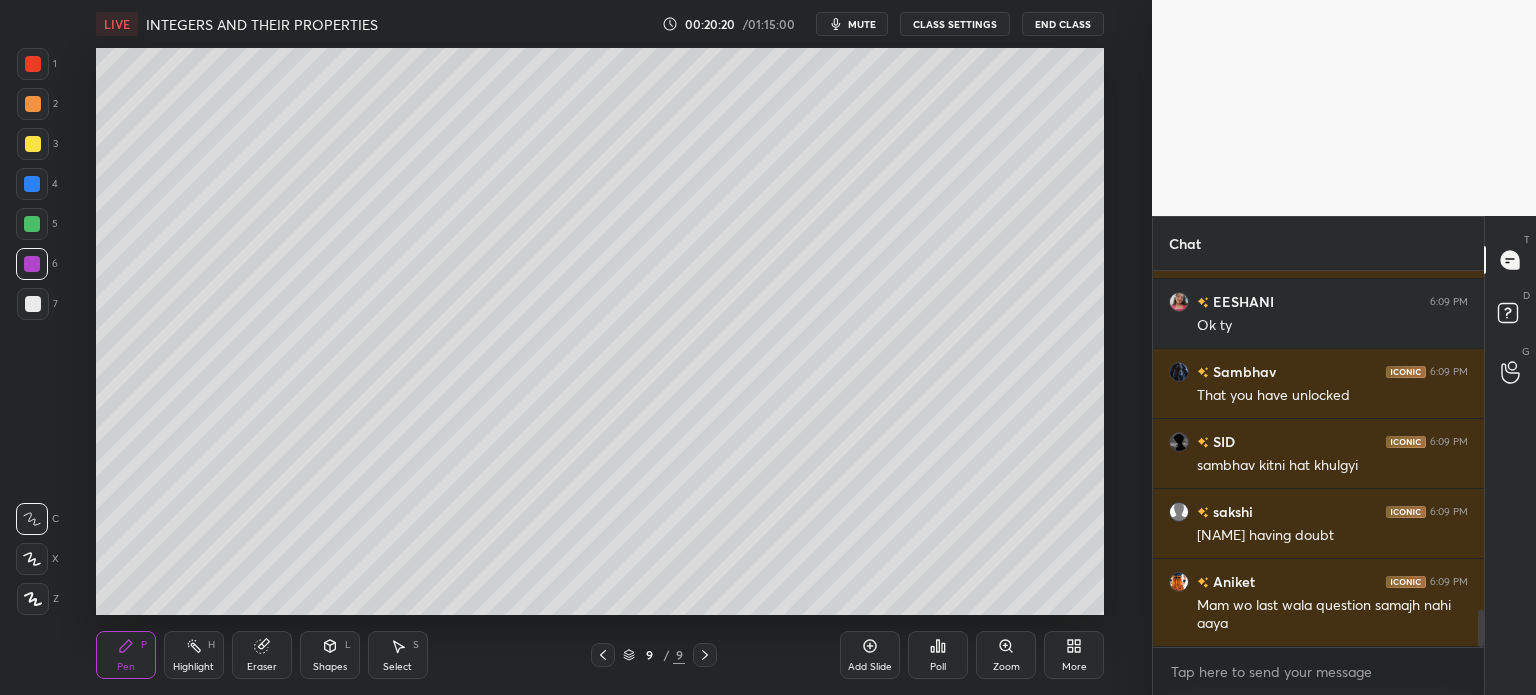 click at bounding box center (33, 144) 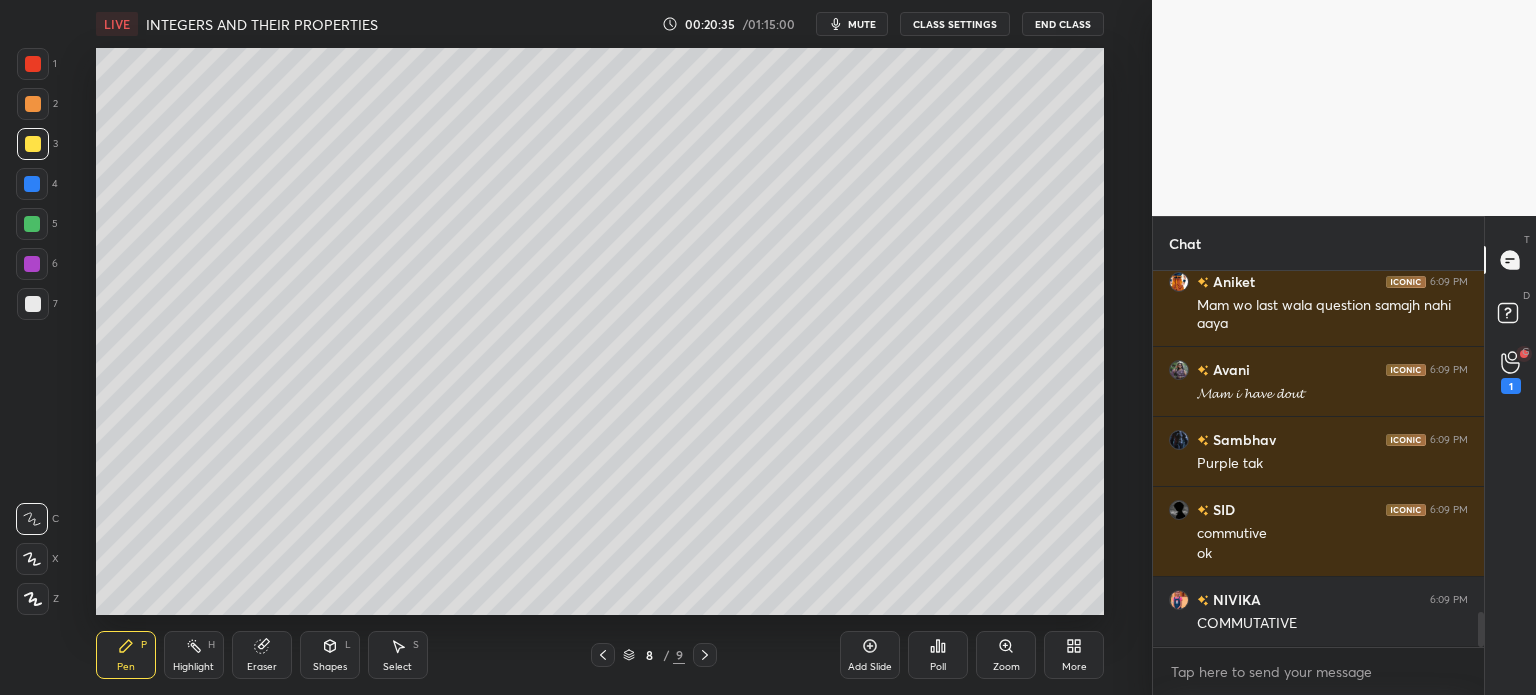 click on "Eraser" at bounding box center [262, 655] 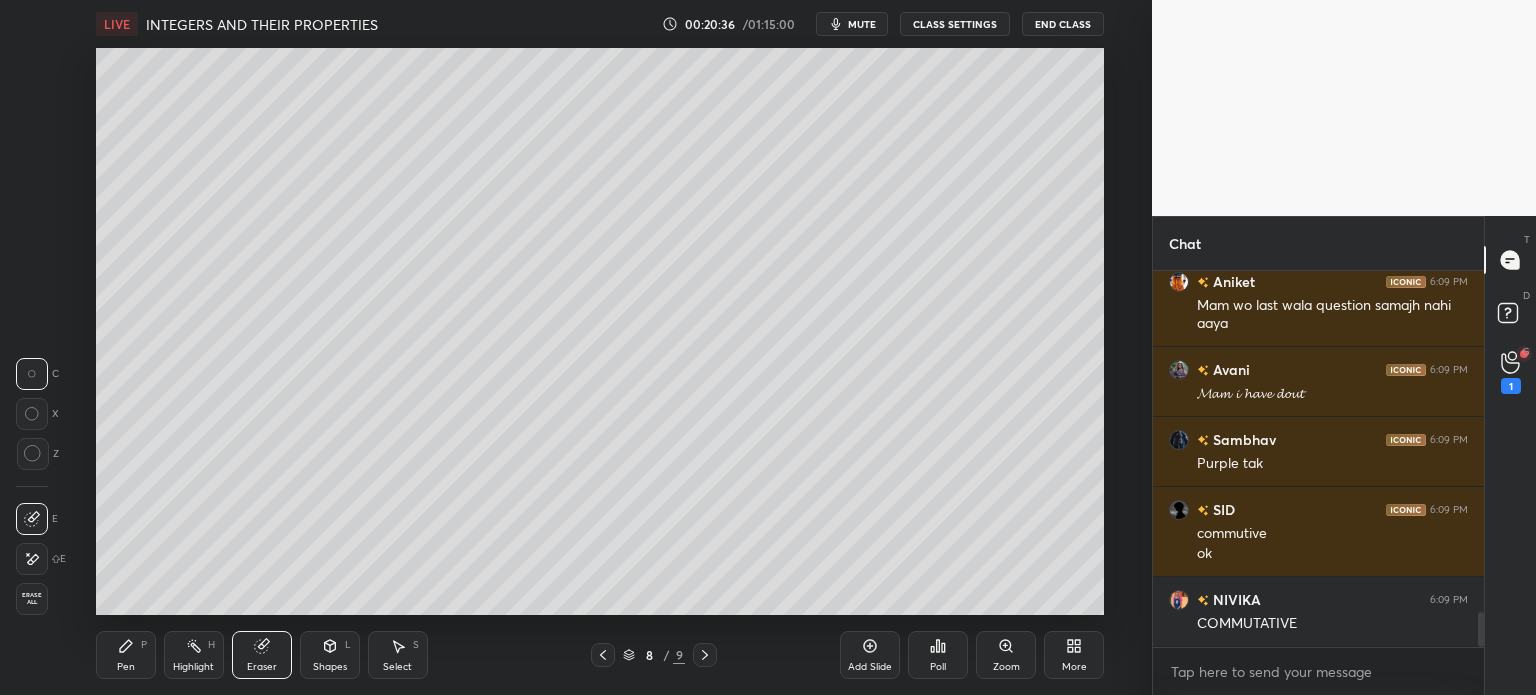 click 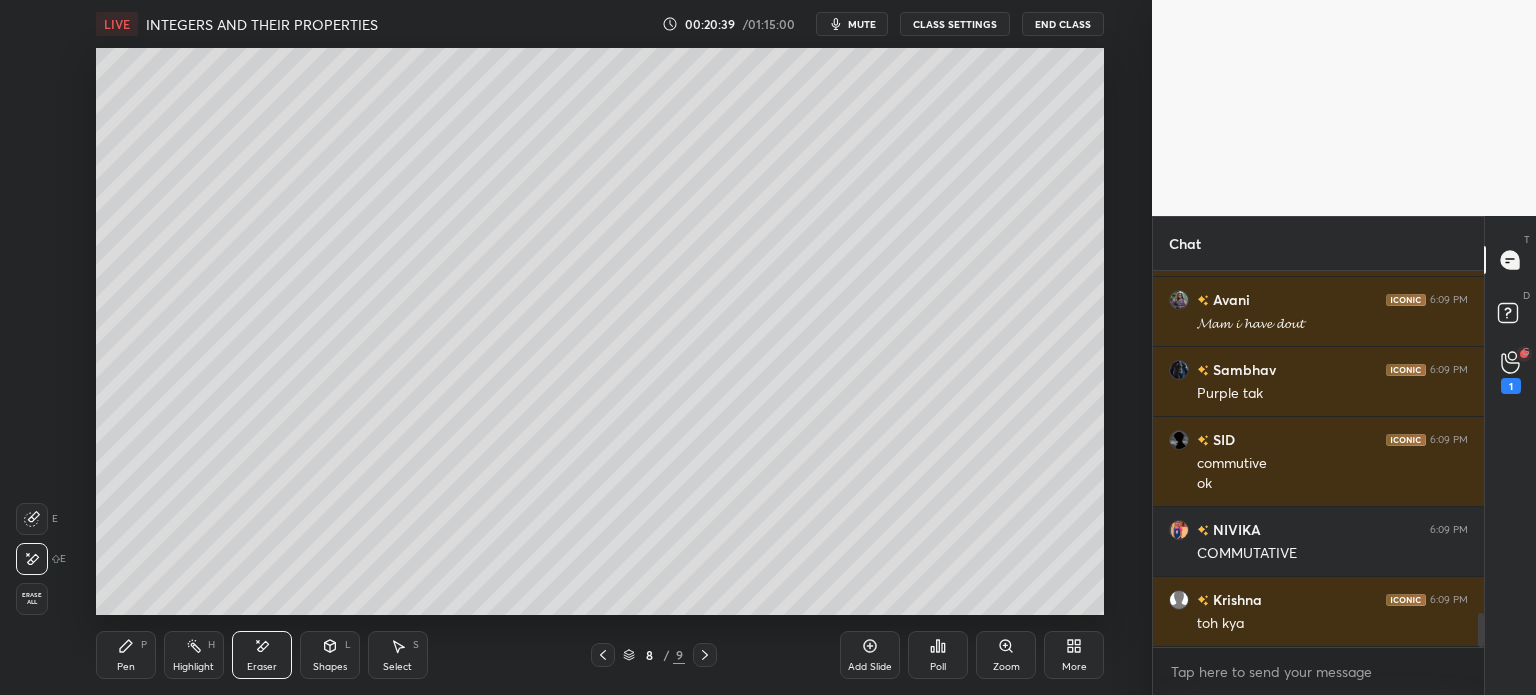 click on "Pen P" at bounding box center (126, 655) 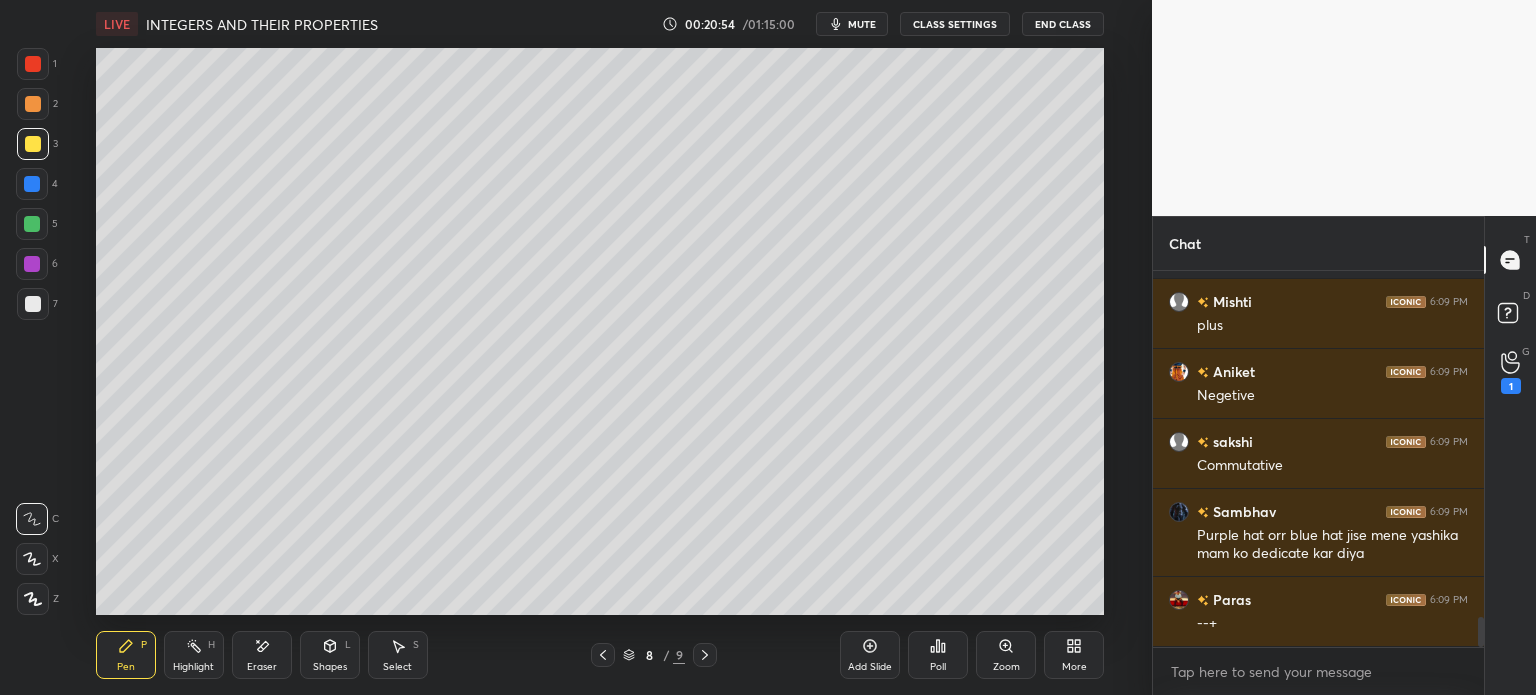 scroll, scrollTop: 4346, scrollLeft: 0, axis: vertical 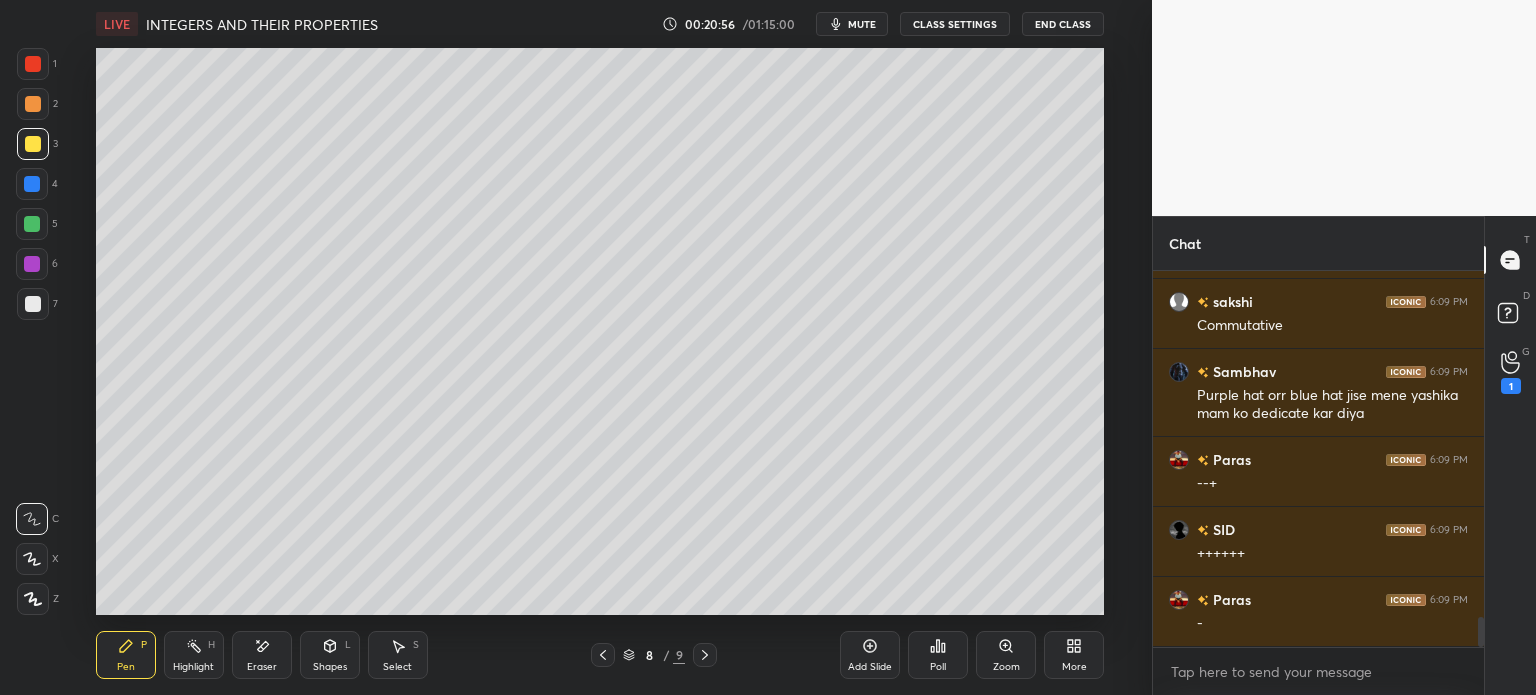 click 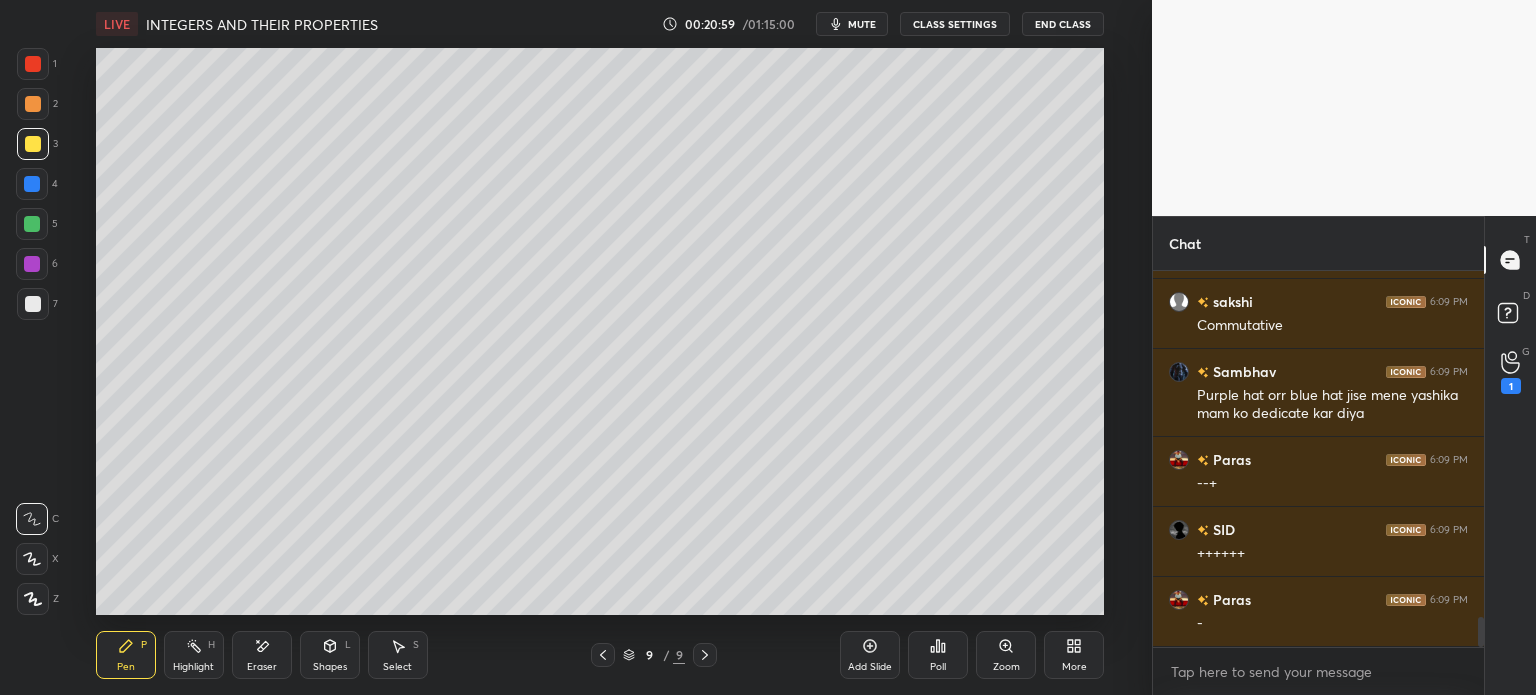 scroll, scrollTop: 4486, scrollLeft: 0, axis: vertical 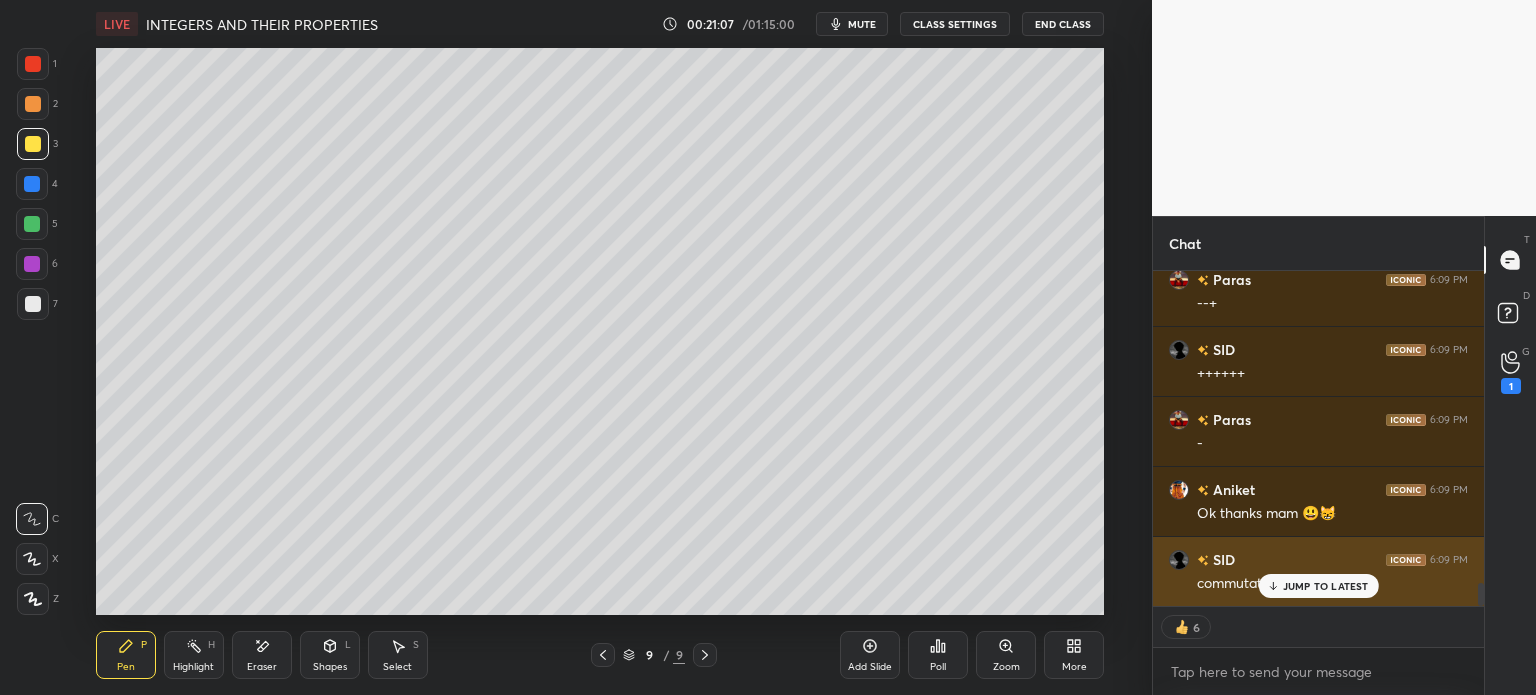 click on "JUMP TO LATEST" at bounding box center [1326, 586] 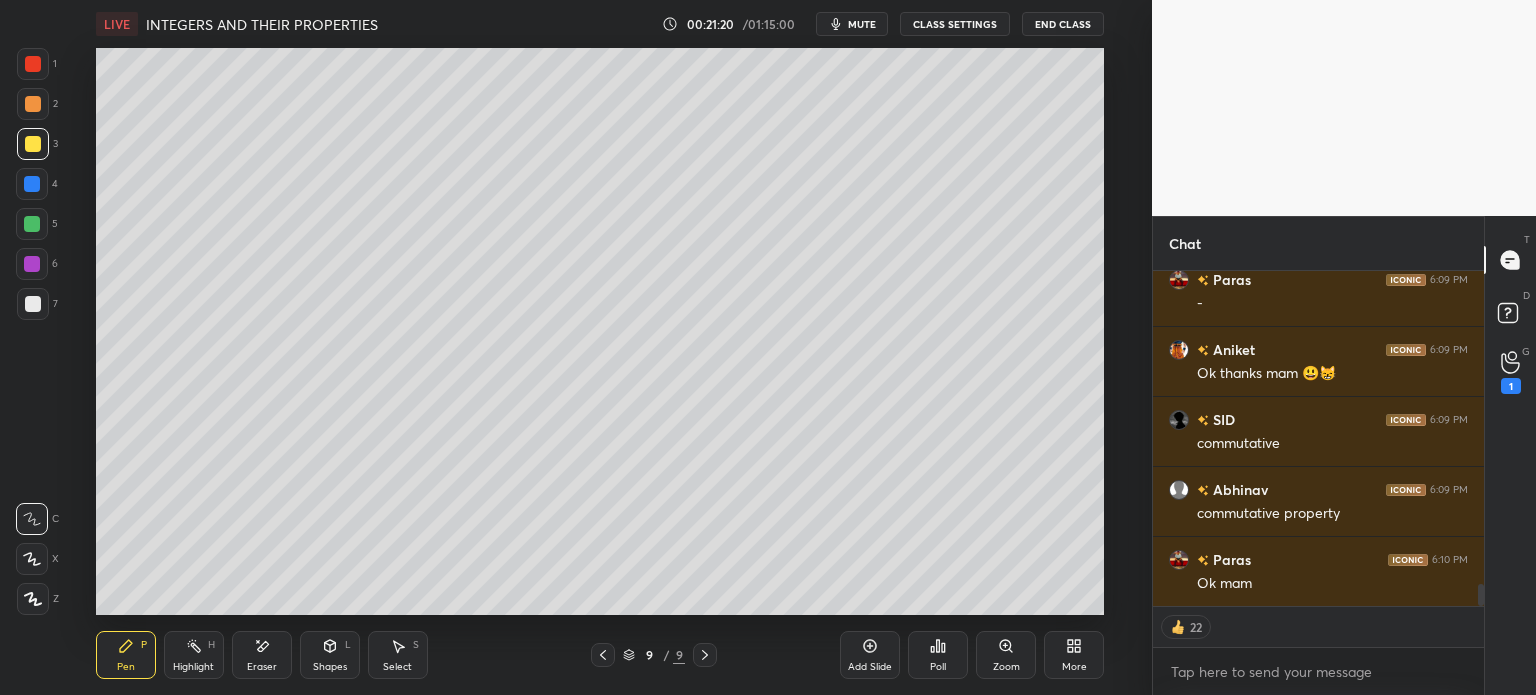 scroll, scrollTop: 4807, scrollLeft: 0, axis: vertical 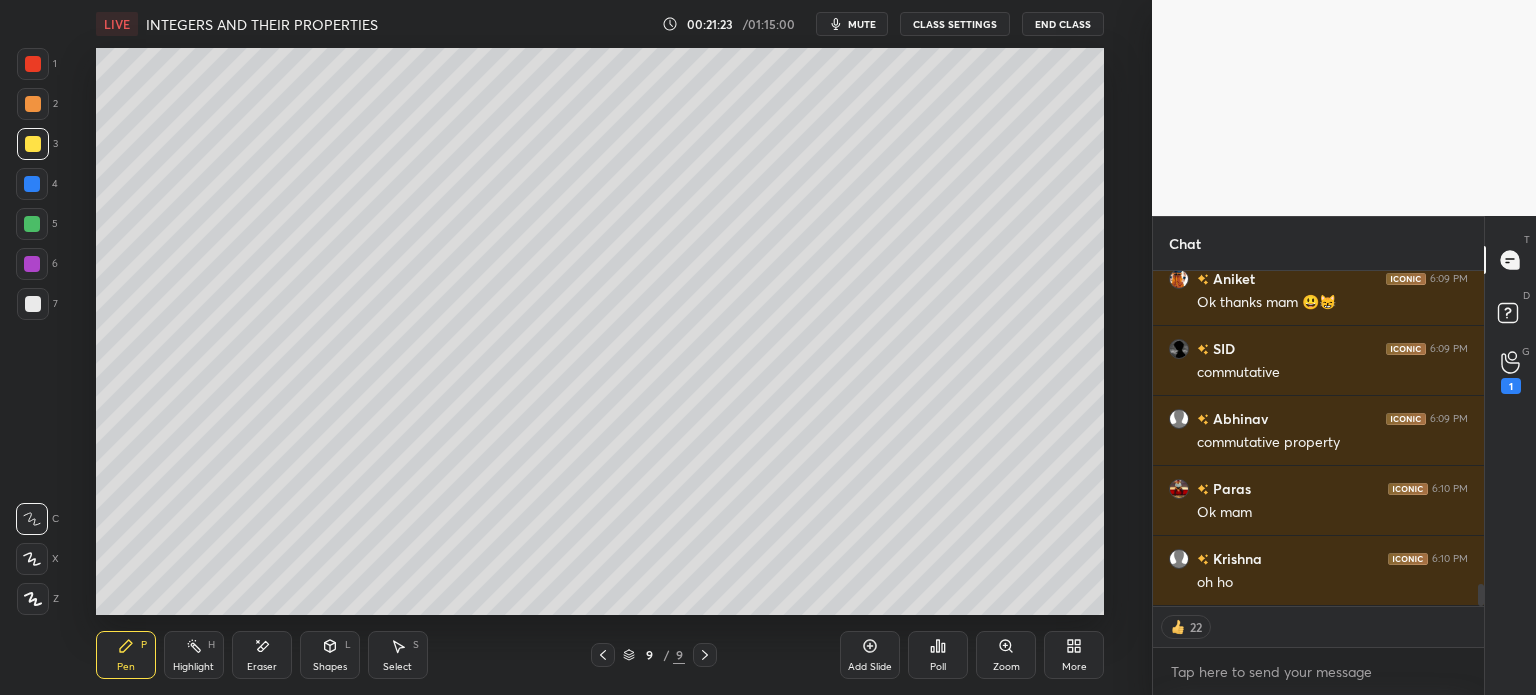click on "Select S" at bounding box center [398, 655] 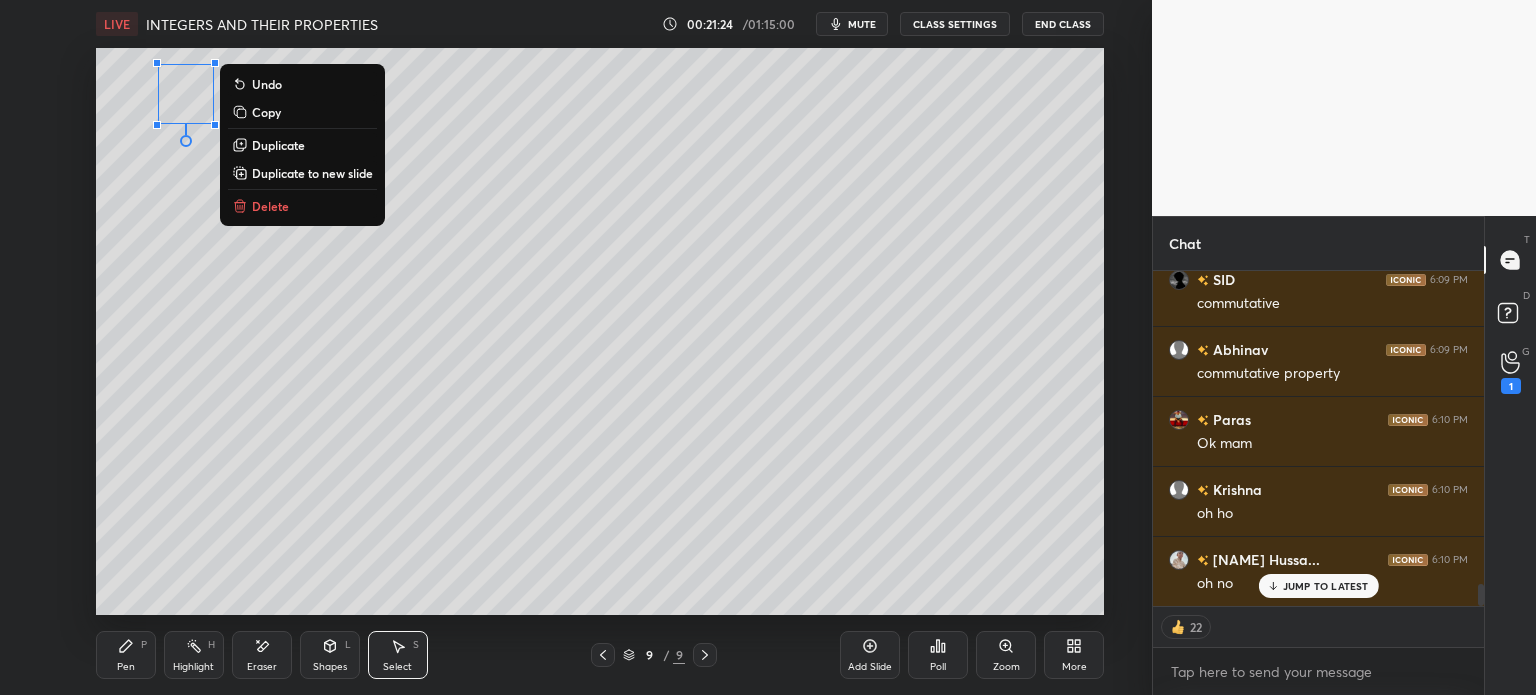 scroll, scrollTop: 4947, scrollLeft: 0, axis: vertical 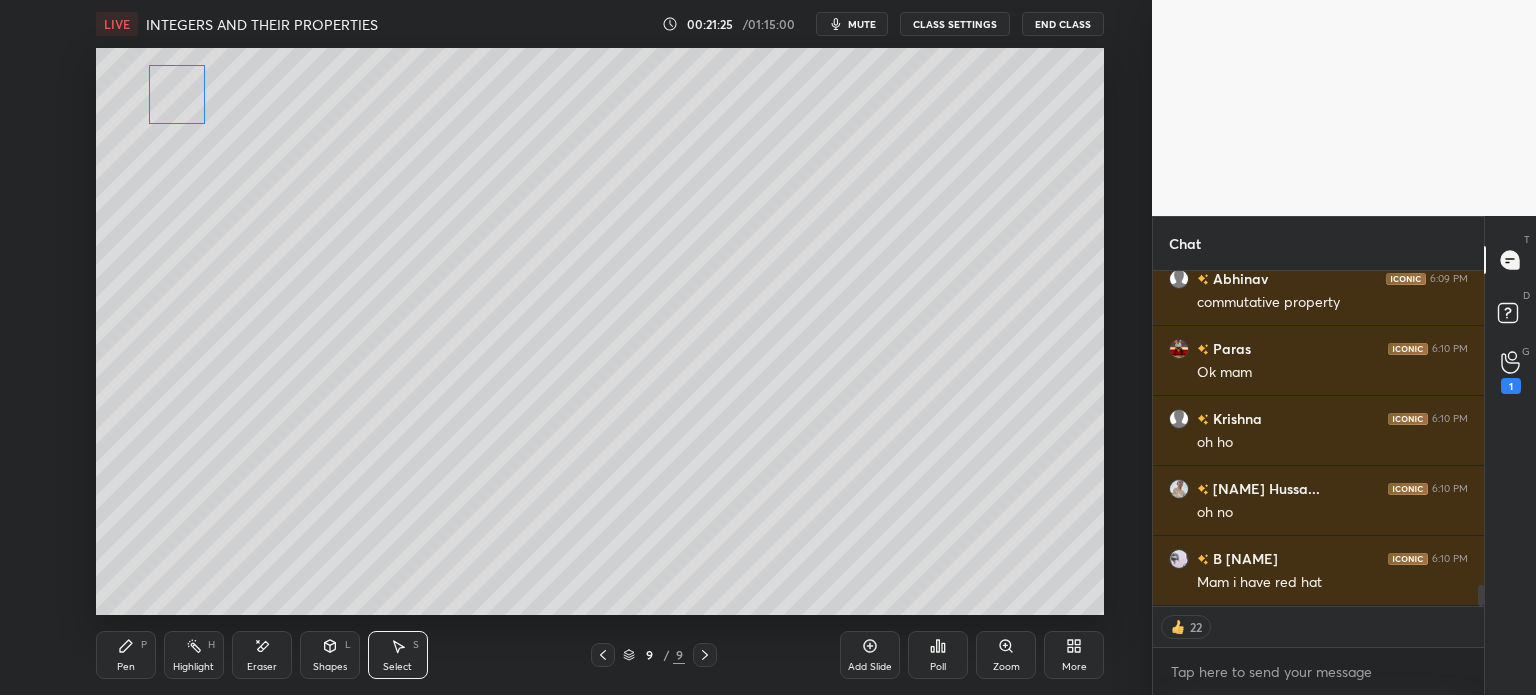 type on "x" 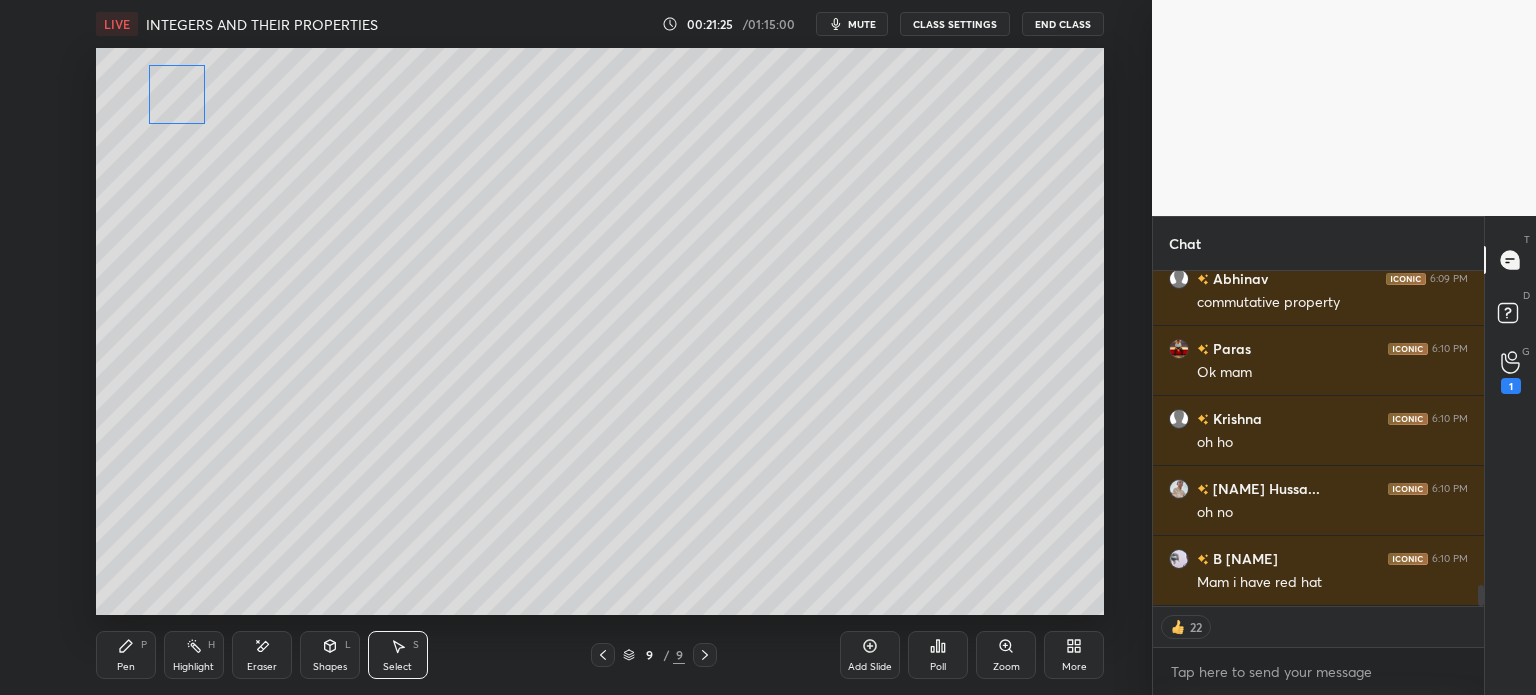 scroll, scrollTop: 6, scrollLeft: 6, axis: both 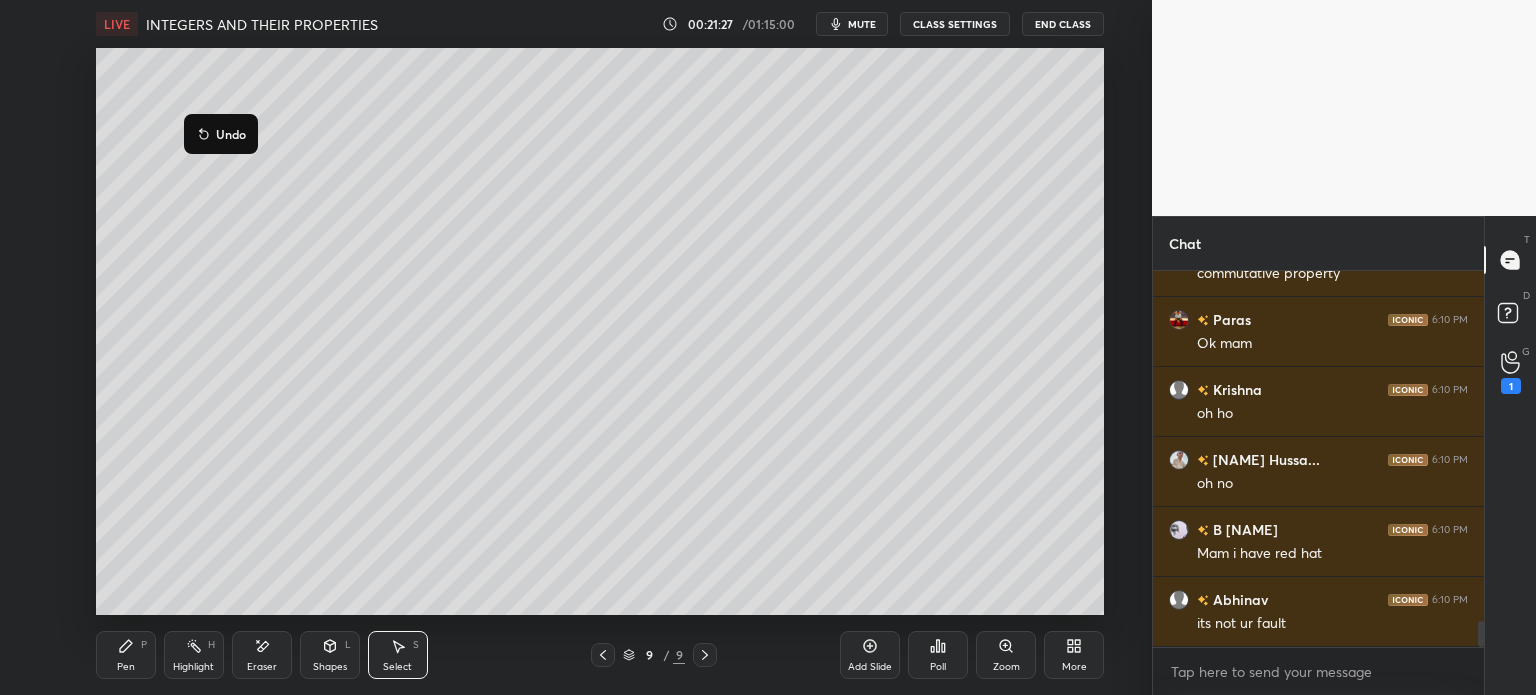 click on "P" at bounding box center [144, 645] 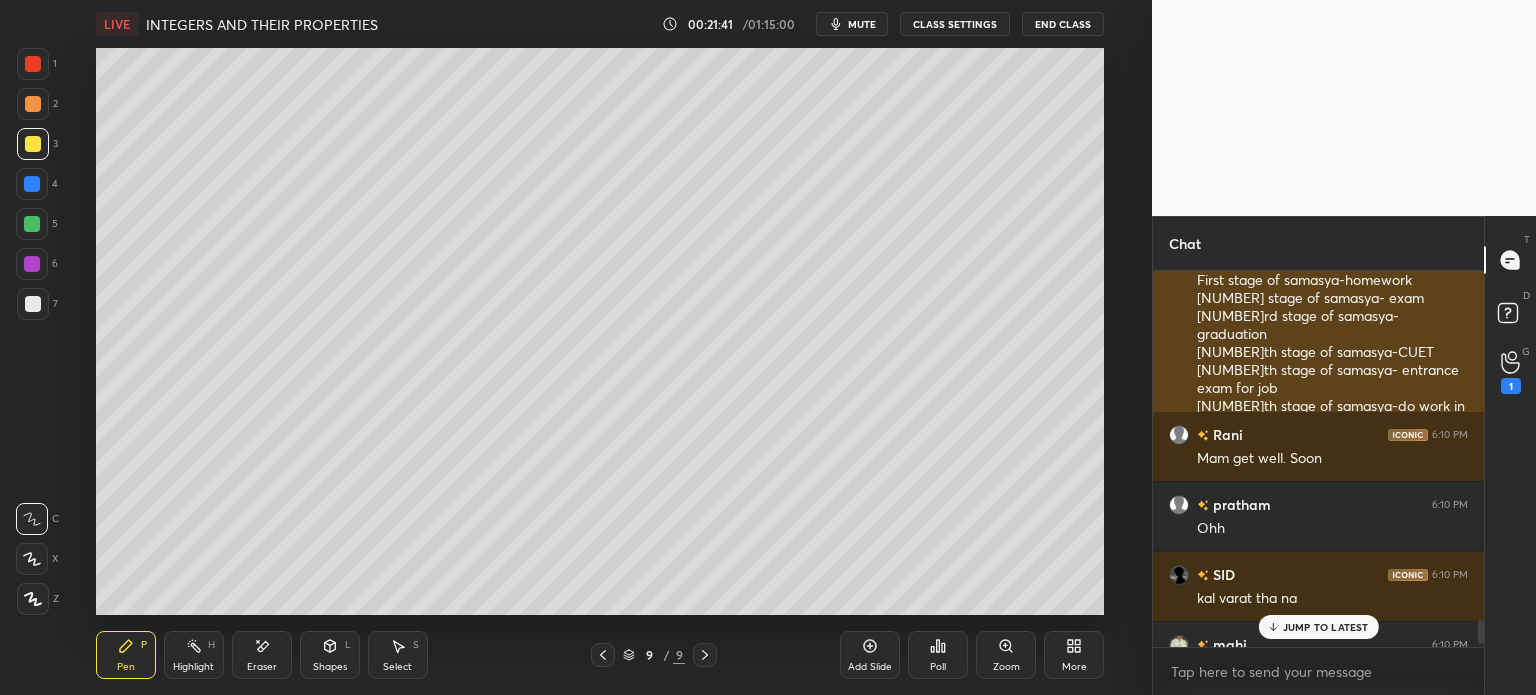 scroll, scrollTop: 5574, scrollLeft: 0, axis: vertical 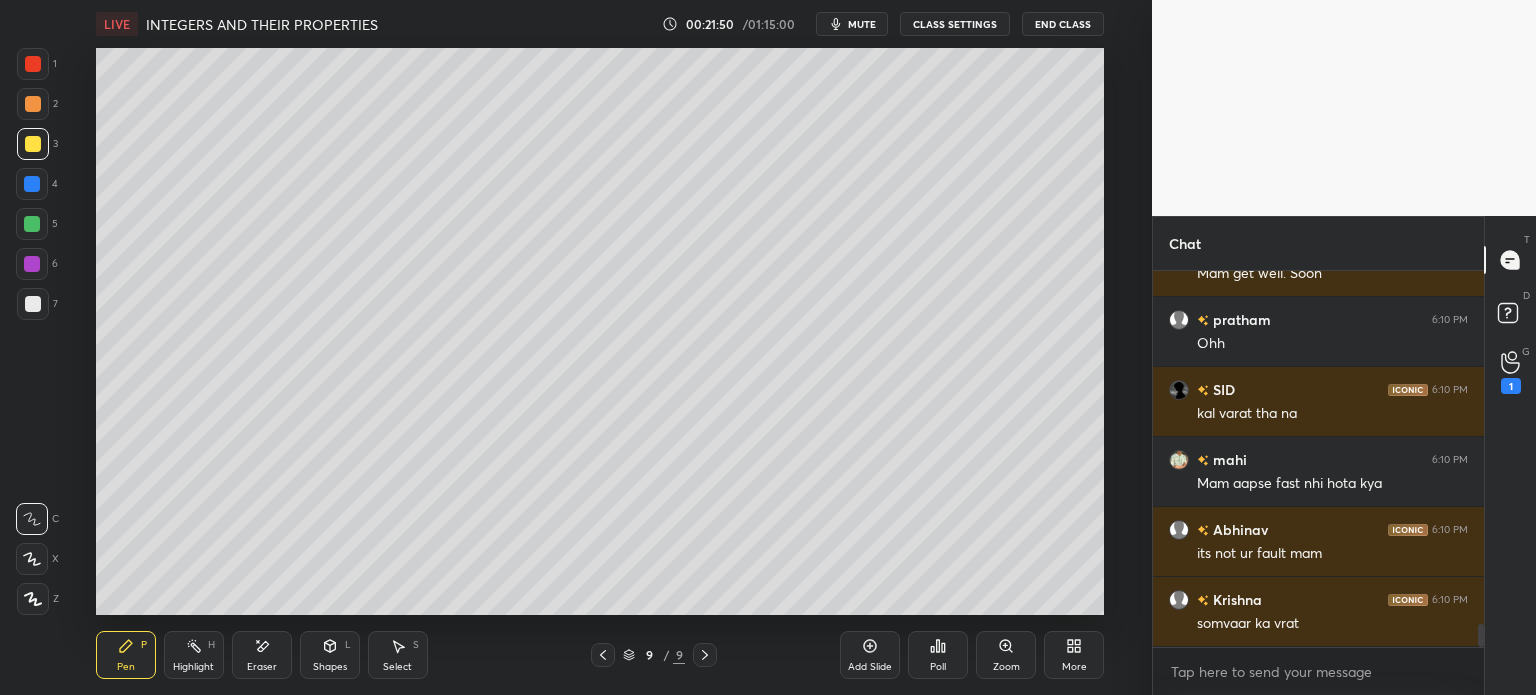 click on "CLASS SETTINGS" at bounding box center (955, 24) 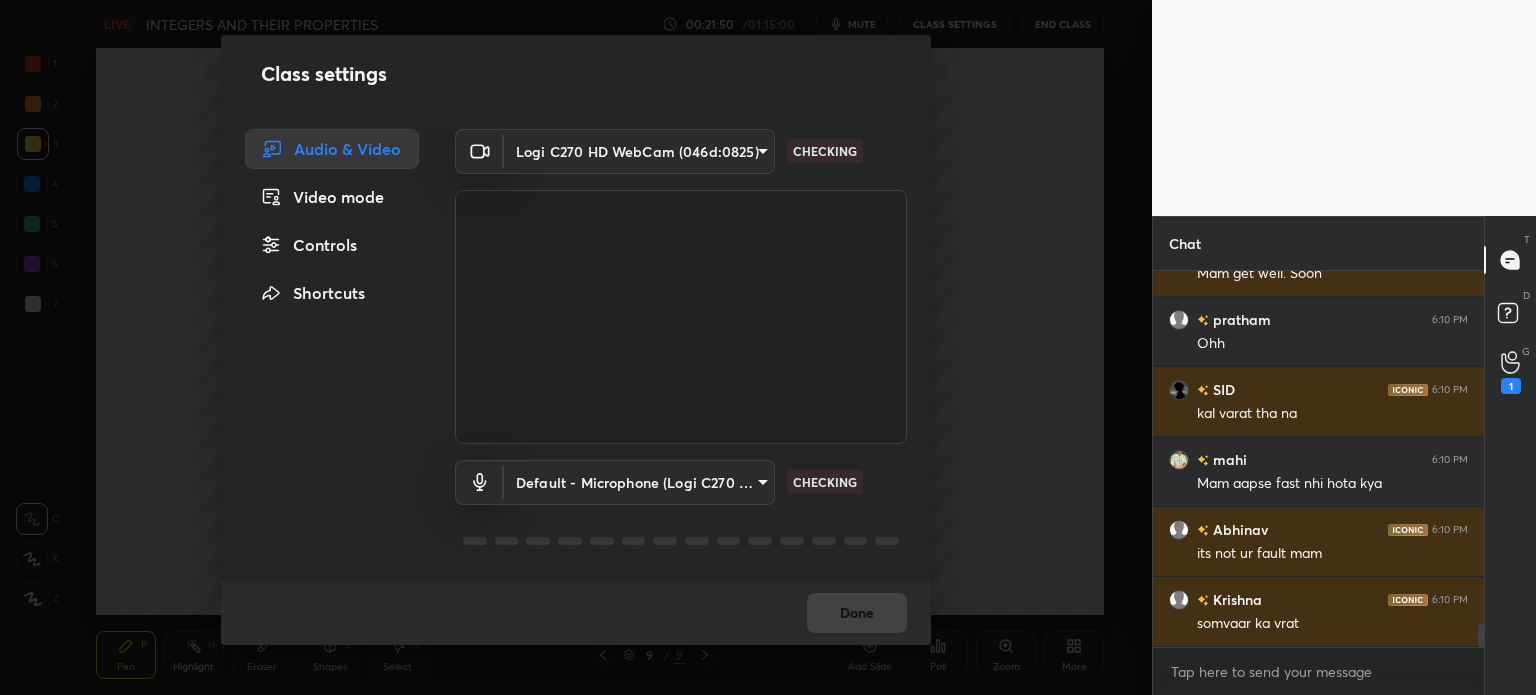 scroll, scrollTop: 5784, scrollLeft: 0, axis: vertical 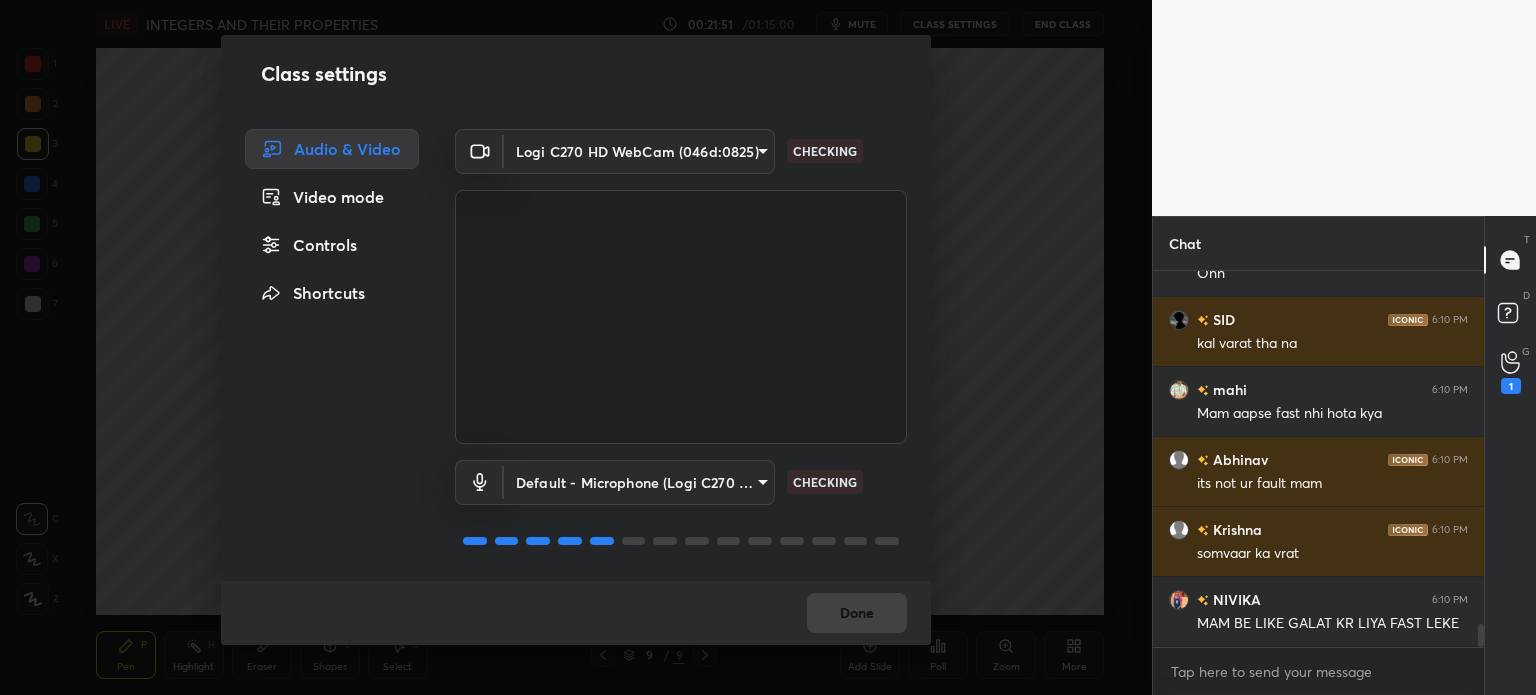 click on "Controls" at bounding box center [332, 245] 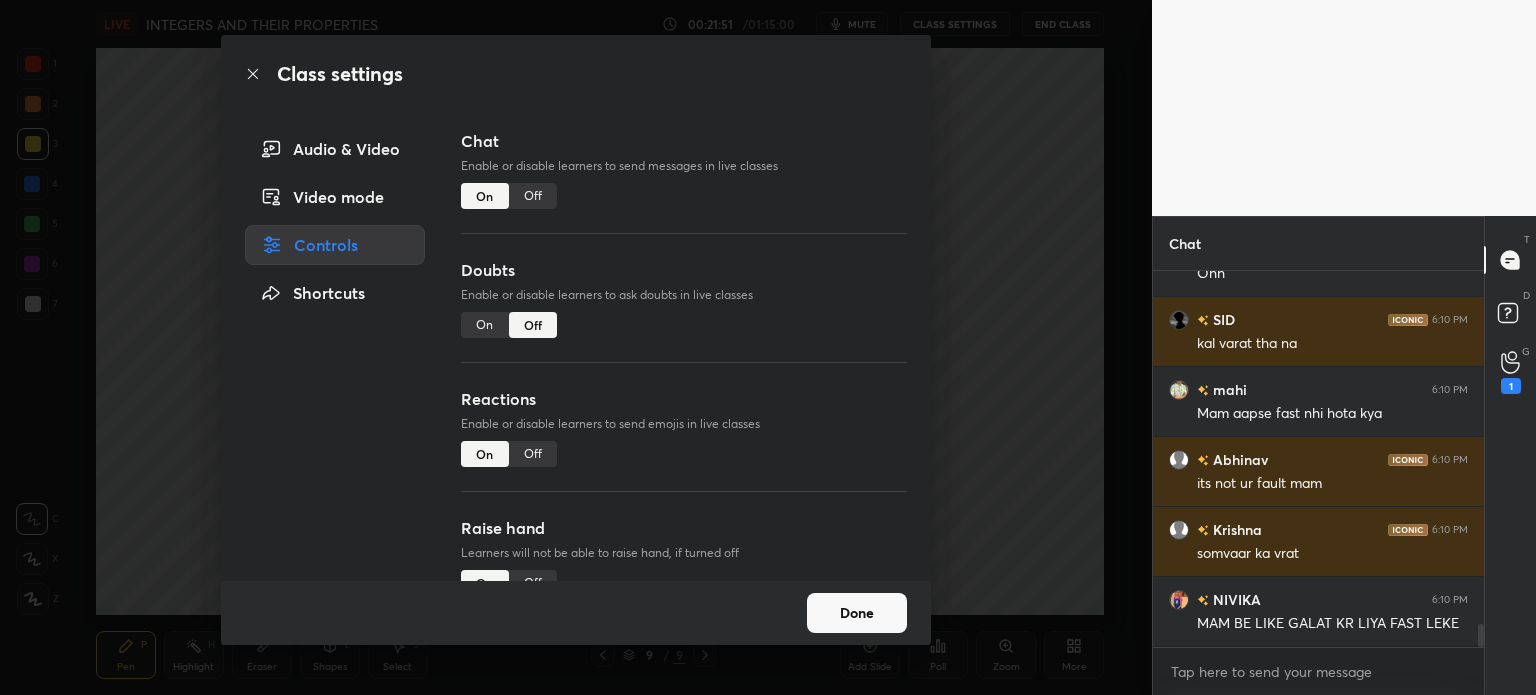 click on "Chat Enable or disable learners to send messages in live classes On Off" at bounding box center [684, 193] 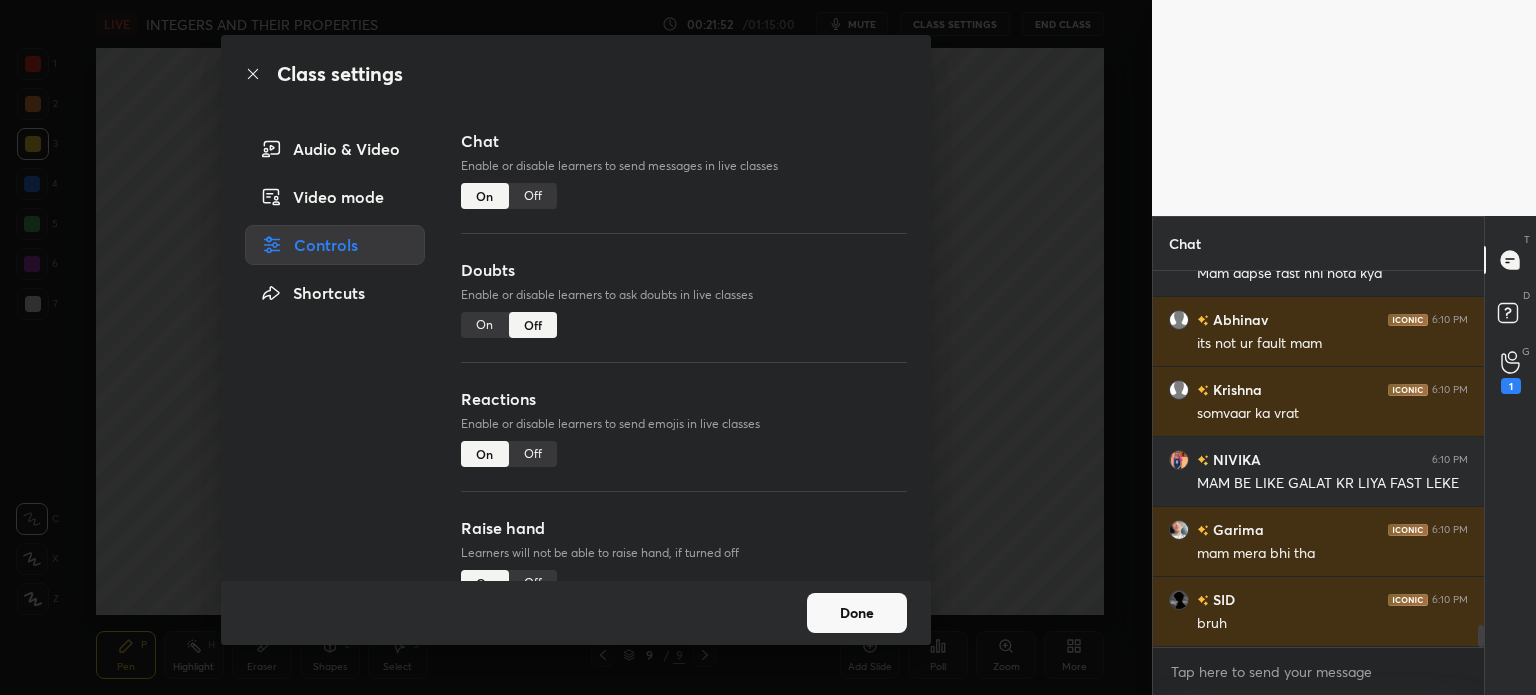 click on "Off" at bounding box center [533, 196] 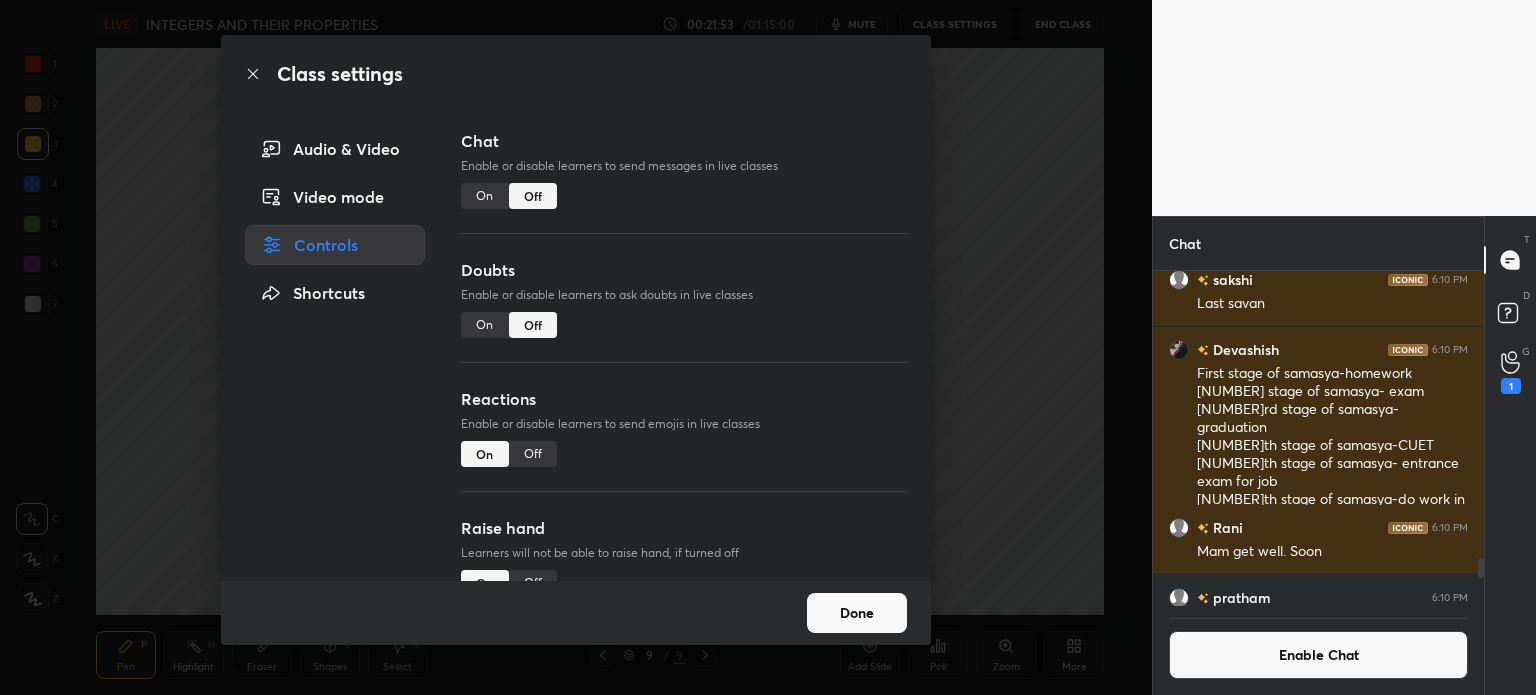 click on "Done" at bounding box center (857, 613) 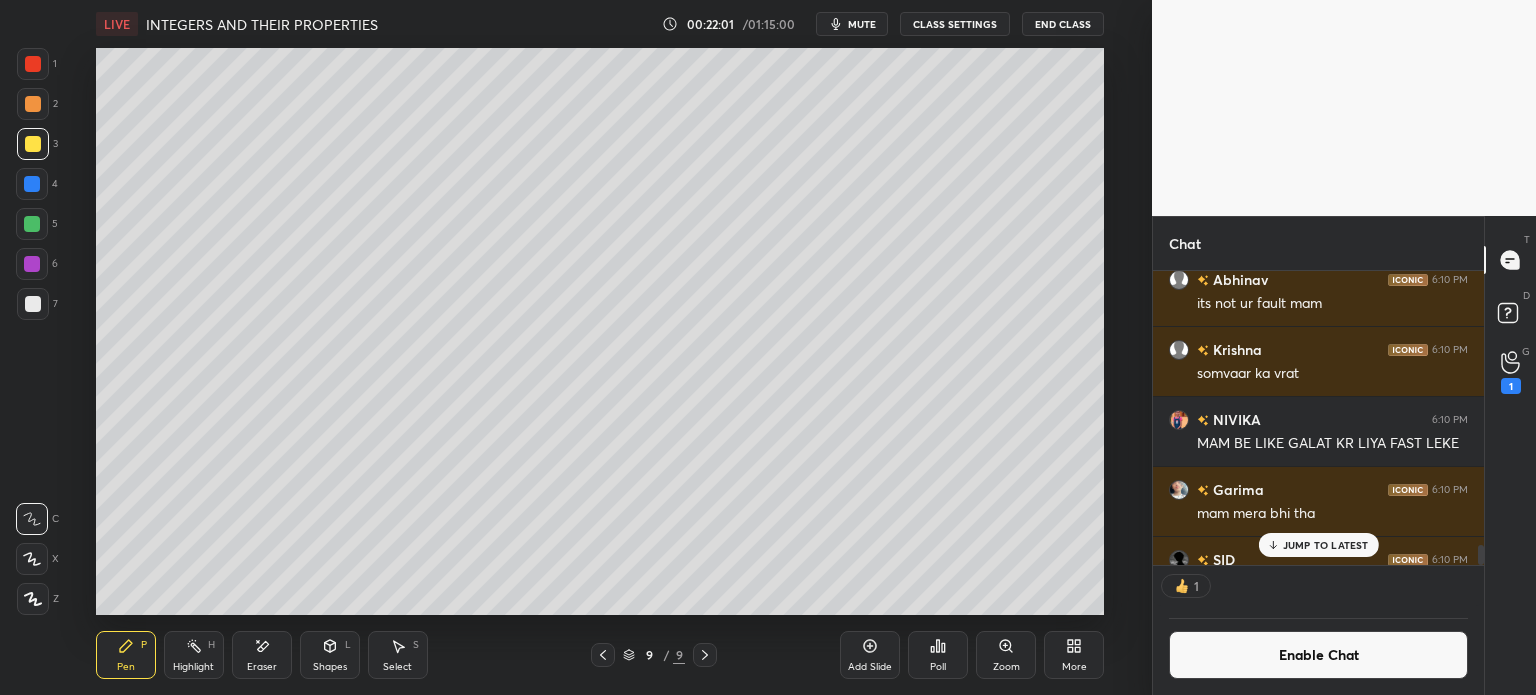 scroll, scrollTop: 288, scrollLeft: 325, axis: both 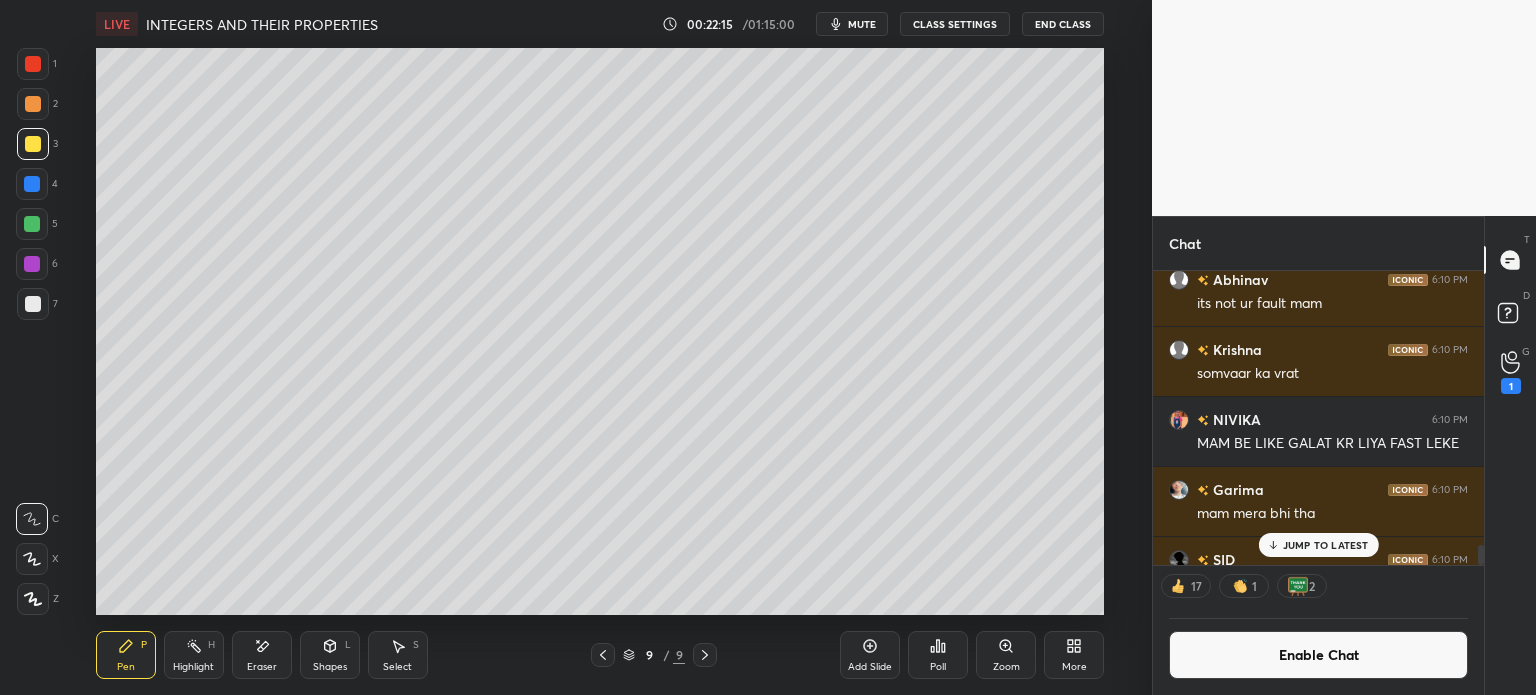 click on "JUMP TO LATEST" at bounding box center (1318, 545) 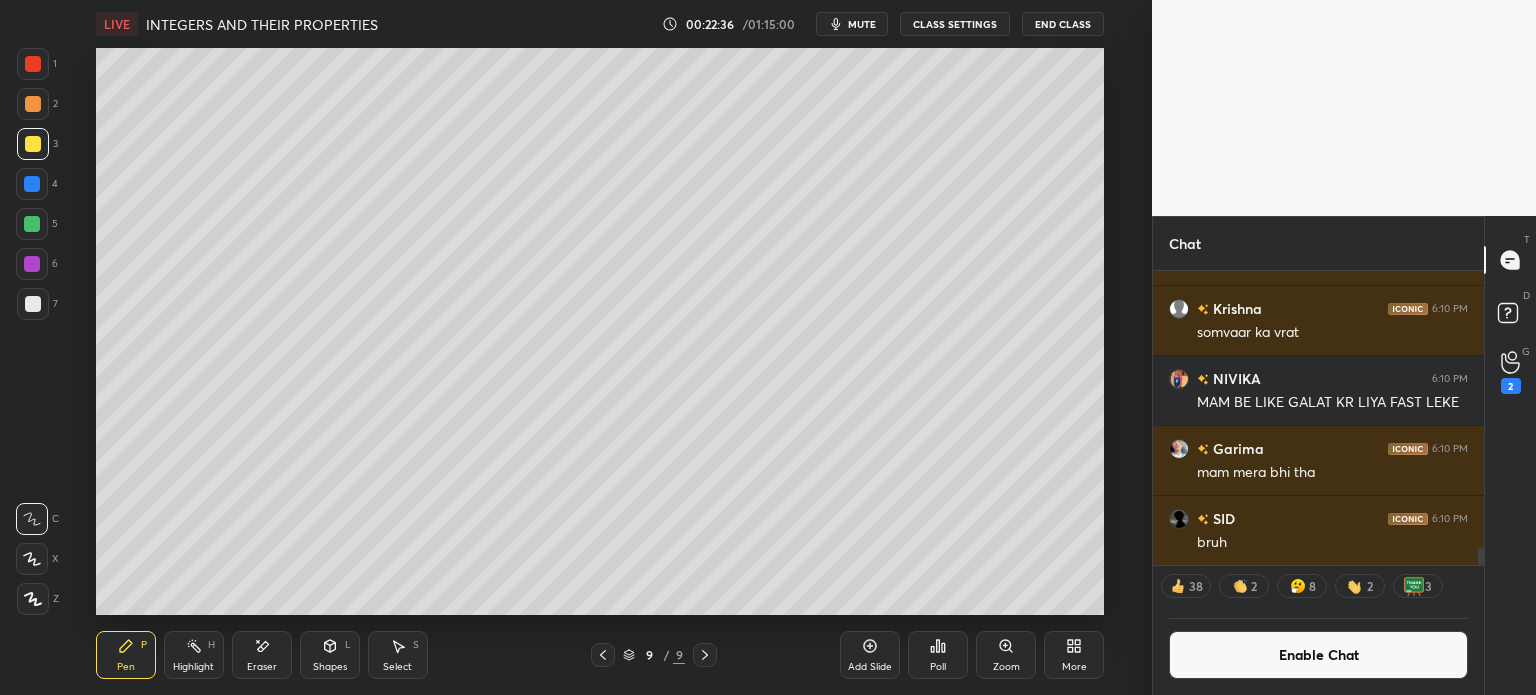 scroll, scrollTop: 6, scrollLeft: 6, axis: both 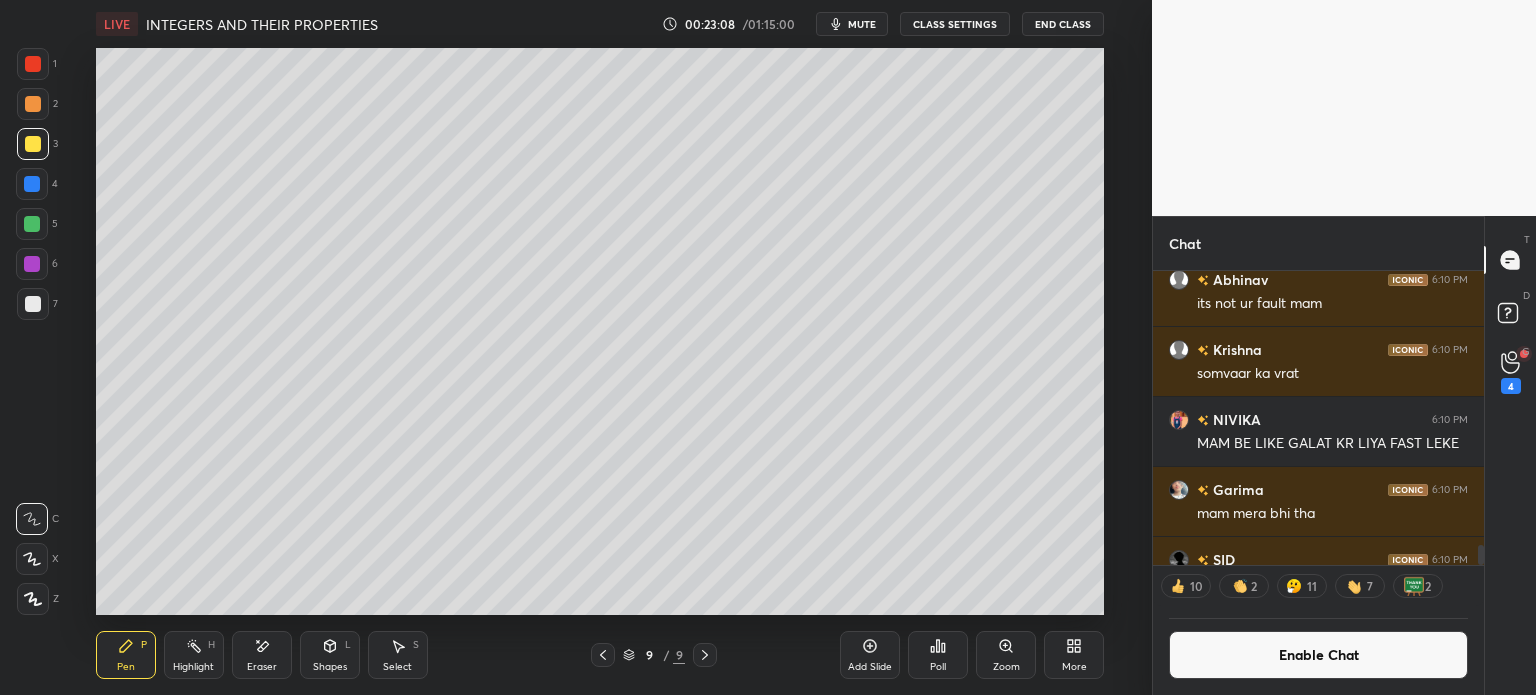 click on "Select S" at bounding box center (398, 655) 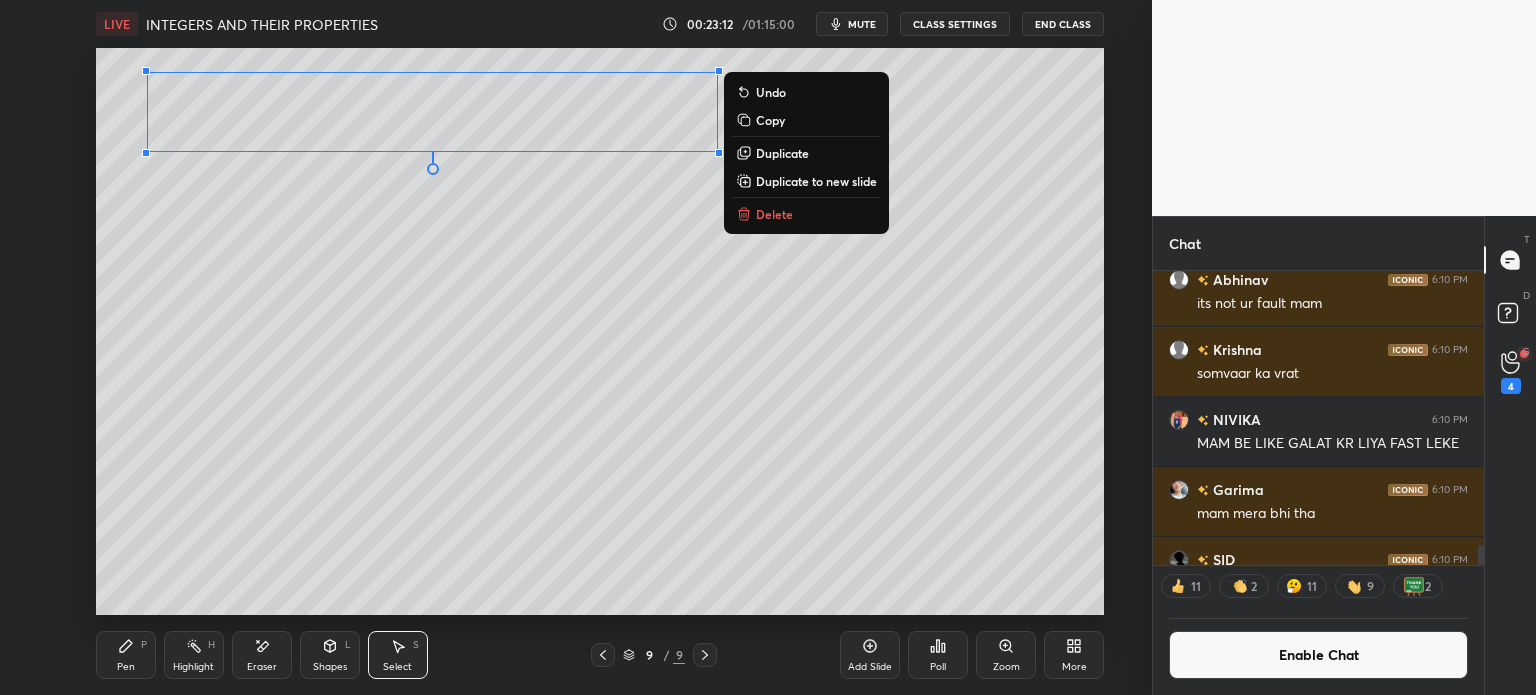click on "Pen P" at bounding box center (126, 655) 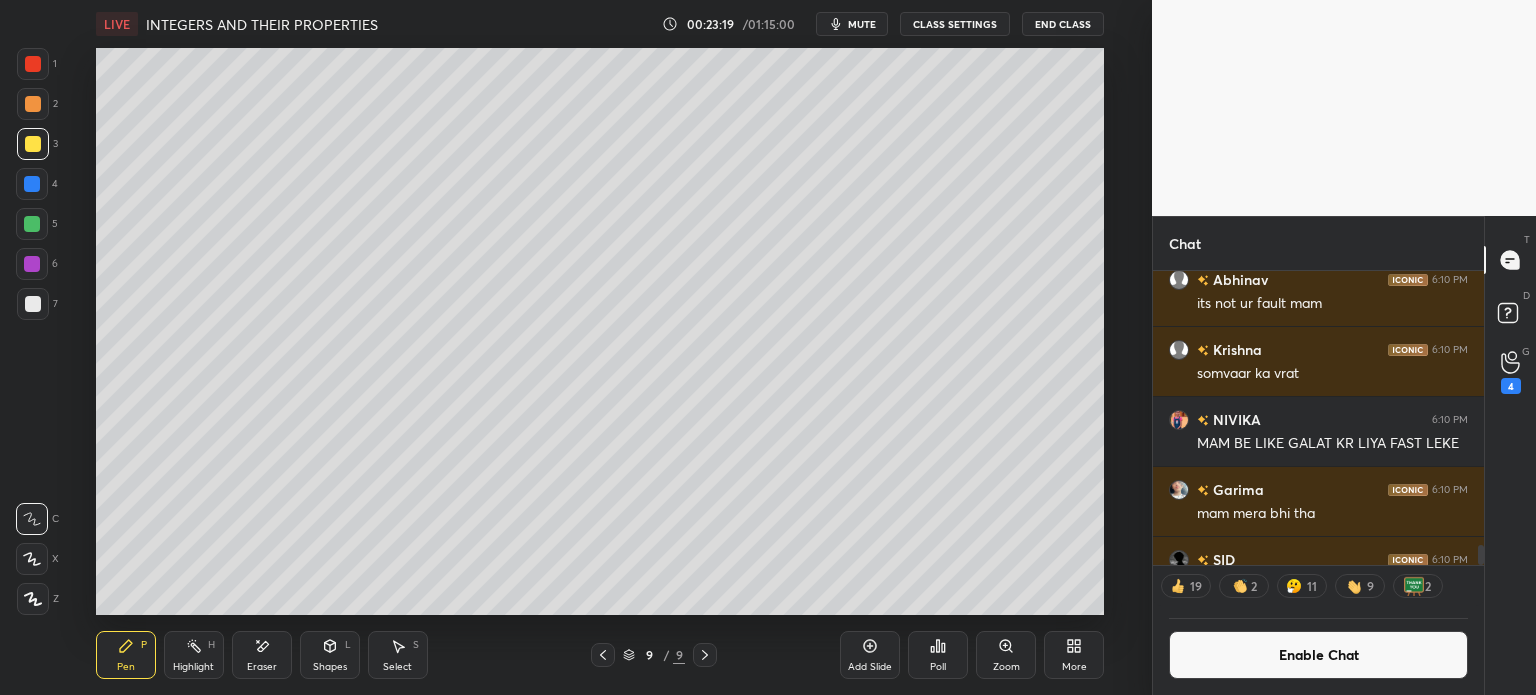 click 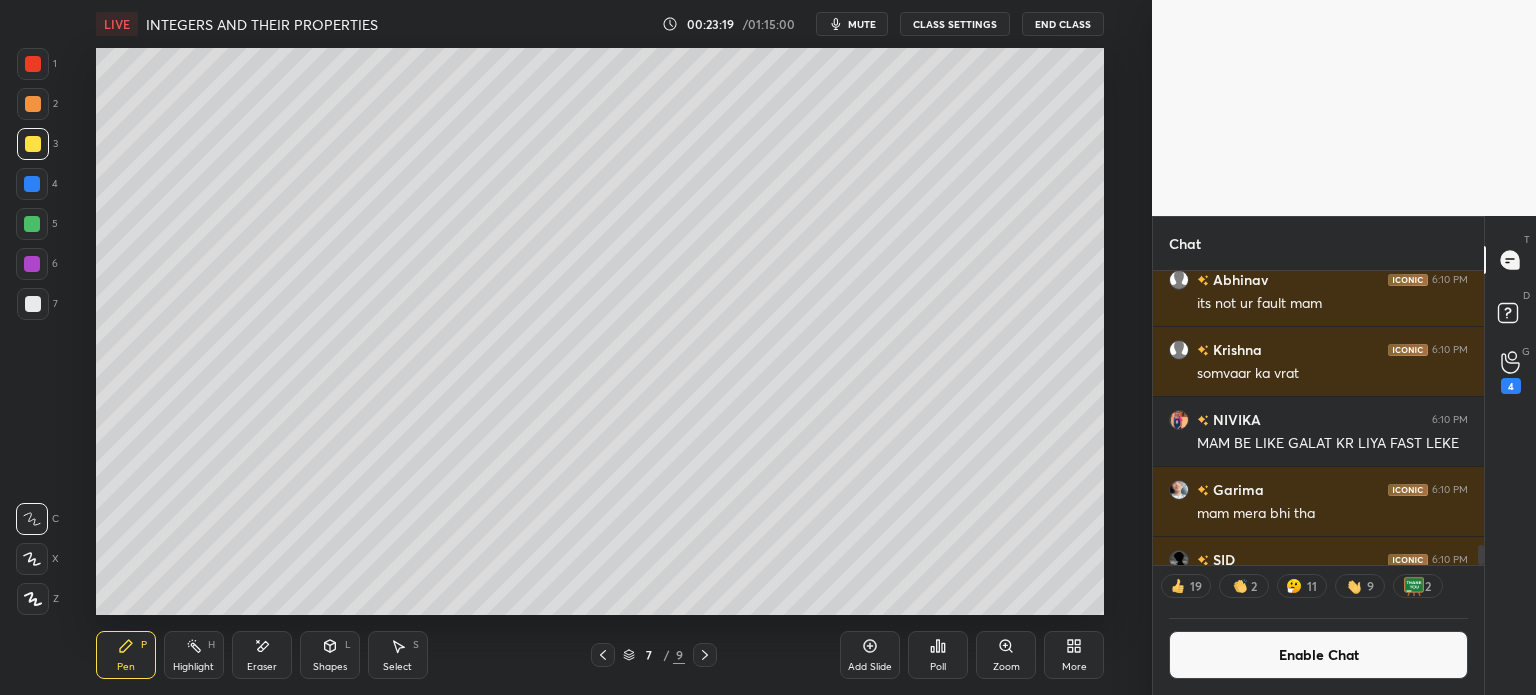 click 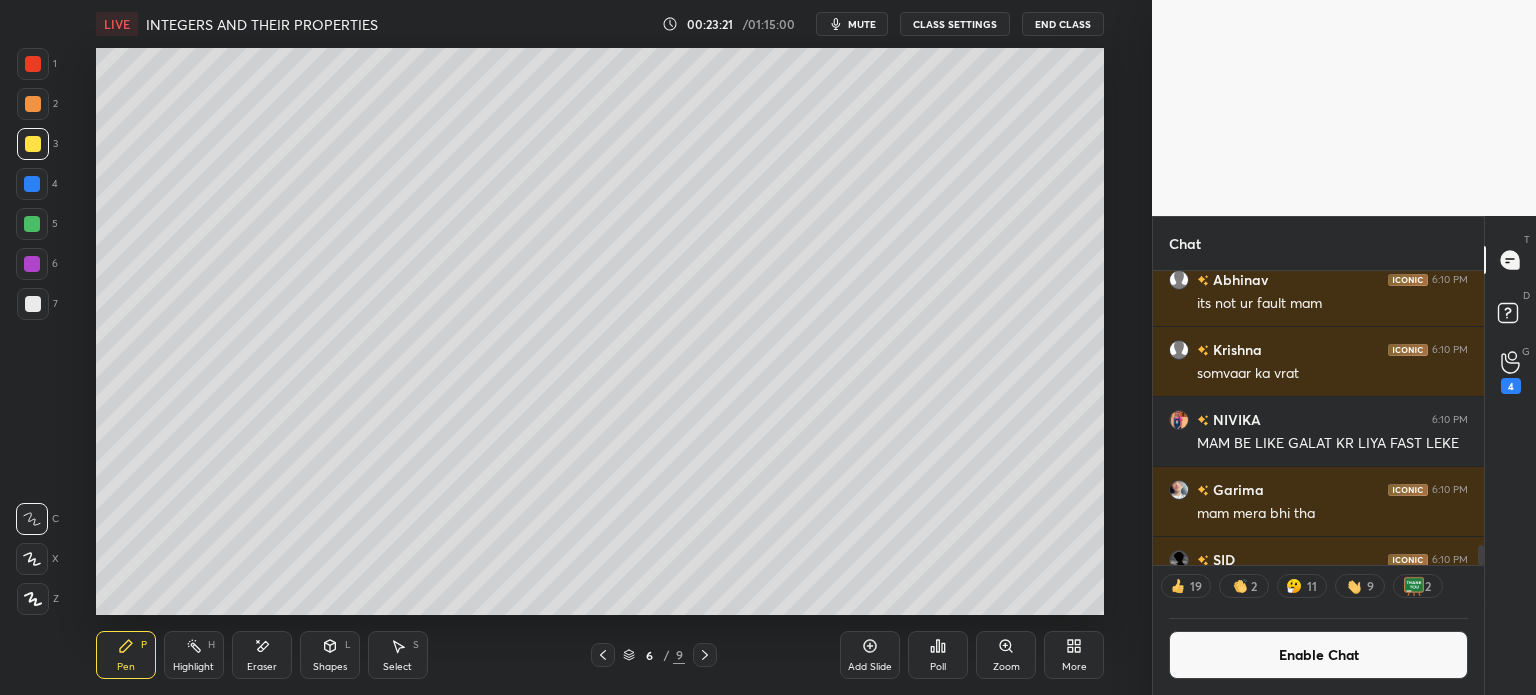 click 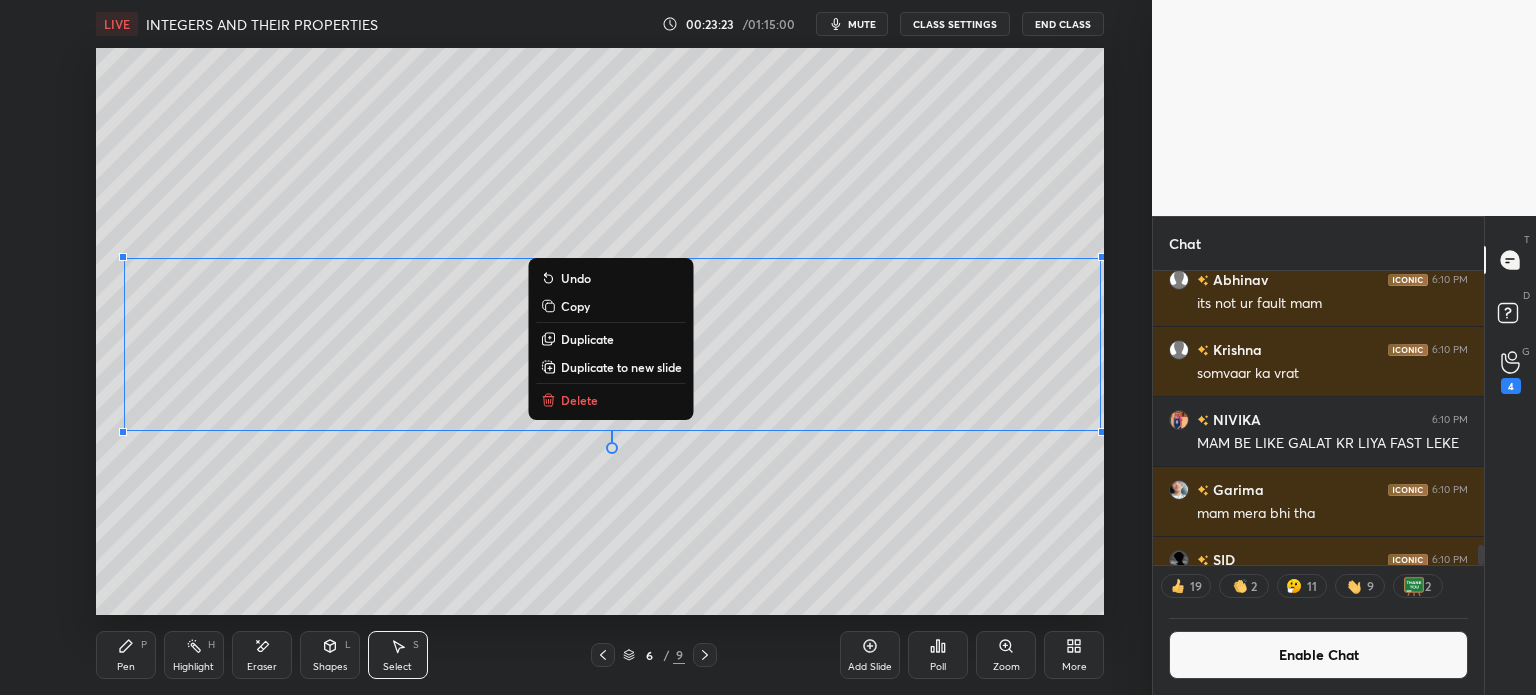 click on "Copy" at bounding box center [611, 306] 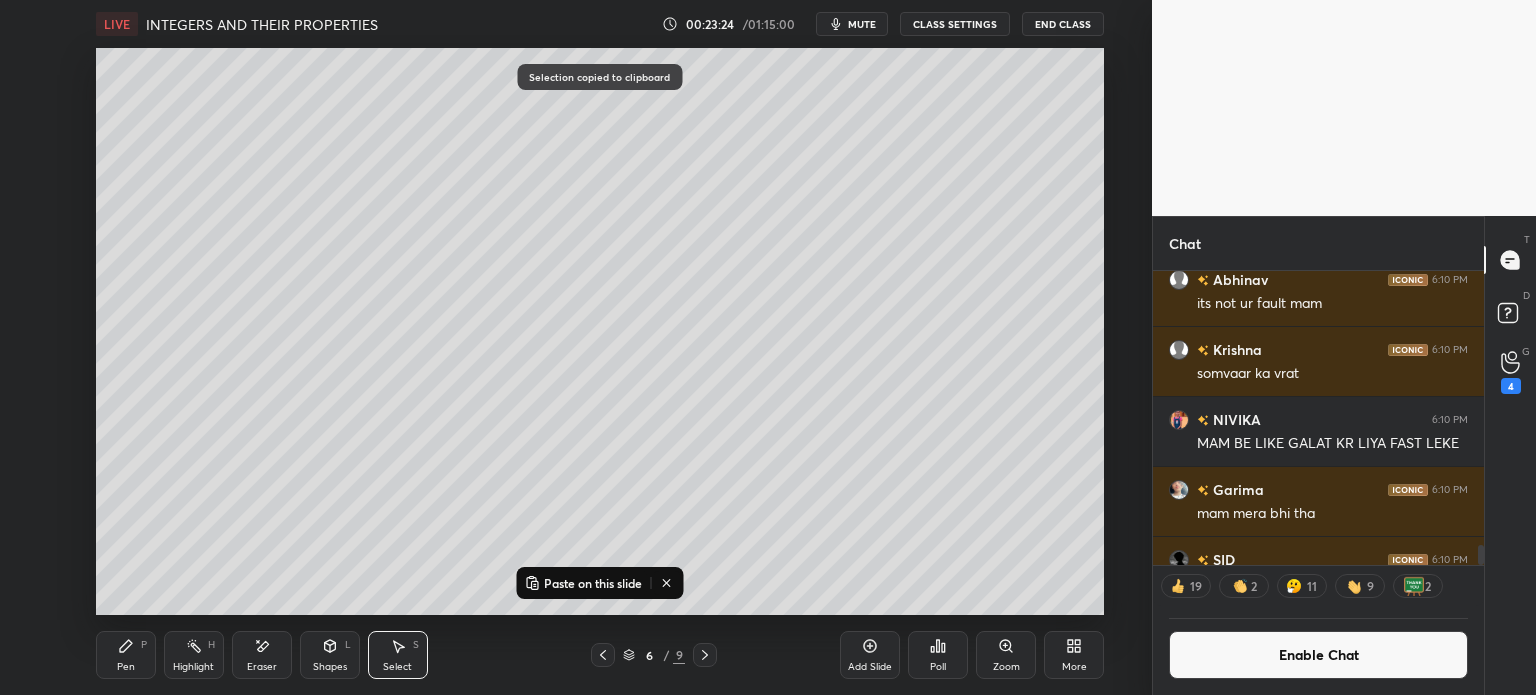 click 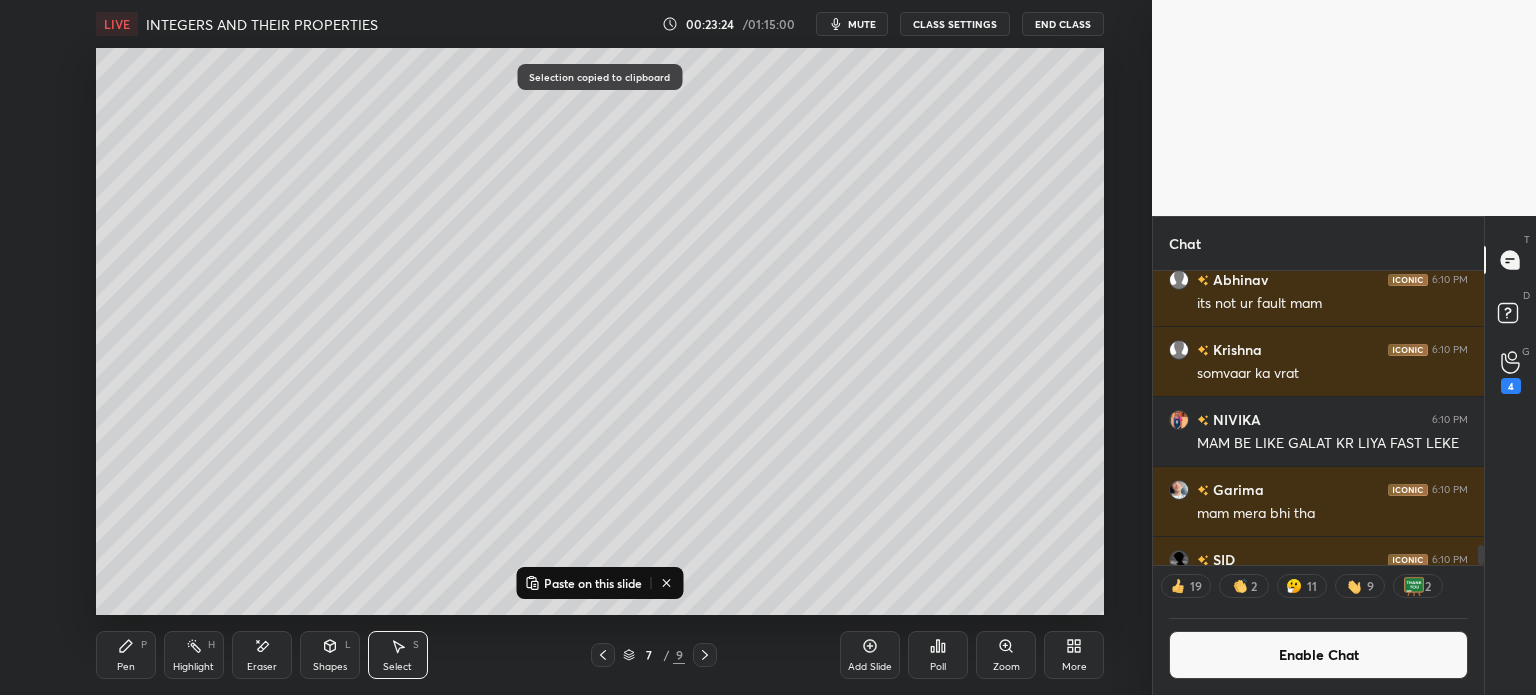 click 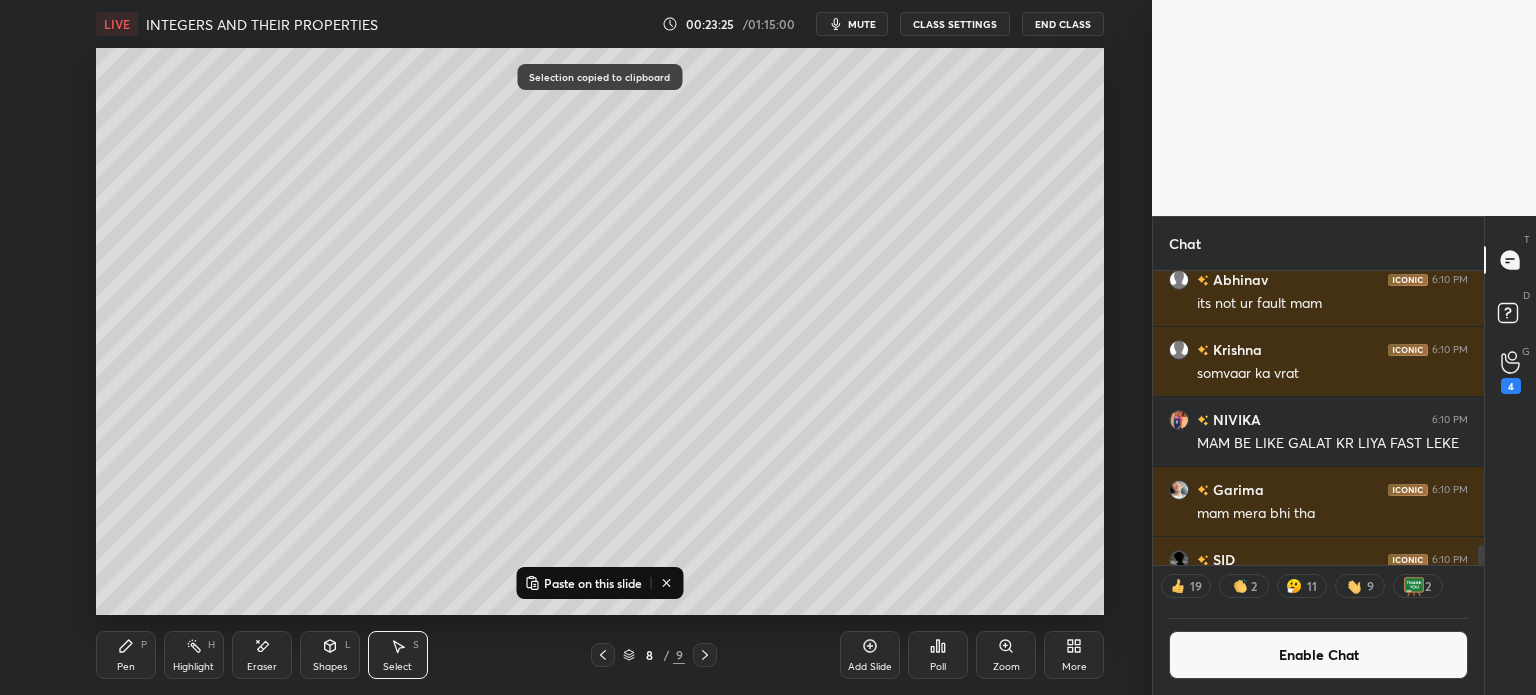 click 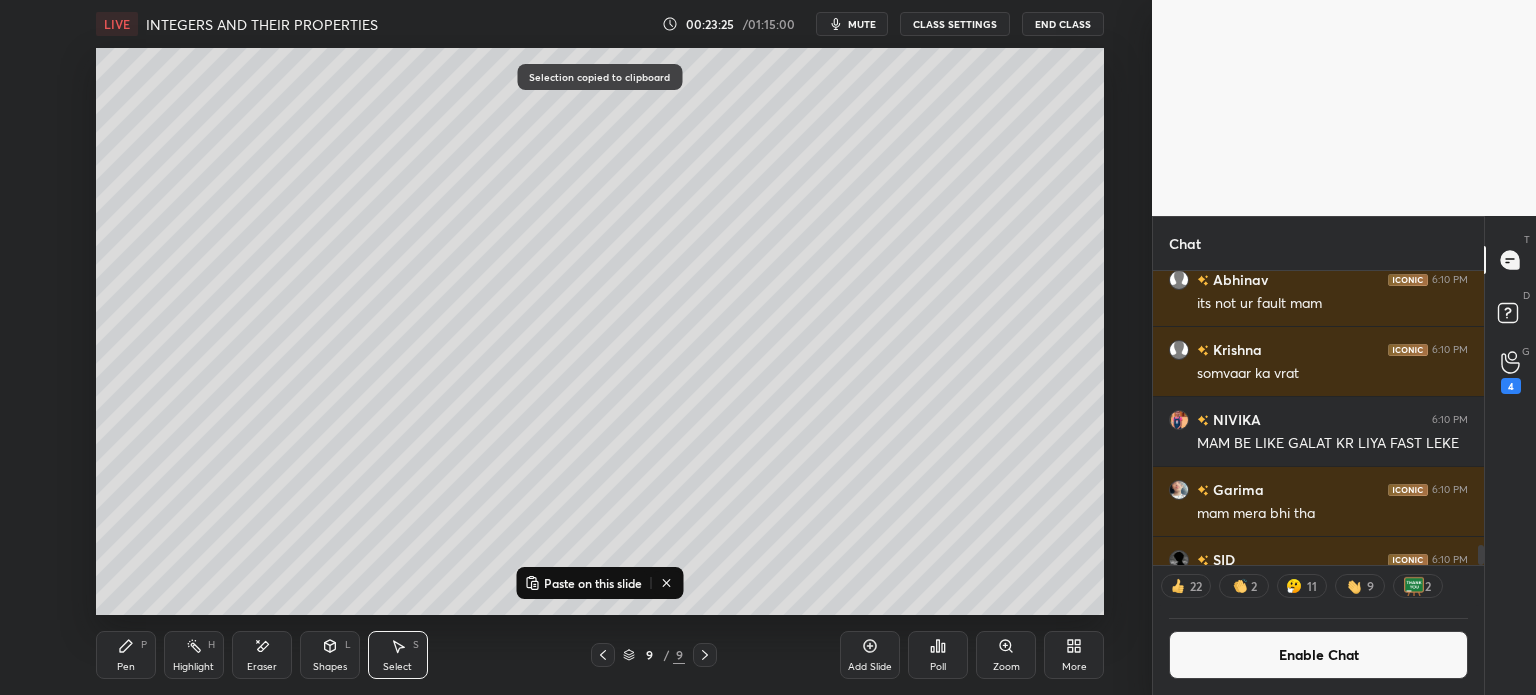 click on "Paste on this slide" at bounding box center [593, 583] 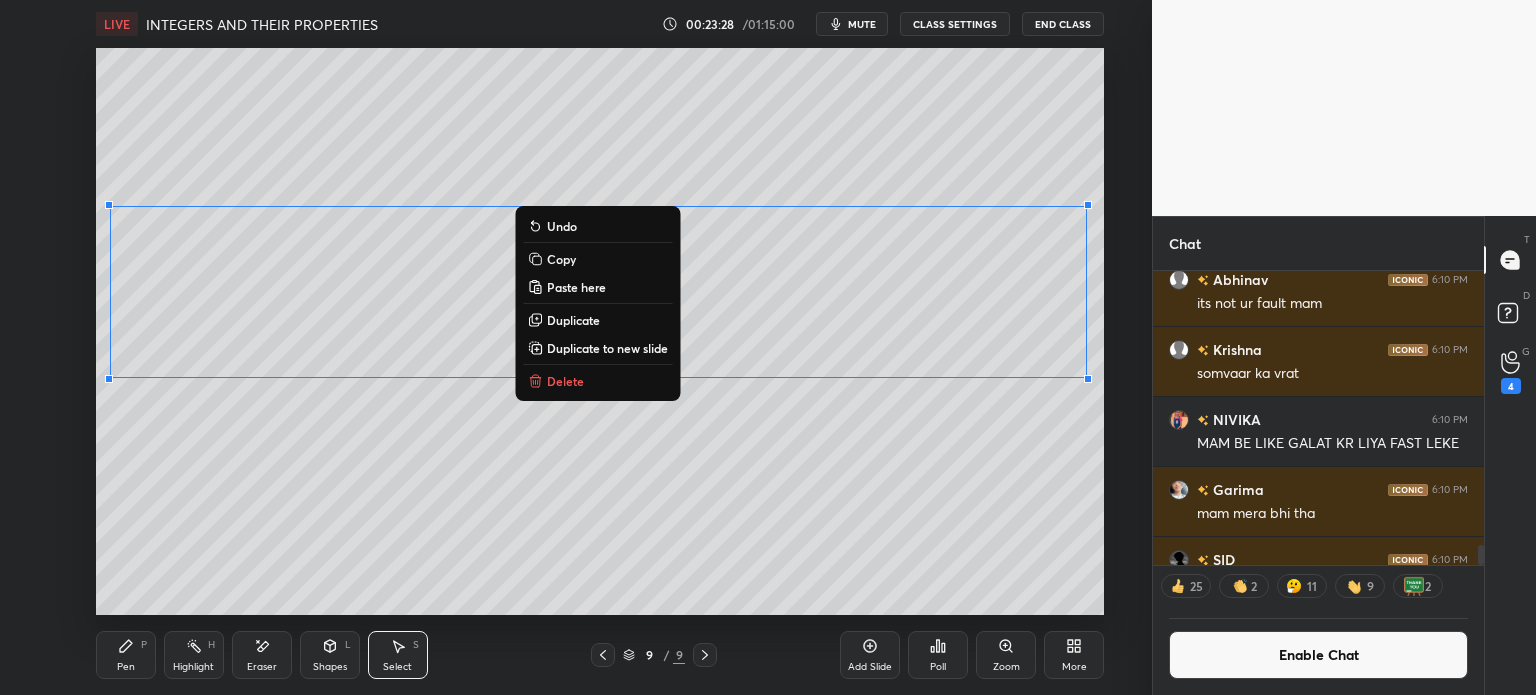 click on "Eraser" at bounding box center [262, 655] 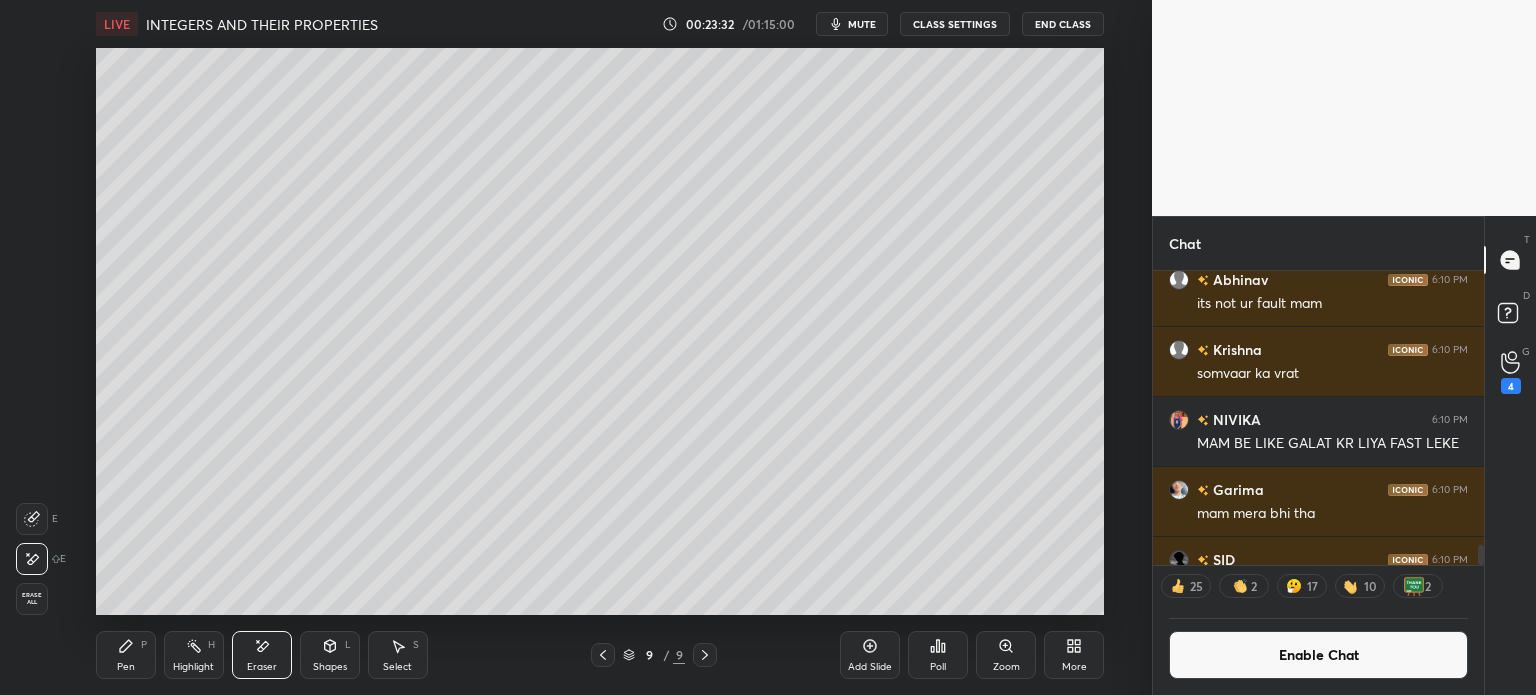 click on "P" at bounding box center (144, 645) 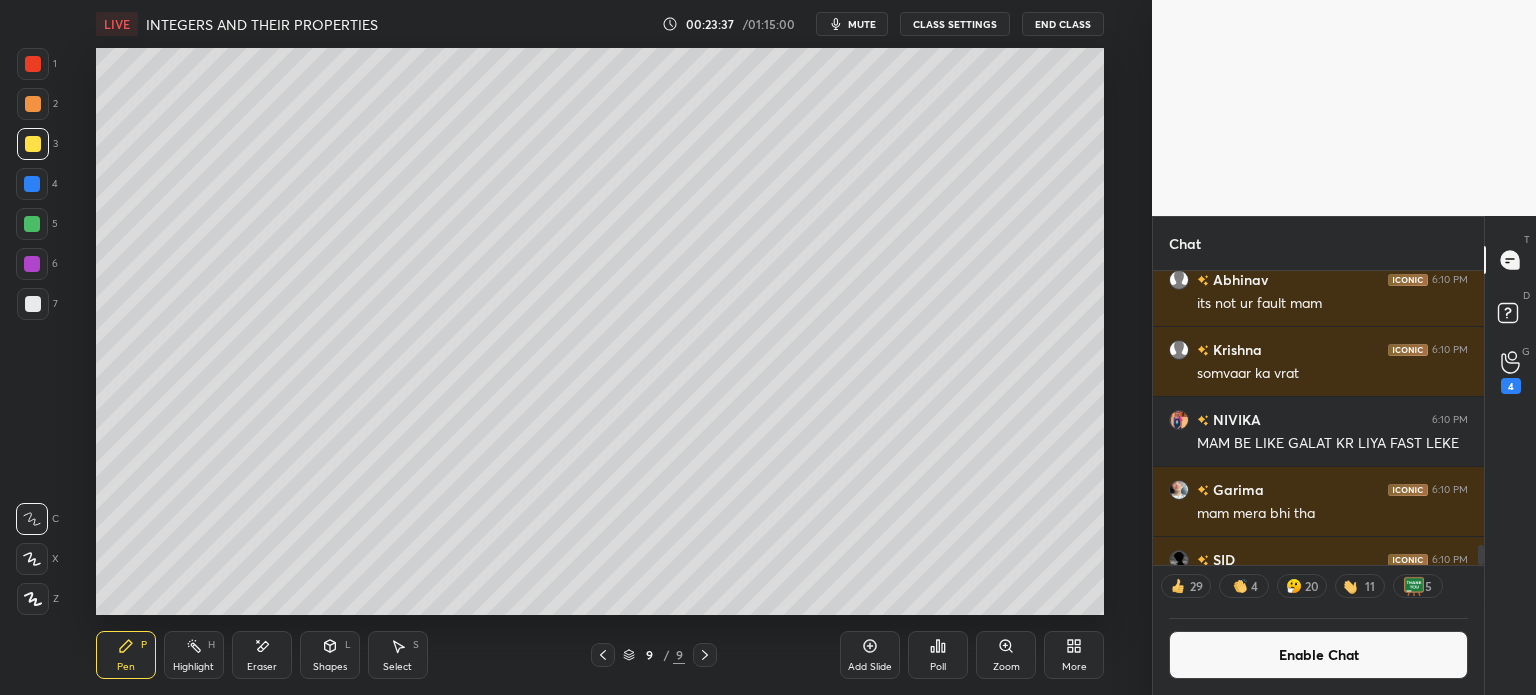click at bounding box center [32, 224] 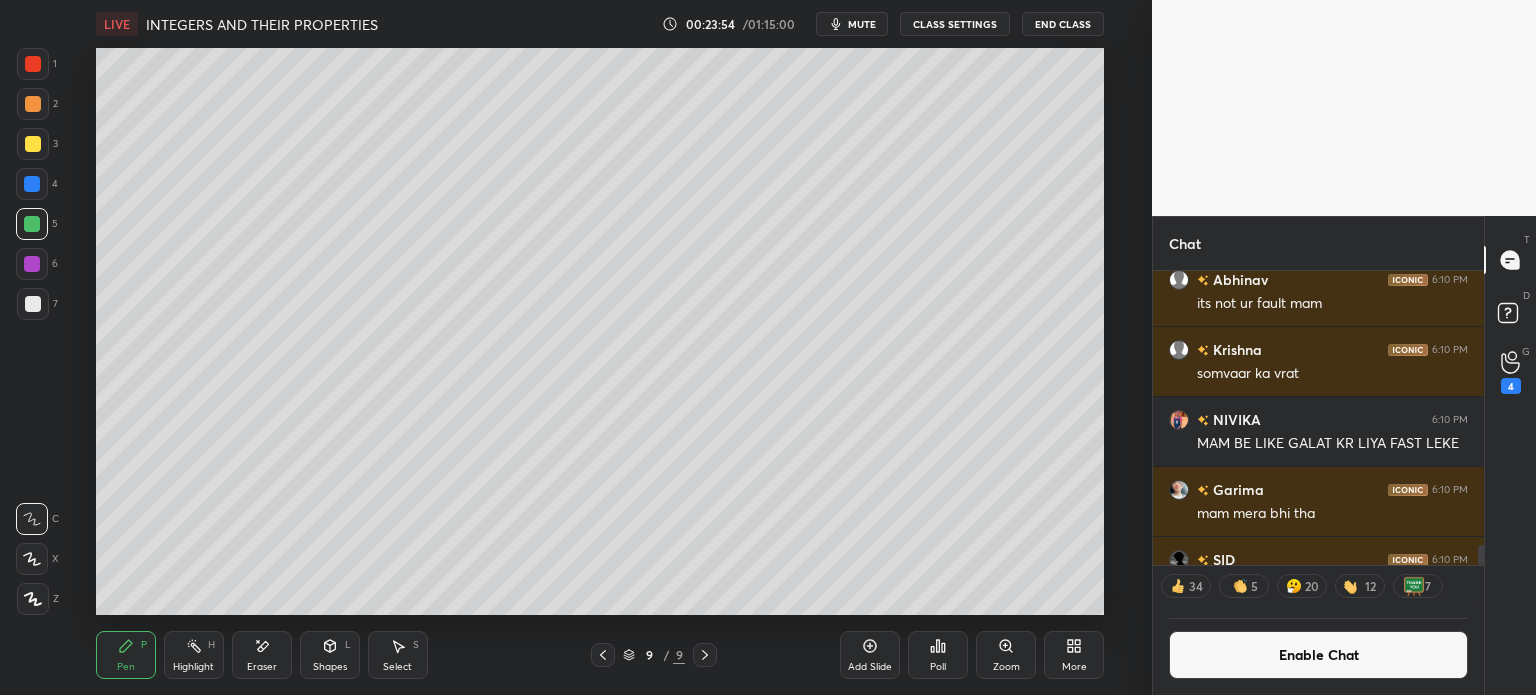 click at bounding box center (33, 304) 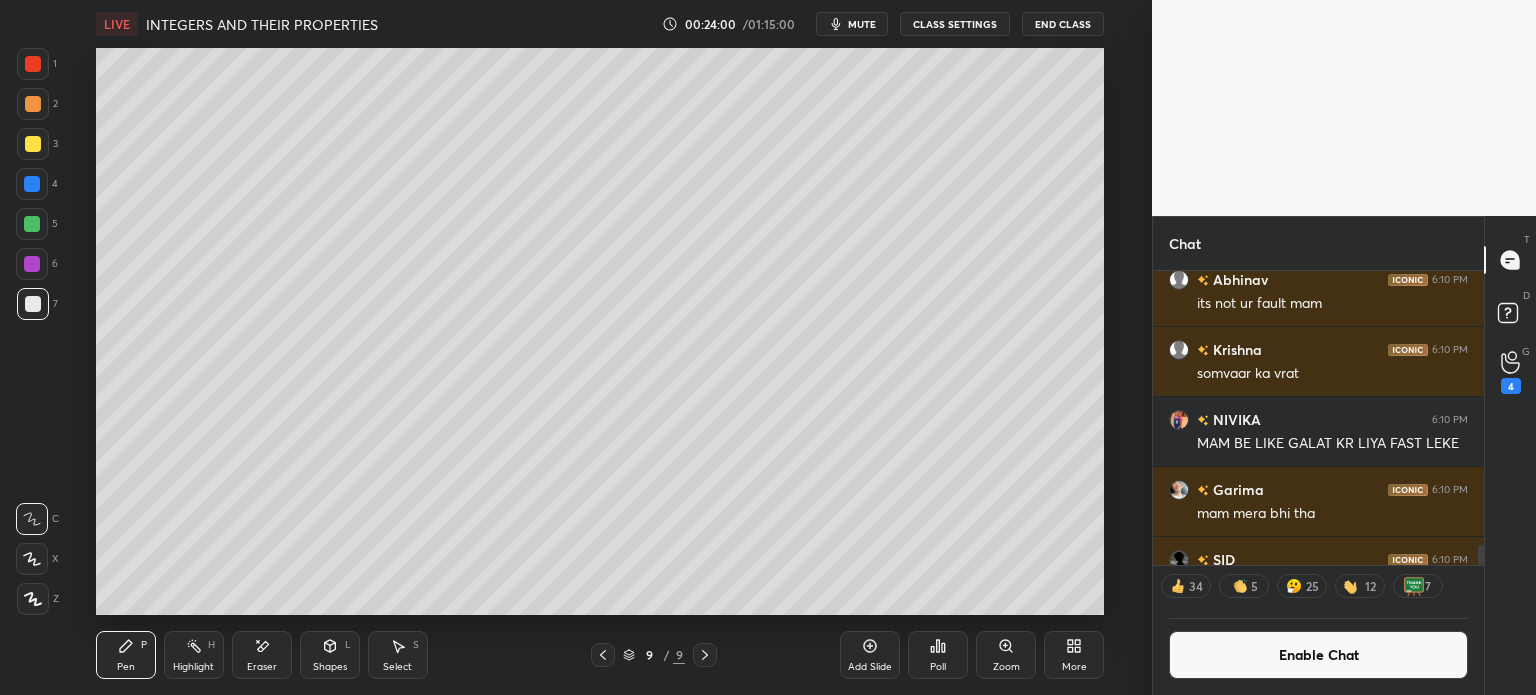 click 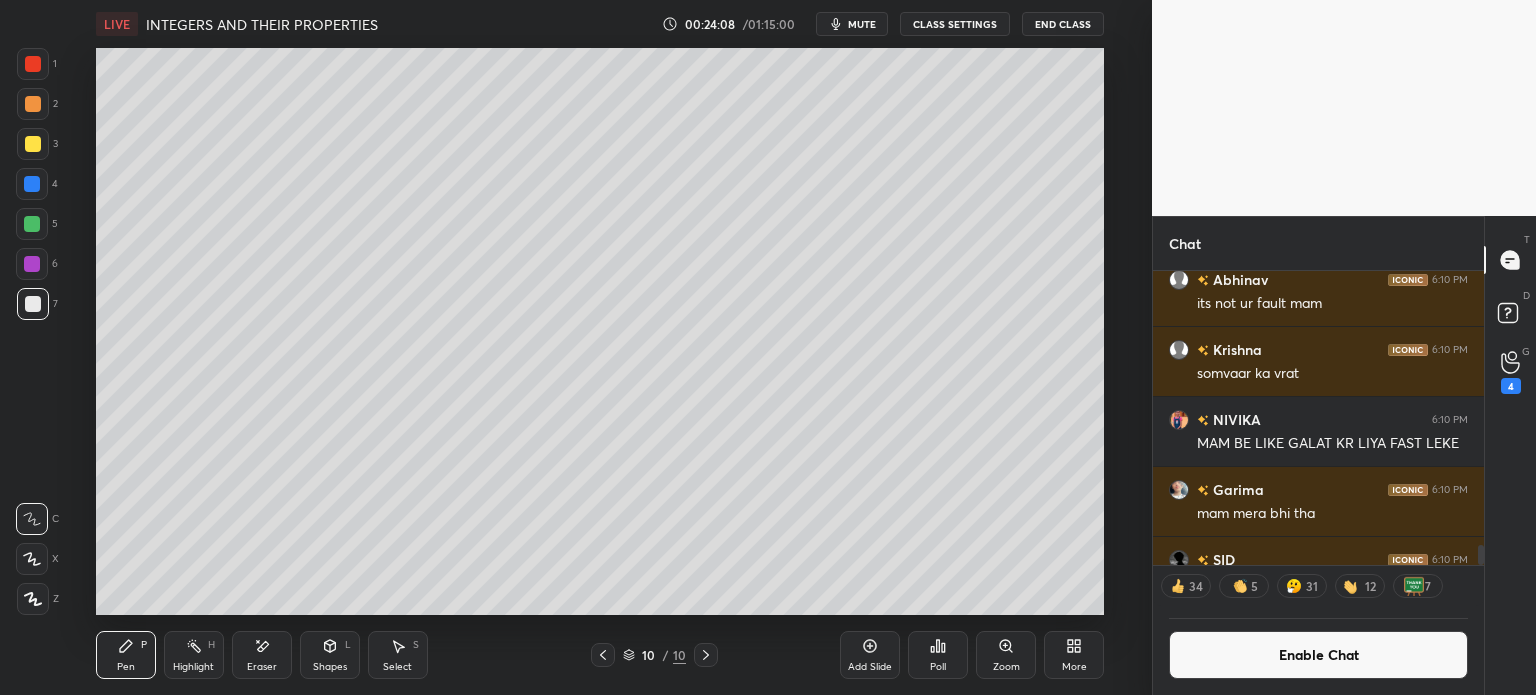 click at bounding box center [32, 184] 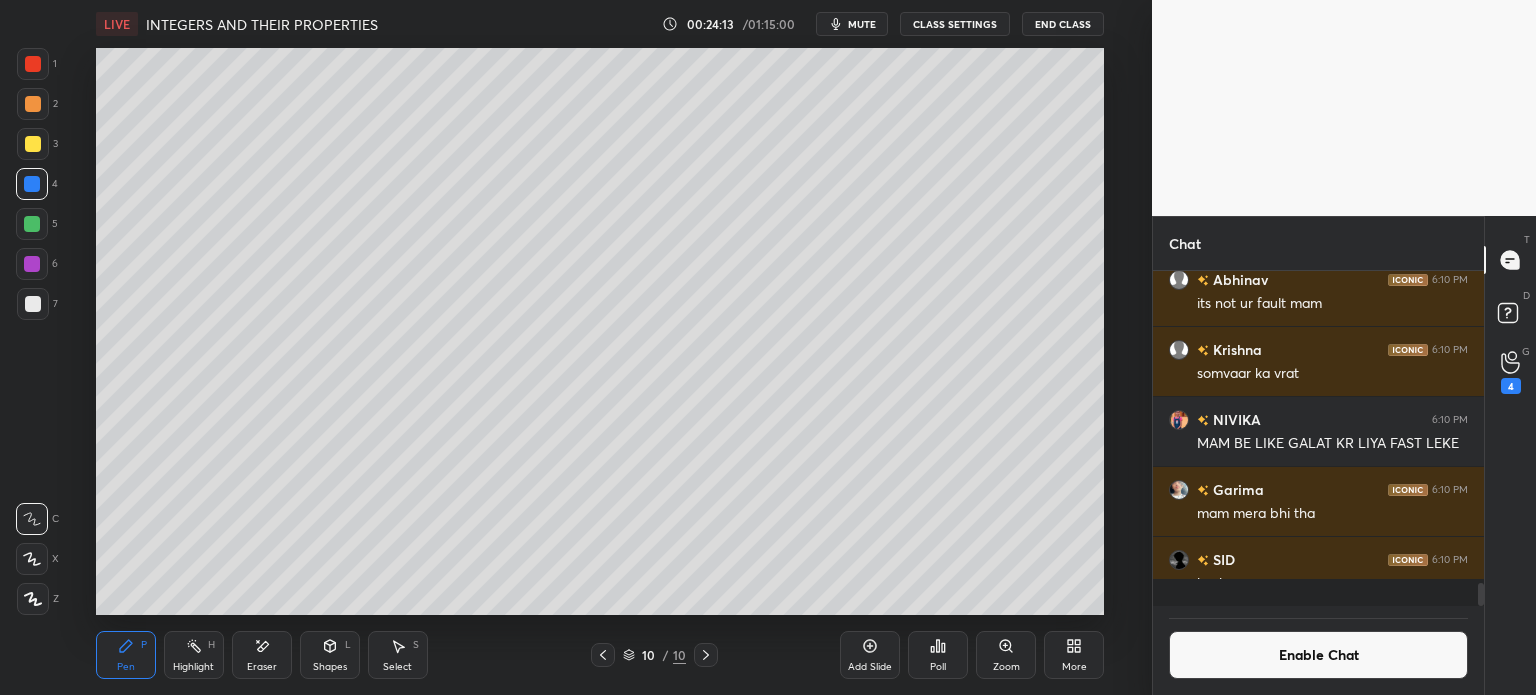 scroll, scrollTop: 6, scrollLeft: 6, axis: both 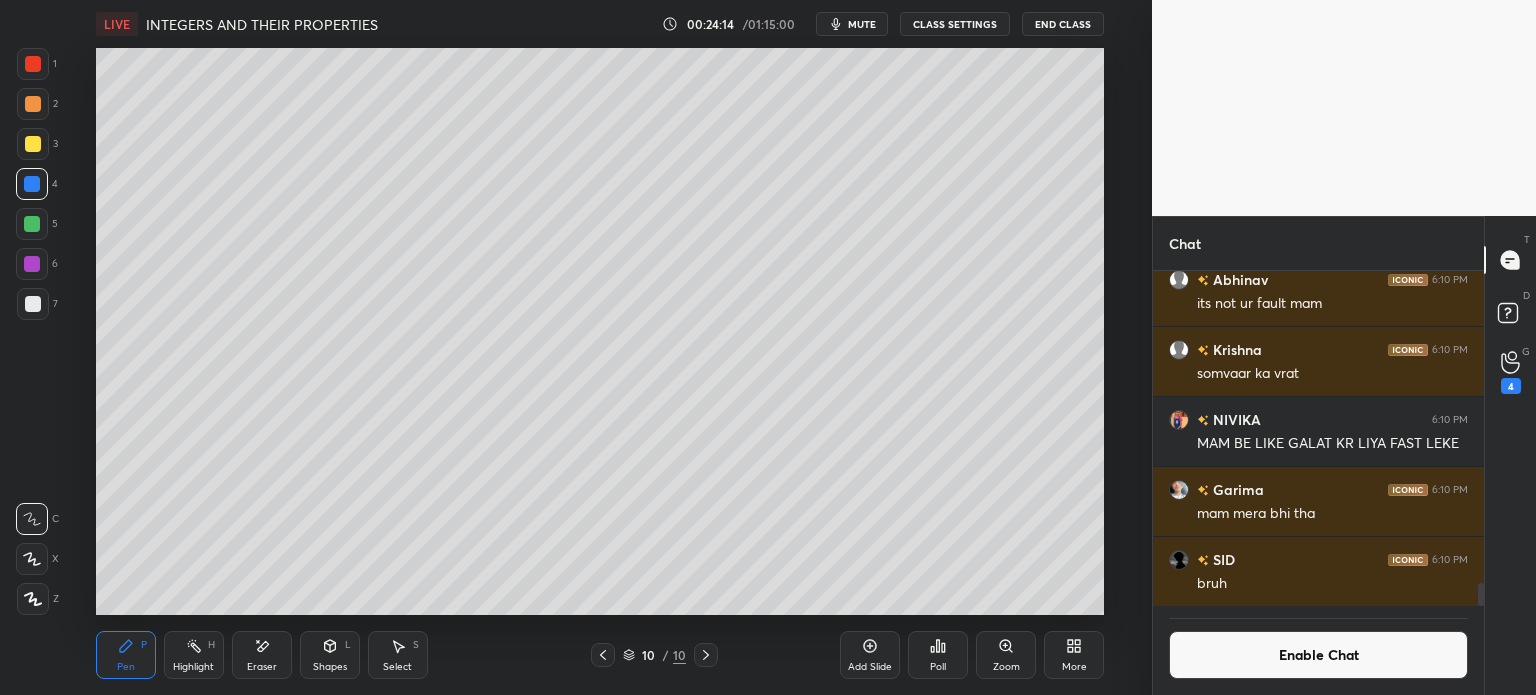 click at bounding box center [32, 224] 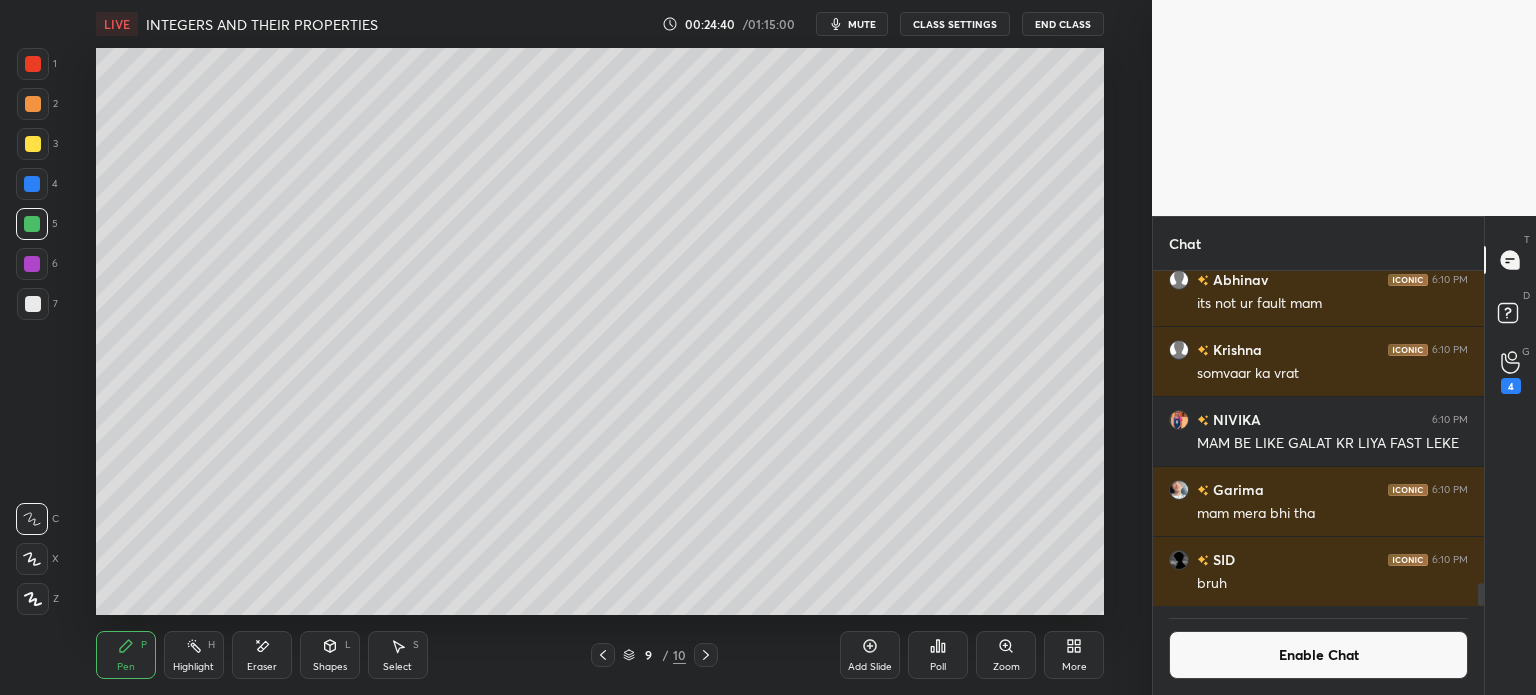 click at bounding box center (33, 304) 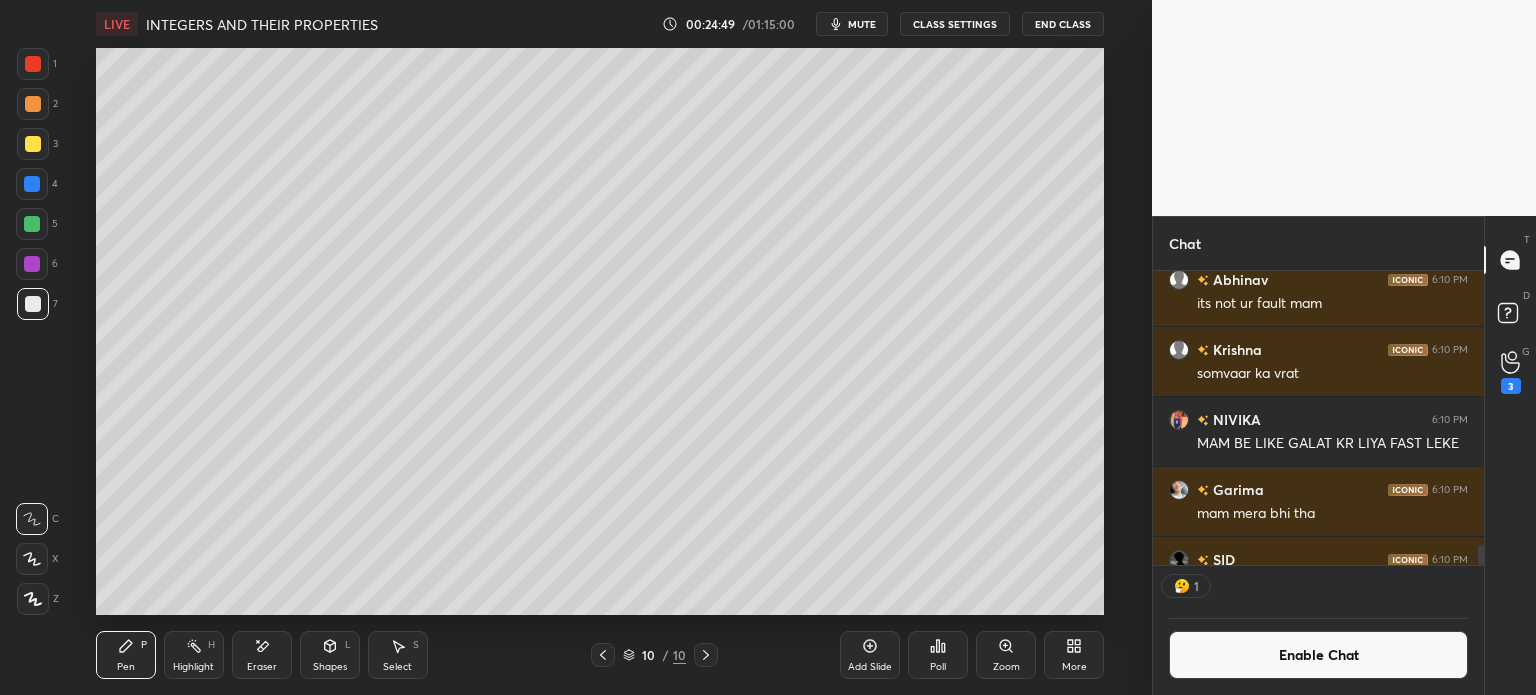 scroll, scrollTop: 288, scrollLeft: 325, axis: both 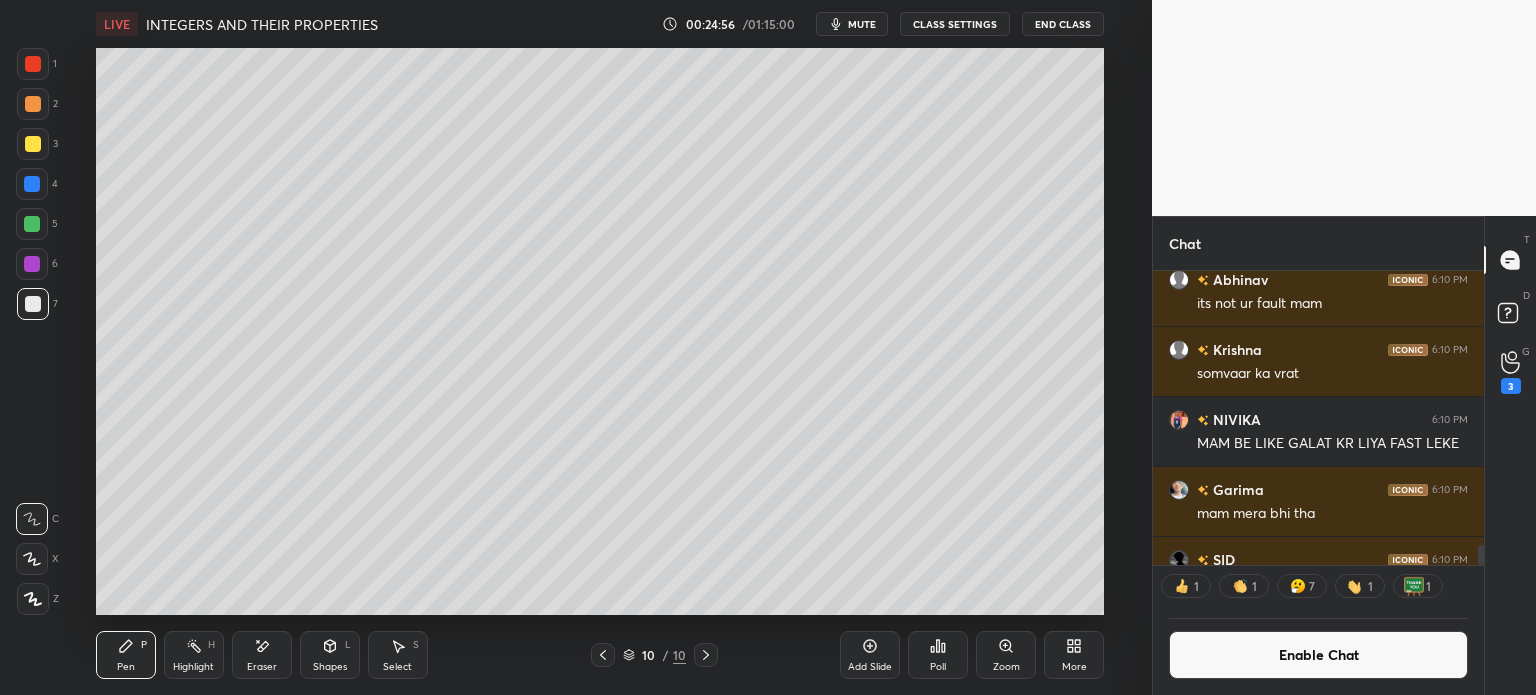 click 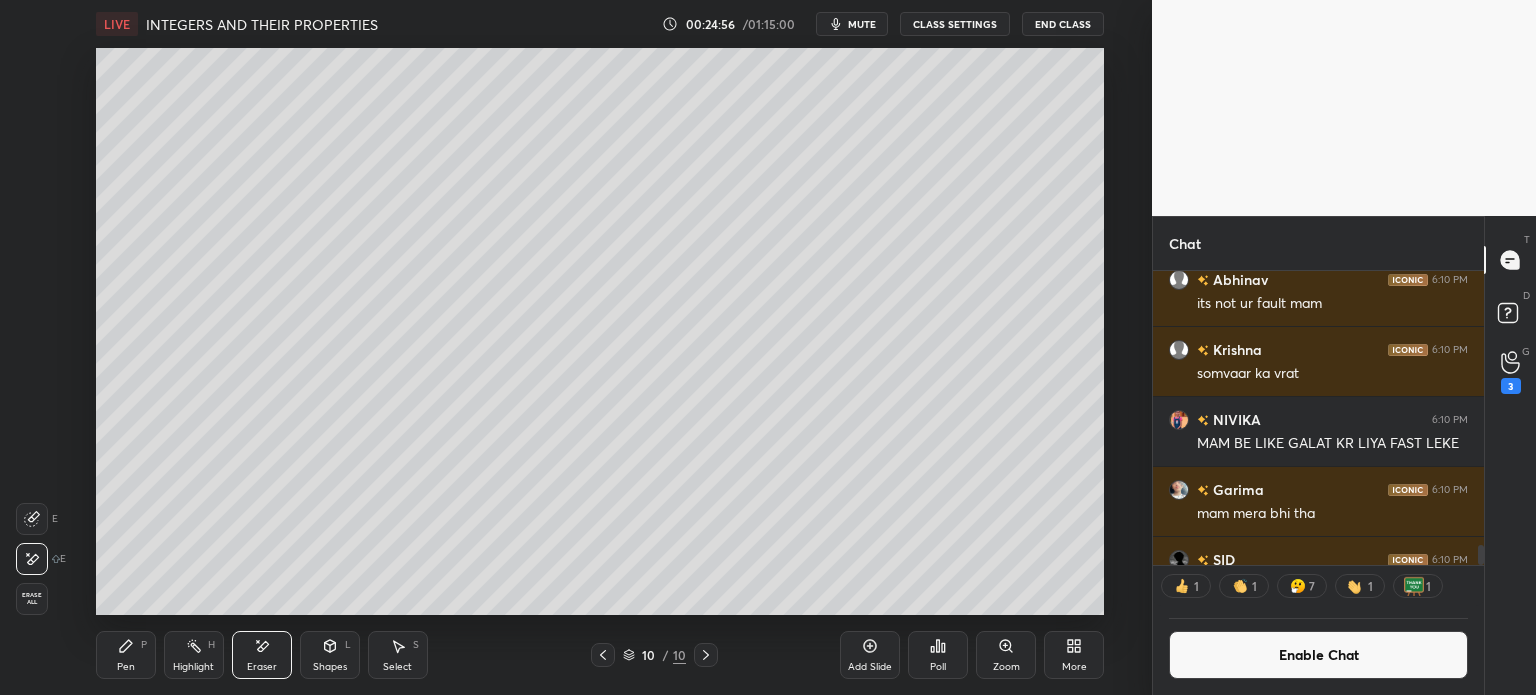 click on "Erase all" at bounding box center (32, 599) 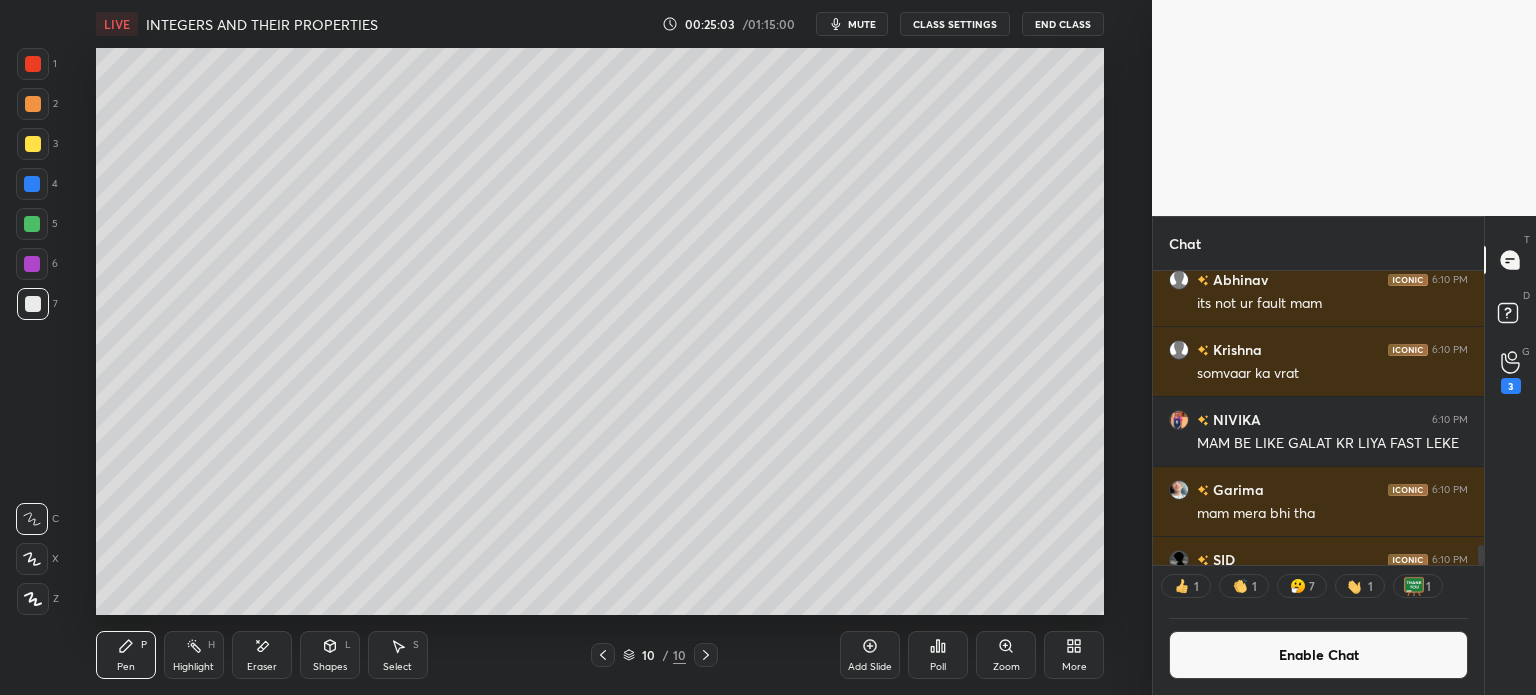 scroll, scrollTop: 6, scrollLeft: 6, axis: both 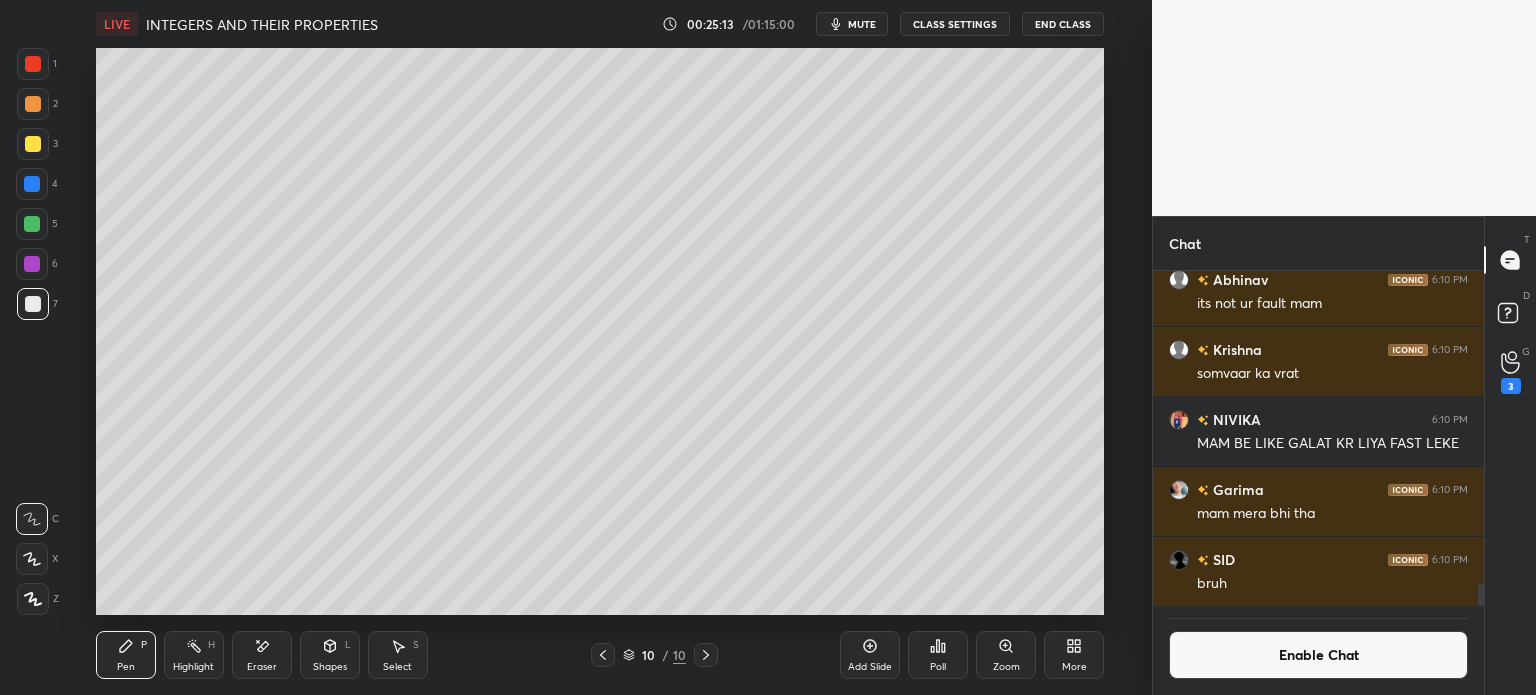 click at bounding box center (32, 184) 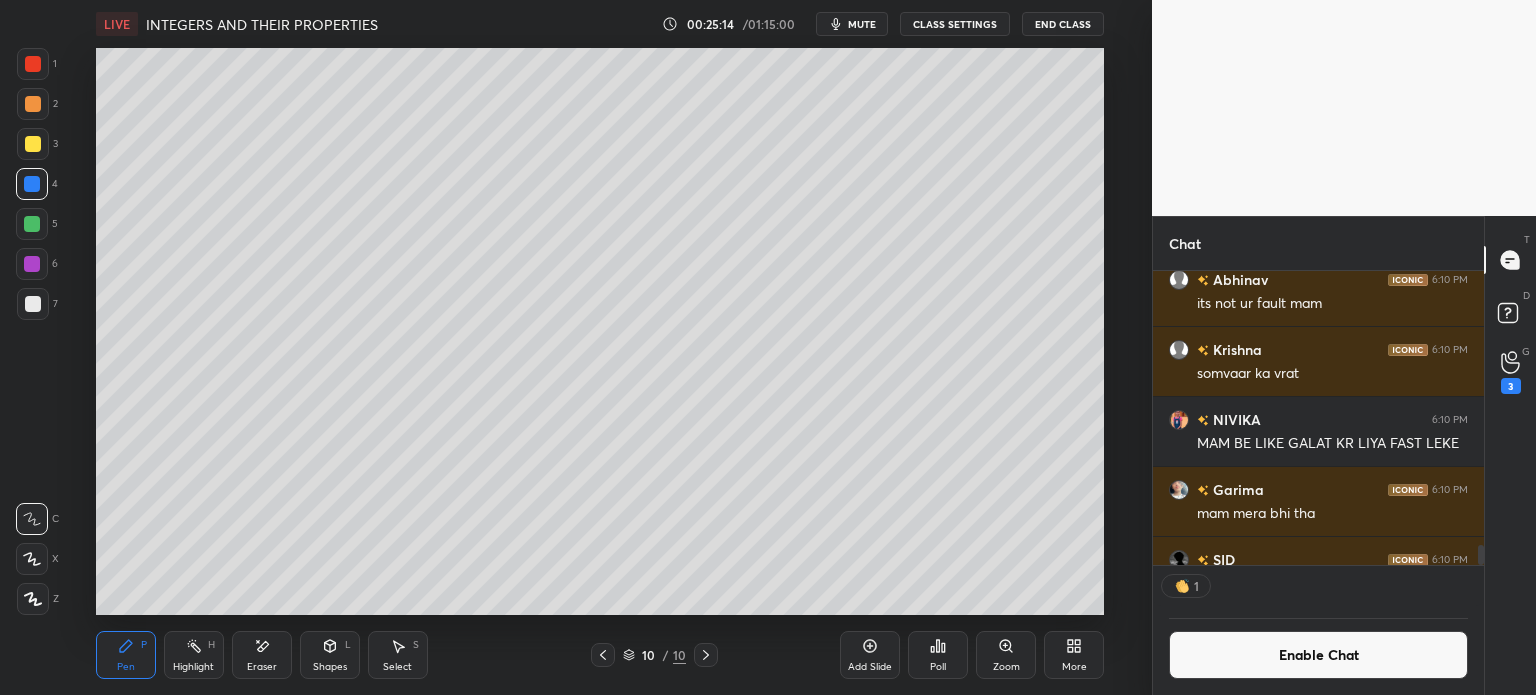 scroll, scrollTop: 288, scrollLeft: 325, axis: both 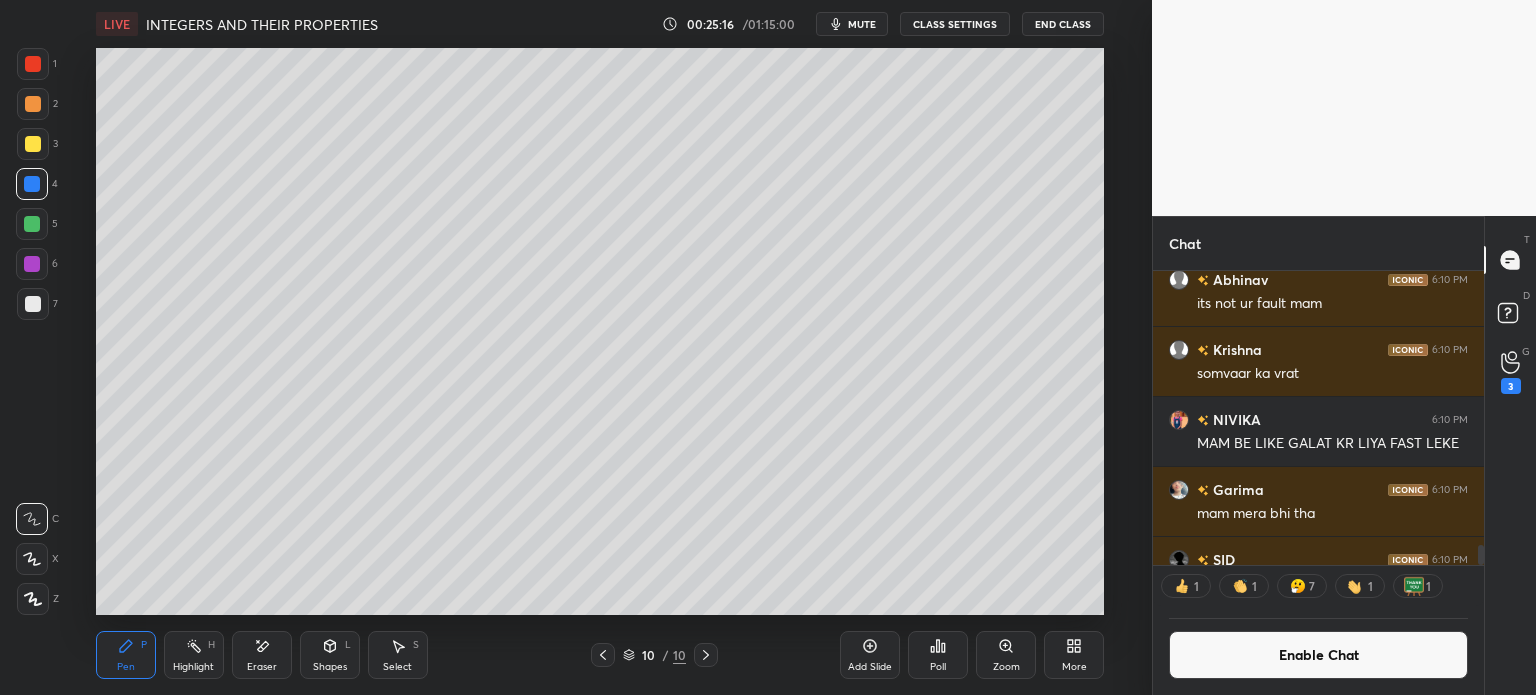 click 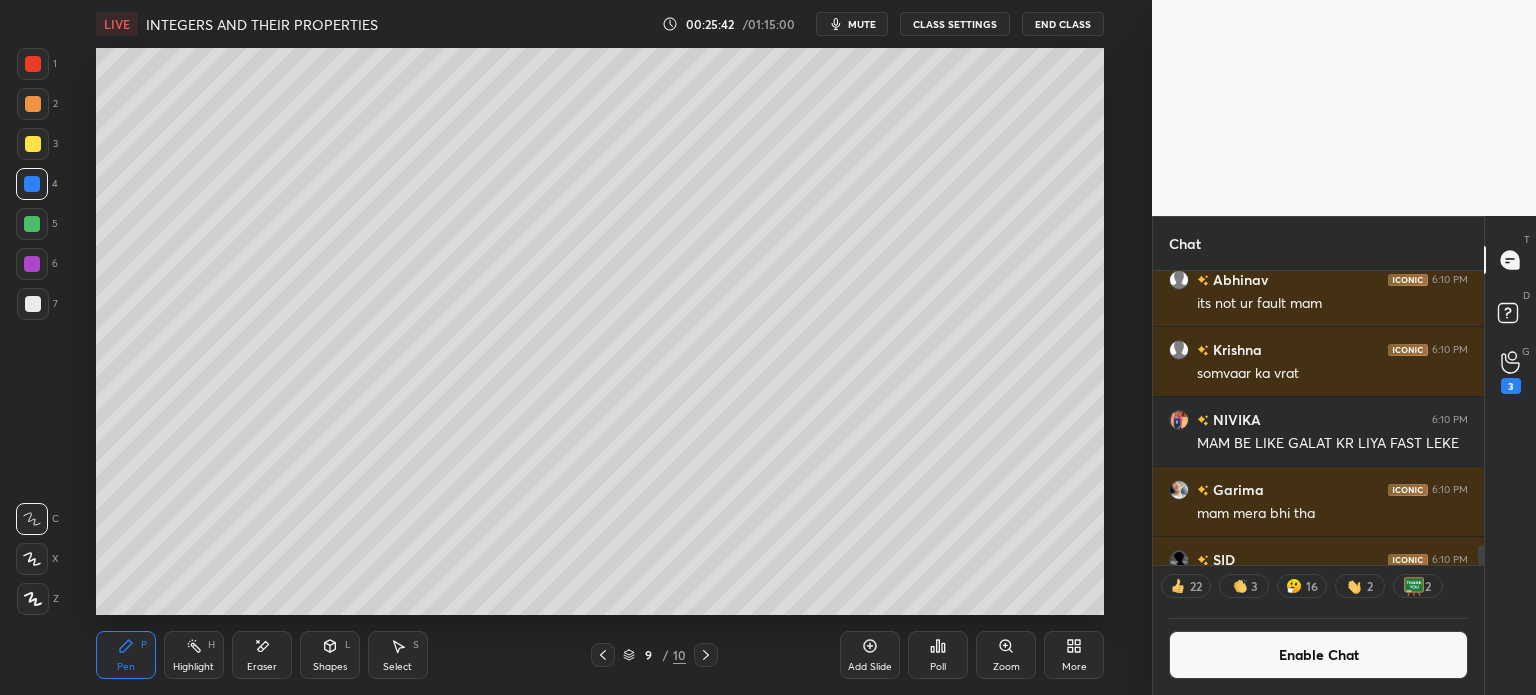 click at bounding box center (33, 304) 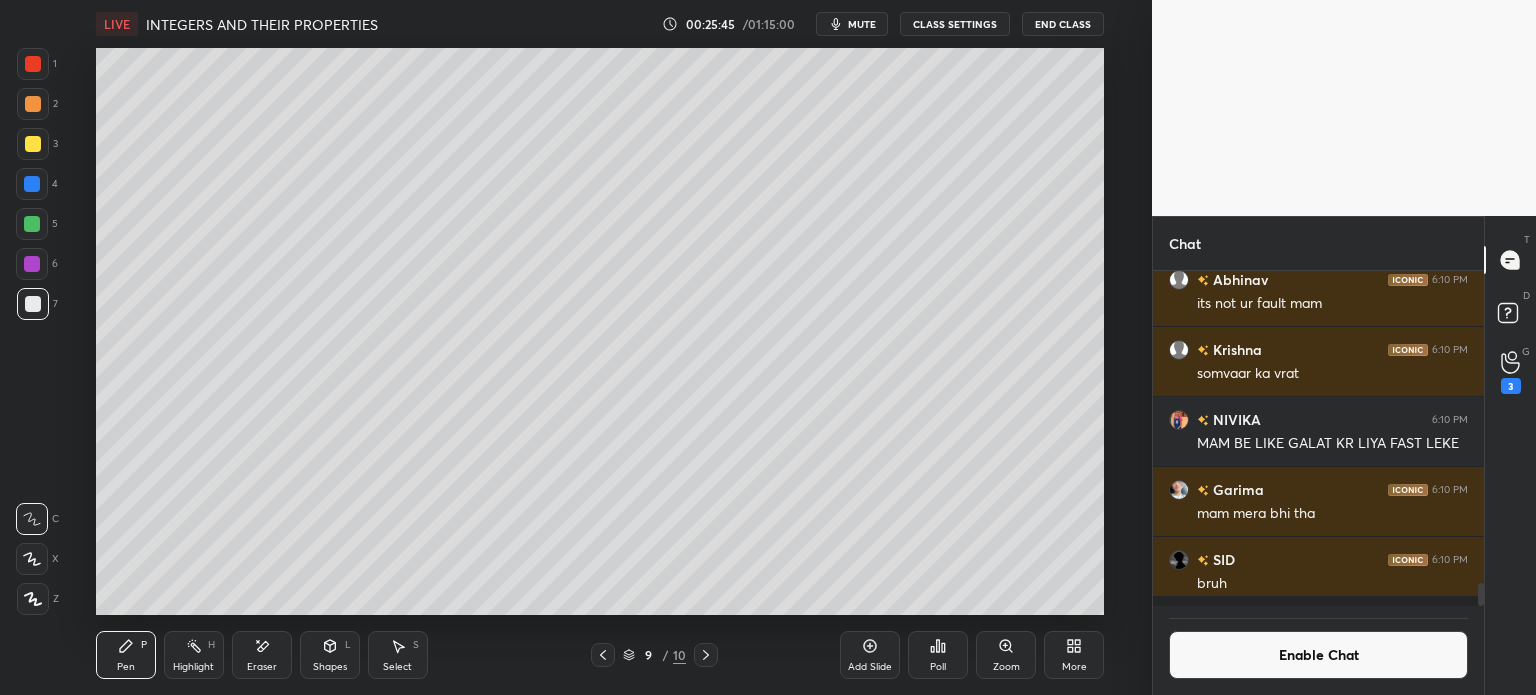 scroll, scrollTop: 6, scrollLeft: 6, axis: both 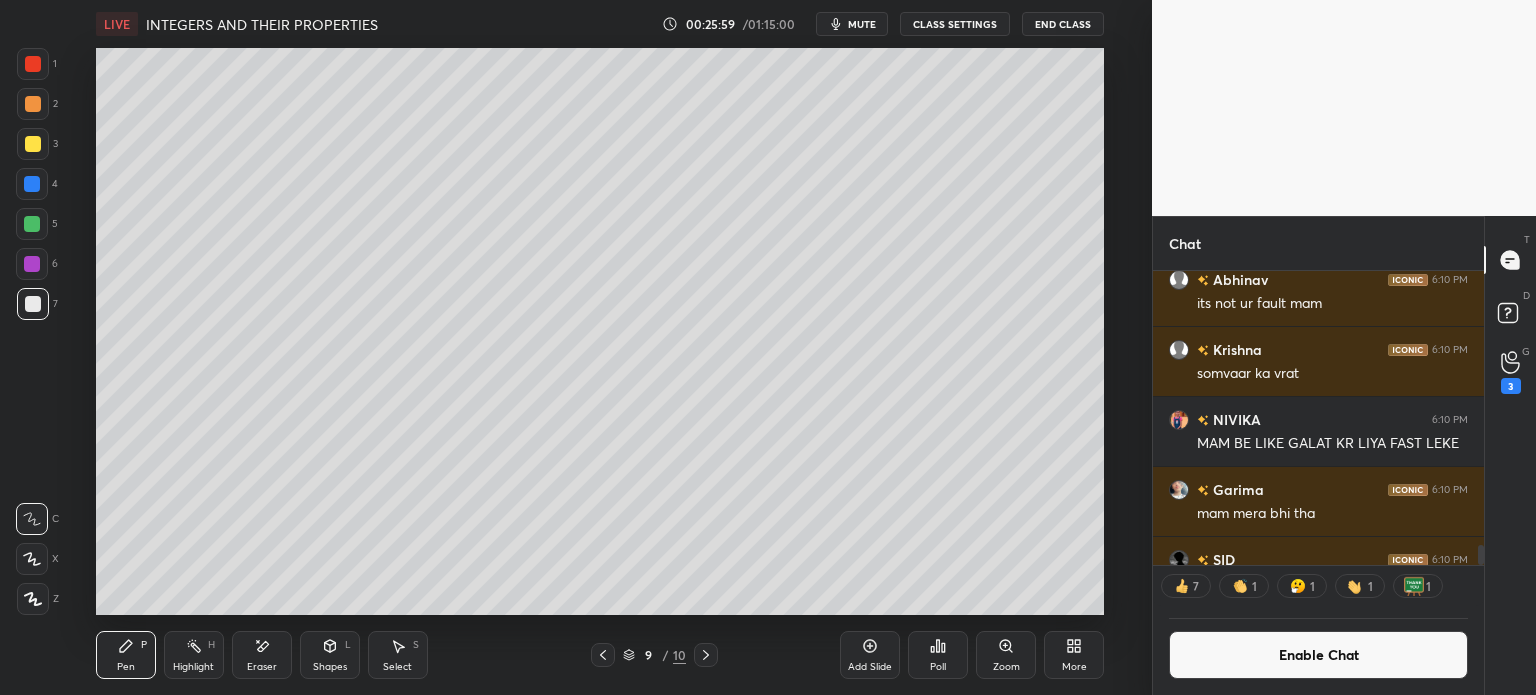 click 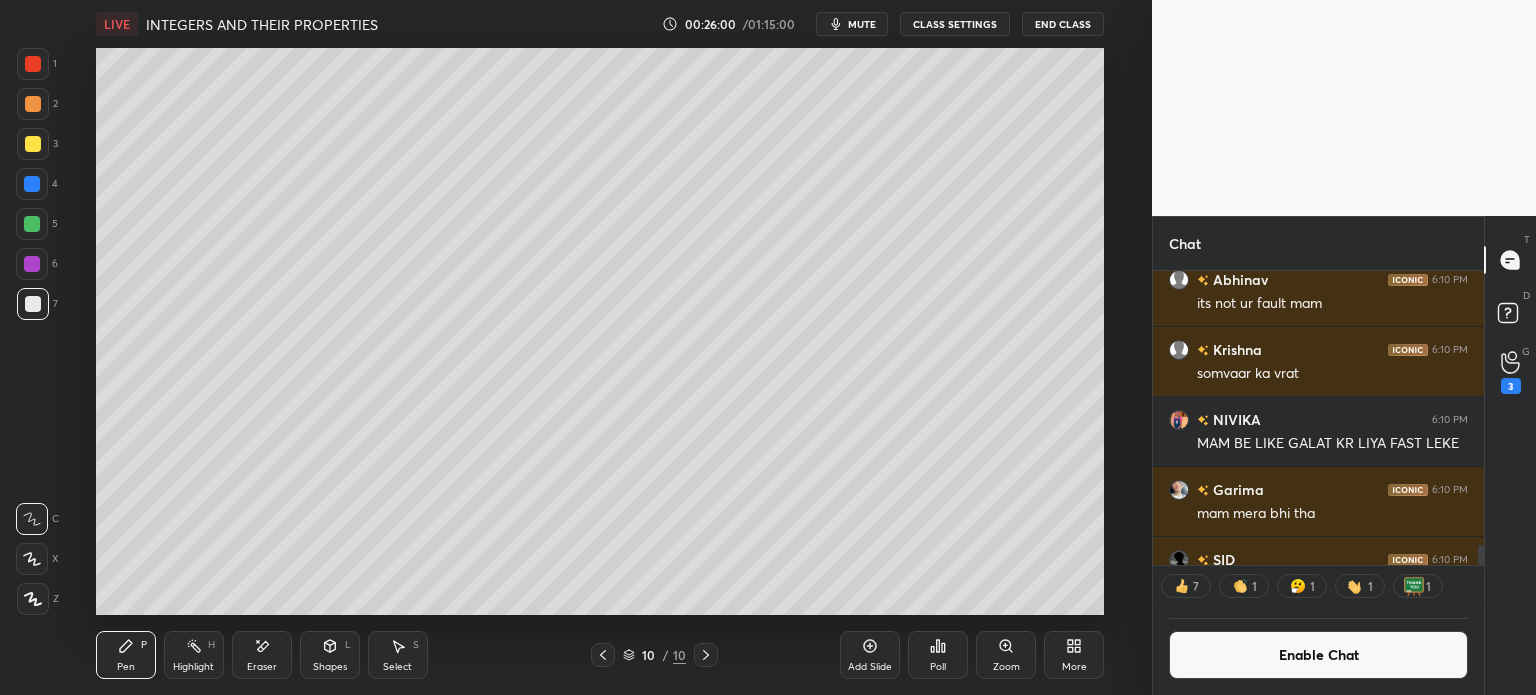 click 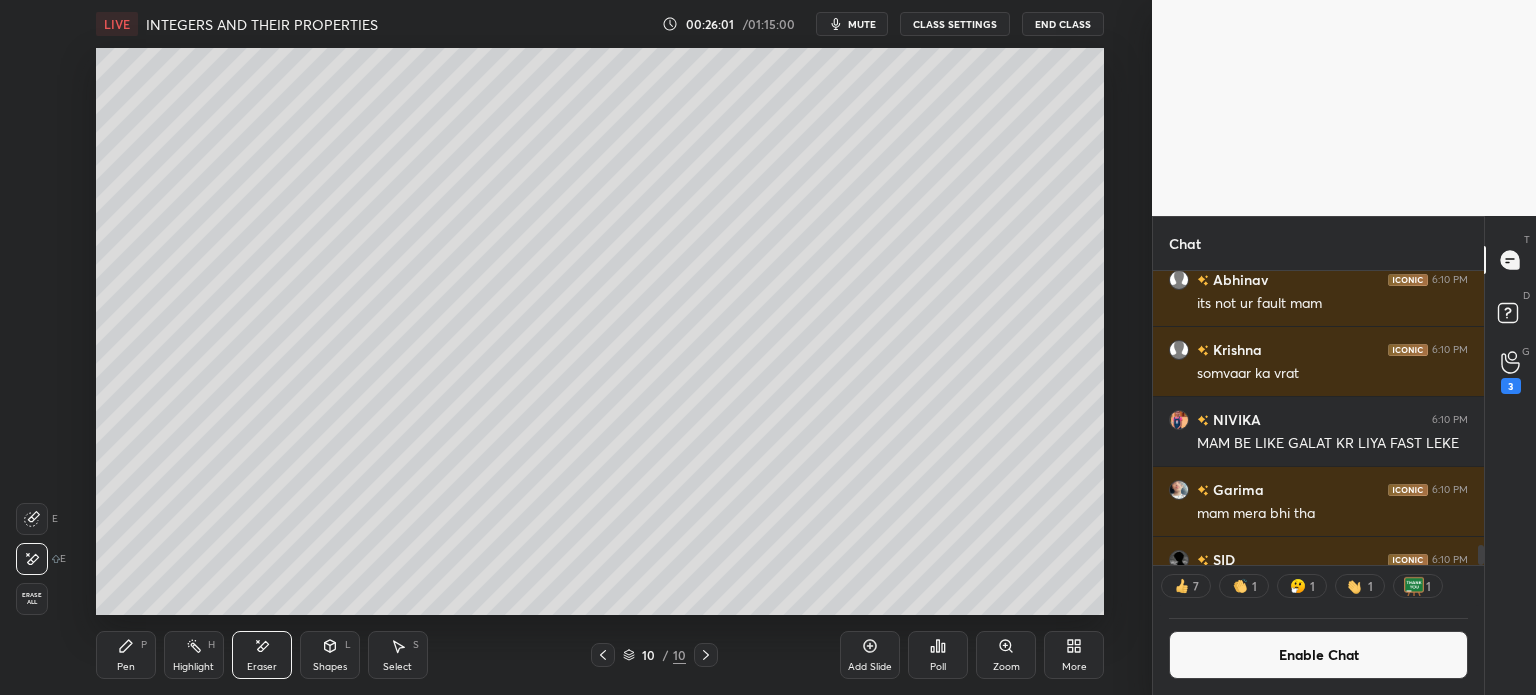 click on "E E Erase all" at bounding box center (41, 555) 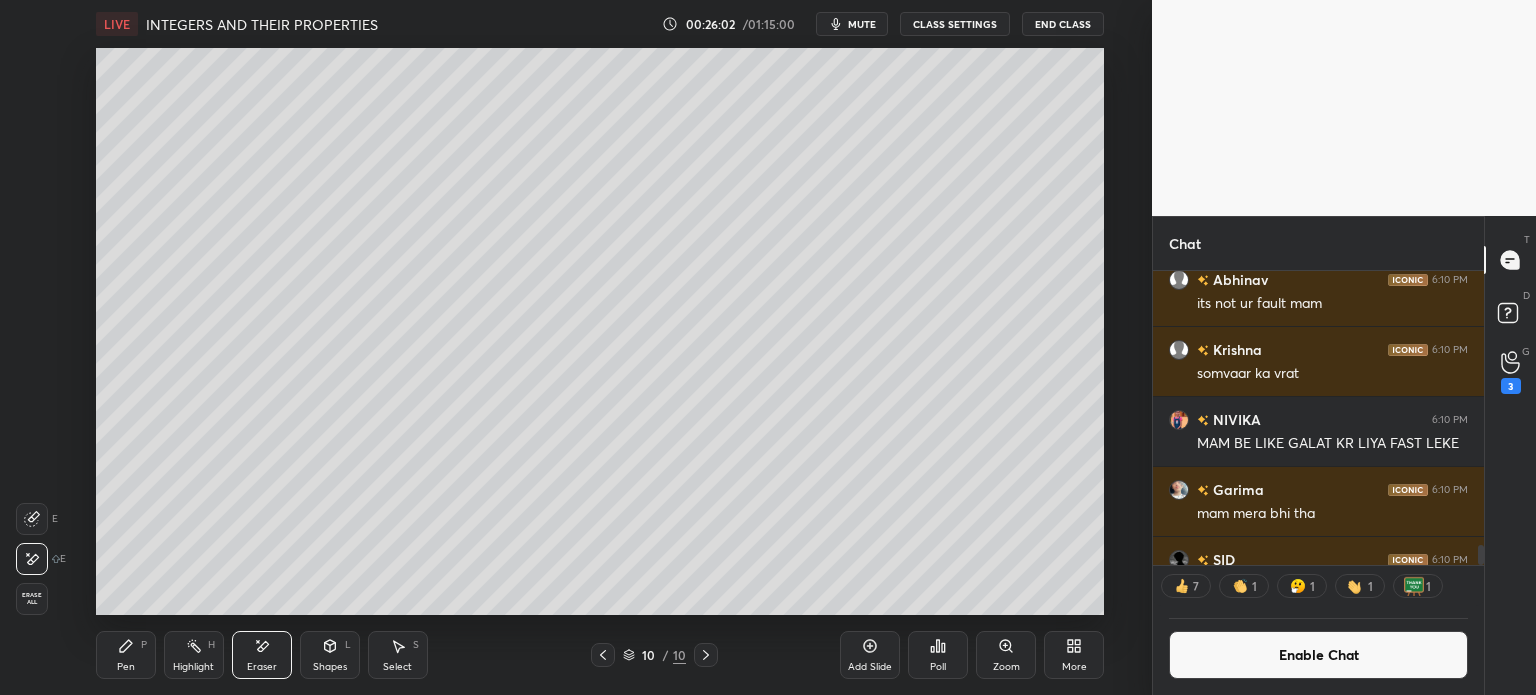 click on "Erase all" at bounding box center [32, 599] 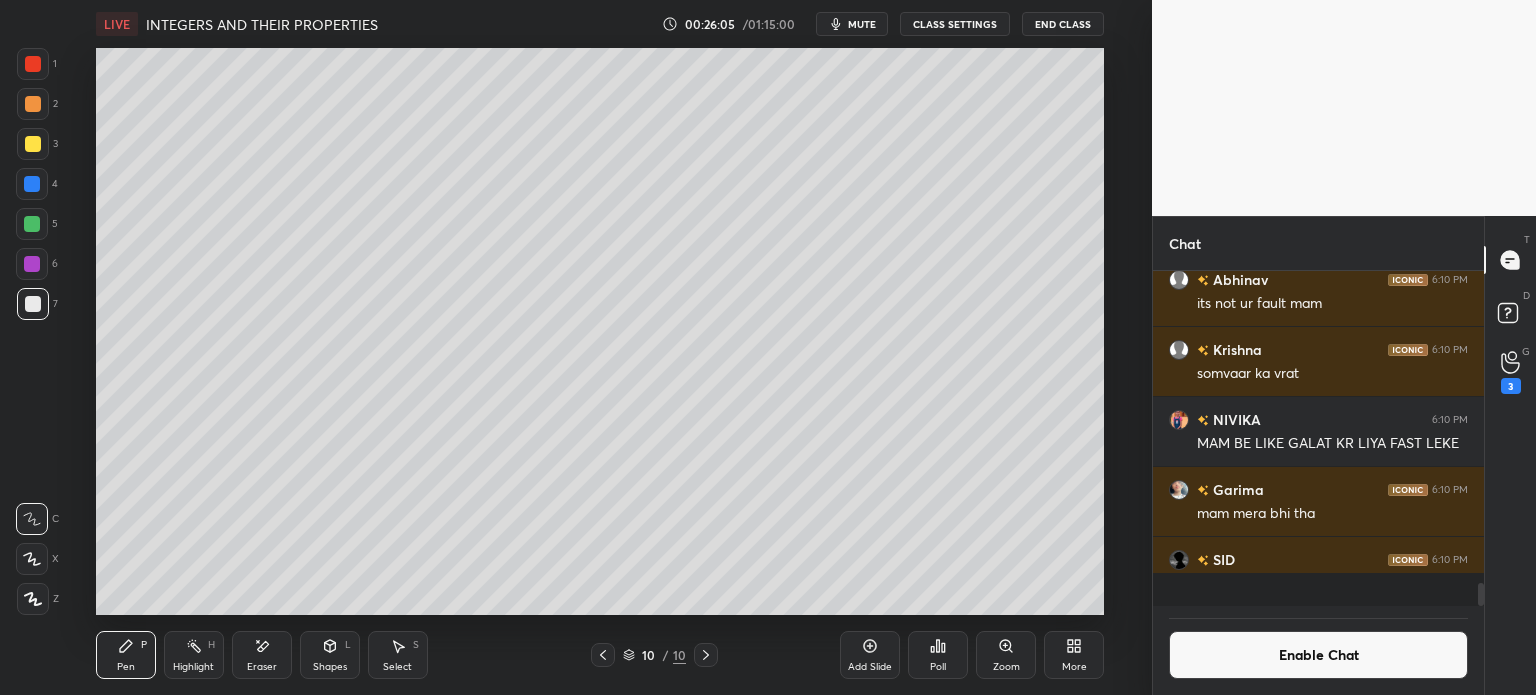 scroll, scrollTop: 6, scrollLeft: 6, axis: both 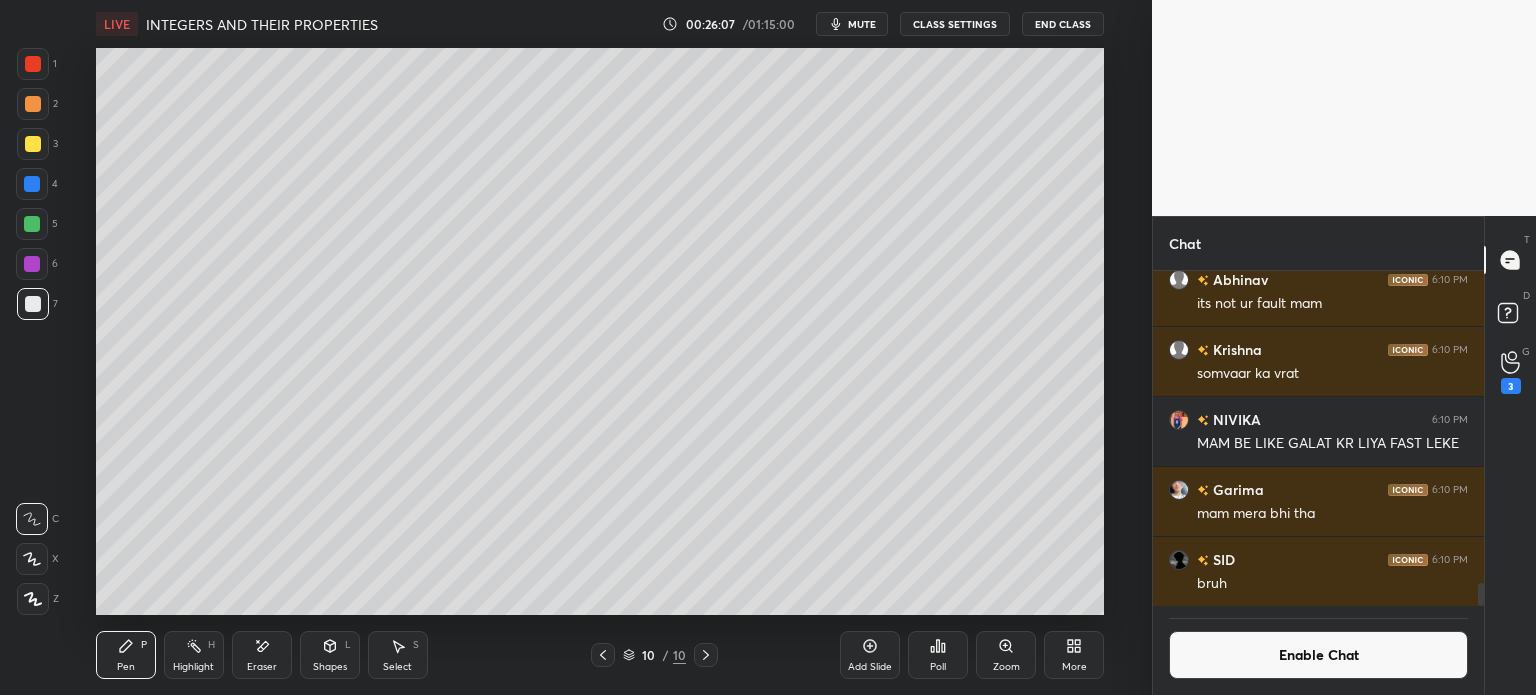 click at bounding box center (32, 224) 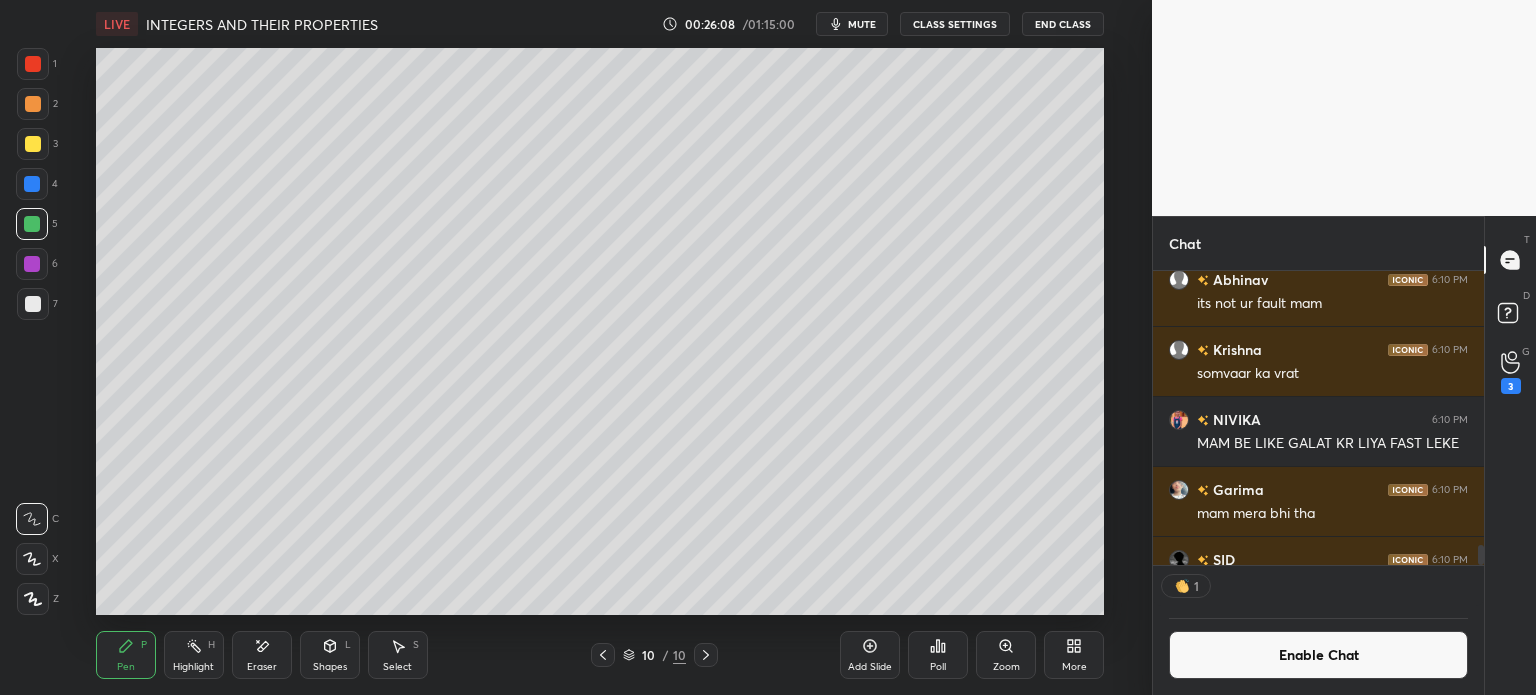 scroll, scrollTop: 288, scrollLeft: 325, axis: both 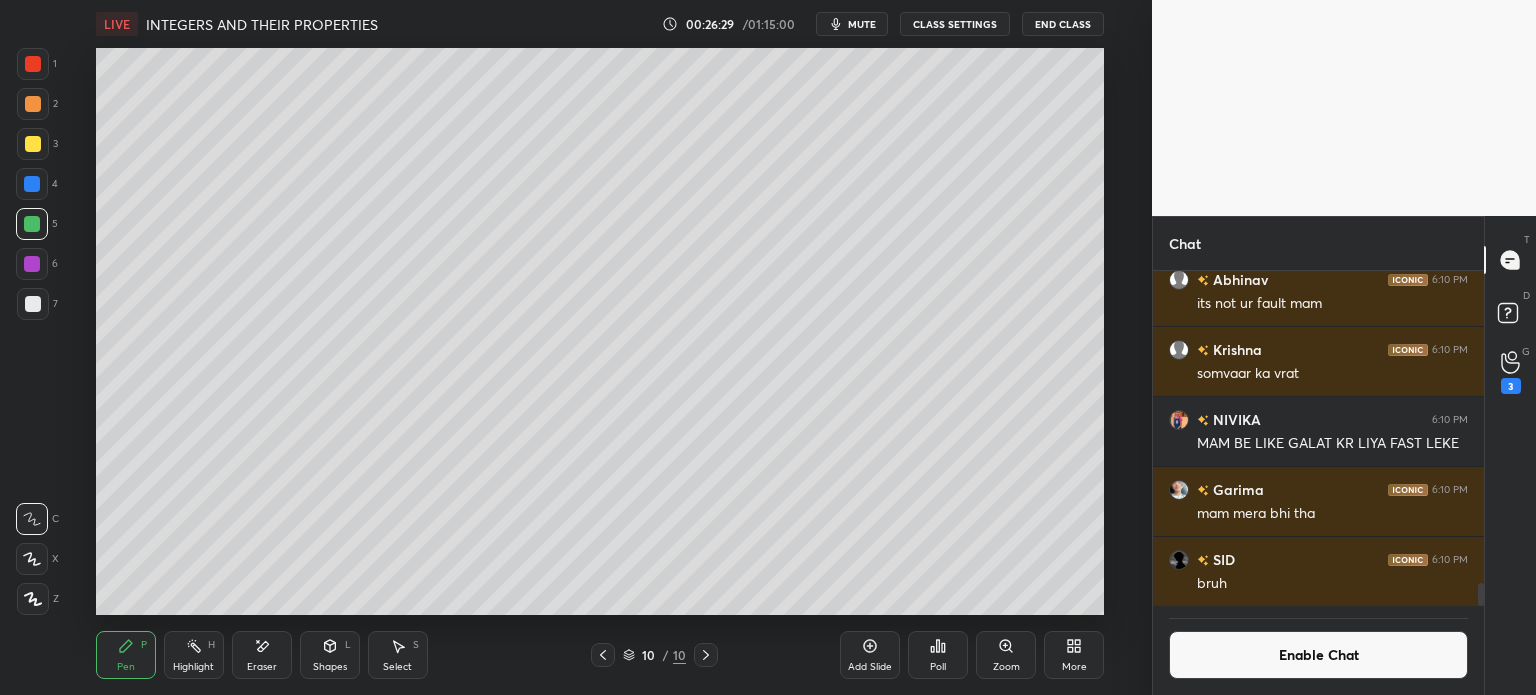 click at bounding box center (603, 655) 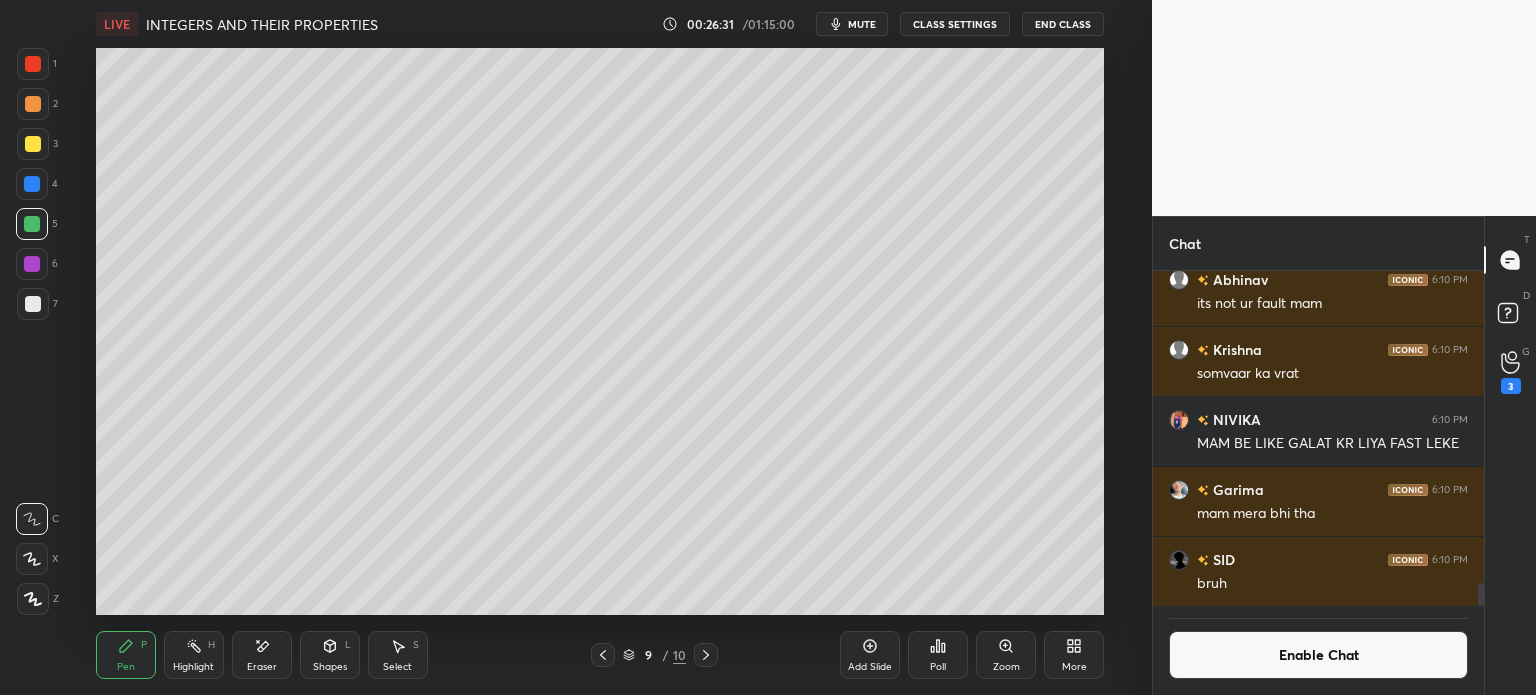 click at bounding box center [33, 304] 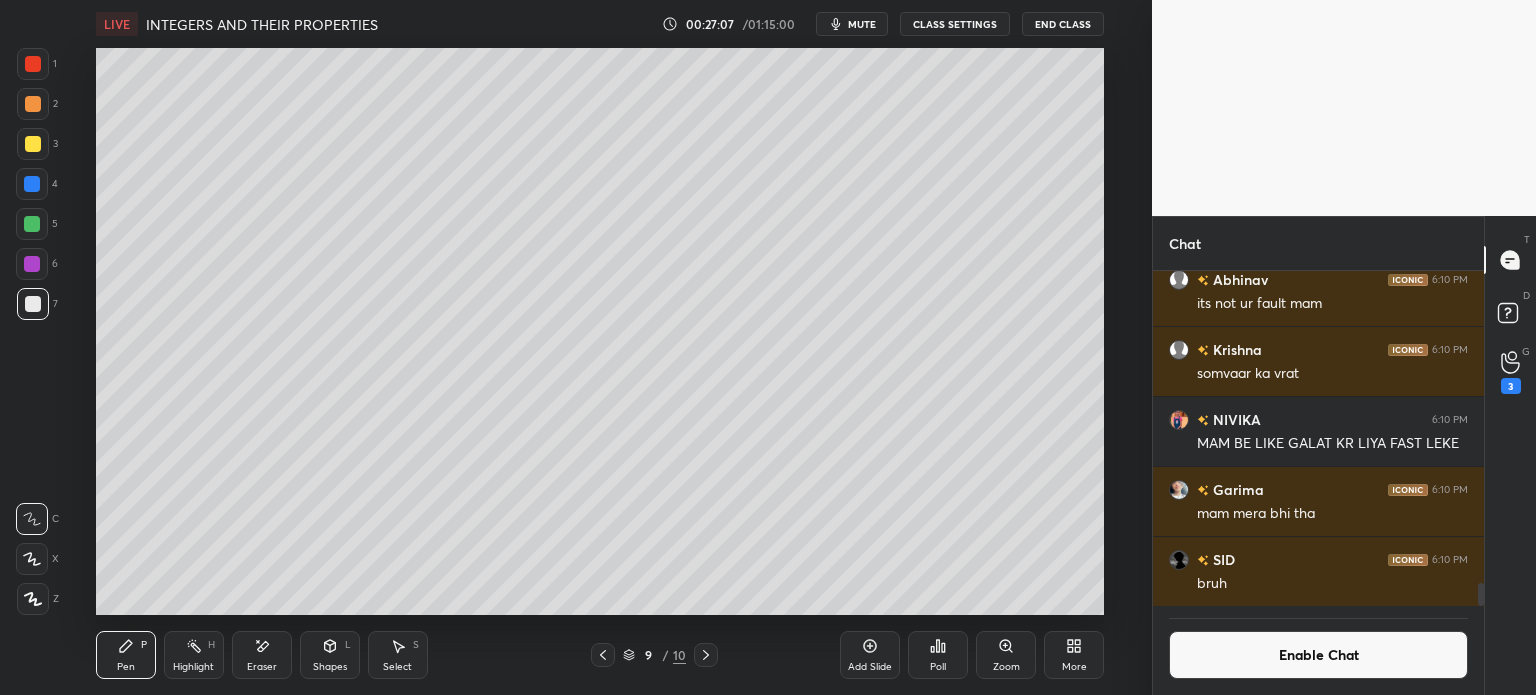 click 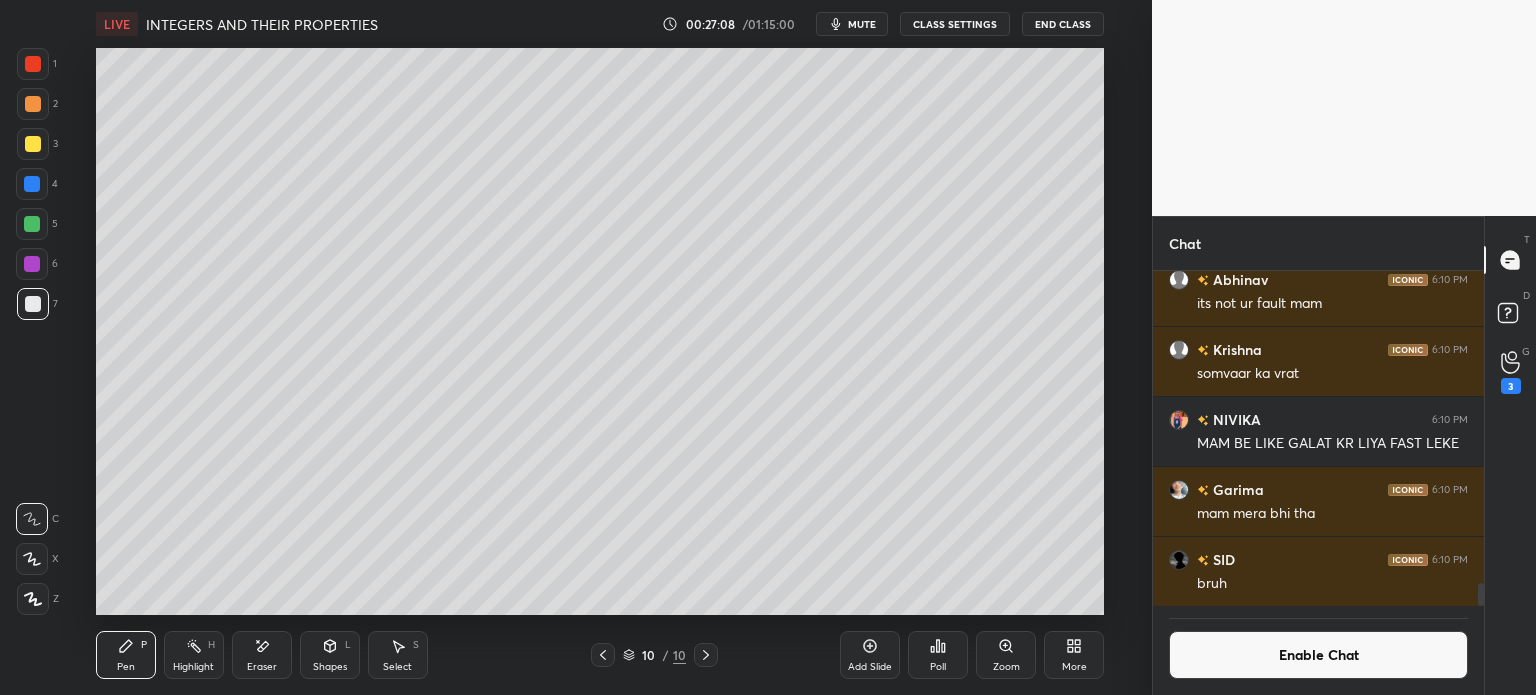 click on "Eraser" at bounding box center [262, 655] 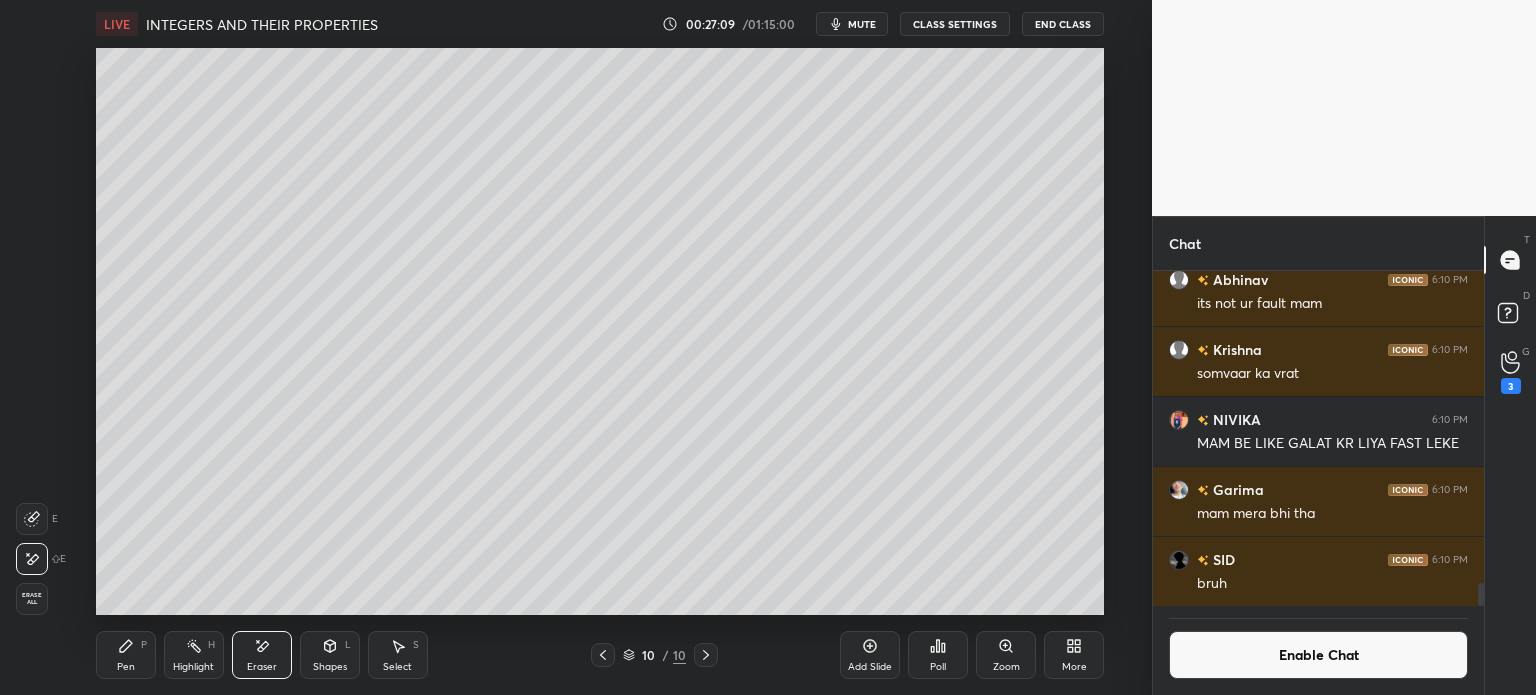 click on "Erase all" at bounding box center [32, 599] 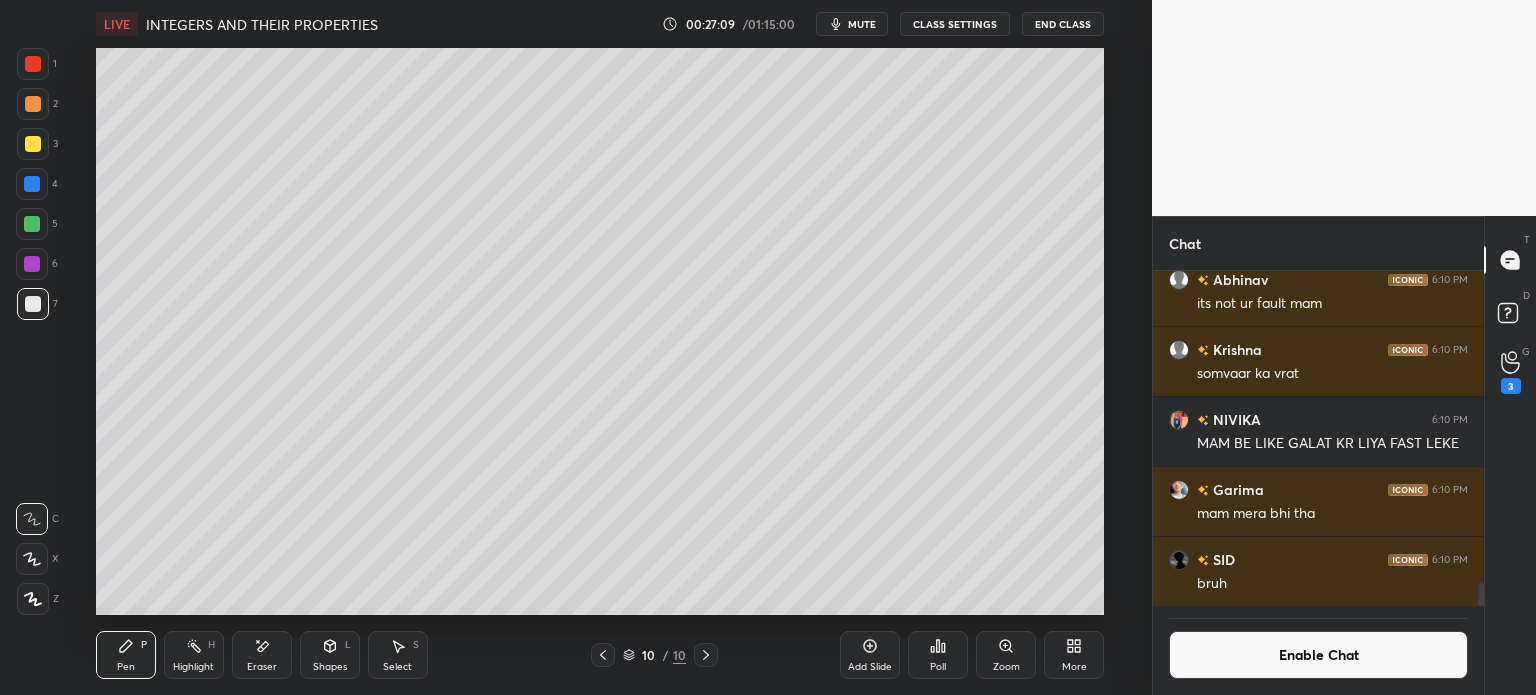 click at bounding box center (33, 144) 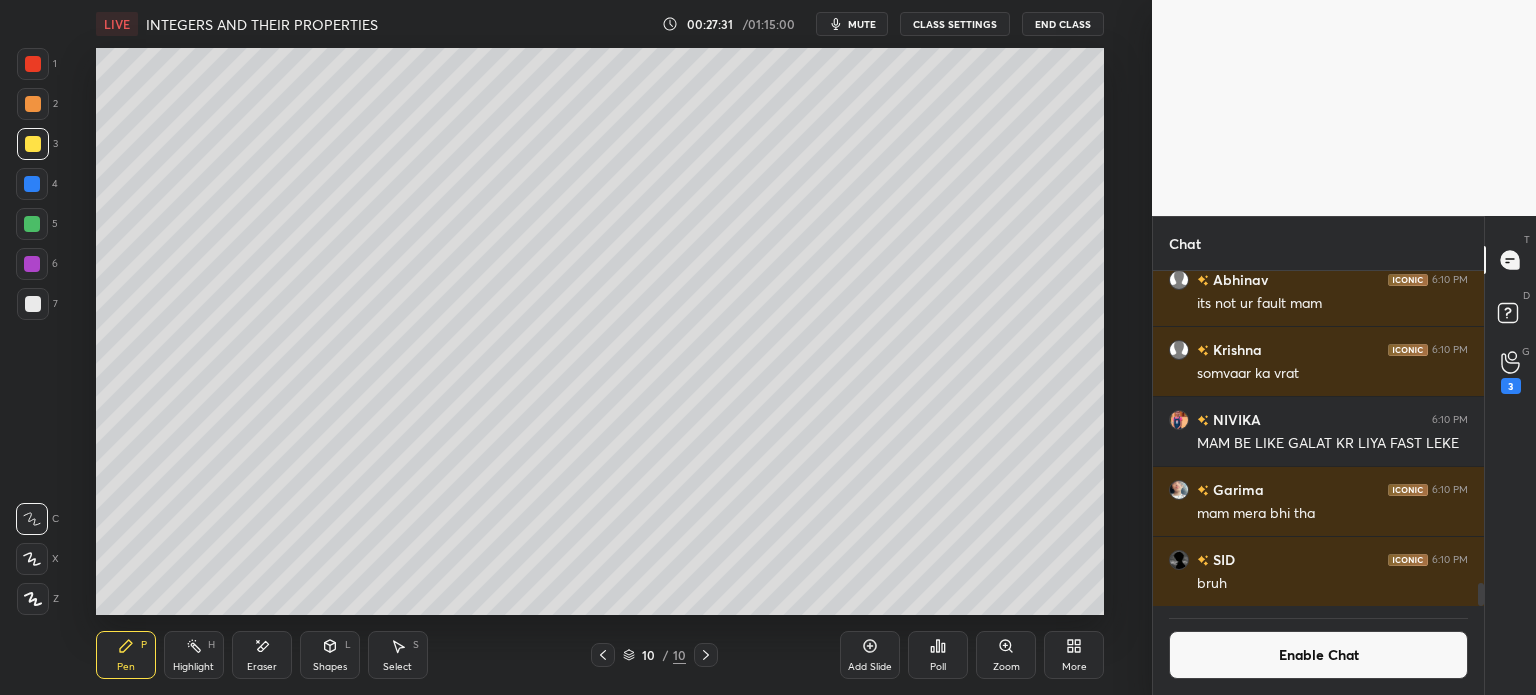 click 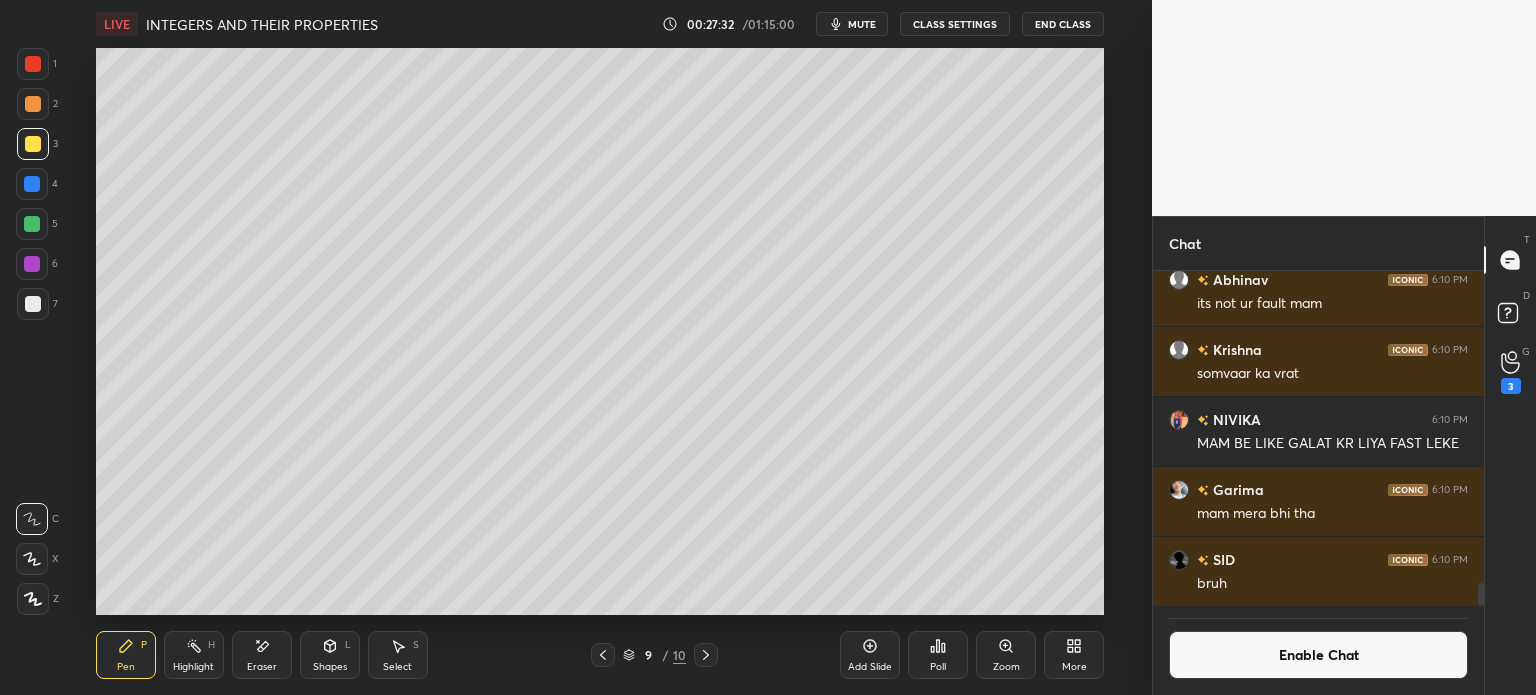 click on "Select S" at bounding box center [398, 655] 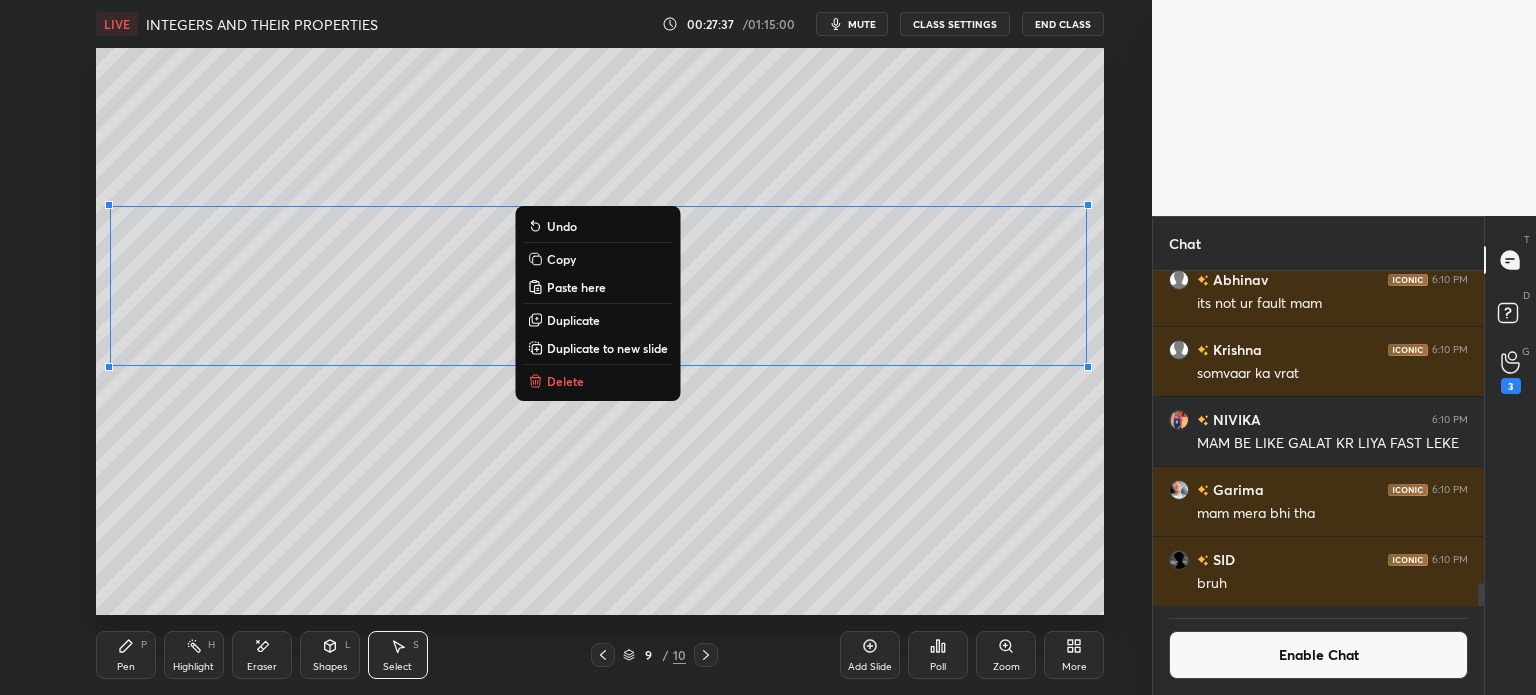 click on "Copy" at bounding box center [597, 259] 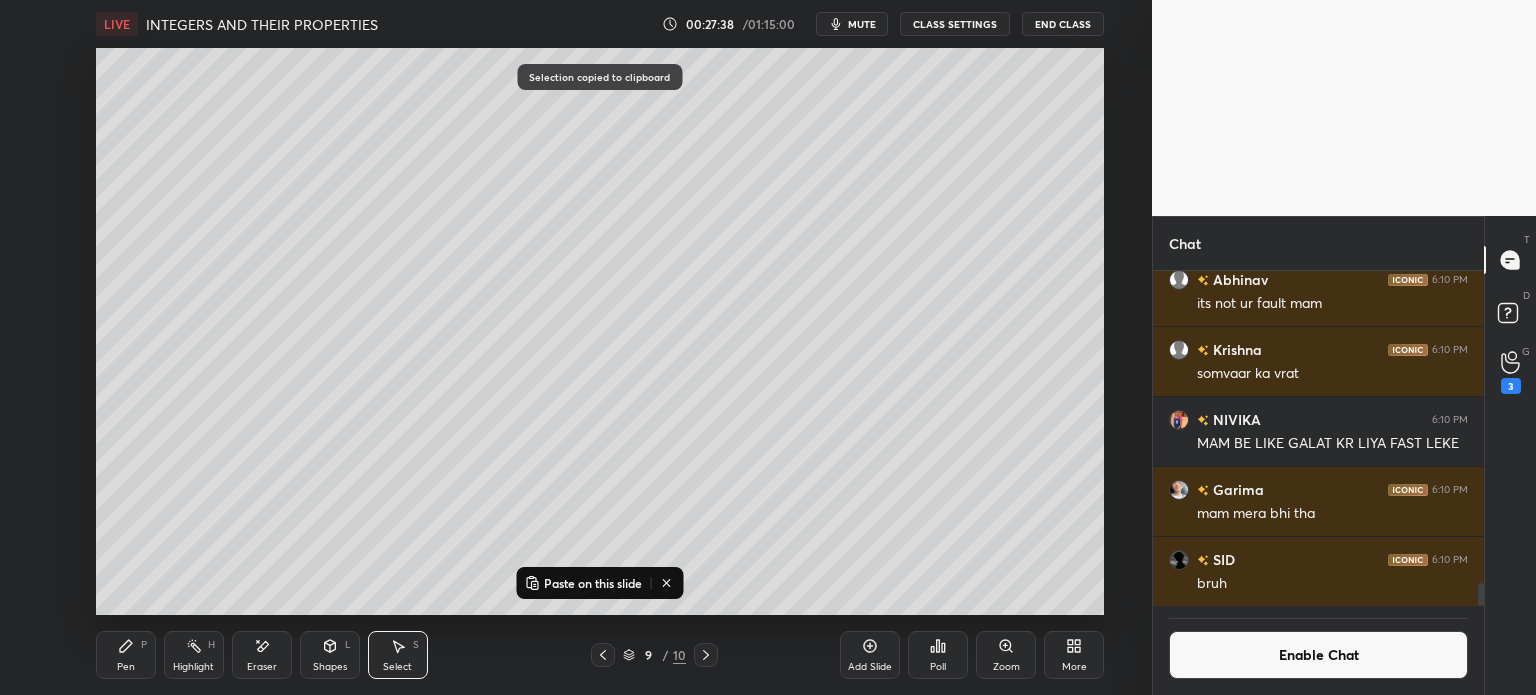 click 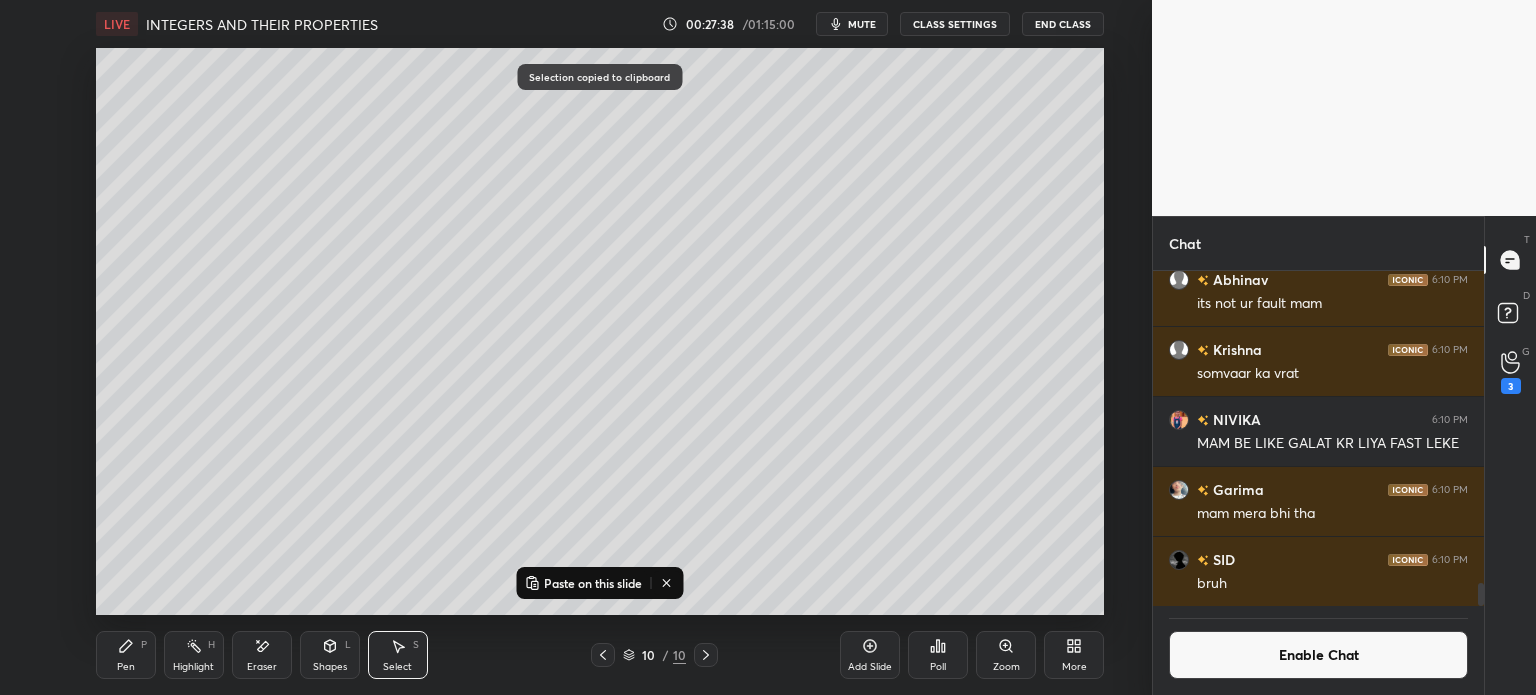 click on "Paste on this slide" at bounding box center [593, 583] 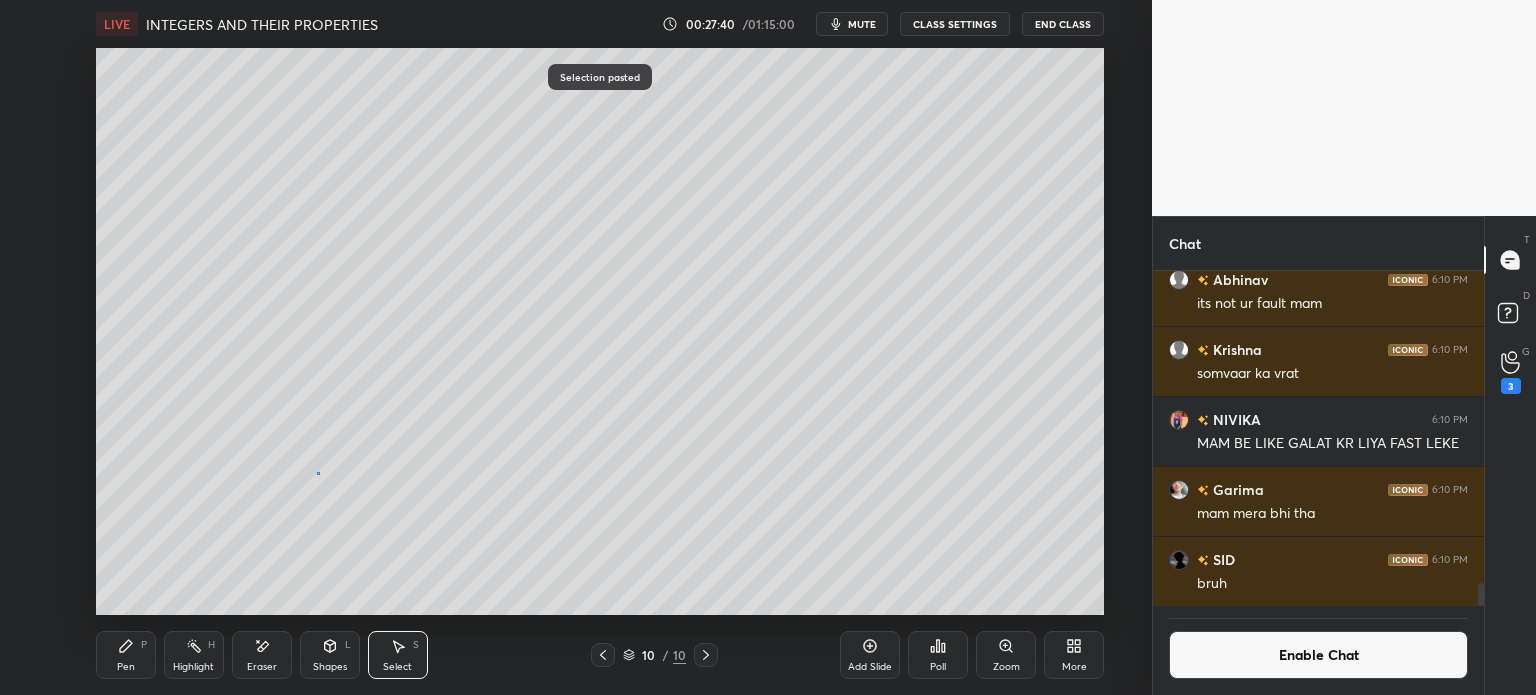 click on "0 ° Undo Copy Paste here Duplicate Duplicate to new slide Delete" at bounding box center (600, 331) 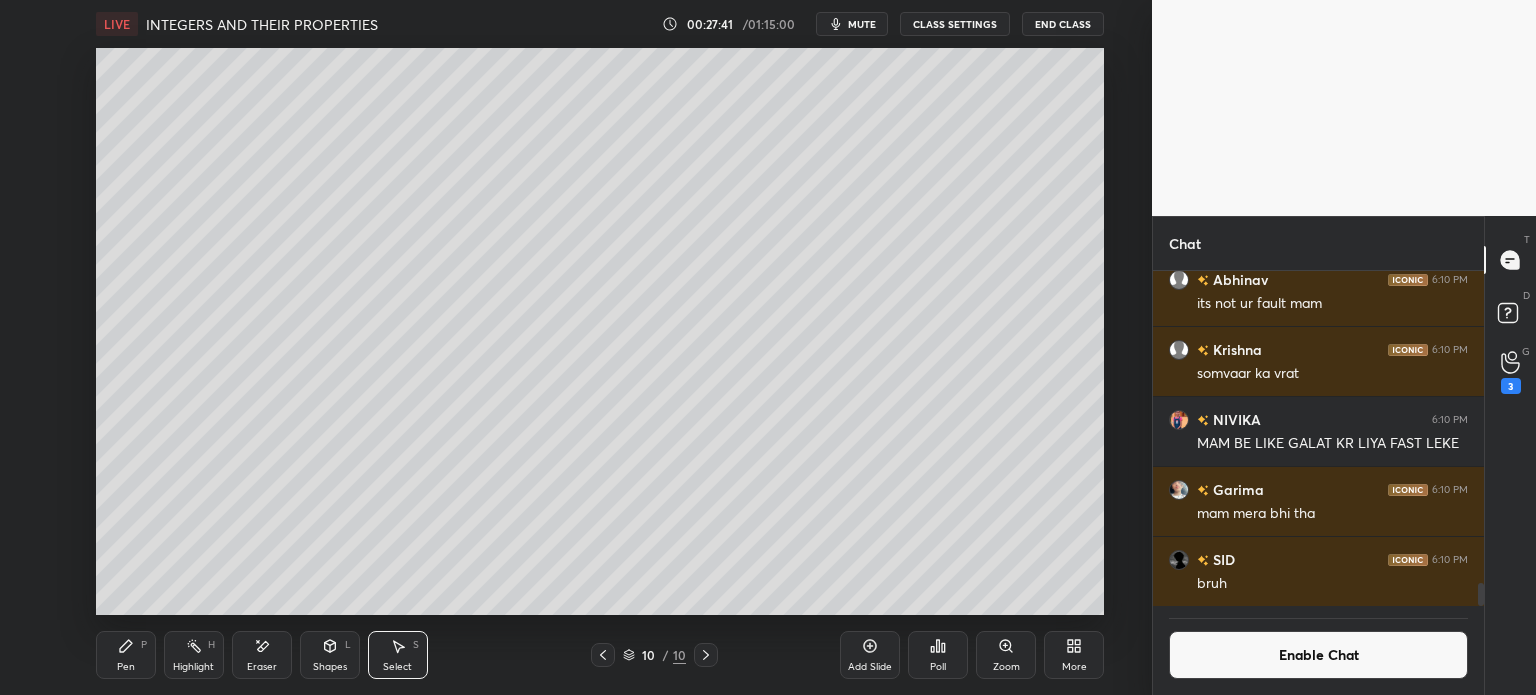 click on "Eraser" at bounding box center [262, 655] 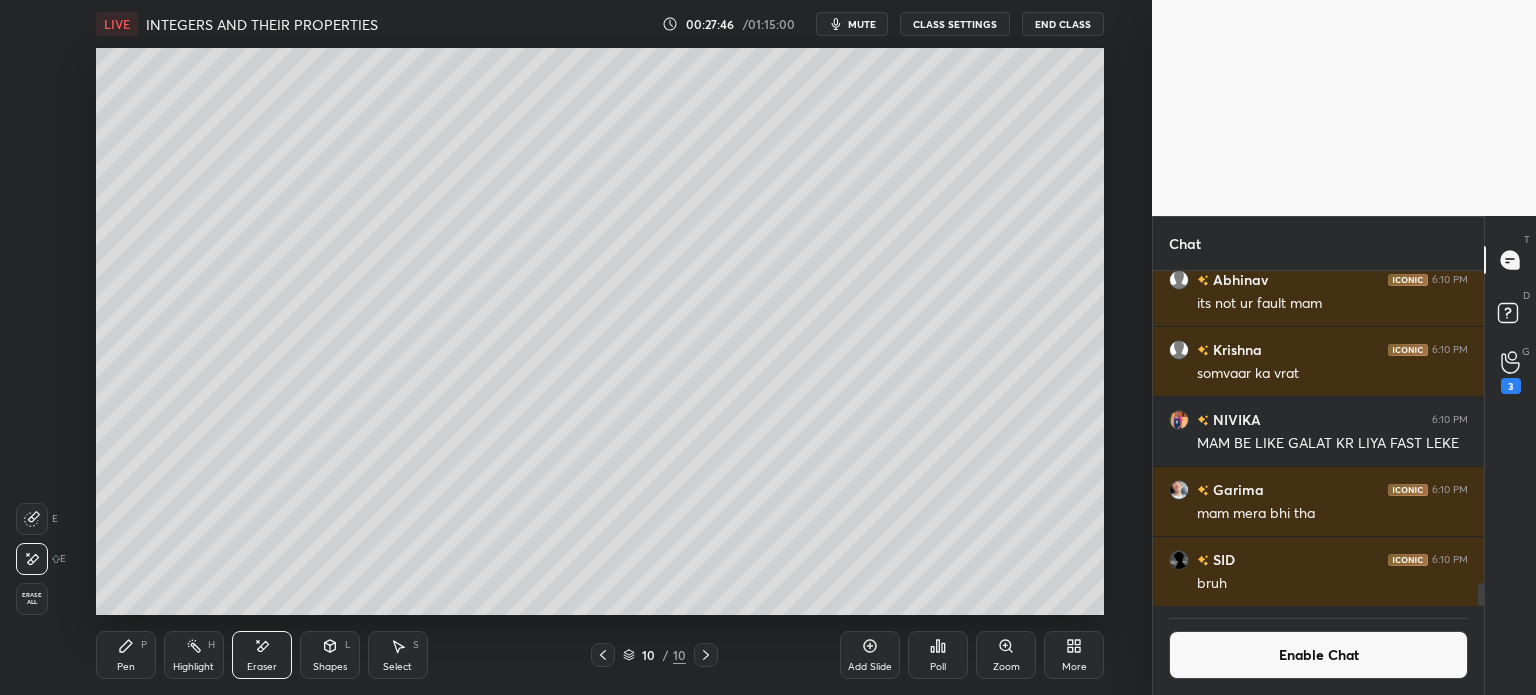 click on "Pen P" at bounding box center [126, 655] 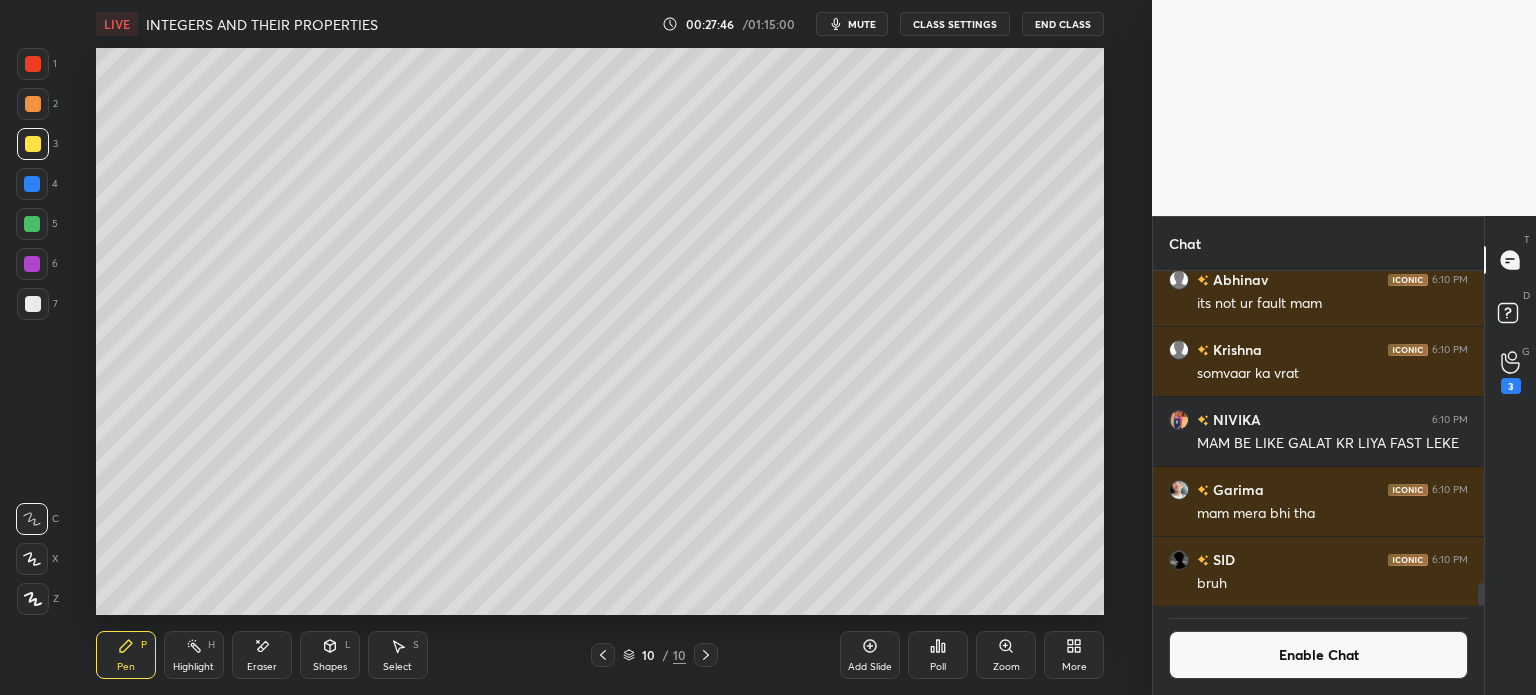 click on "Pen" at bounding box center [126, 667] 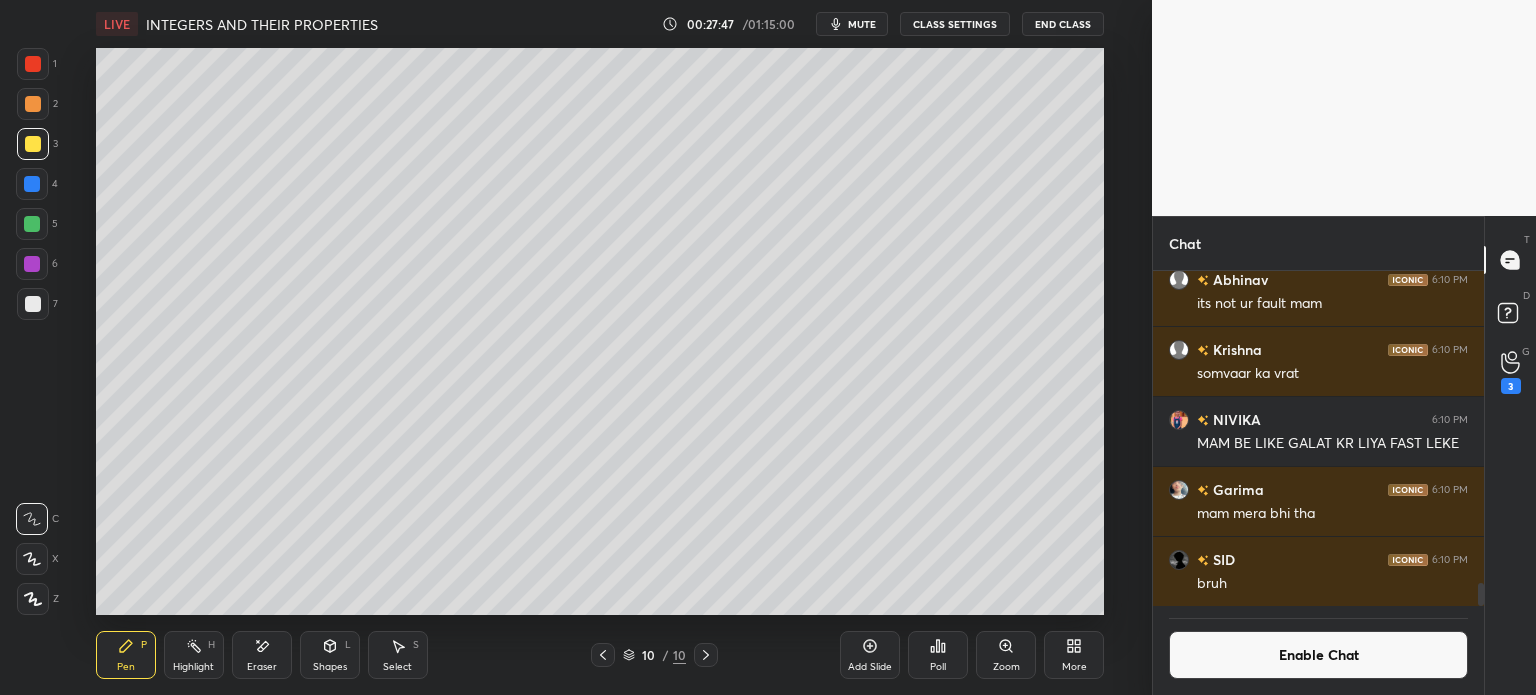 click at bounding box center [33, 304] 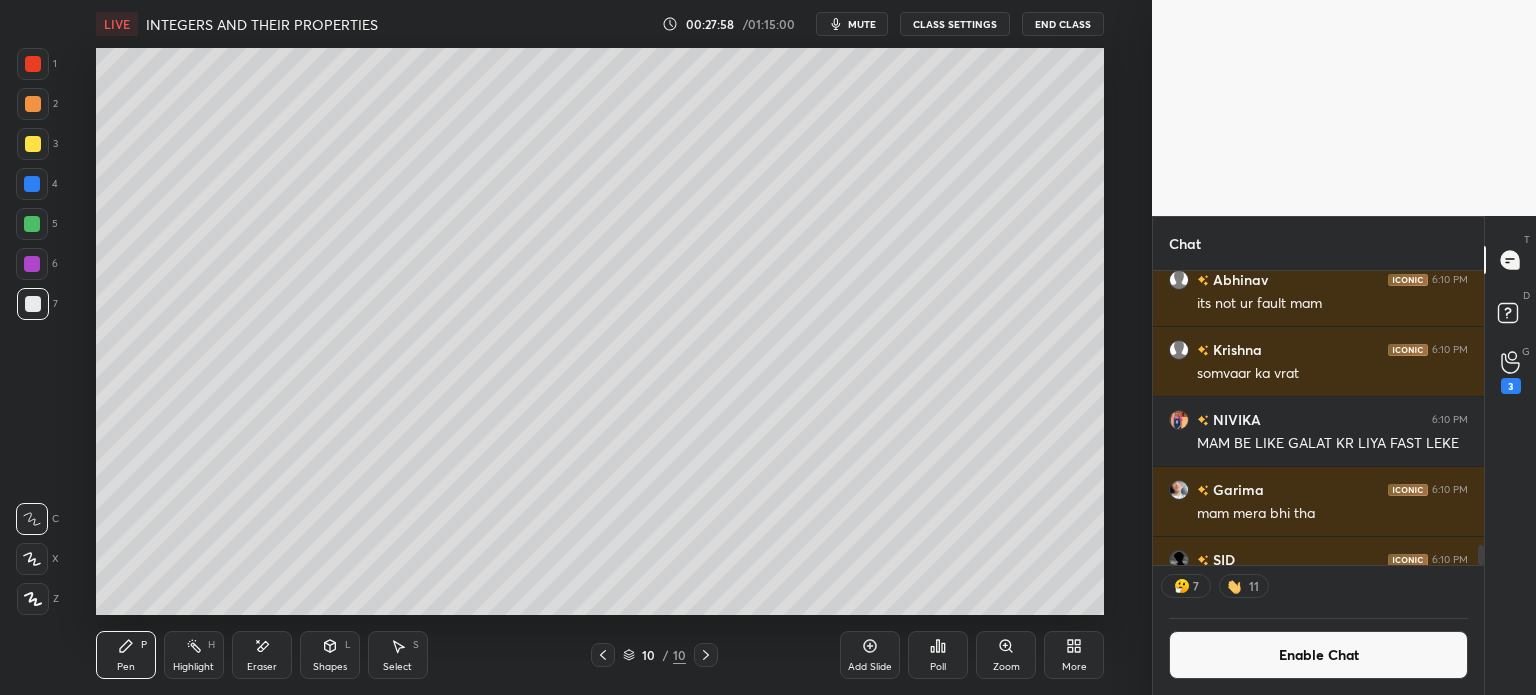 scroll, scrollTop: 288, scrollLeft: 325, axis: both 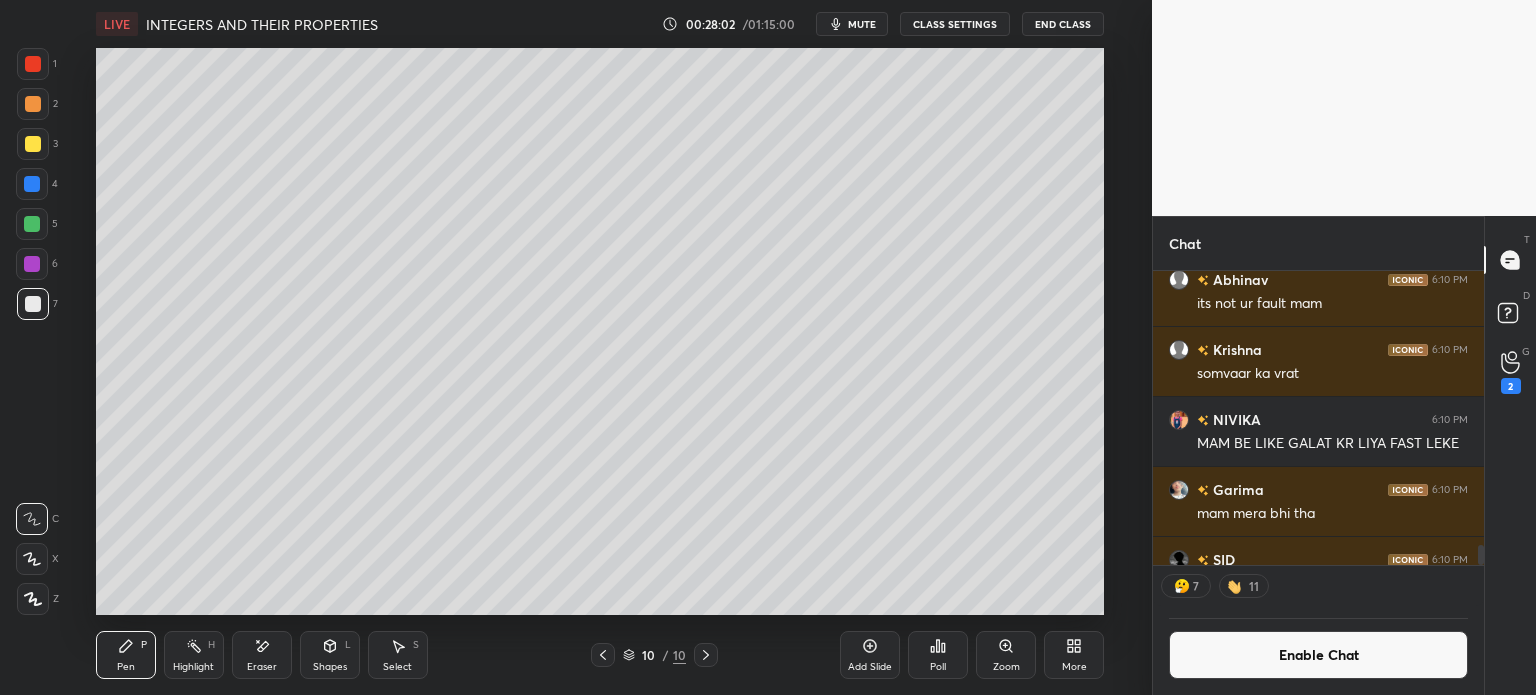 click on "Select" at bounding box center (397, 667) 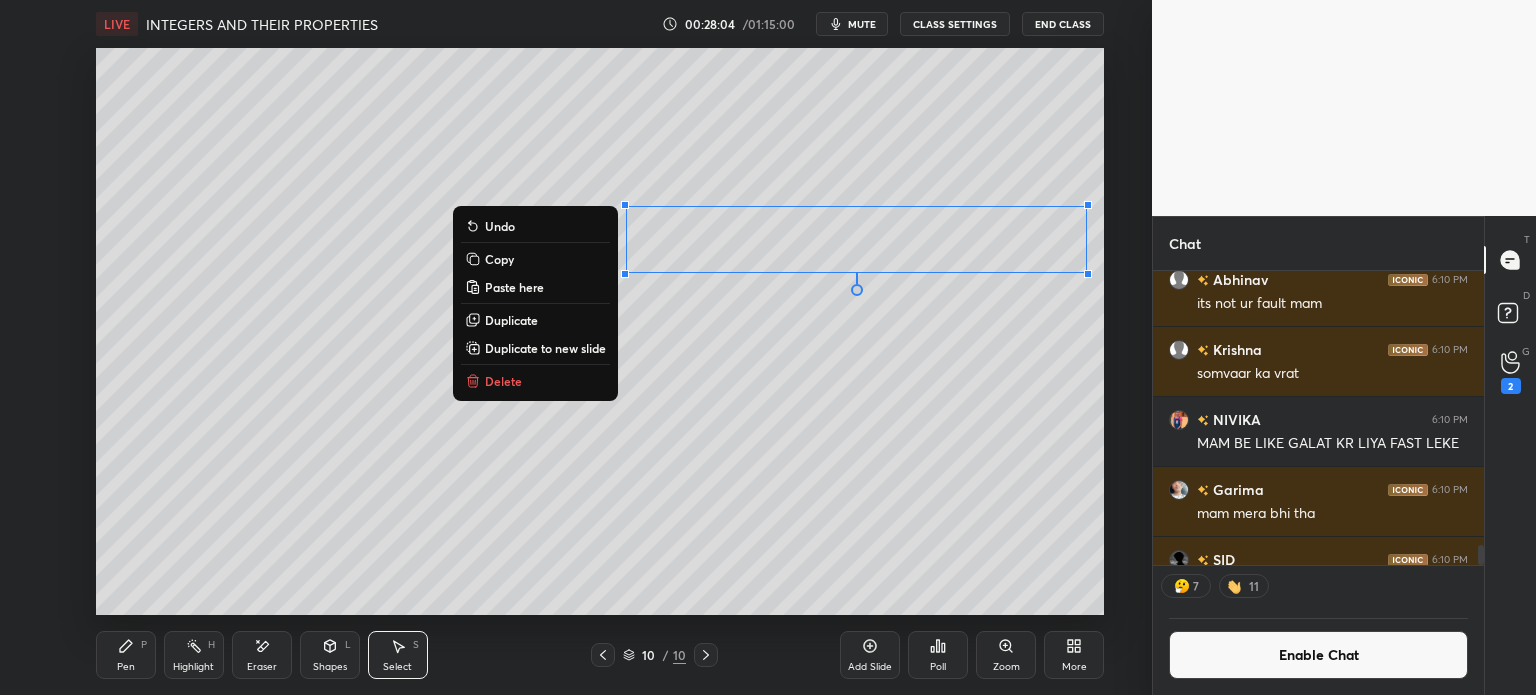 click on "Duplicate to new slide" at bounding box center [535, 348] 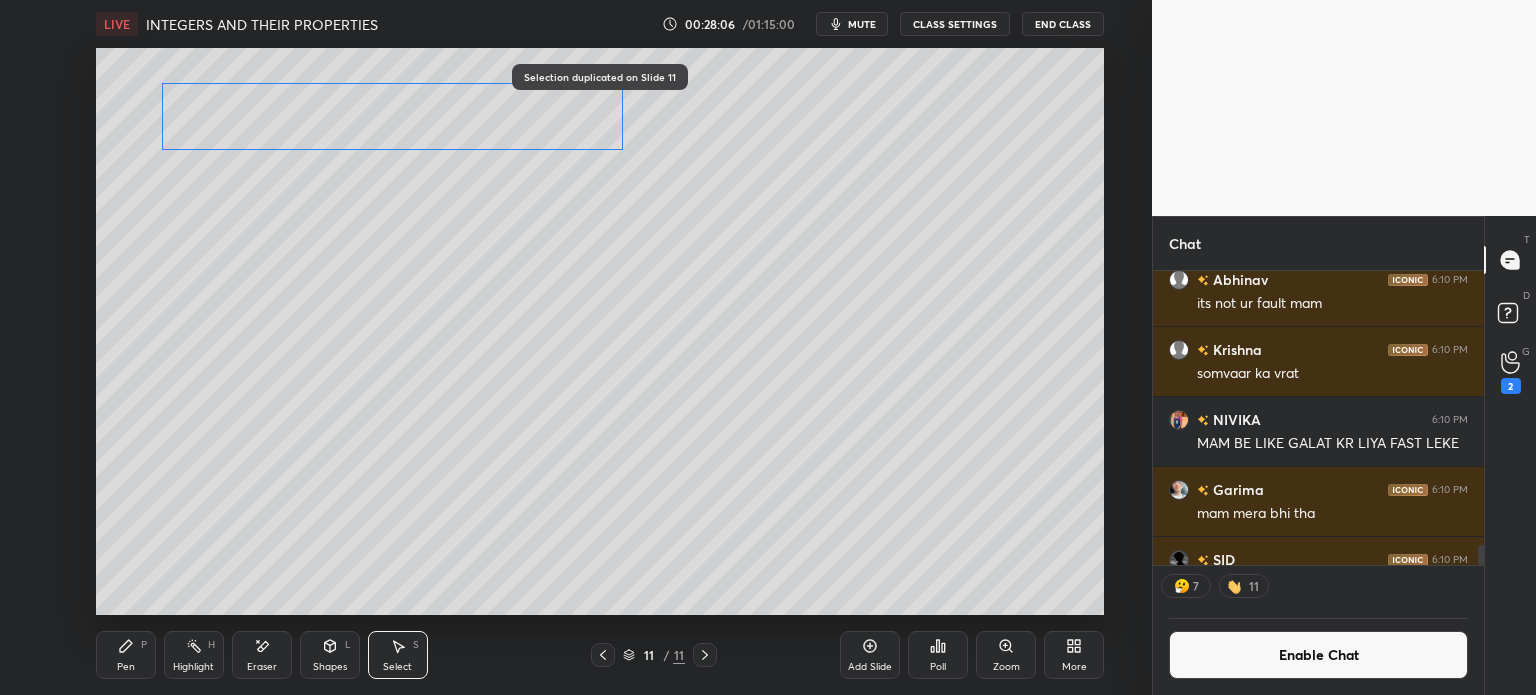 scroll, scrollTop: 0, scrollLeft: 0, axis: both 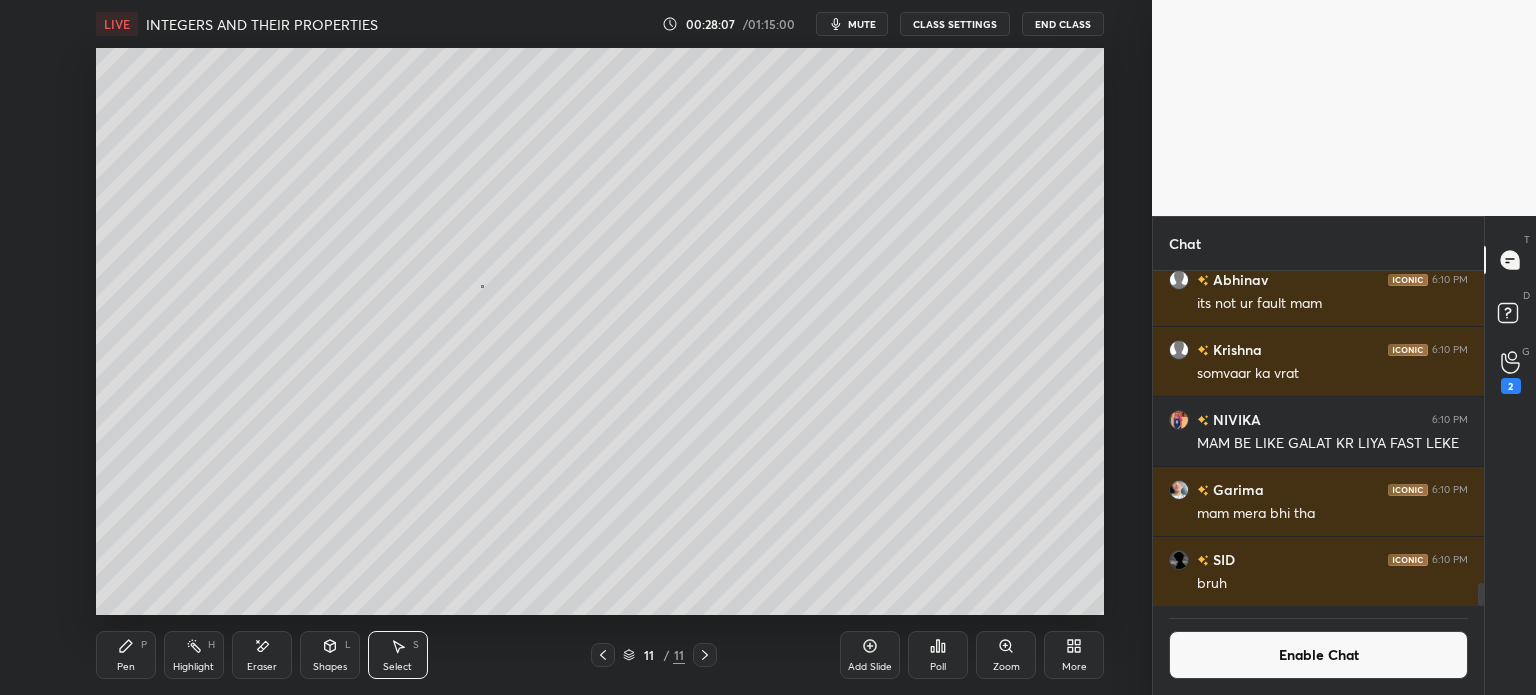 click on "0 ° Undo Copy Paste here Duplicate Duplicate to new slide Delete" at bounding box center [600, 331] 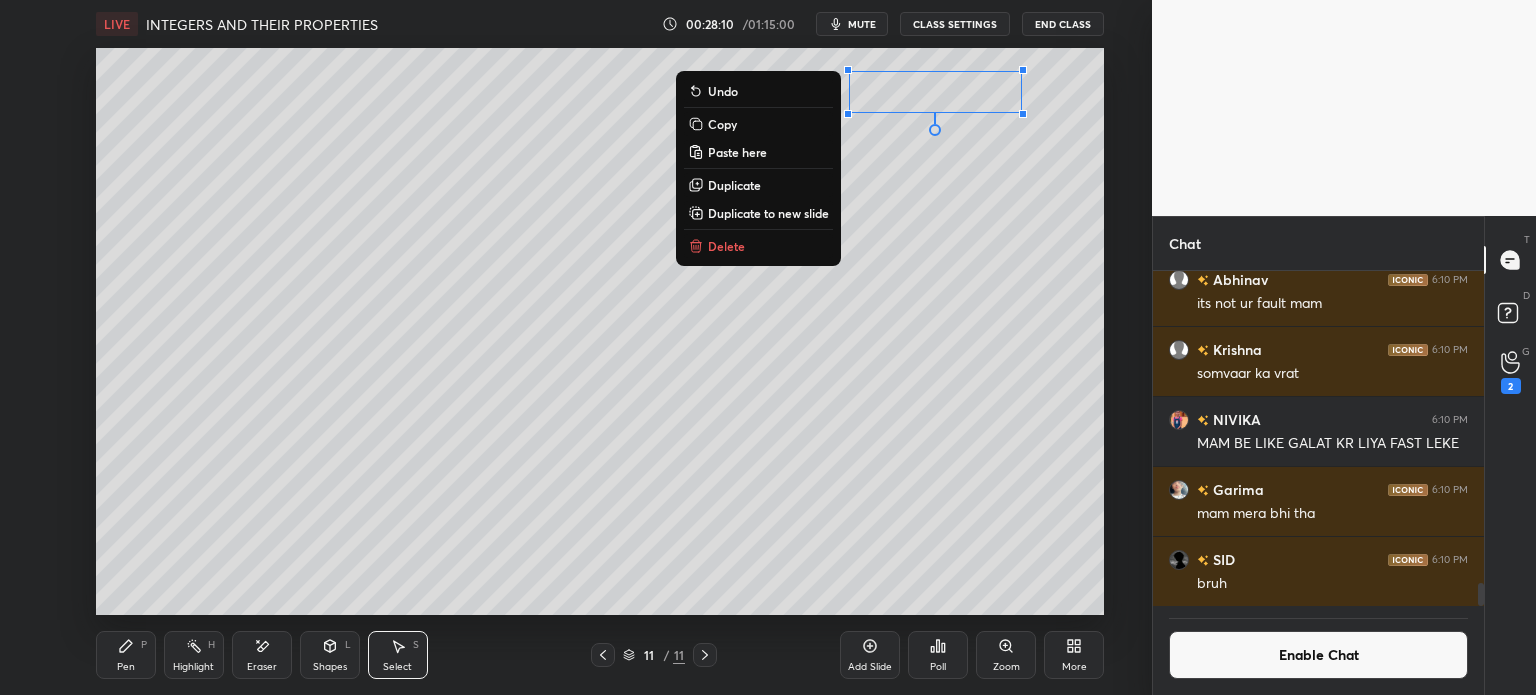 click 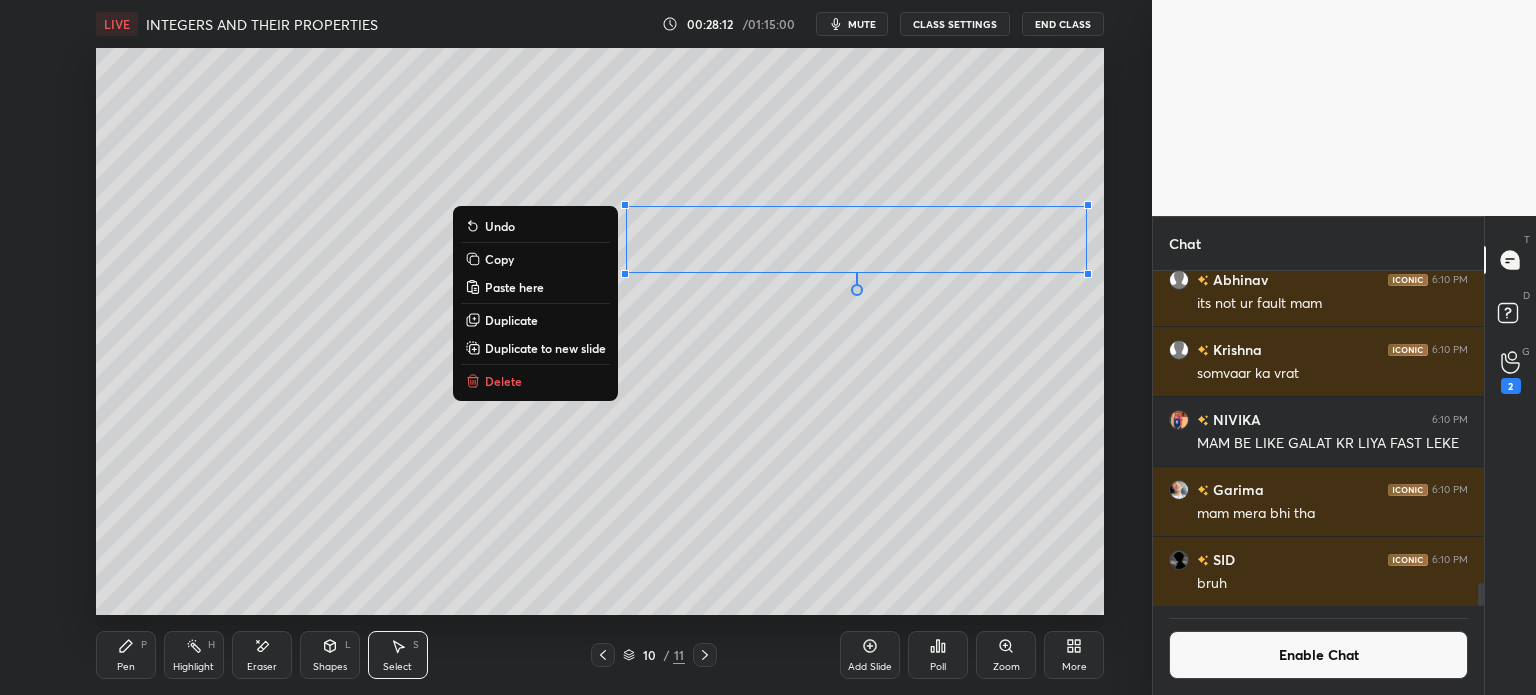 click on "Delete" at bounding box center (535, 381) 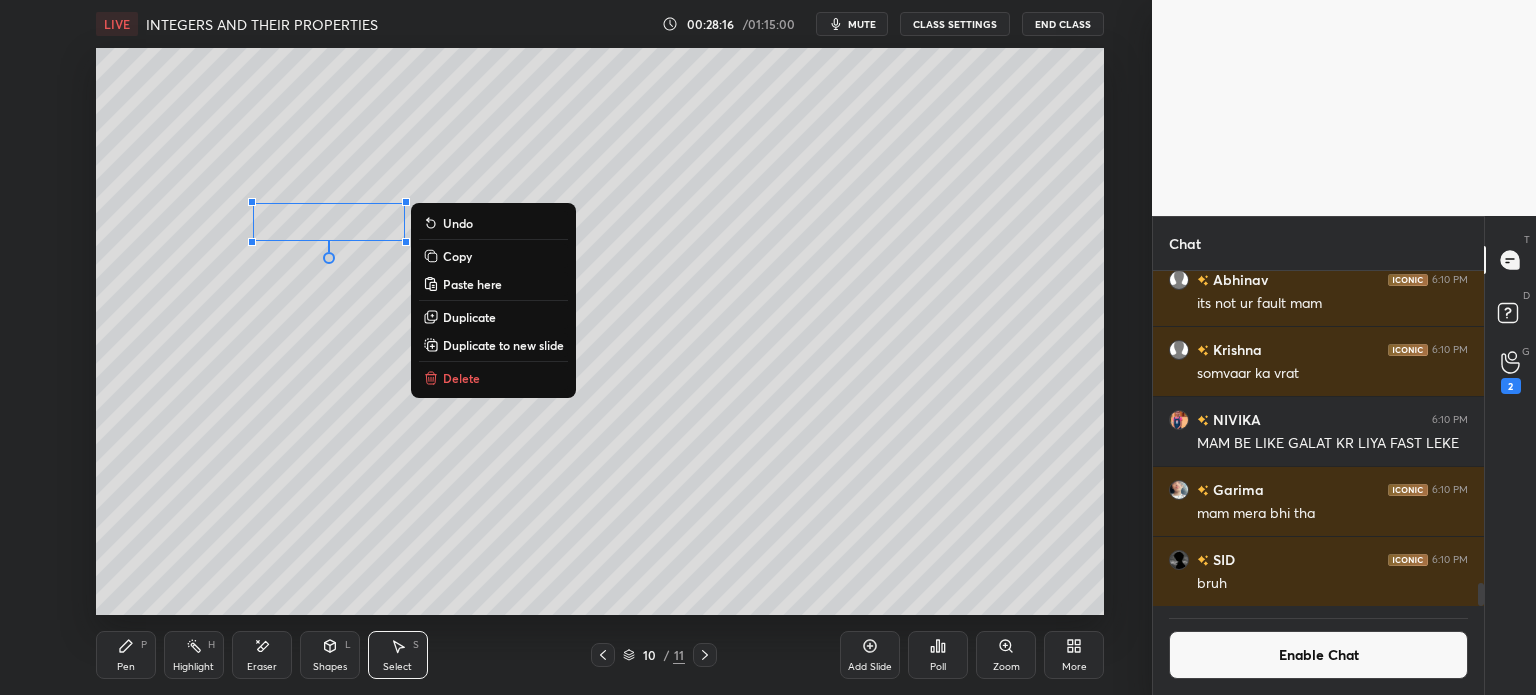 click on "Pen" at bounding box center [126, 667] 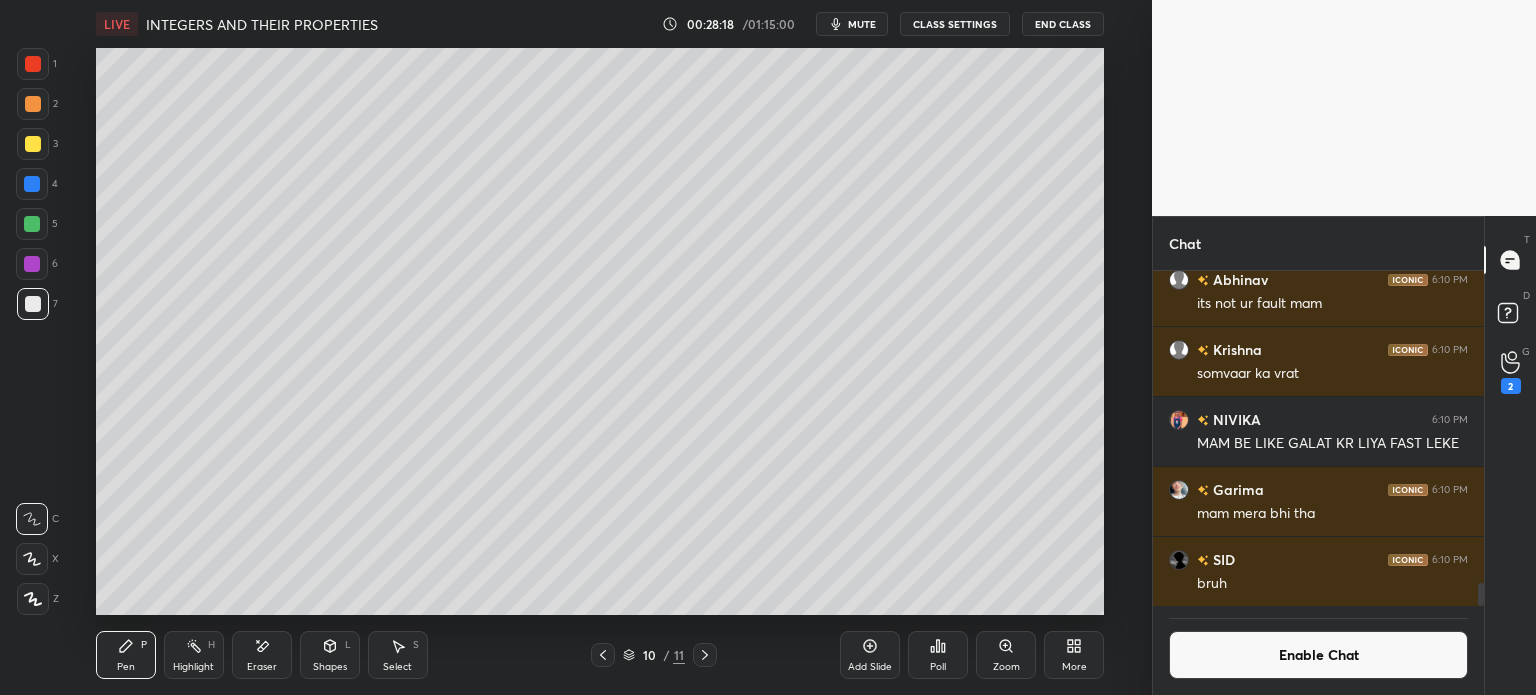 click at bounding box center (32, 184) 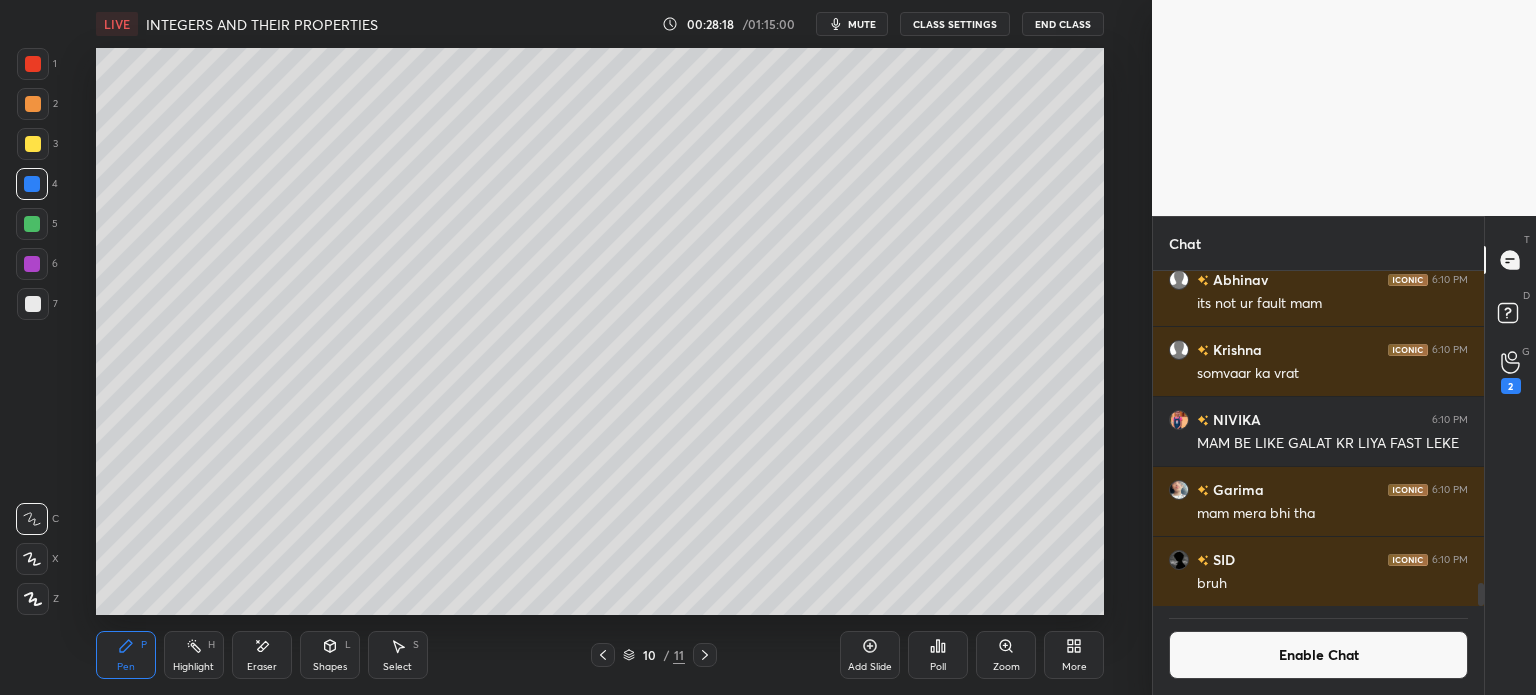 click at bounding box center [33, 144] 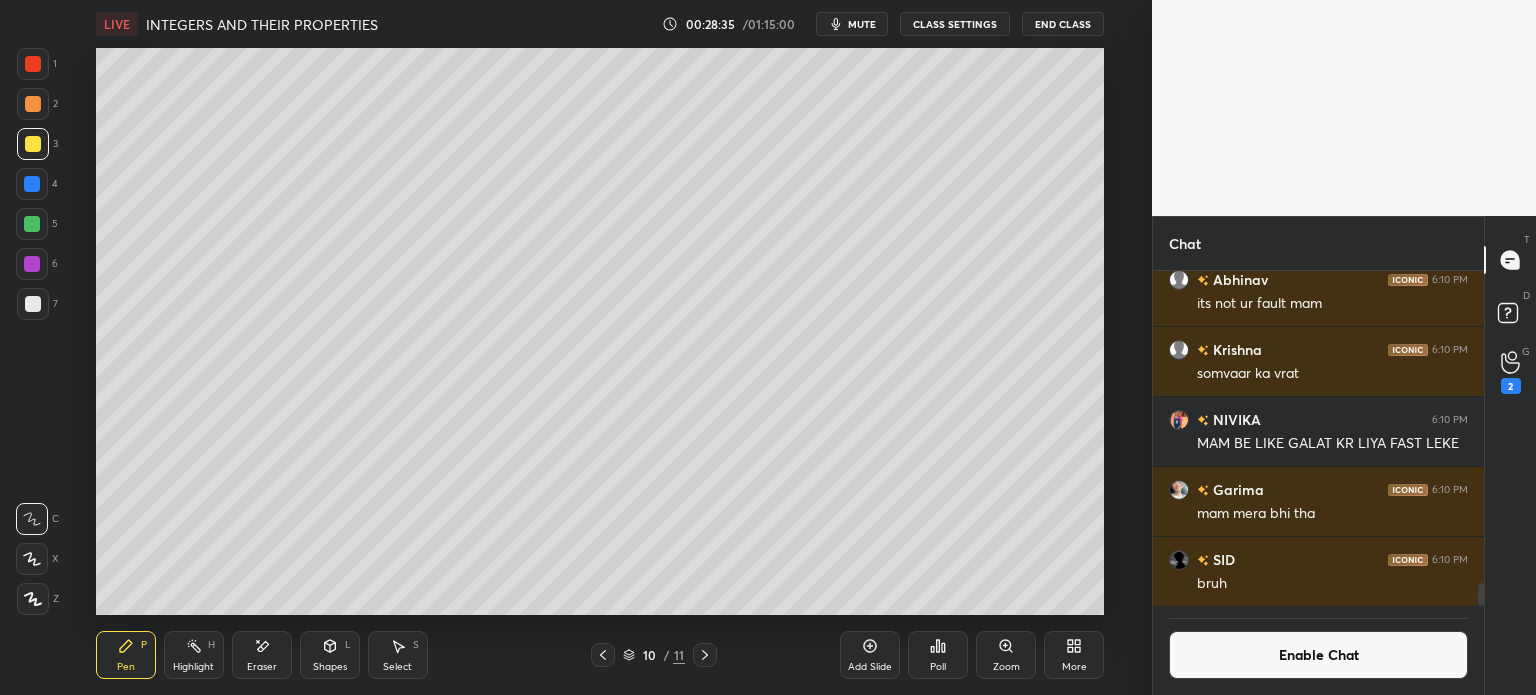 click on "Shapes L" at bounding box center (330, 655) 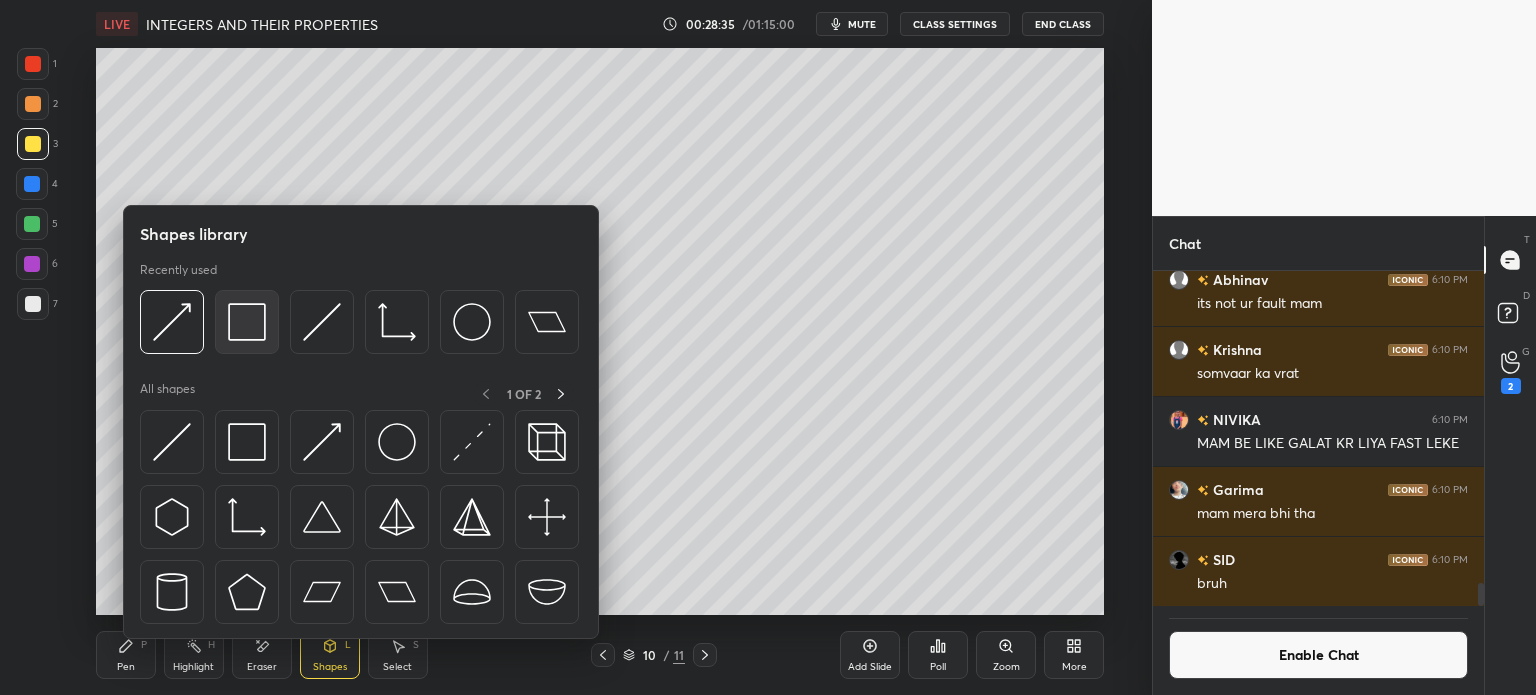 click at bounding box center (247, 322) 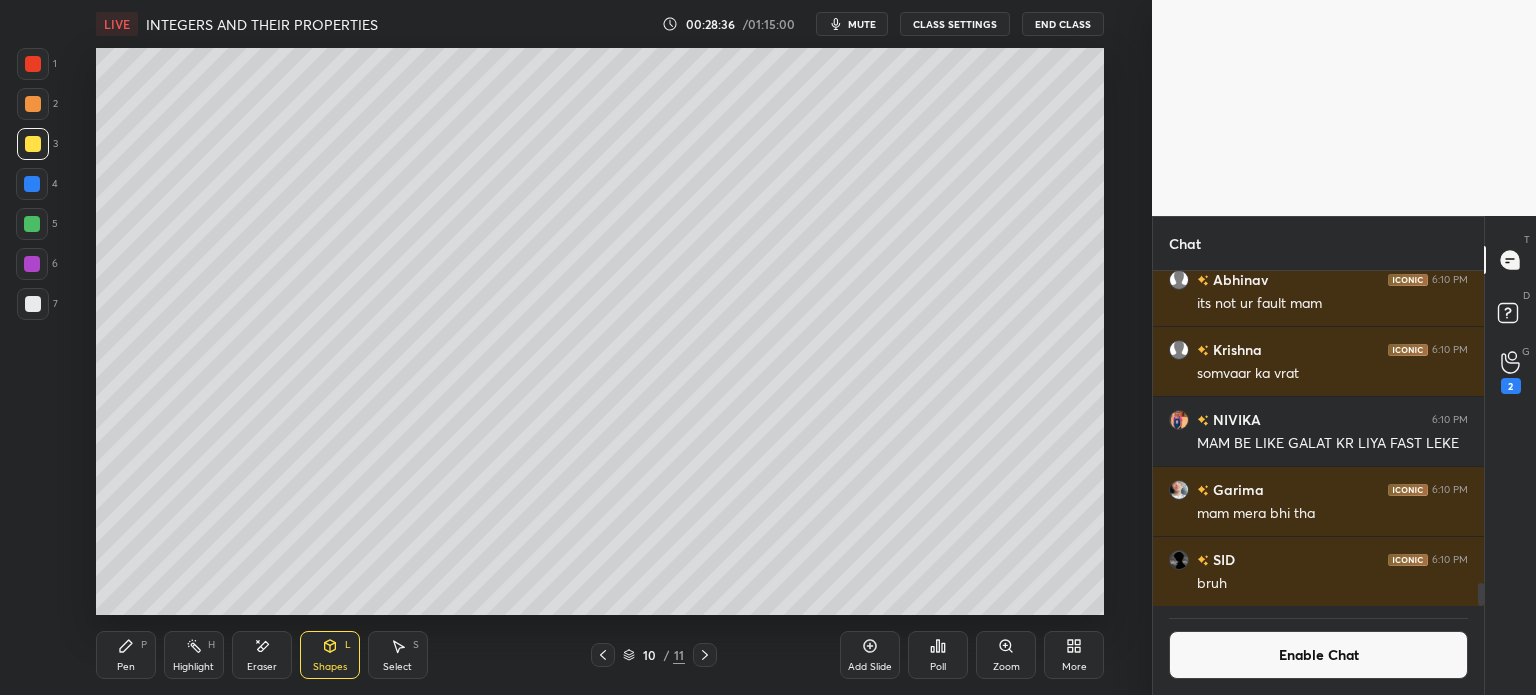click at bounding box center [33, 304] 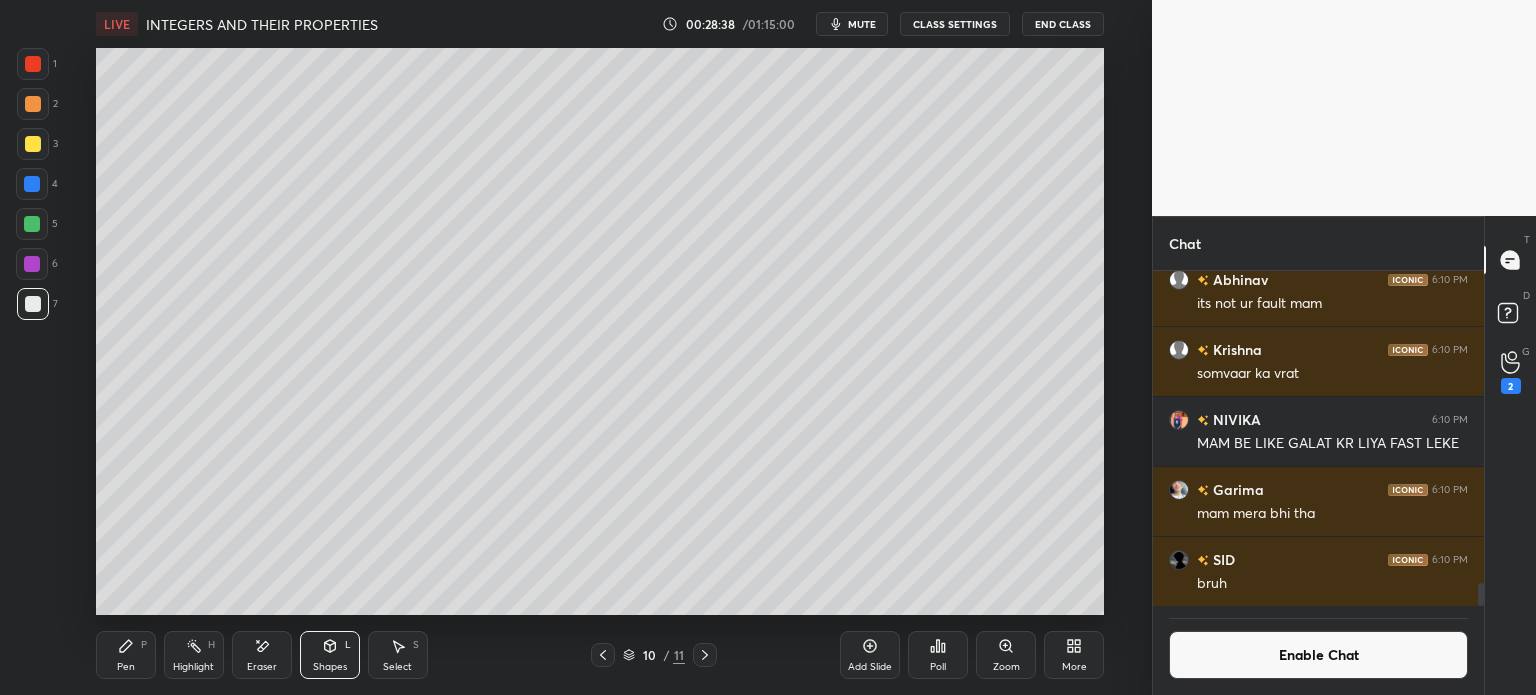 click at bounding box center [32, 224] 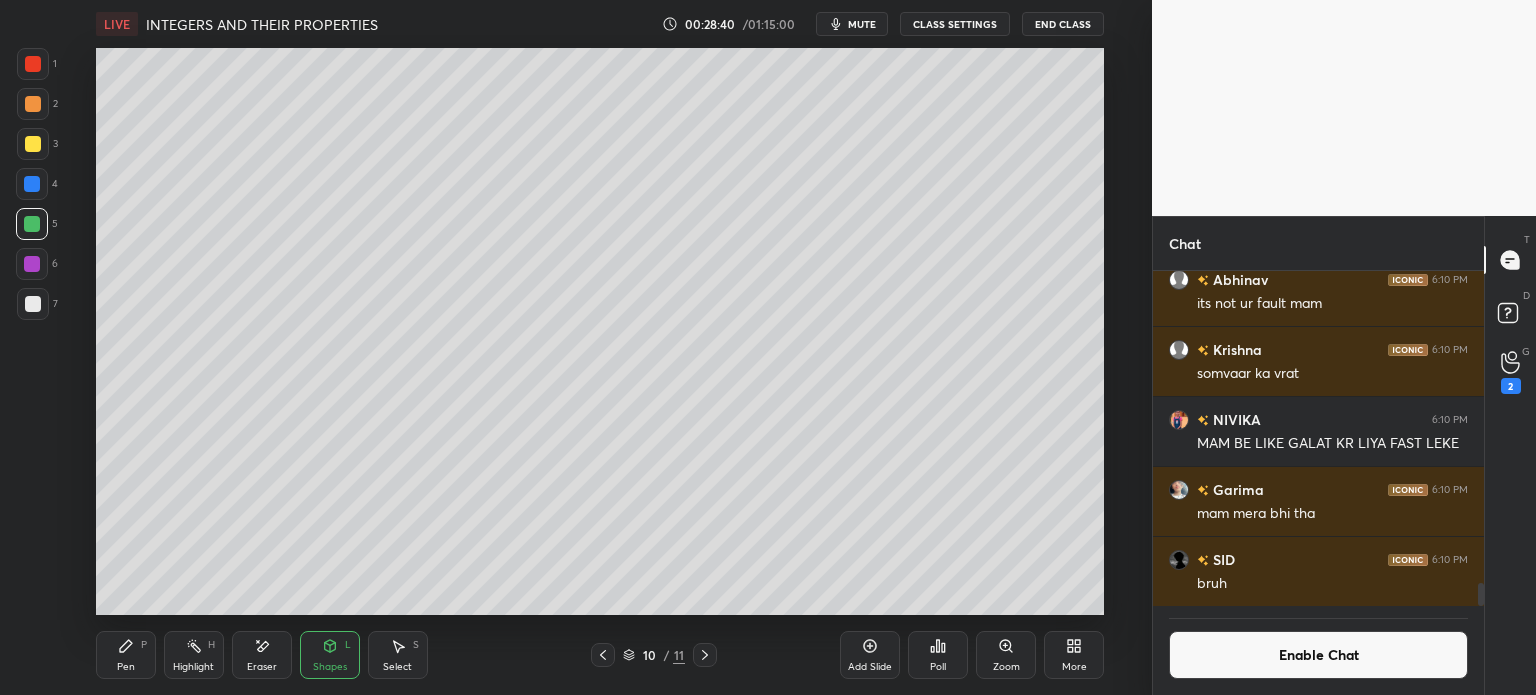 click on "L" at bounding box center (348, 645) 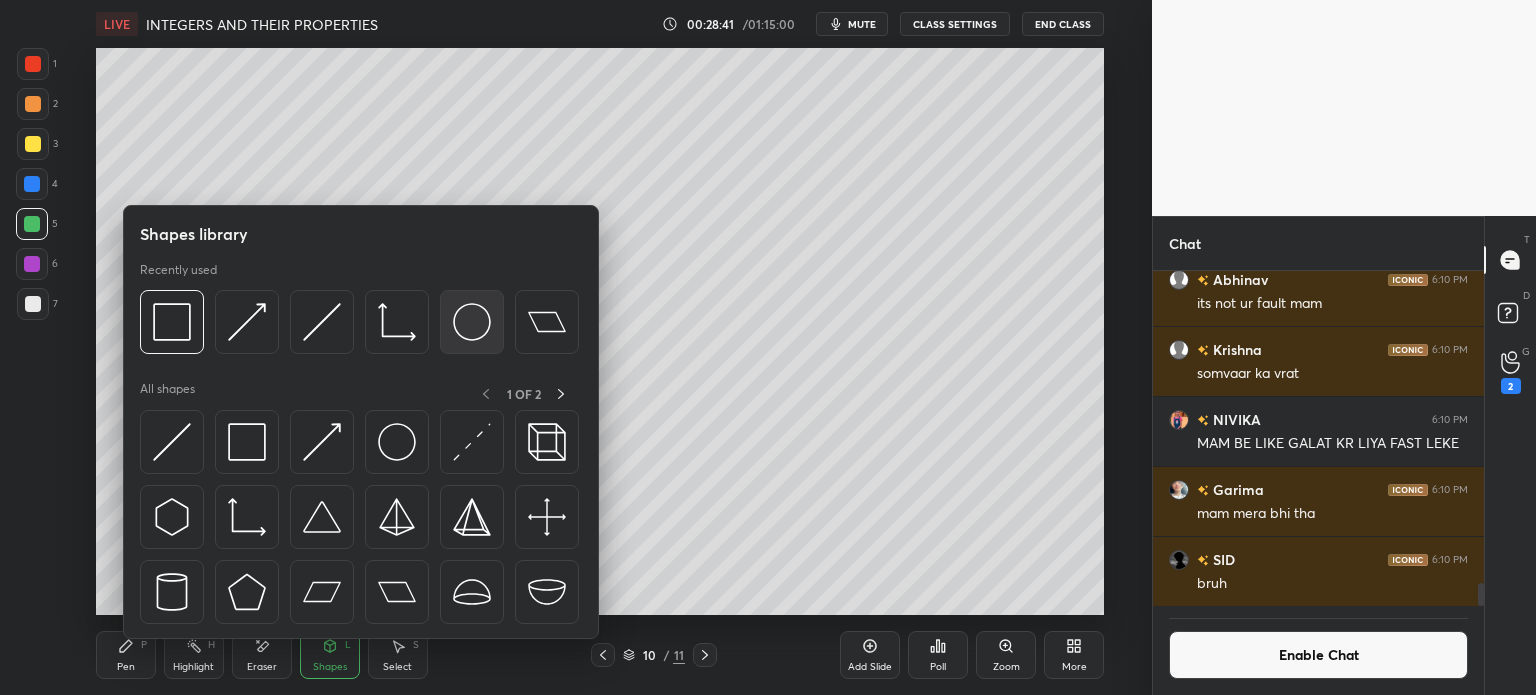 click at bounding box center [472, 322] 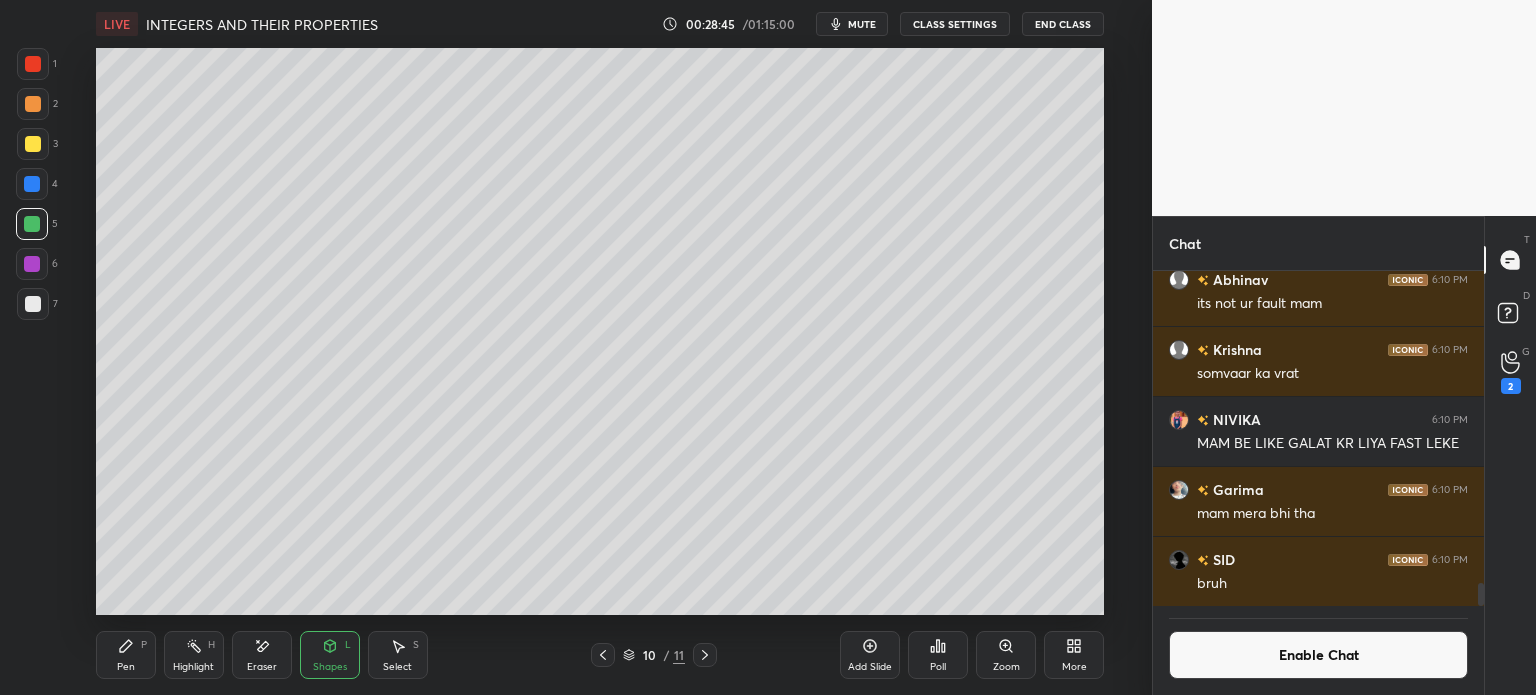 click at bounding box center (33, 304) 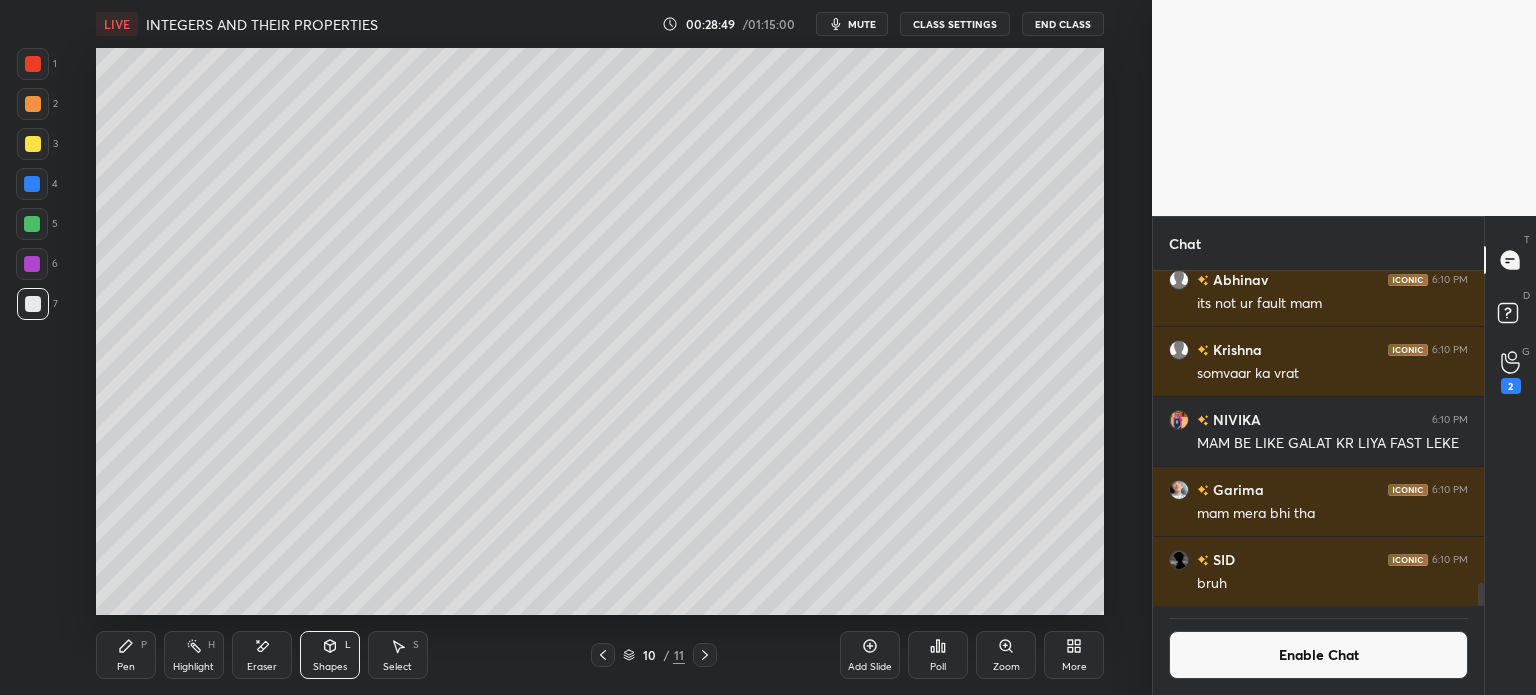 click at bounding box center [32, 224] 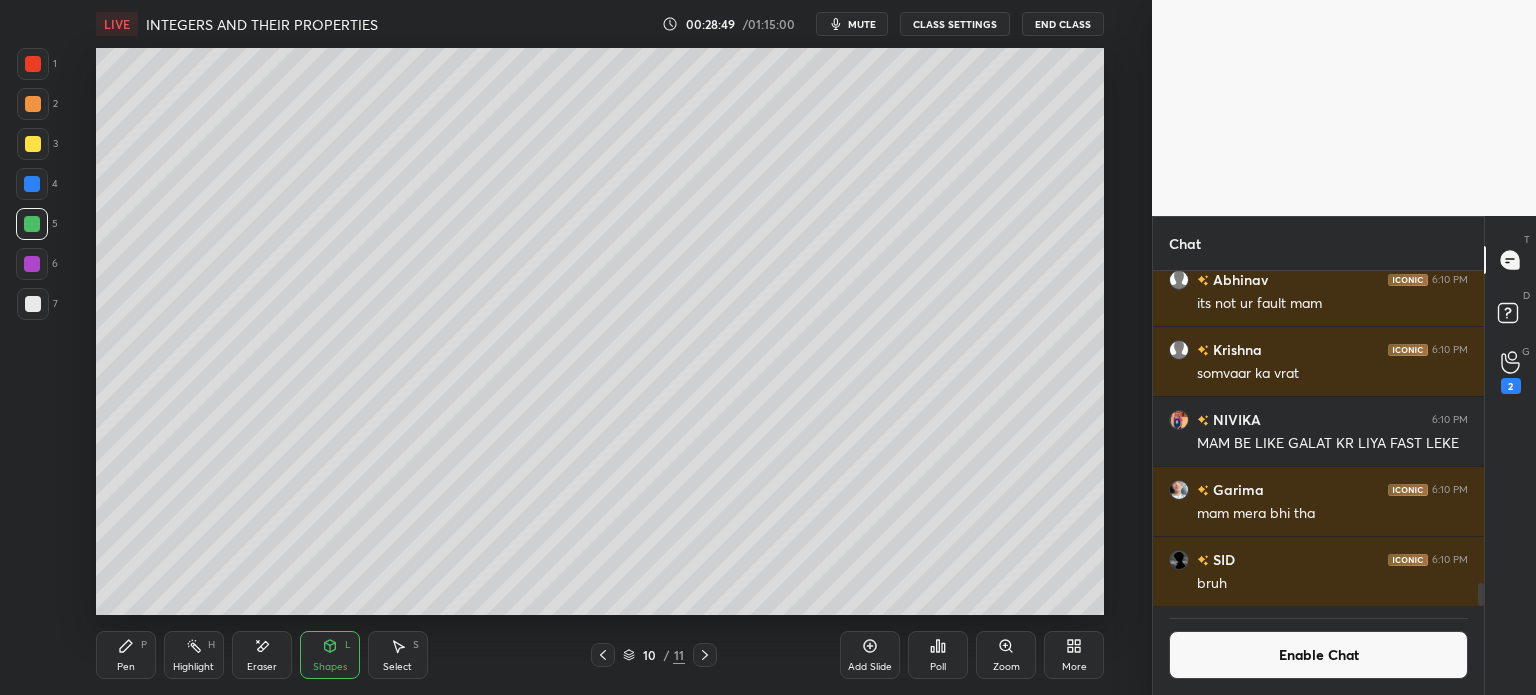 click at bounding box center [32, 184] 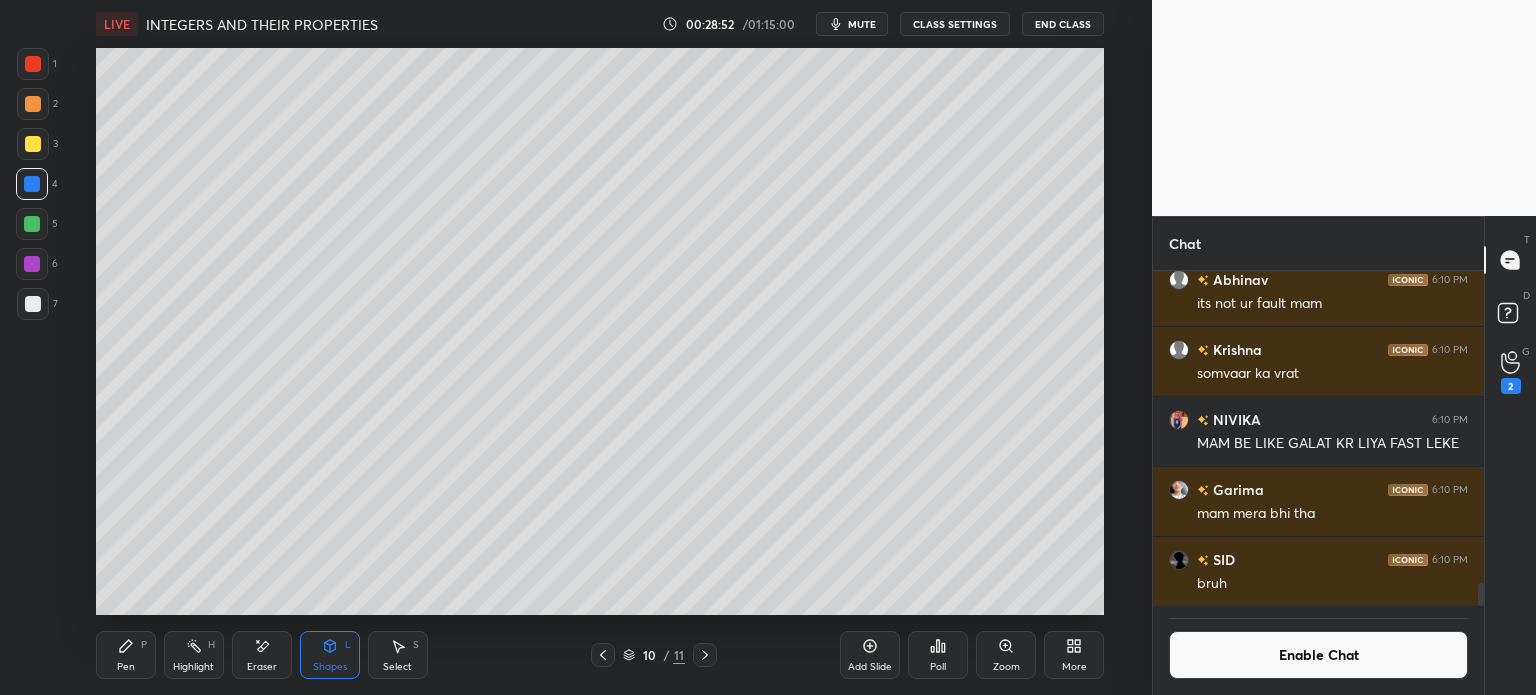click 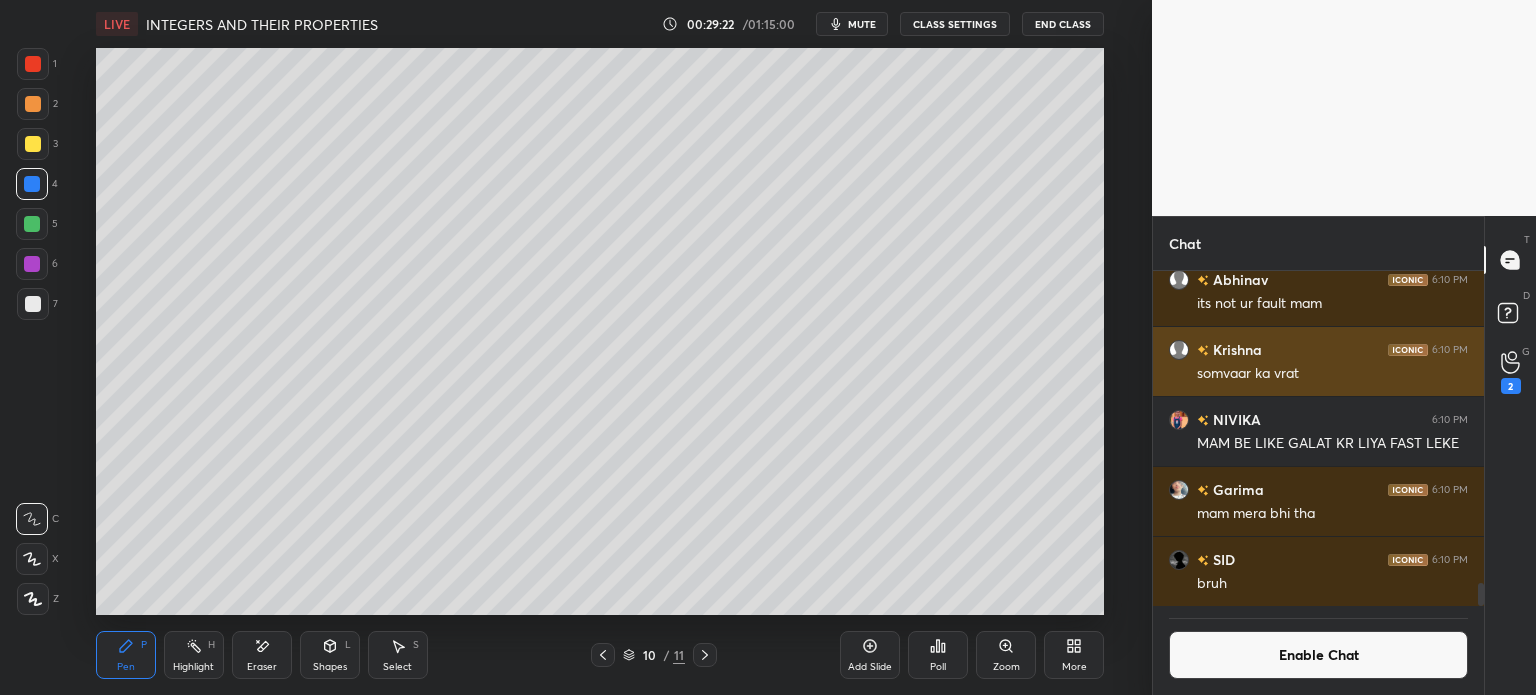 scroll, scrollTop: 288, scrollLeft: 325, axis: both 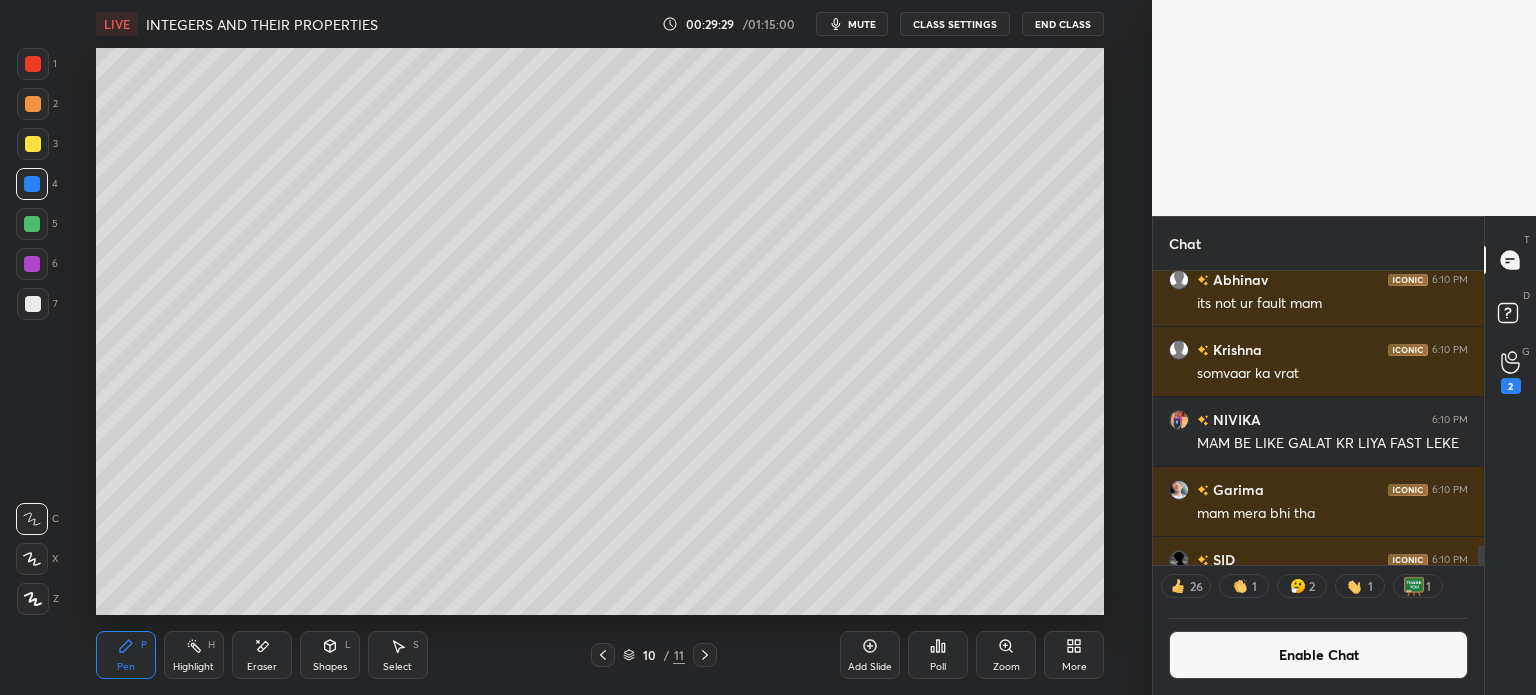 click on "Select S" at bounding box center (398, 655) 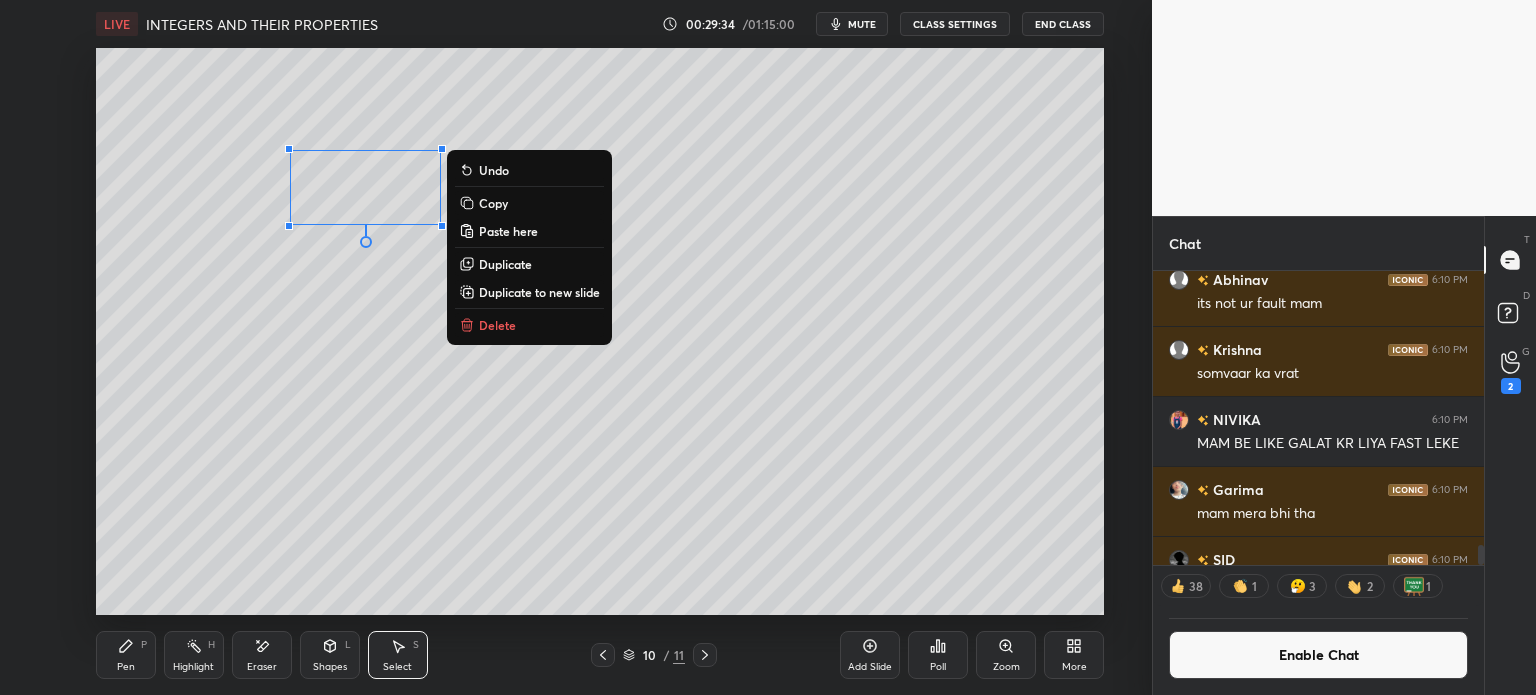 click on "0 ° Undo Copy Paste here Duplicate Duplicate to new slide Delete" at bounding box center [600, 331] 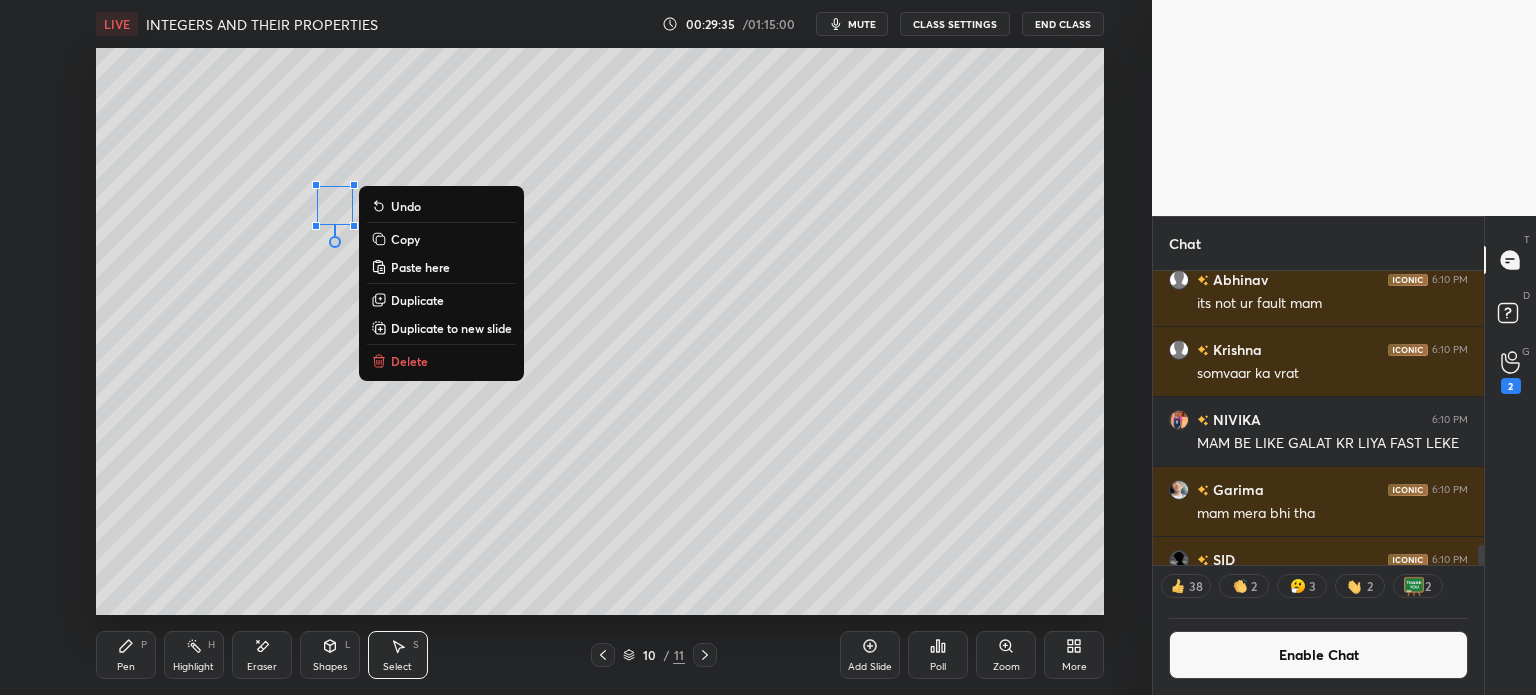 click on "Delete" at bounding box center [409, 361] 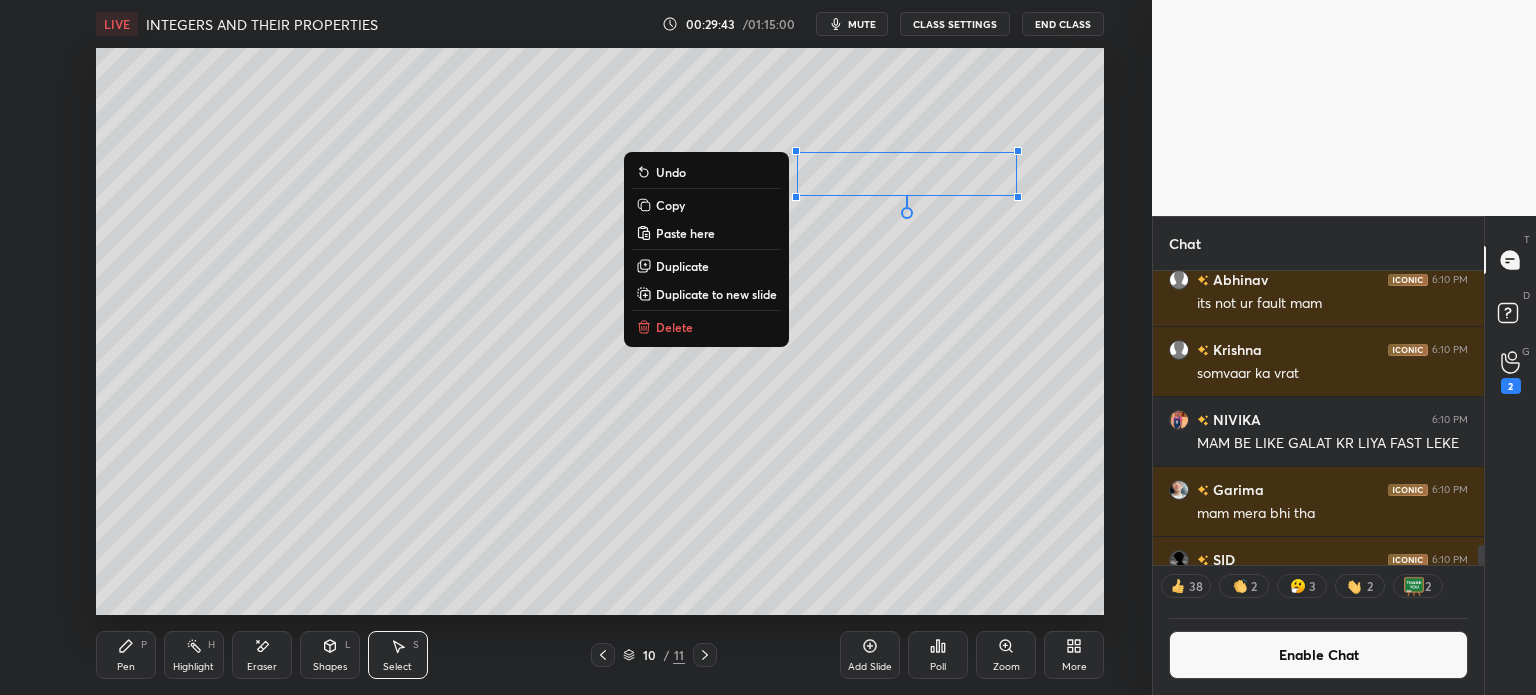 click on "Pen" at bounding box center [126, 667] 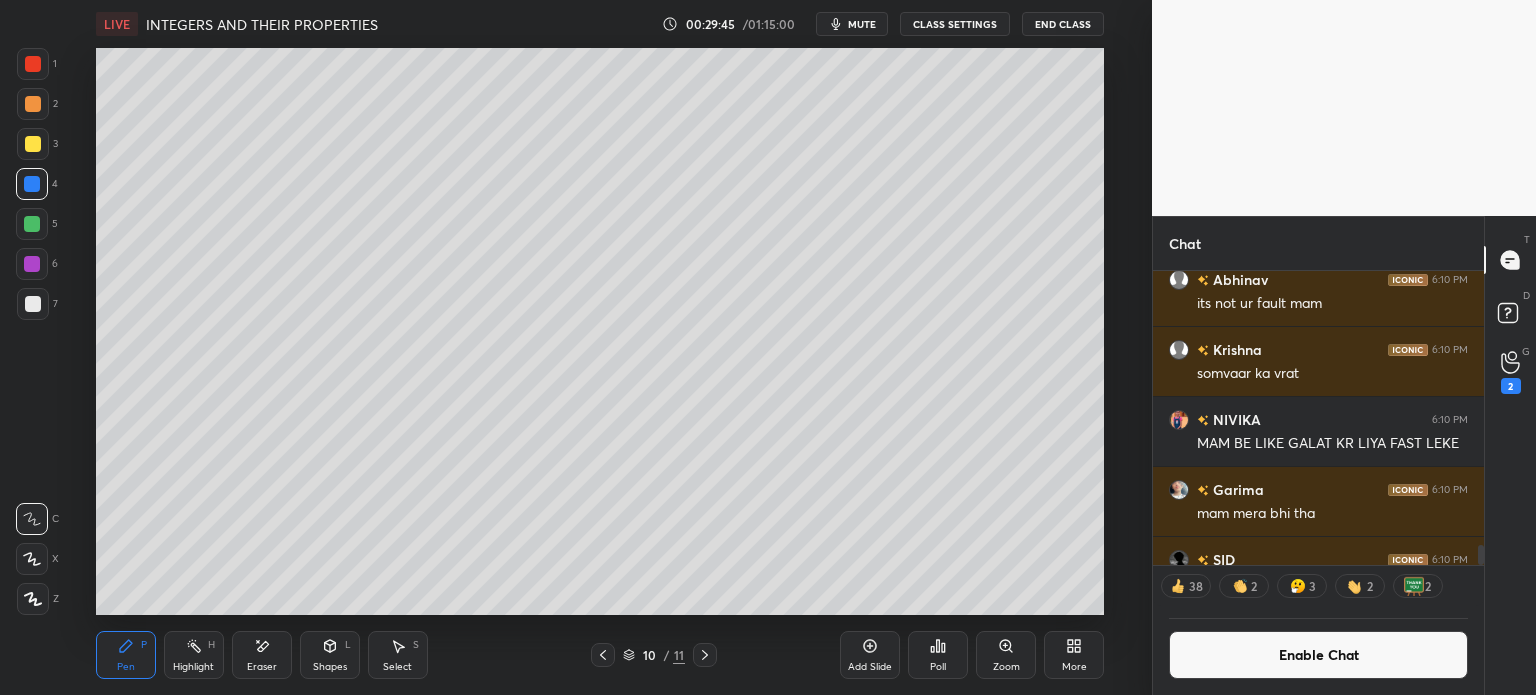 click at bounding box center [33, 144] 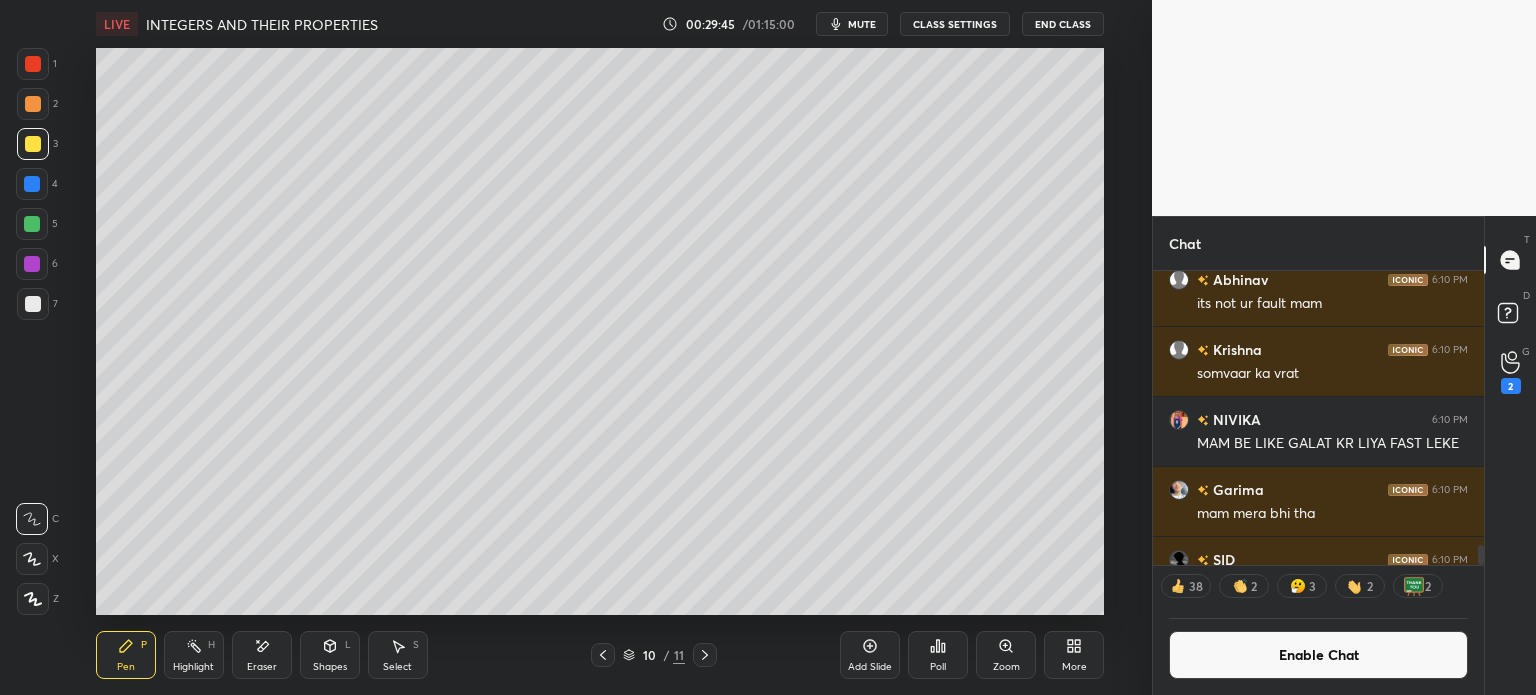scroll, scrollTop: 6, scrollLeft: 6, axis: both 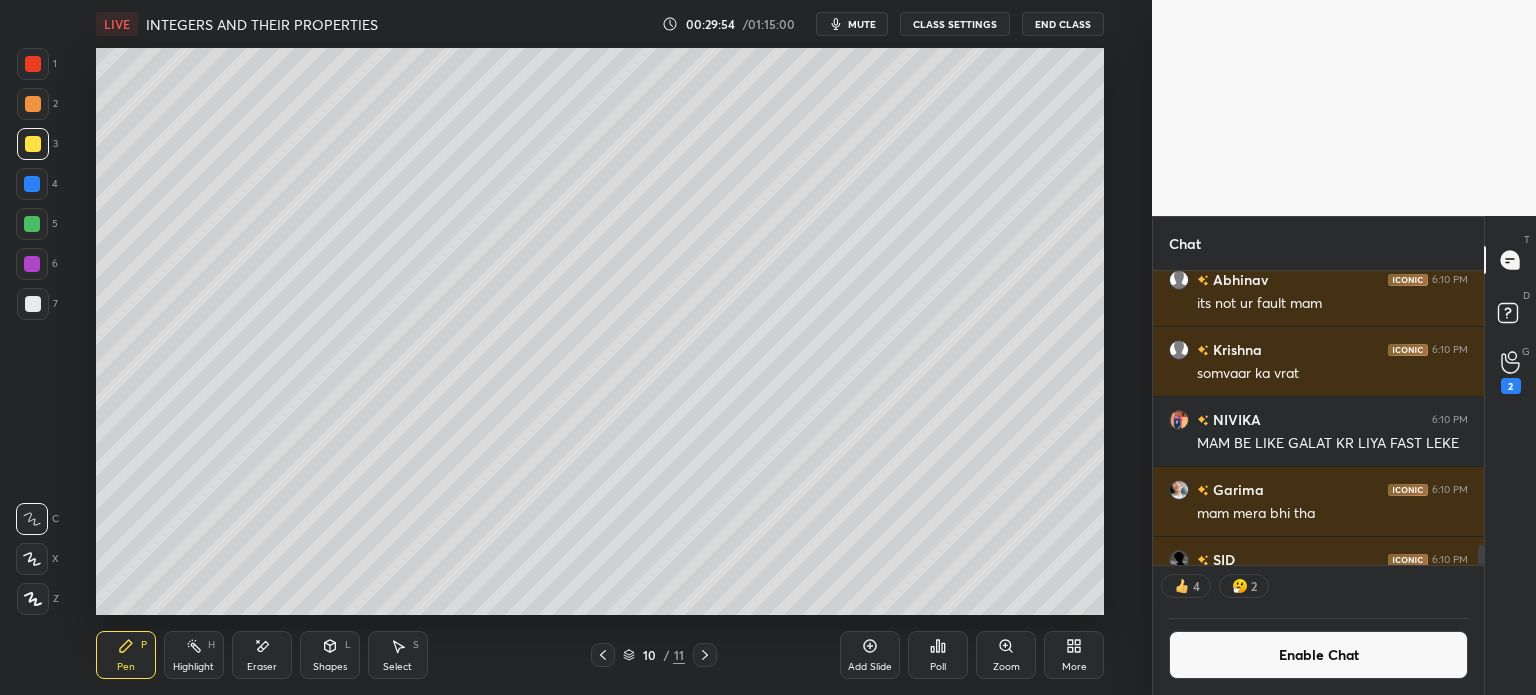 click 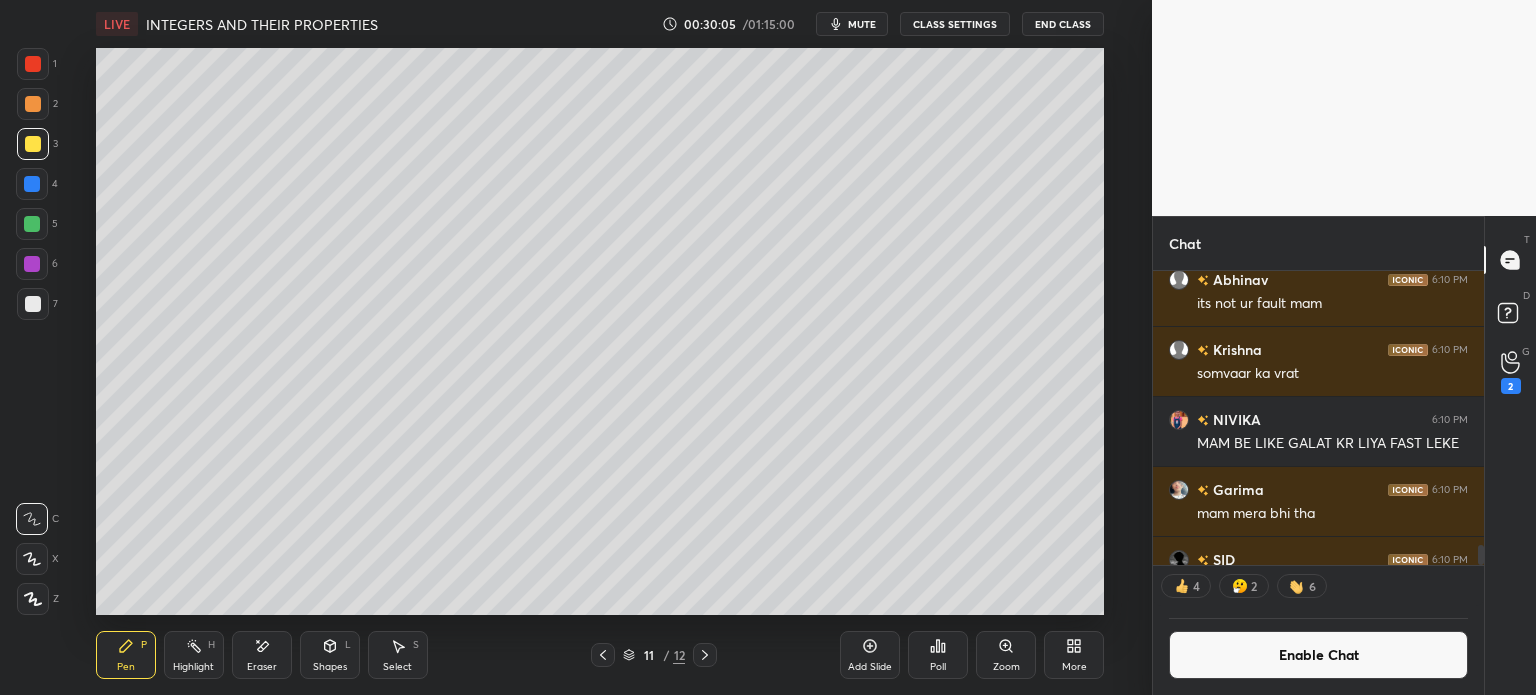 click at bounding box center (32, 184) 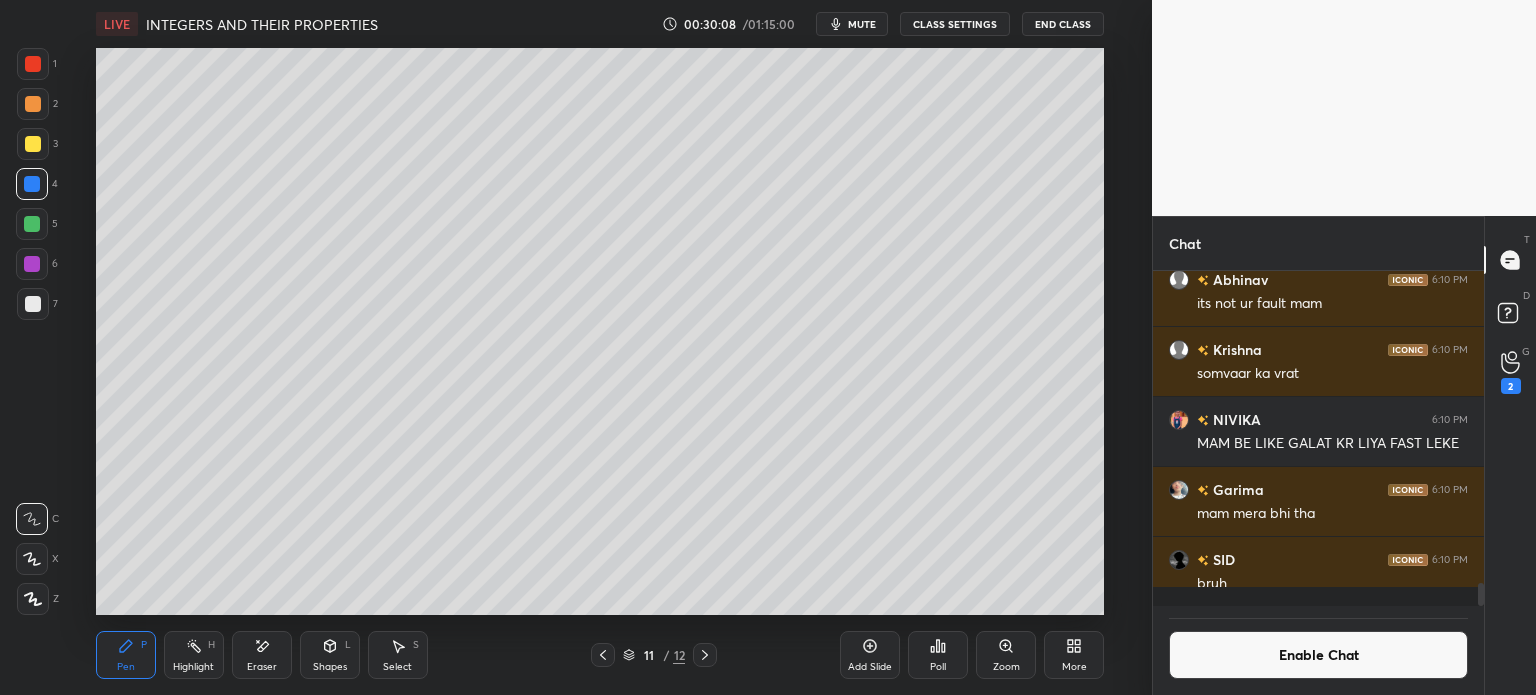 scroll, scrollTop: 6, scrollLeft: 6, axis: both 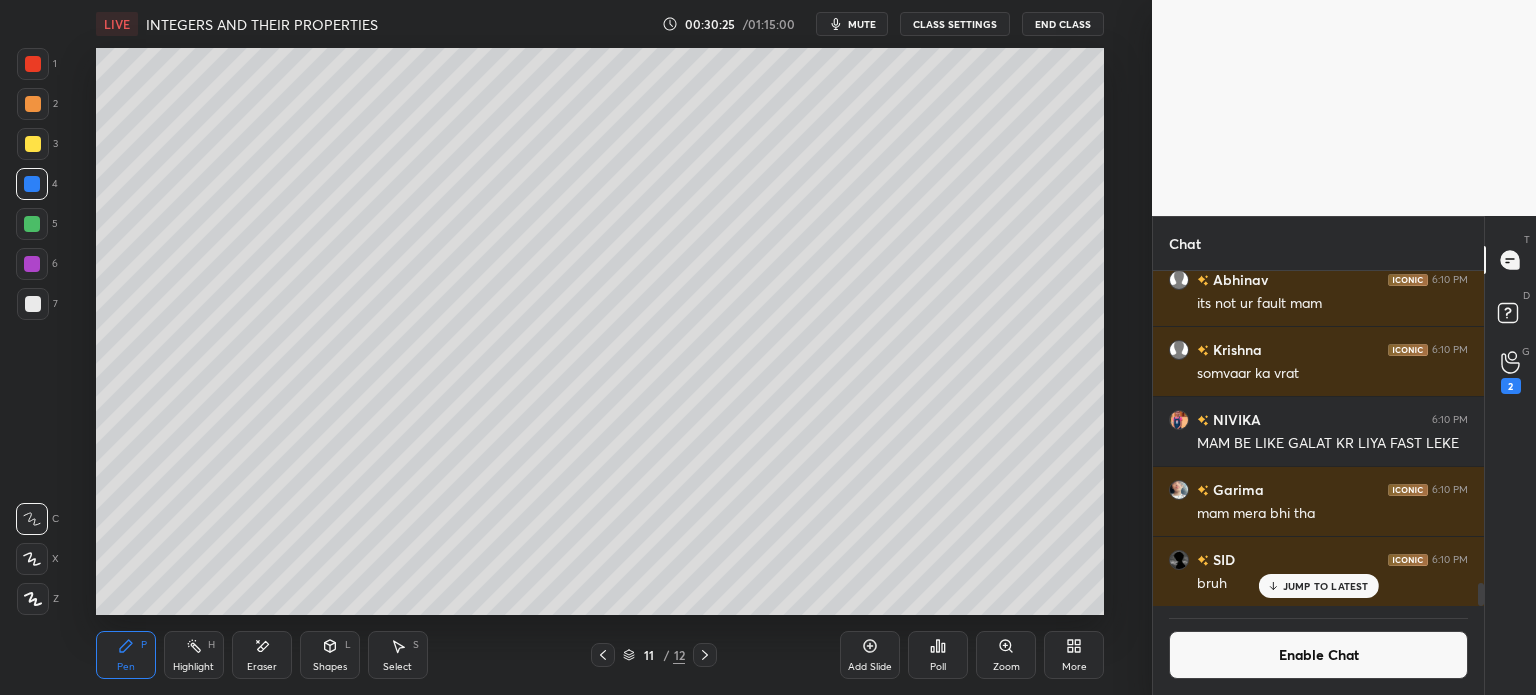 click 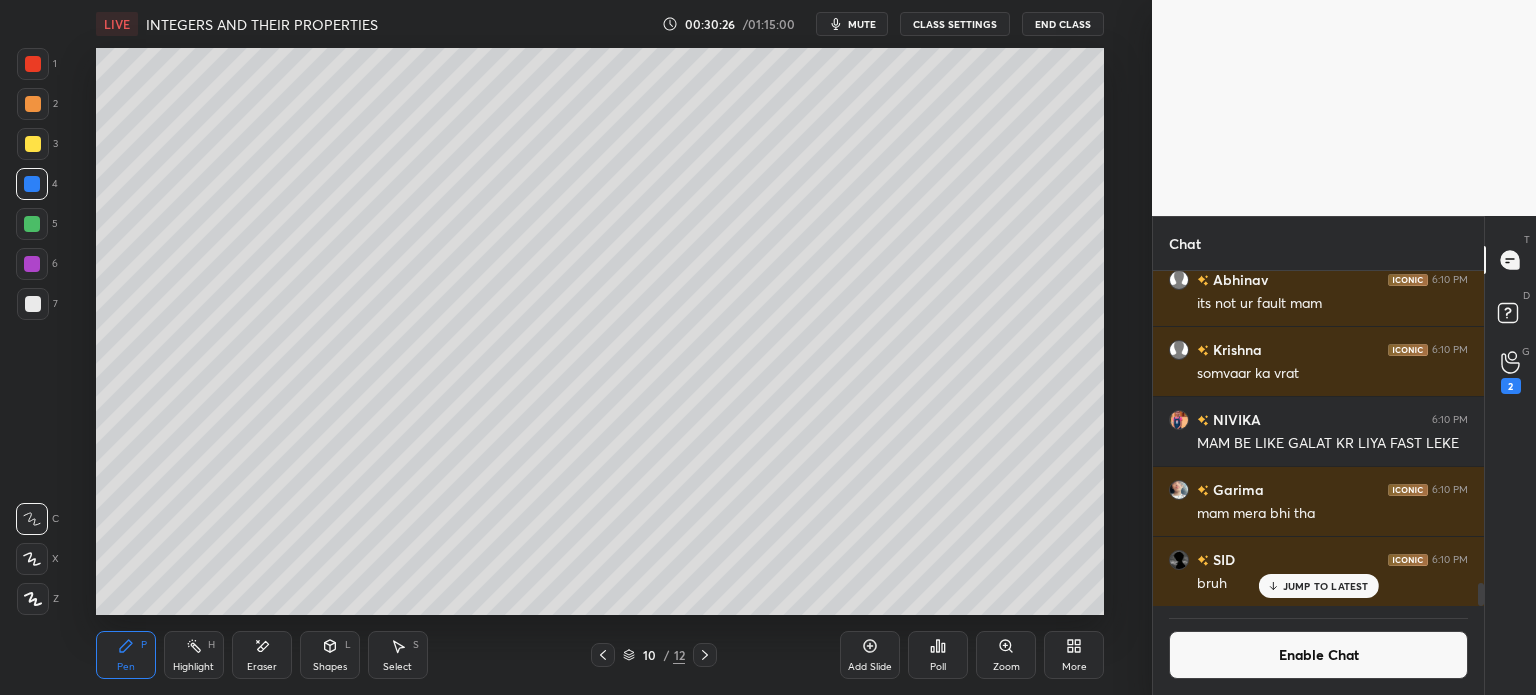 scroll, scrollTop: 288, scrollLeft: 325, axis: both 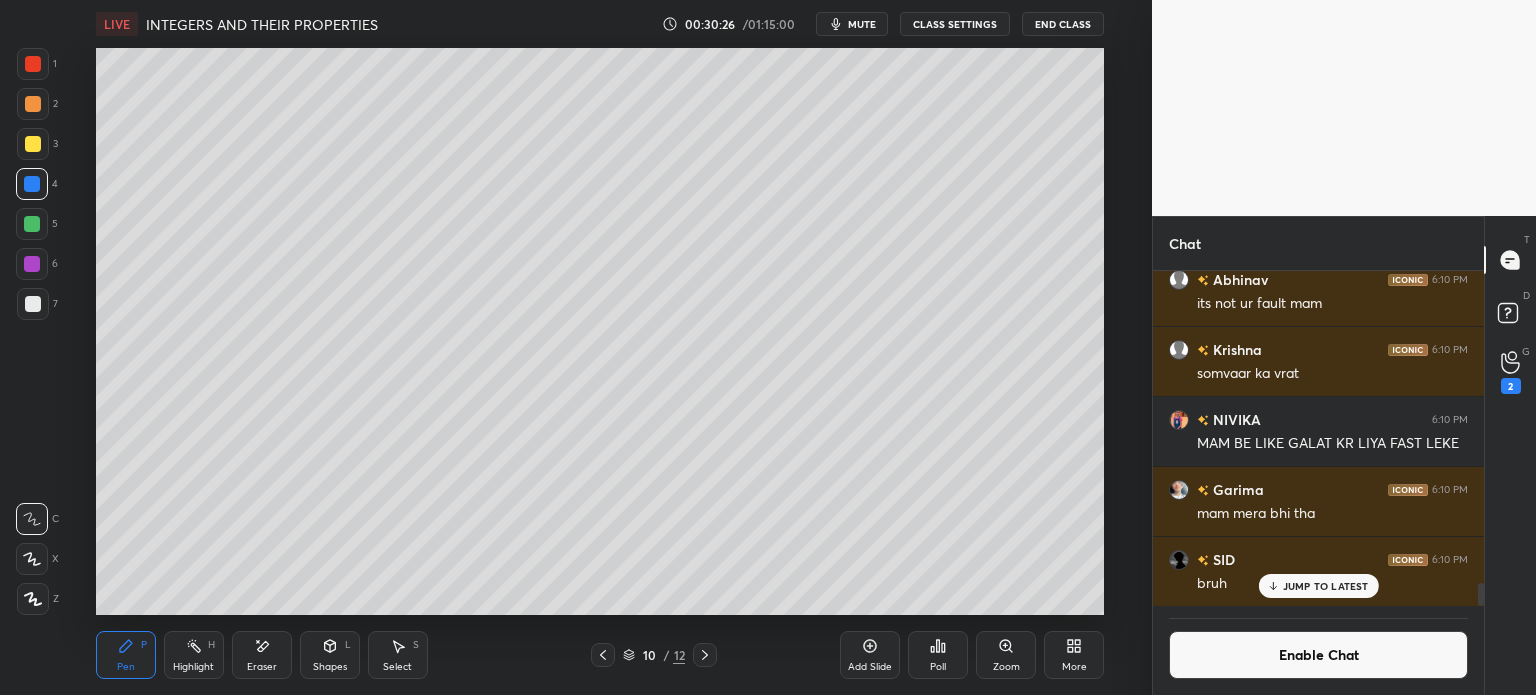 click at bounding box center (33, 144) 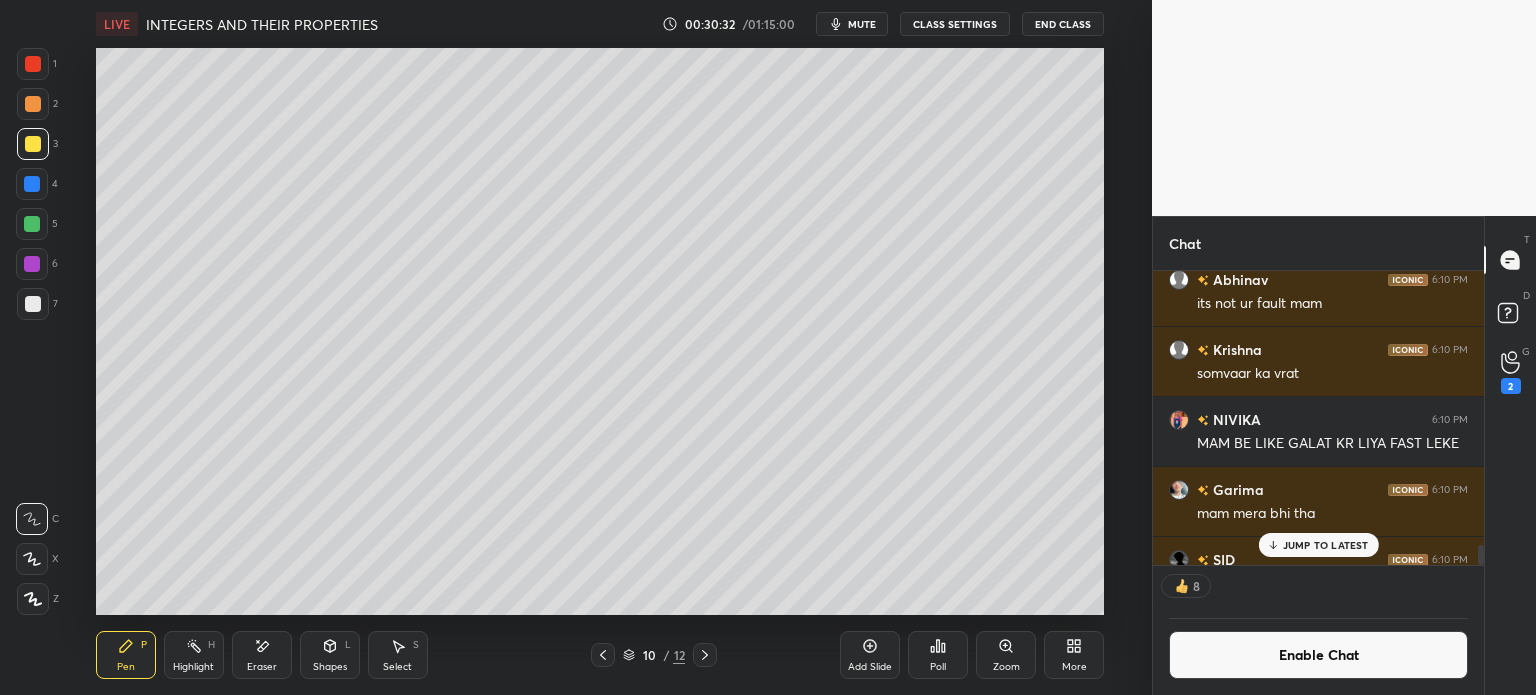 click 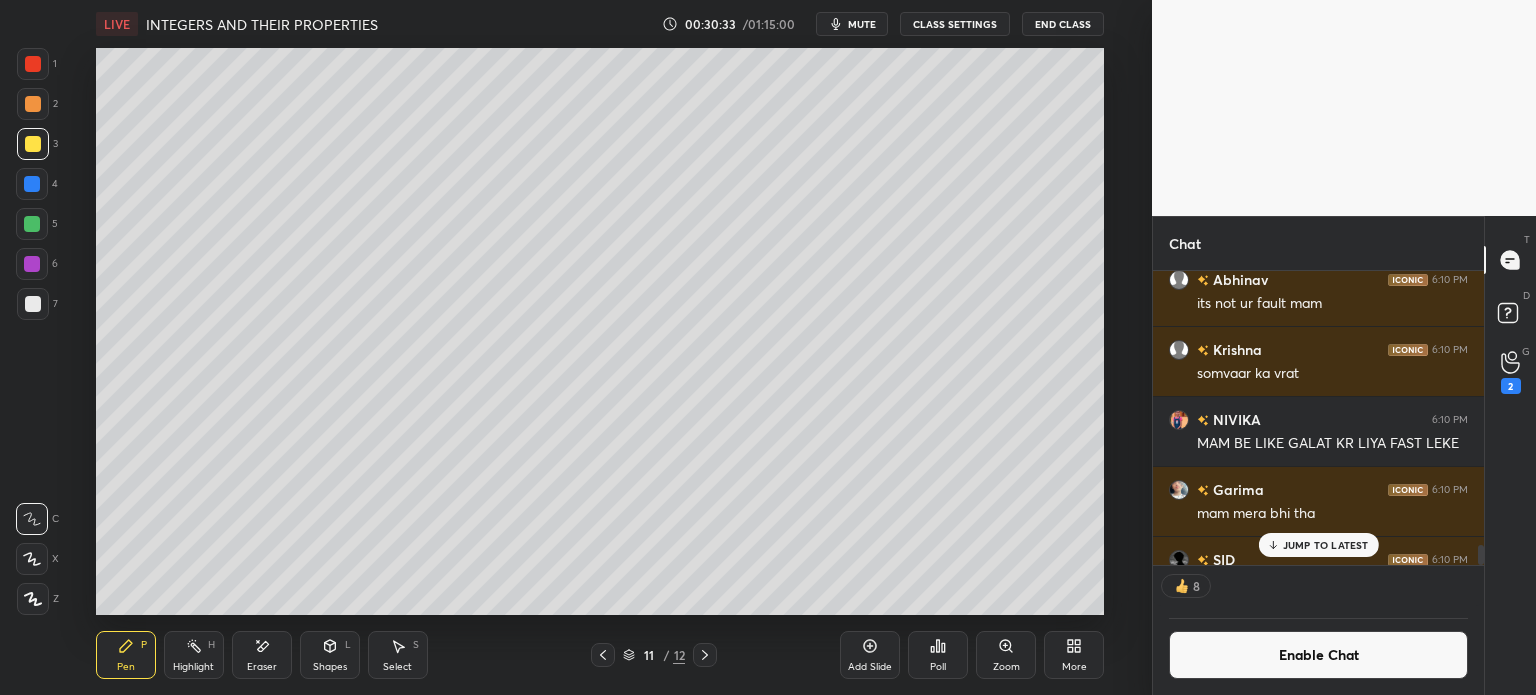 click at bounding box center [705, 655] 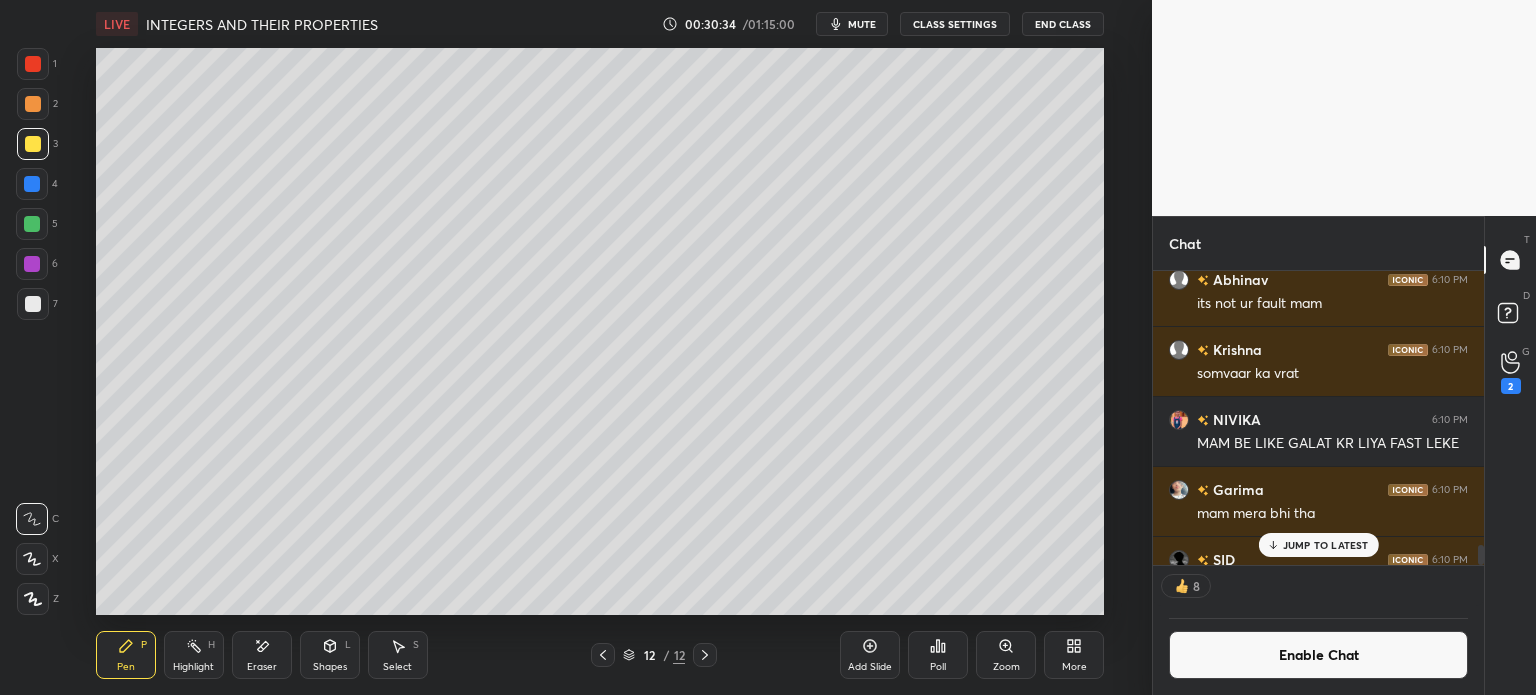 click on "Select S" at bounding box center [398, 655] 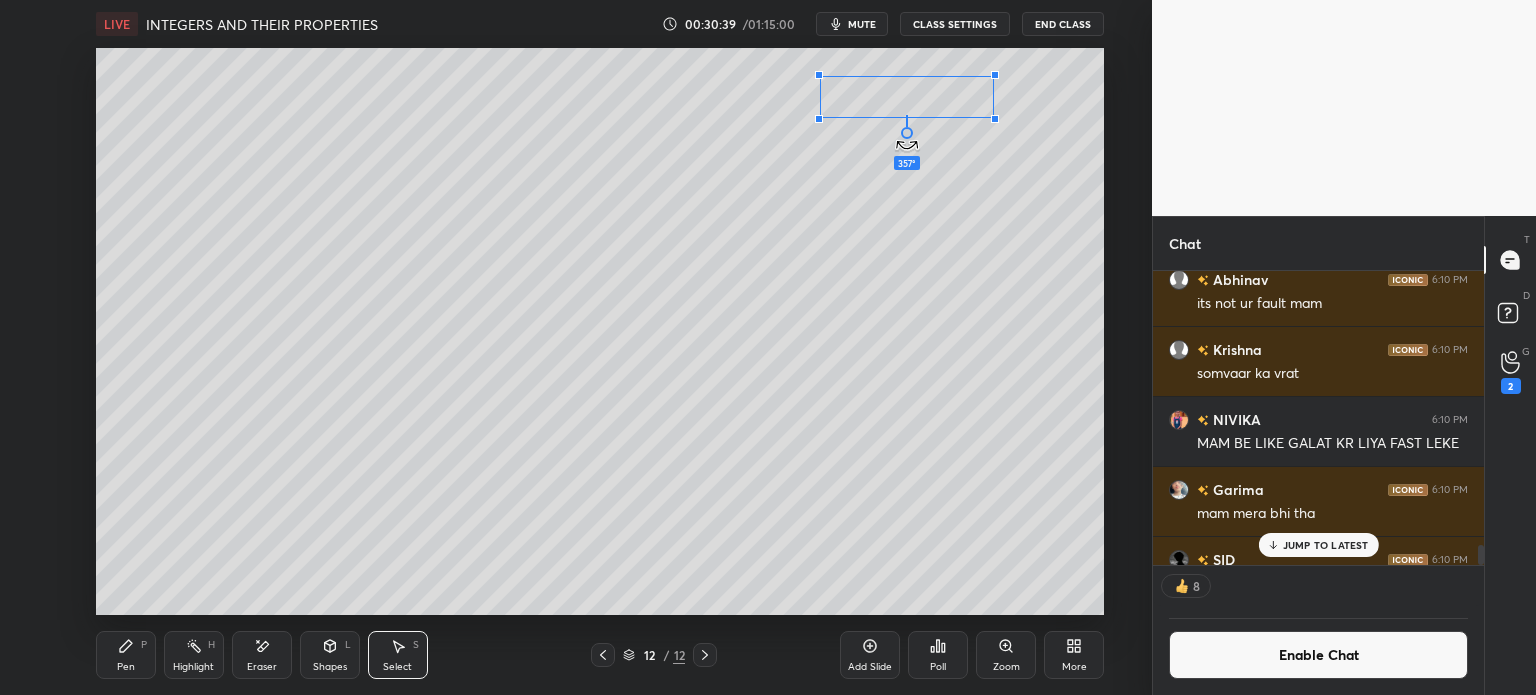 scroll, scrollTop: 6, scrollLeft: 6, axis: both 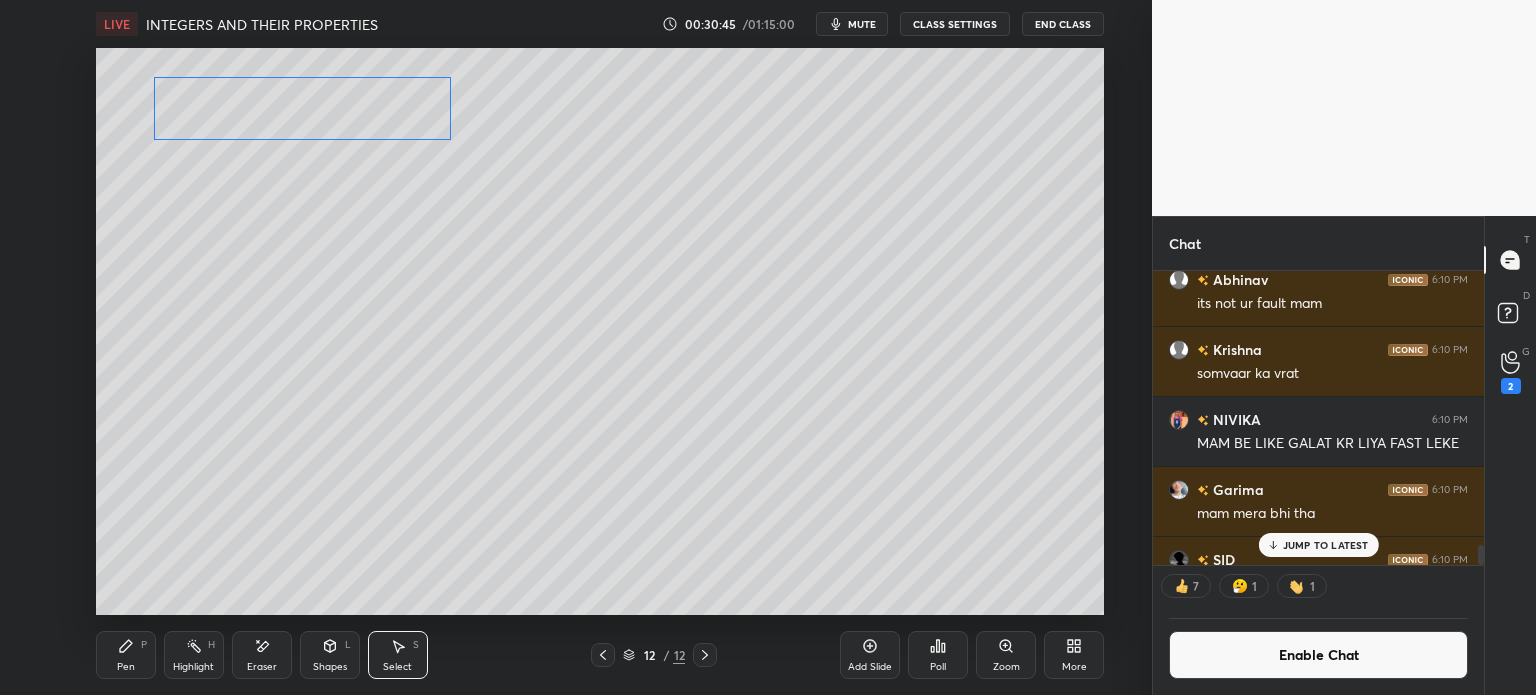 click on "0 ° Undo Copy Paste here Duplicate Duplicate to new slide Delete" at bounding box center (600, 331) 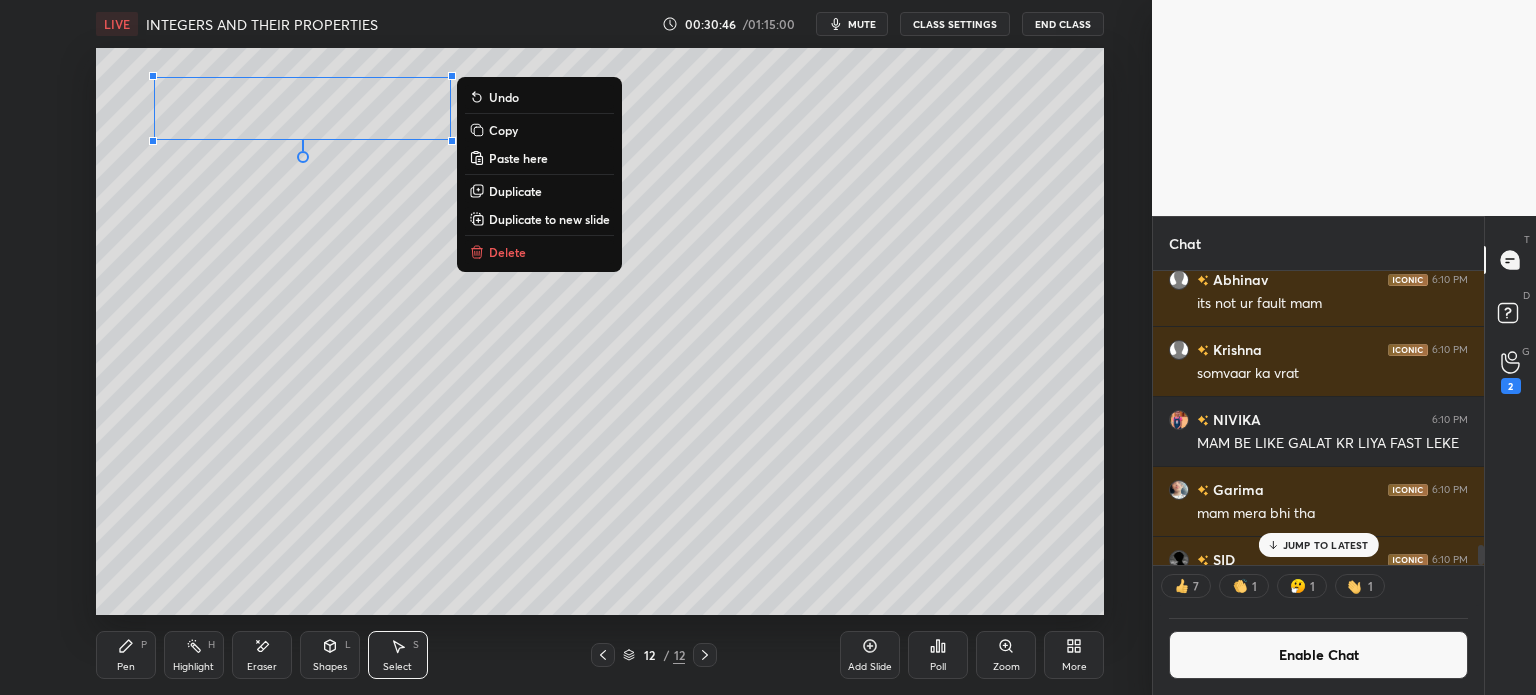 click on "Pen" at bounding box center [126, 667] 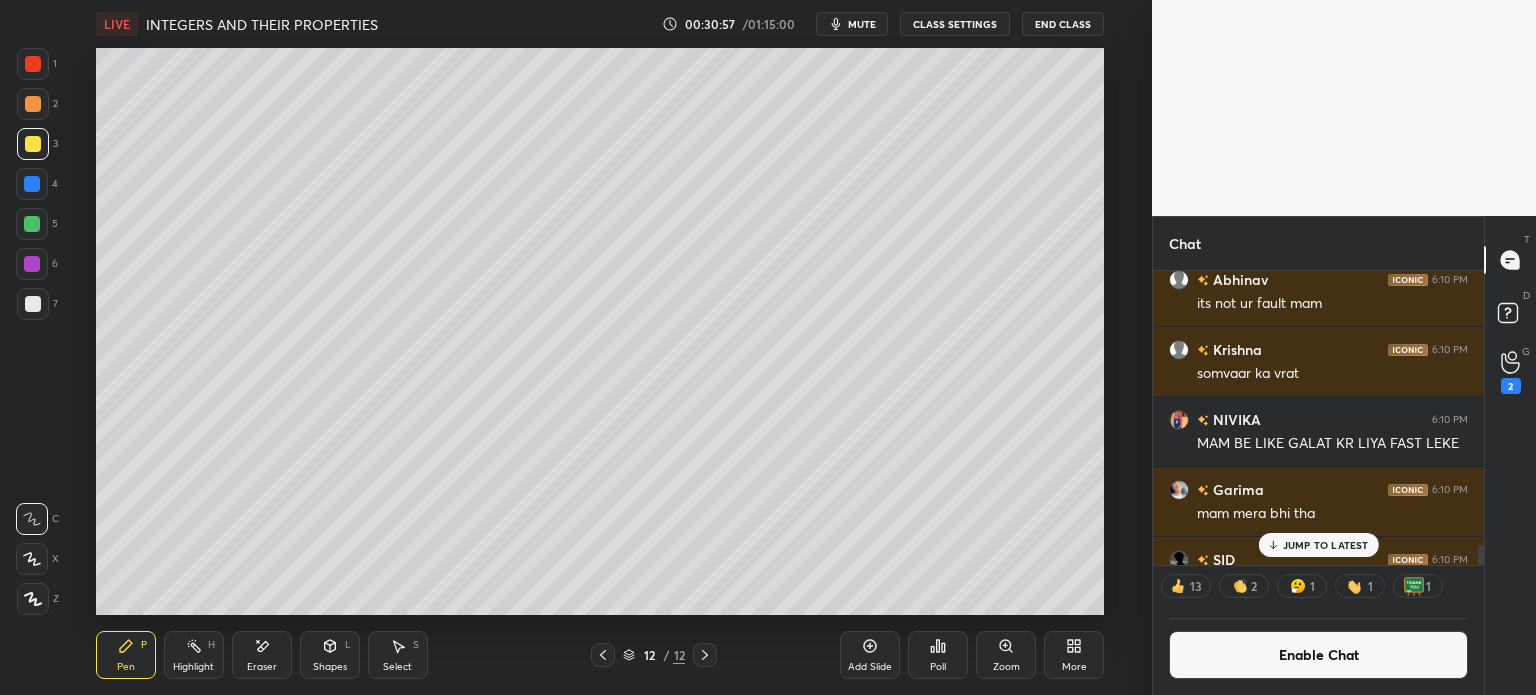 click at bounding box center [33, 304] 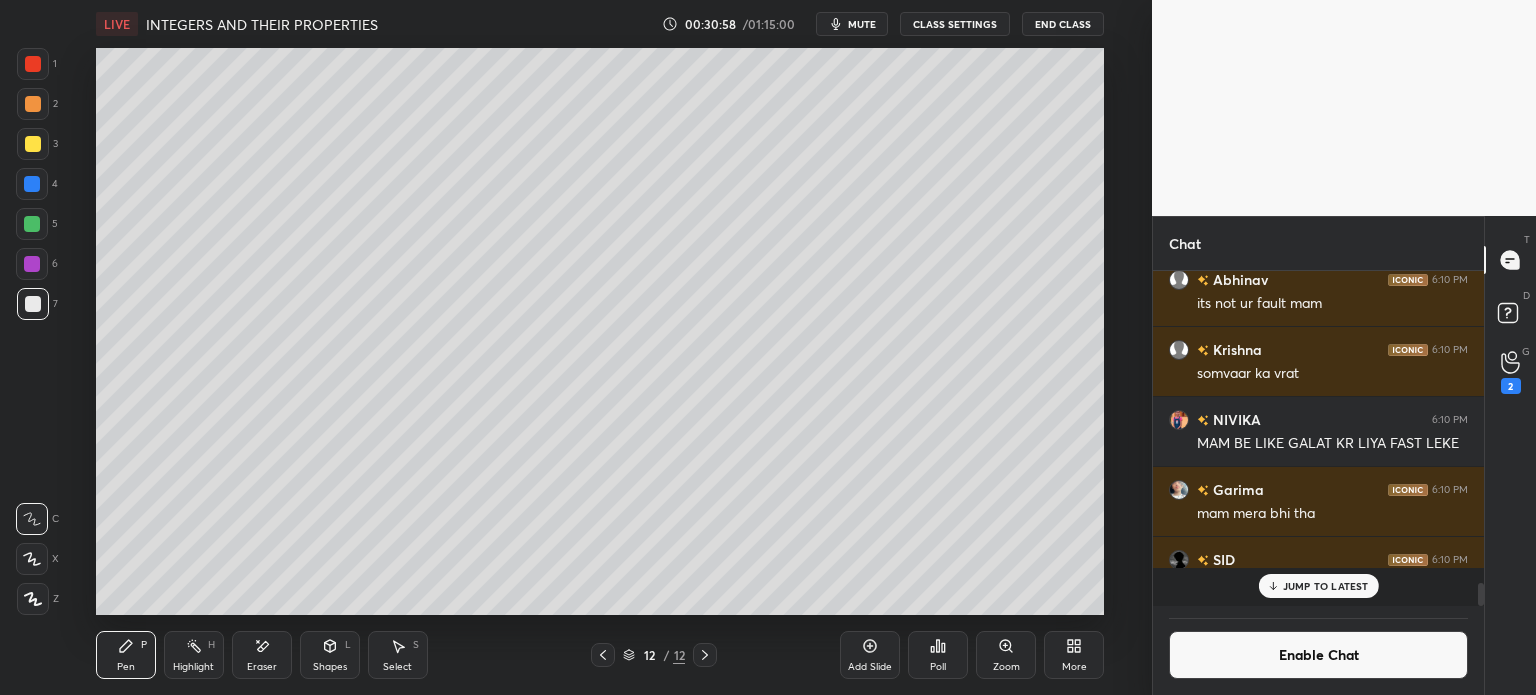 scroll, scrollTop: 6, scrollLeft: 6, axis: both 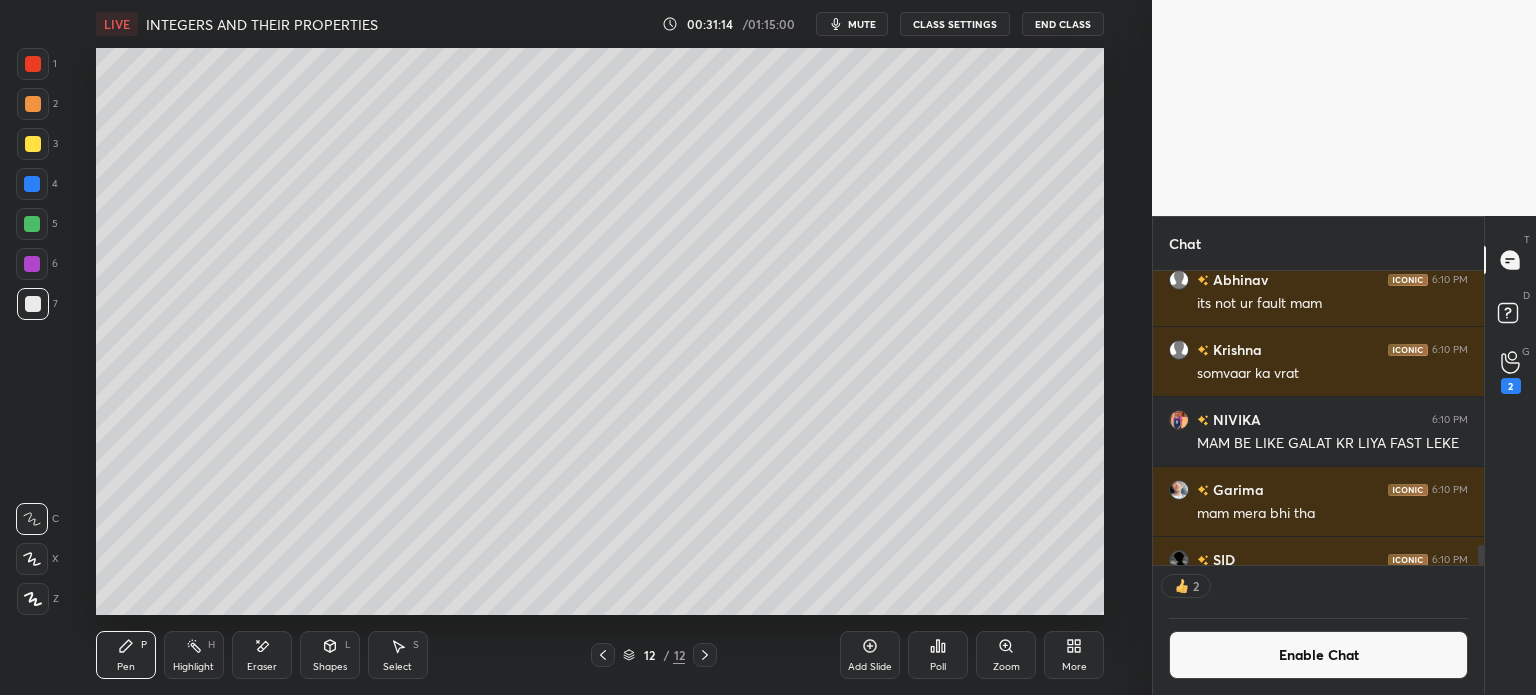 click at bounding box center [33, 144] 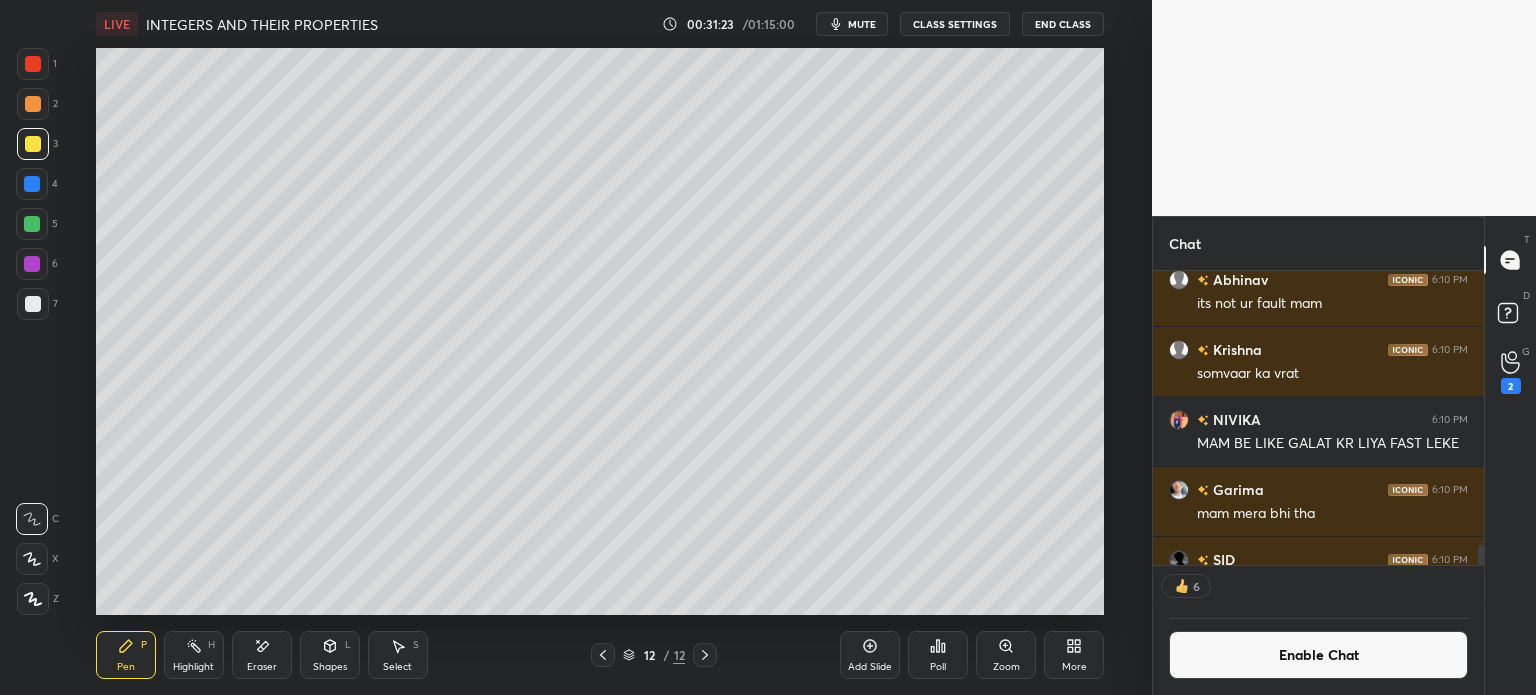 click on "Shapes" at bounding box center [330, 667] 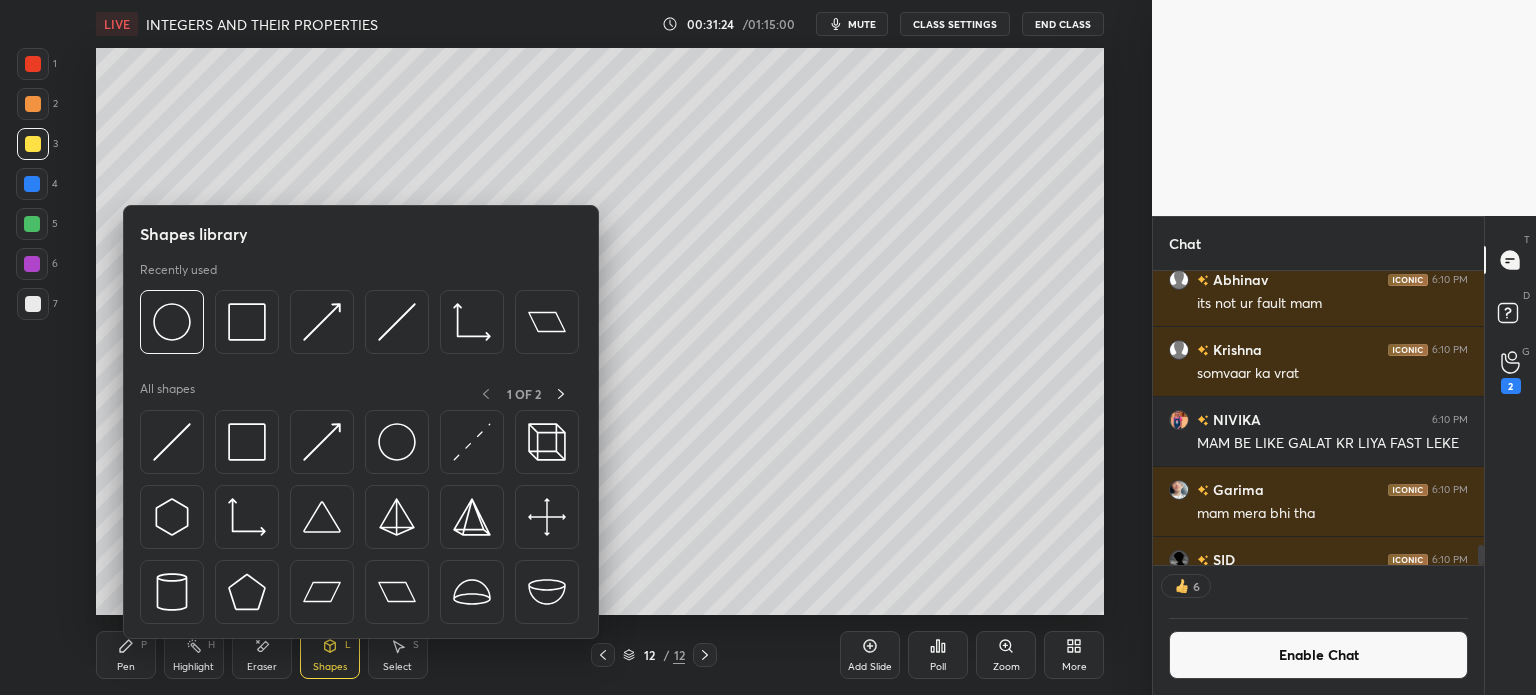 click on "Eraser" at bounding box center [262, 655] 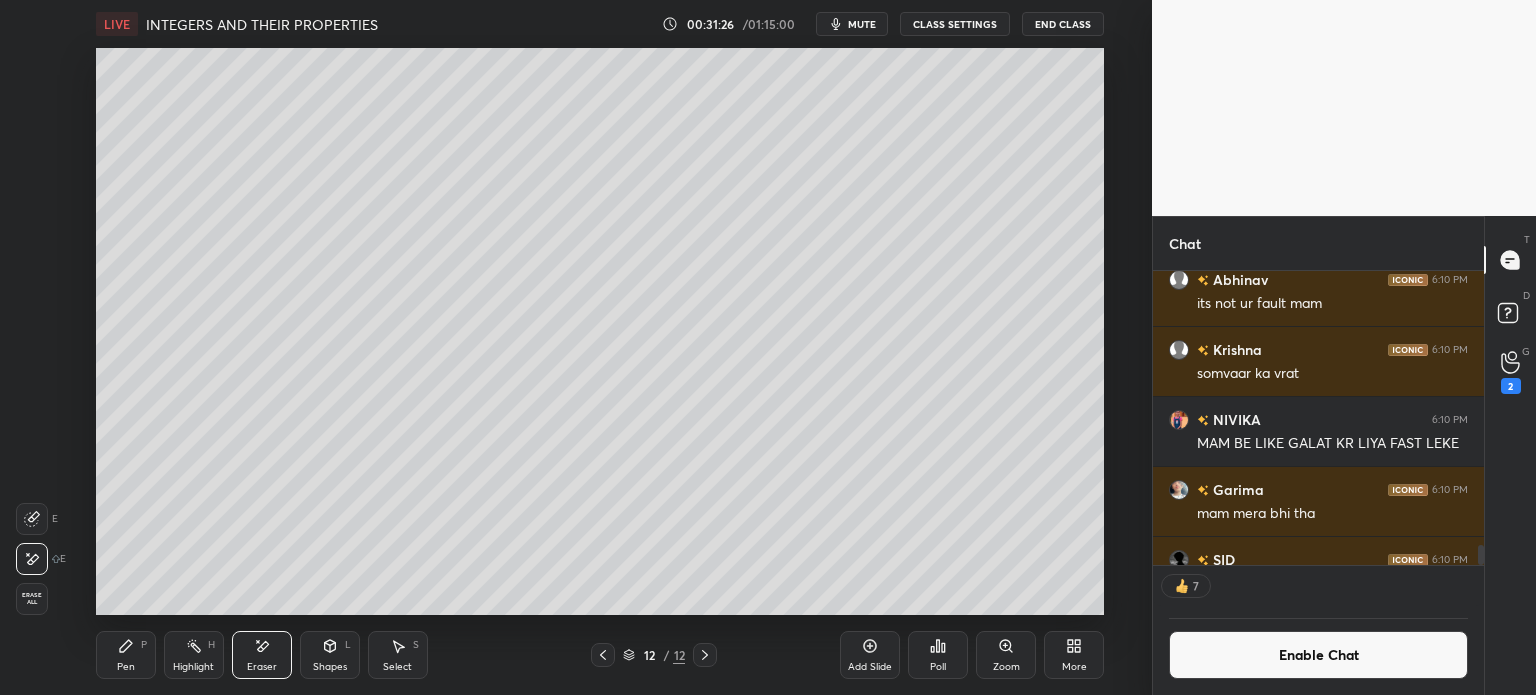 click on "Shapes L" at bounding box center (330, 655) 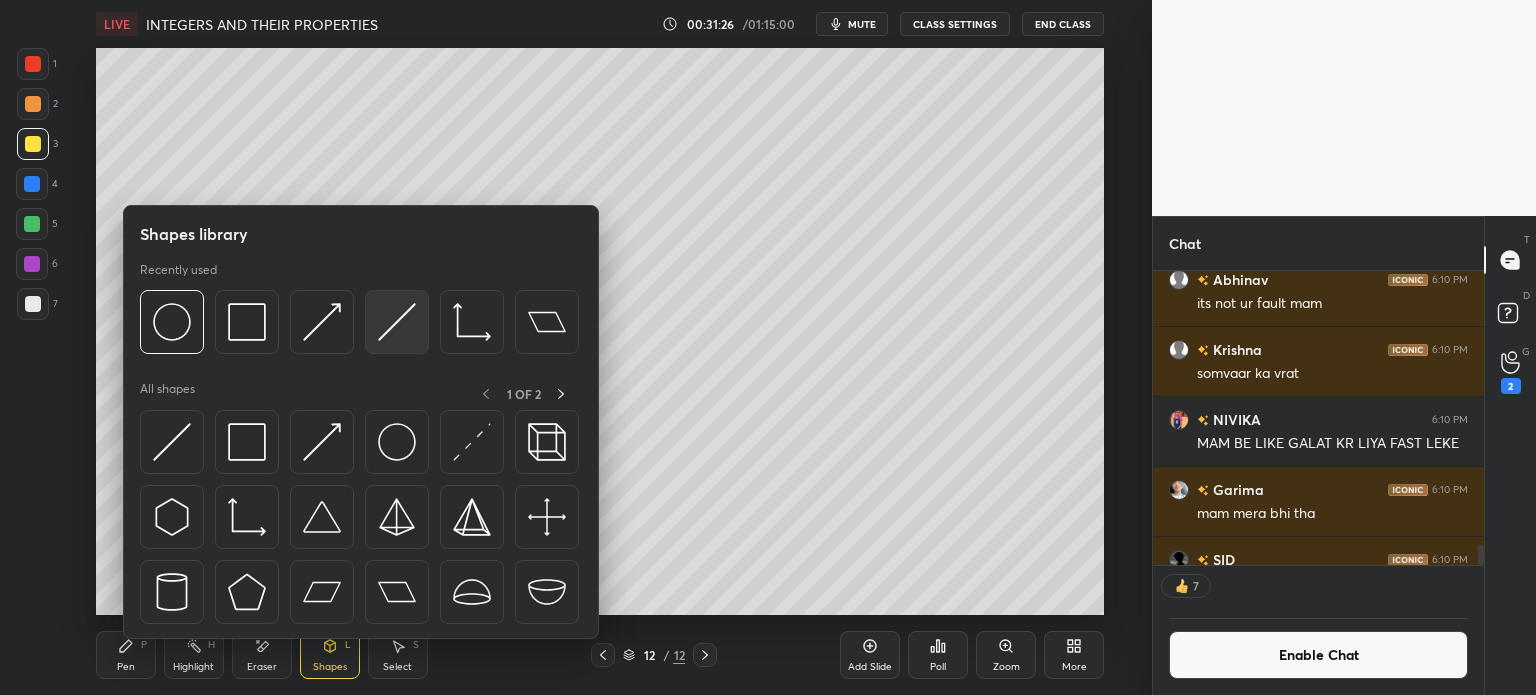 click at bounding box center (397, 322) 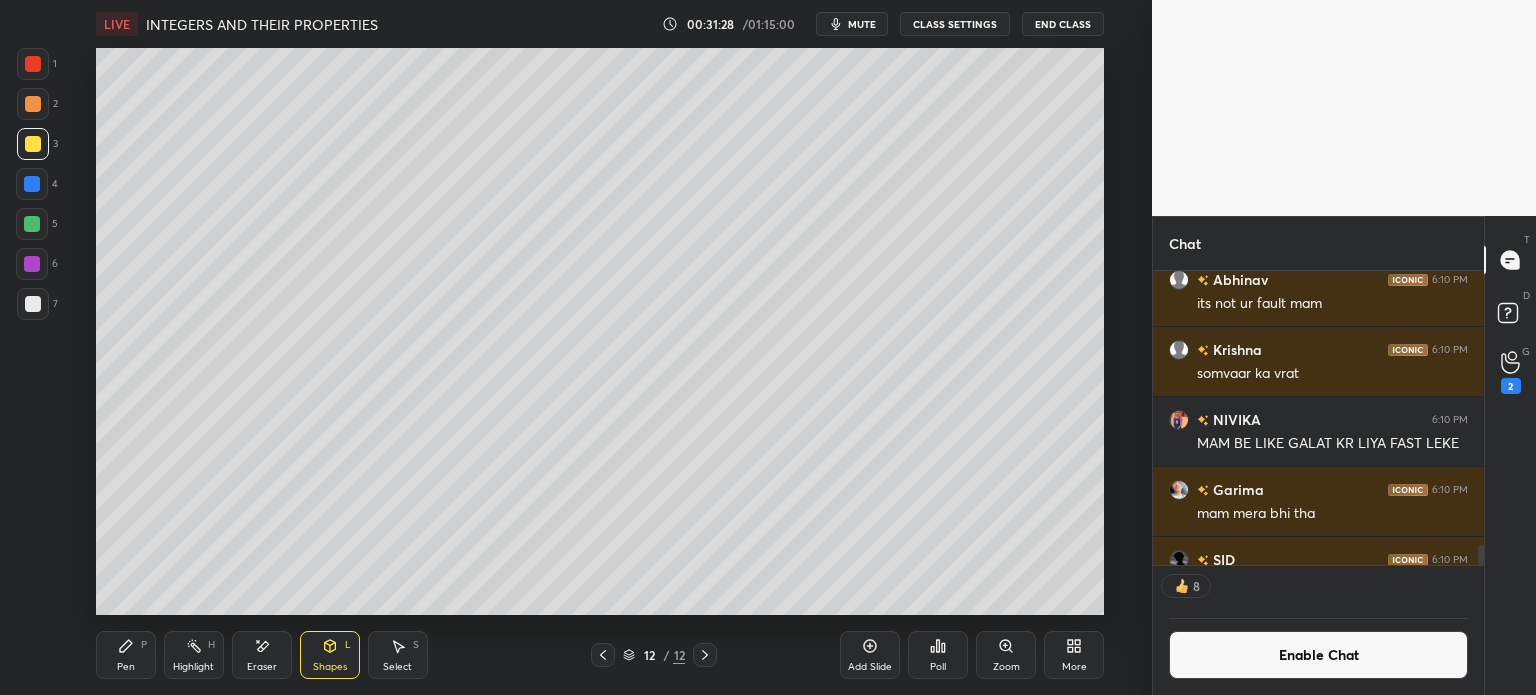 click at bounding box center (32, 224) 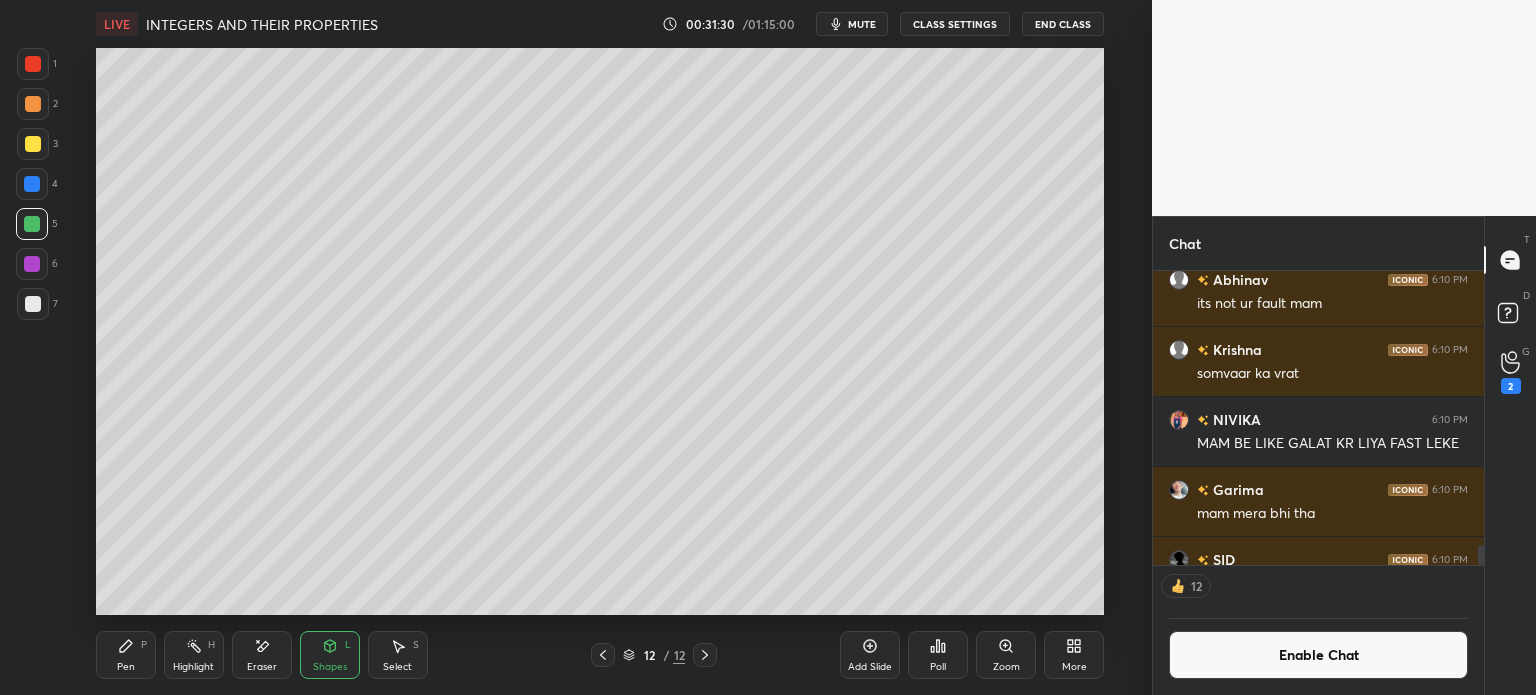 click on "Pen P" at bounding box center (126, 655) 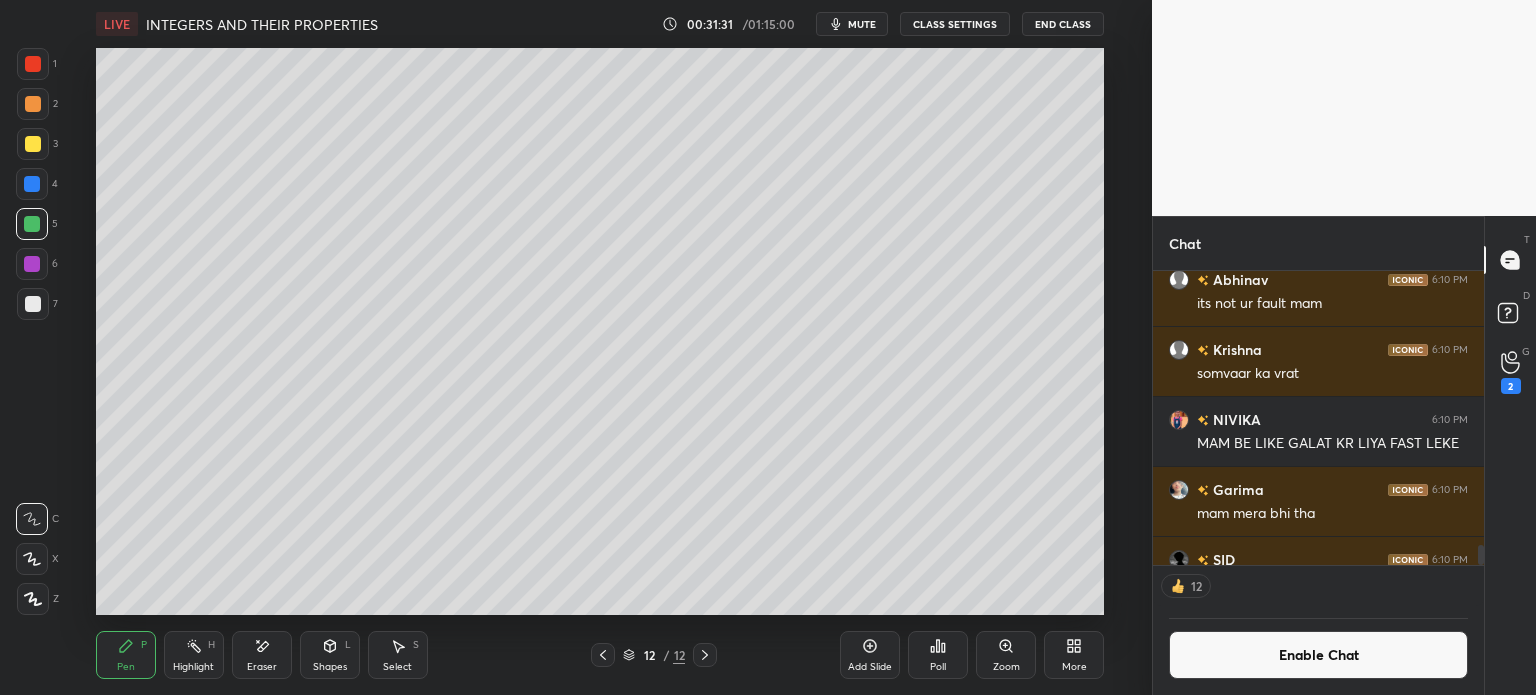 click at bounding box center (33, 304) 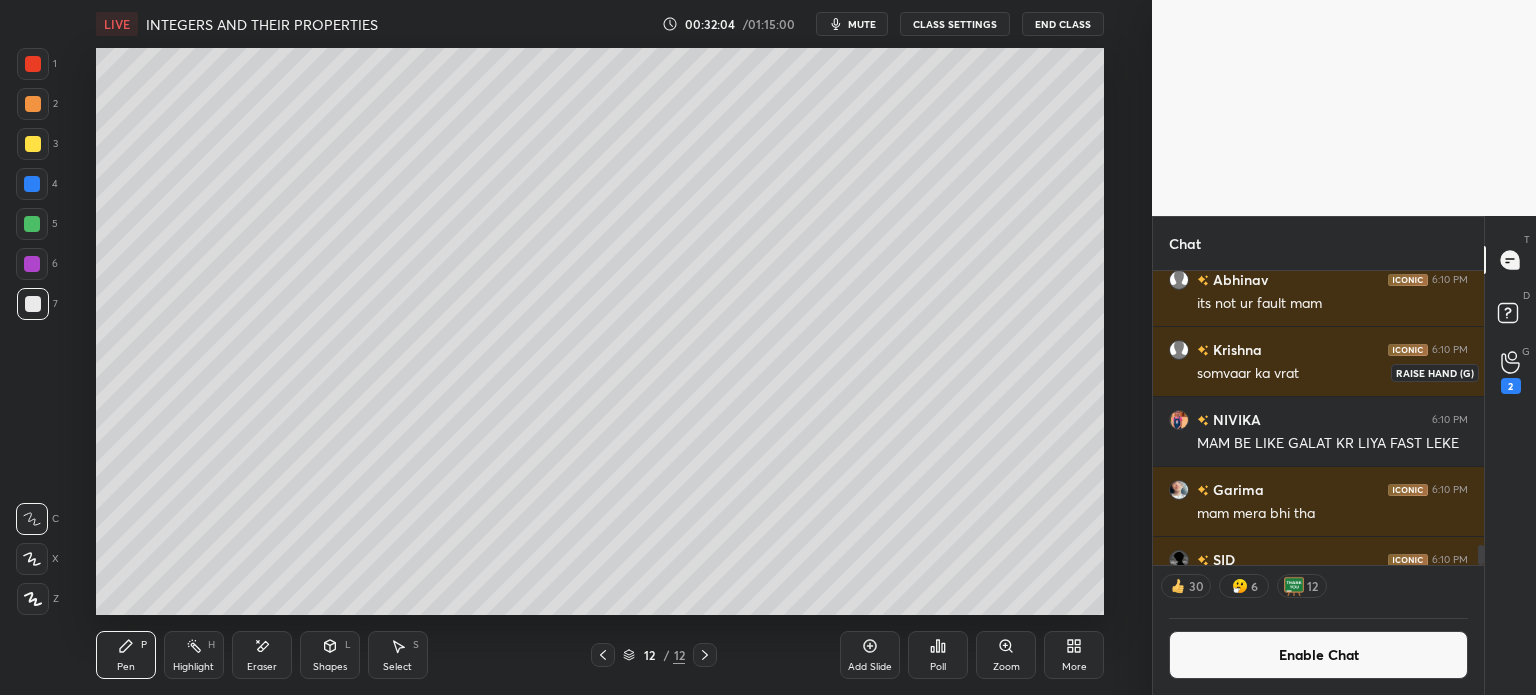 click 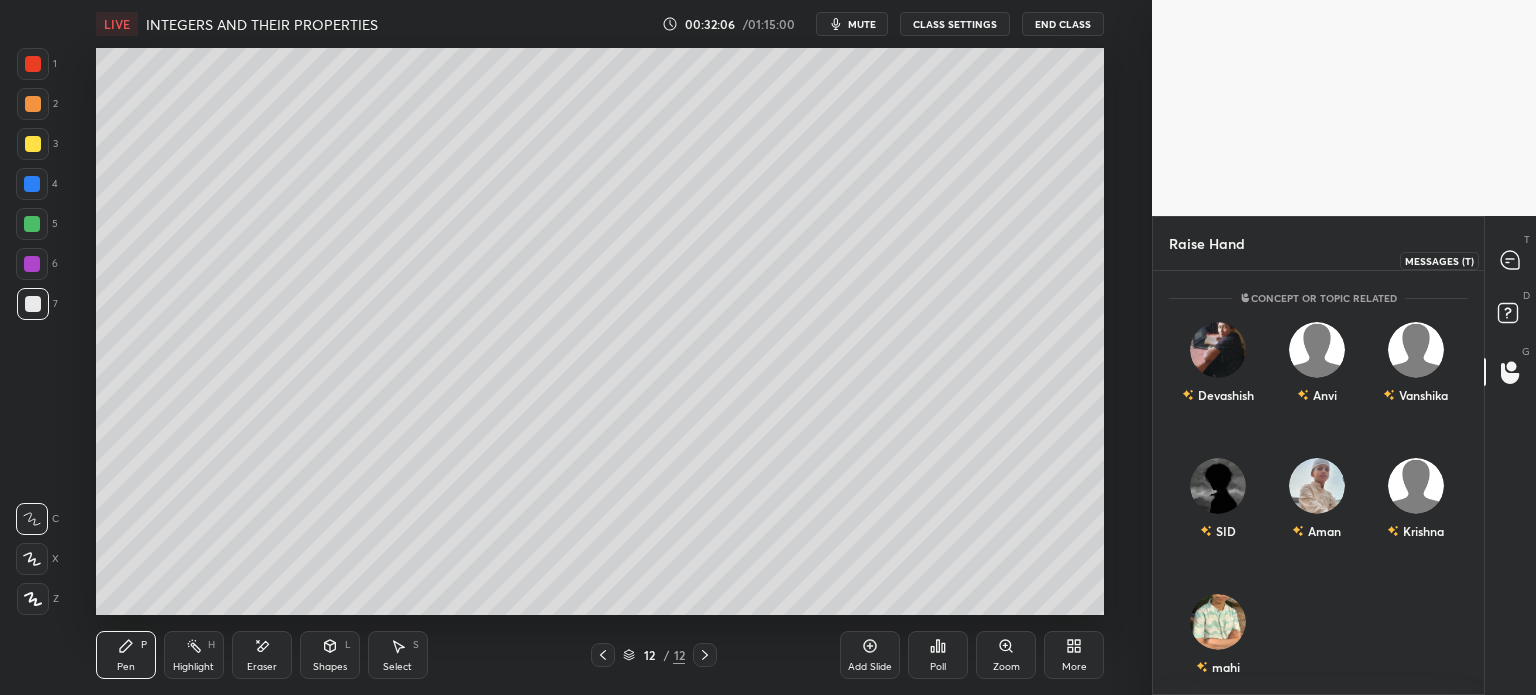click 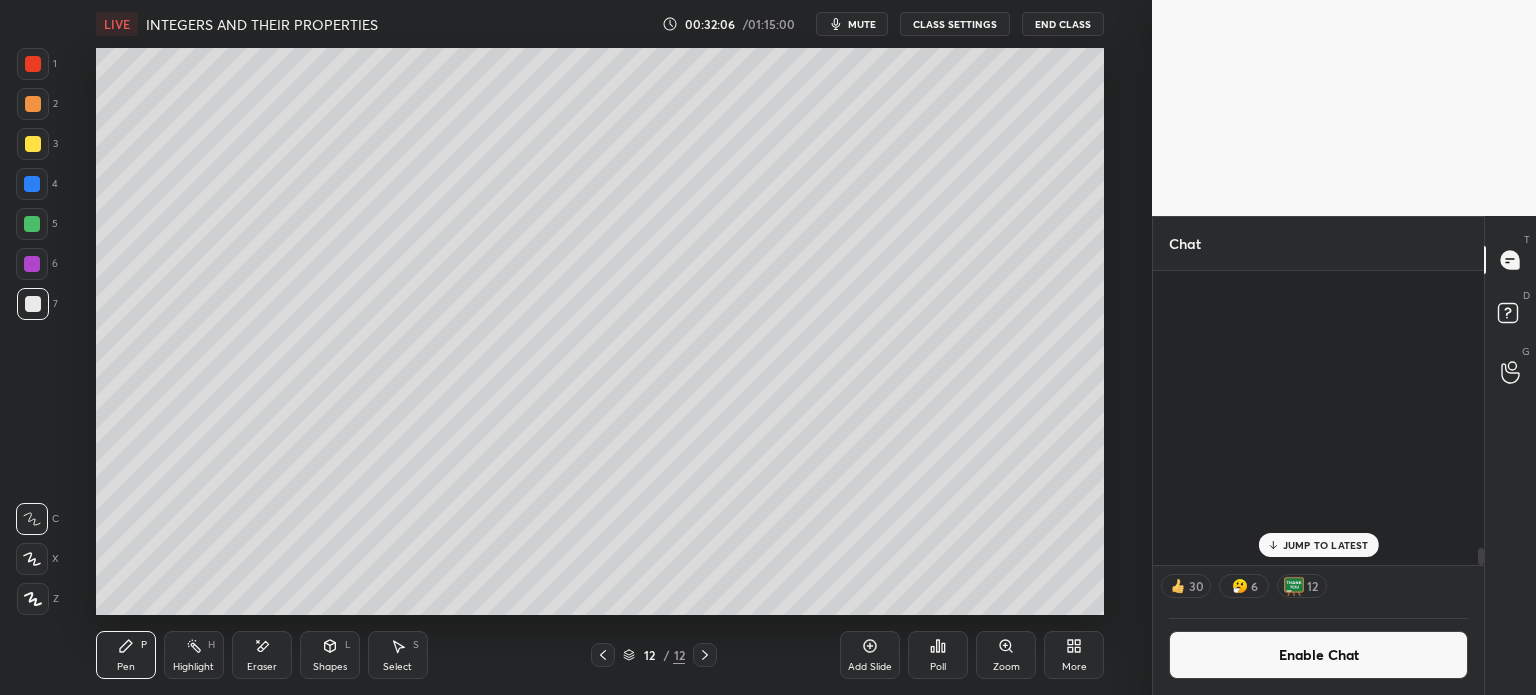 scroll, scrollTop: 4853, scrollLeft: 0, axis: vertical 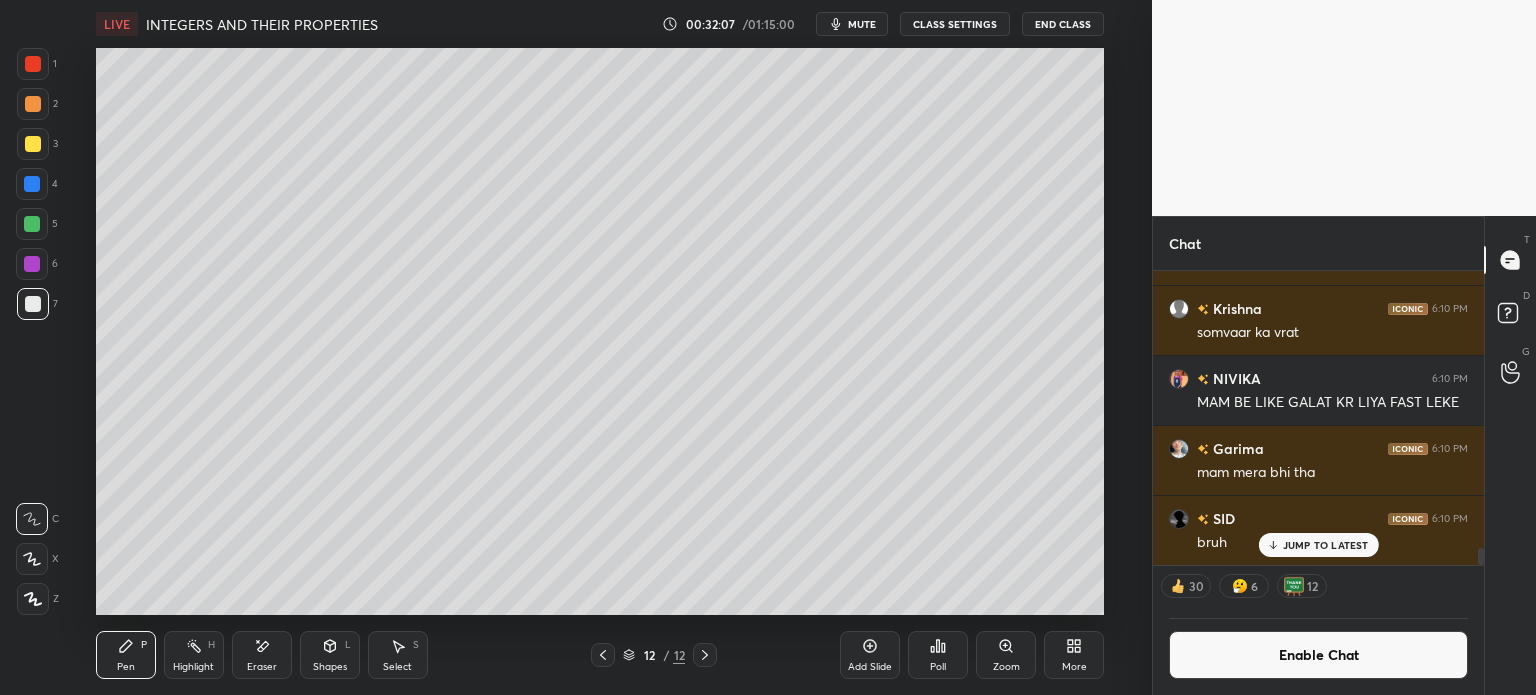 click on "Enable Chat" at bounding box center [1318, 655] 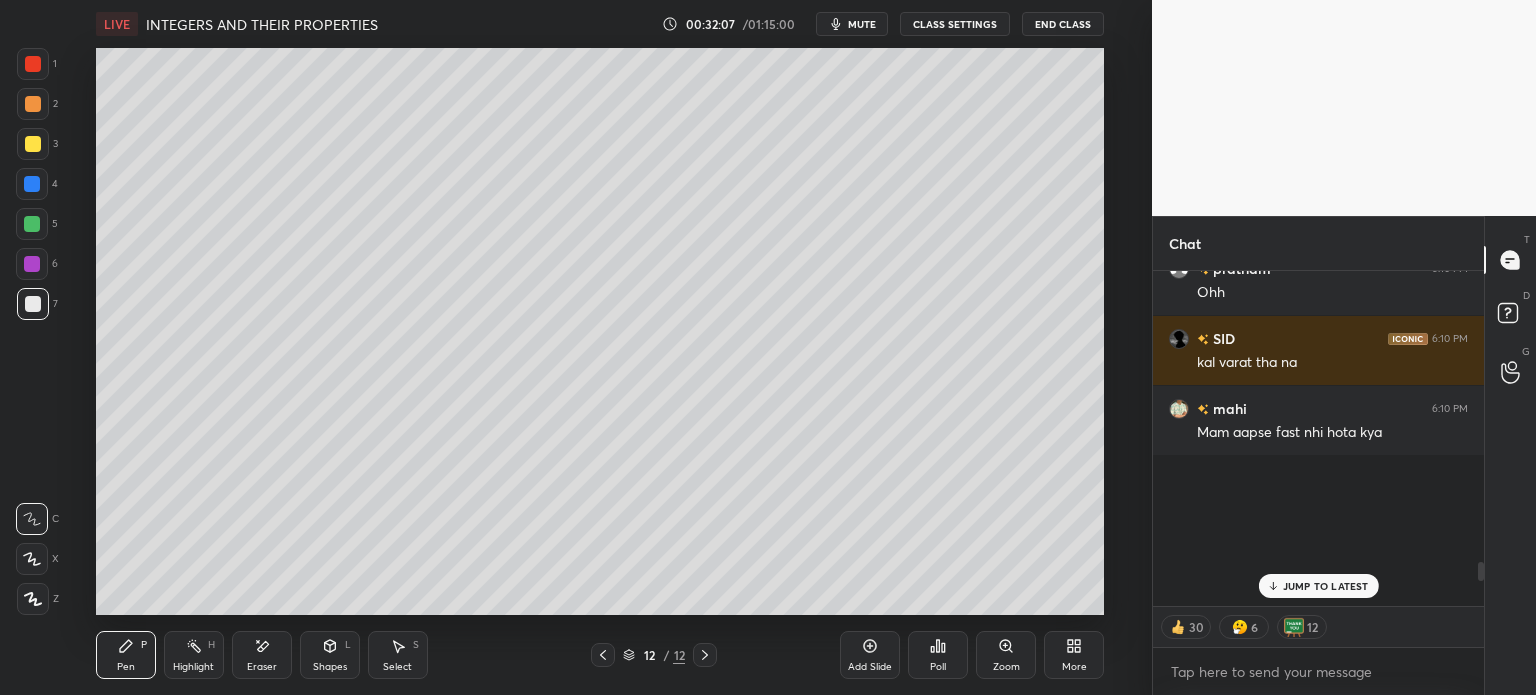 scroll, scrollTop: 6, scrollLeft: 6, axis: both 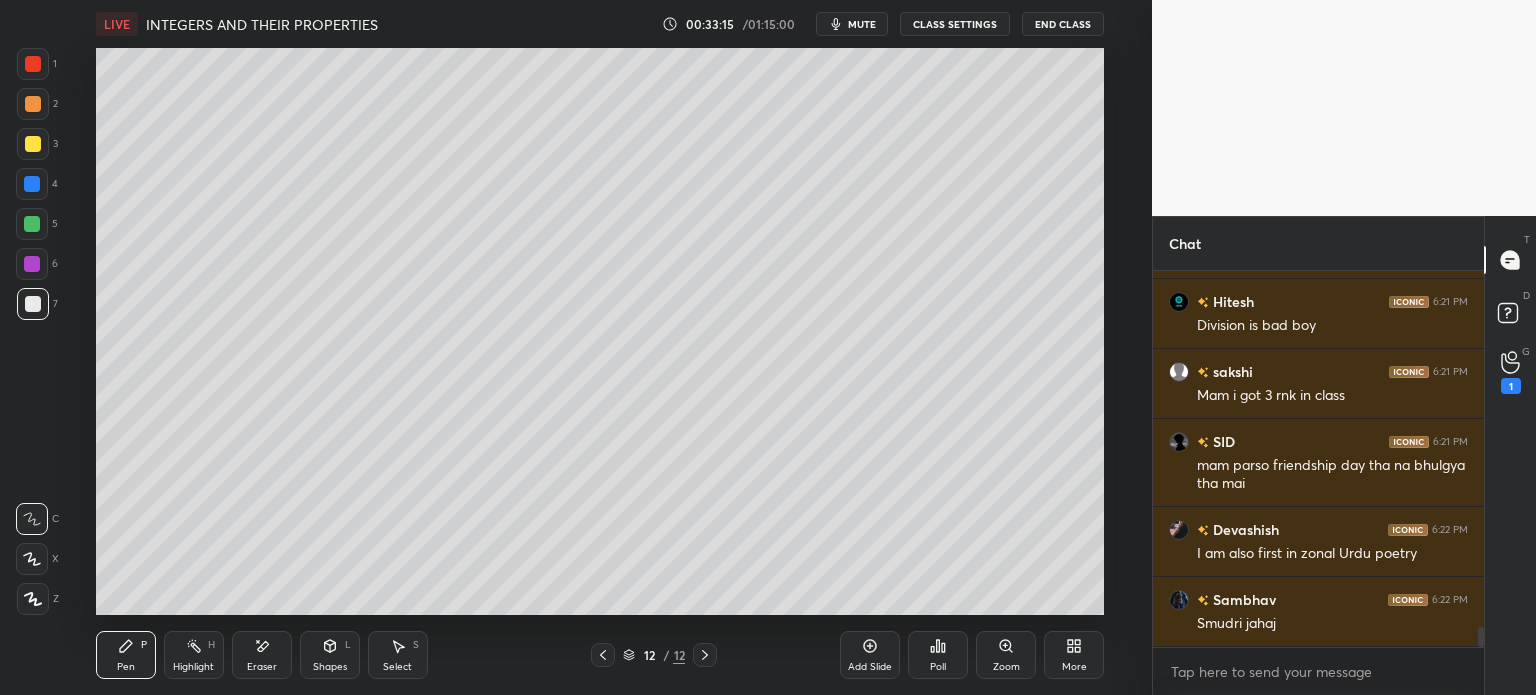 click 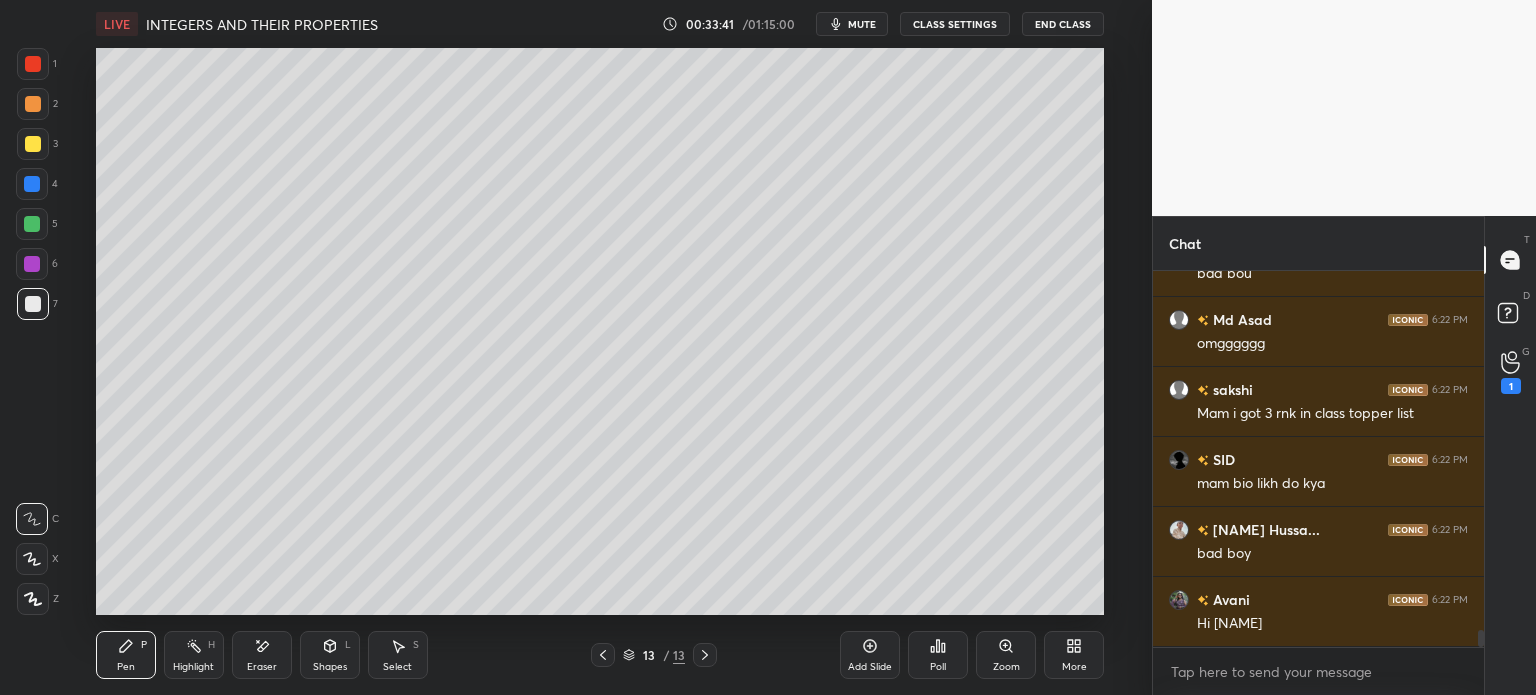 scroll, scrollTop: 7772, scrollLeft: 0, axis: vertical 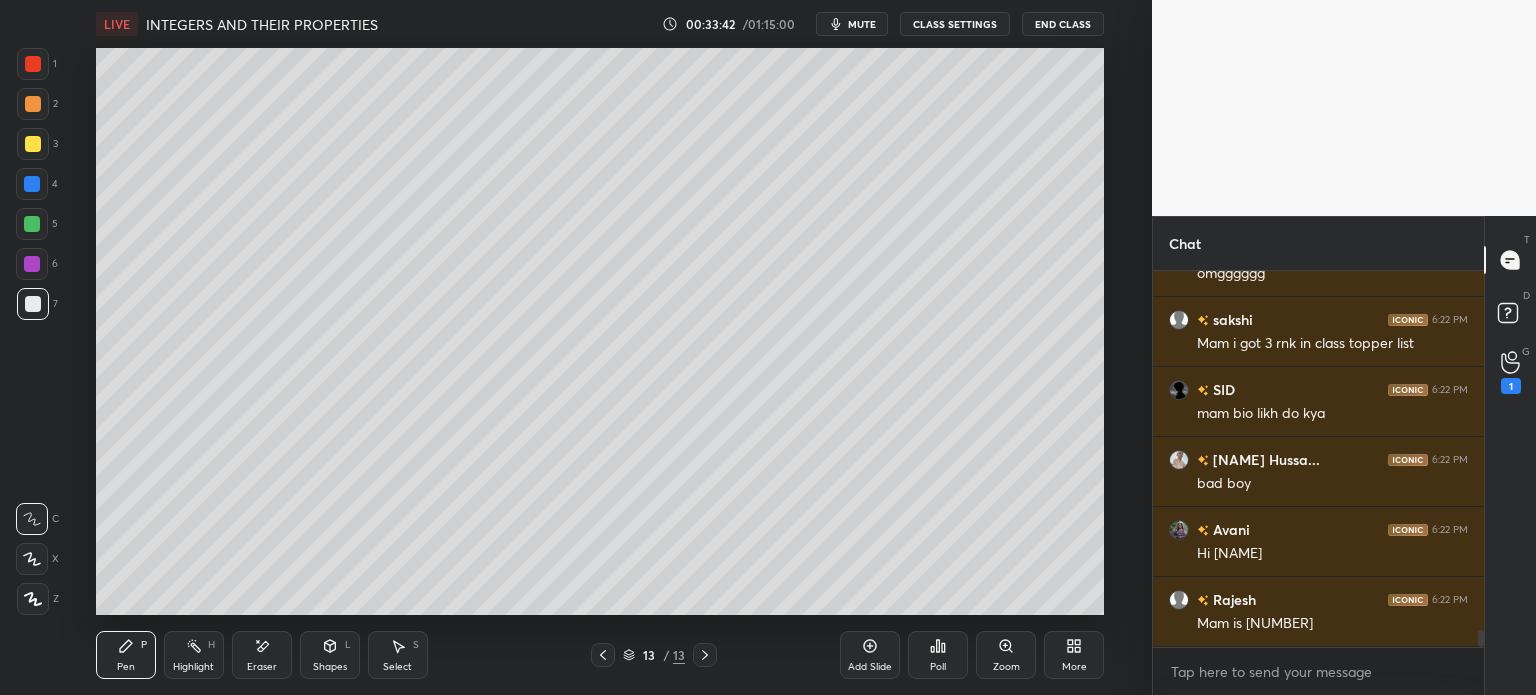 click 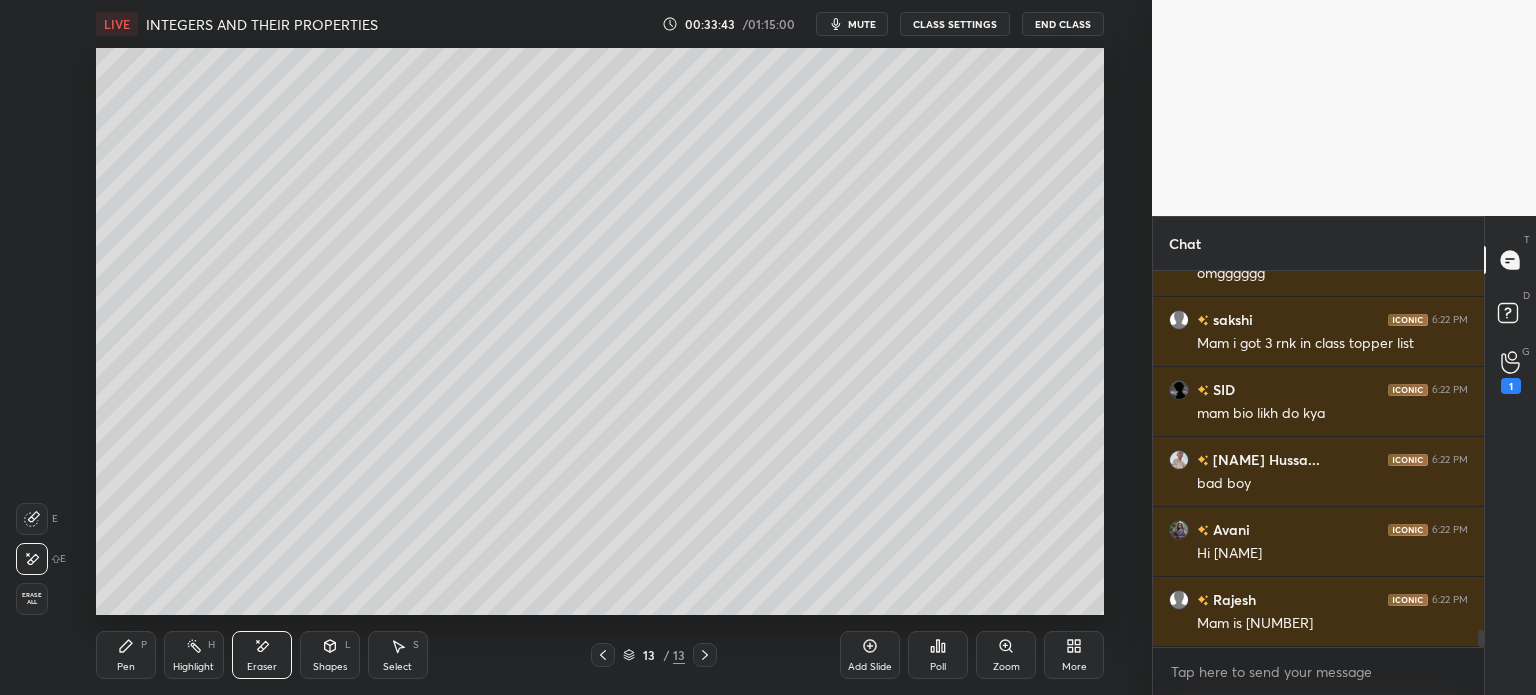 click on "Erase all" at bounding box center (32, 599) 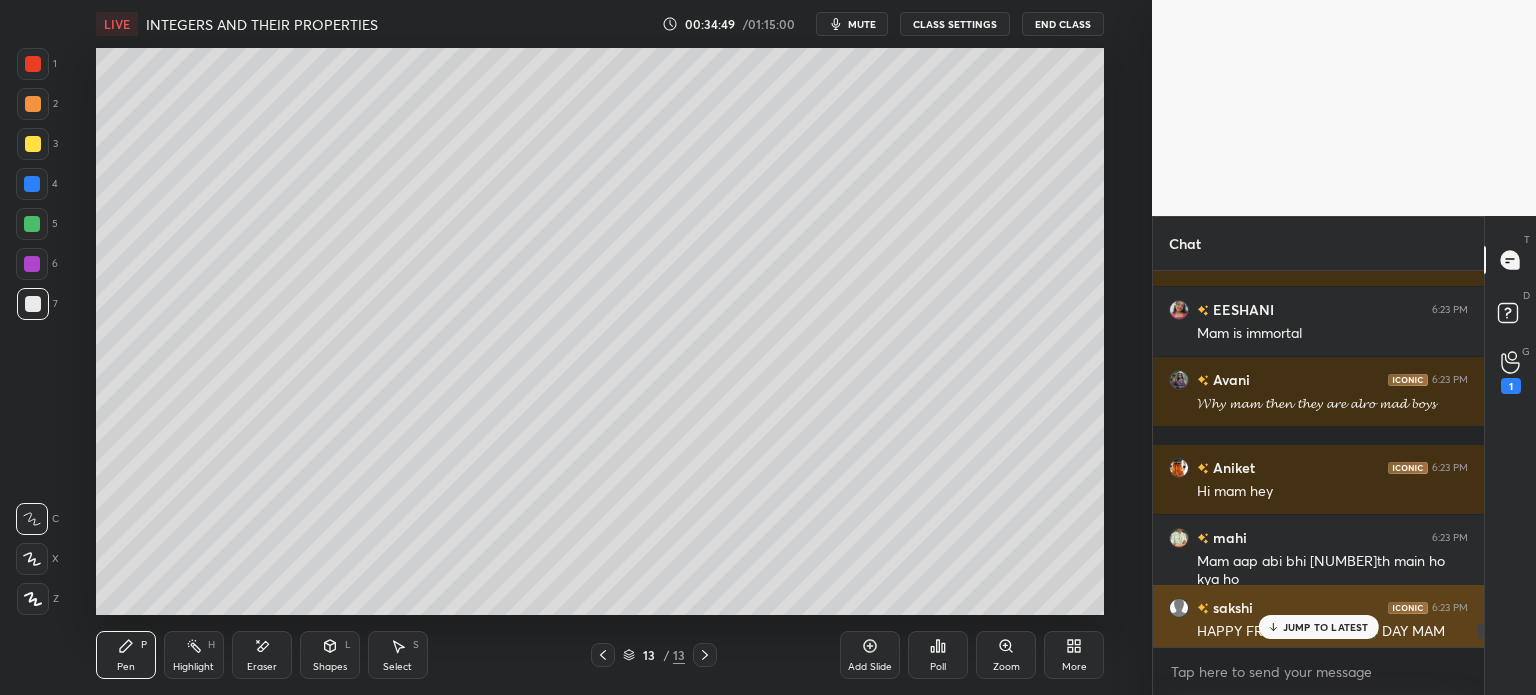 scroll, scrollTop: 9653, scrollLeft: 0, axis: vertical 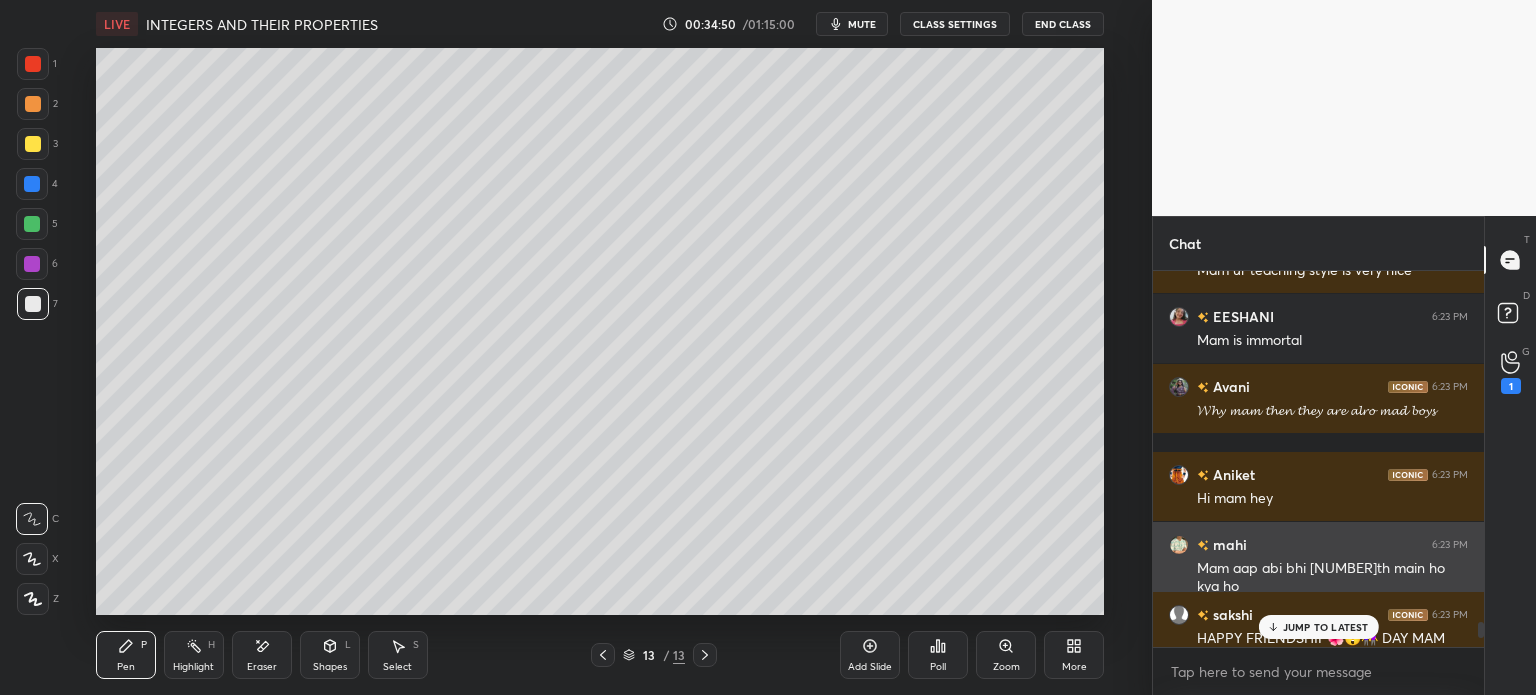 click on "Mam aap abi bhi 12th main ho kya ho" at bounding box center (1332, 578) 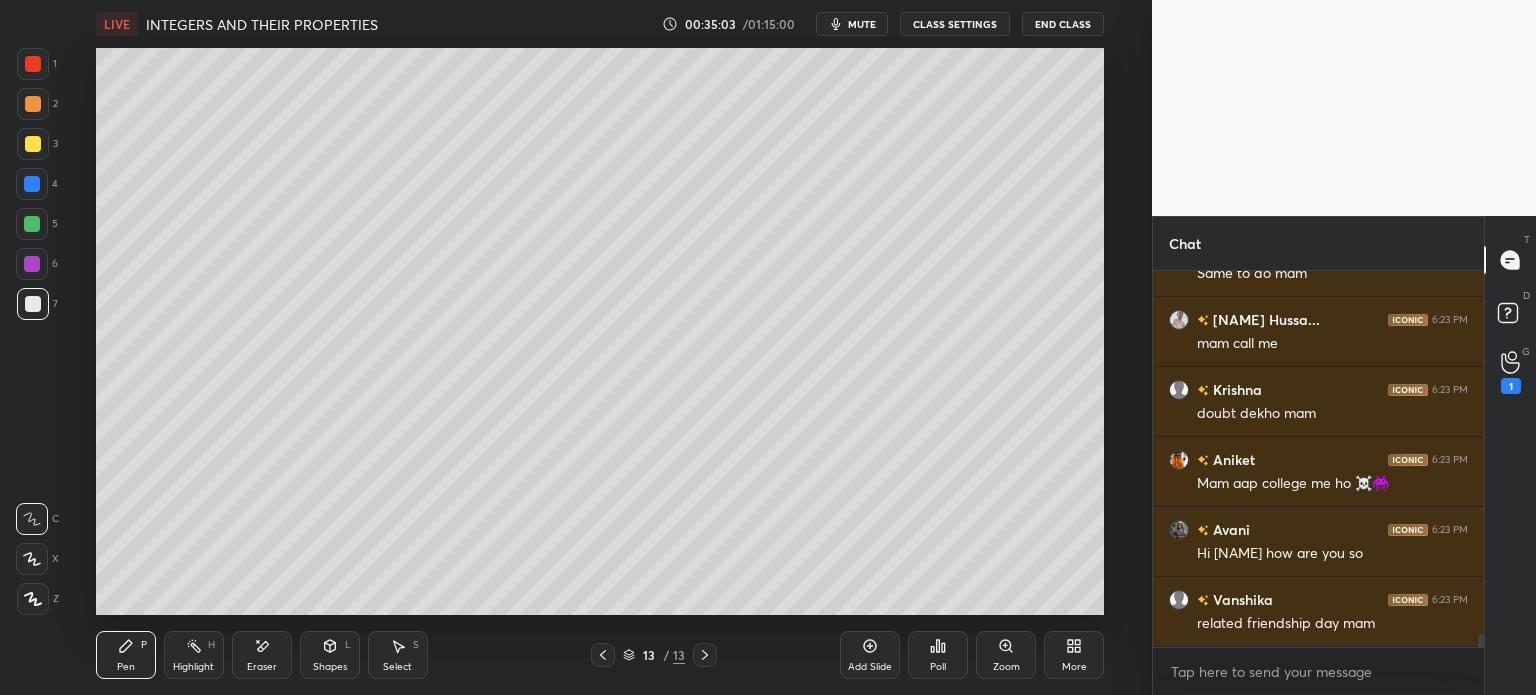 scroll, scrollTop: 10596, scrollLeft: 0, axis: vertical 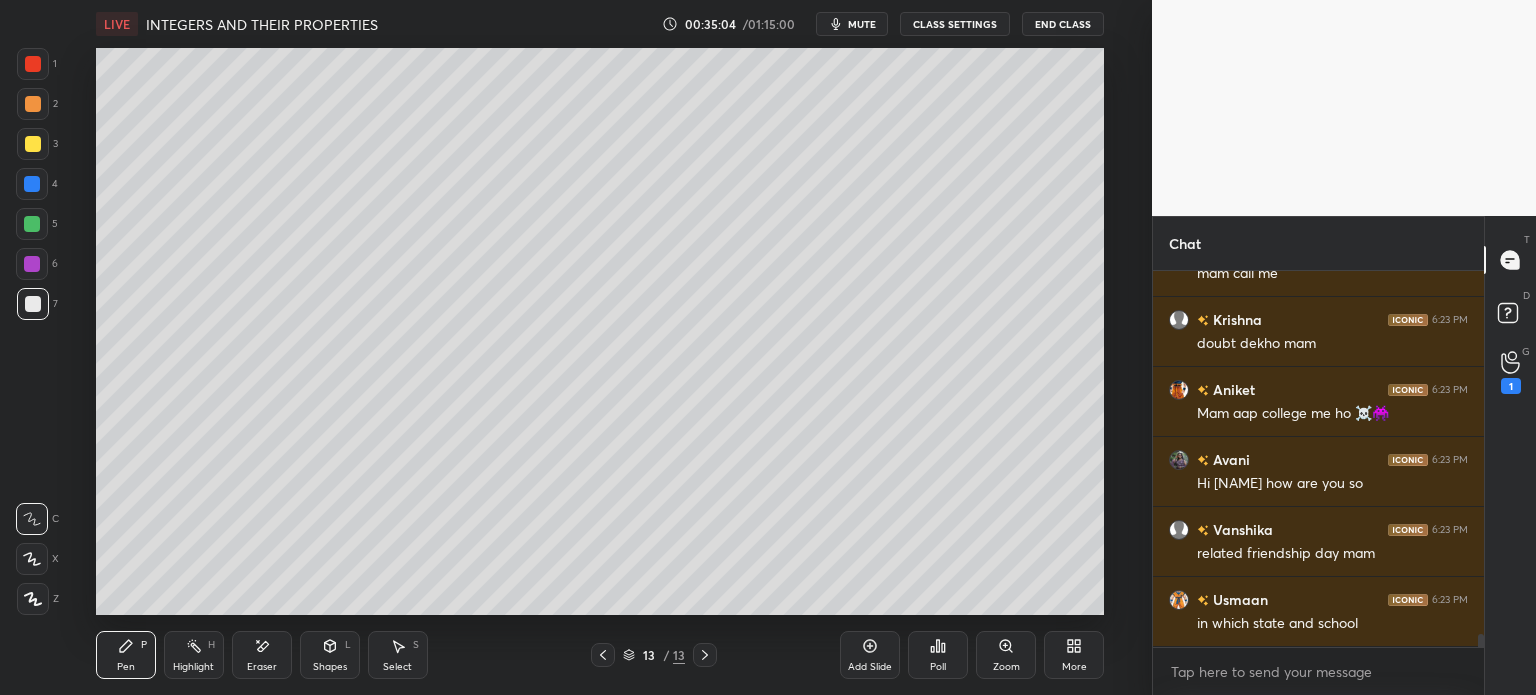 click 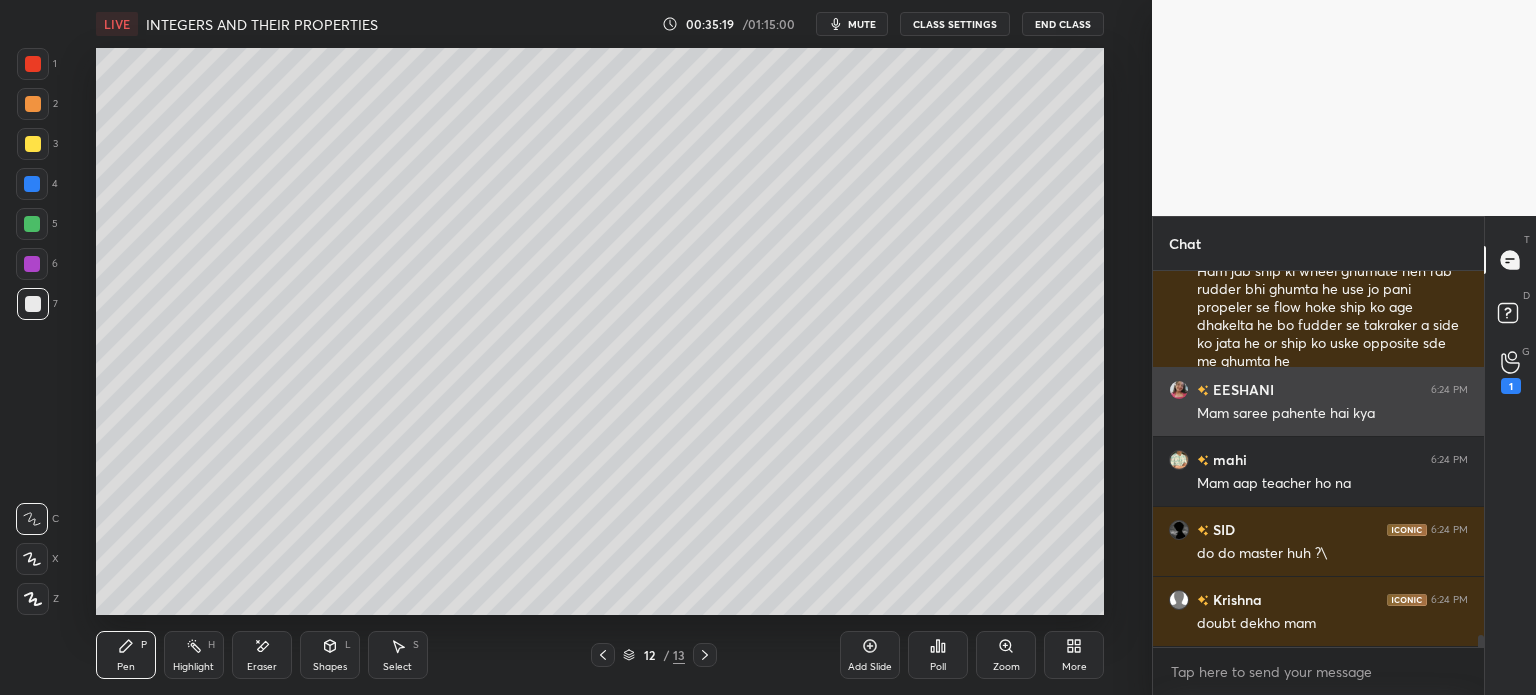 scroll, scrollTop: 11526, scrollLeft: 0, axis: vertical 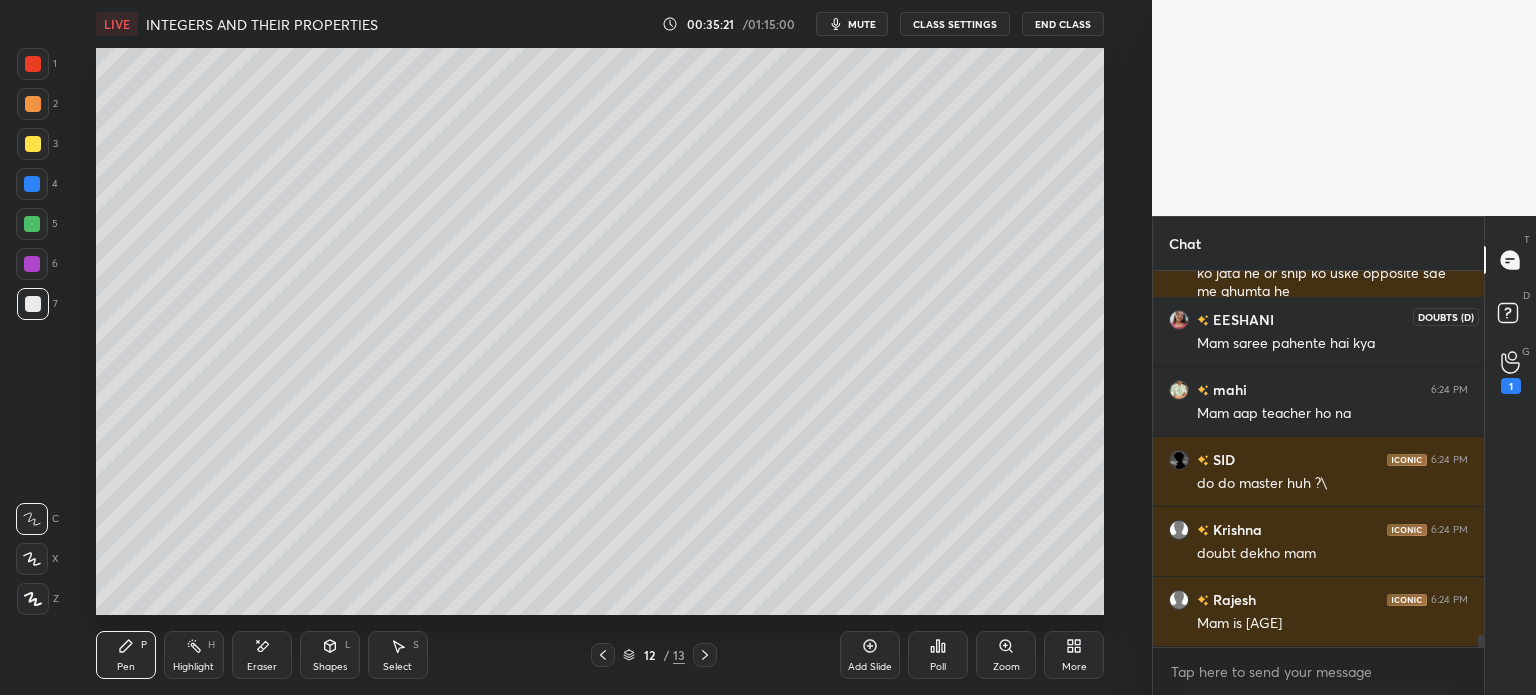 click 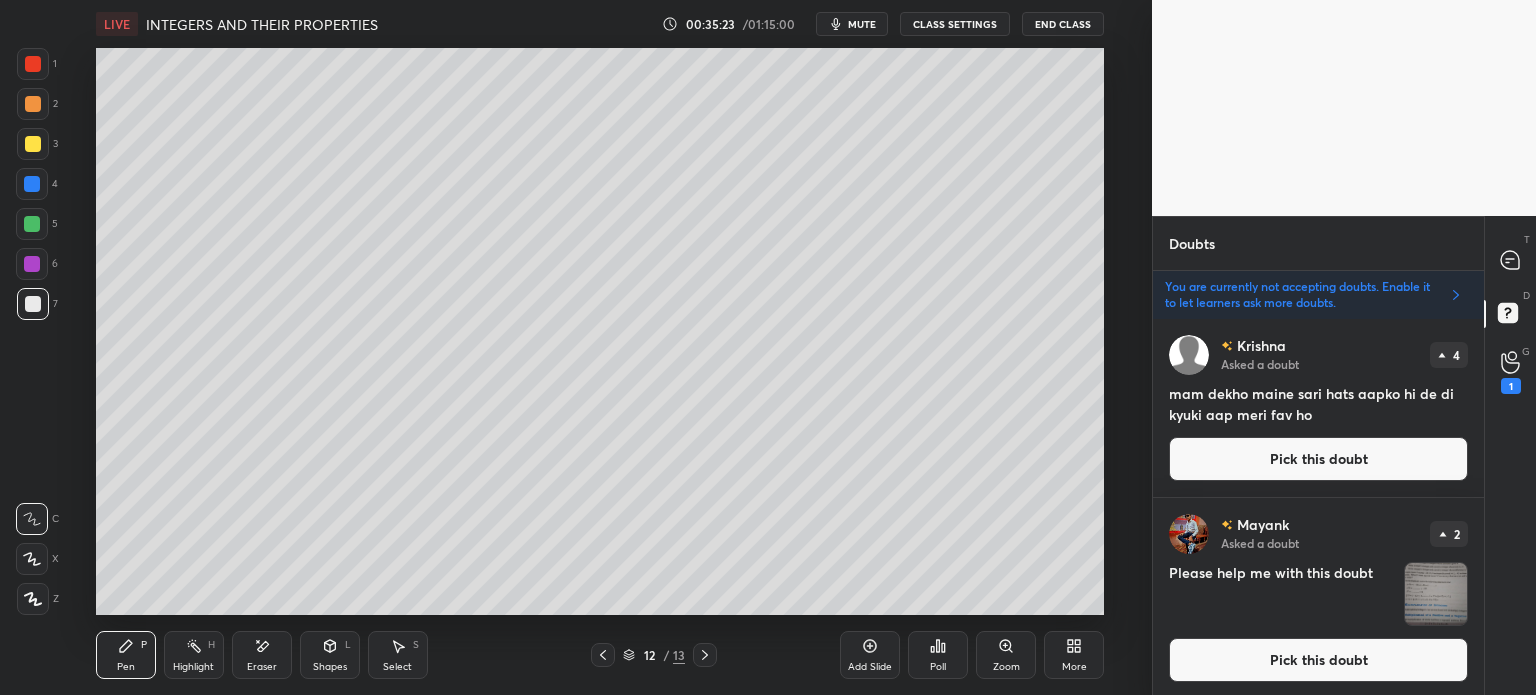 click on "T Messages (T)" at bounding box center (1510, 260) 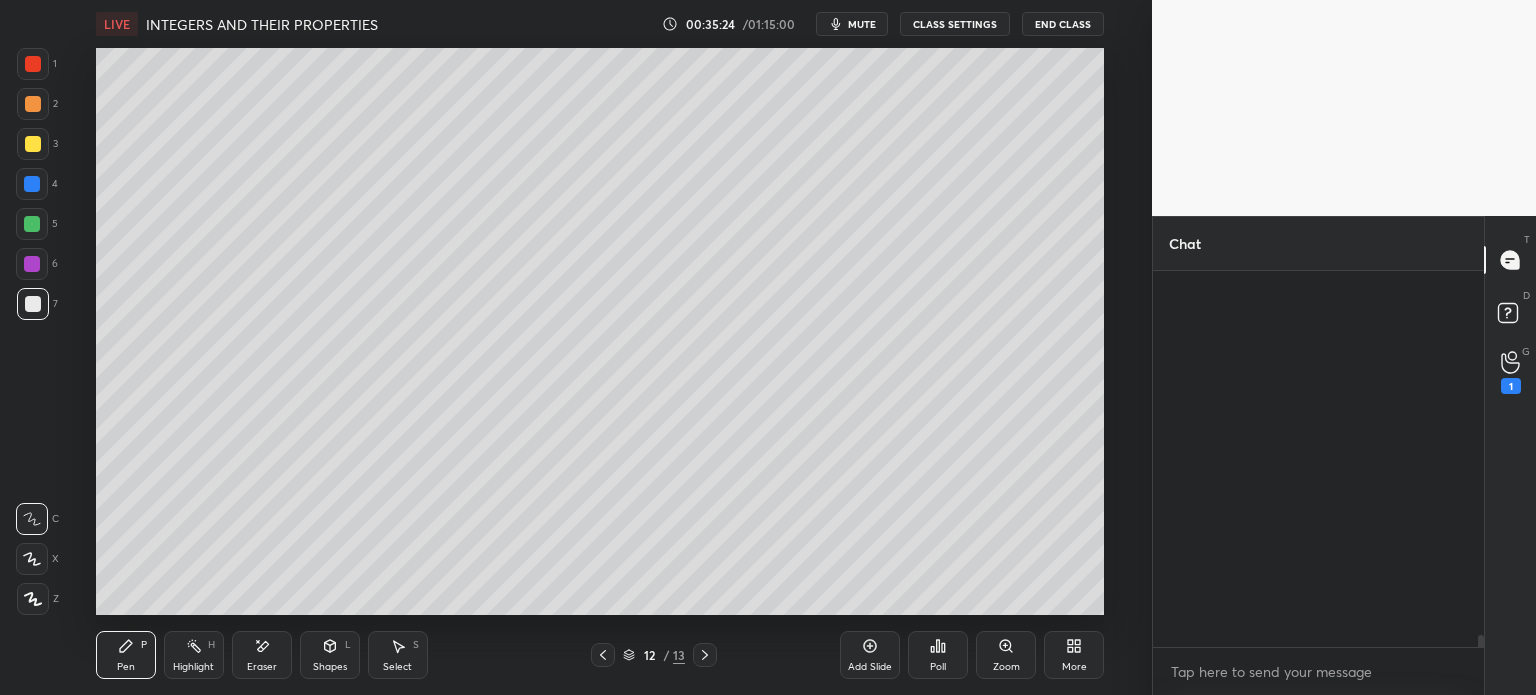 scroll, scrollTop: 5, scrollLeft: 6, axis: both 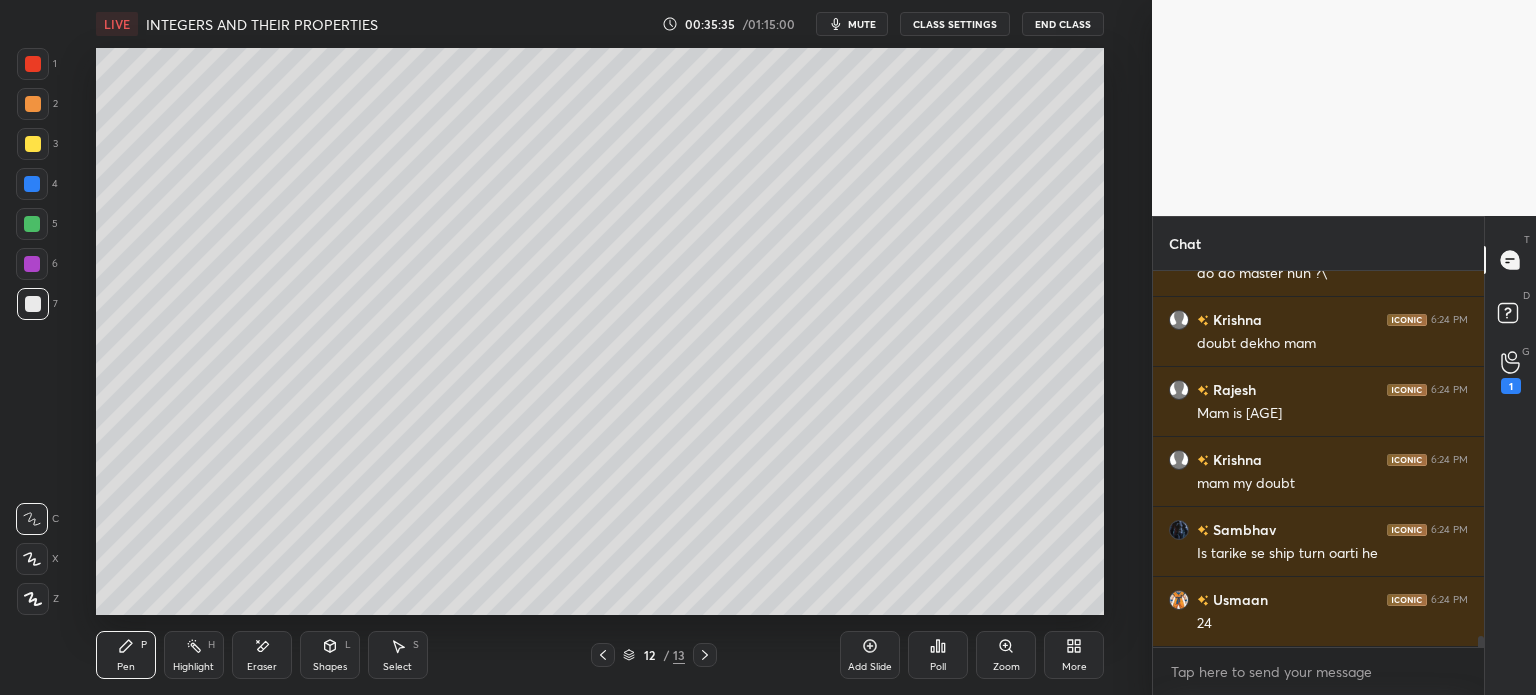 click 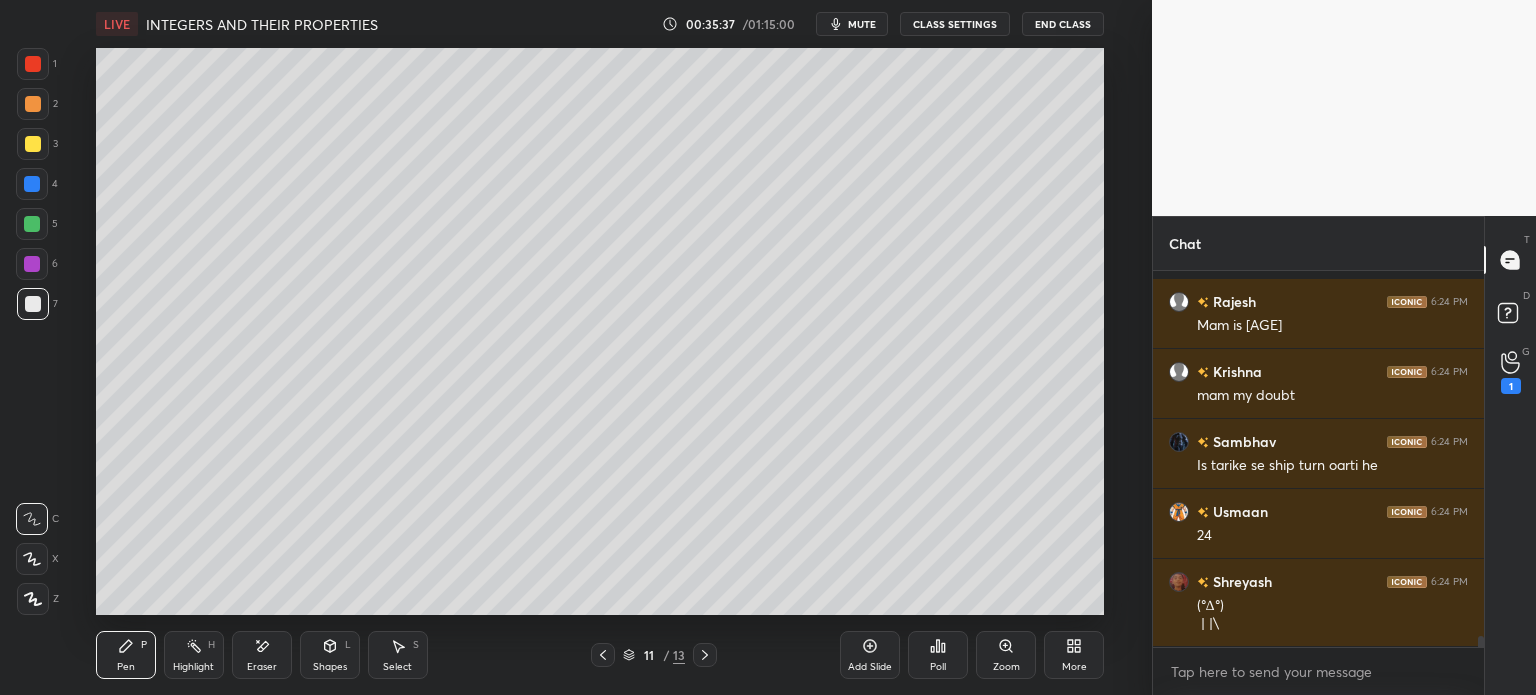 scroll, scrollTop: 12272, scrollLeft: 0, axis: vertical 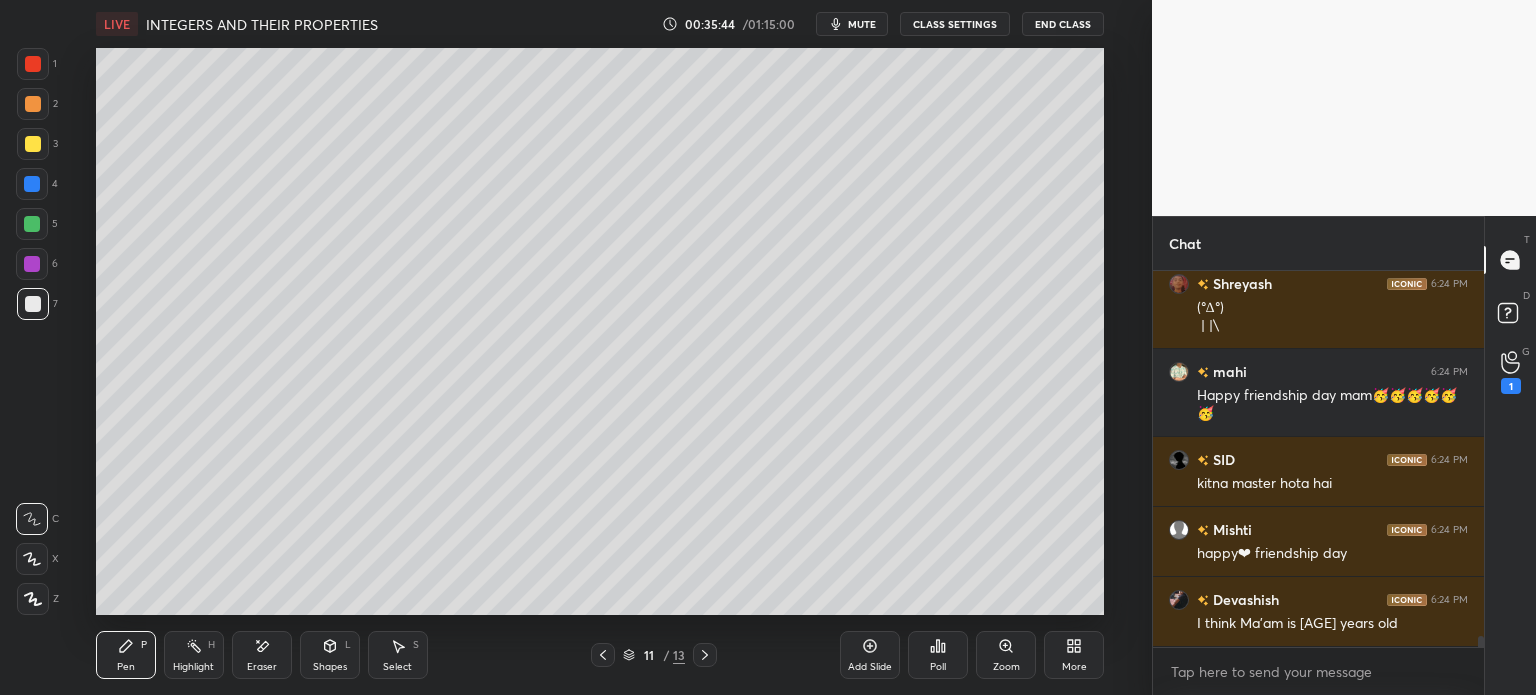 click 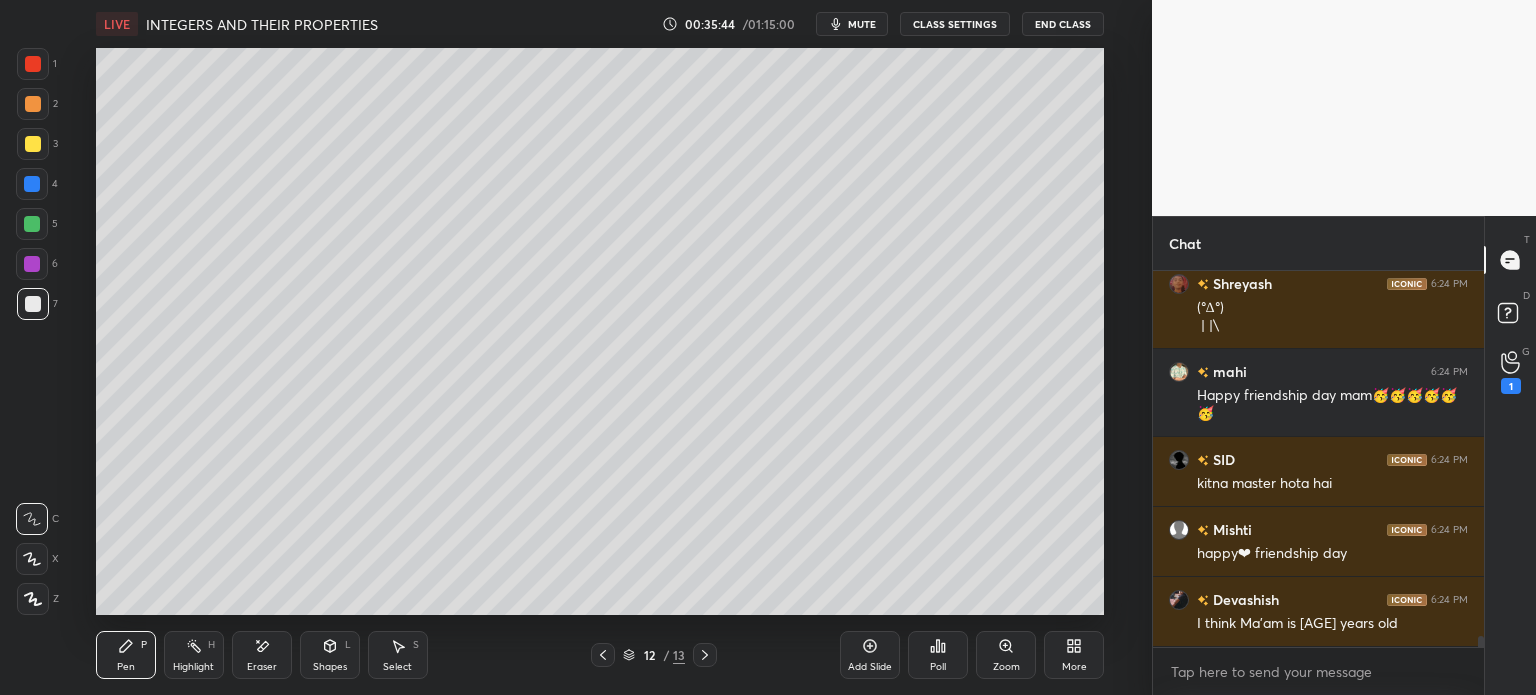 click 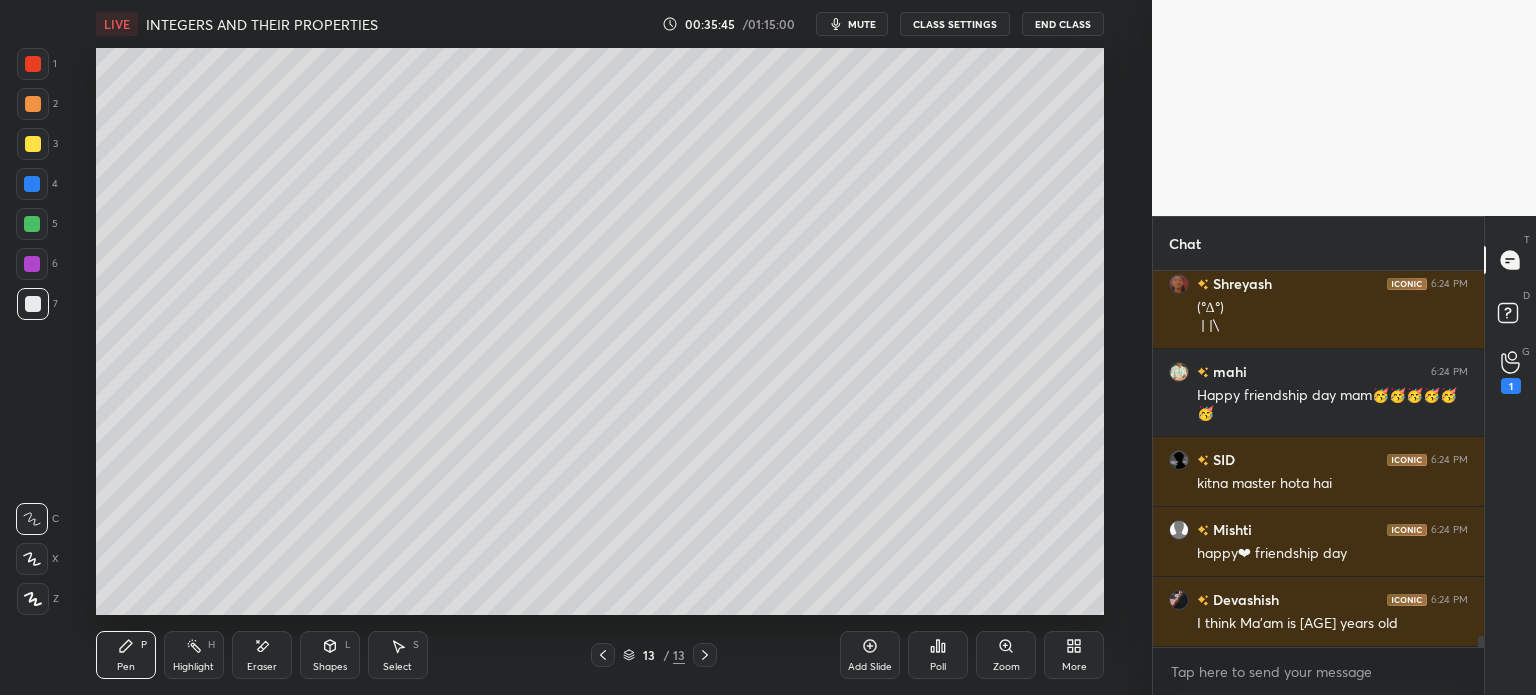 scroll, scrollTop: 12552, scrollLeft: 0, axis: vertical 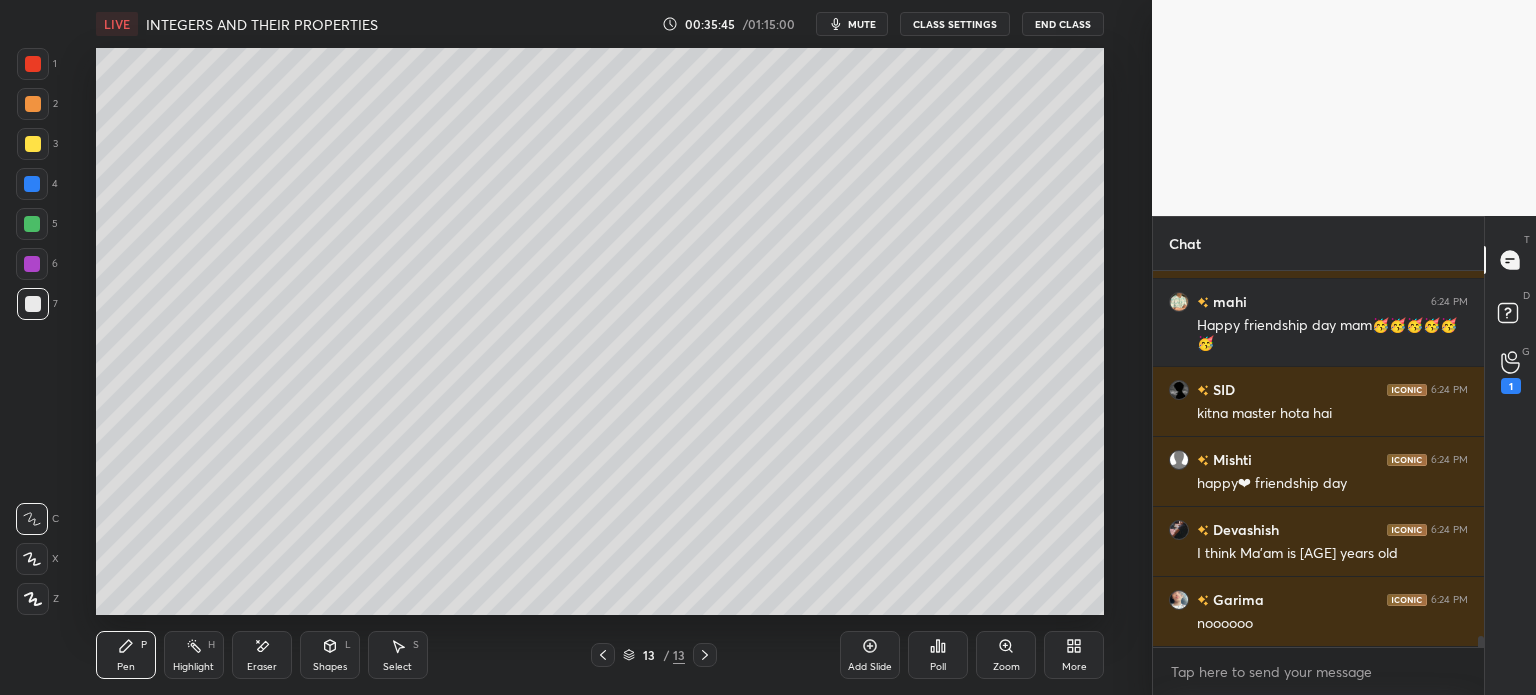 click 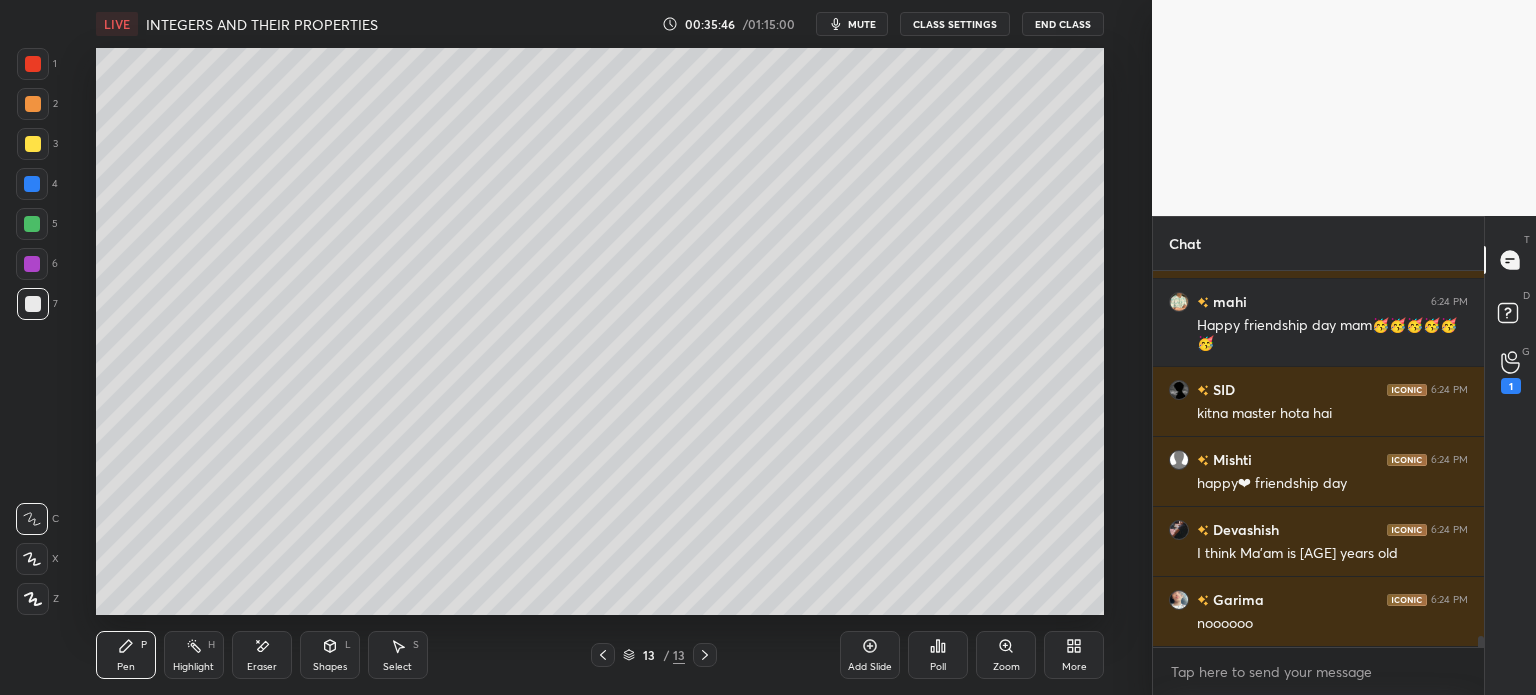 scroll, scrollTop: 12622, scrollLeft: 0, axis: vertical 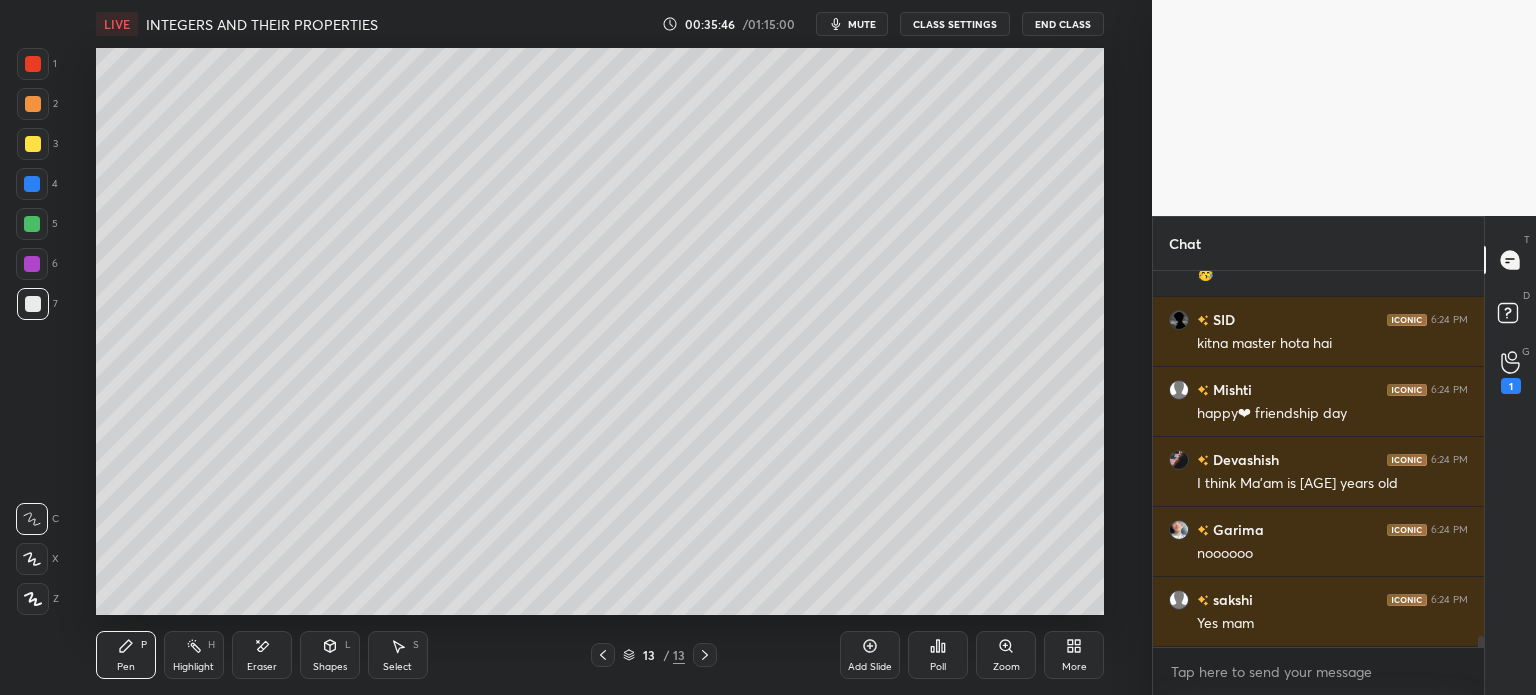 click on "Add Slide" at bounding box center [870, 667] 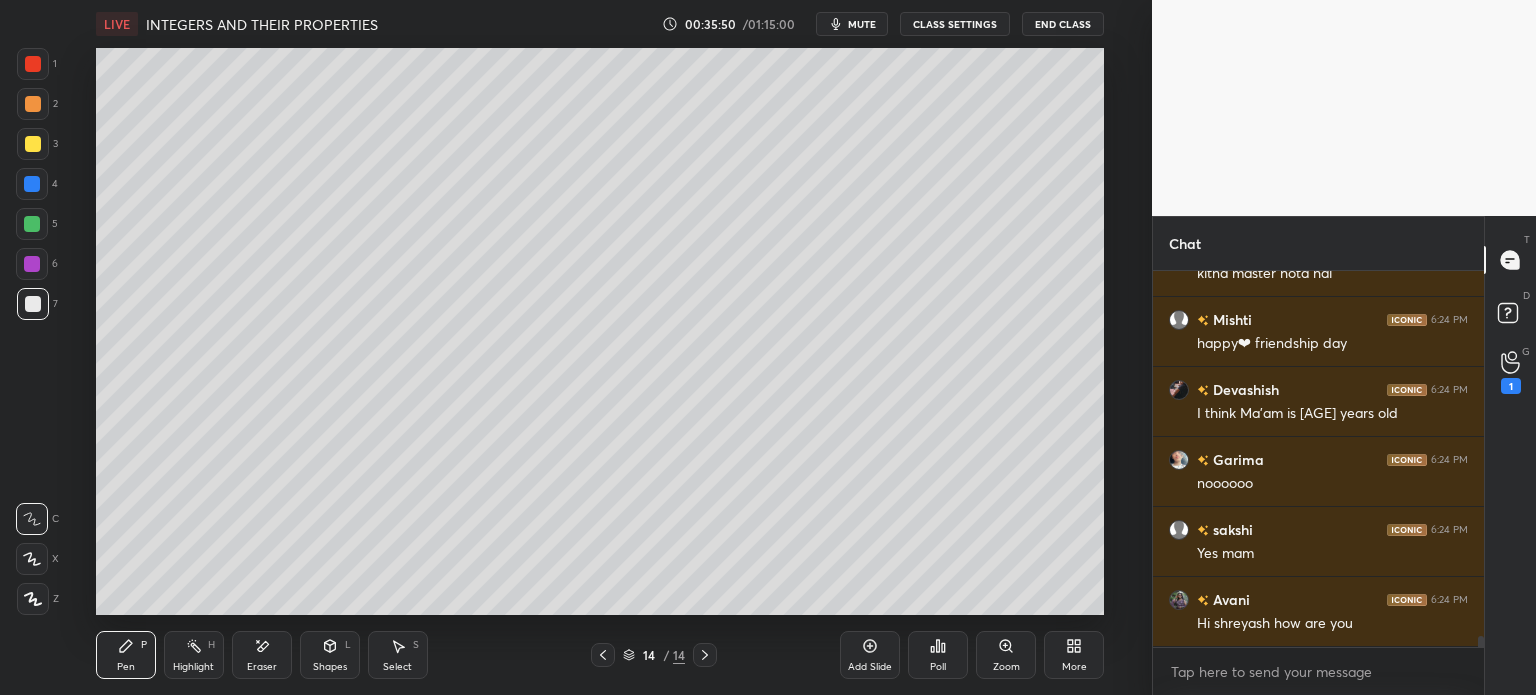 scroll, scrollTop: 12762, scrollLeft: 0, axis: vertical 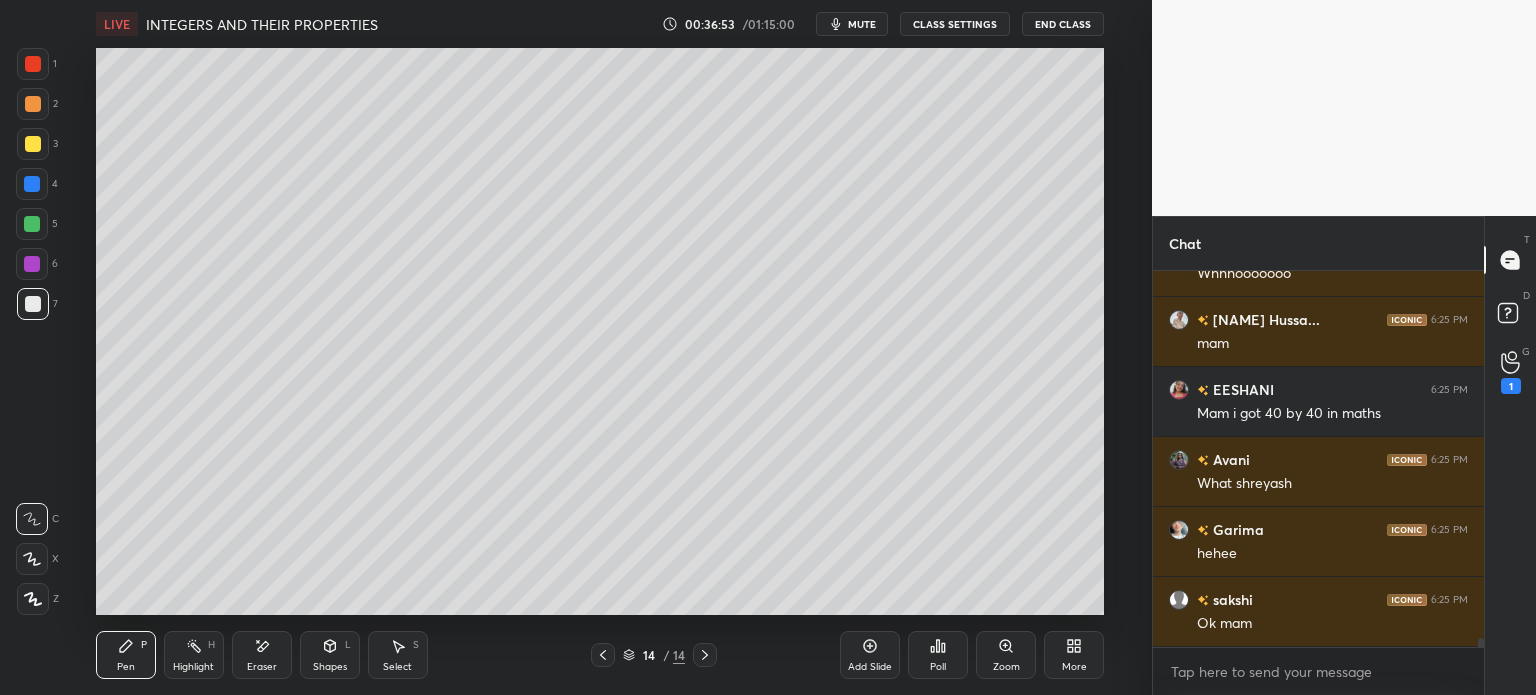click on "More" at bounding box center (1074, 655) 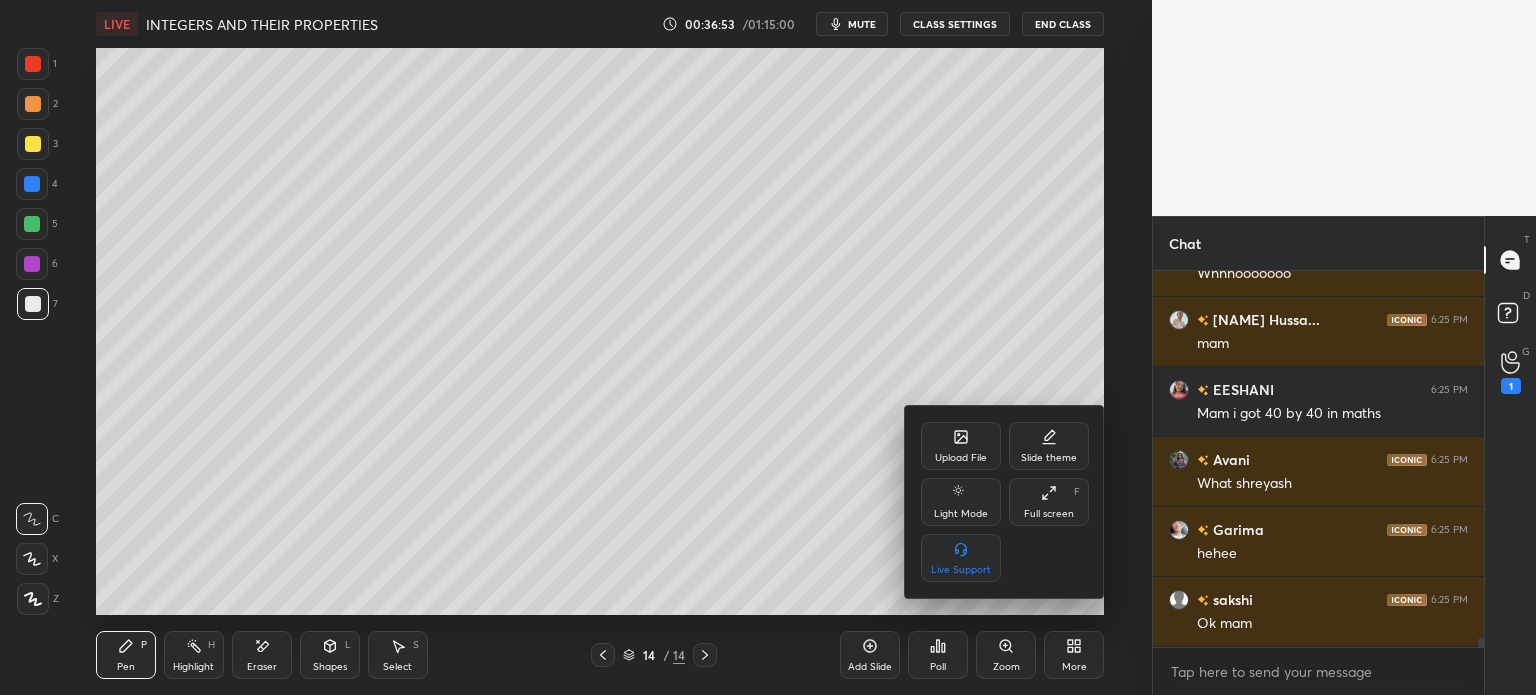 click 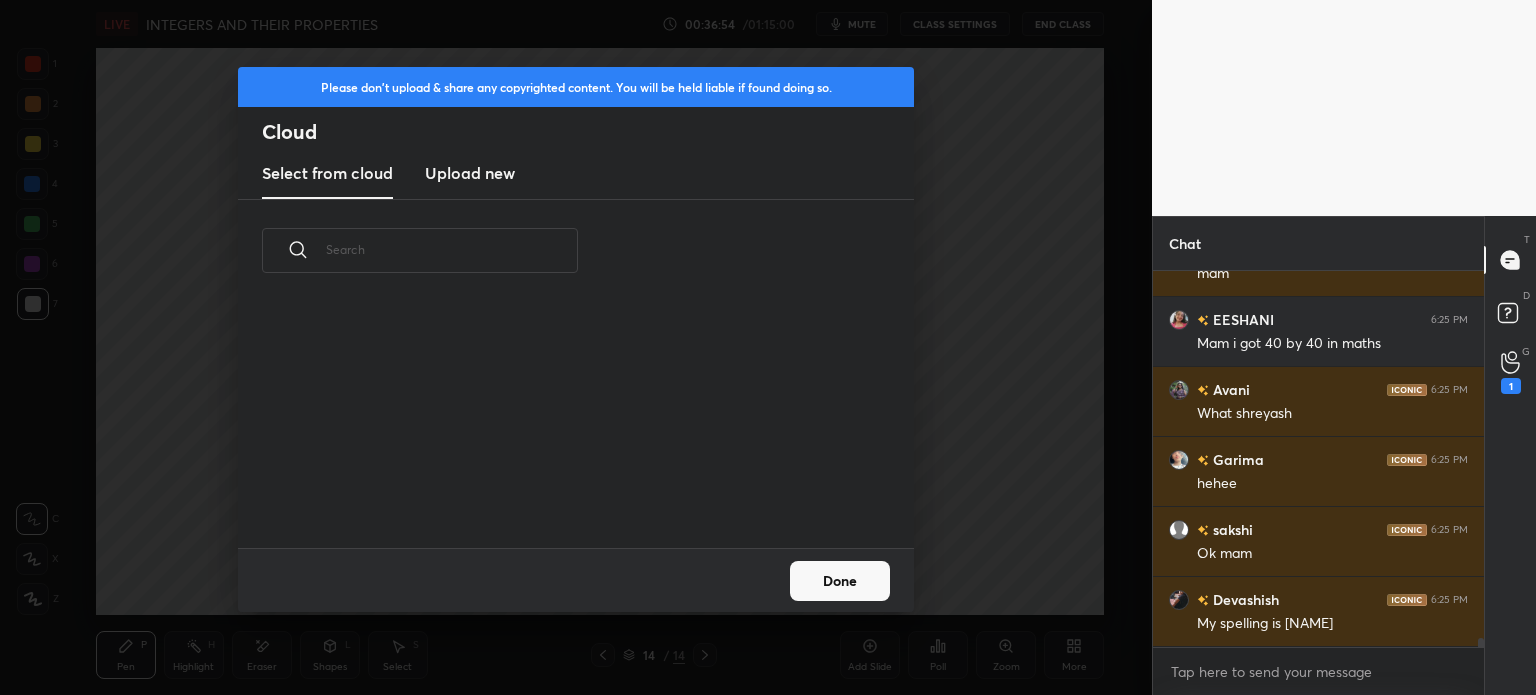 scroll, scrollTop: 5, scrollLeft: 10, axis: both 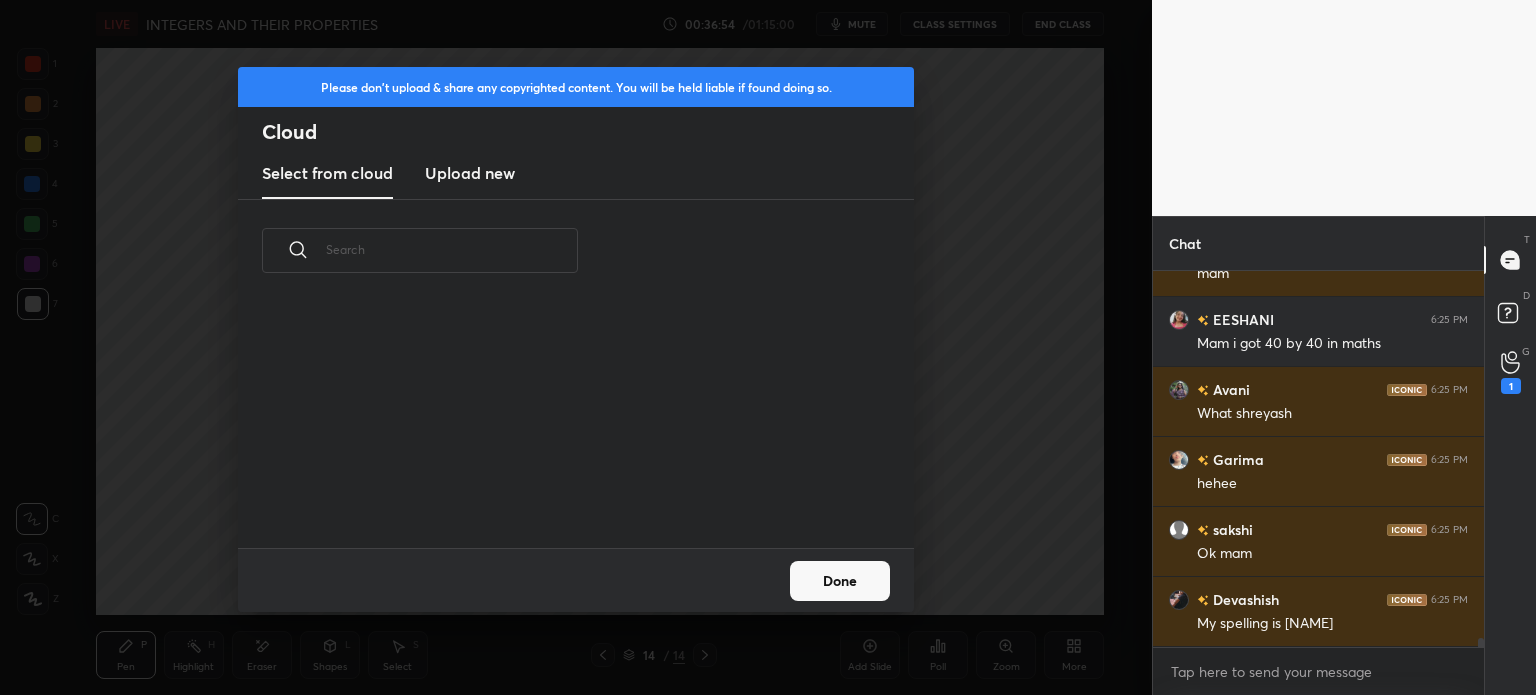 click on "Upload new" at bounding box center [470, 173] 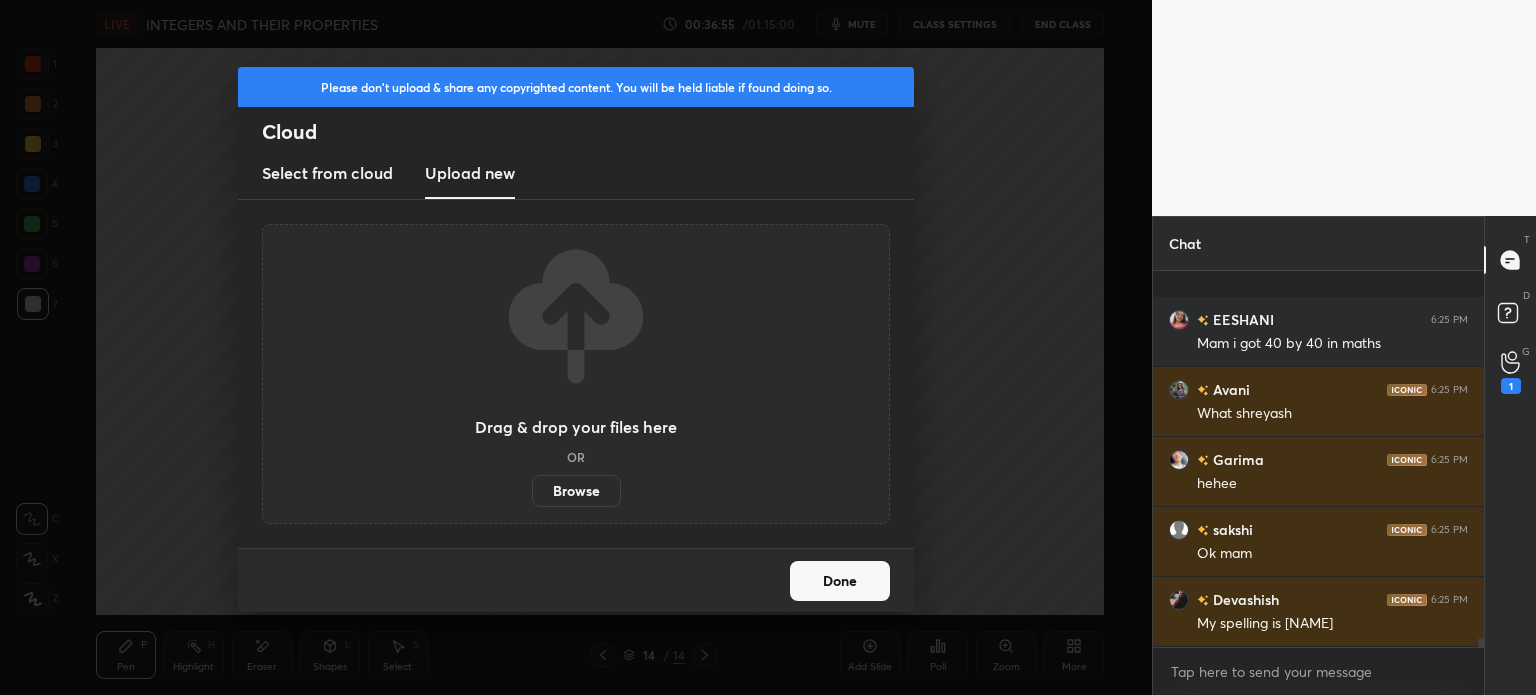 scroll, scrollTop: 15550, scrollLeft: 0, axis: vertical 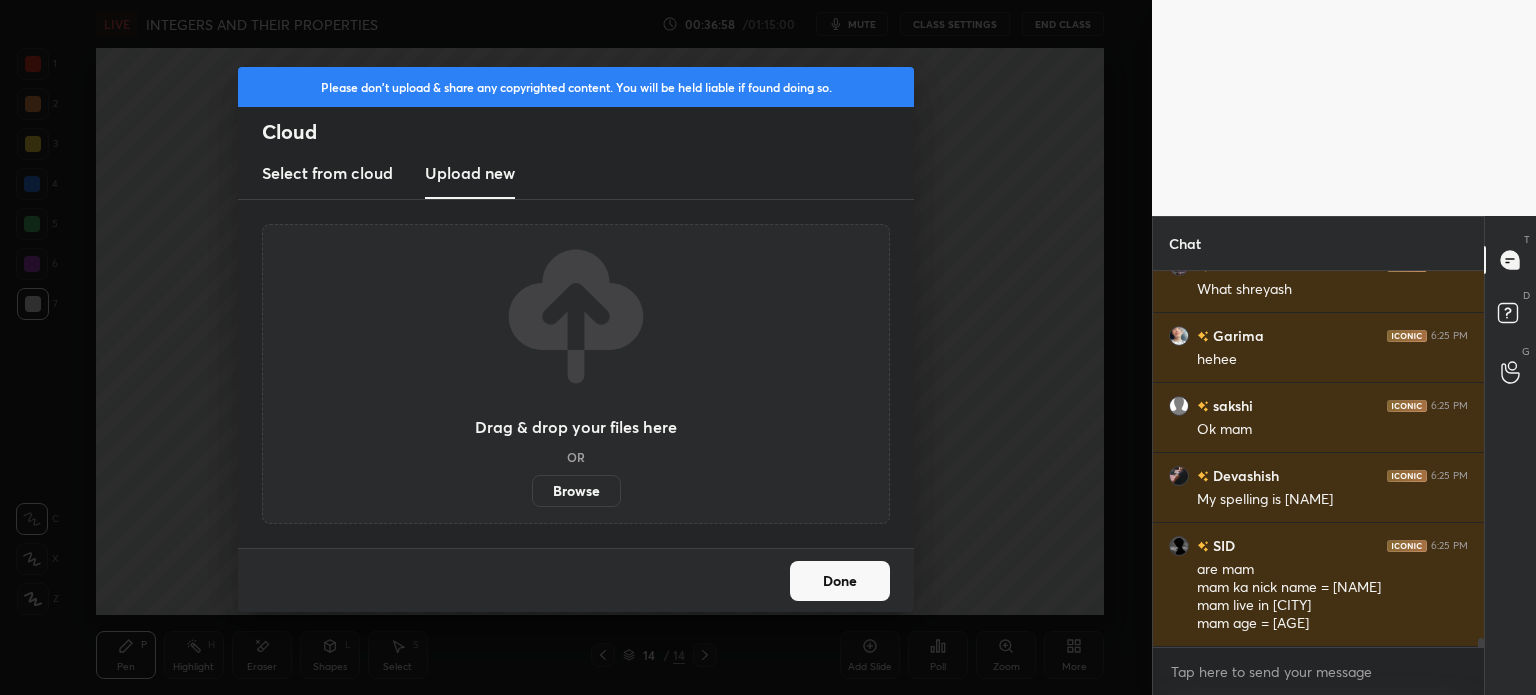 click on "Browse" at bounding box center [576, 491] 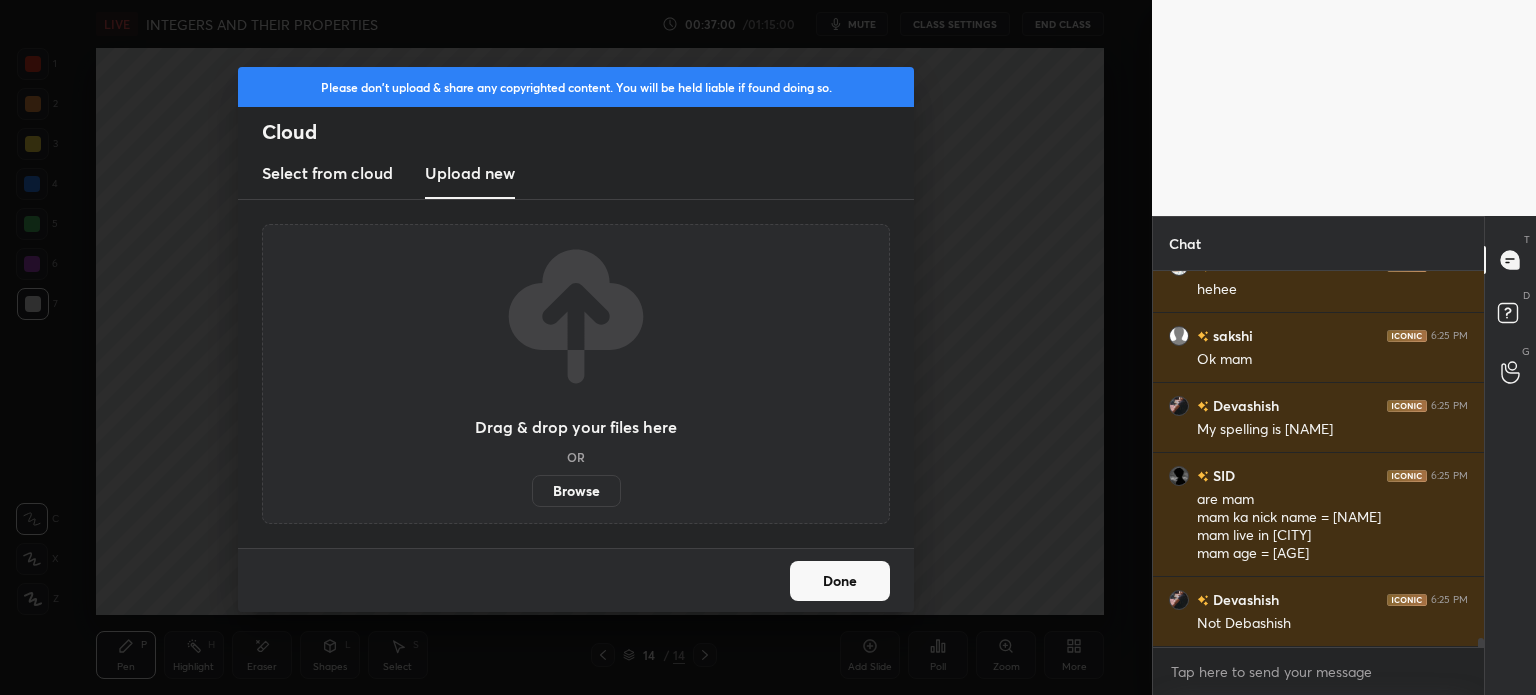 scroll, scrollTop: 15690, scrollLeft: 0, axis: vertical 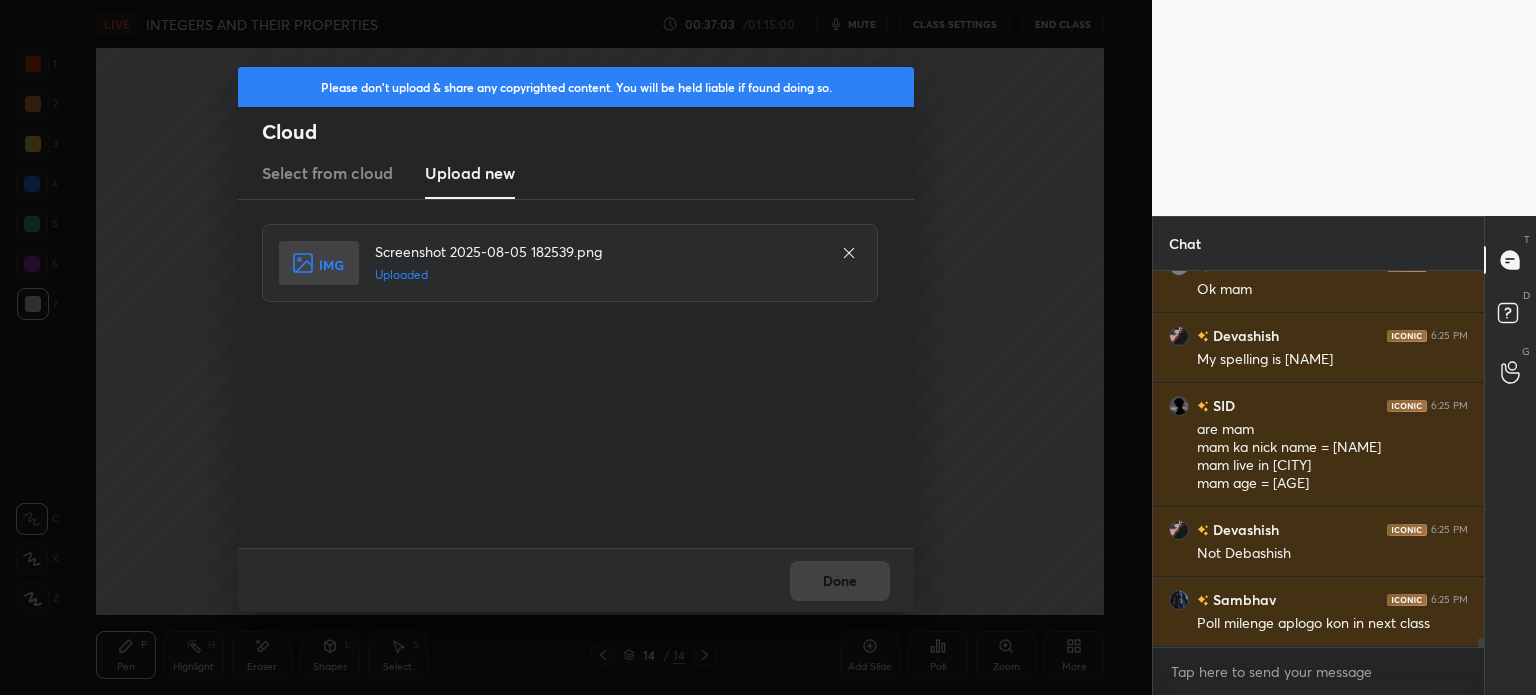 click on "Please don't upload & share any copyrighted content. You will be held liable if found doing so. Cloud Select from cloud Upload new Screenshot 2025-08-05 182539.png Uploaded Done" at bounding box center [576, 347] 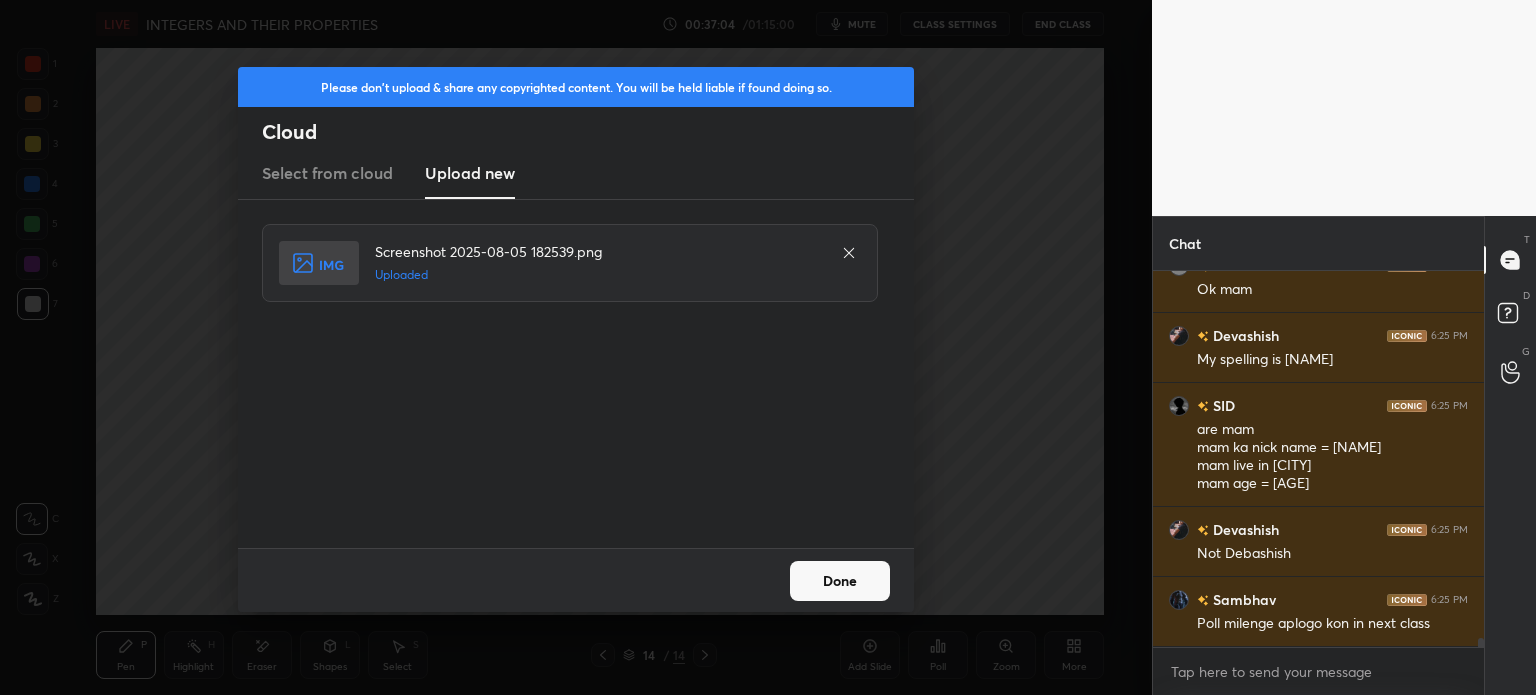 click on "Done" at bounding box center (576, 580) 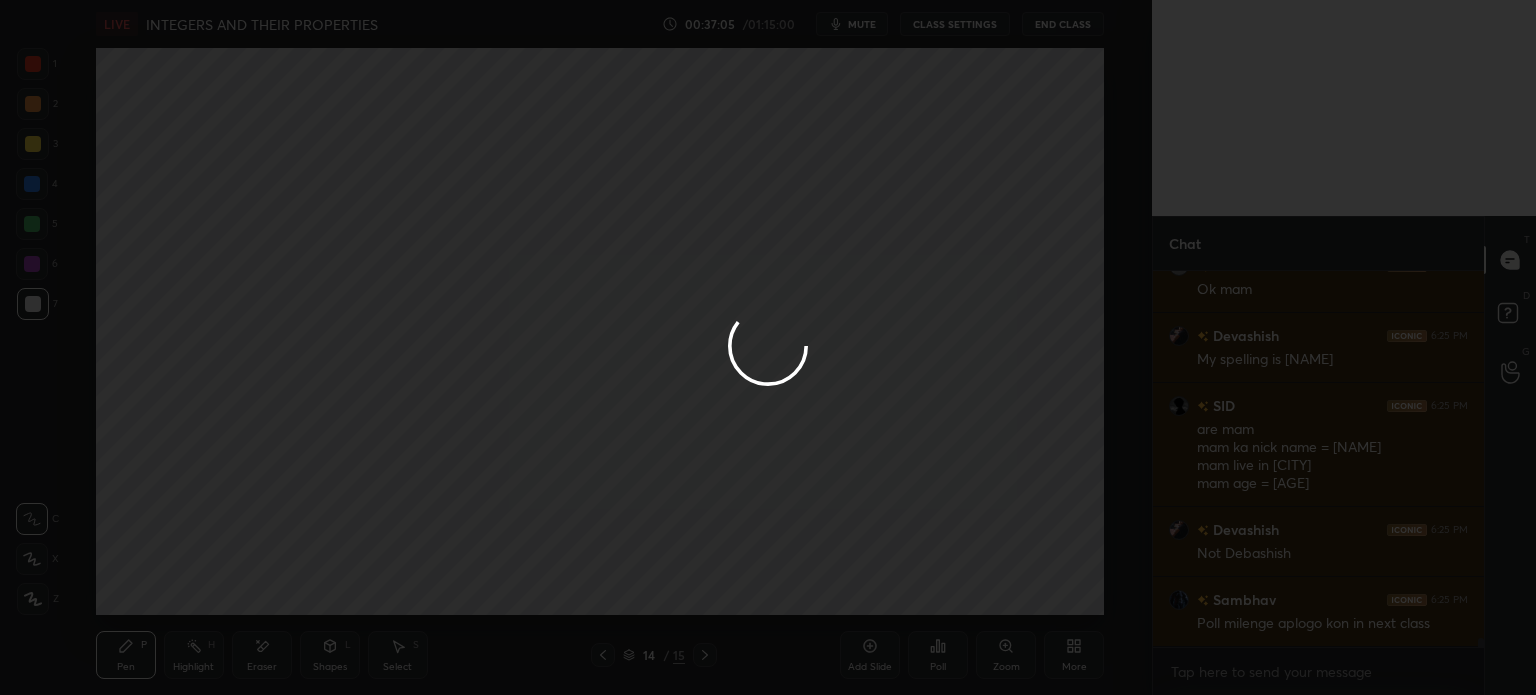 click at bounding box center (768, 347) 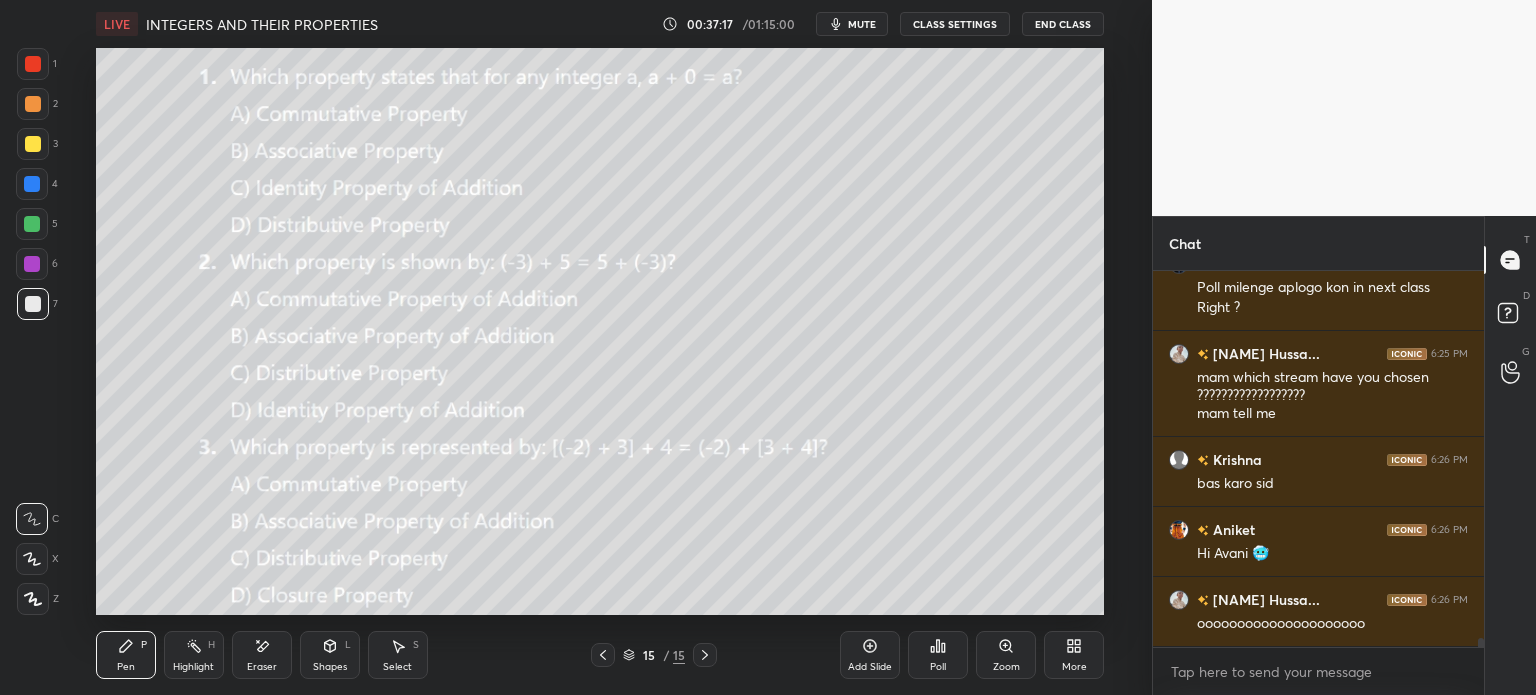 scroll, scrollTop: 16096, scrollLeft: 0, axis: vertical 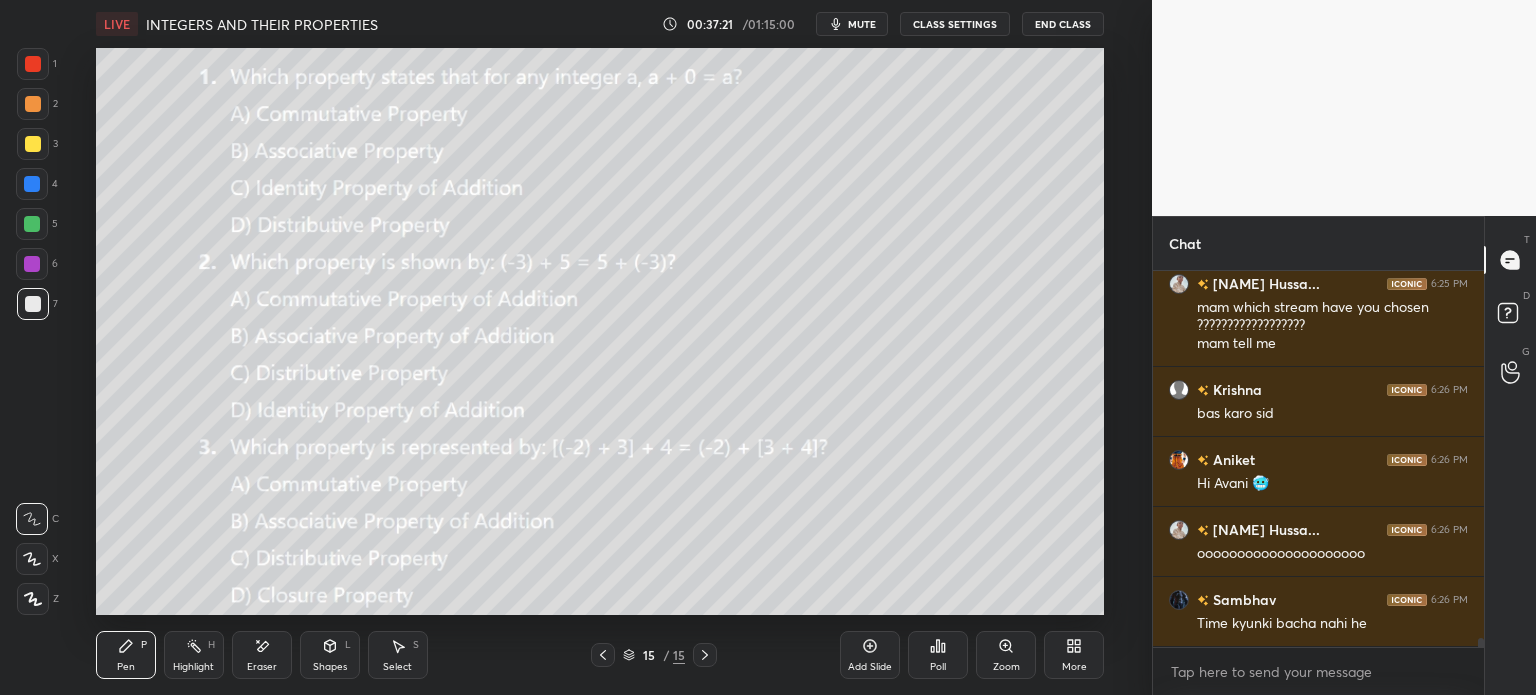 click at bounding box center [33, 144] 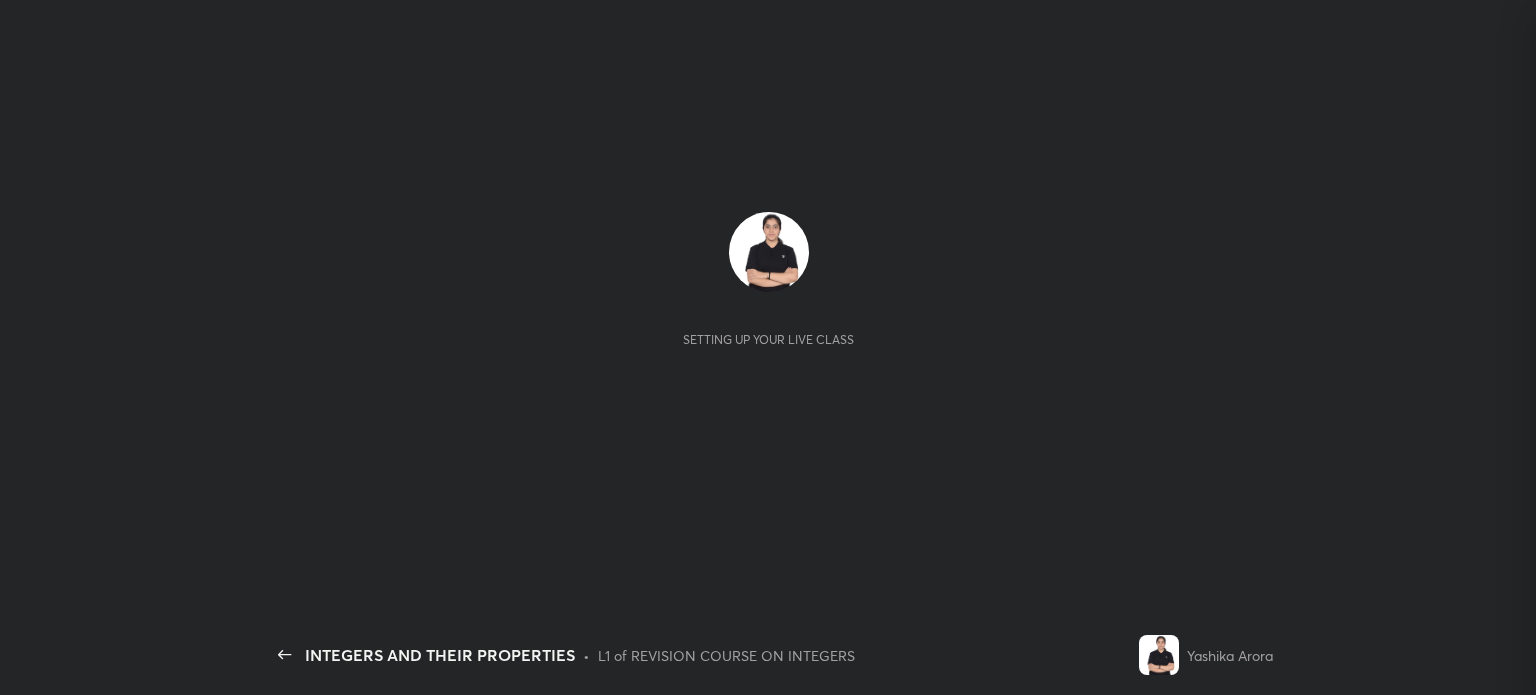 scroll, scrollTop: 0, scrollLeft: 0, axis: both 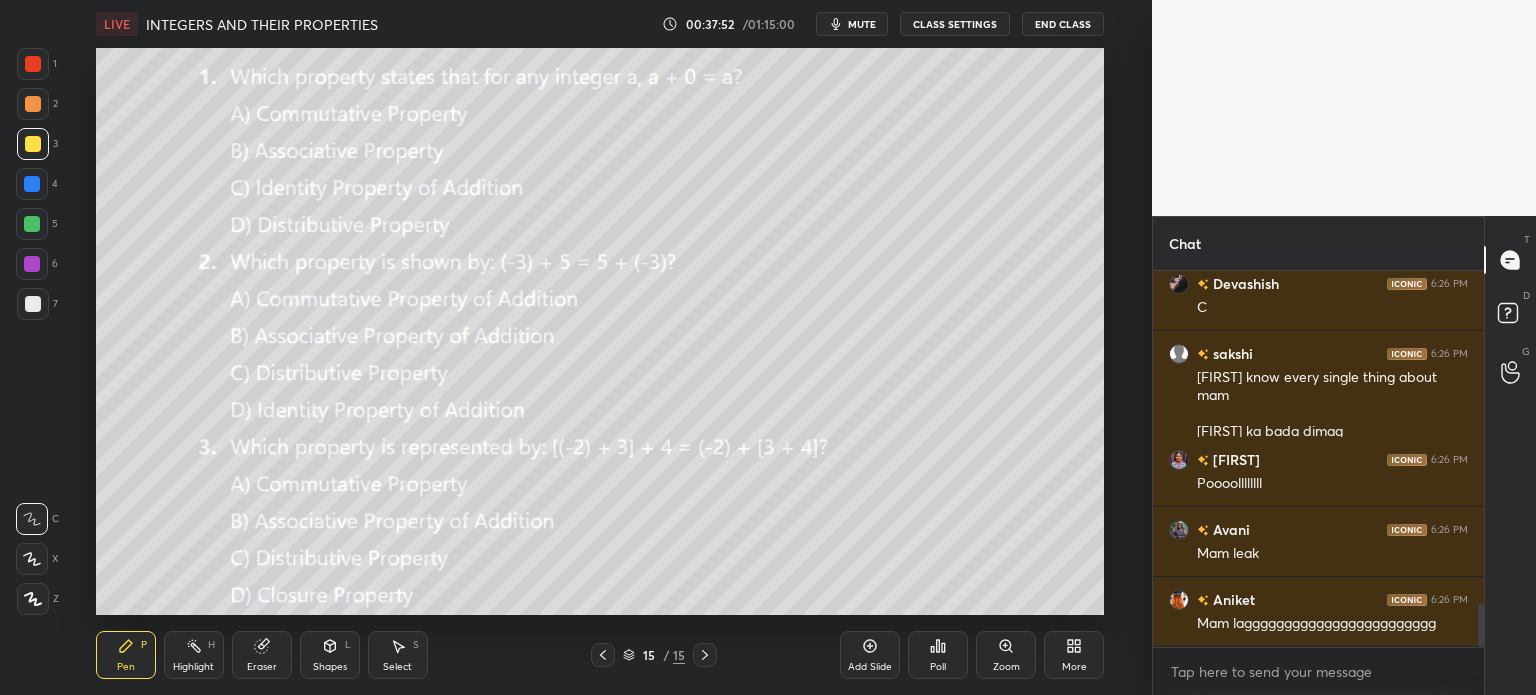click on "Poll" at bounding box center [938, 655] 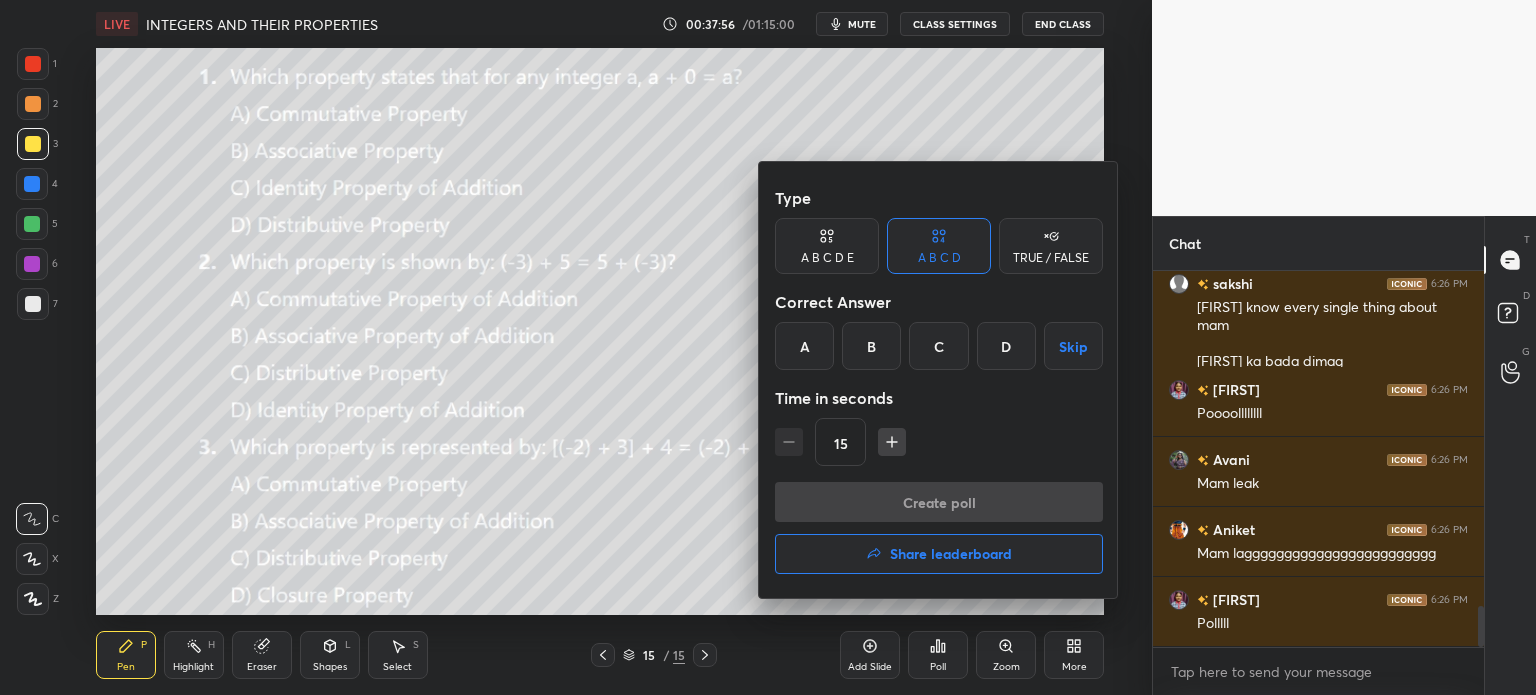 scroll, scrollTop: 3070, scrollLeft: 0, axis: vertical 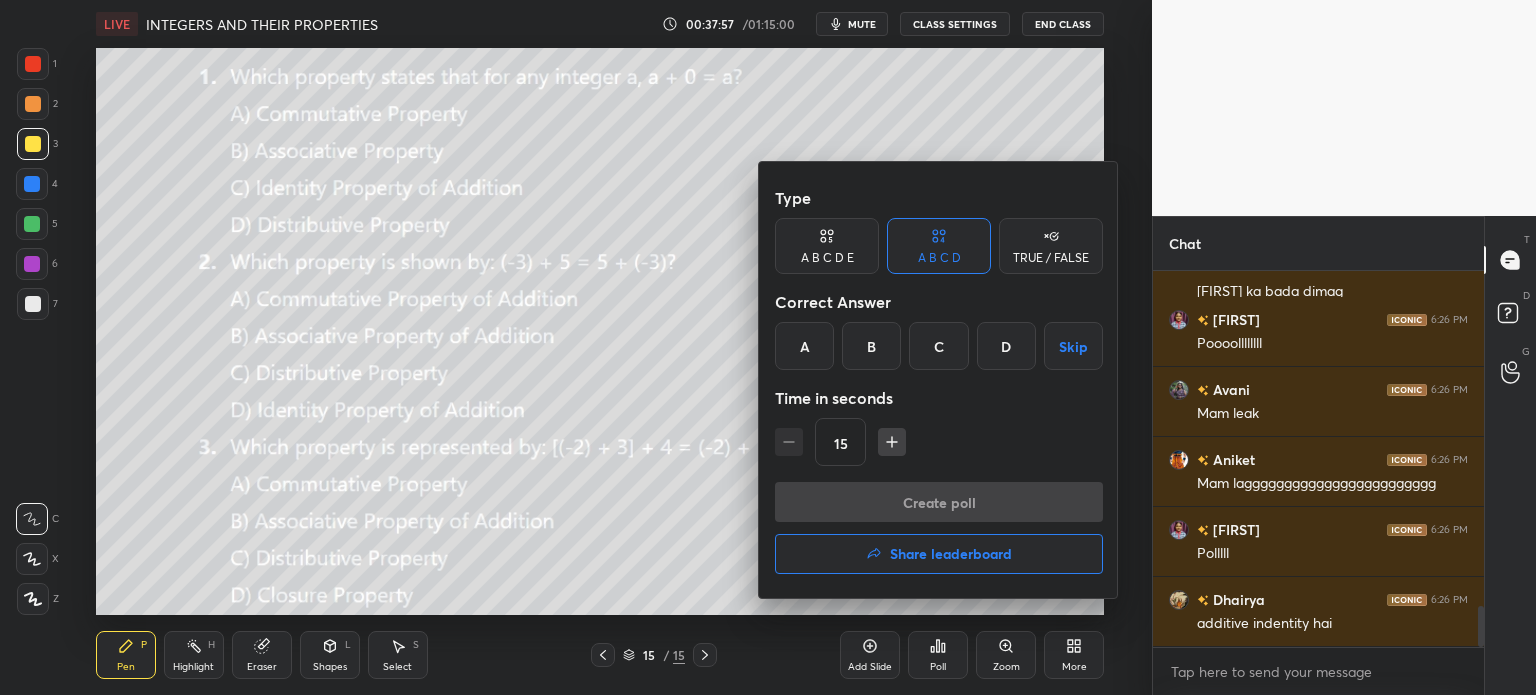 click on "C" at bounding box center [938, 346] 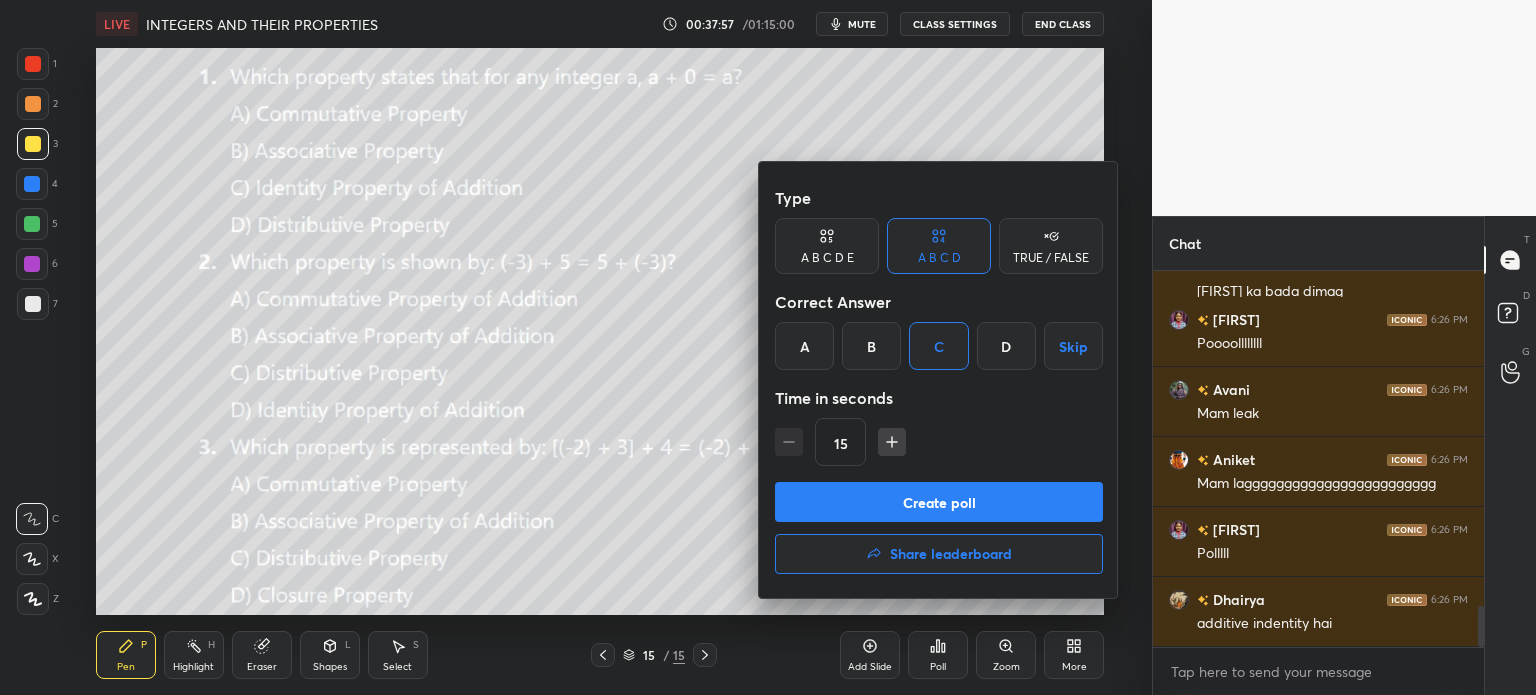 click on "Create poll" at bounding box center [939, 502] 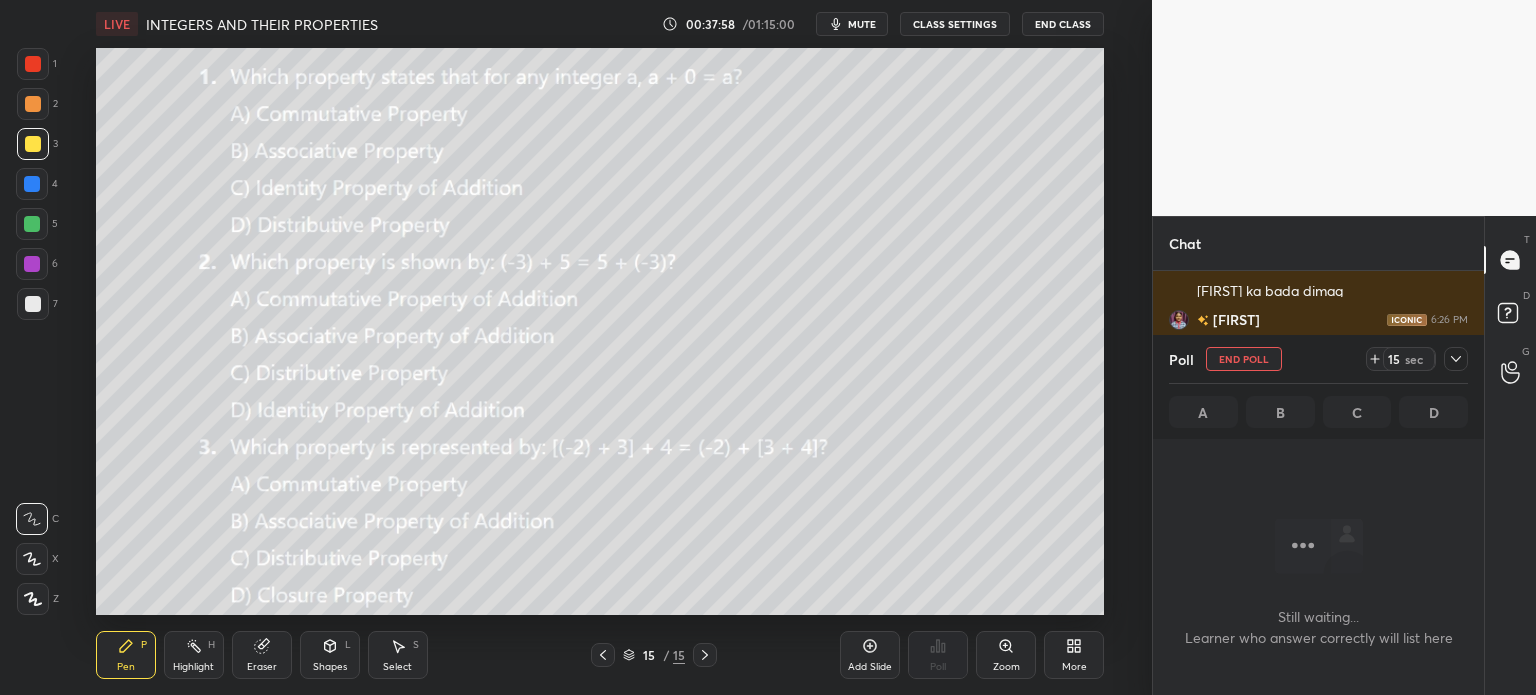 scroll, scrollTop: 328, scrollLeft: 325, axis: both 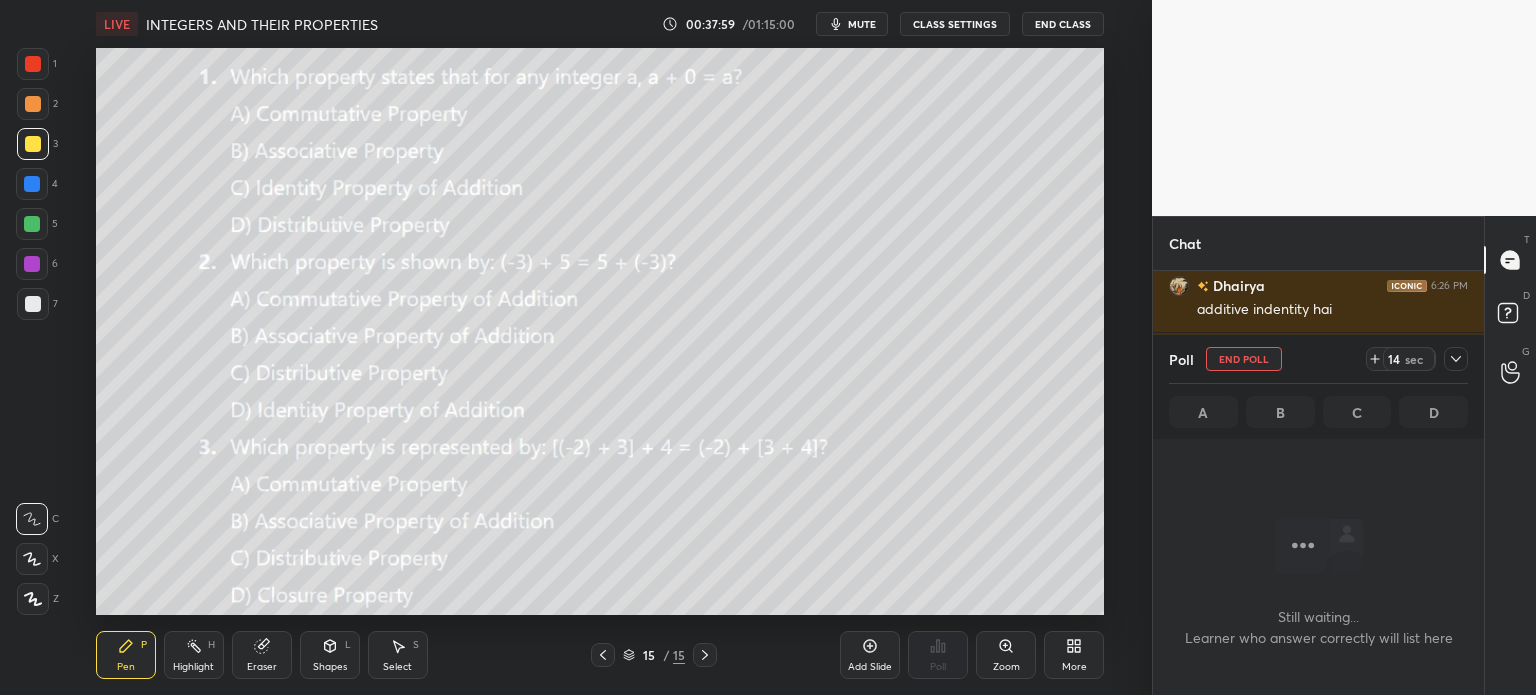click 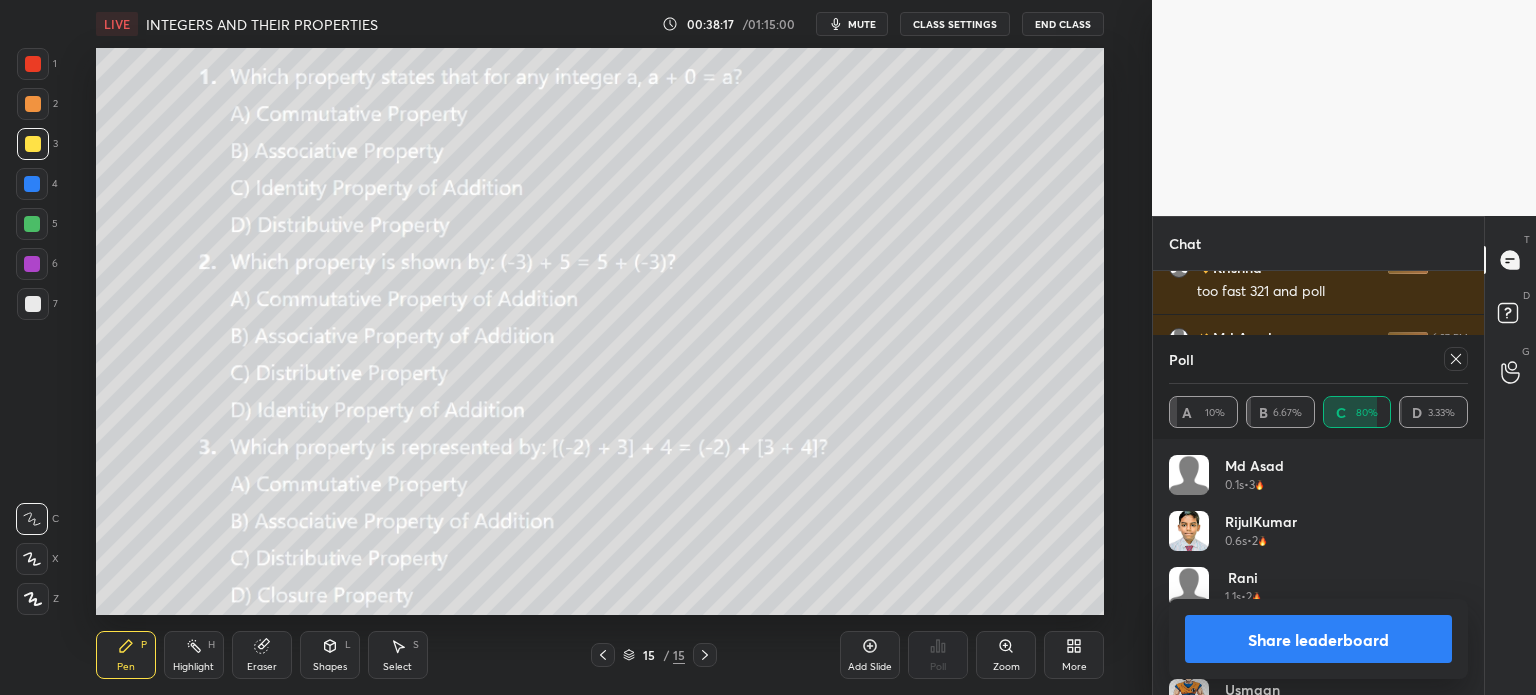 click 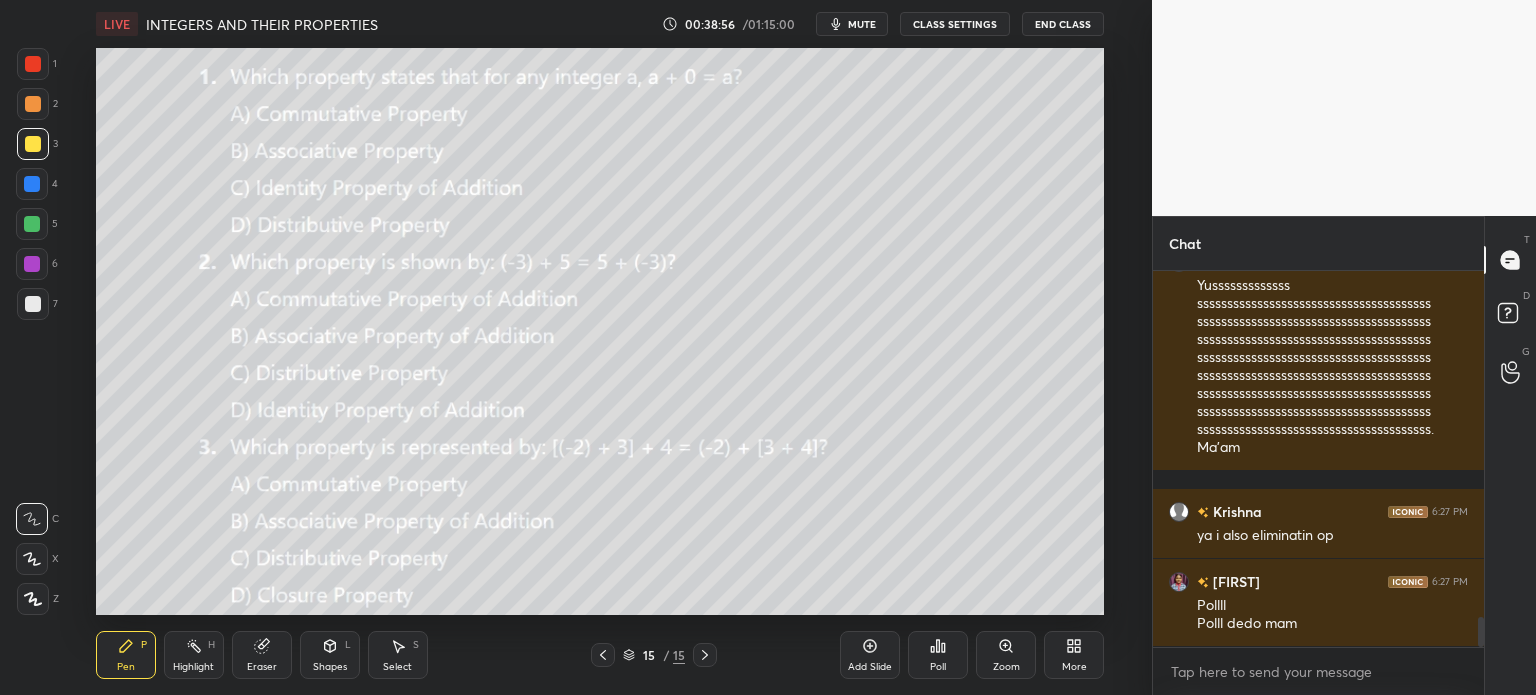 click 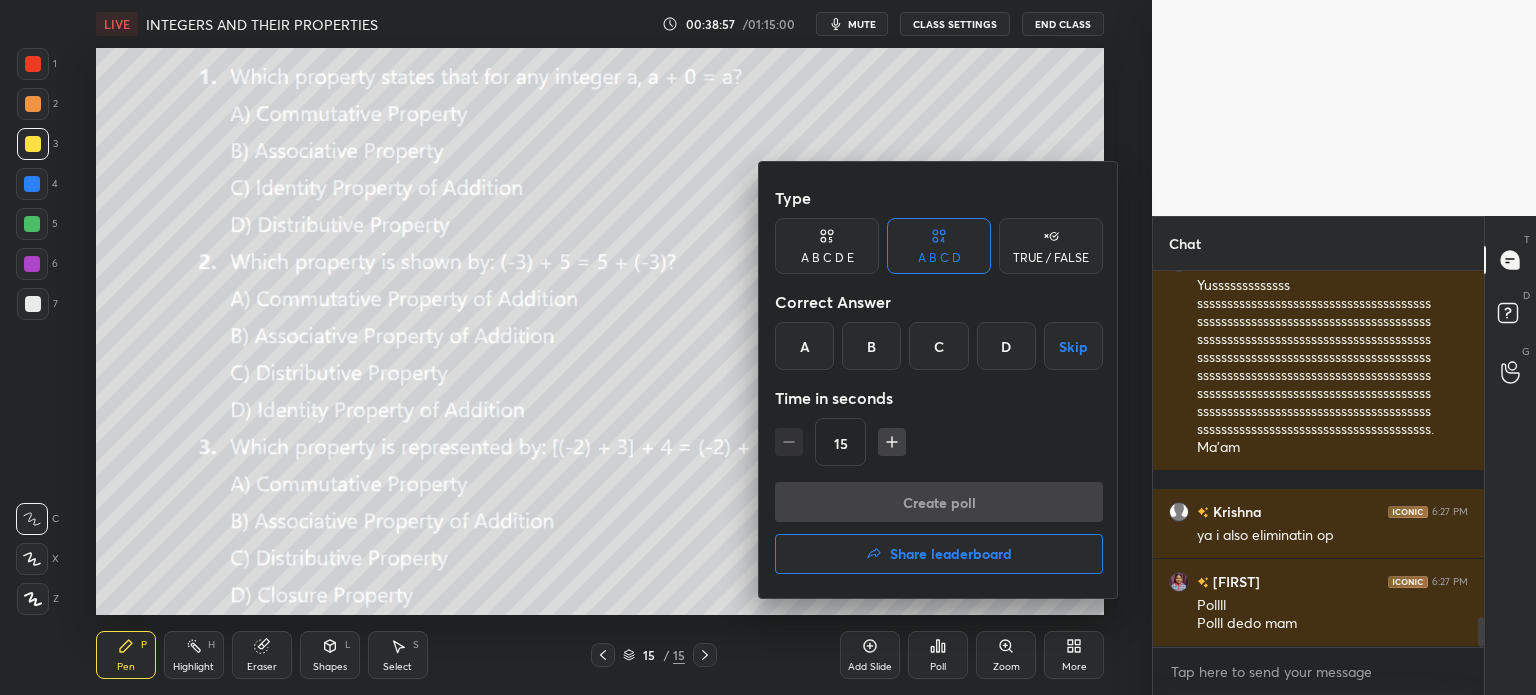 click on "A" at bounding box center [804, 346] 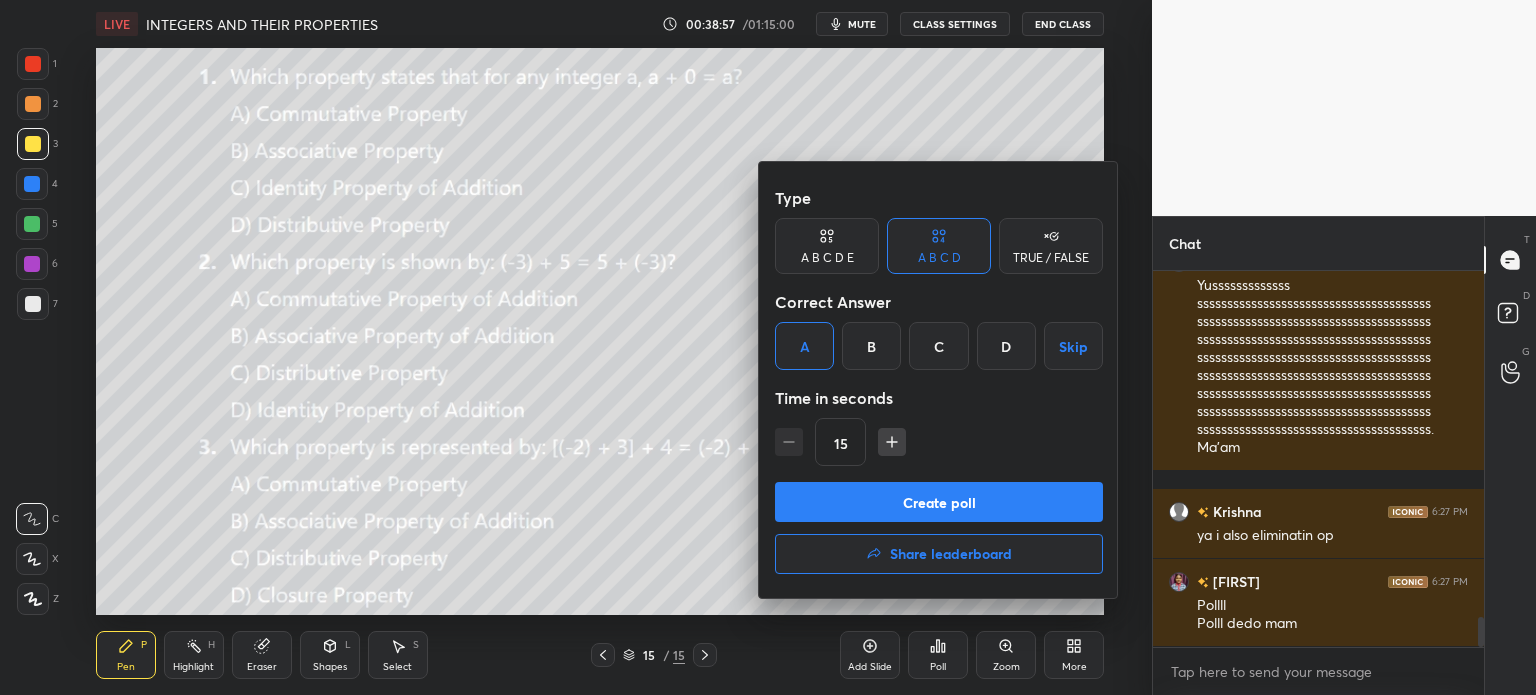 click on "Create poll" at bounding box center [939, 502] 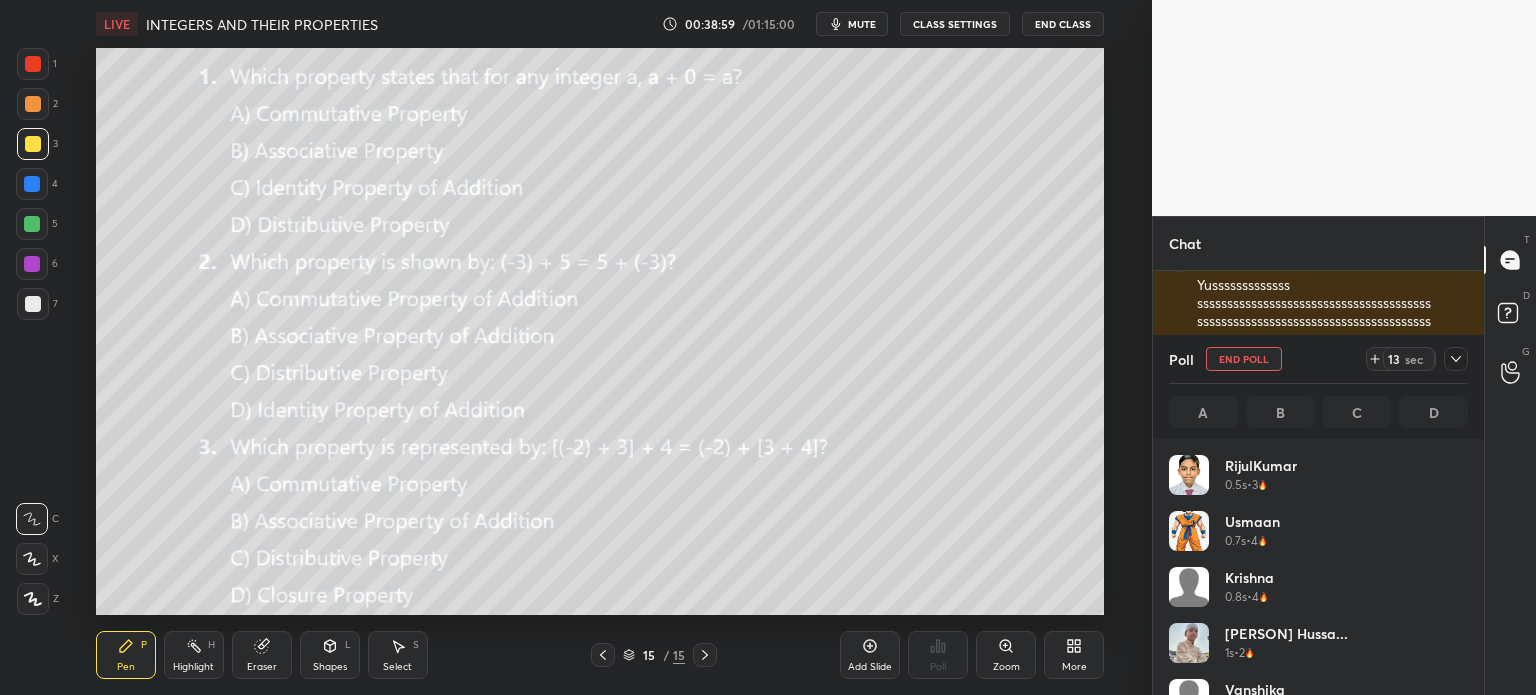 click 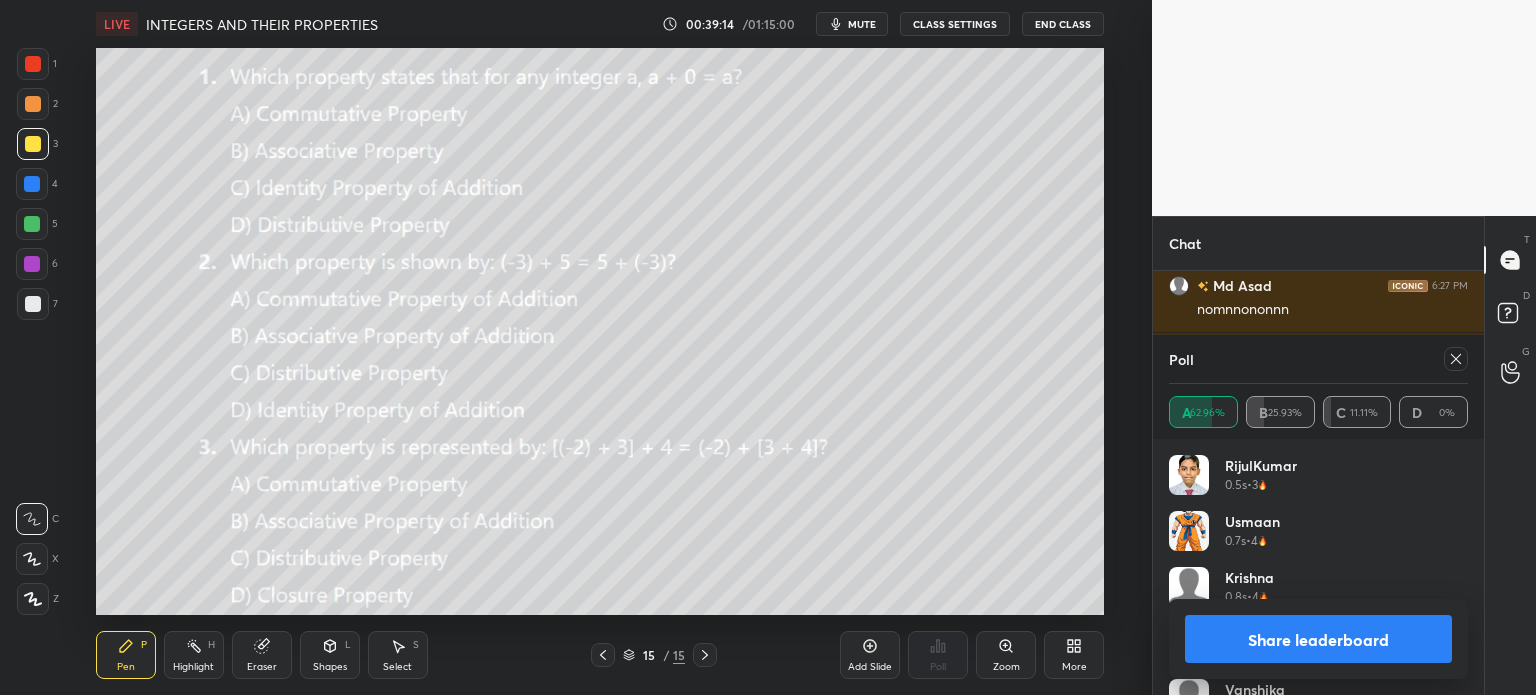 click 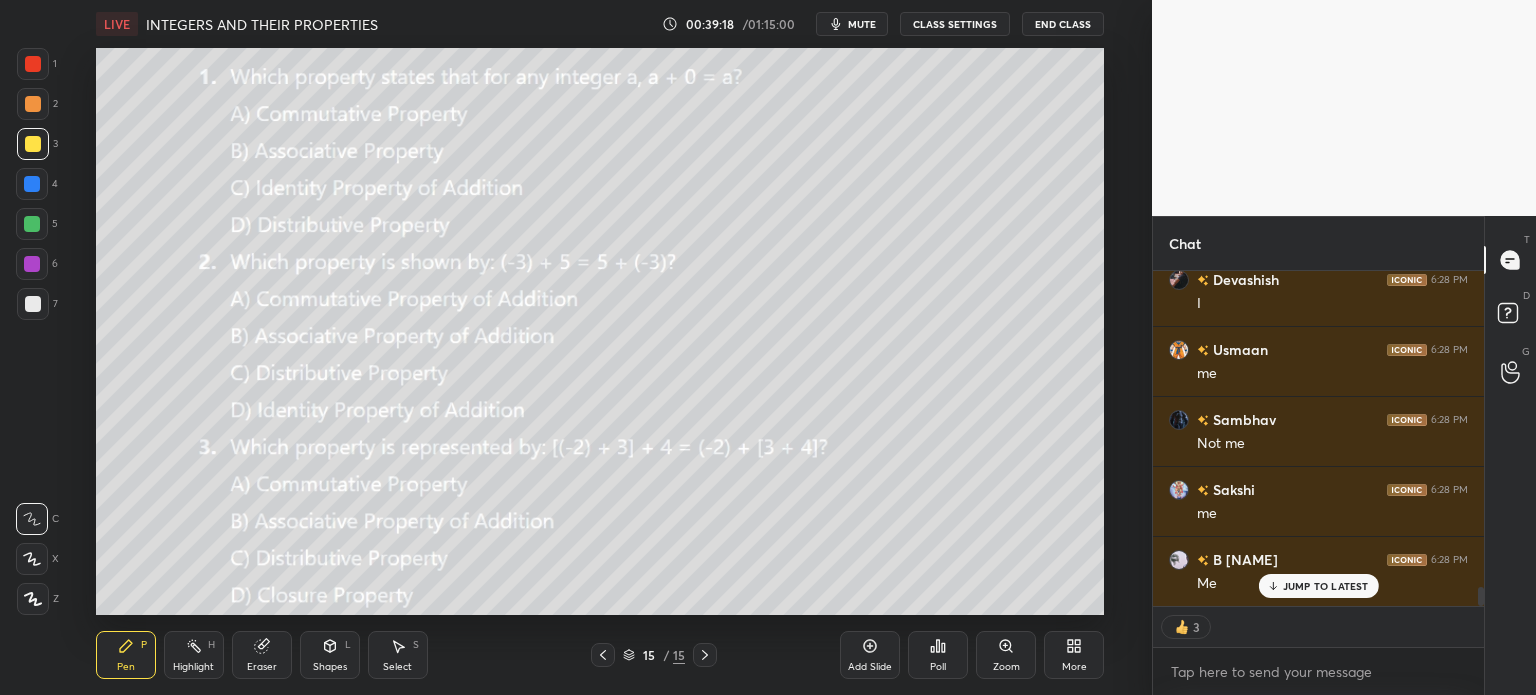 click 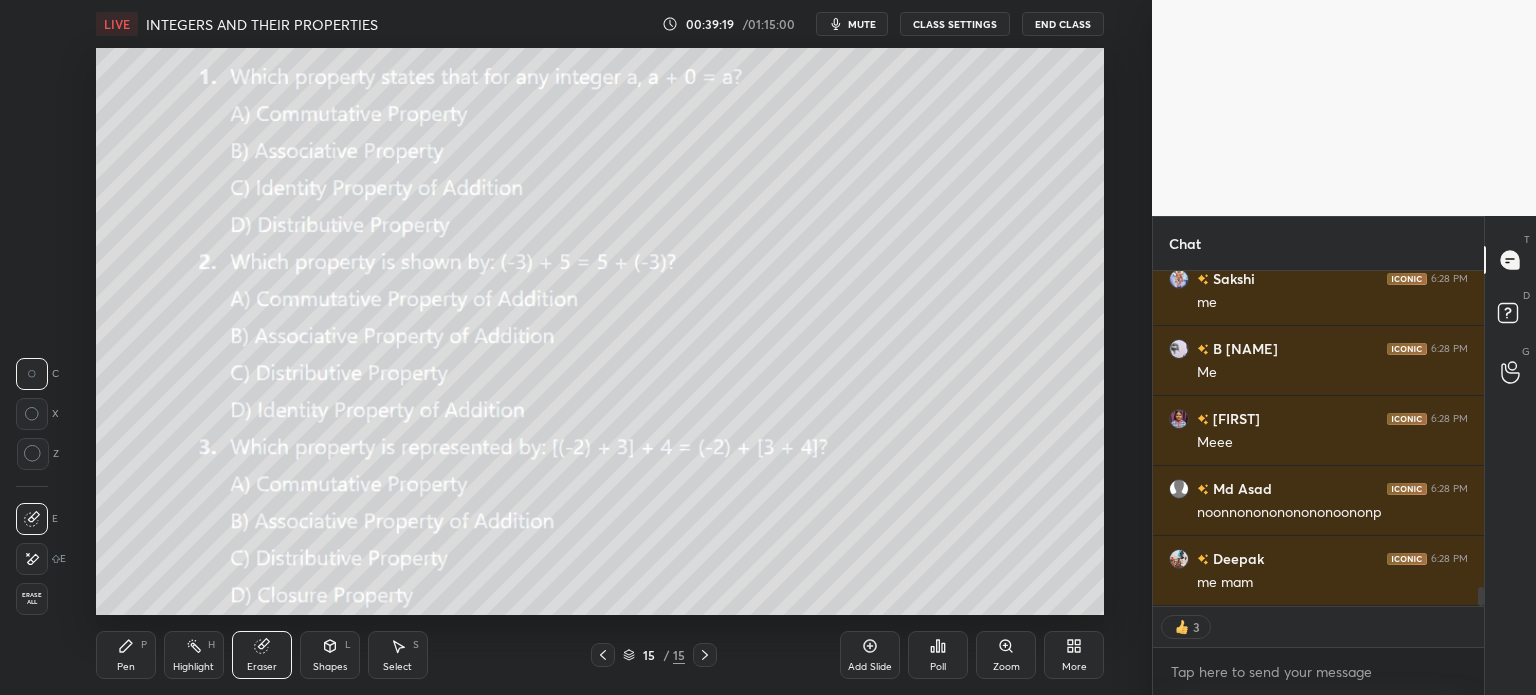 click at bounding box center [32, 559] 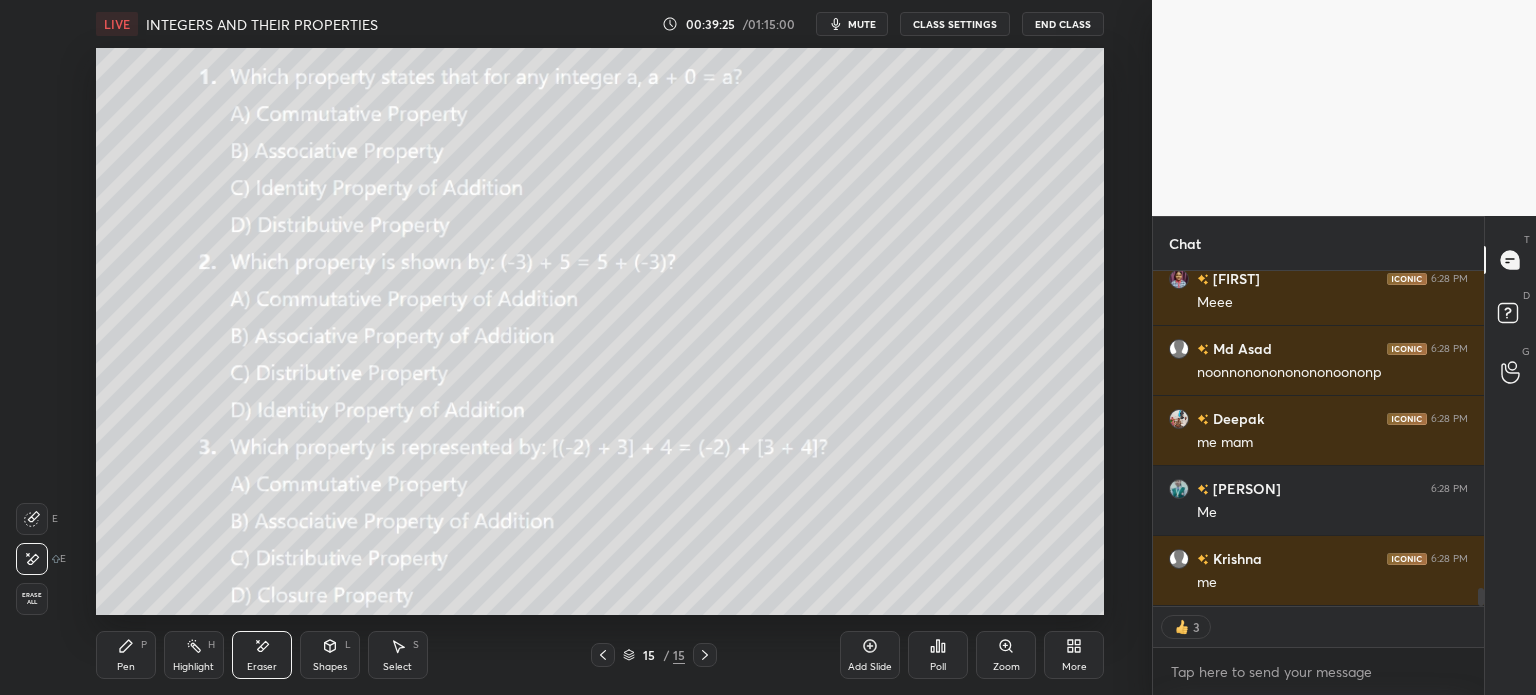 click on "Pen P" at bounding box center [126, 655] 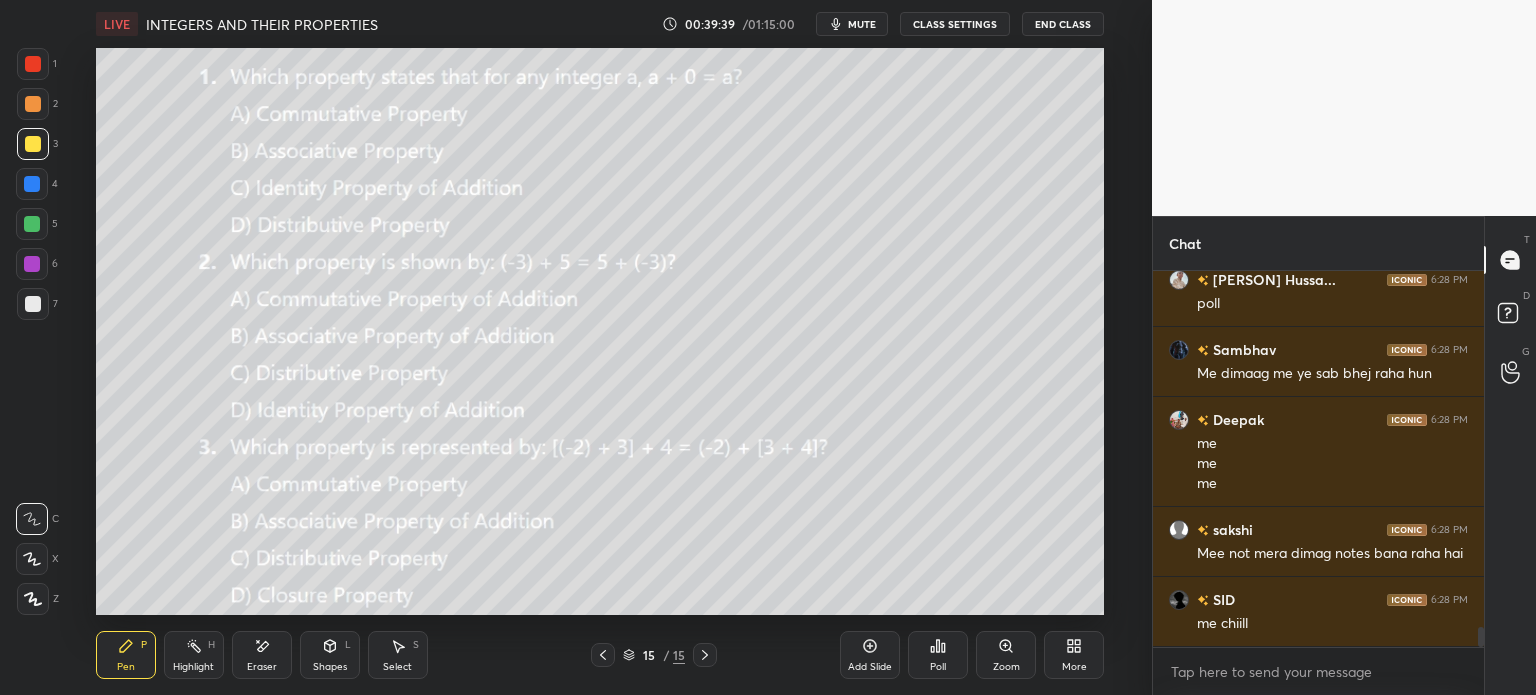 click on "Poll" at bounding box center [938, 655] 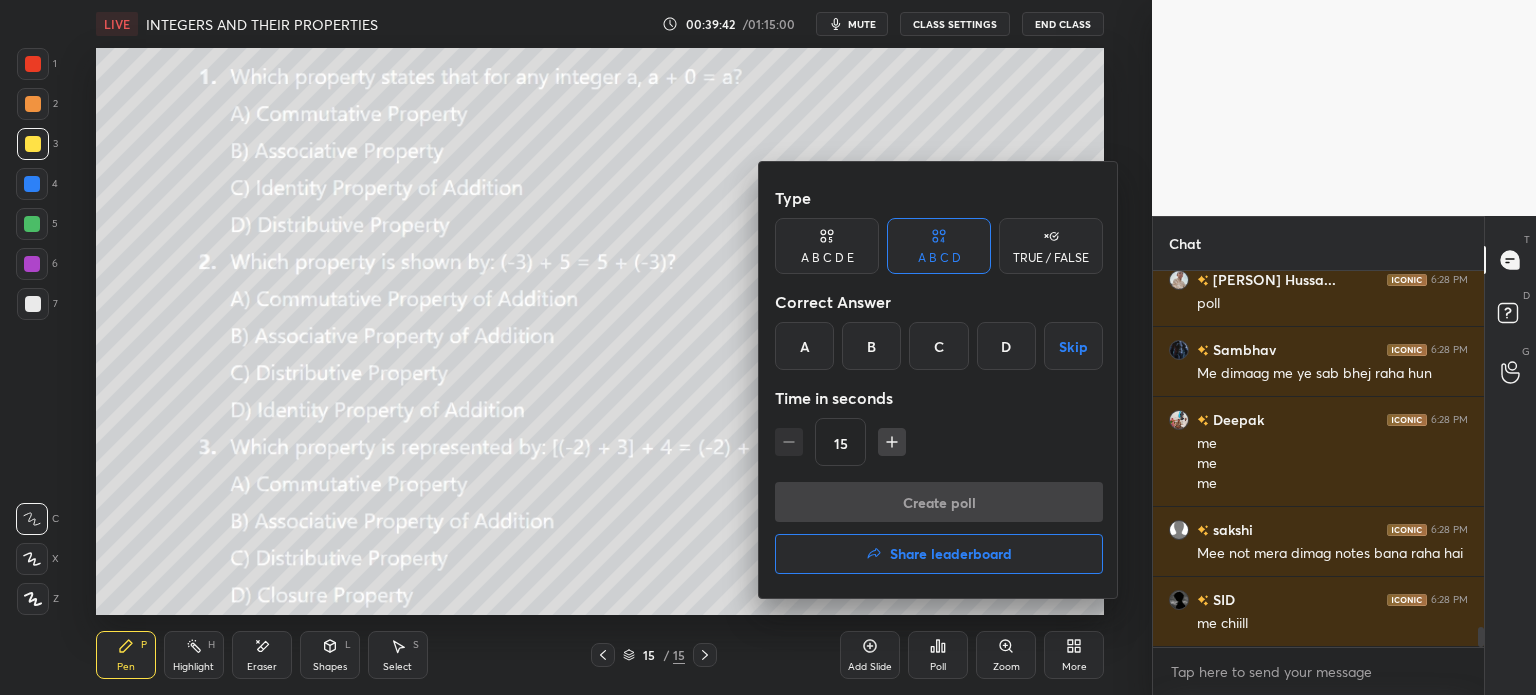 click on "B" at bounding box center (871, 346) 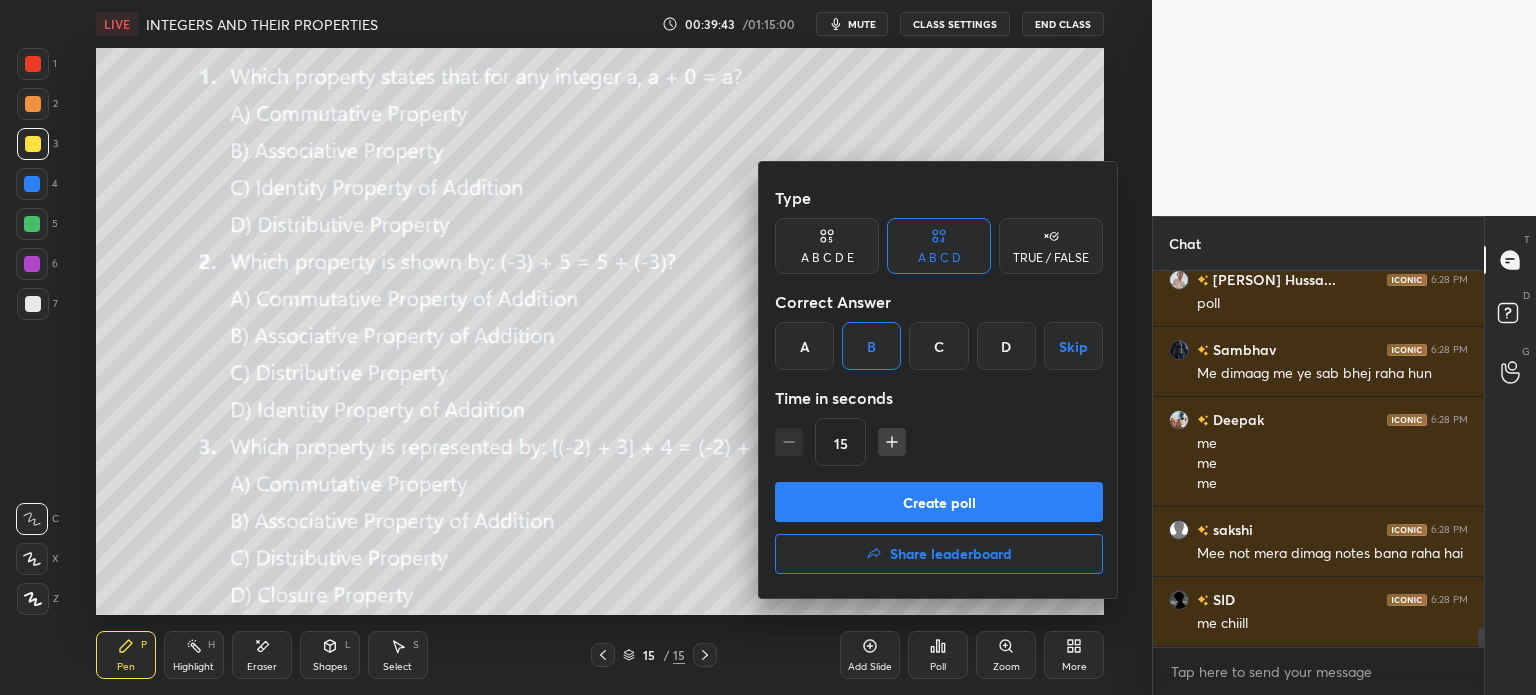 click on "Create poll" at bounding box center (939, 502) 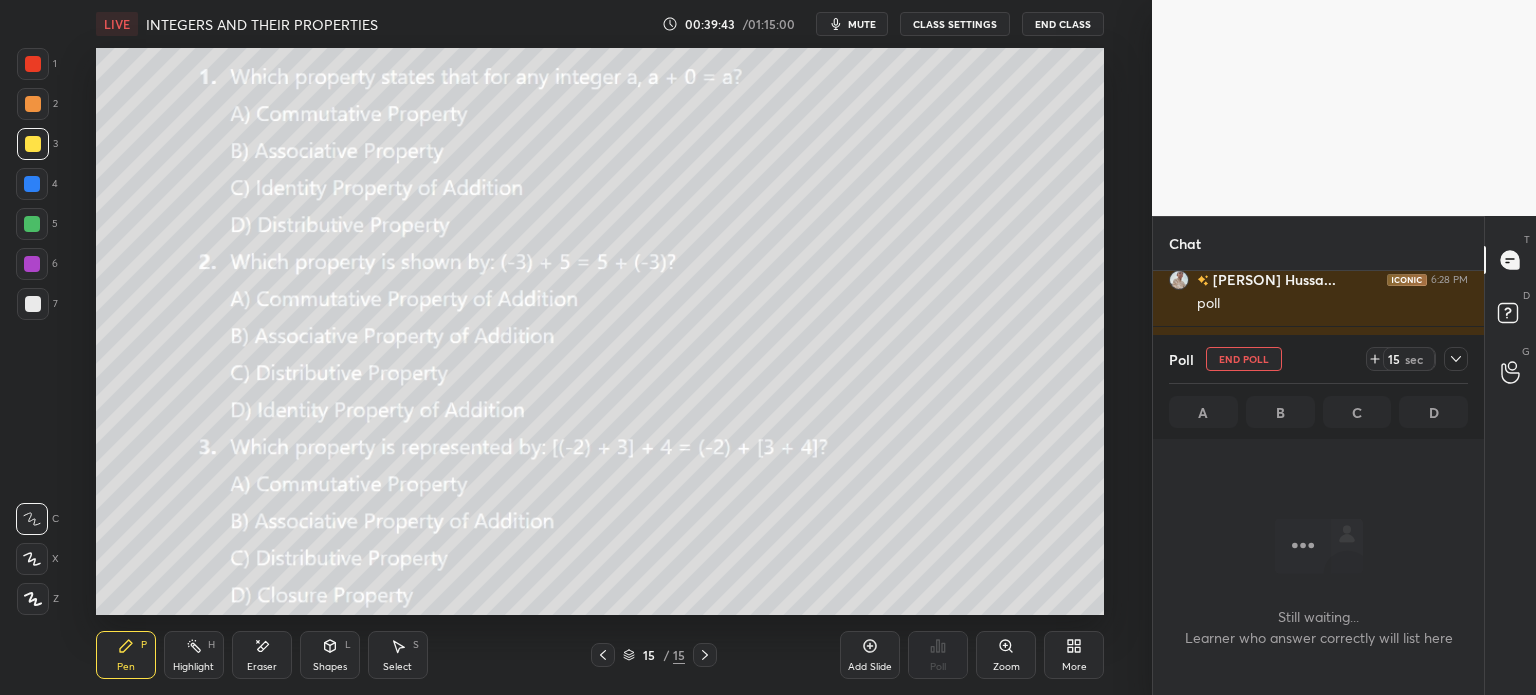 click 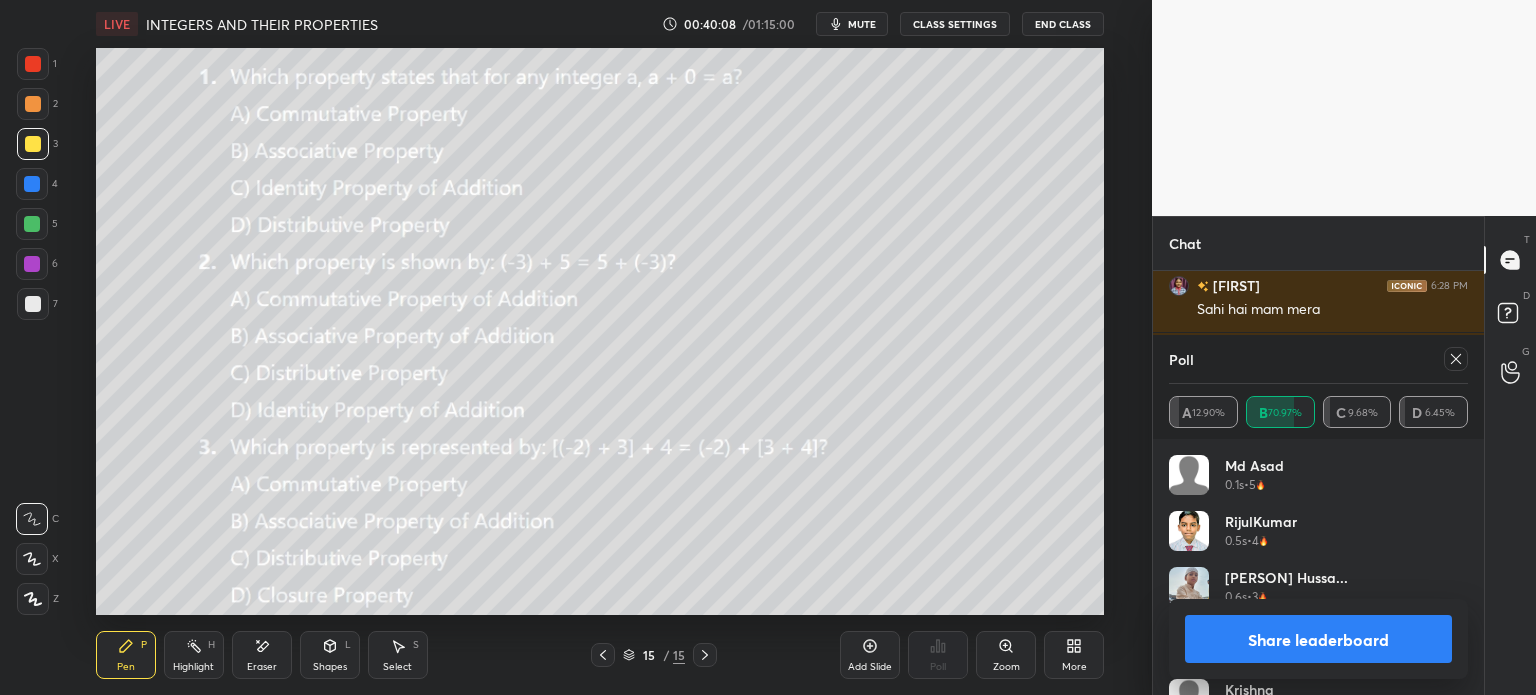 click 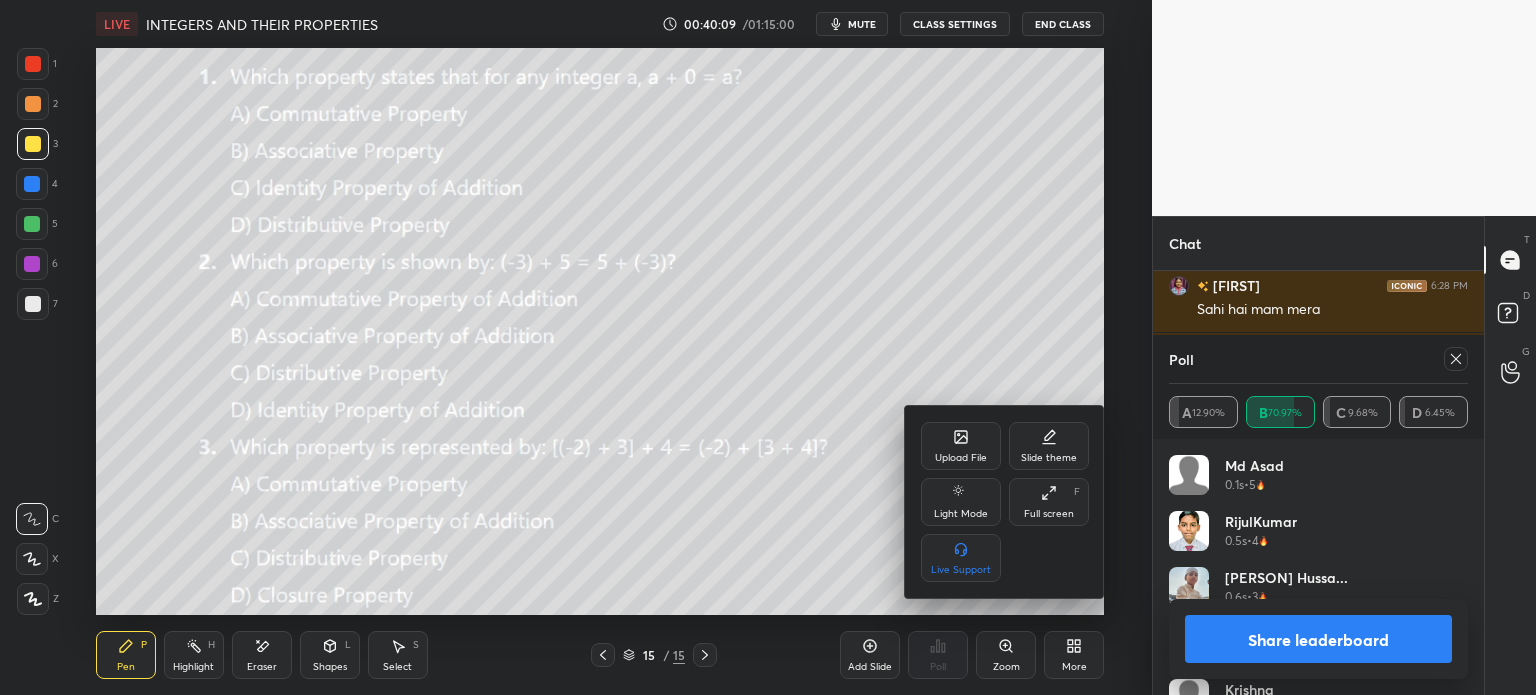 click on "Upload File" at bounding box center [961, 446] 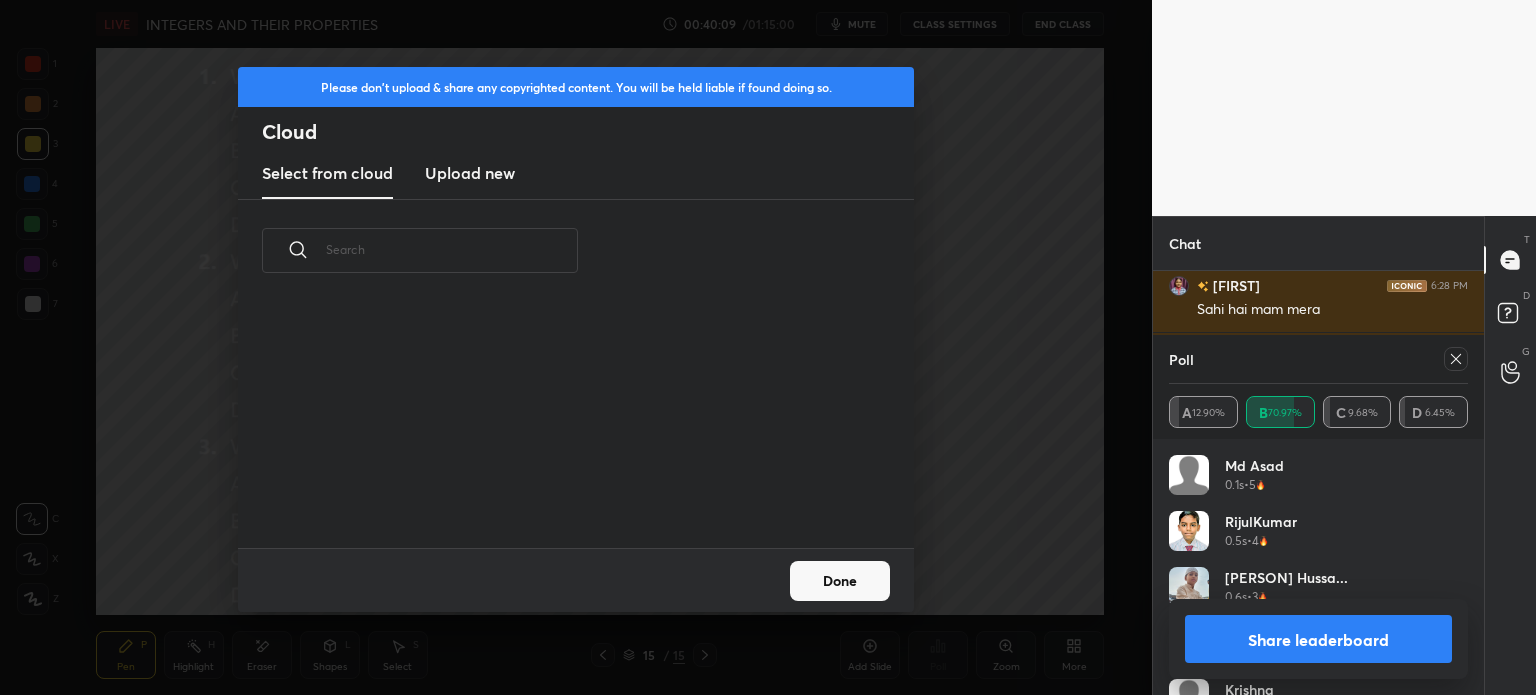click on "Upload new" at bounding box center [470, 173] 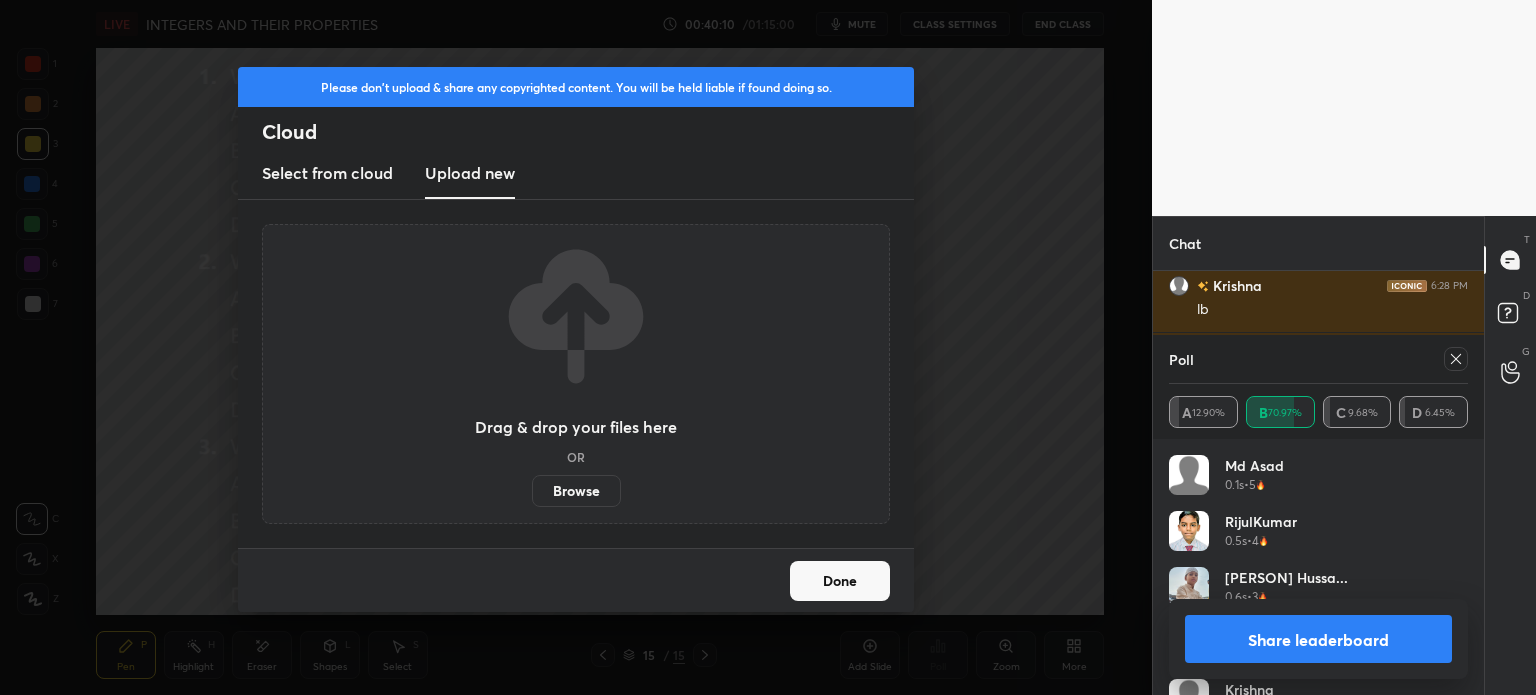 click on "Browse" at bounding box center (576, 491) 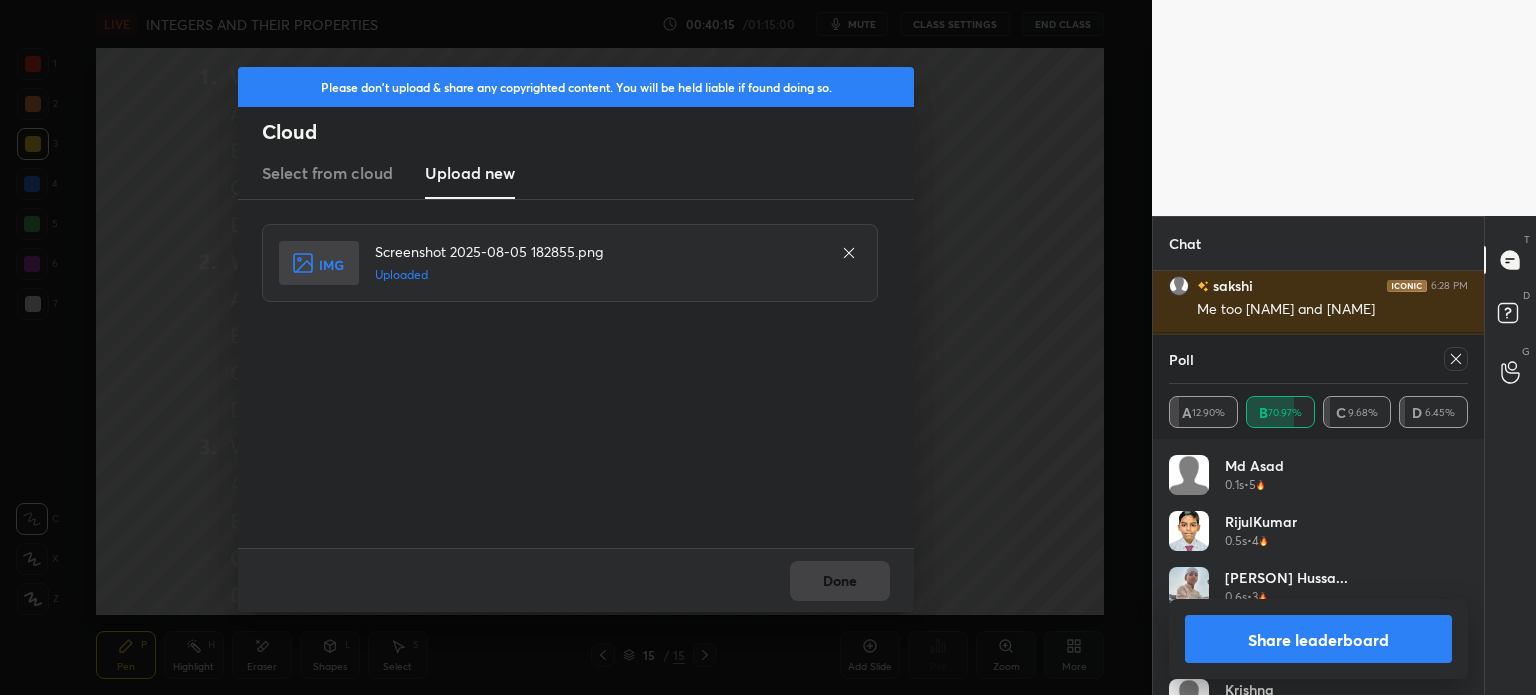 click on "Done" at bounding box center [576, 580] 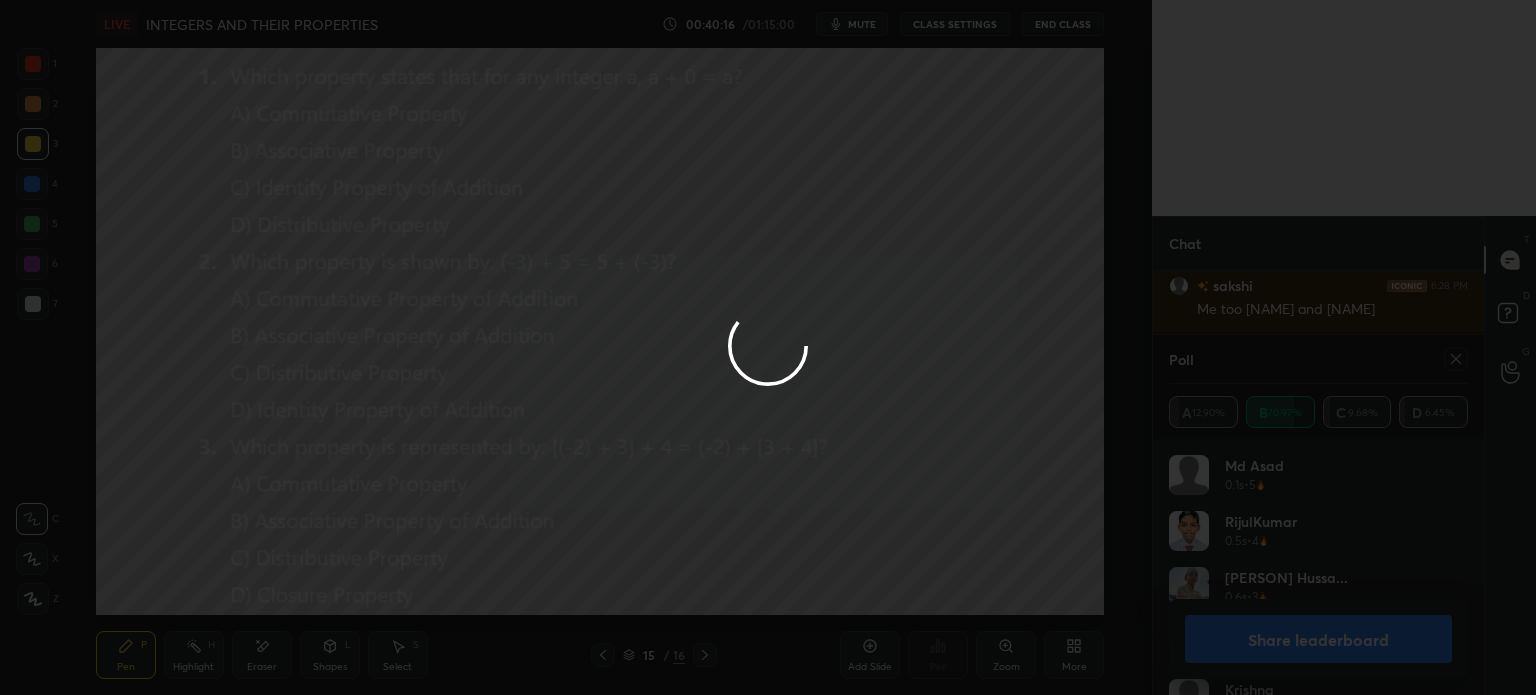 click on "Done" at bounding box center [840, 581] 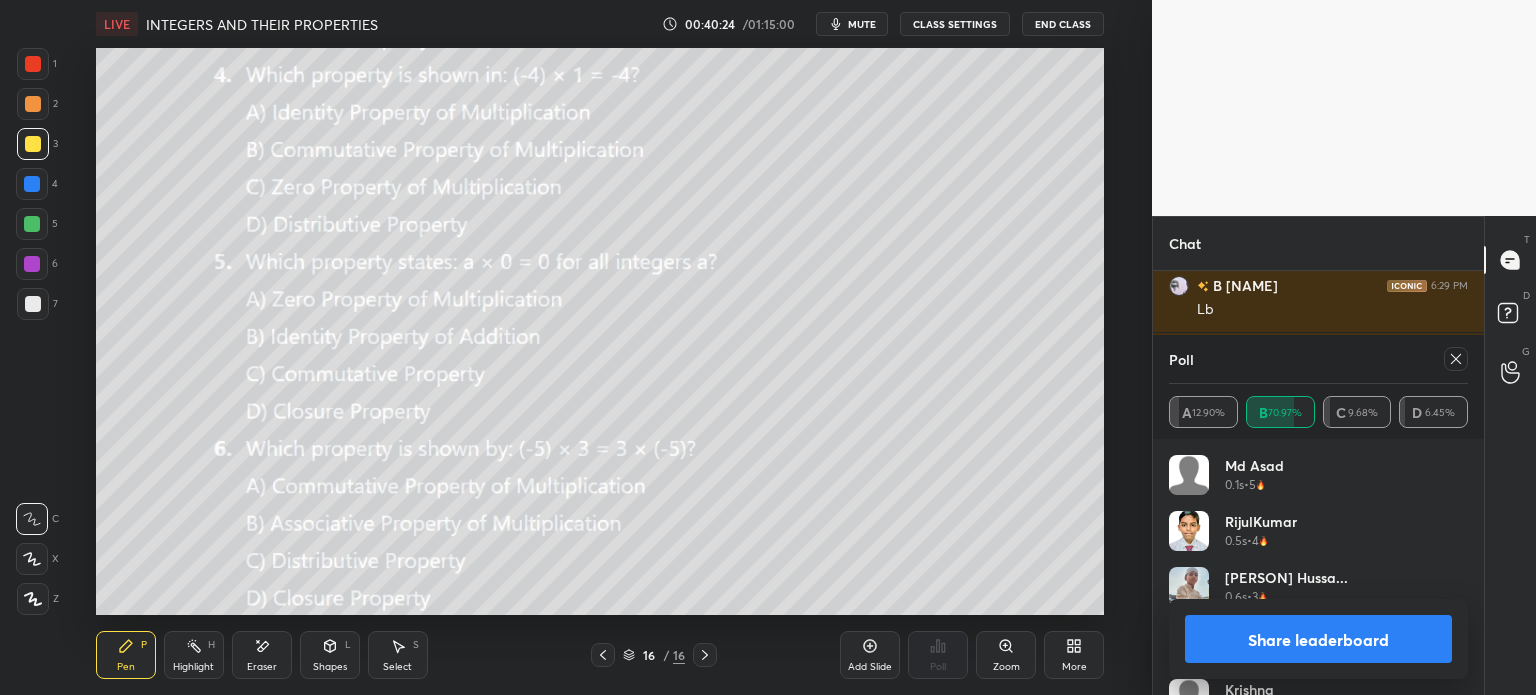 click 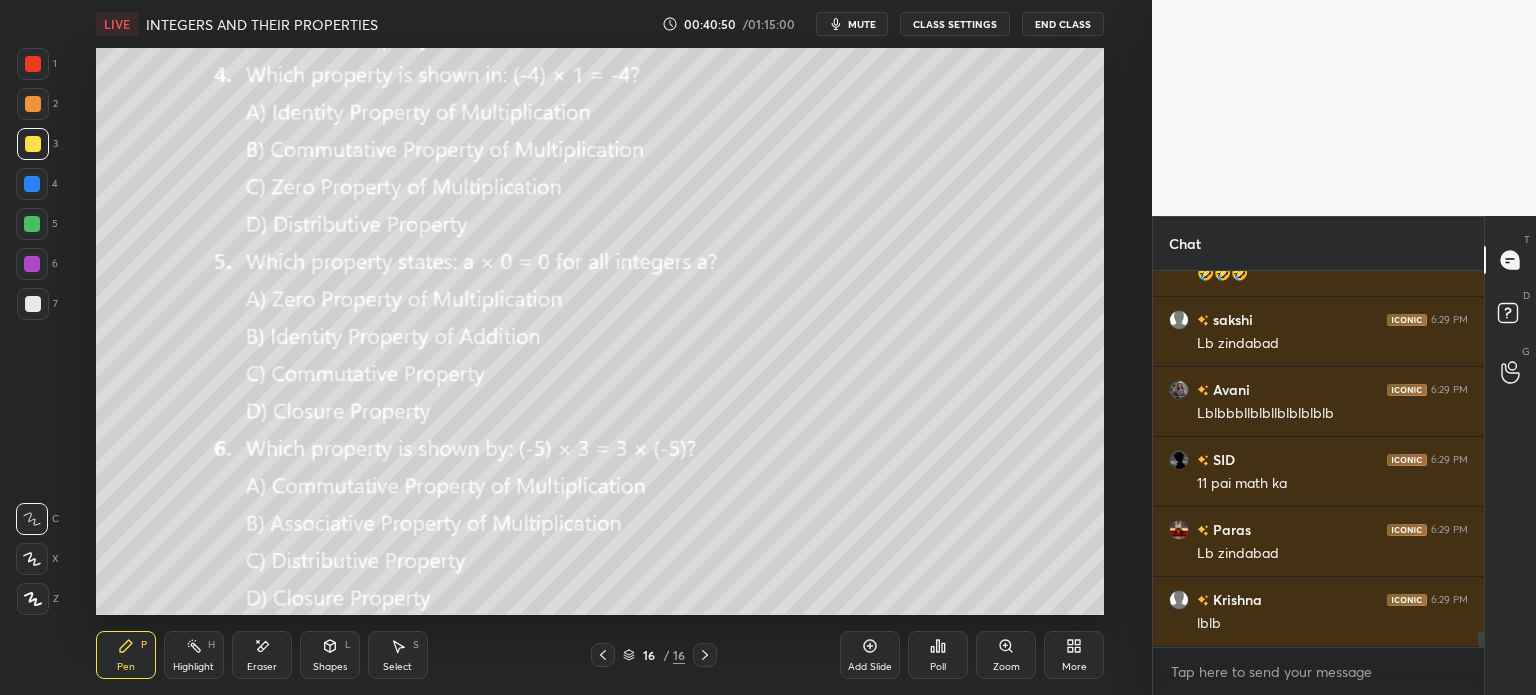 click on "Poll" at bounding box center (938, 655) 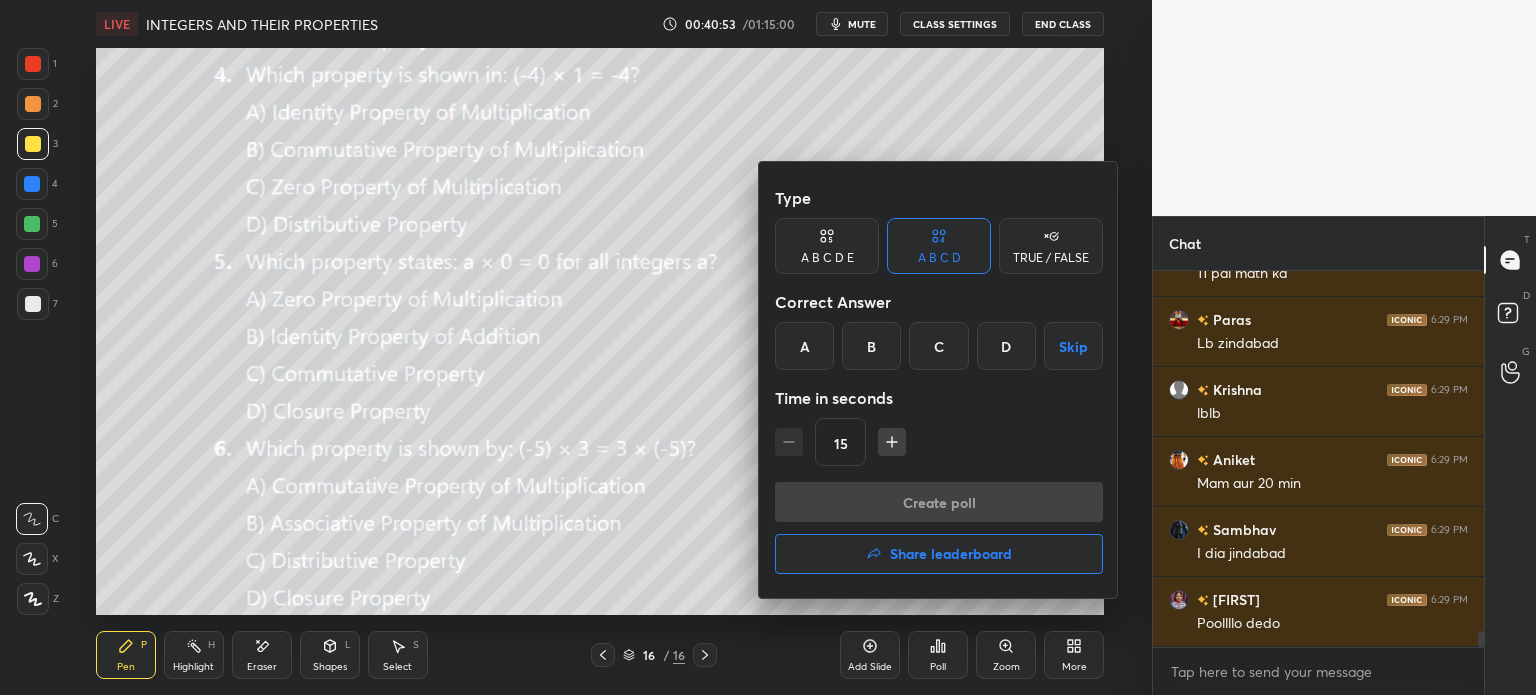 click on "A" at bounding box center [804, 346] 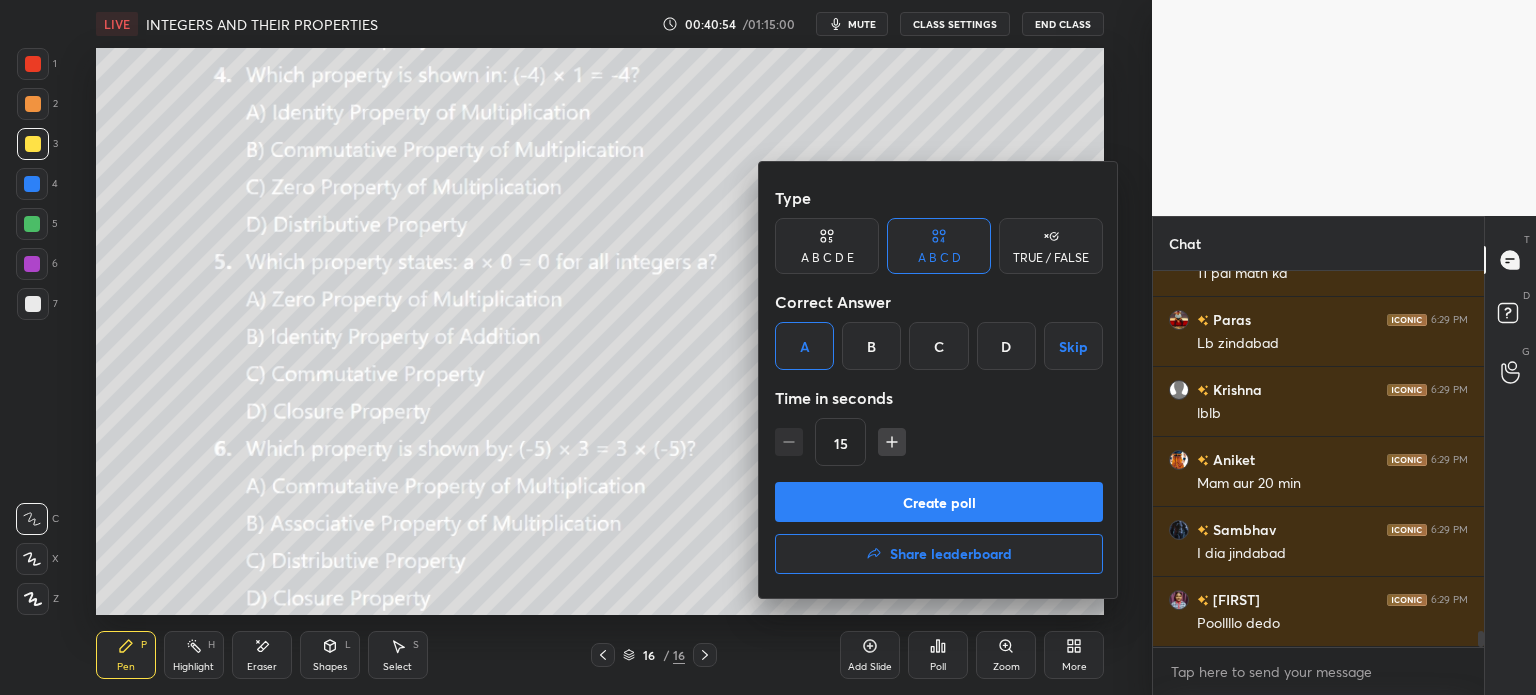 click on "Create poll" at bounding box center [939, 502] 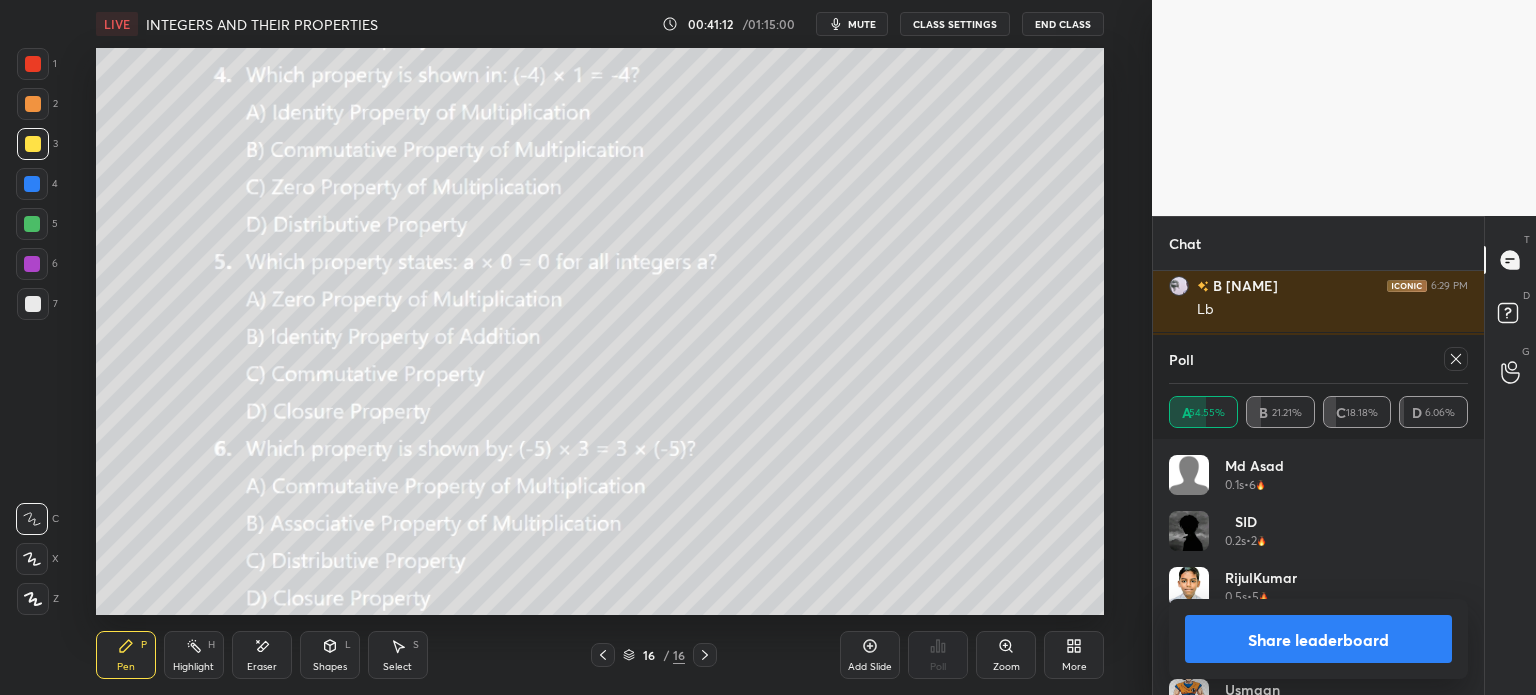click 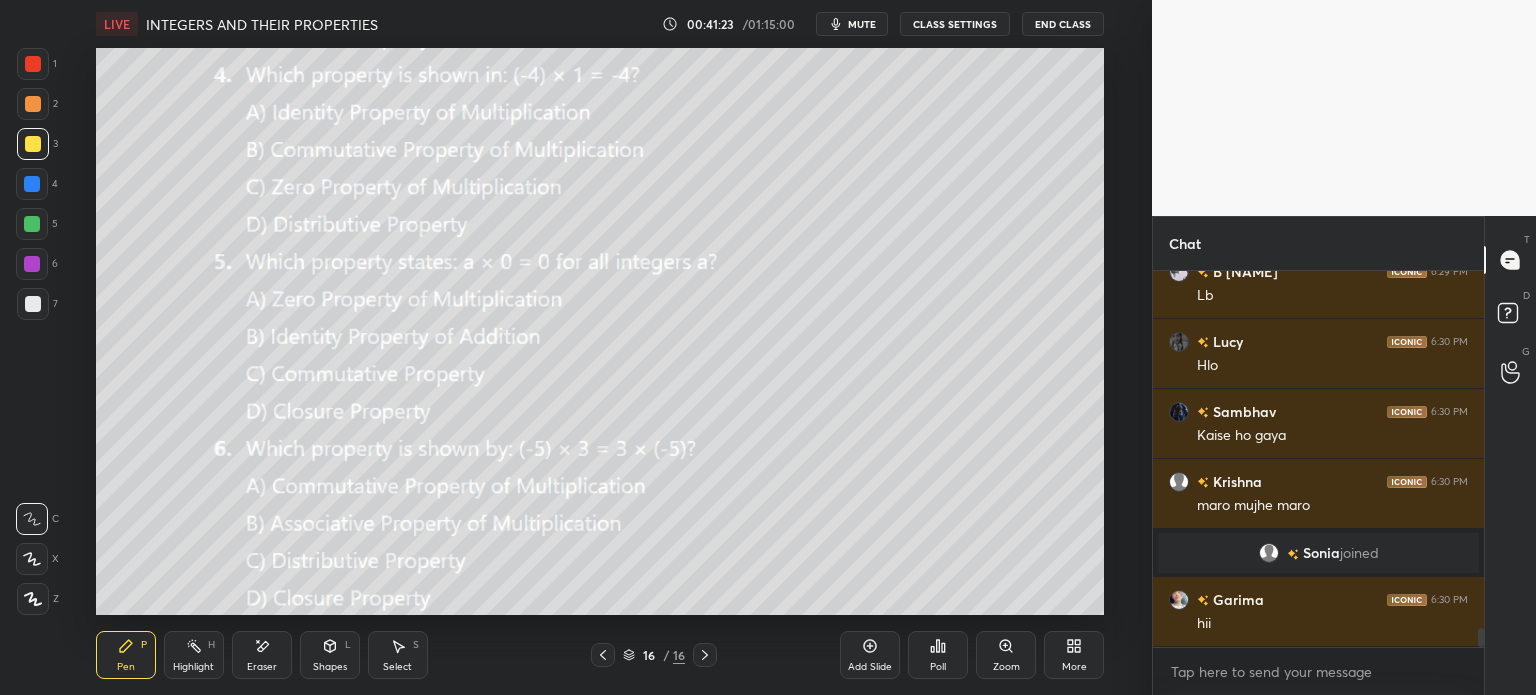click on "Poll" at bounding box center [938, 655] 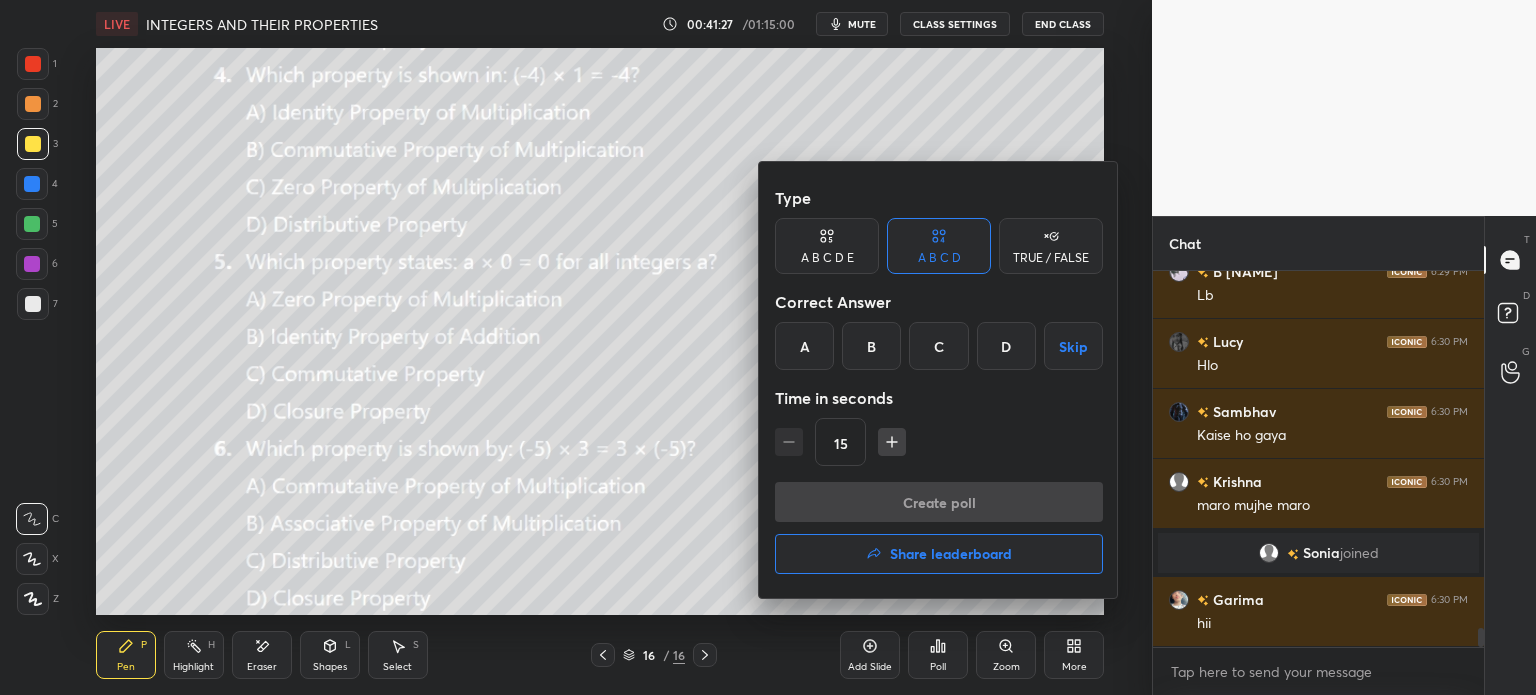 click on "A" at bounding box center (804, 346) 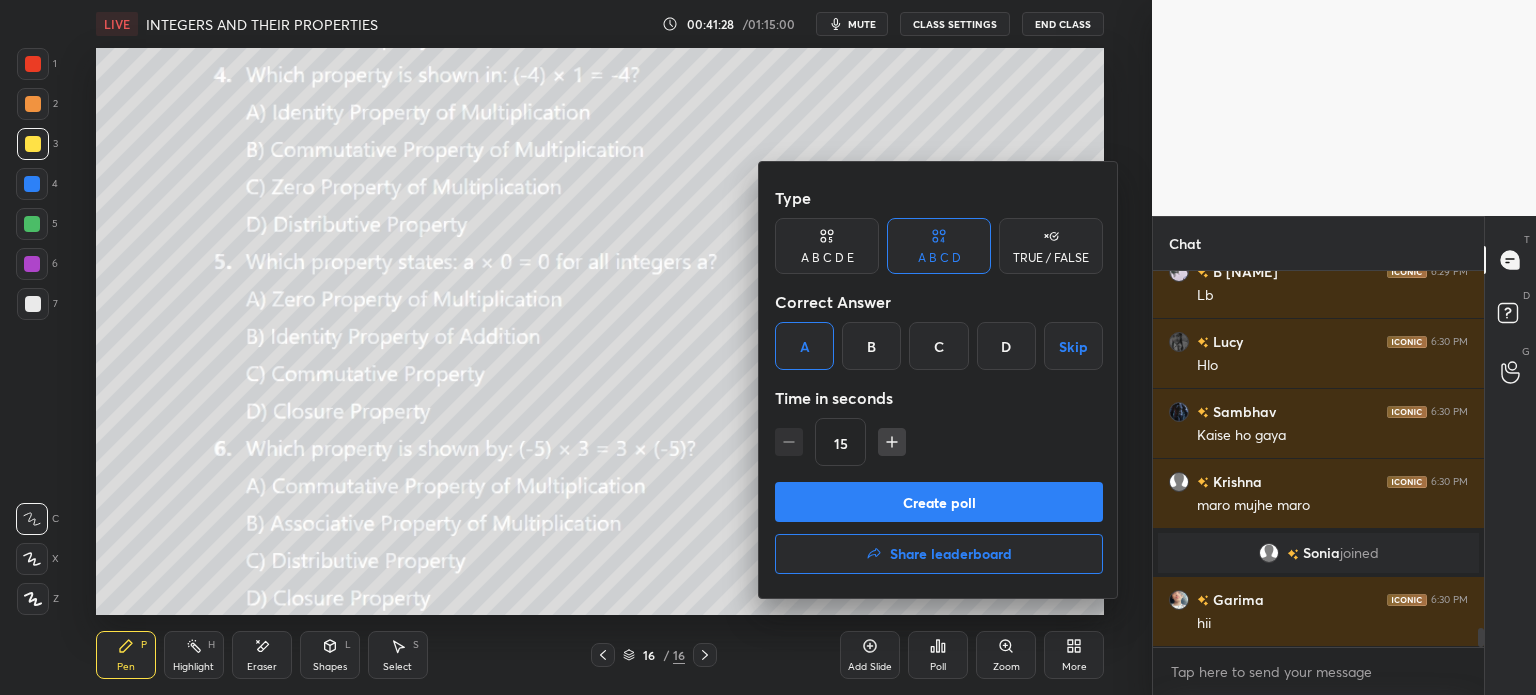 click on "Create poll" at bounding box center (939, 502) 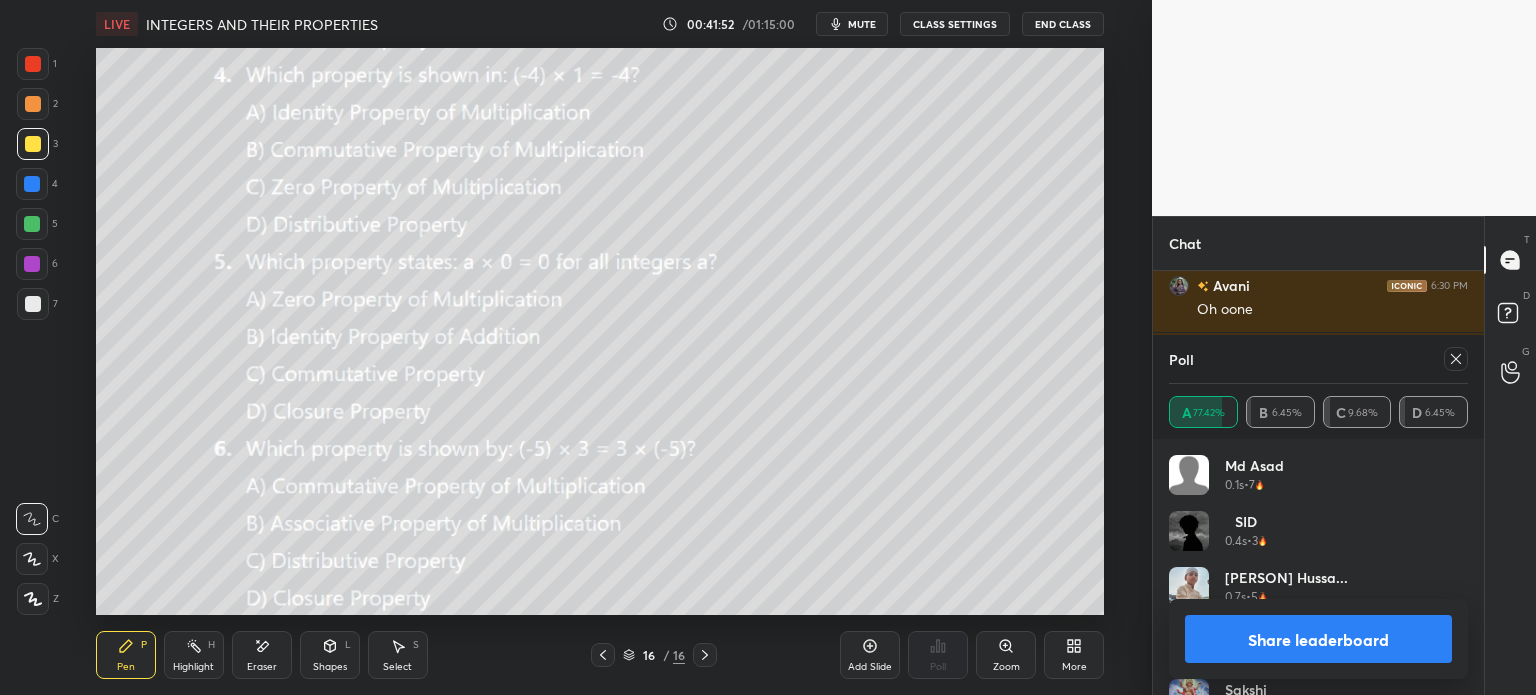 click at bounding box center (1456, 359) 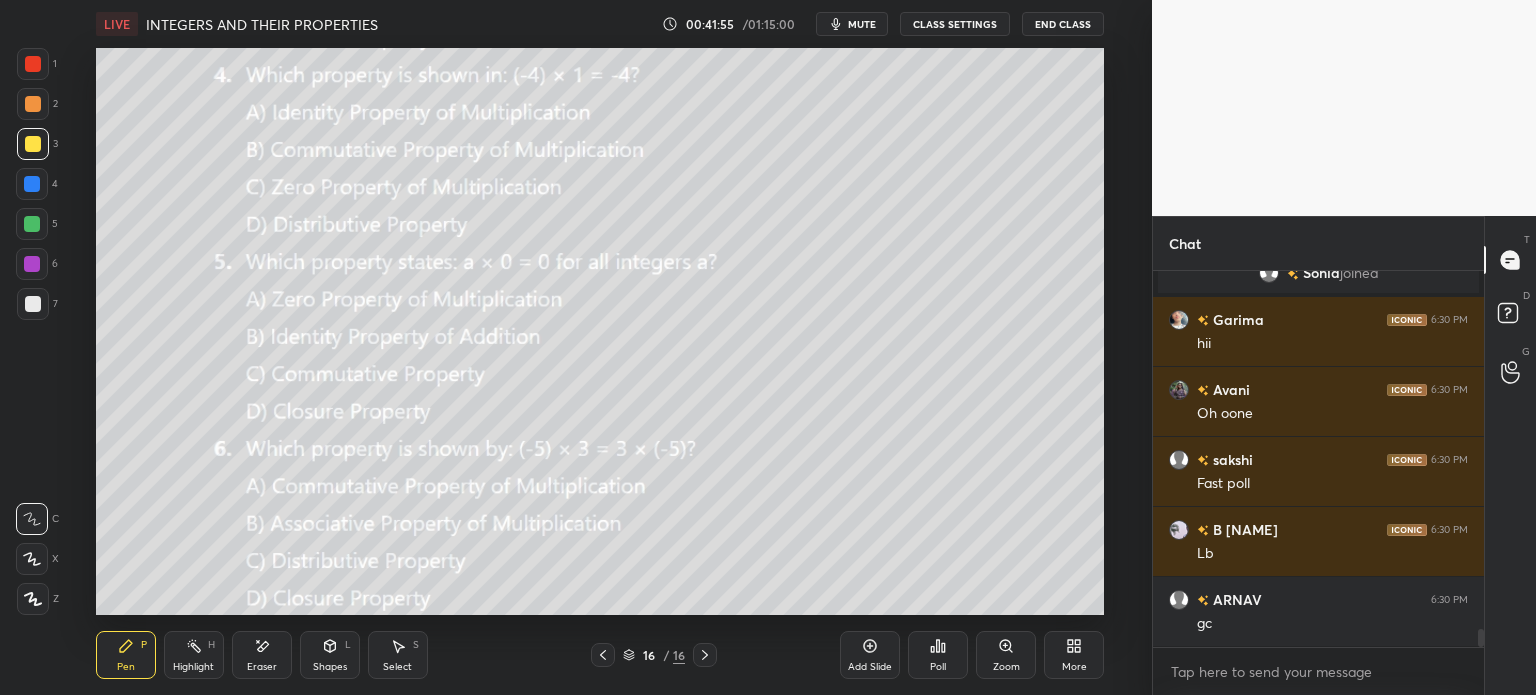 click on "Highlight" at bounding box center (193, 667) 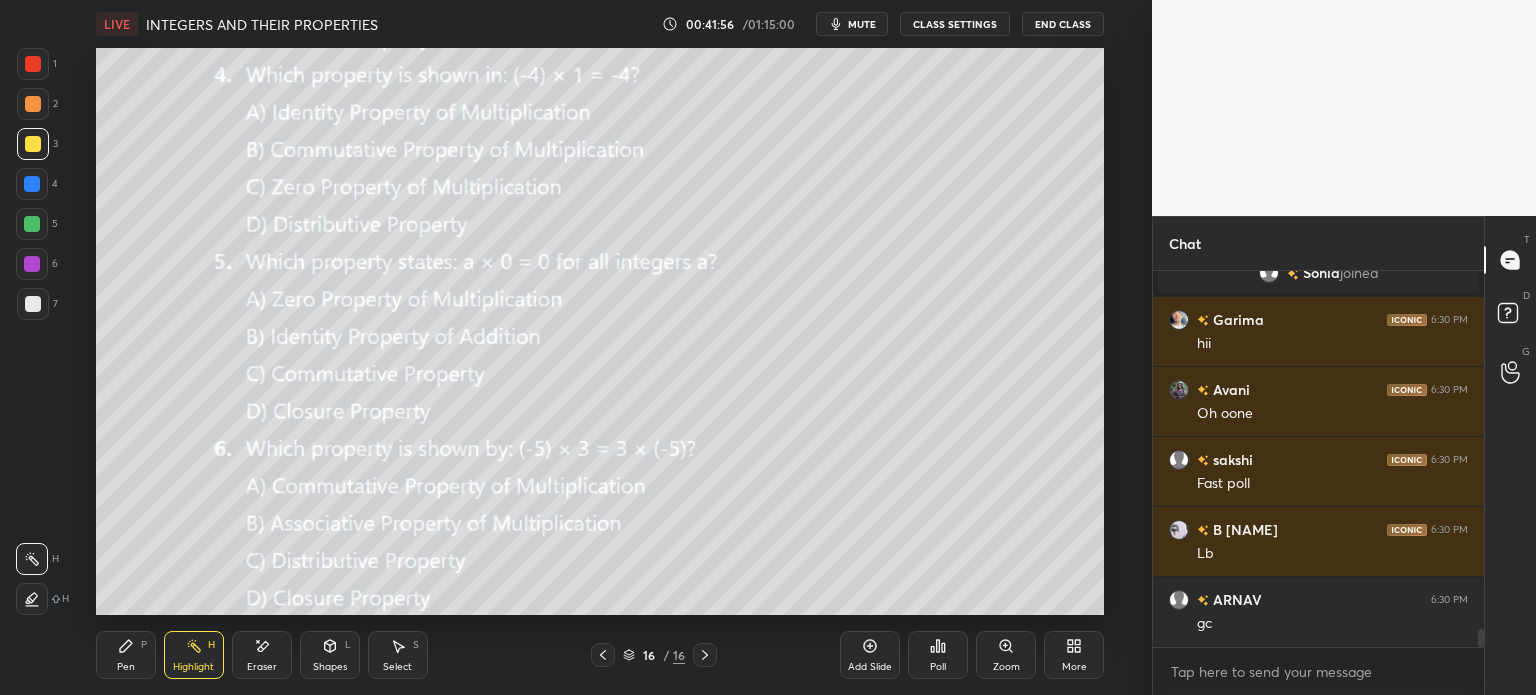 click on "Eraser" at bounding box center [262, 655] 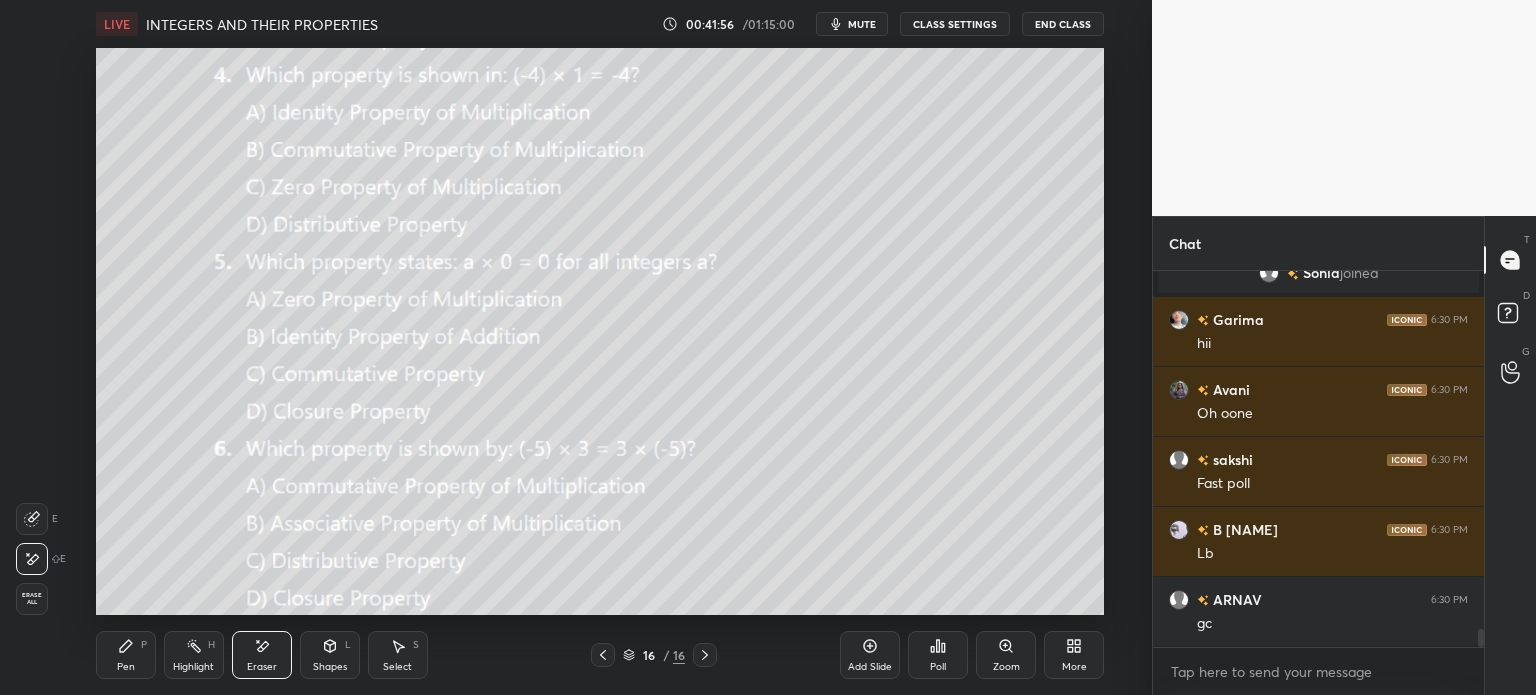 click on "Erase all" at bounding box center (32, 599) 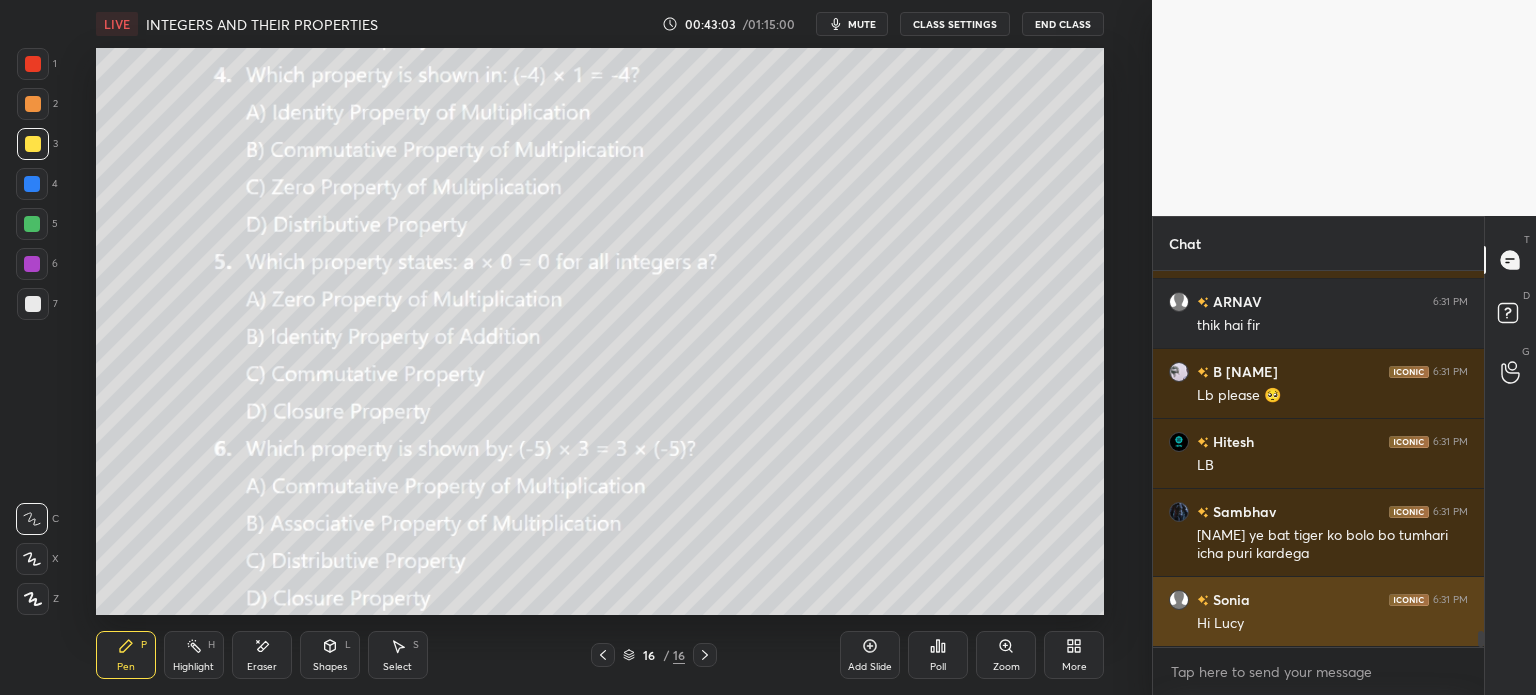 scroll, scrollTop: 8628, scrollLeft: 0, axis: vertical 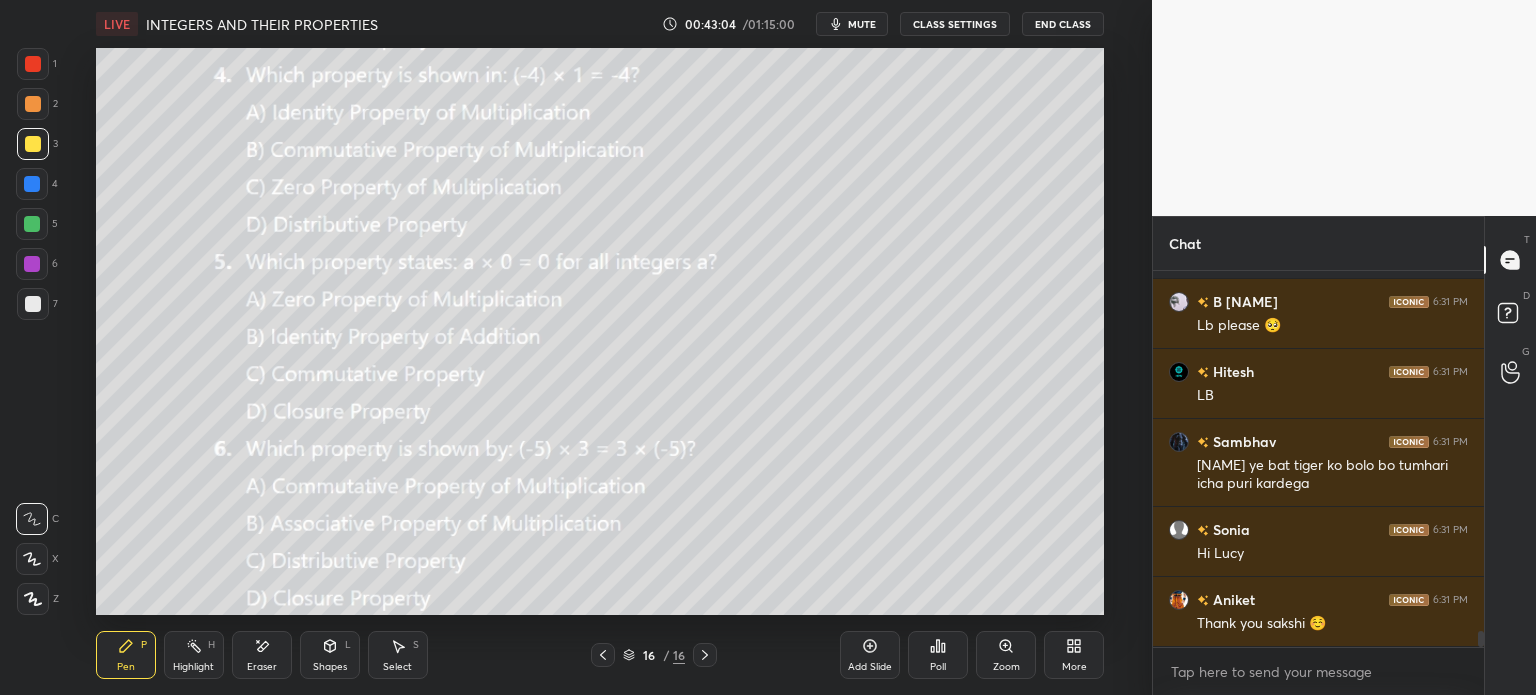 click on "Eraser" at bounding box center [262, 655] 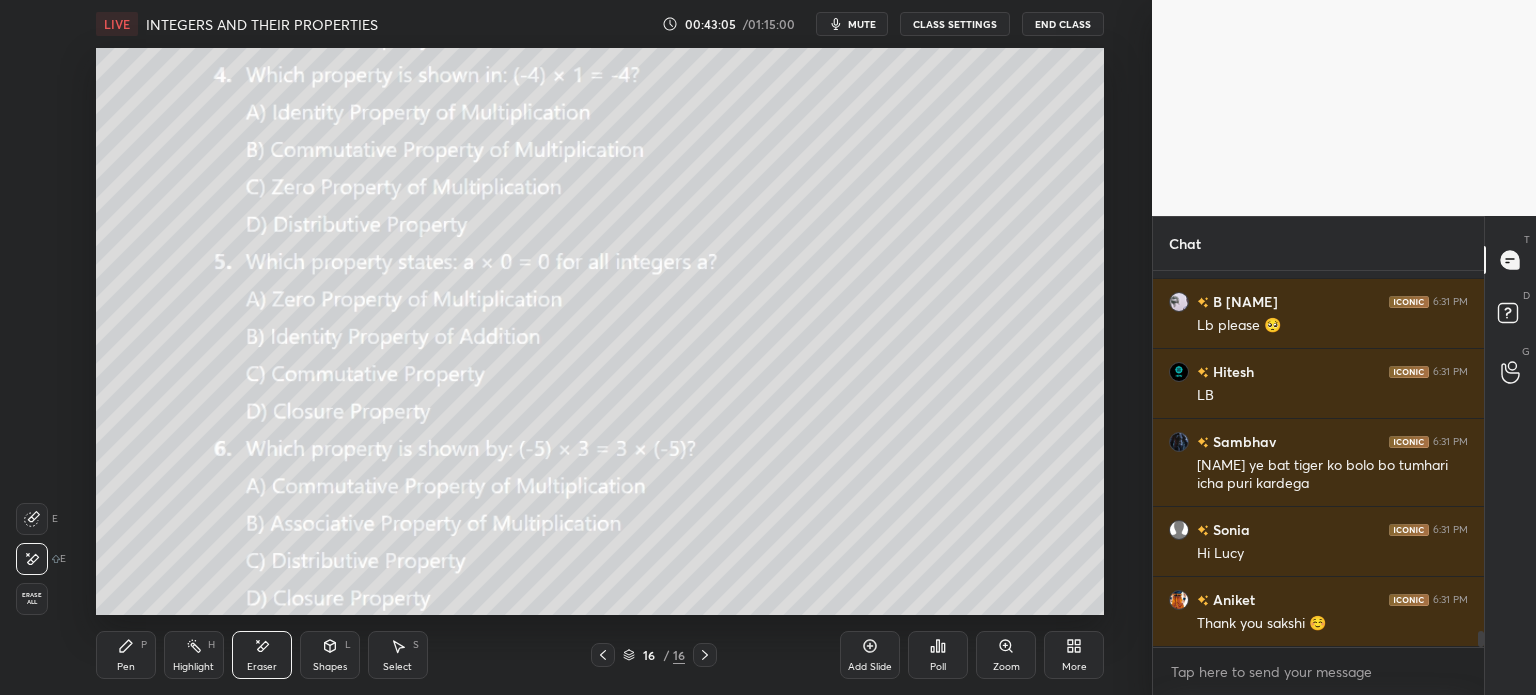 click on "Erase all" at bounding box center (32, 599) 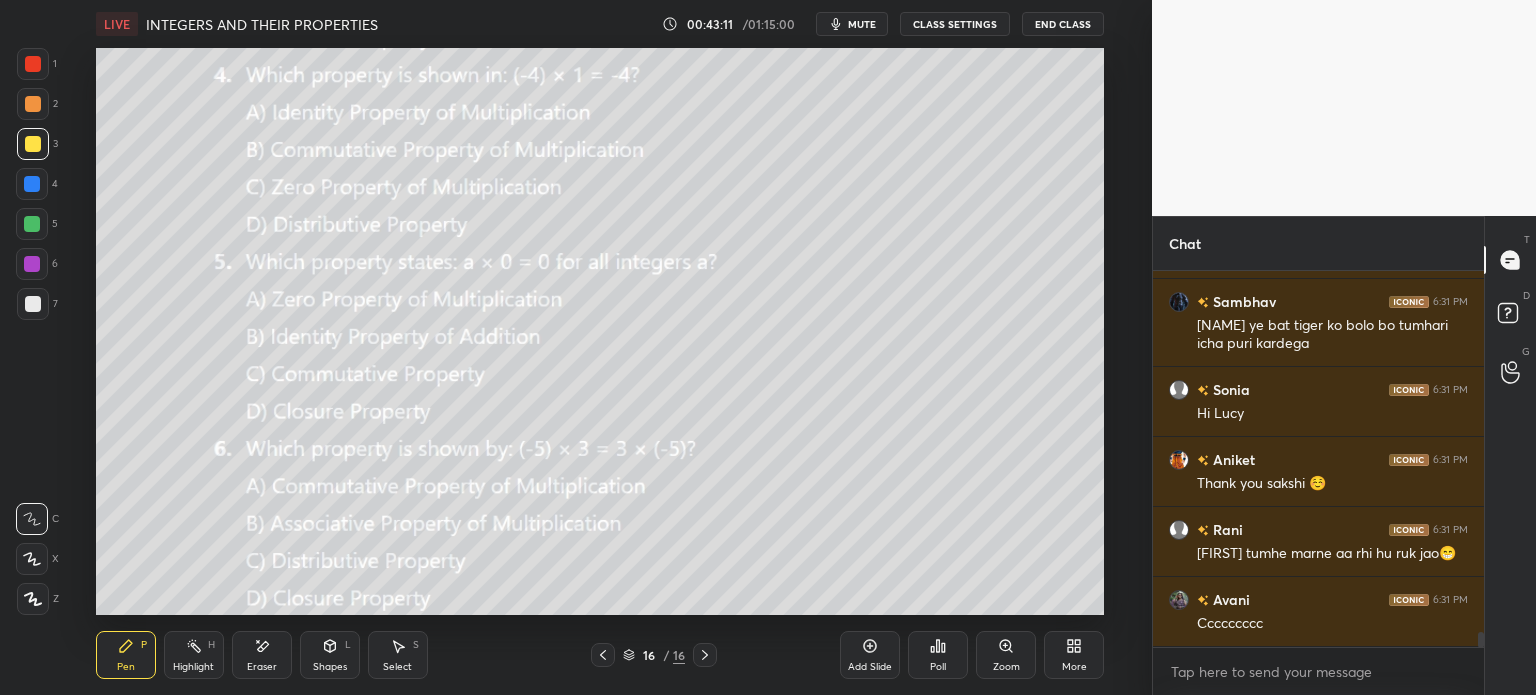 scroll, scrollTop: 8838, scrollLeft: 0, axis: vertical 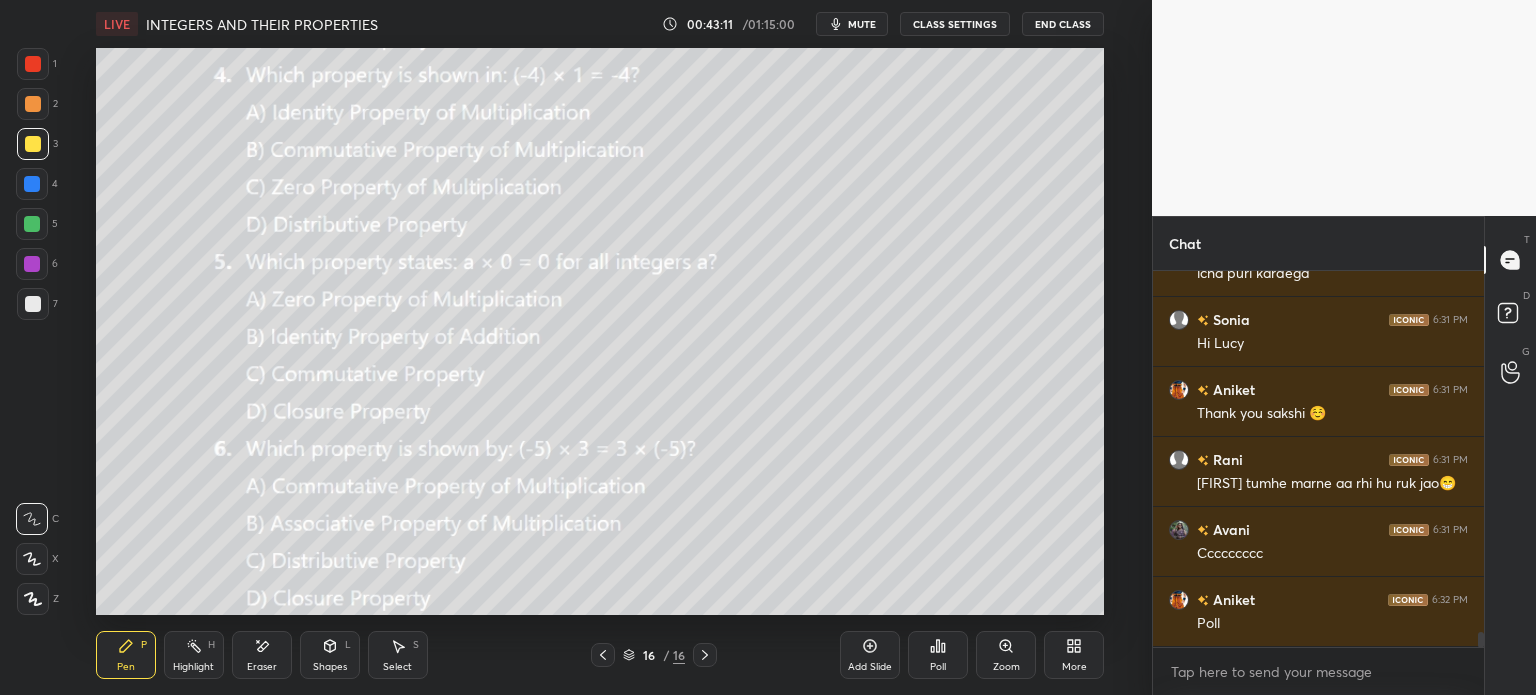 click on "Poll" at bounding box center [938, 667] 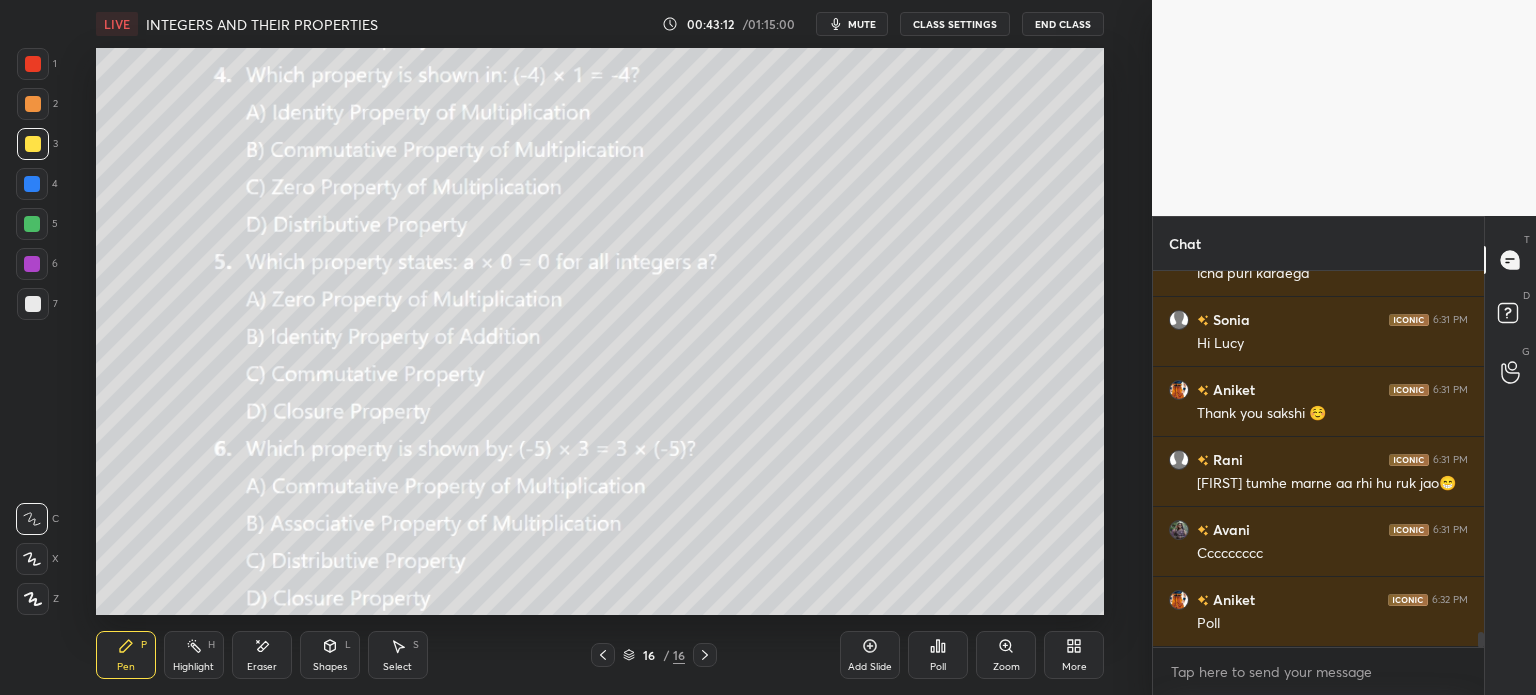 click on "Poll" at bounding box center (938, 655) 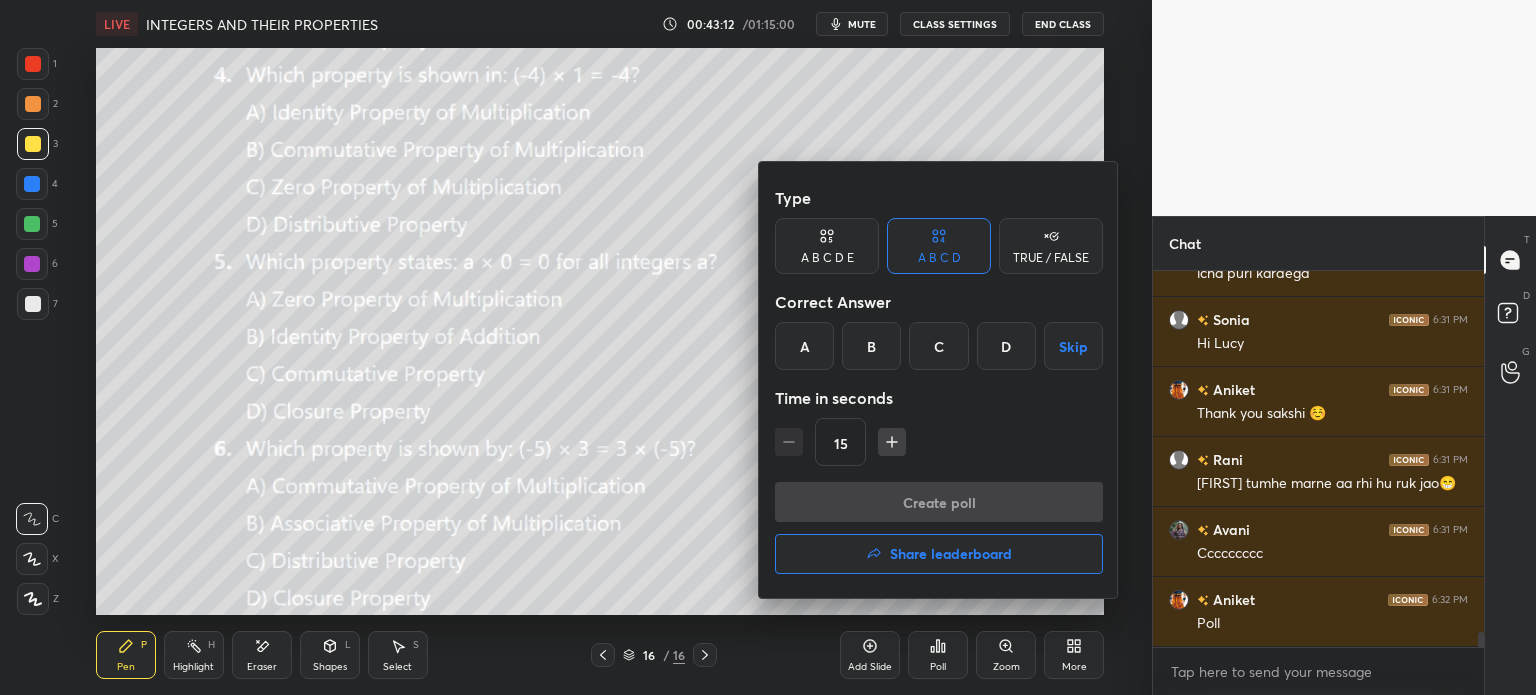 scroll, scrollTop: 8908, scrollLeft: 0, axis: vertical 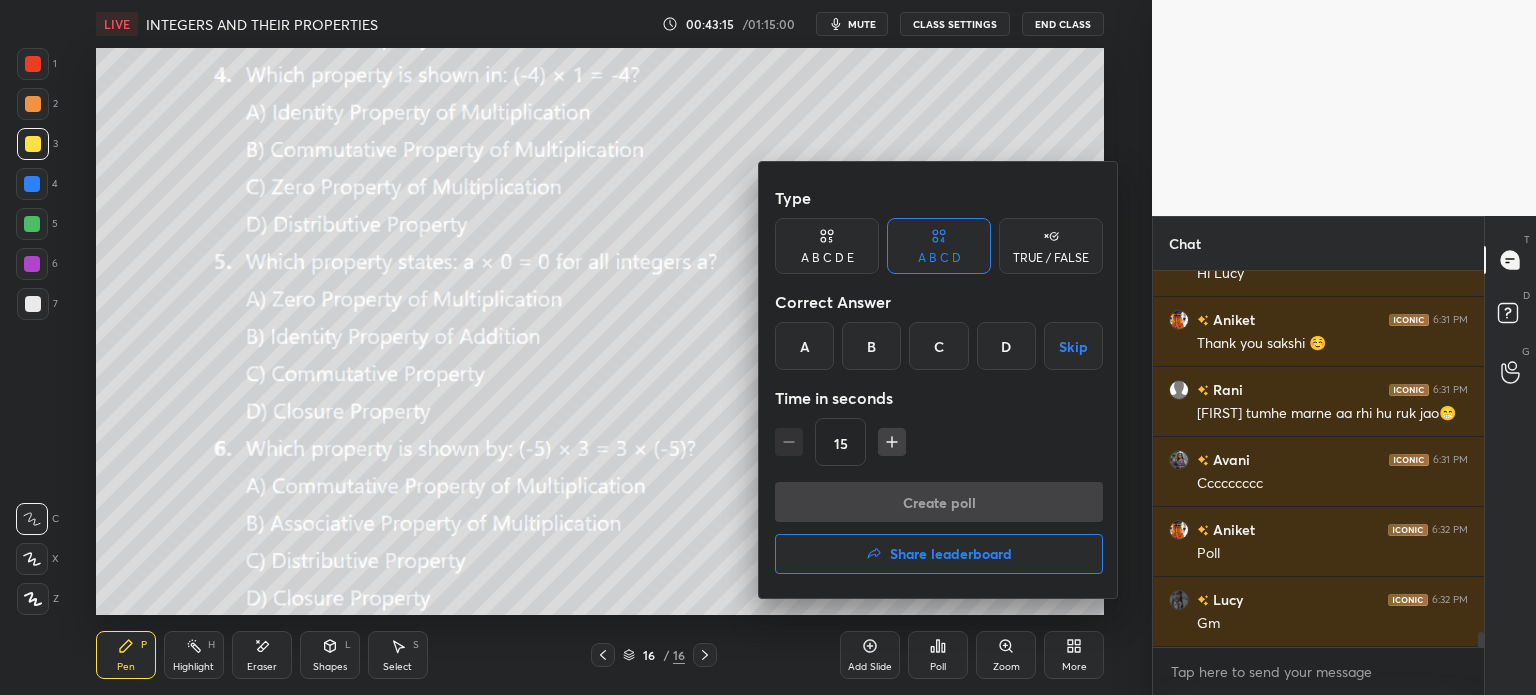 click on "A" at bounding box center (804, 346) 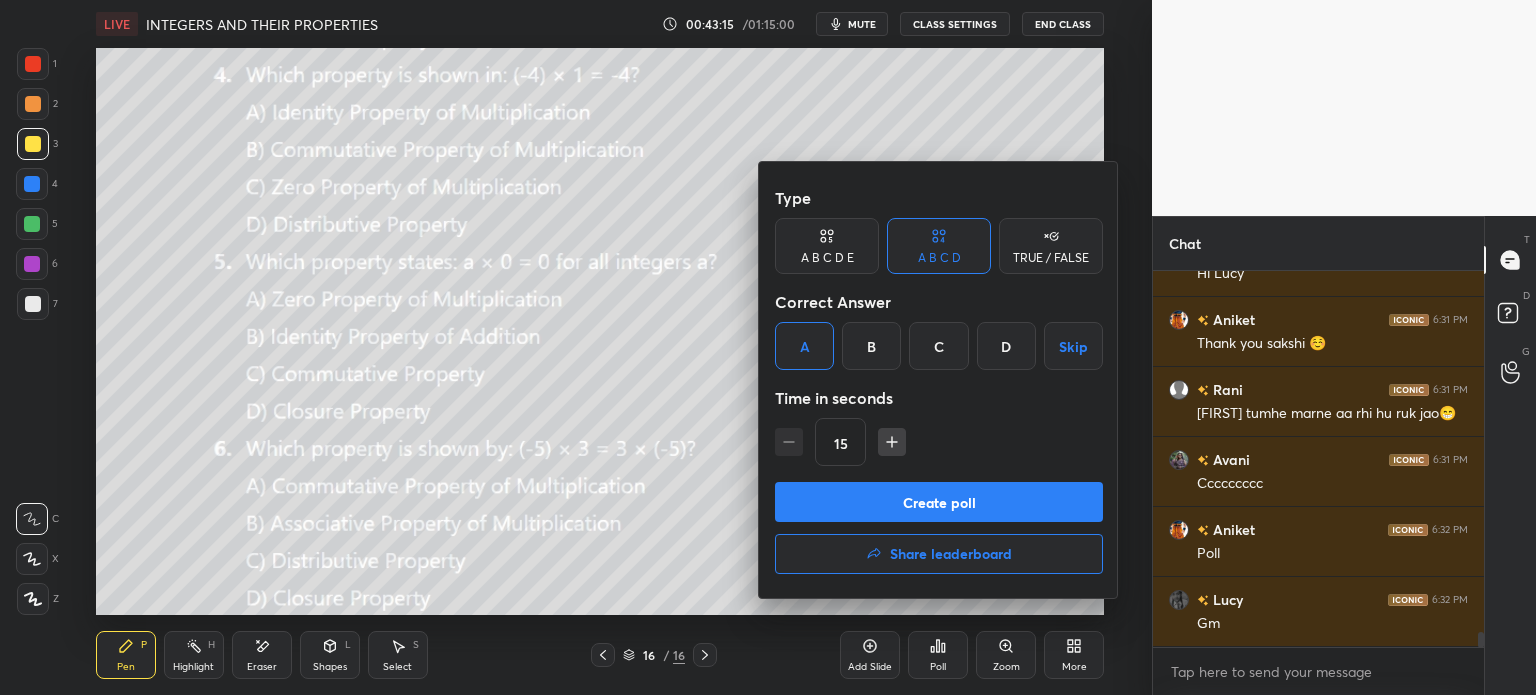 click on "Create poll" at bounding box center [939, 502] 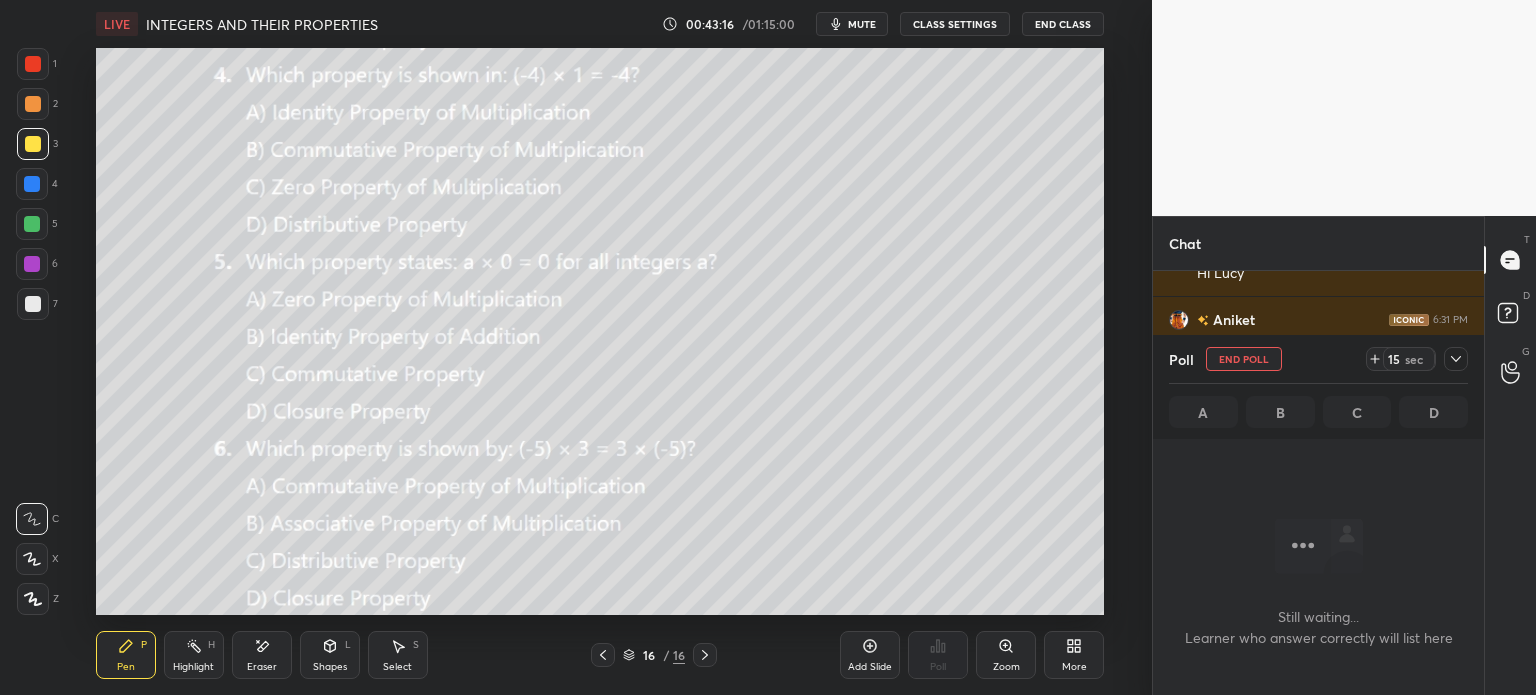 scroll, scrollTop: 283, scrollLeft: 325, axis: both 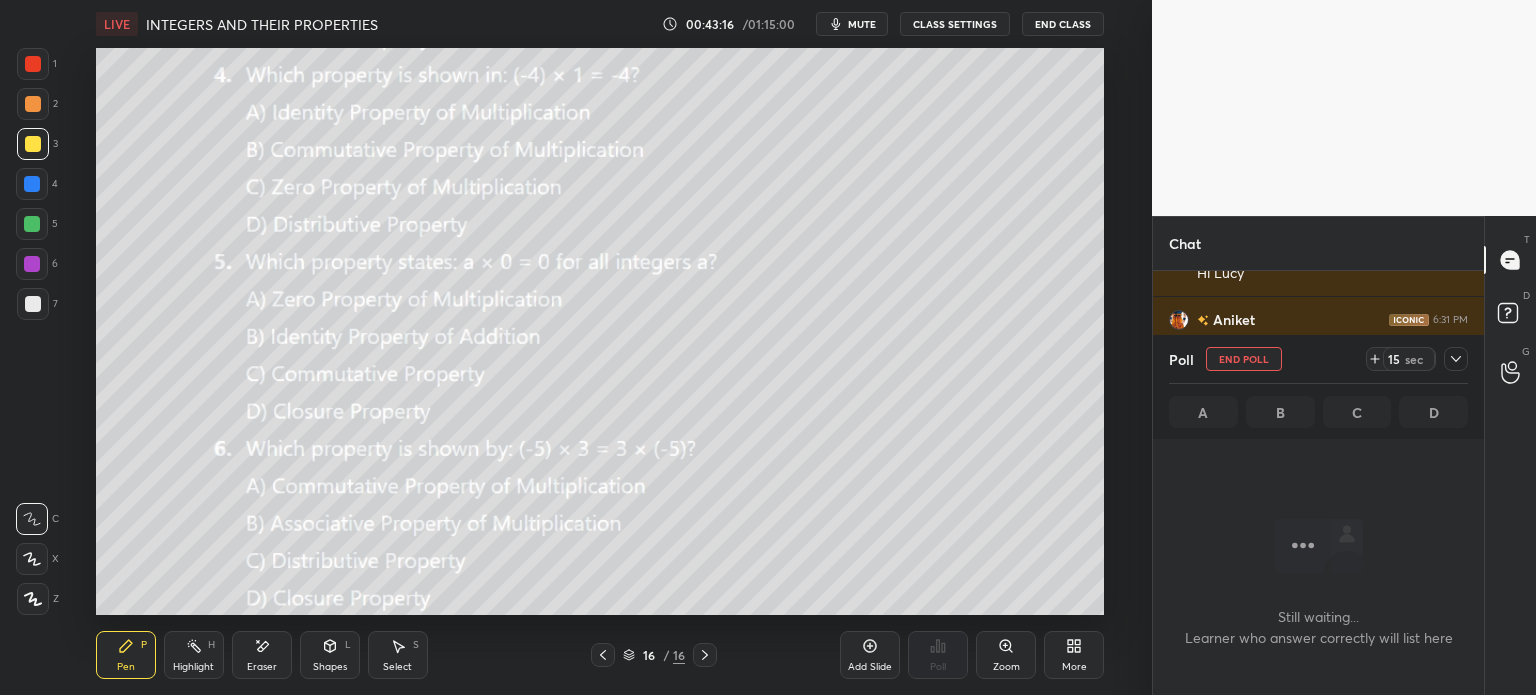click at bounding box center (1456, 359) 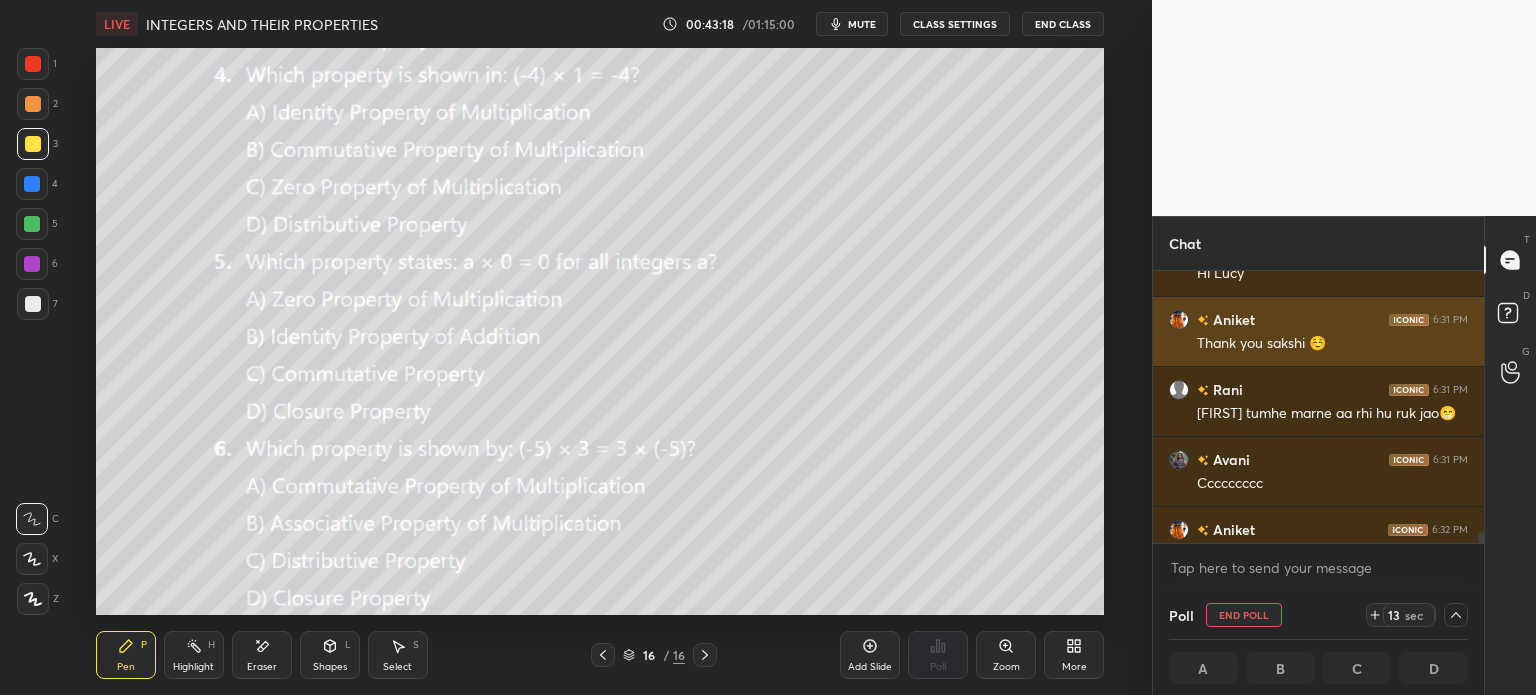 scroll, scrollTop: 0, scrollLeft: 6, axis: horizontal 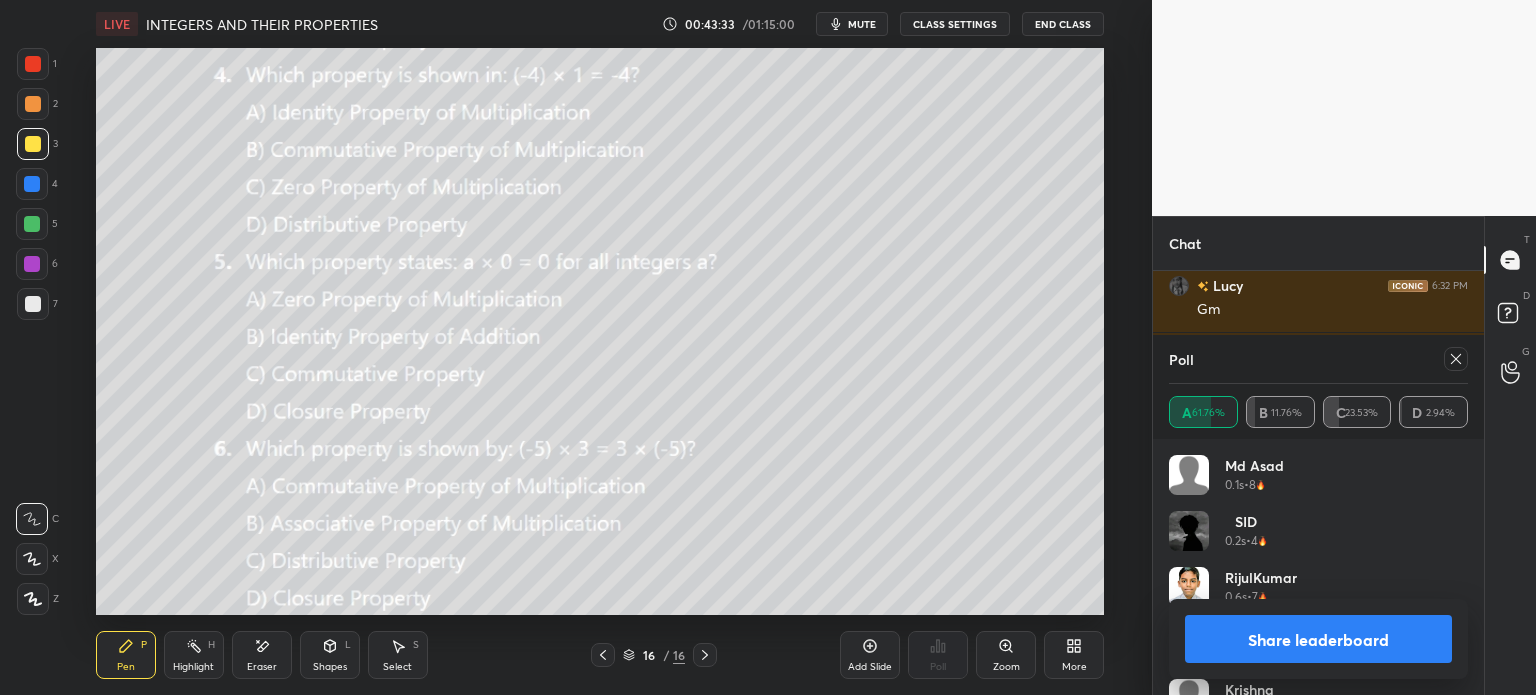 click on "Share leaderboard" at bounding box center [1318, 639] 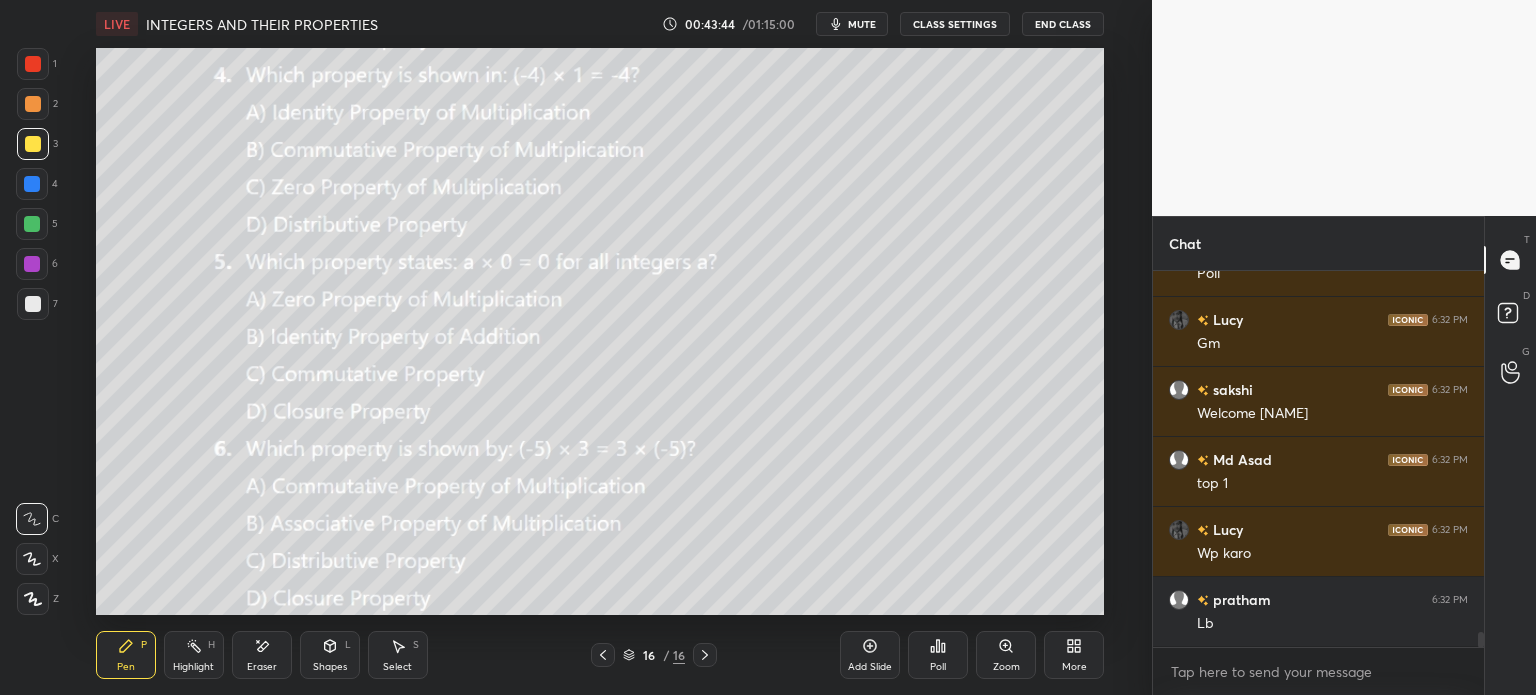 click on "More" at bounding box center [1074, 655] 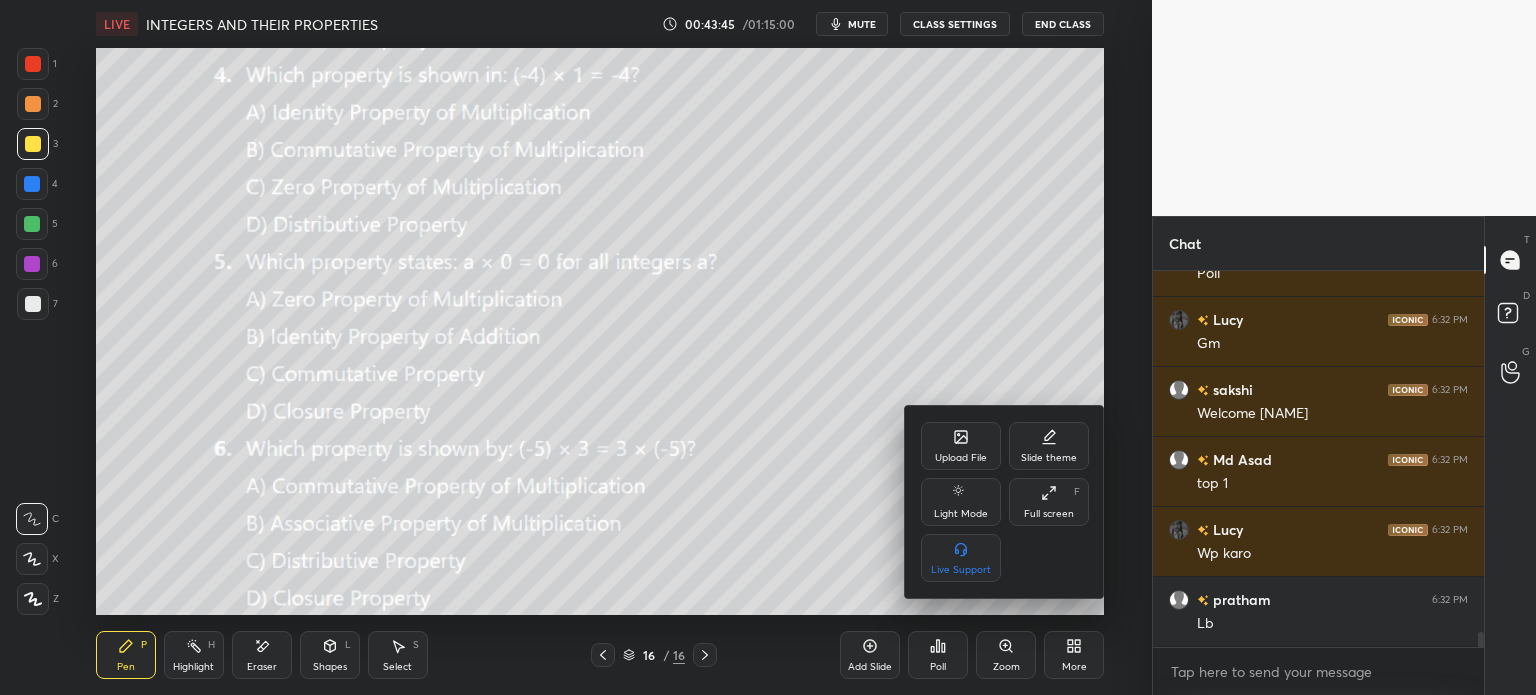 click on "Upload File" at bounding box center (961, 446) 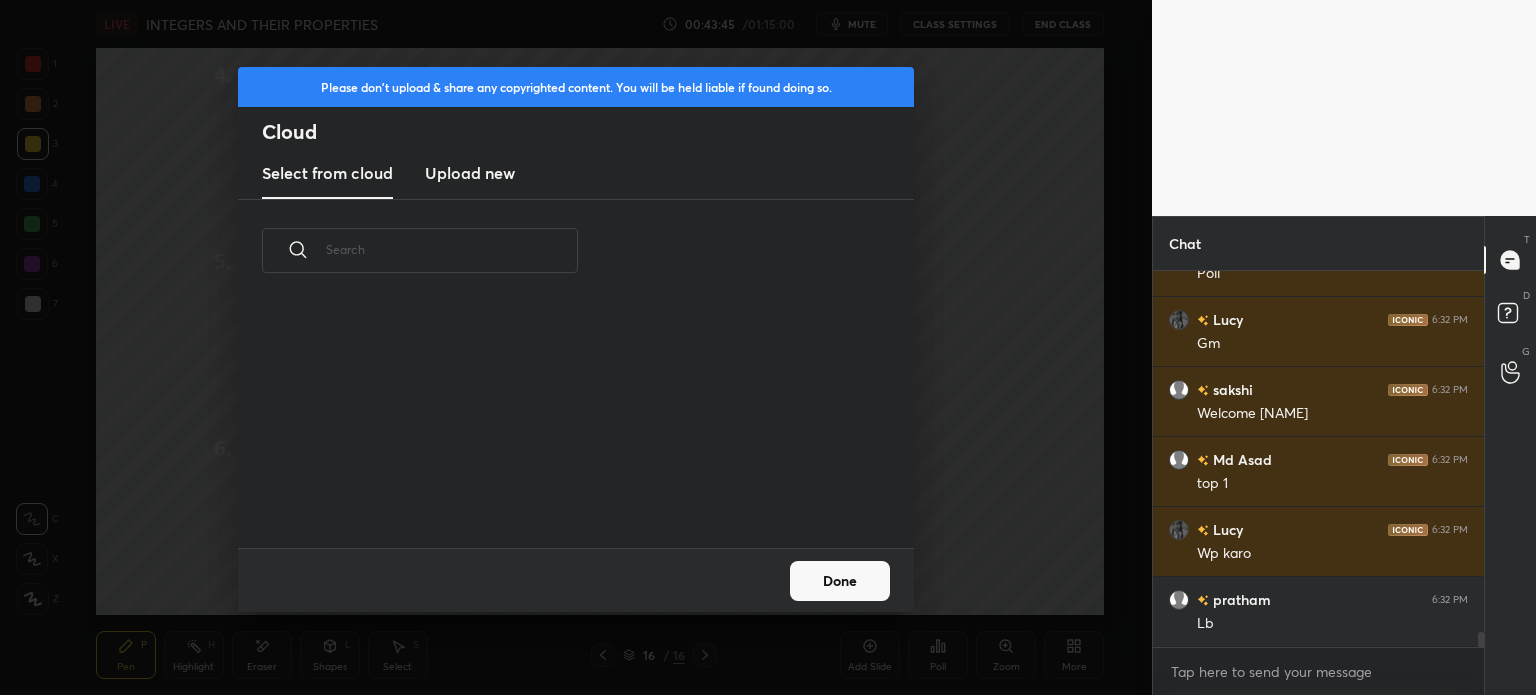 click on "Upload new" at bounding box center [470, 173] 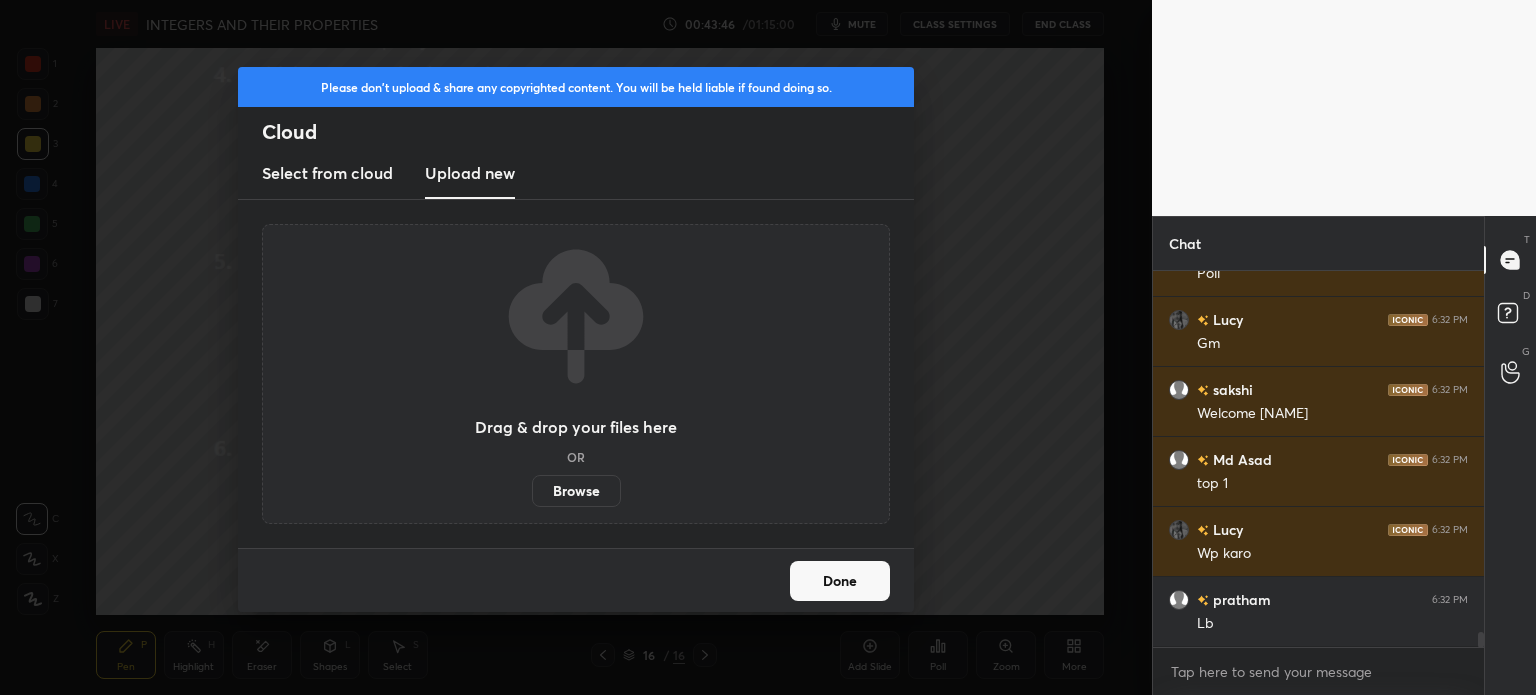 click on "Browse" at bounding box center [576, 491] 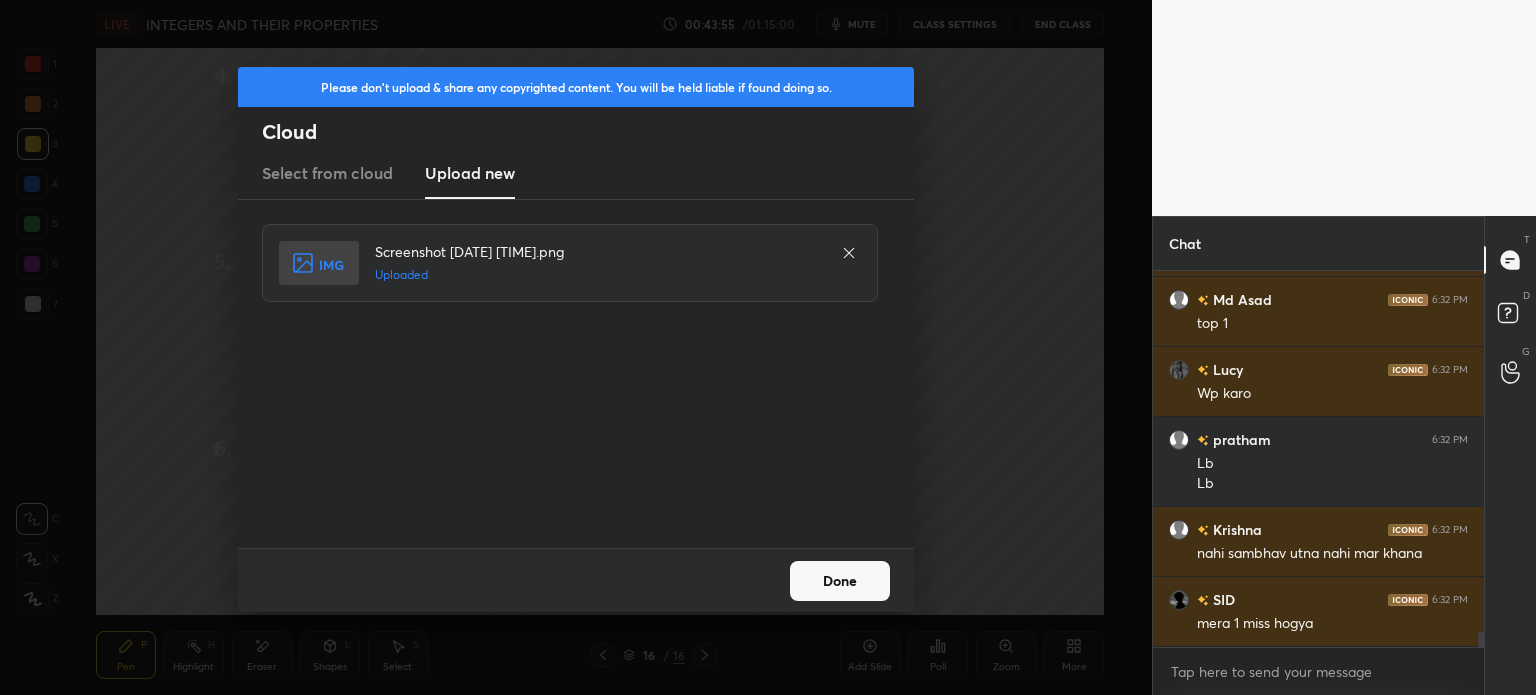 click on "Done" at bounding box center [840, 581] 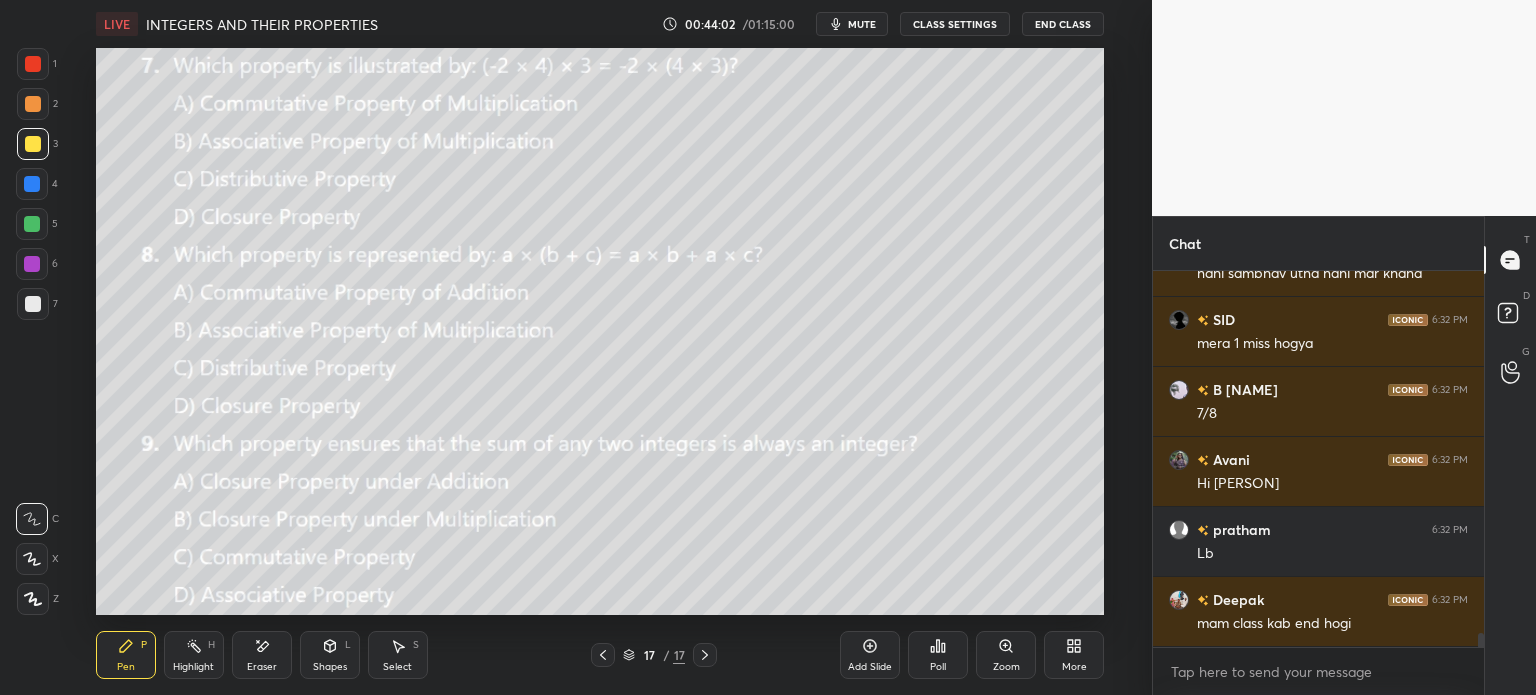 click on "mute" at bounding box center [862, 24] 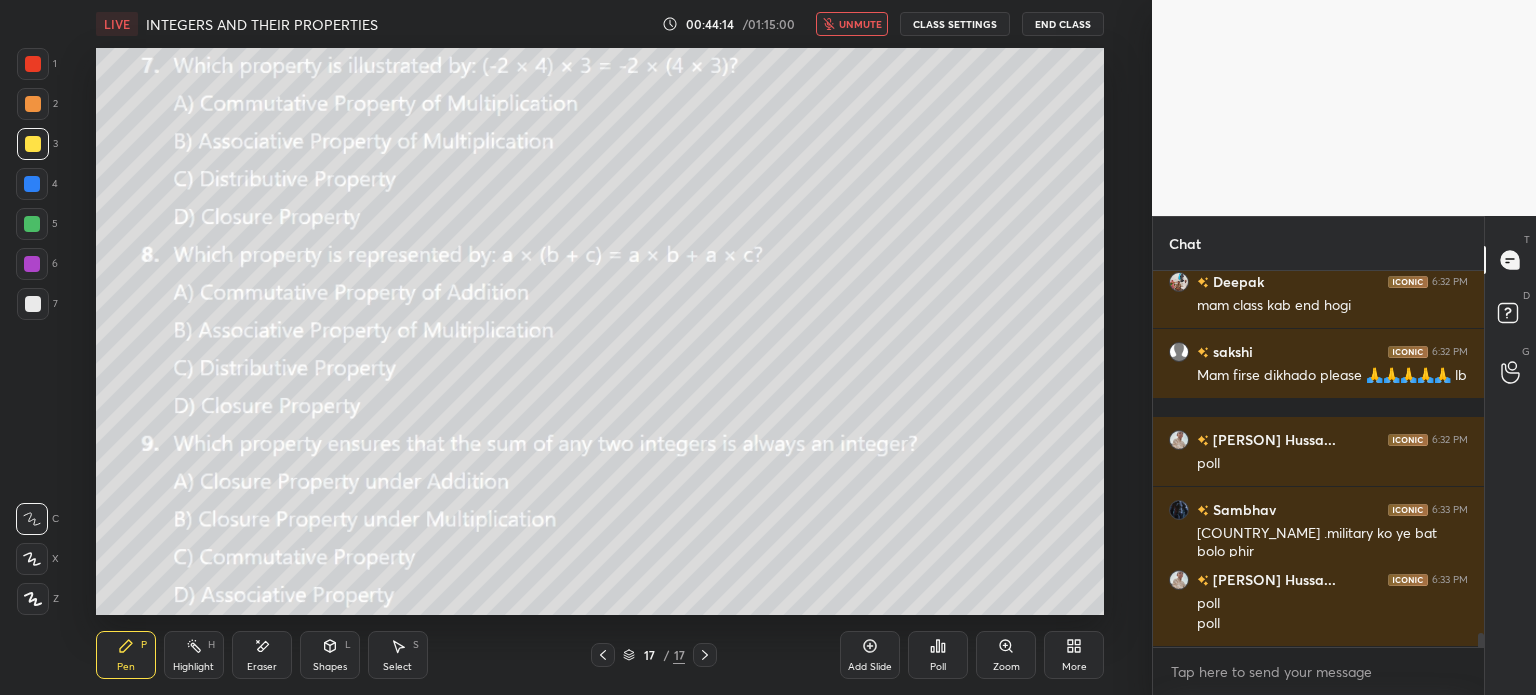 click 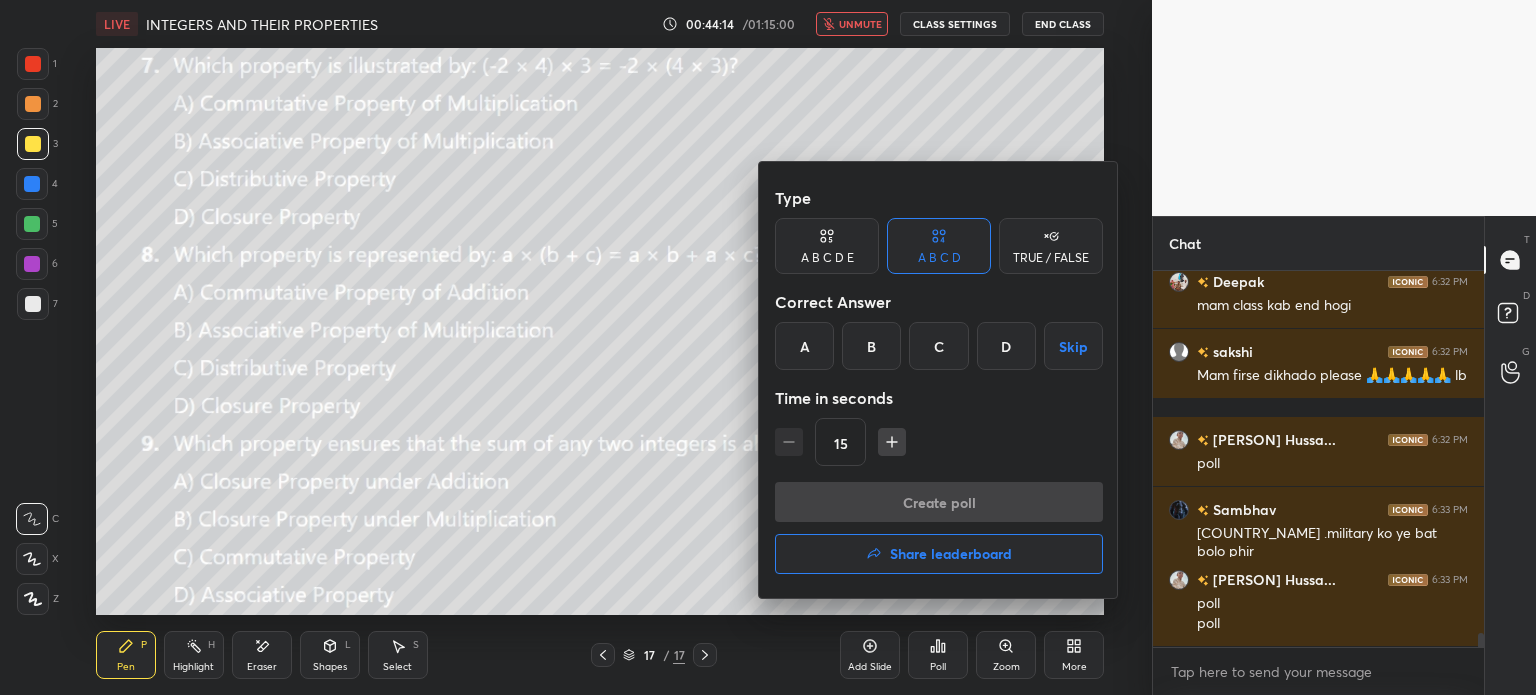 click on "Share leaderboard" at bounding box center (951, 554) 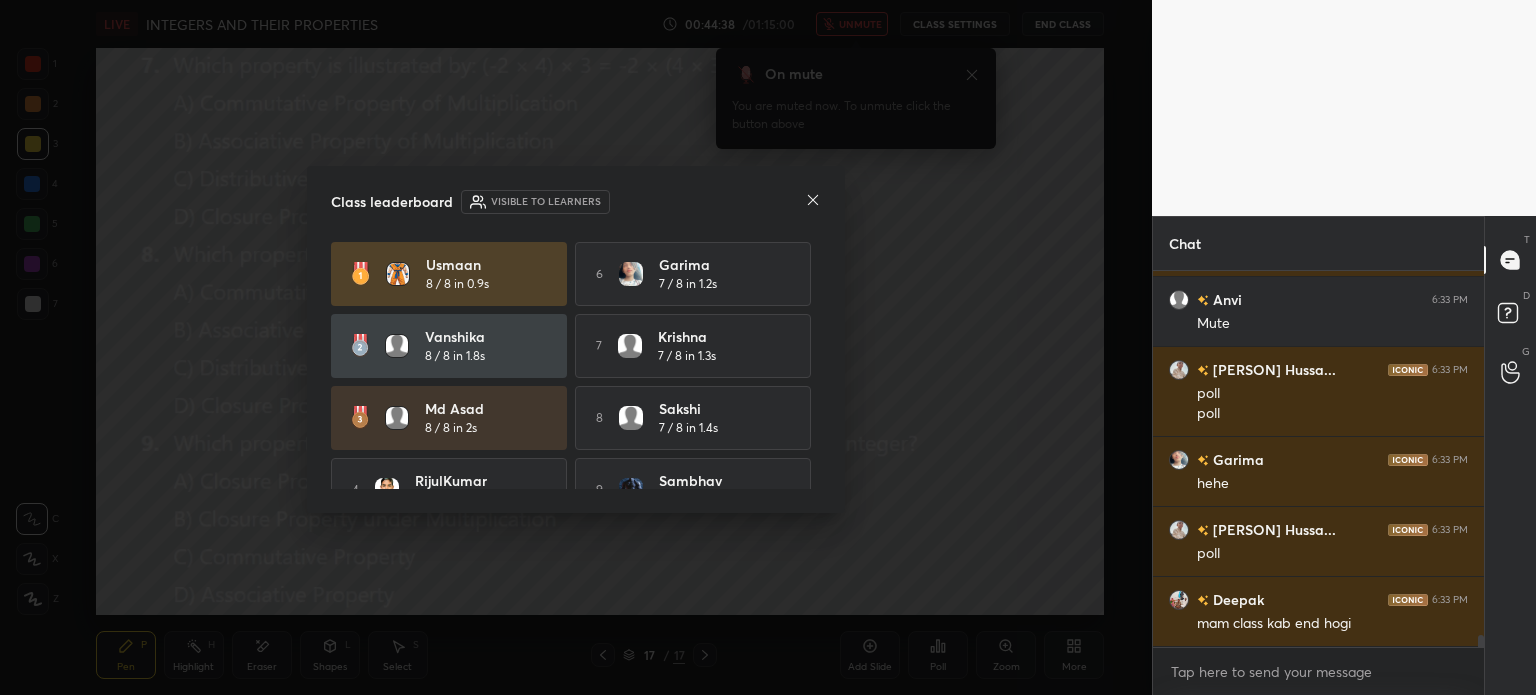 scroll, scrollTop: 11106, scrollLeft: 0, axis: vertical 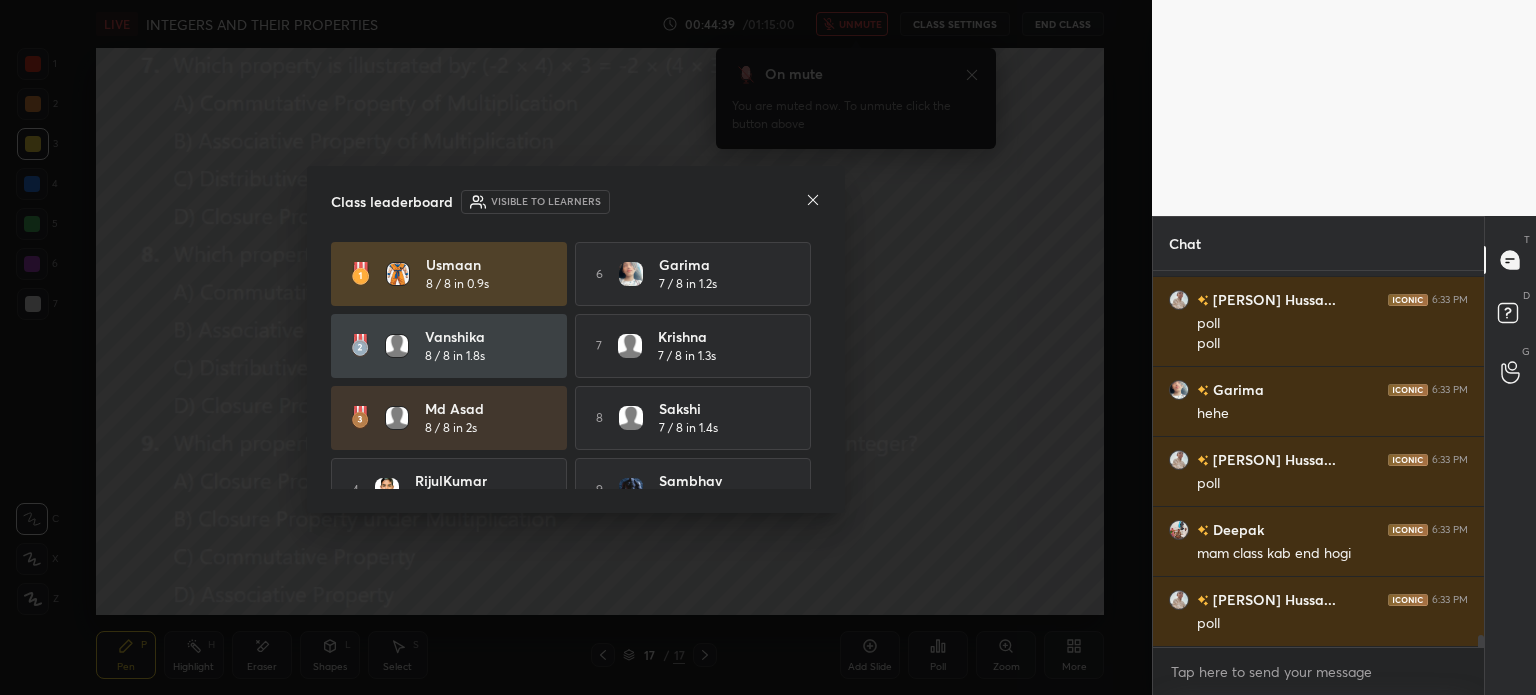 click 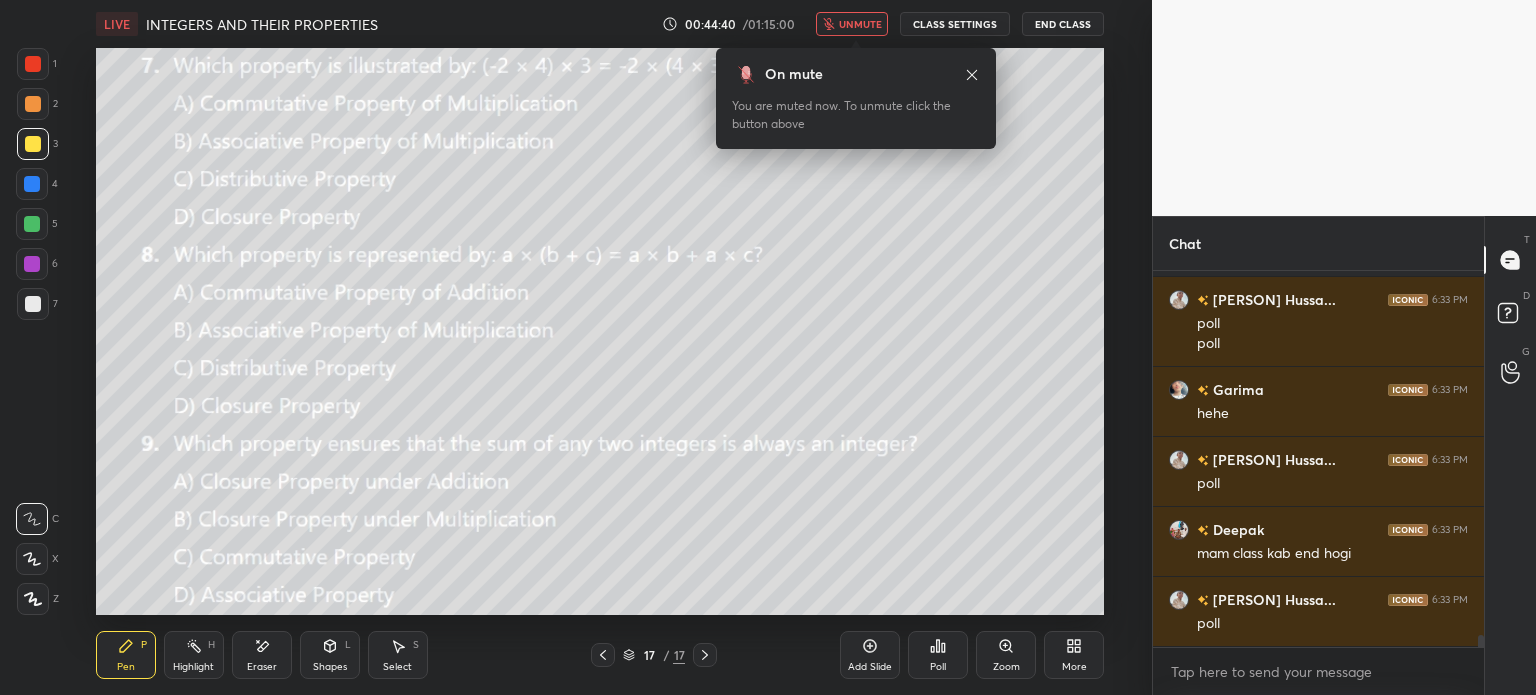 click on "unmute" at bounding box center (860, 24) 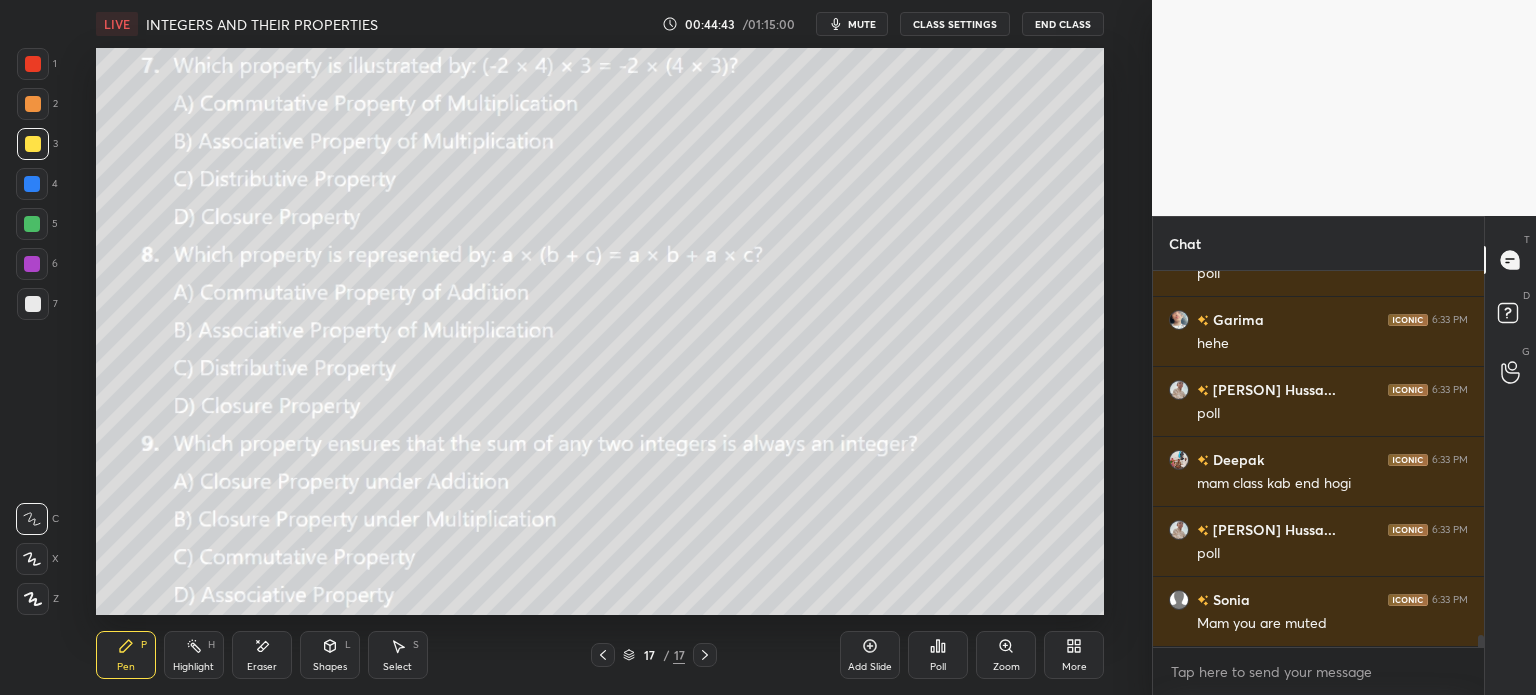 scroll, scrollTop: 11246, scrollLeft: 0, axis: vertical 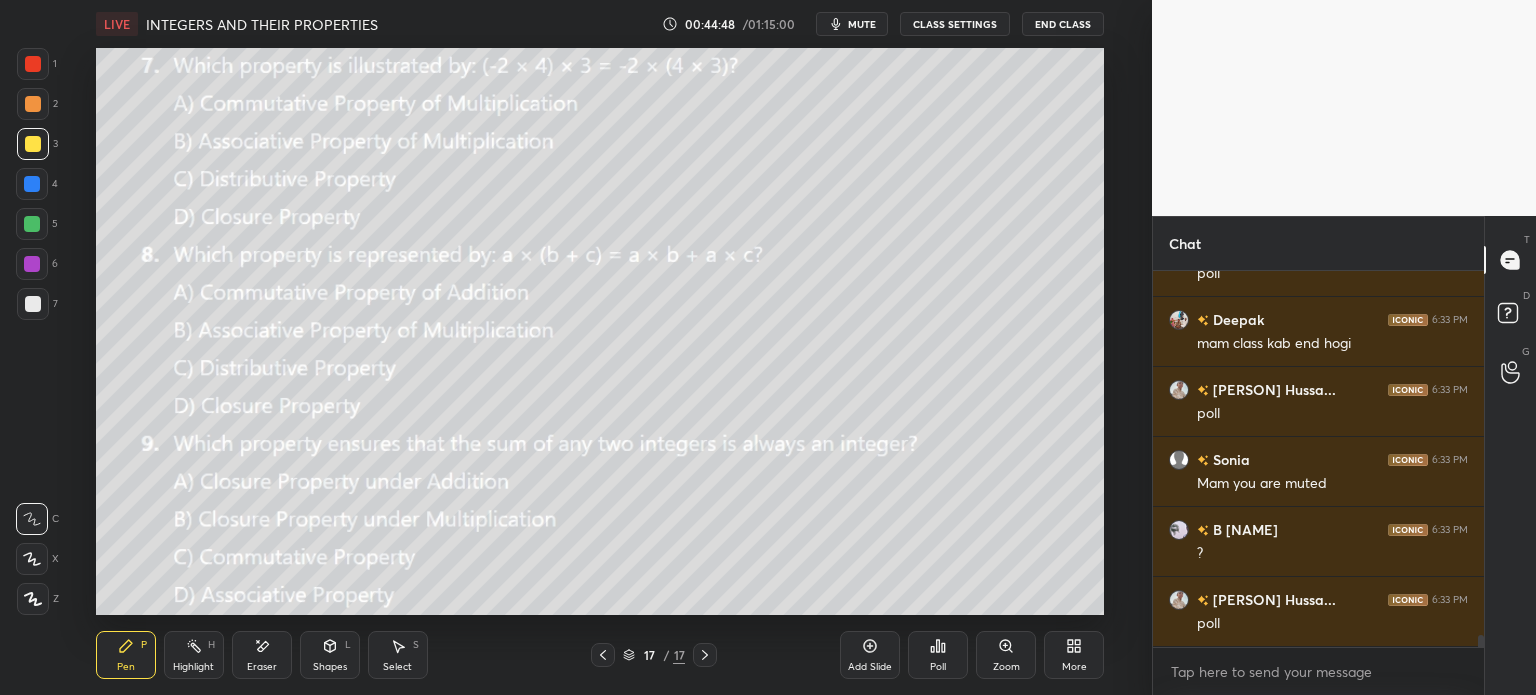 click on "Poll" at bounding box center [938, 655] 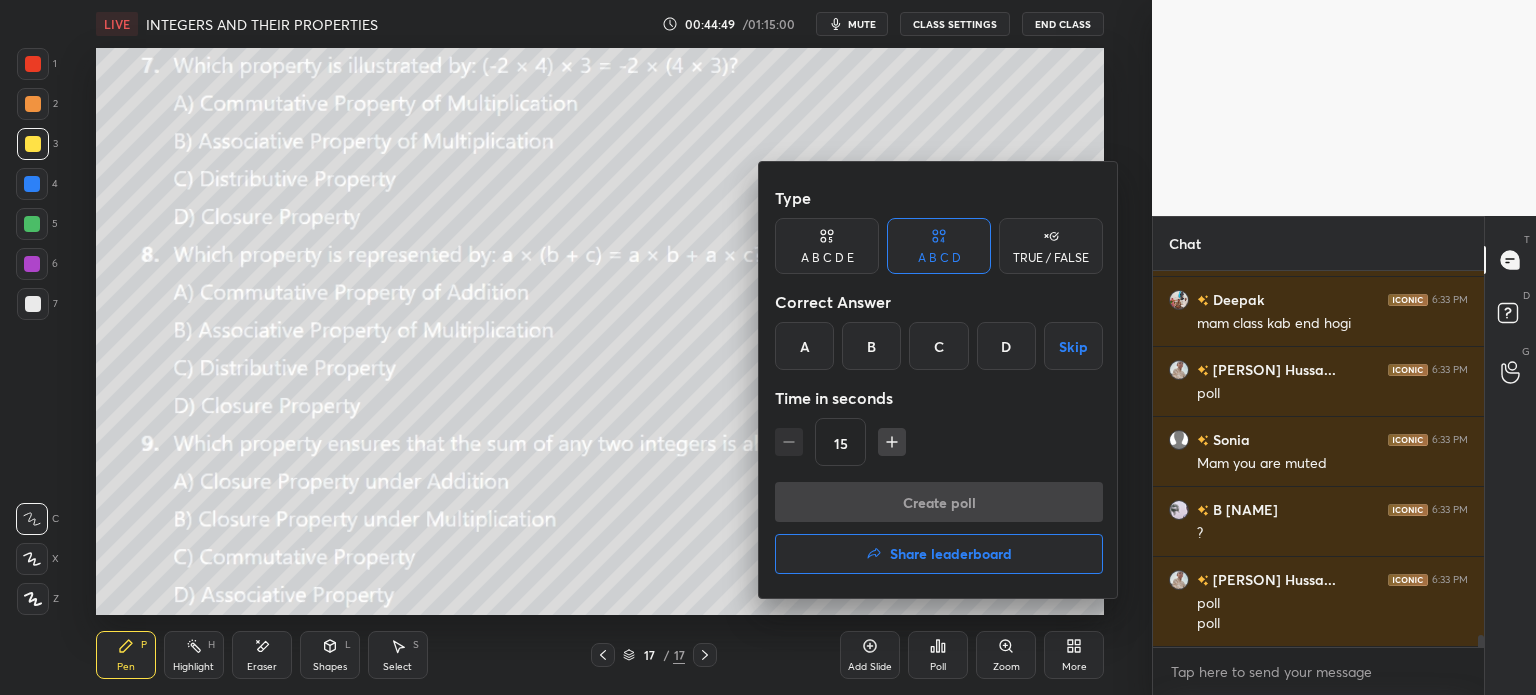 scroll, scrollTop: 11356, scrollLeft: 0, axis: vertical 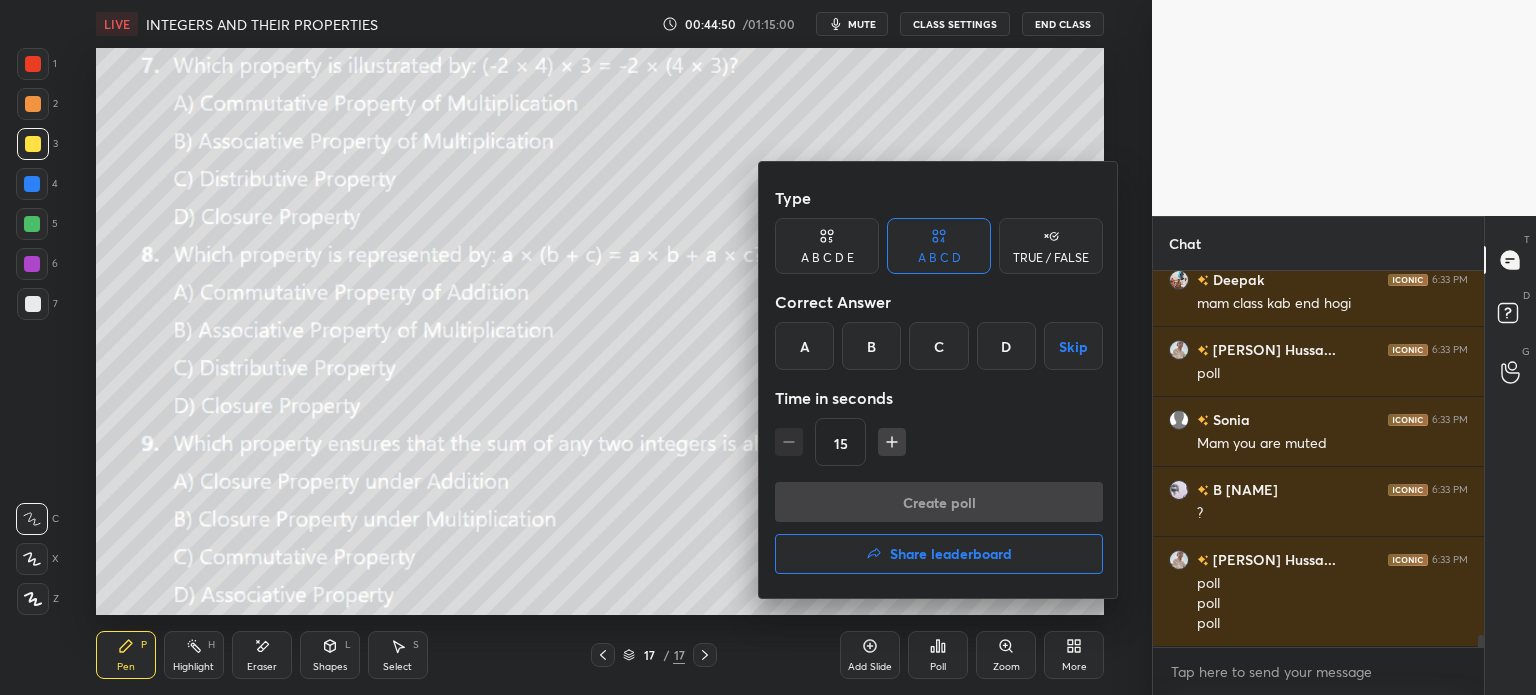 click on "B" at bounding box center [871, 346] 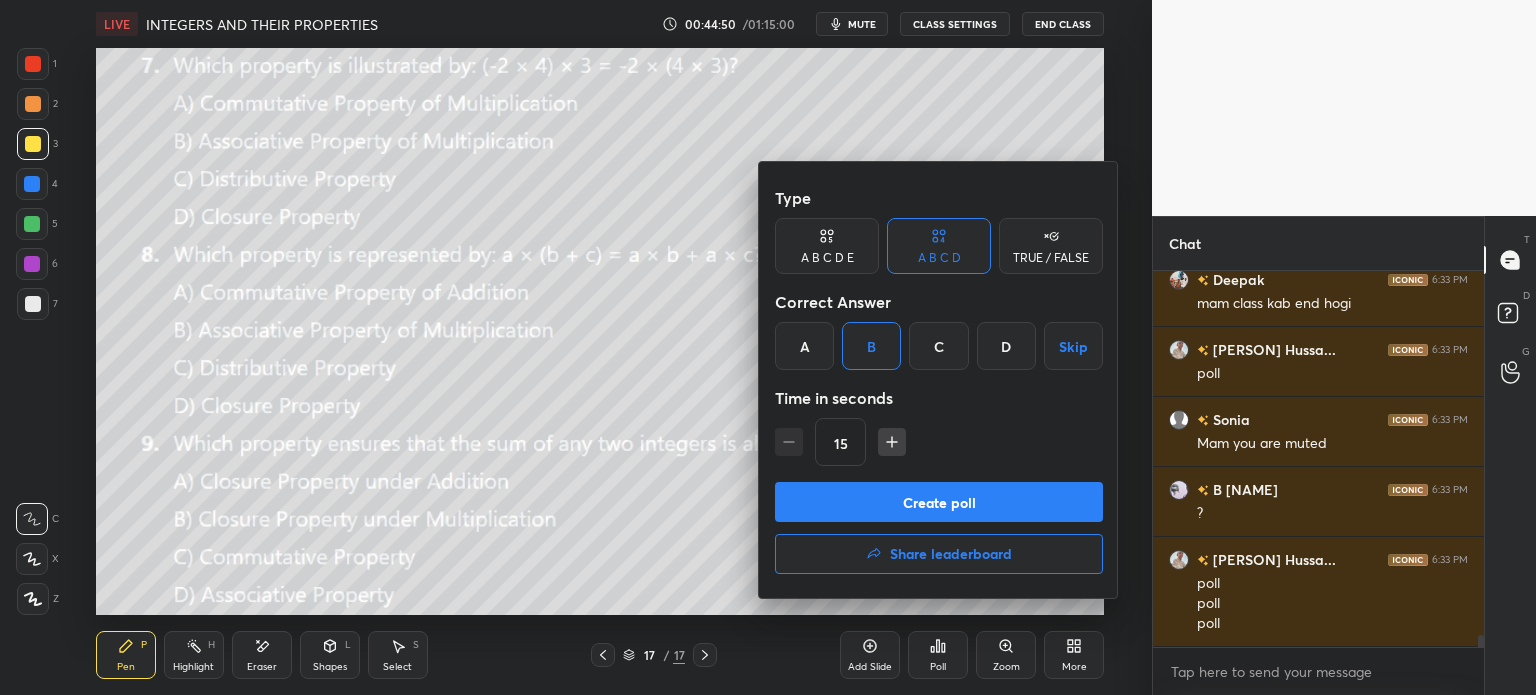 click on "Create poll" at bounding box center [939, 502] 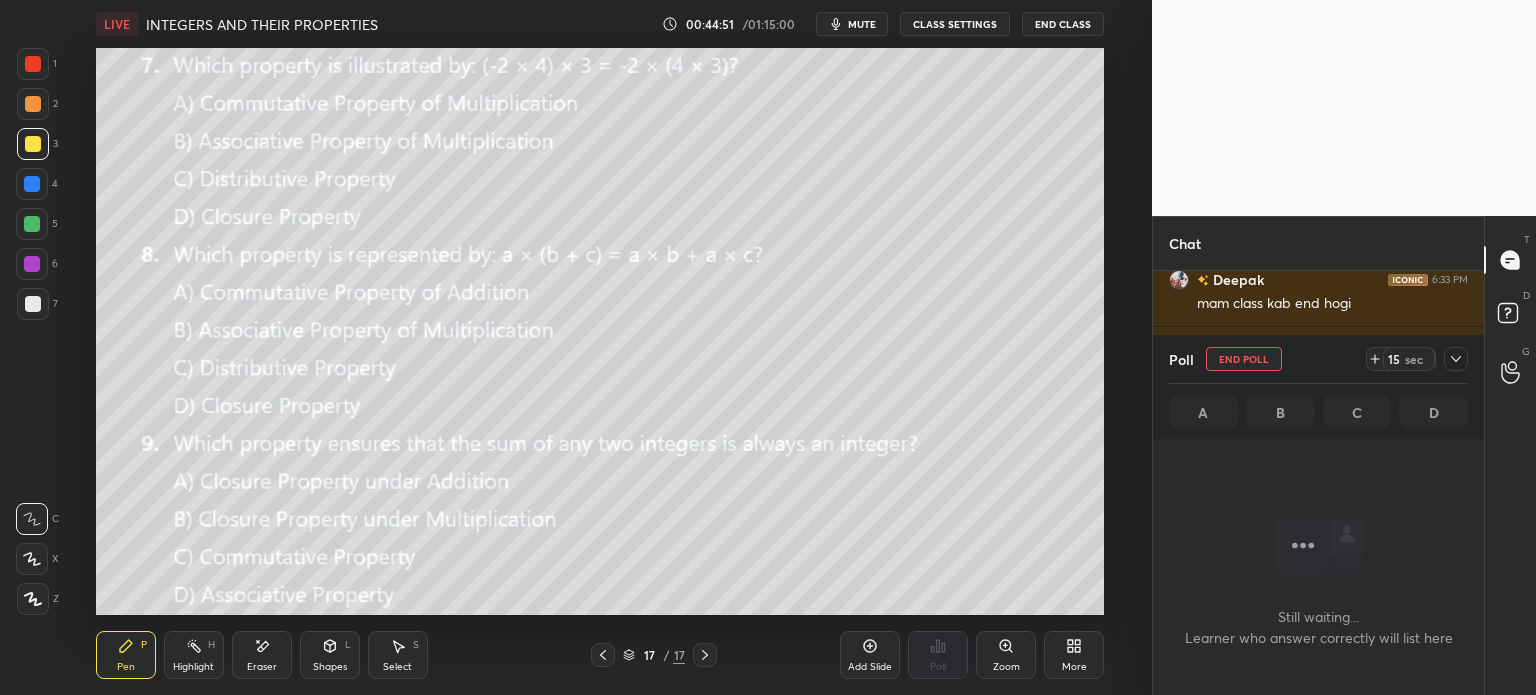 scroll, scrollTop: 328, scrollLeft: 325, axis: both 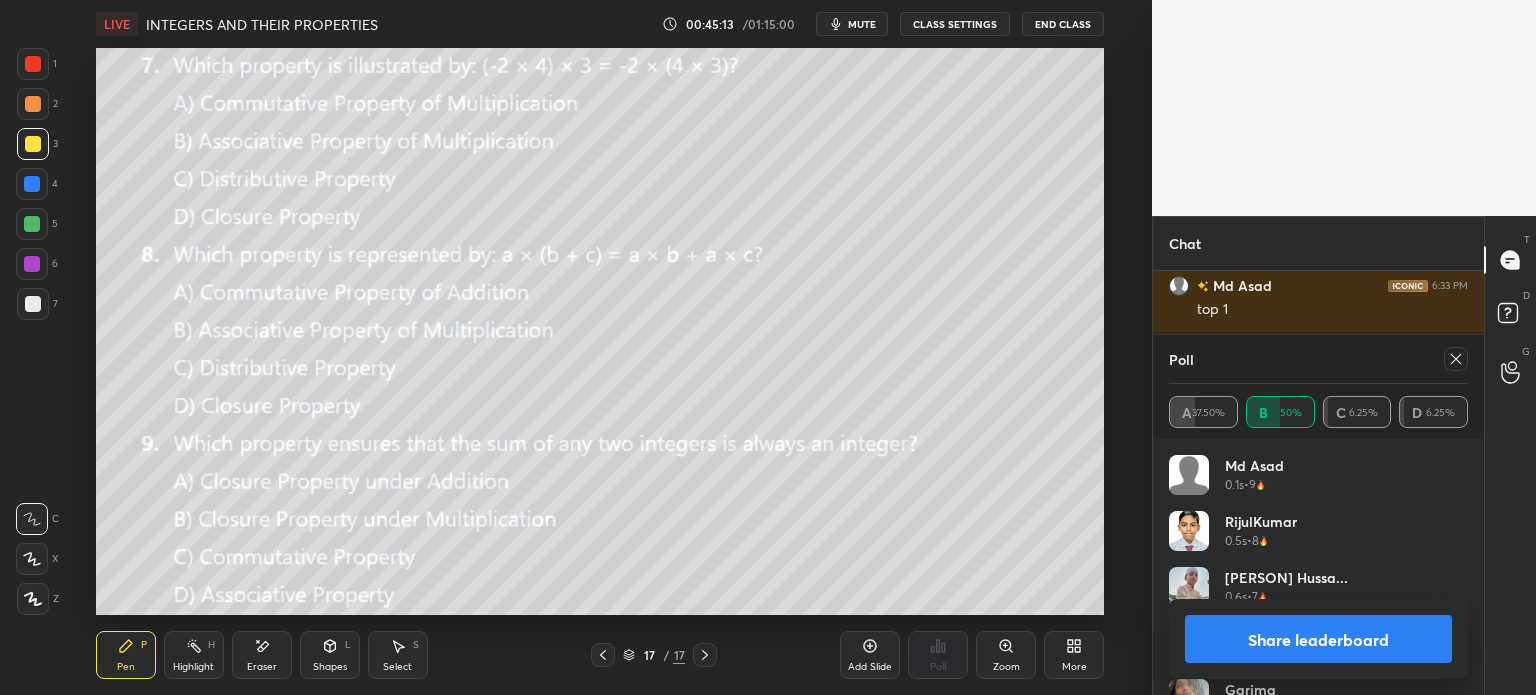 click 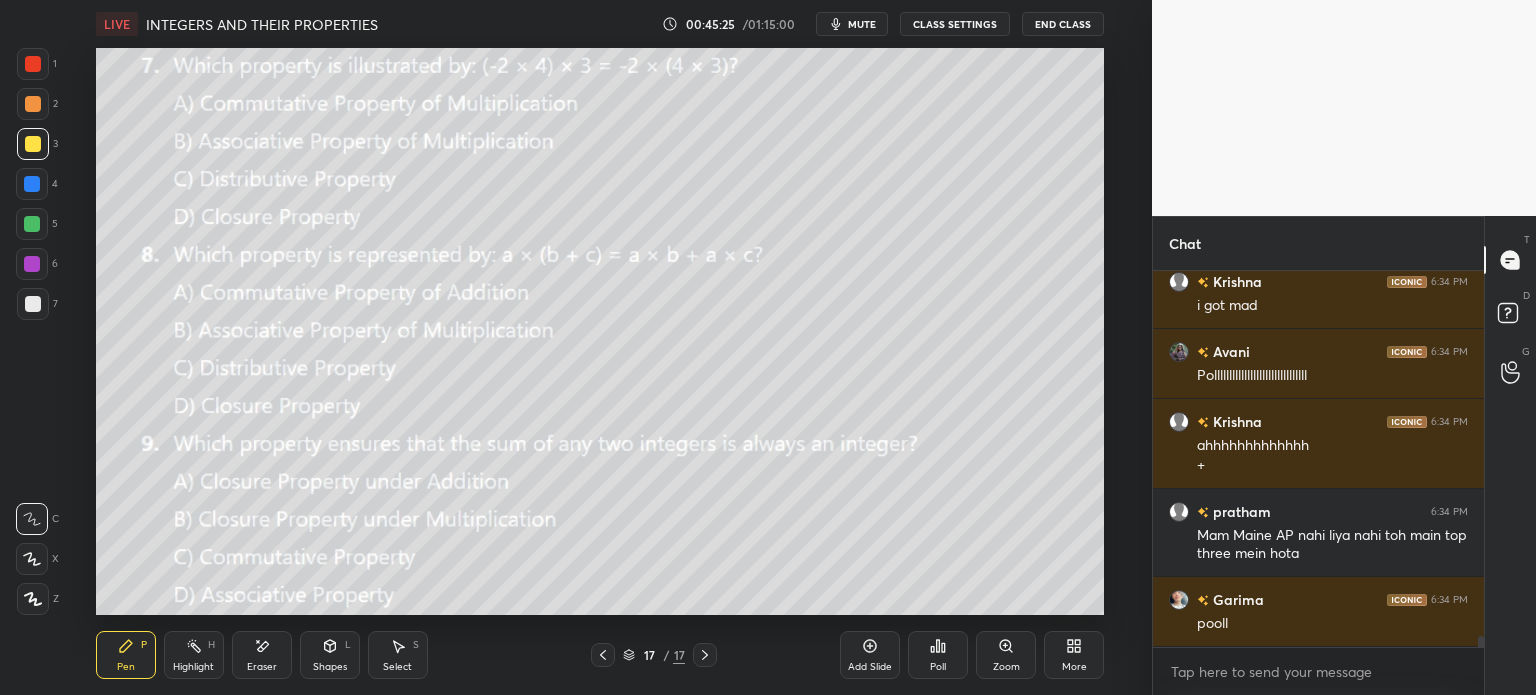 click on "Eraser" at bounding box center (262, 655) 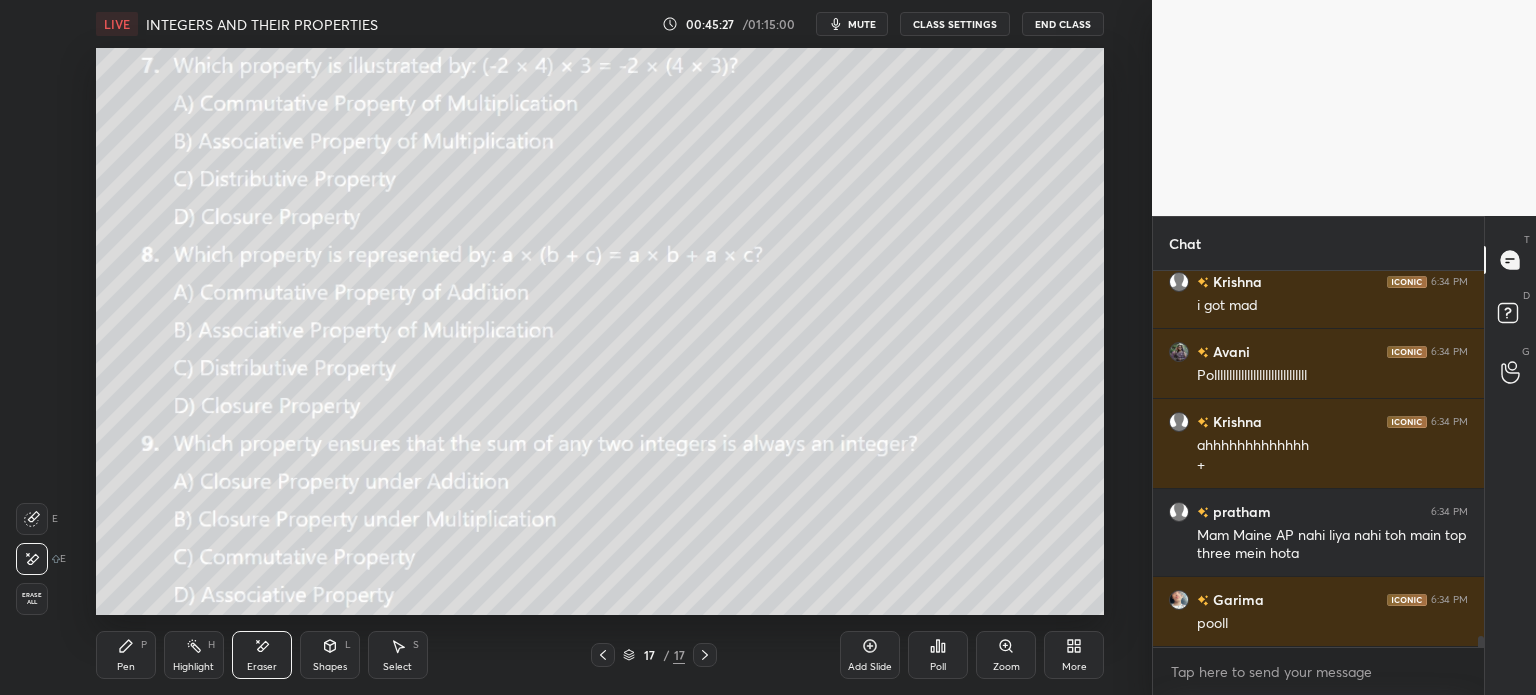 click on "Erase all" at bounding box center (32, 599) 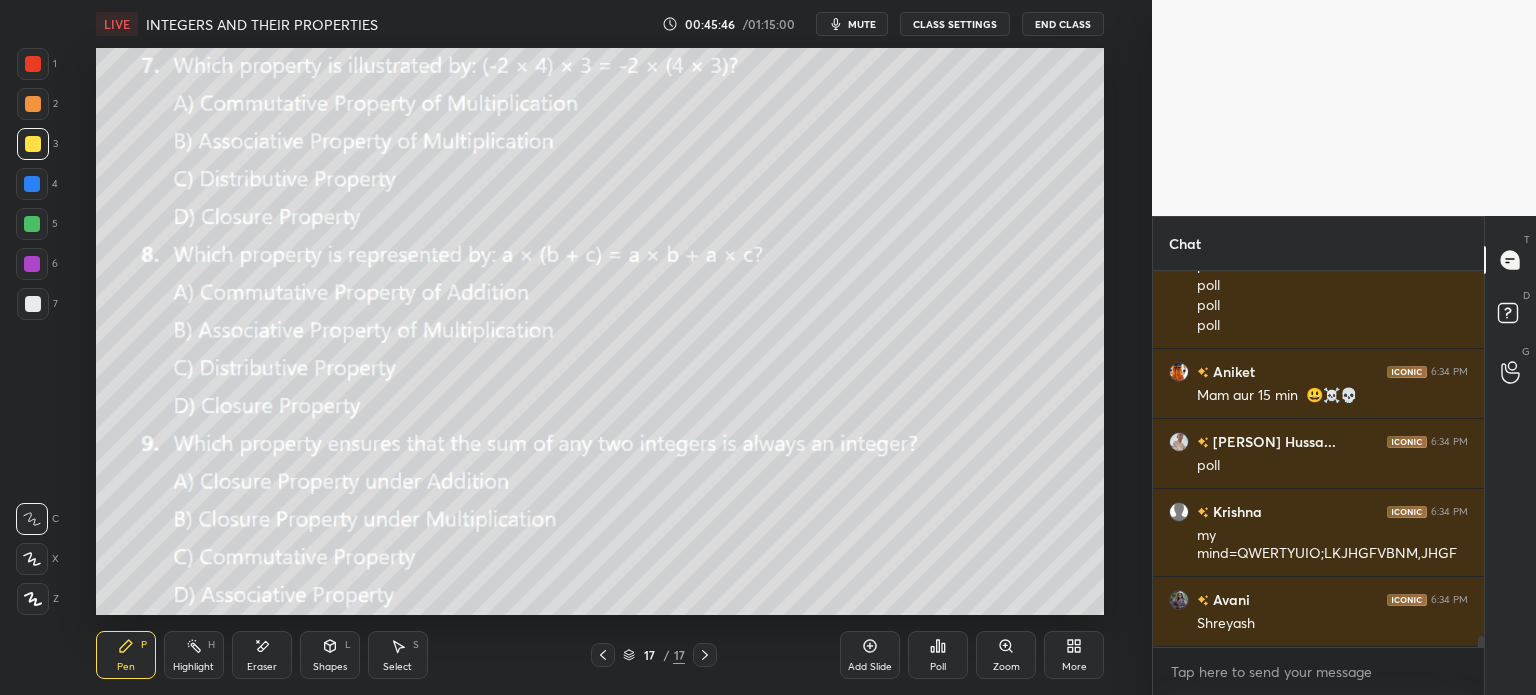 click on "Poll" at bounding box center [938, 655] 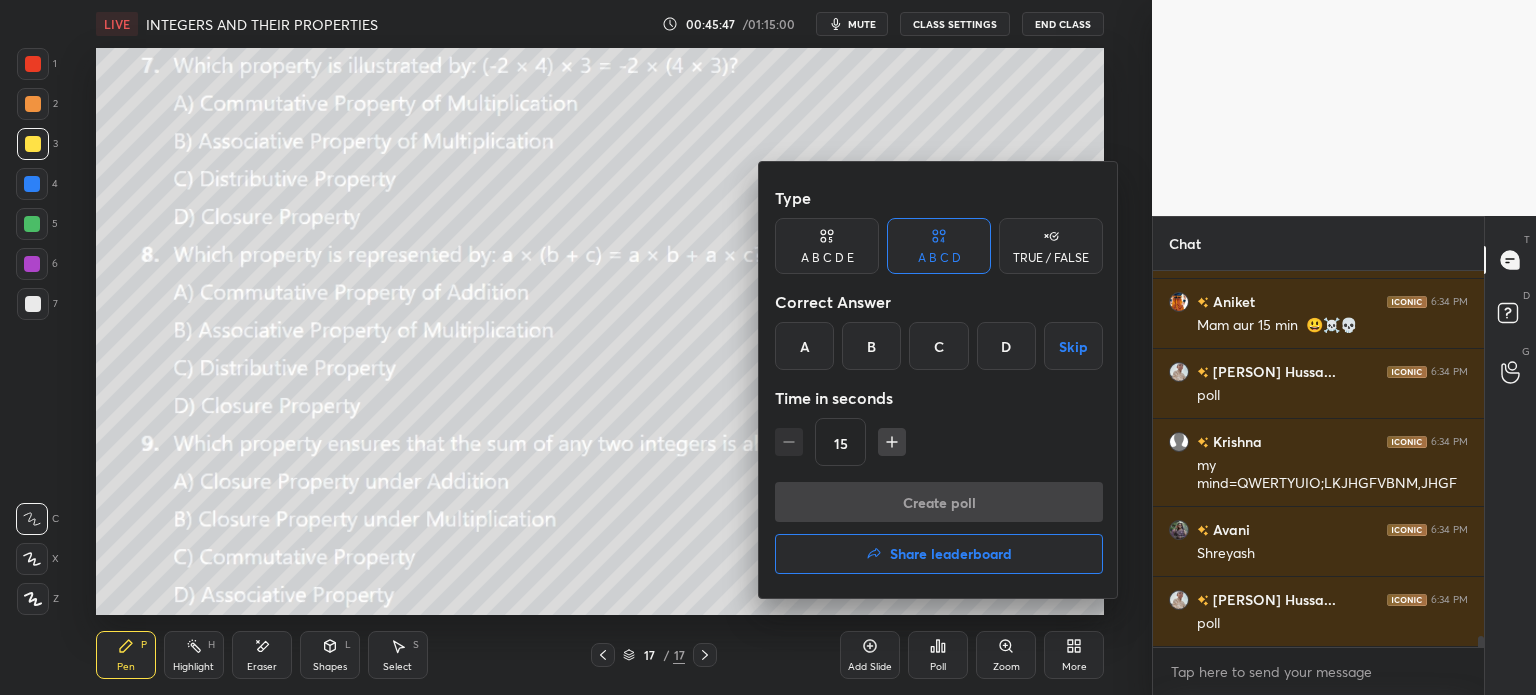 click on "C" at bounding box center (938, 346) 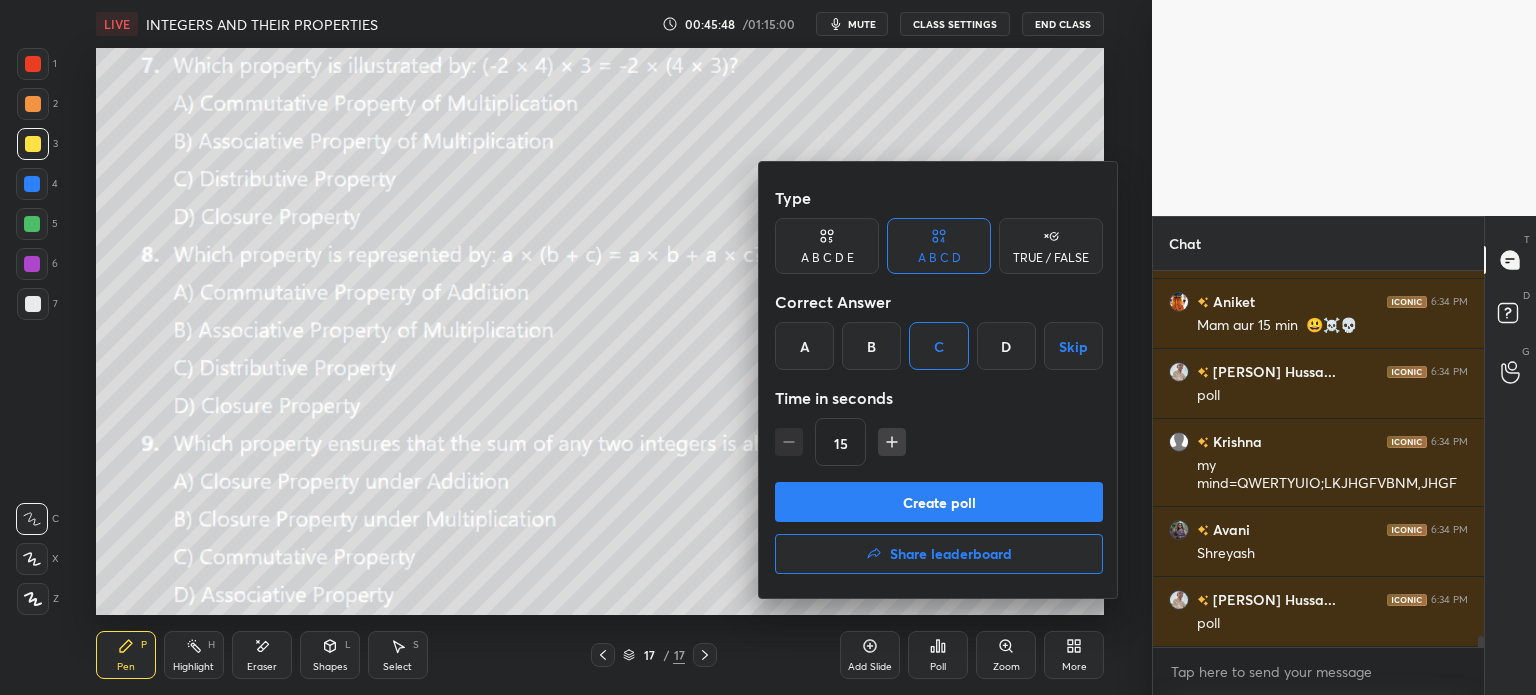 click on "Create poll" at bounding box center [939, 502] 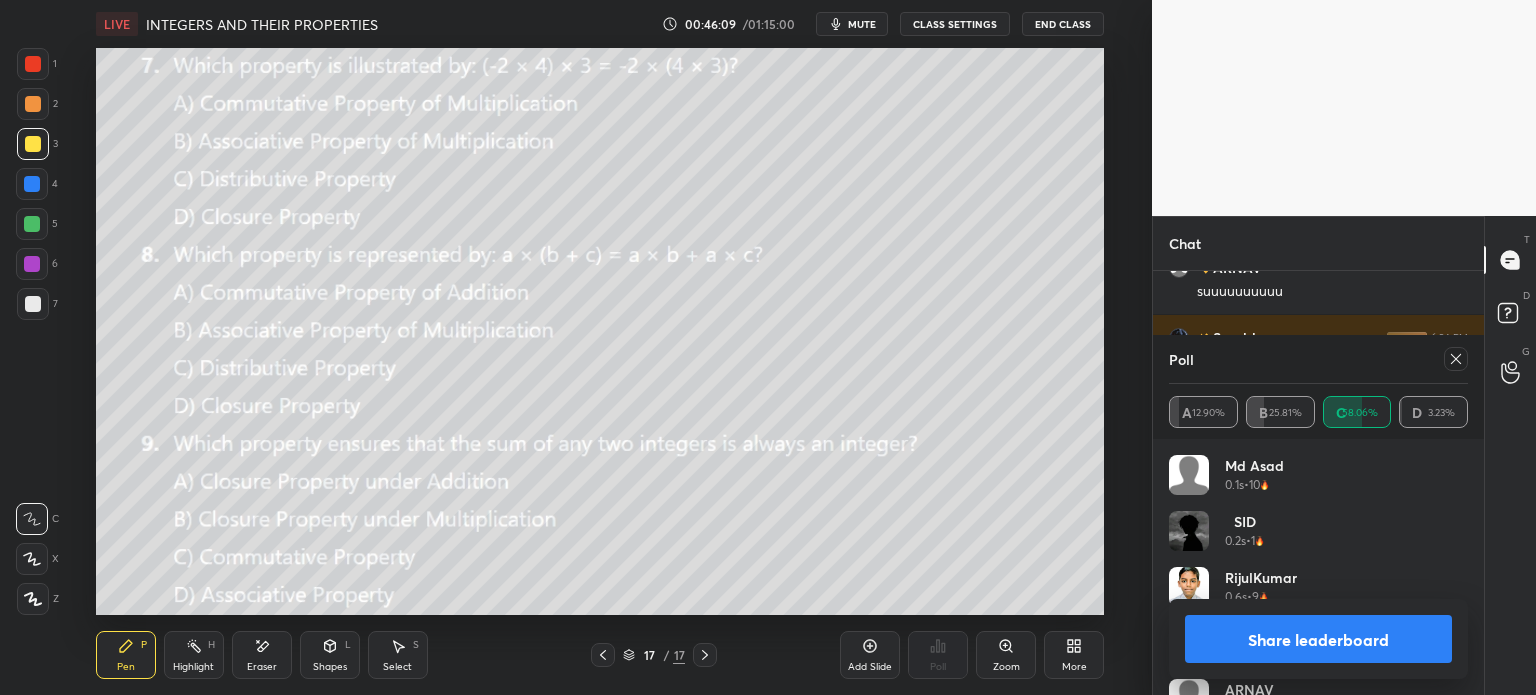 click on "Poll" at bounding box center [1318, 359] 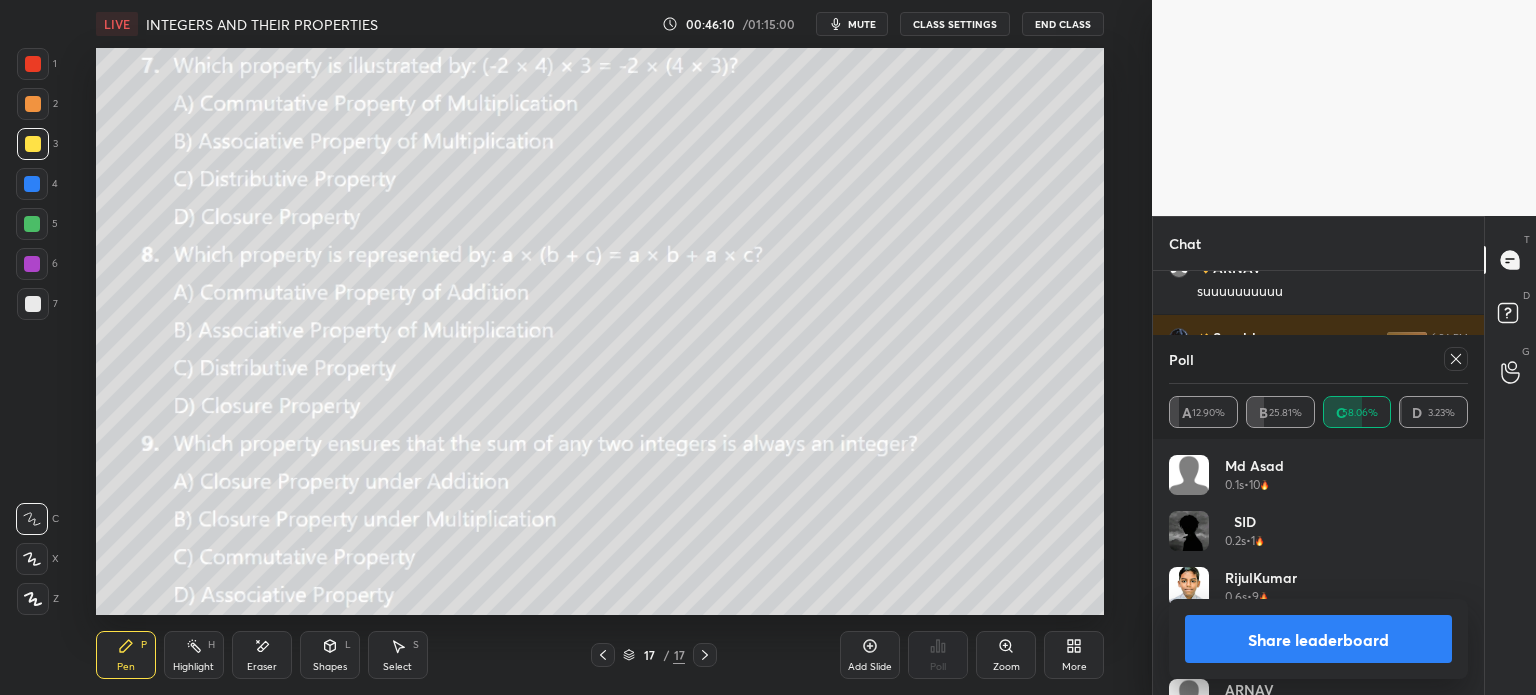 click 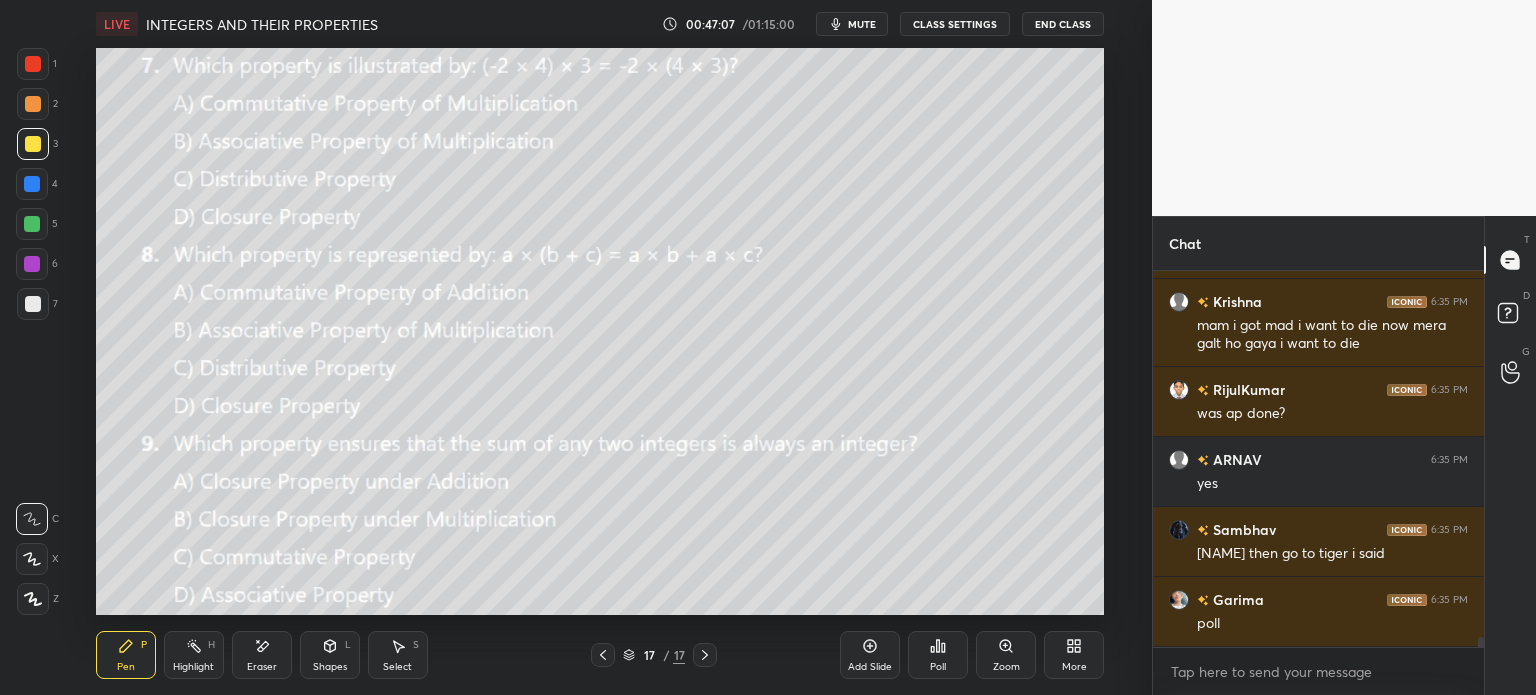 scroll, scrollTop: 13488, scrollLeft: 0, axis: vertical 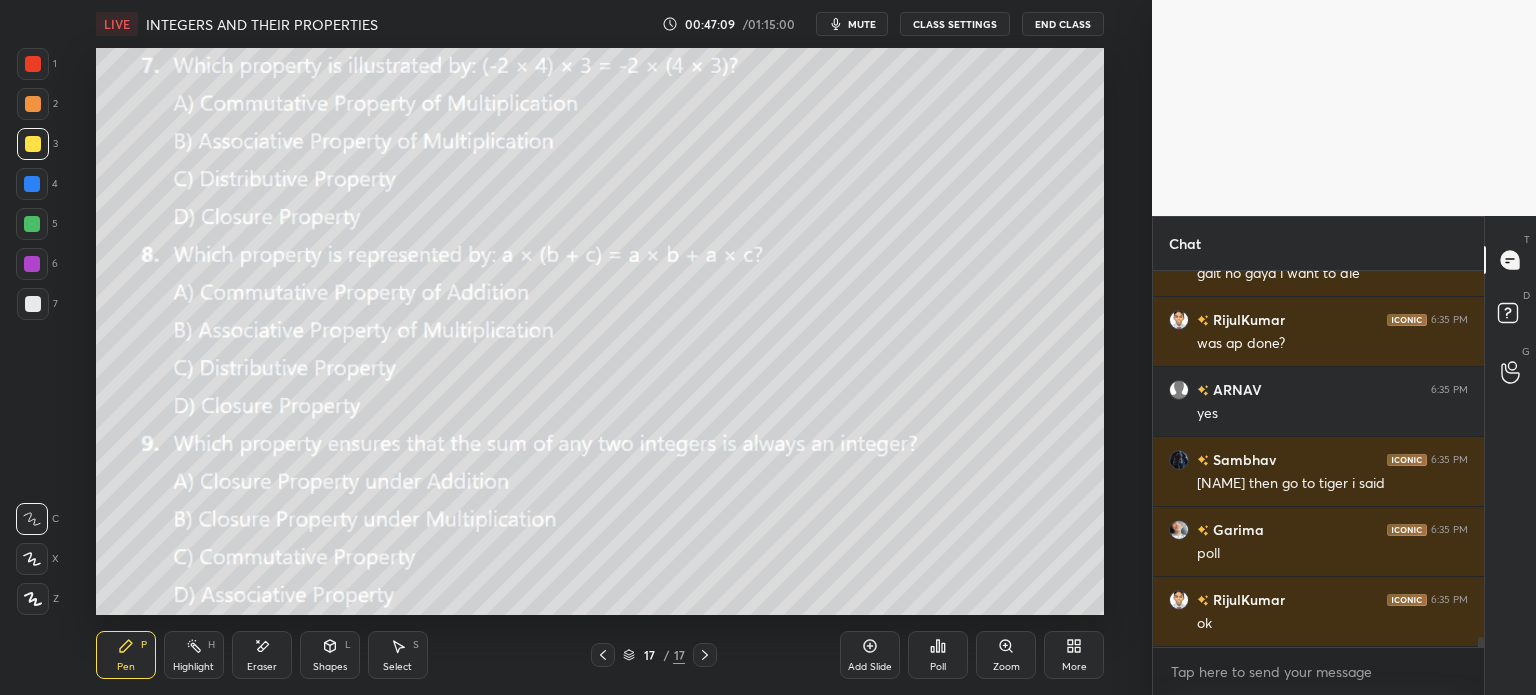 click on "Poll" at bounding box center [938, 655] 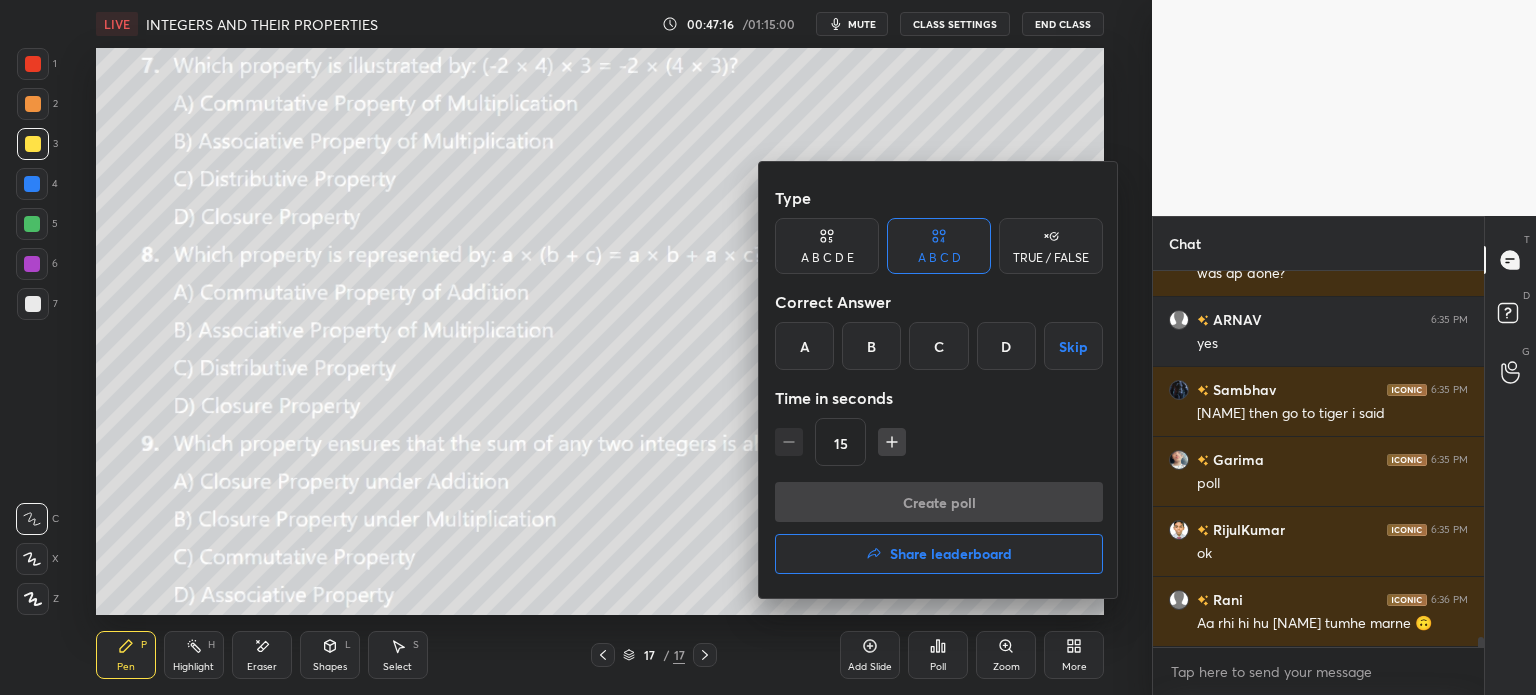 scroll, scrollTop: 13628, scrollLeft: 0, axis: vertical 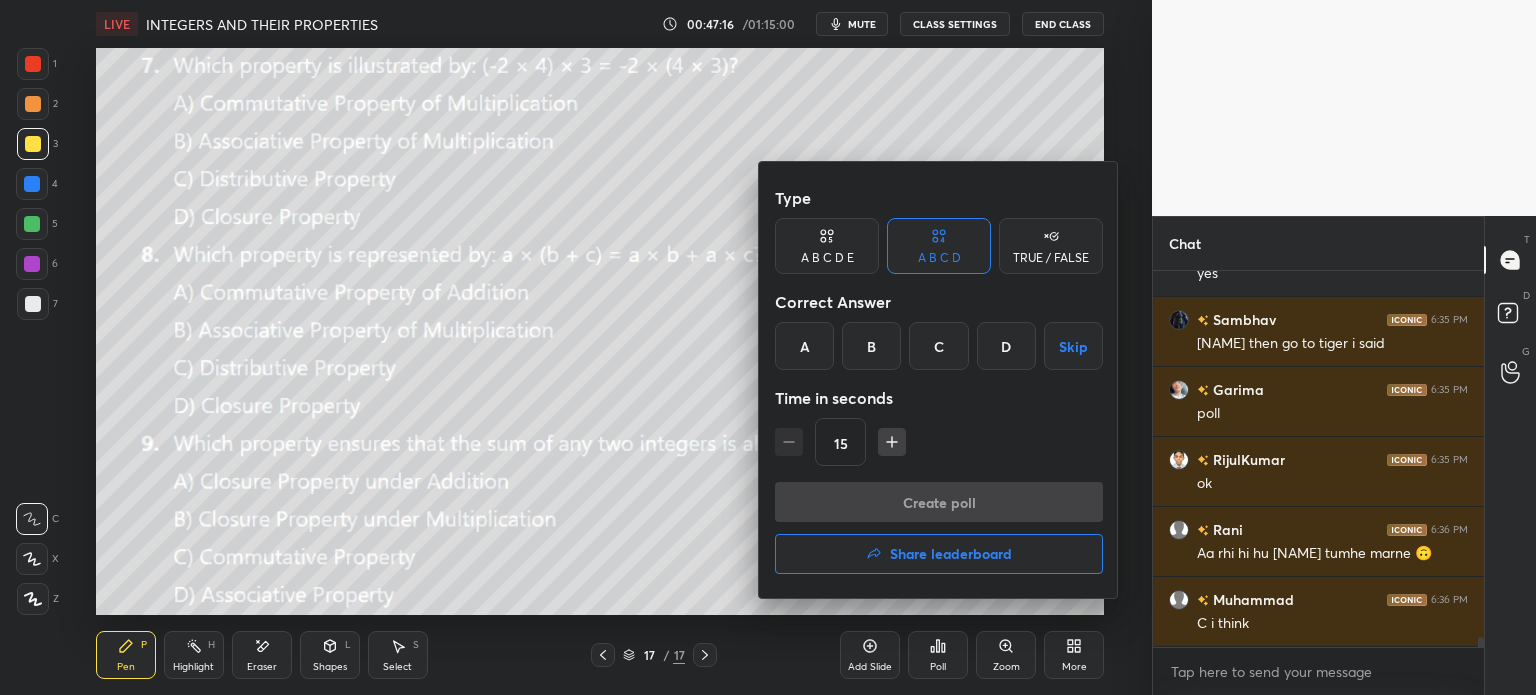 click on "A" at bounding box center (804, 346) 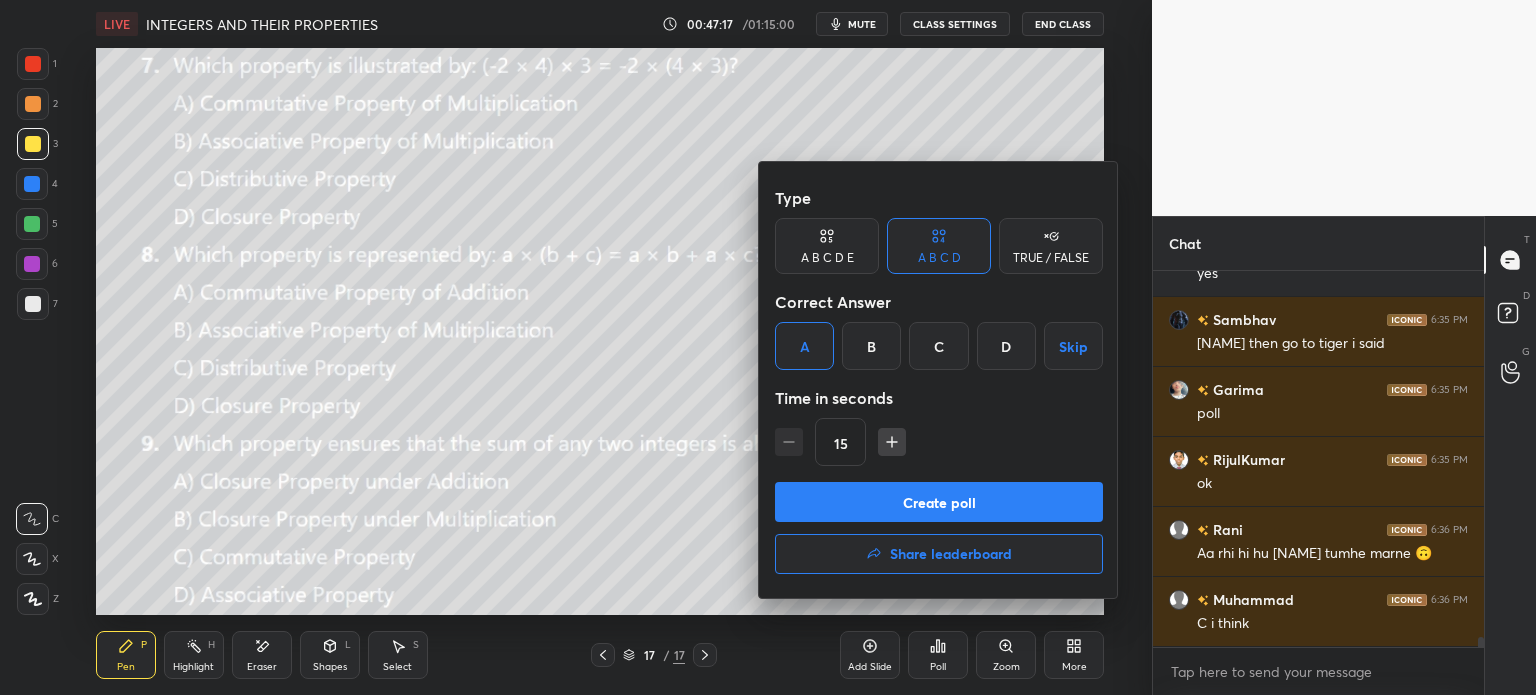 scroll, scrollTop: 13698, scrollLeft: 0, axis: vertical 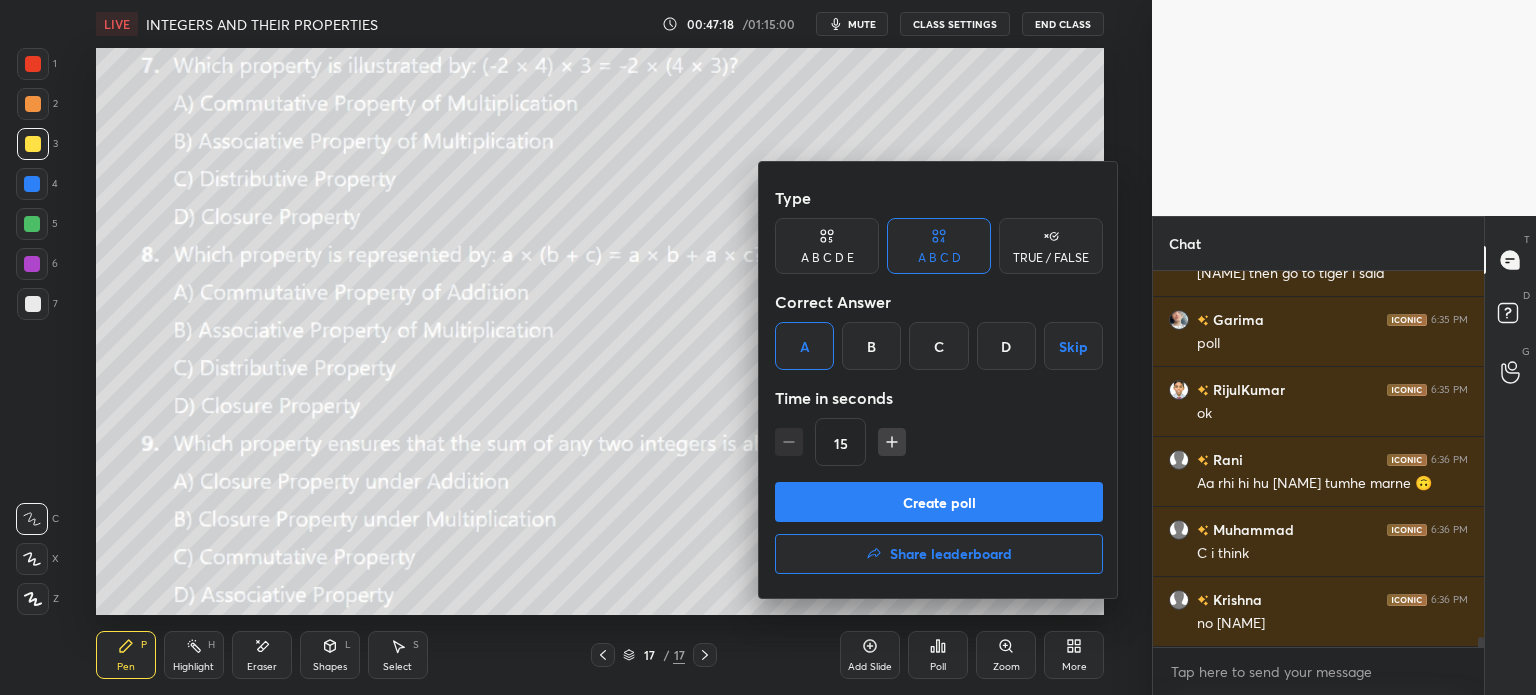 click on "Create poll" at bounding box center [939, 502] 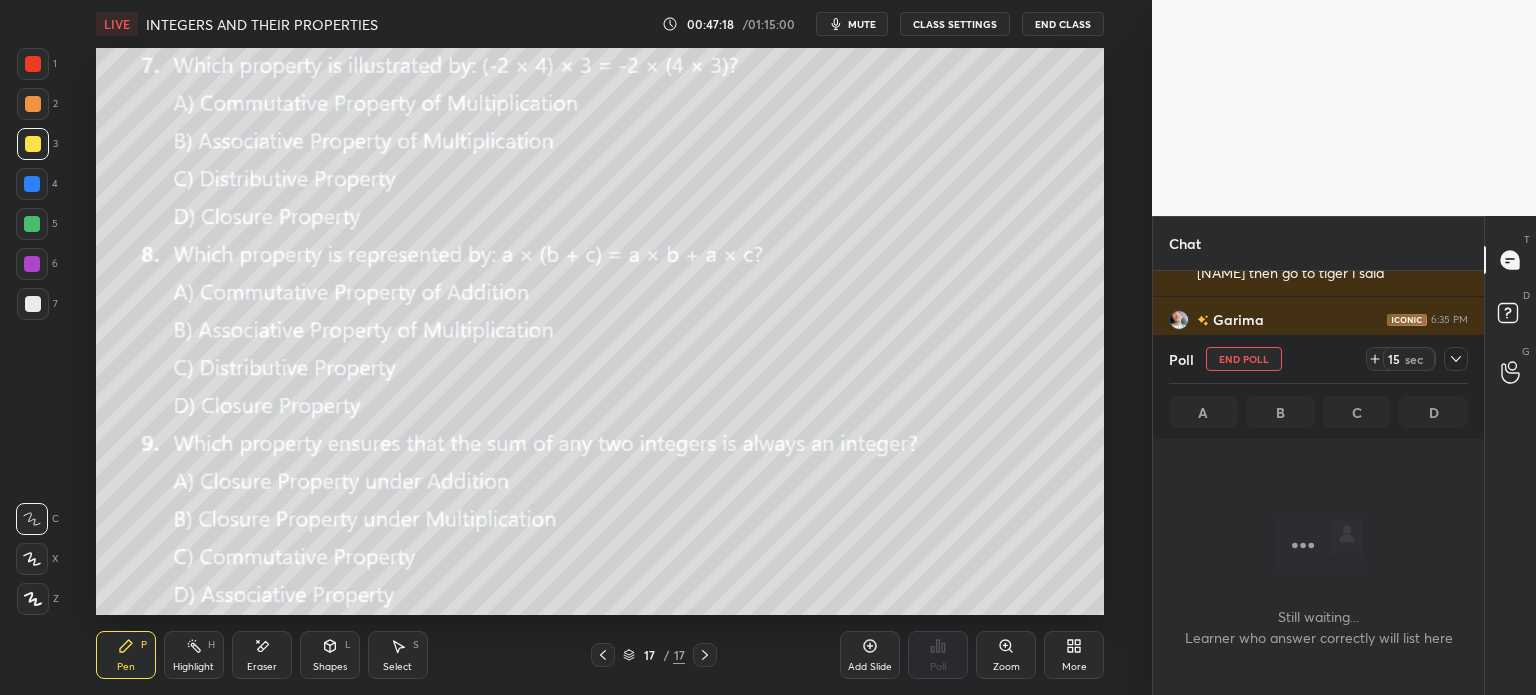 scroll, scrollTop: 284, scrollLeft: 325, axis: both 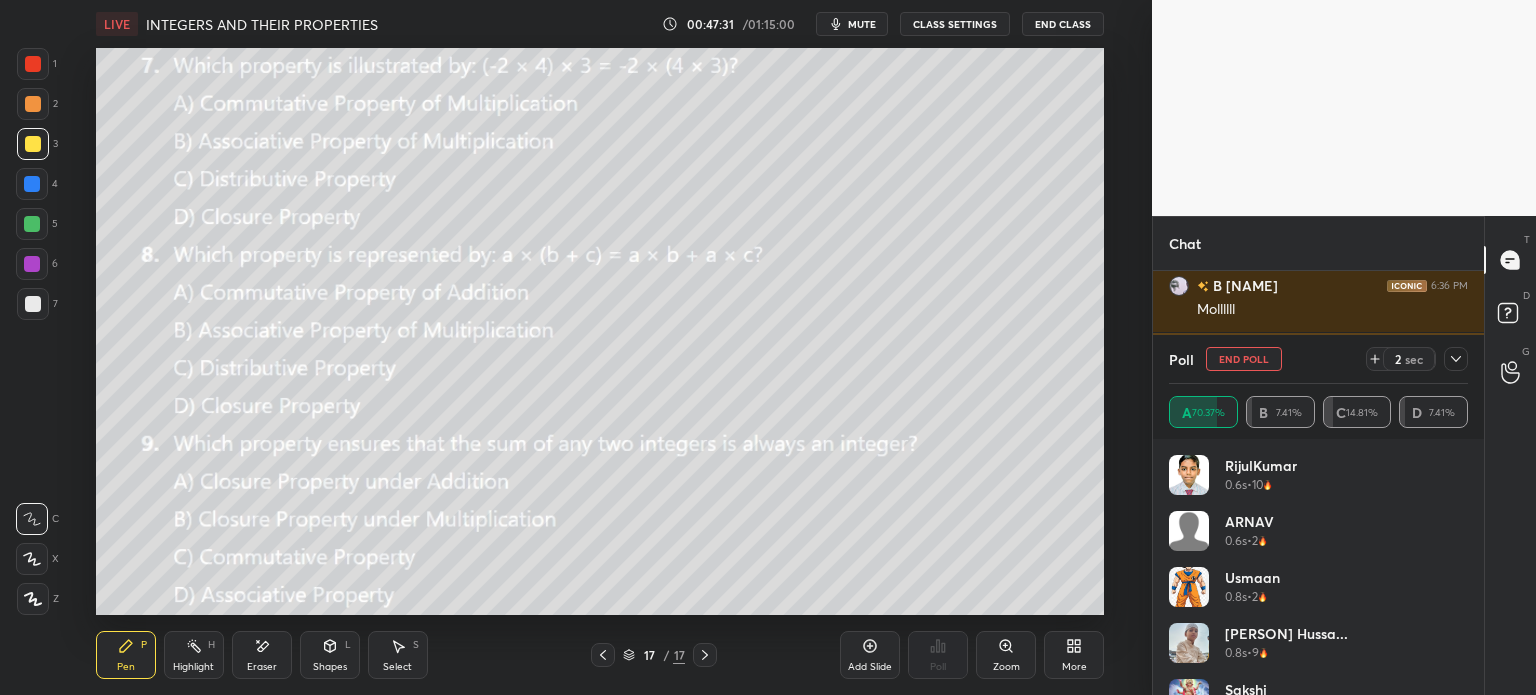 click 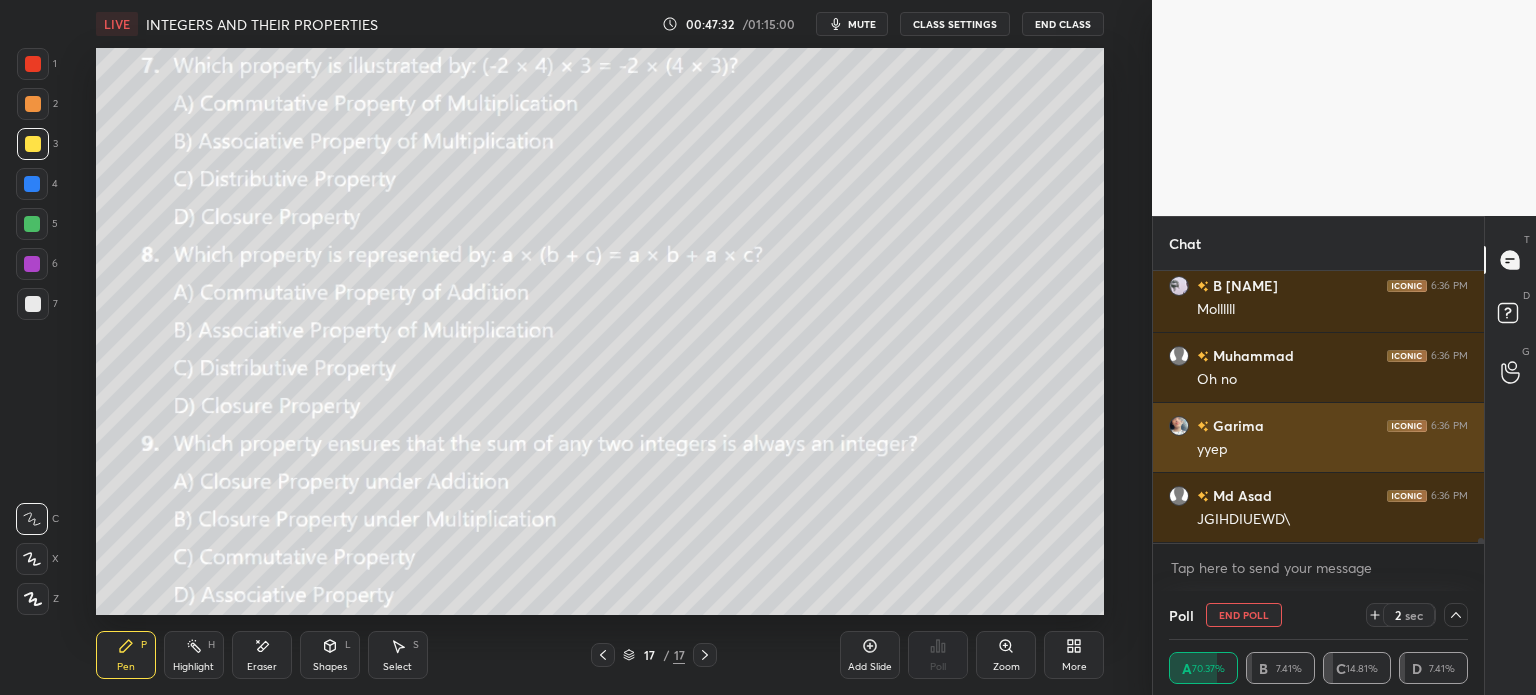 scroll, scrollTop: 7, scrollLeft: 6, axis: both 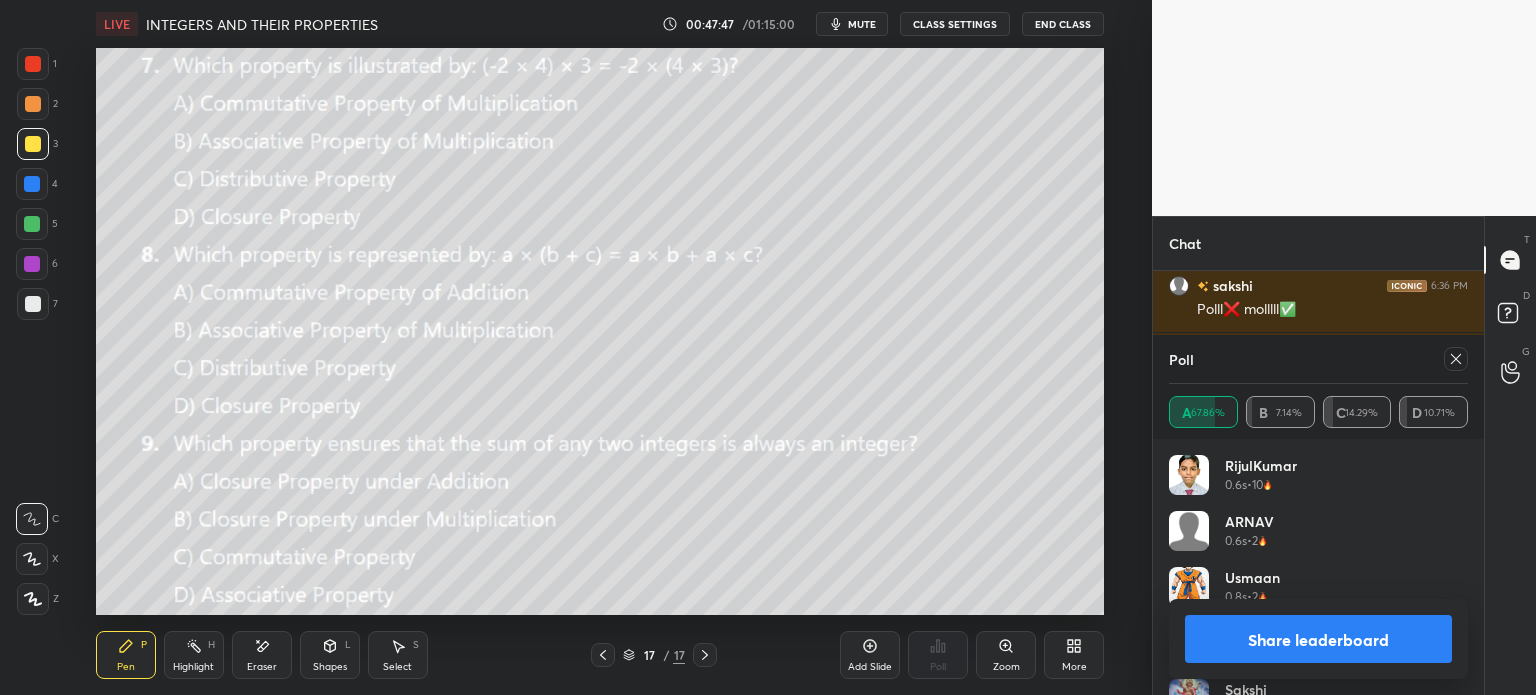 click 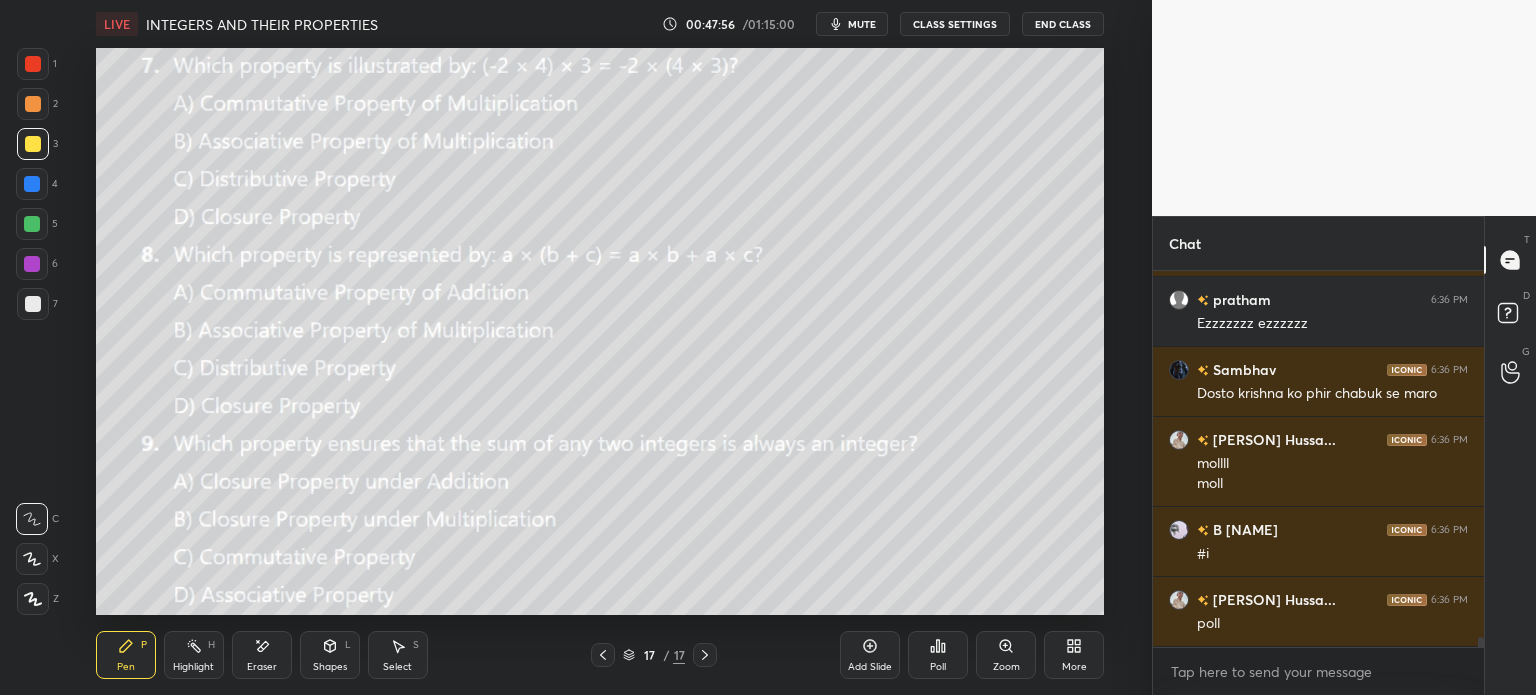 click on "More" at bounding box center [1074, 655] 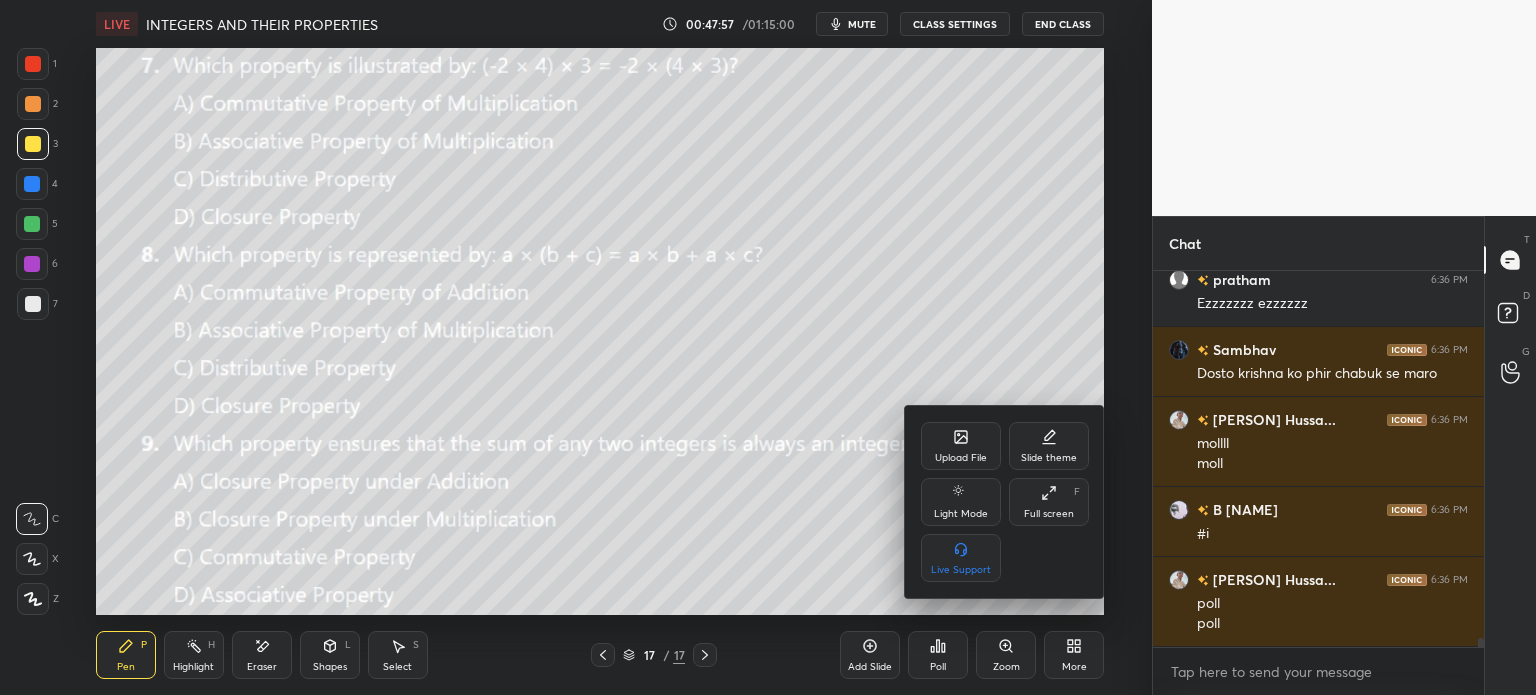 click 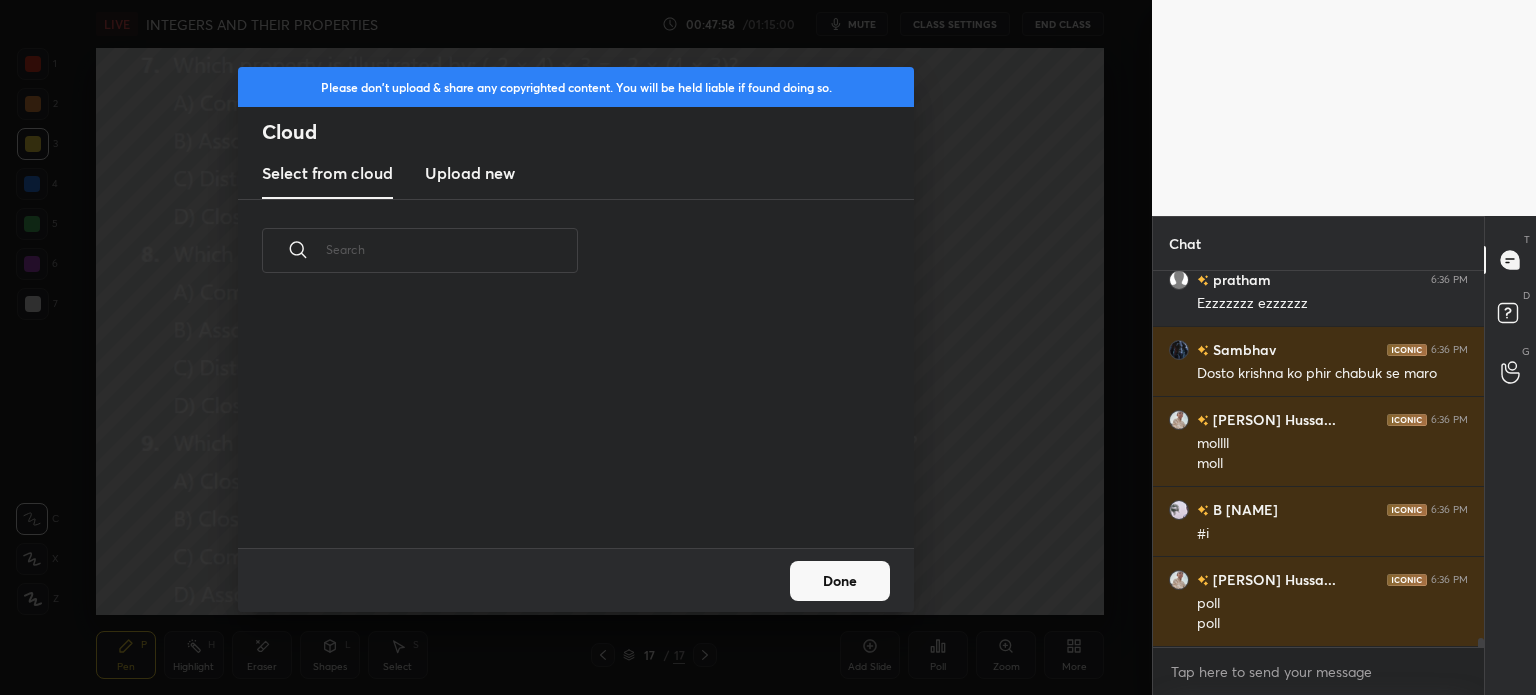click on "Upload new" at bounding box center [470, 173] 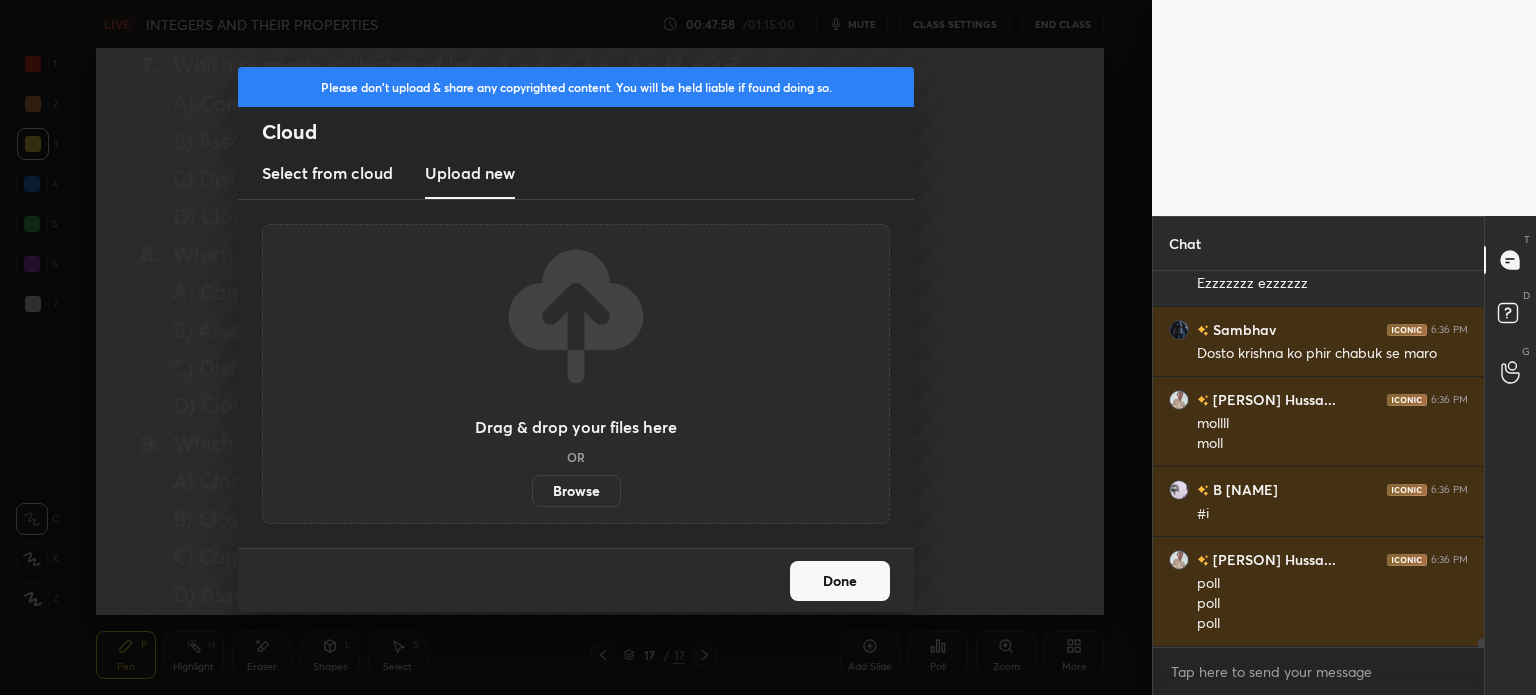 click on "Browse" at bounding box center [576, 491] 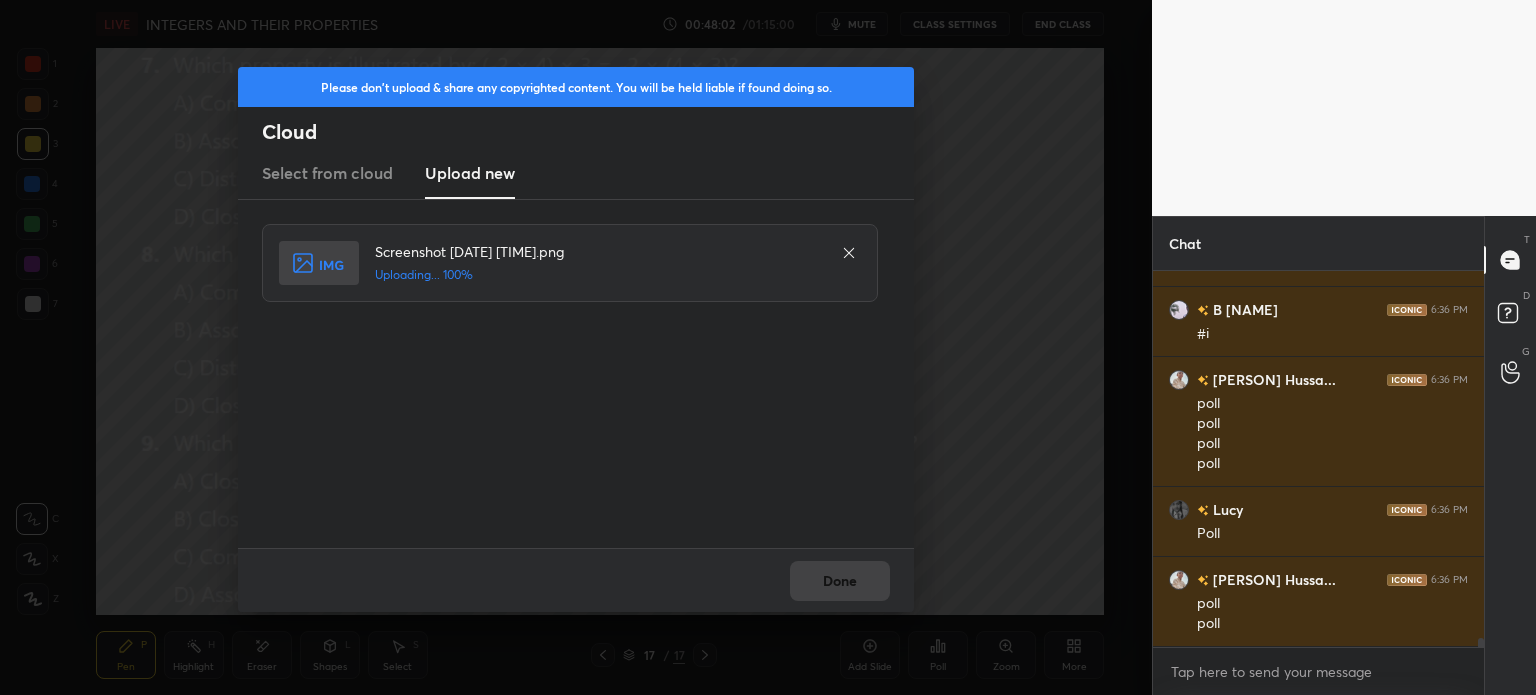 click on "Done" at bounding box center (840, 581) 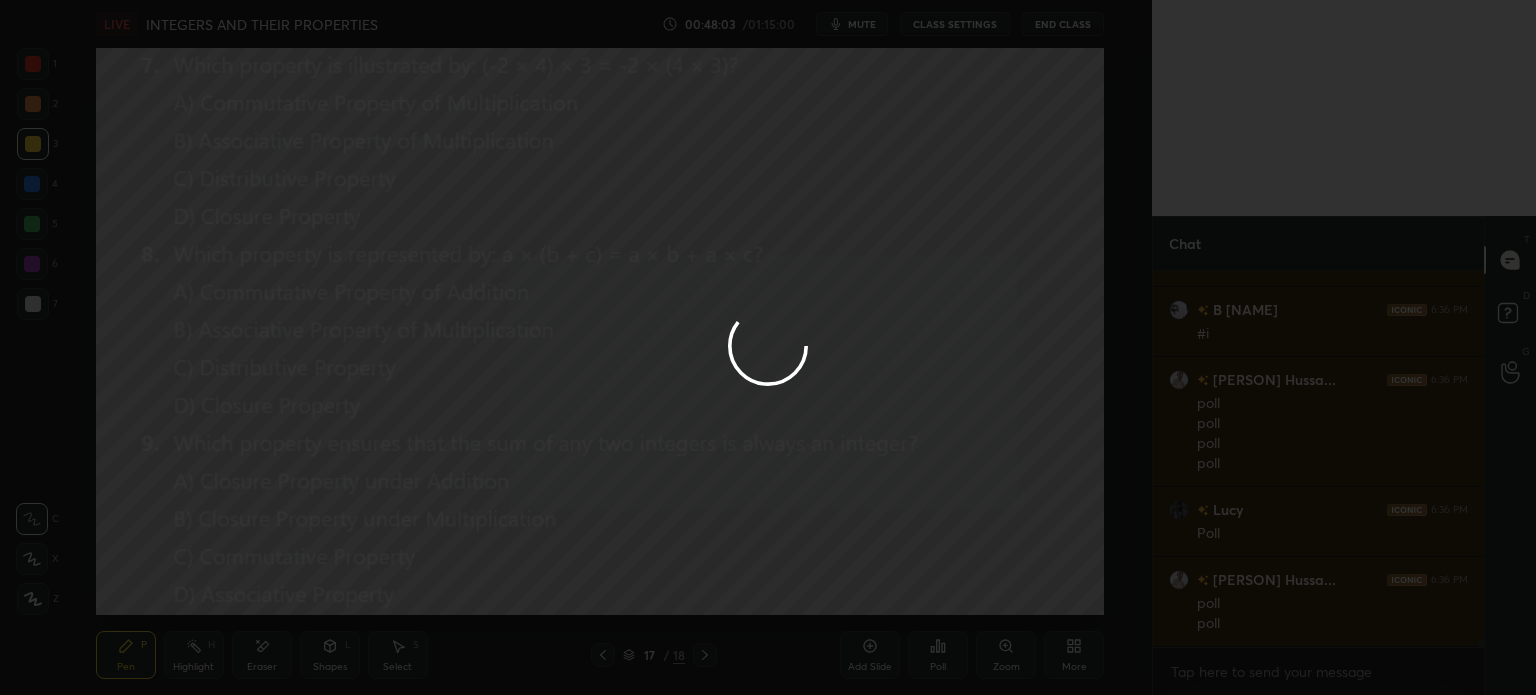 click on "Done" at bounding box center [840, 581] 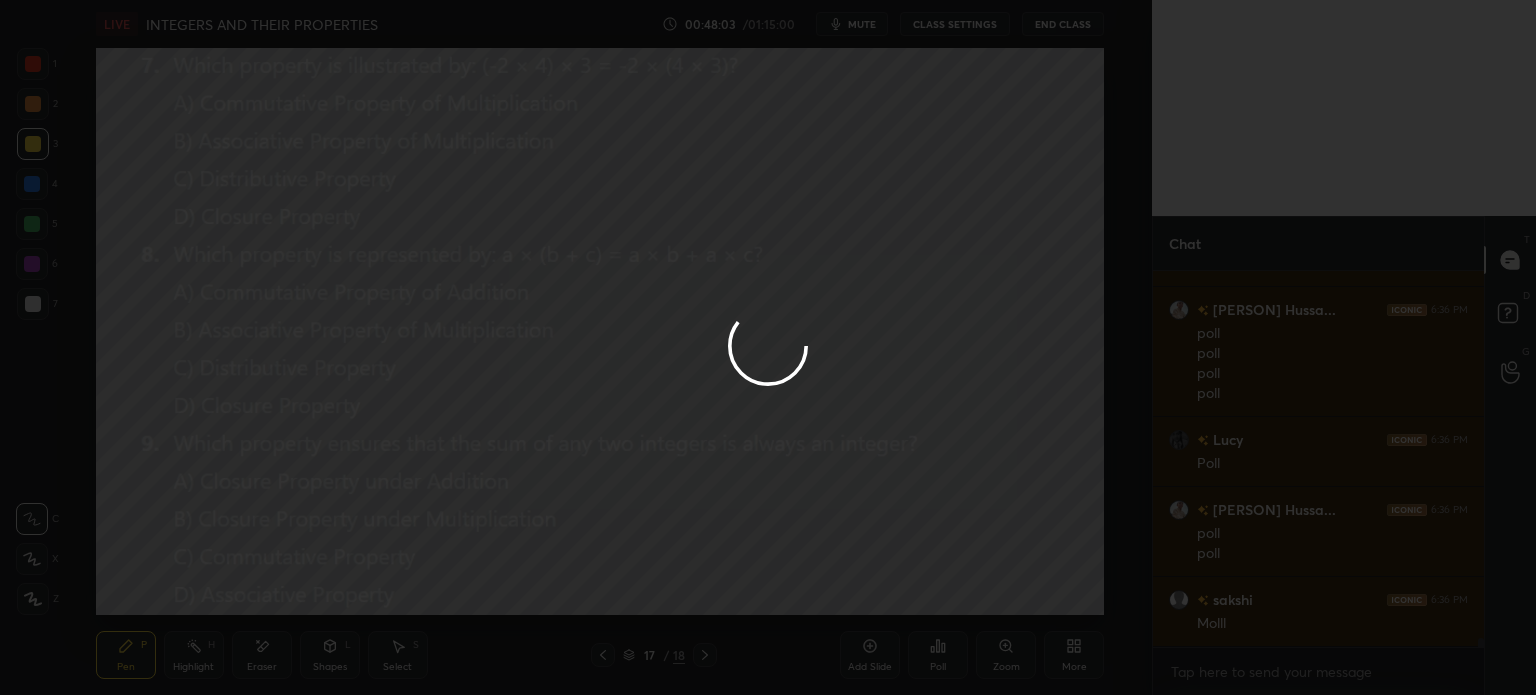 click at bounding box center [768, 347] 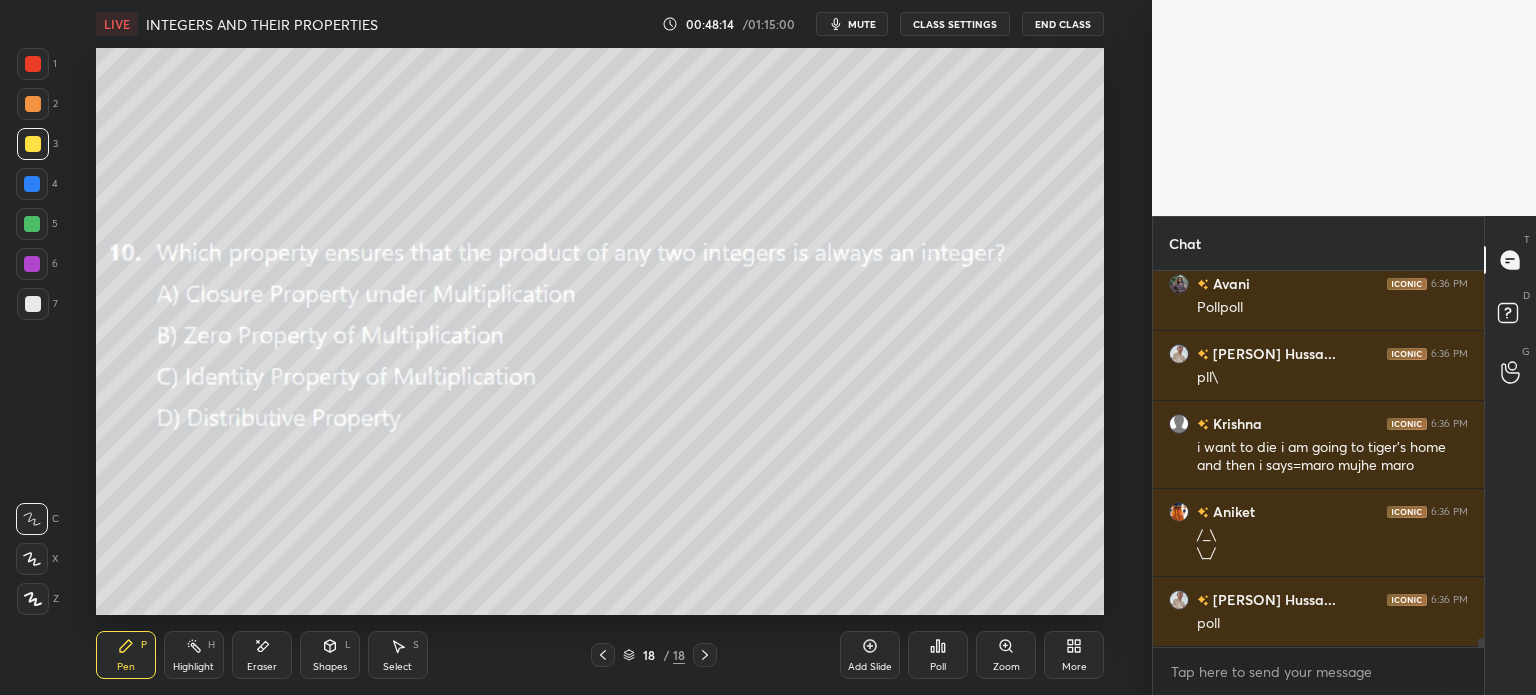 click on "mute" at bounding box center [862, 24] 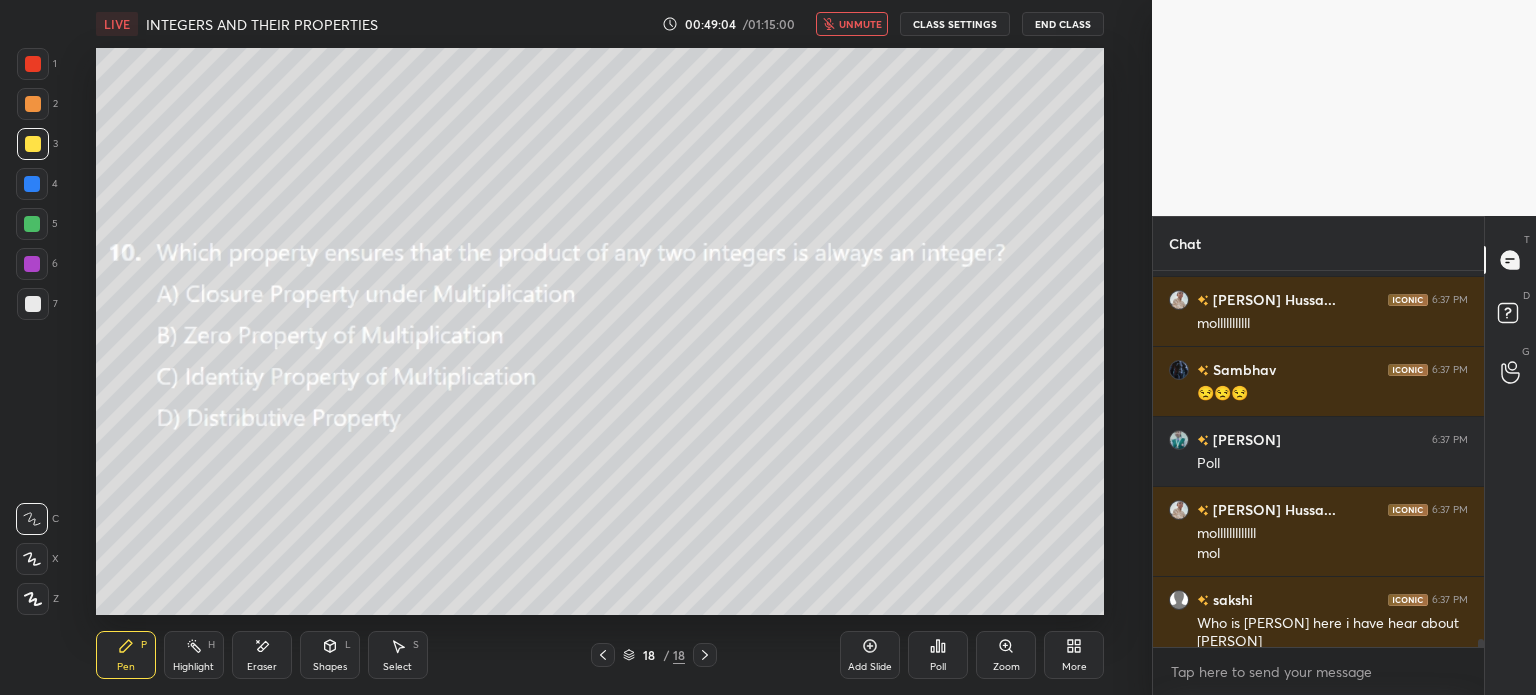 click on "unmute" at bounding box center [860, 24] 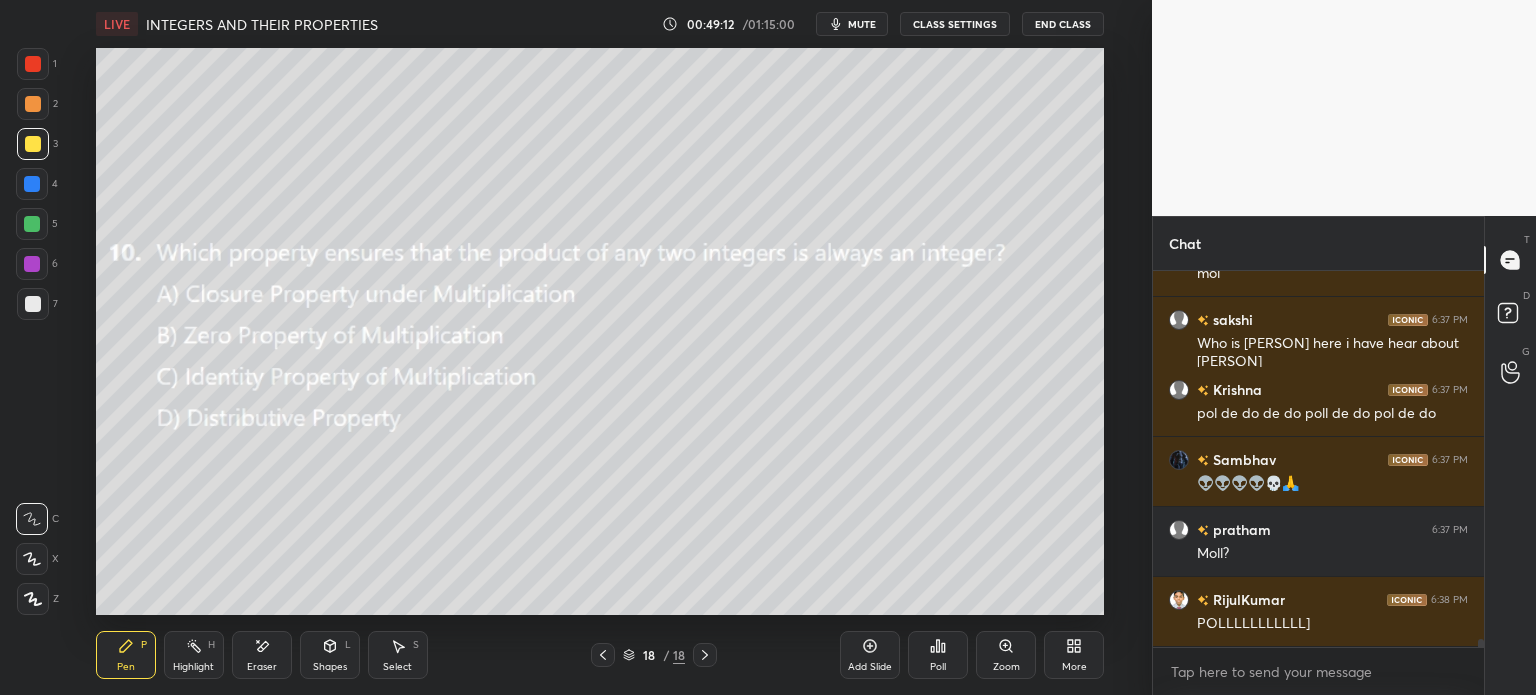 click on "Poll" at bounding box center [938, 667] 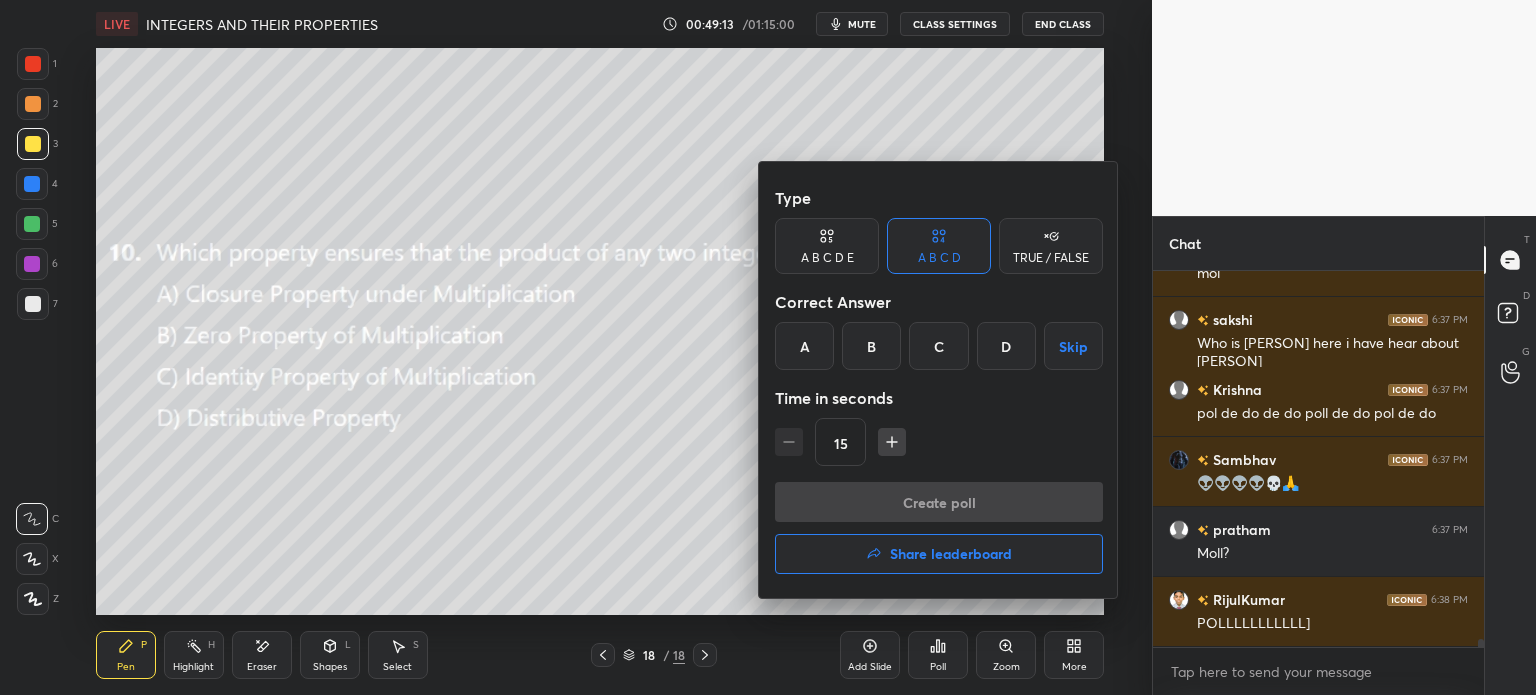 click on "A" at bounding box center (804, 346) 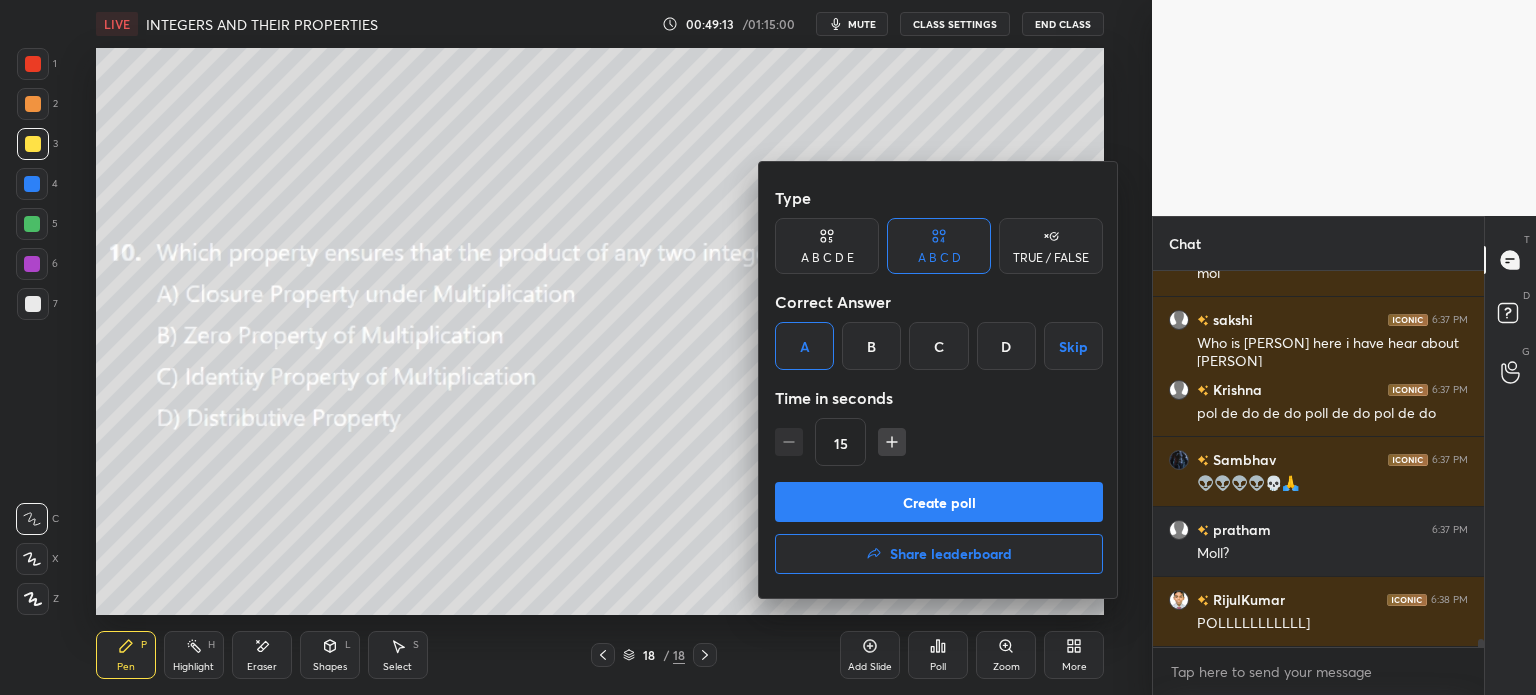 click on "Create poll" at bounding box center (939, 502) 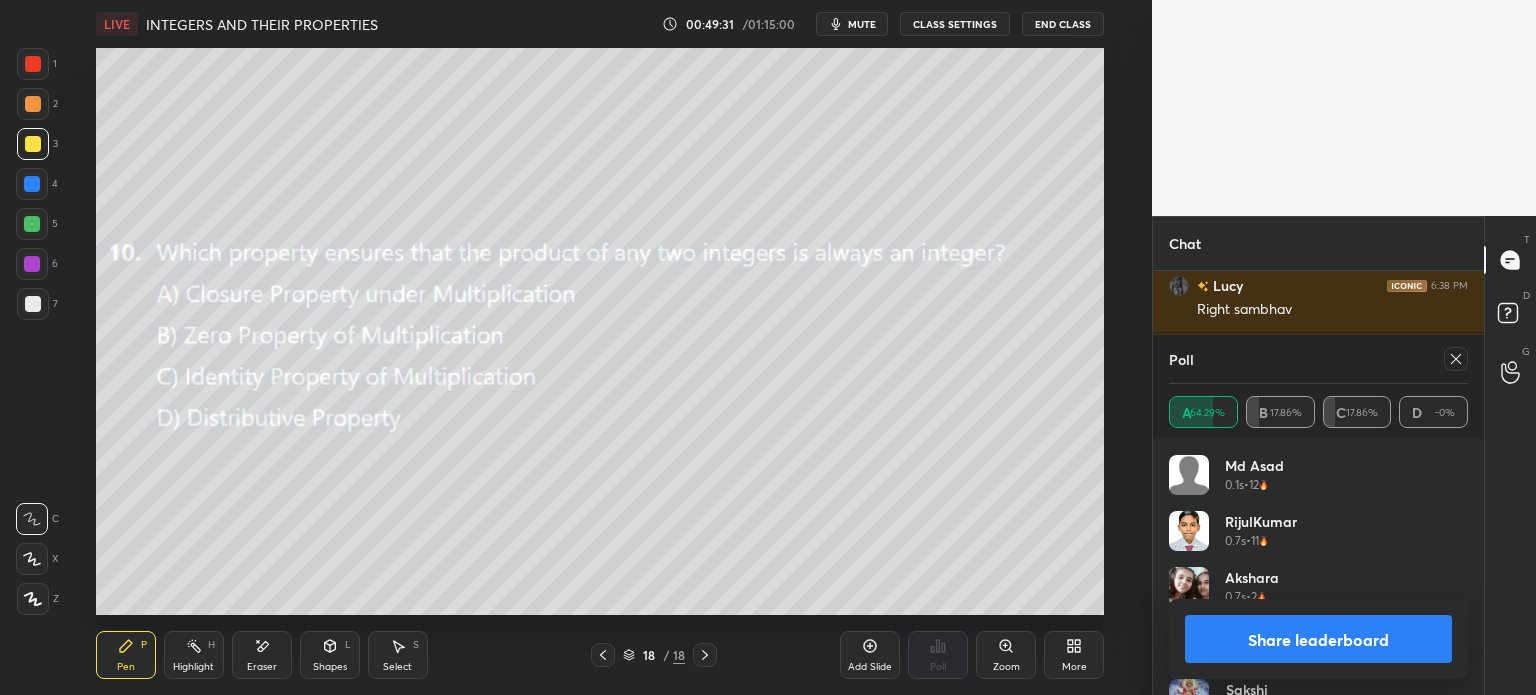click 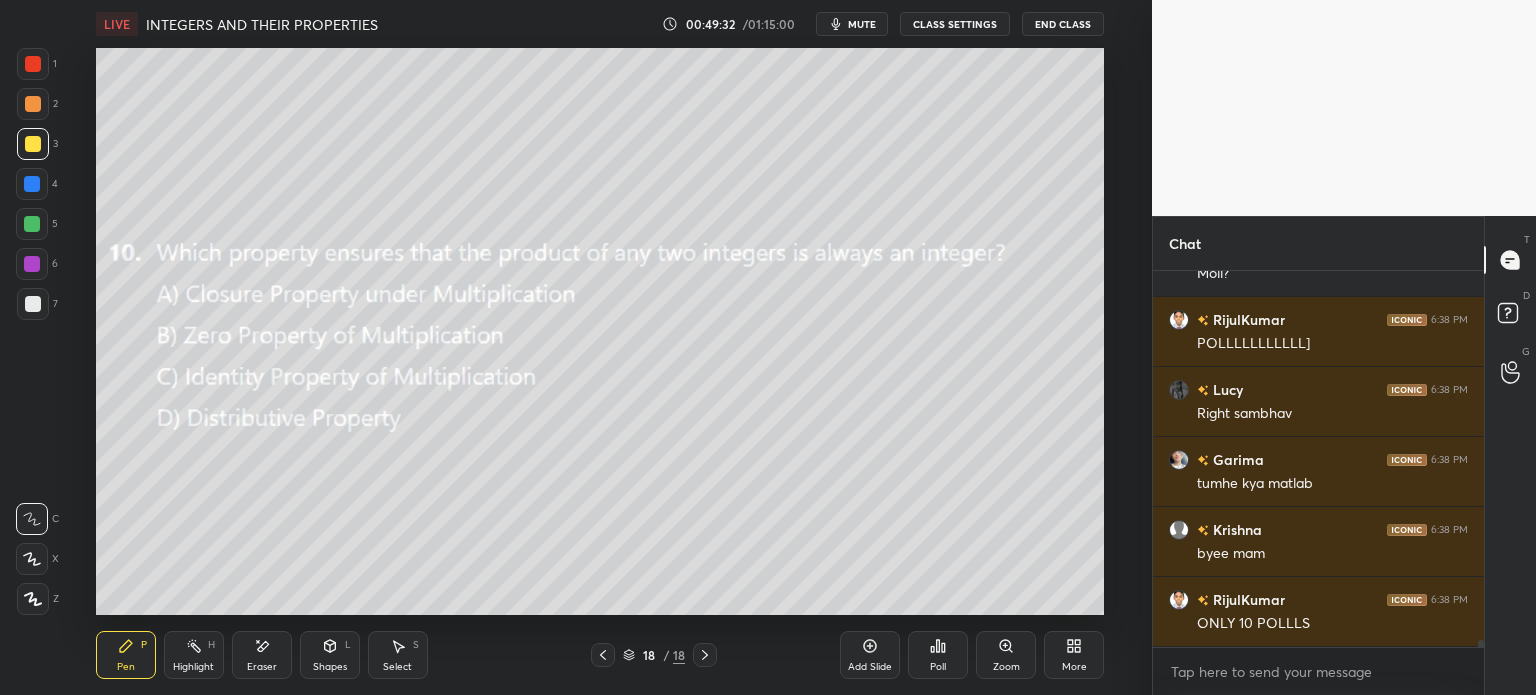 click on "Poll" at bounding box center (938, 655) 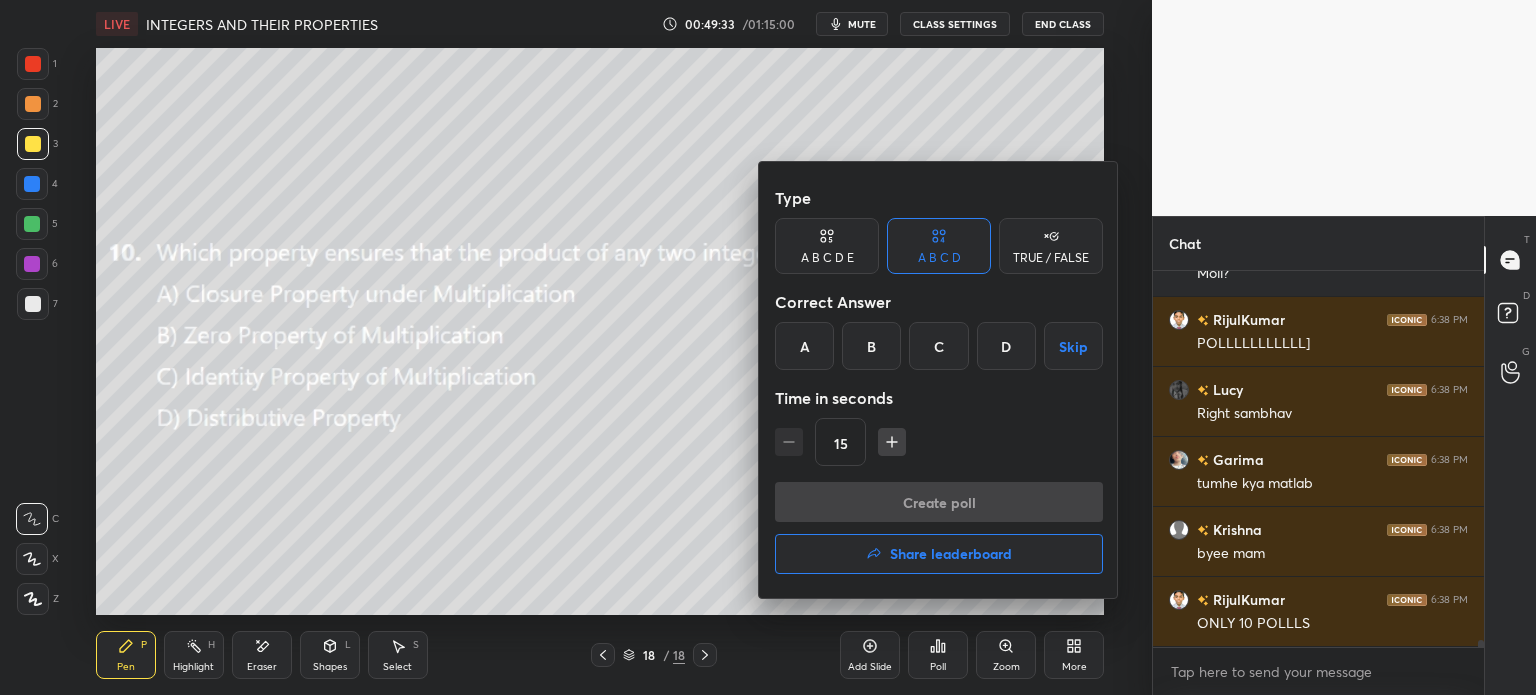 click on "Share leaderboard" at bounding box center [951, 554] 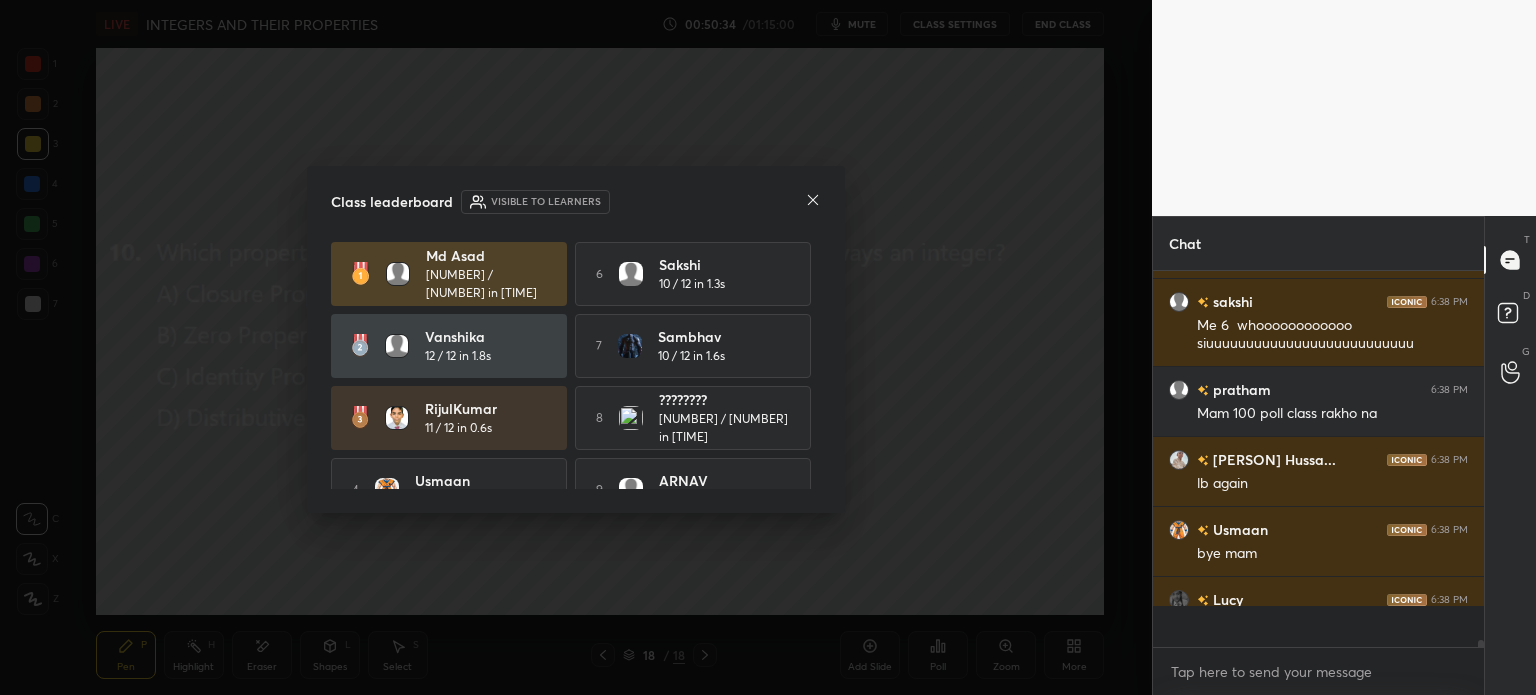 scroll, scrollTop: 19778, scrollLeft: 0, axis: vertical 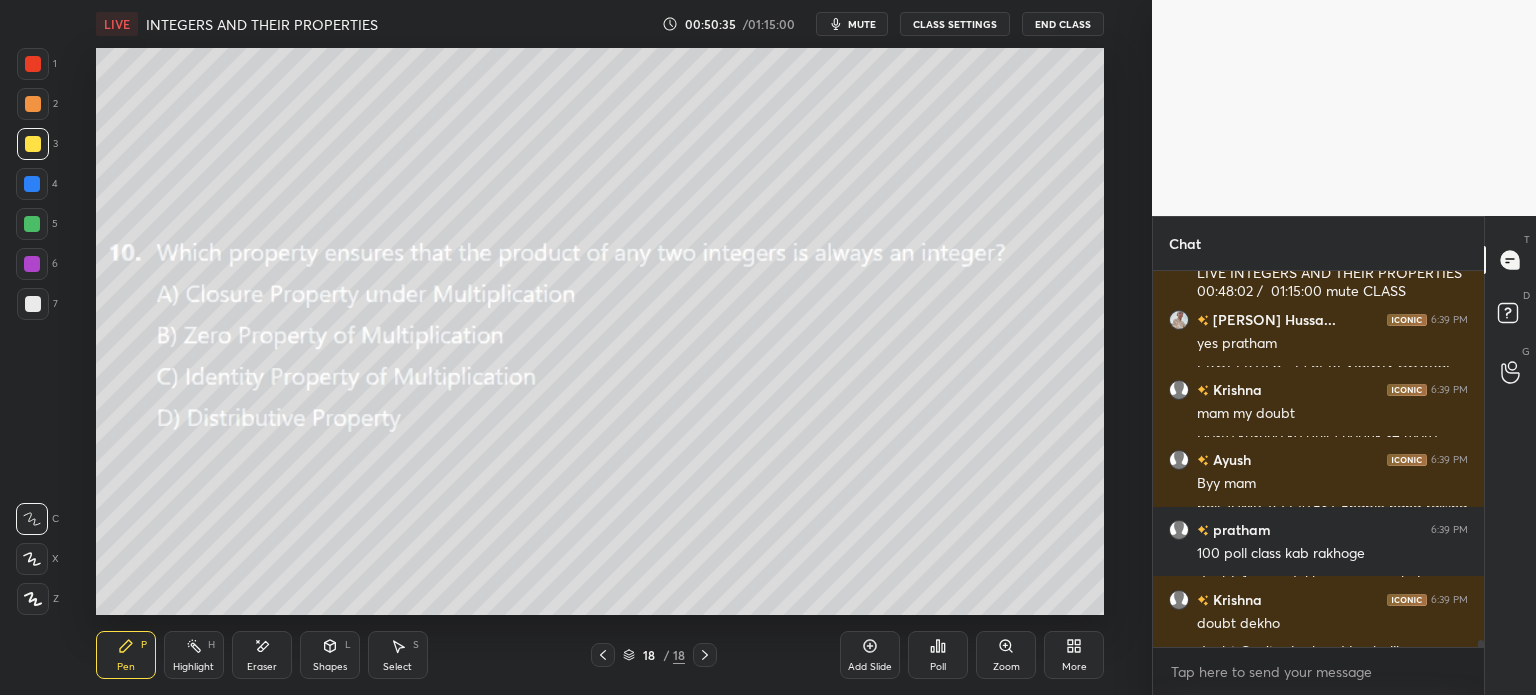 click on "More" at bounding box center (1074, 655) 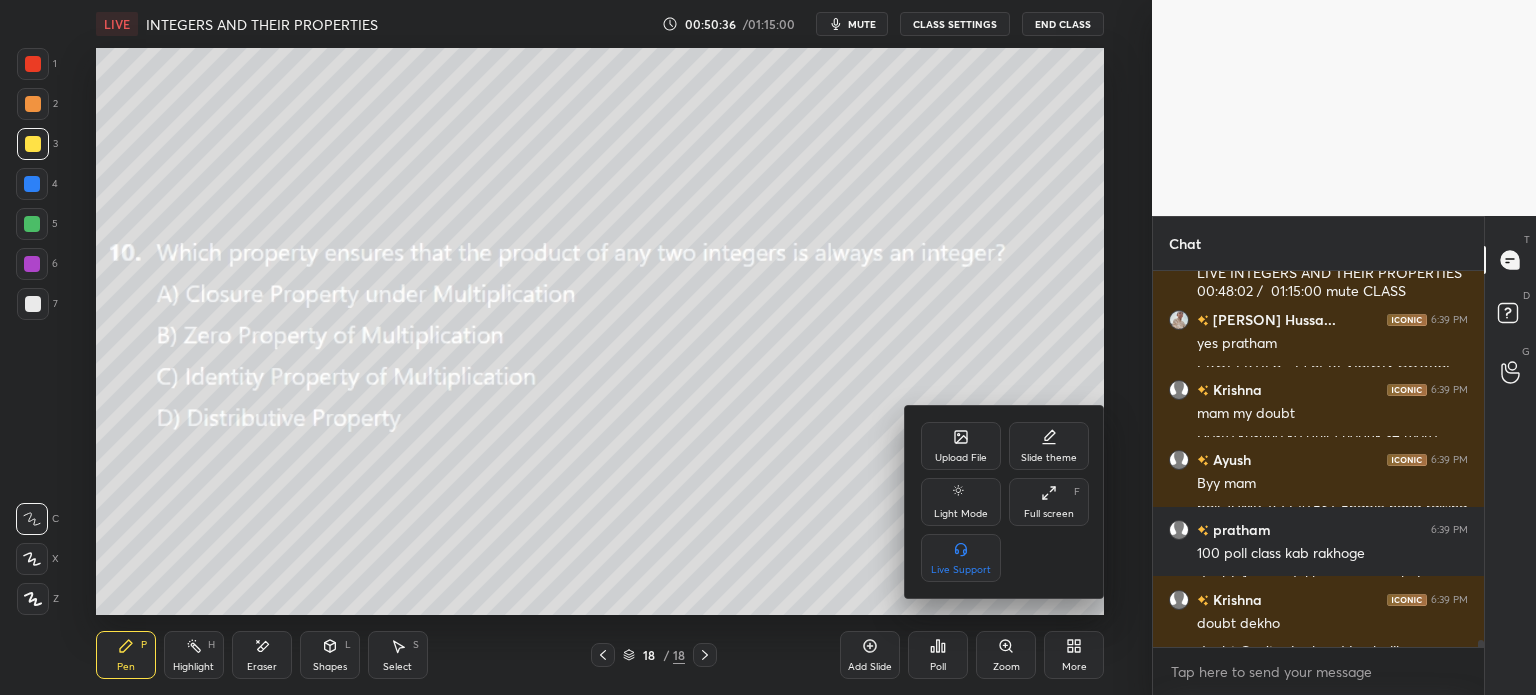 click on "Upload File" at bounding box center [961, 458] 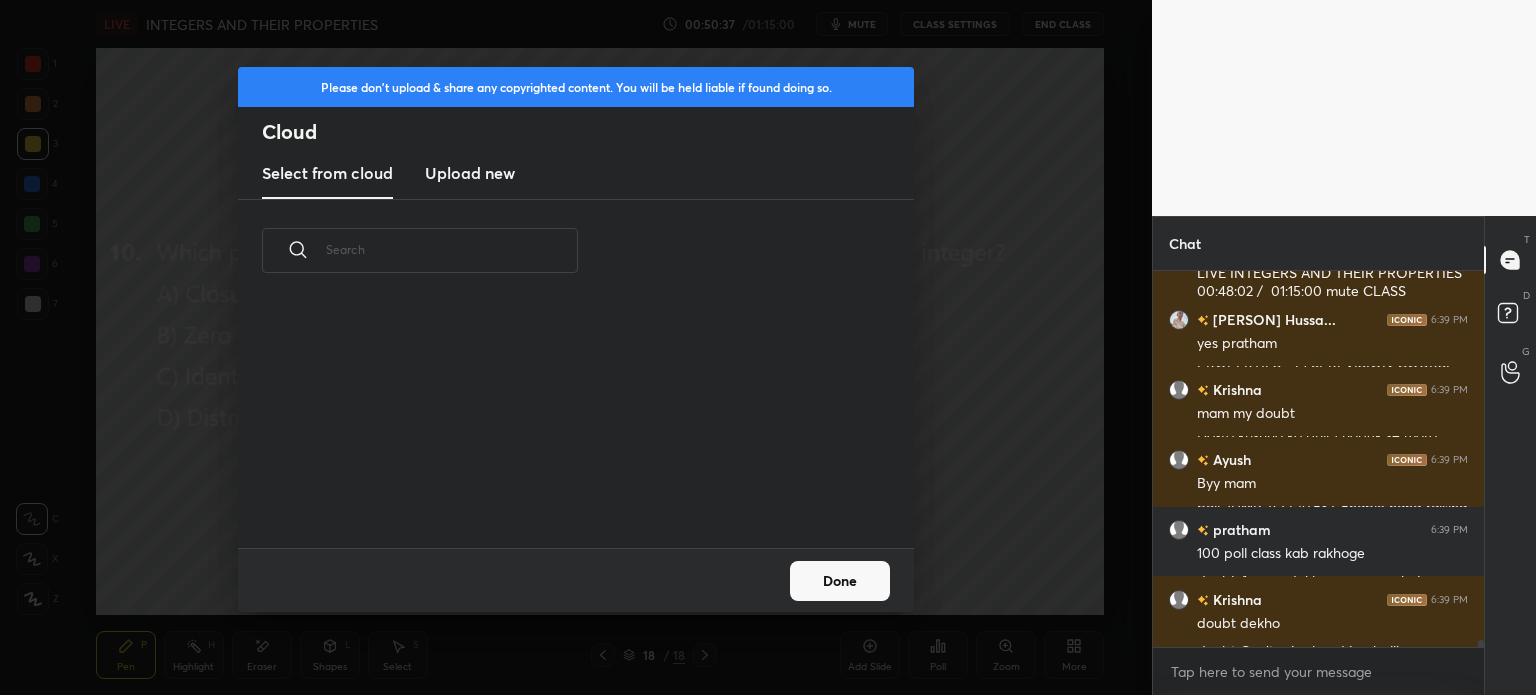 scroll, scrollTop: 5, scrollLeft: 10, axis: both 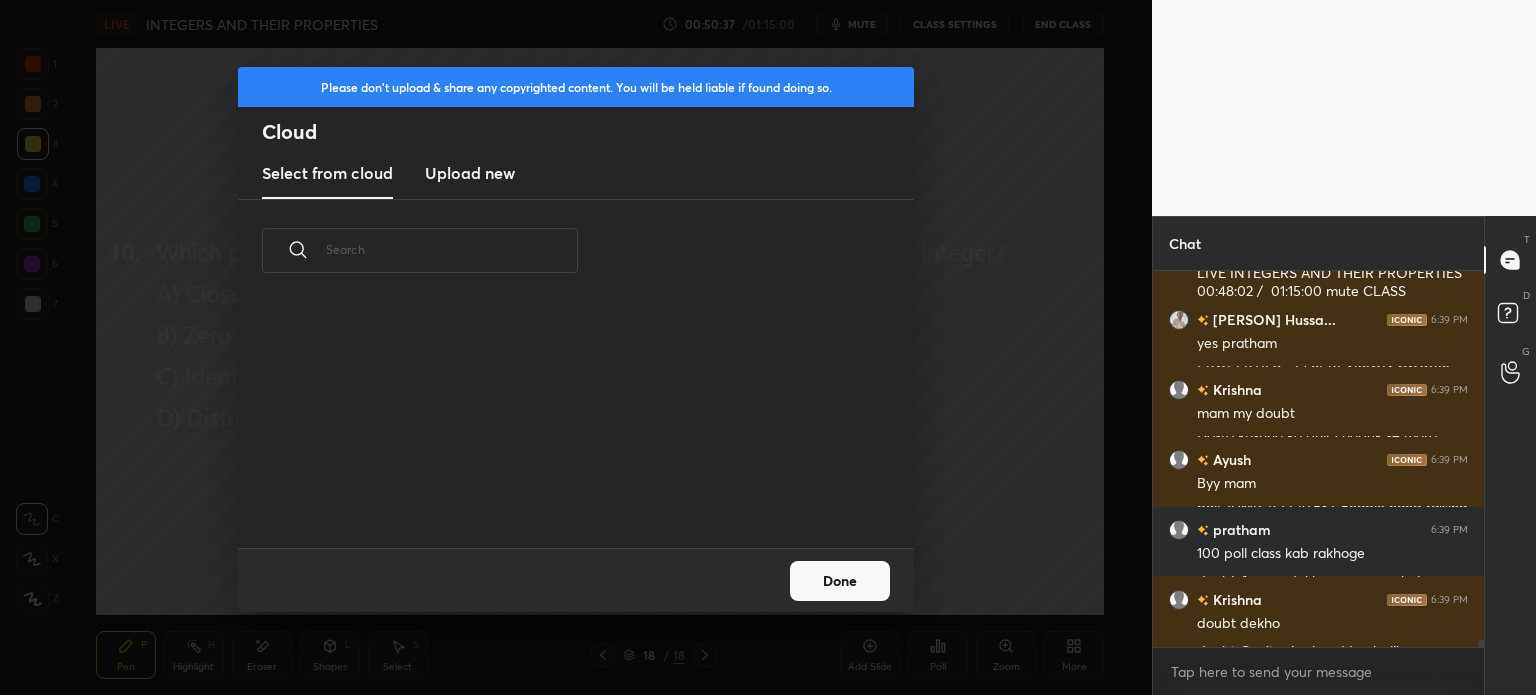 click on "Upload new" at bounding box center (470, 173) 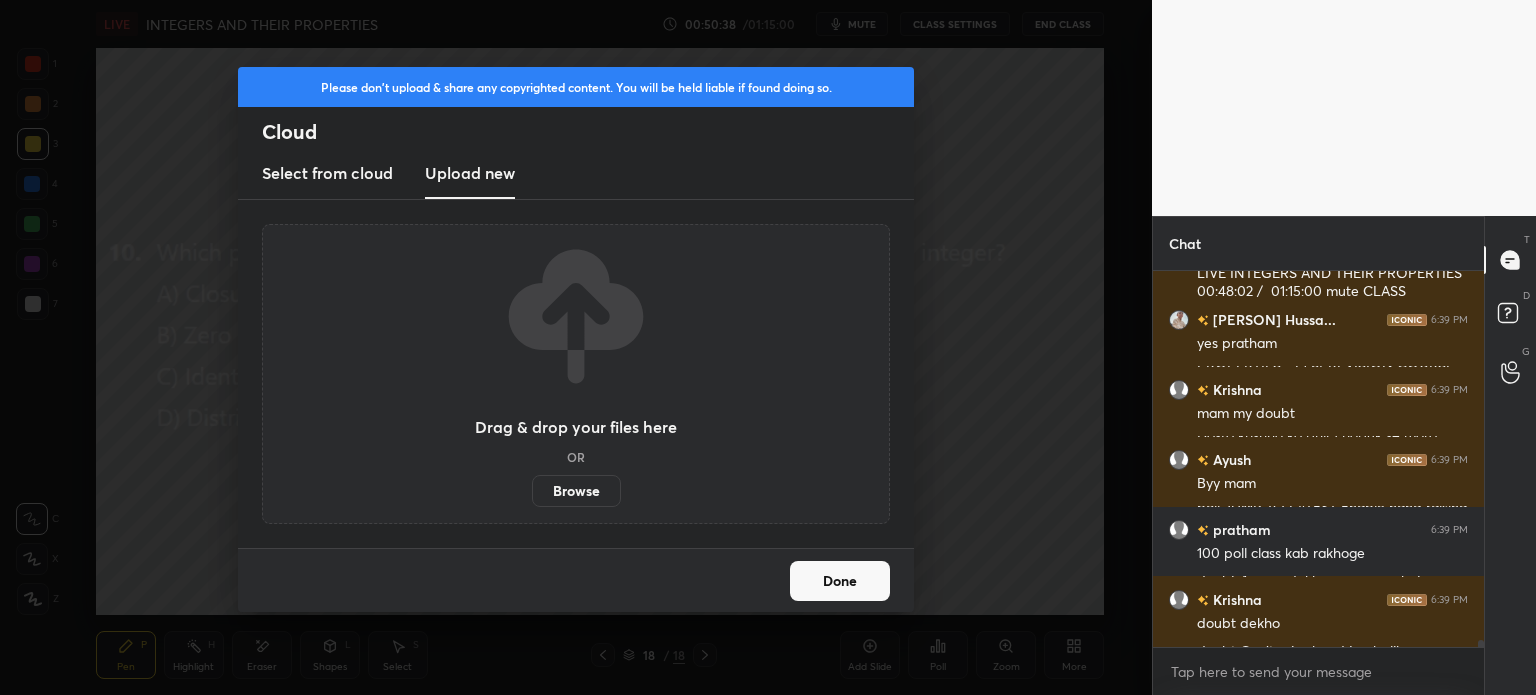 click on "Browse" at bounding box center (576, 491) 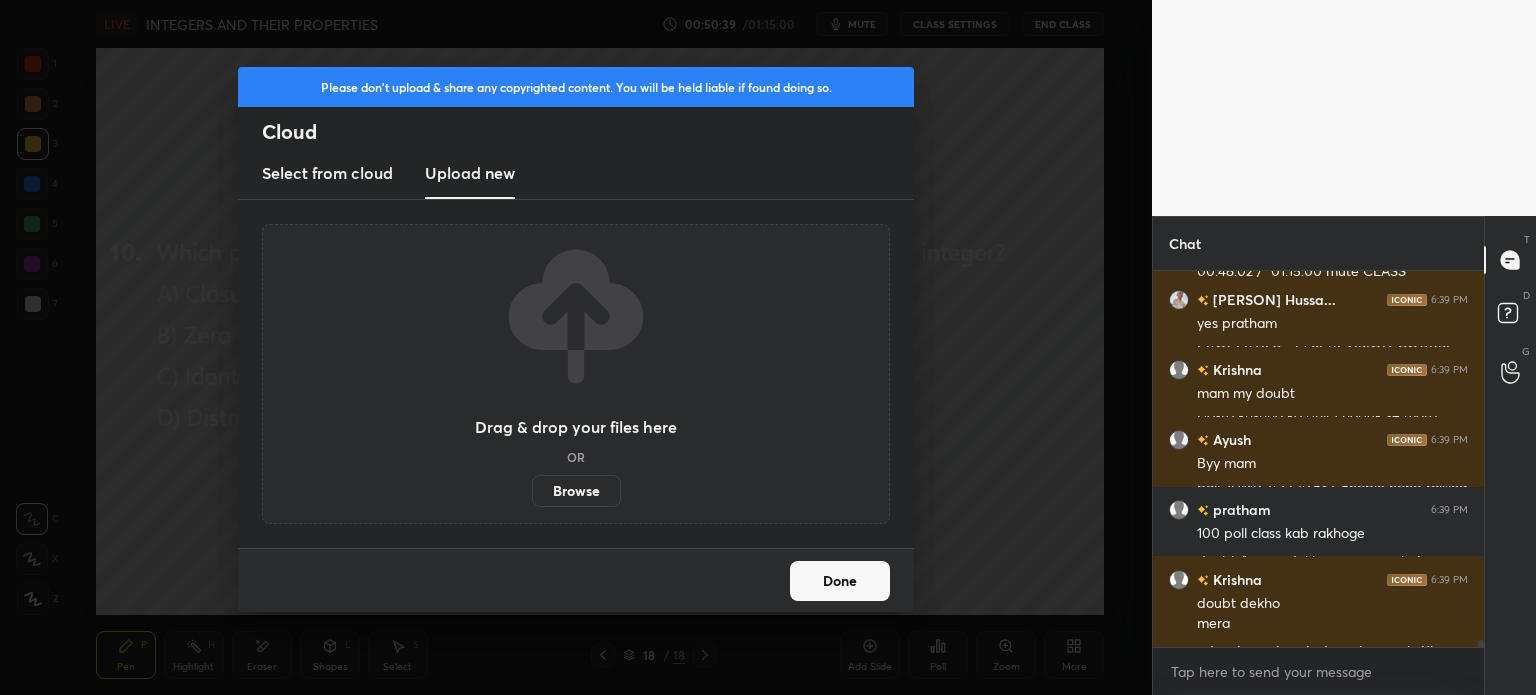 scroll, scrollTop: 19886, scrollLeft: 0, axis: vertical 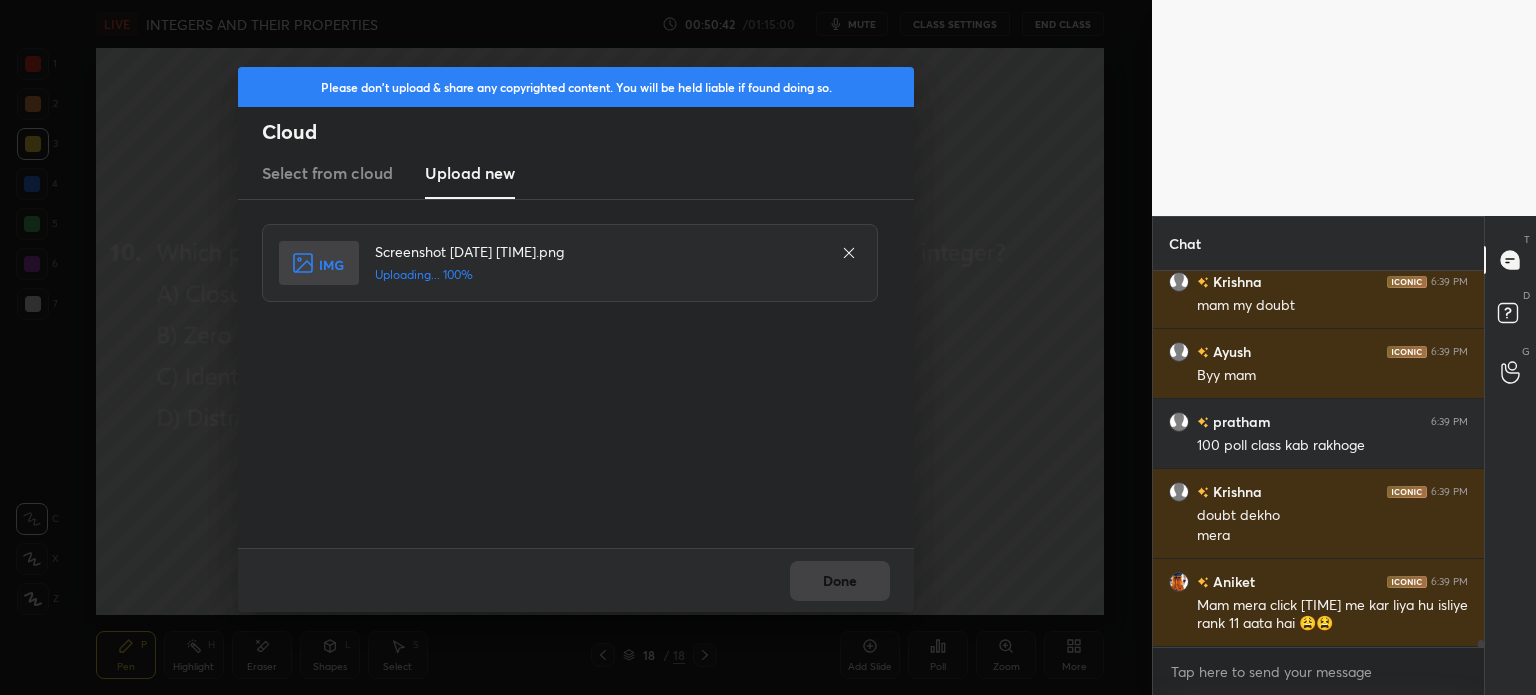 click on "Done" at bounding box center (576, 580) 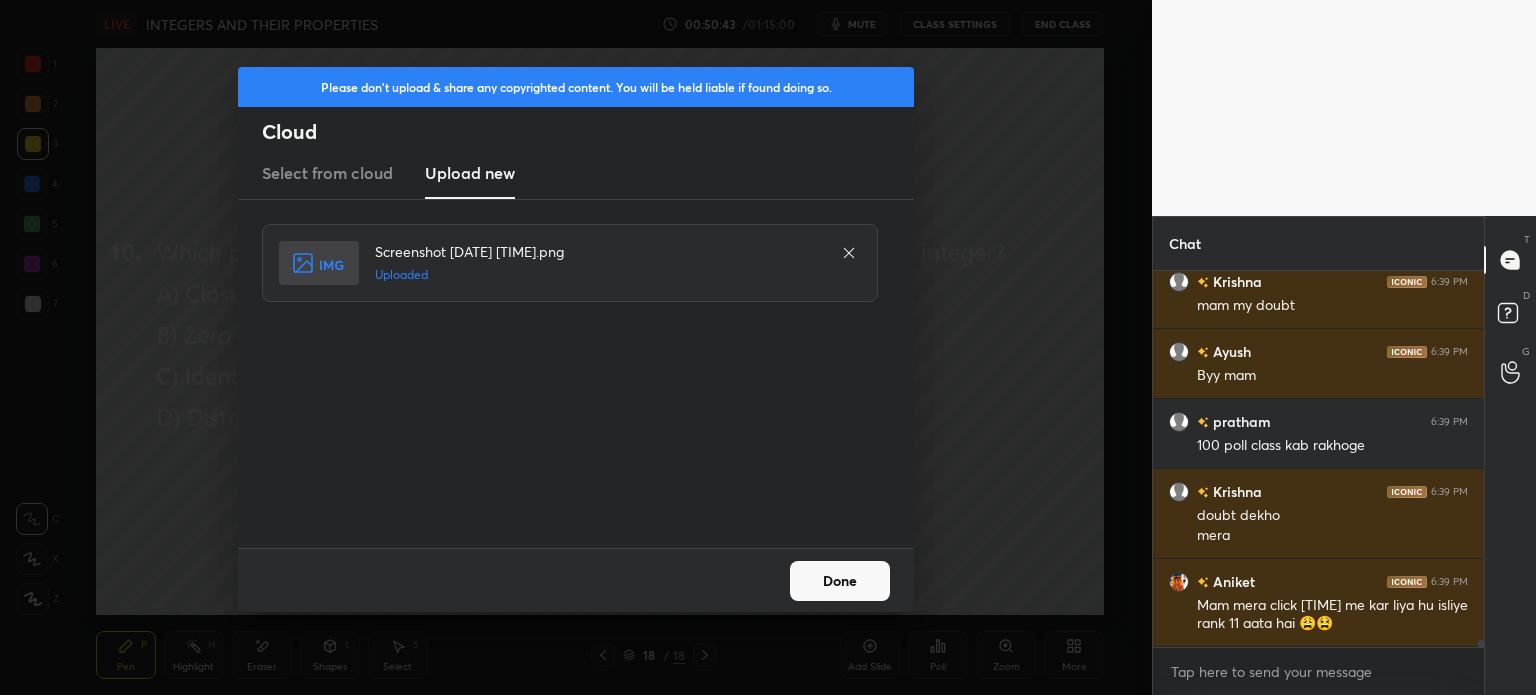 click on "Done" at bounding box center [840, 581] 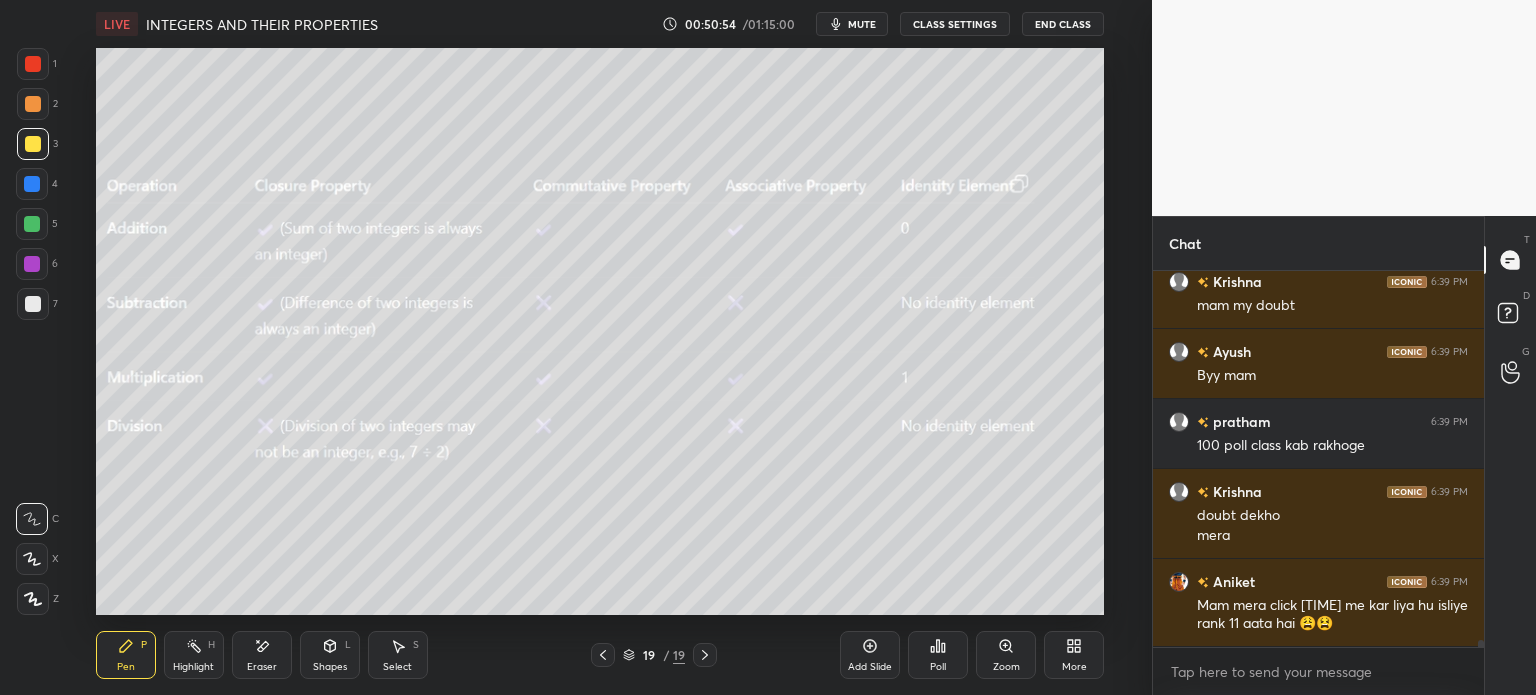scroll, scrollTop: 19956, scrollLeft: 0, axis: vertical 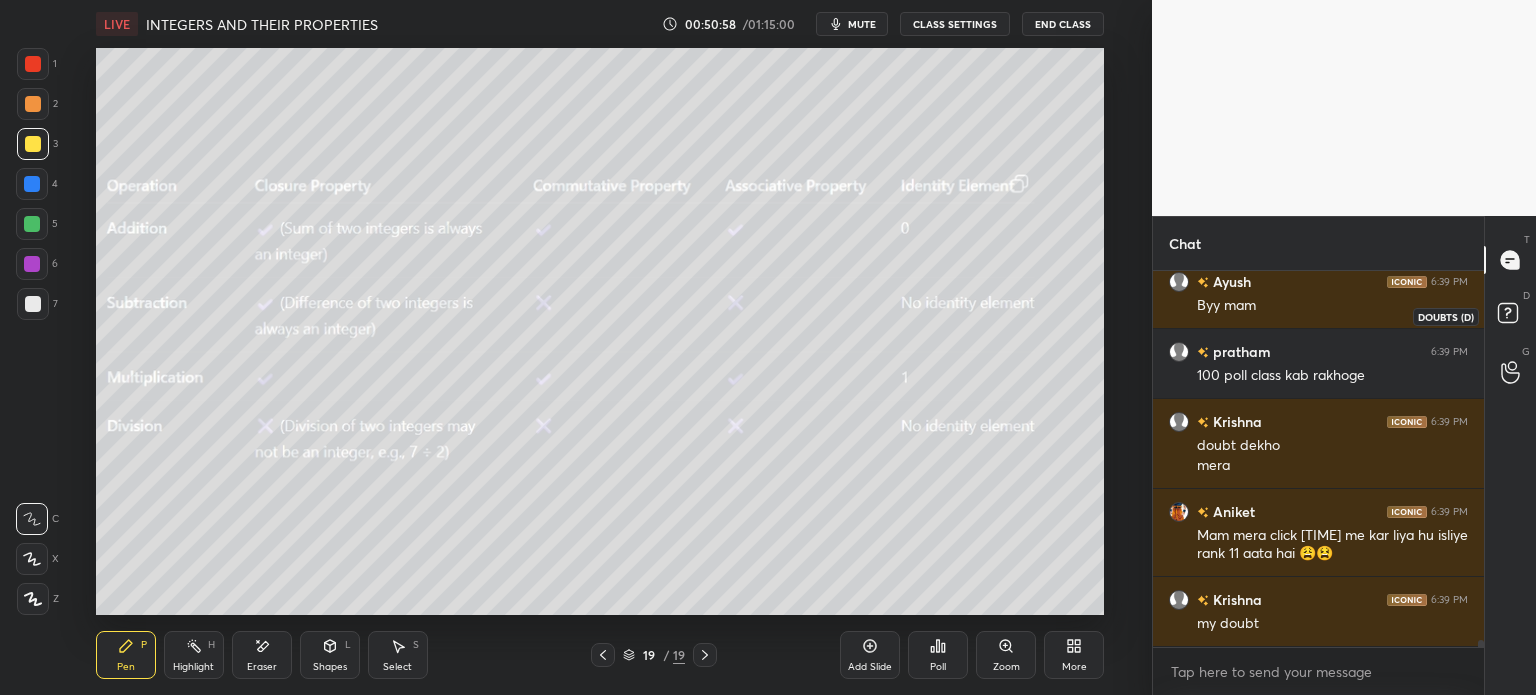 click 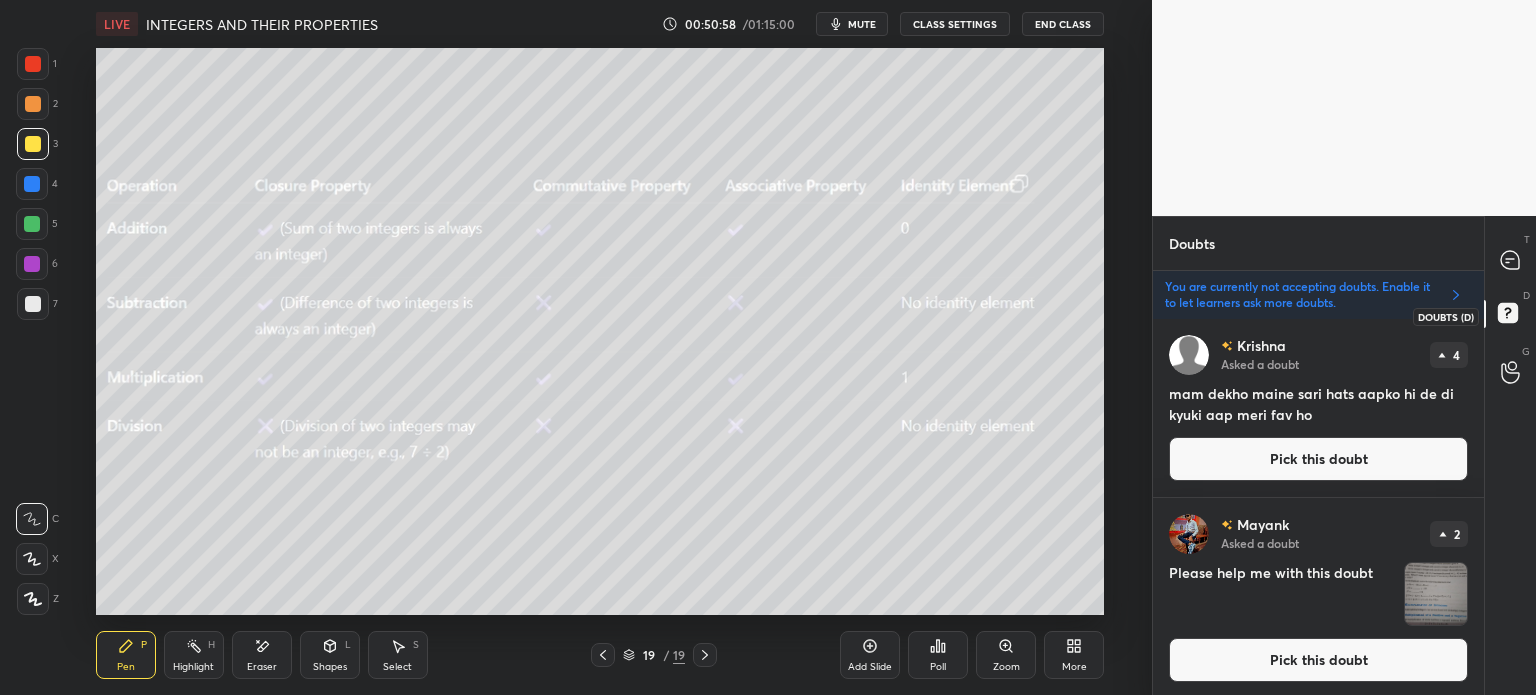 scroll, scrollTop: 370, scrollLeft: 325, axis: both 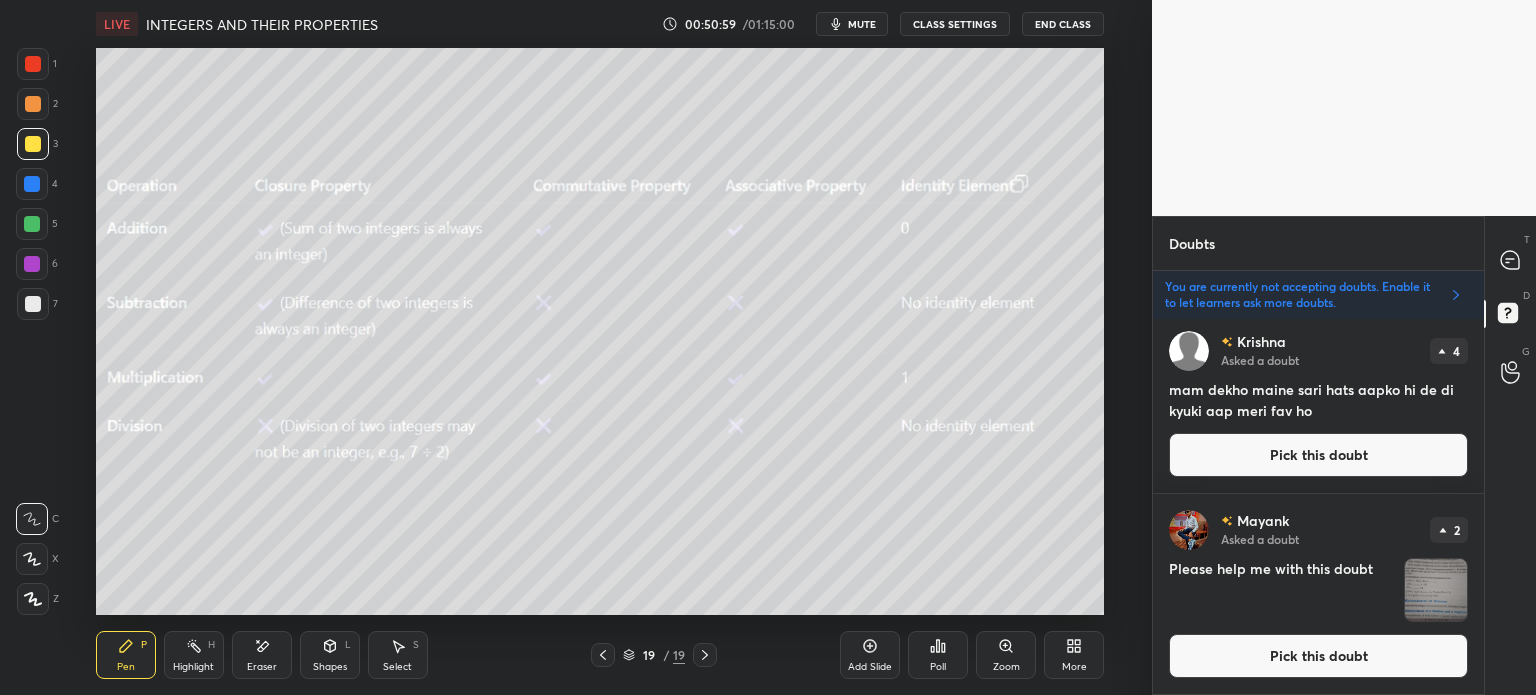 click on "Pick this doubt" at bounding box center [1318, 455] 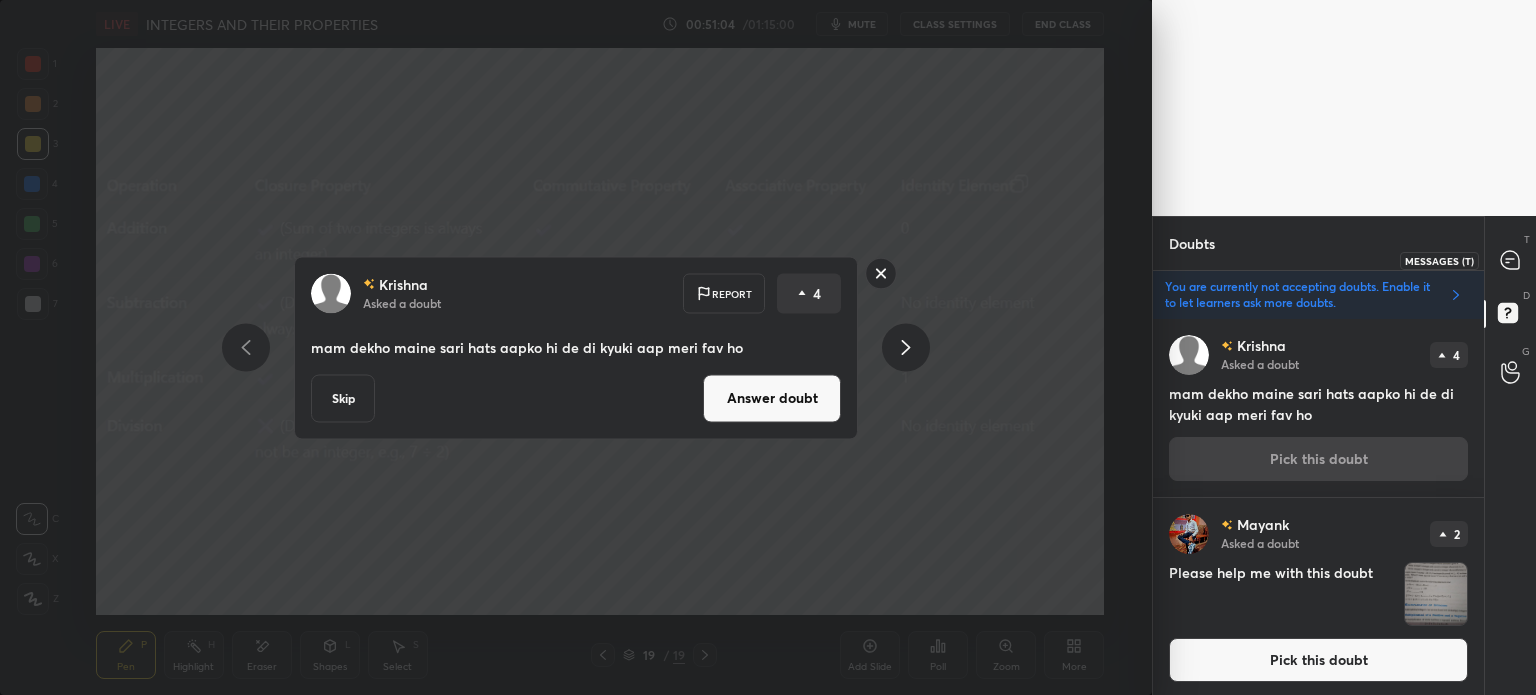 click 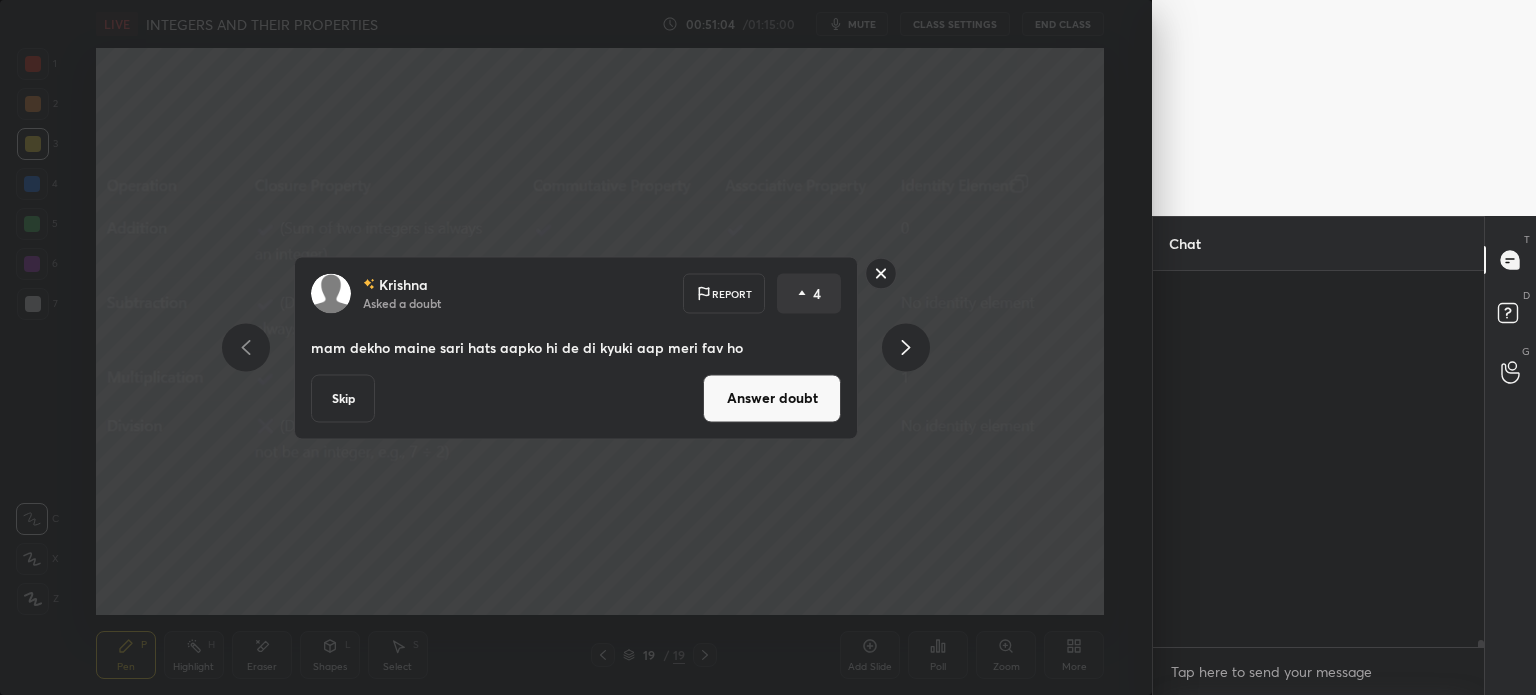 scroll, scrollTop: 20316, scrollLeft: 0, axis: vertical 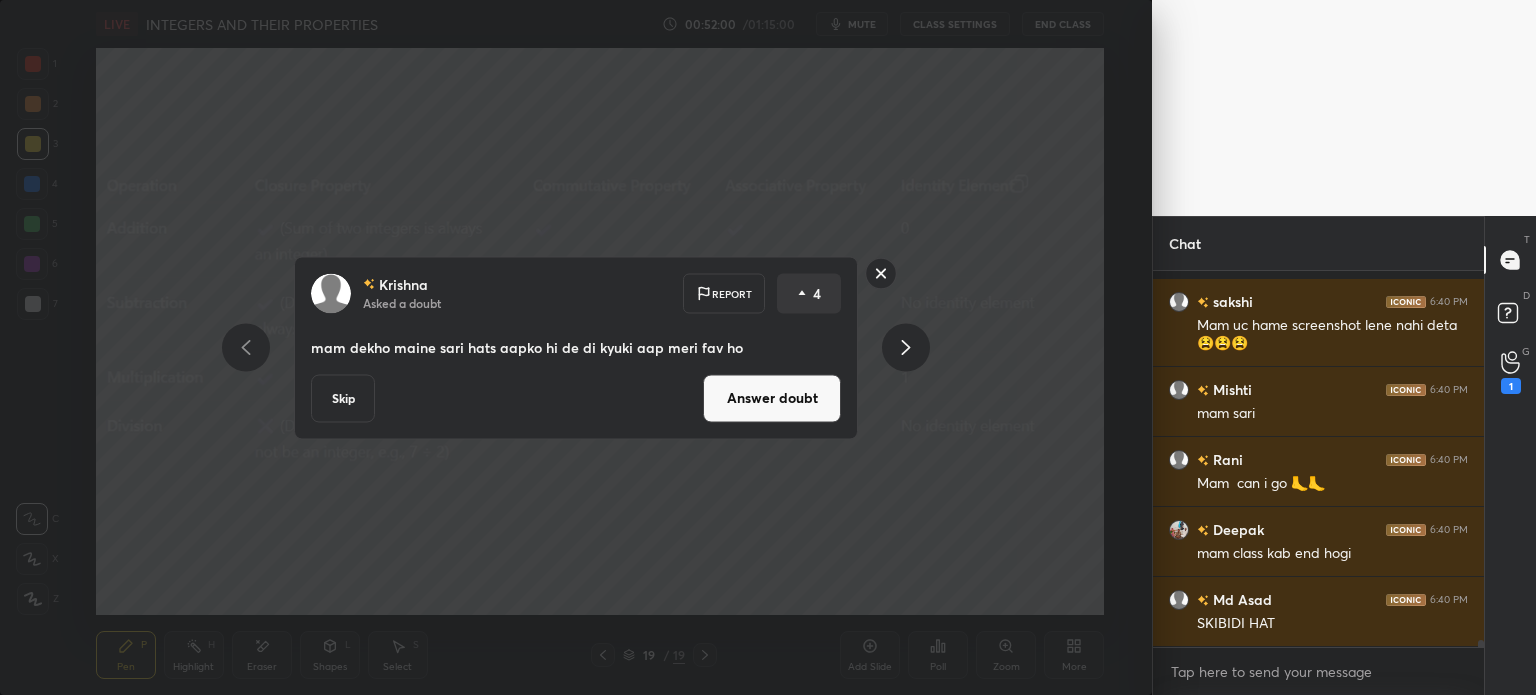 click 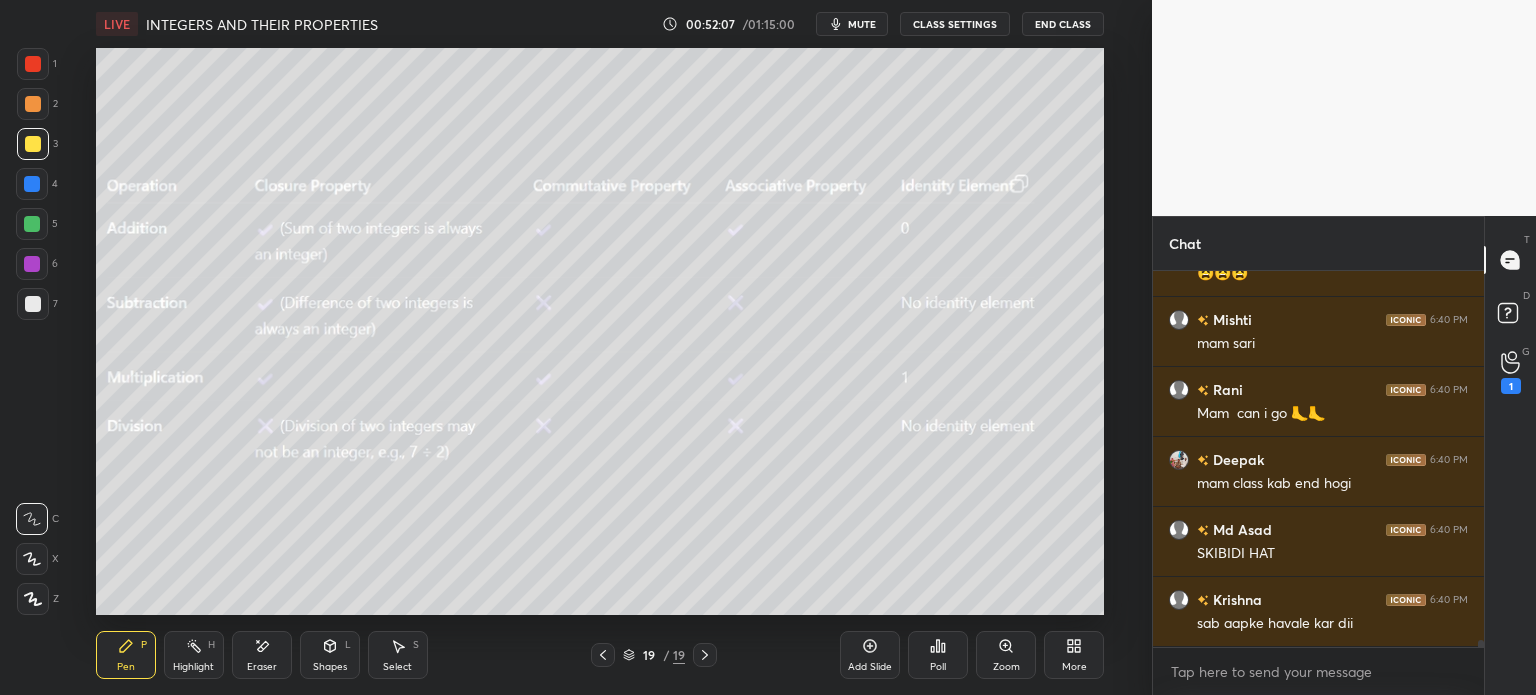 scroll, scrollTop: 20982, scrollLeft: 0, axis: vertical 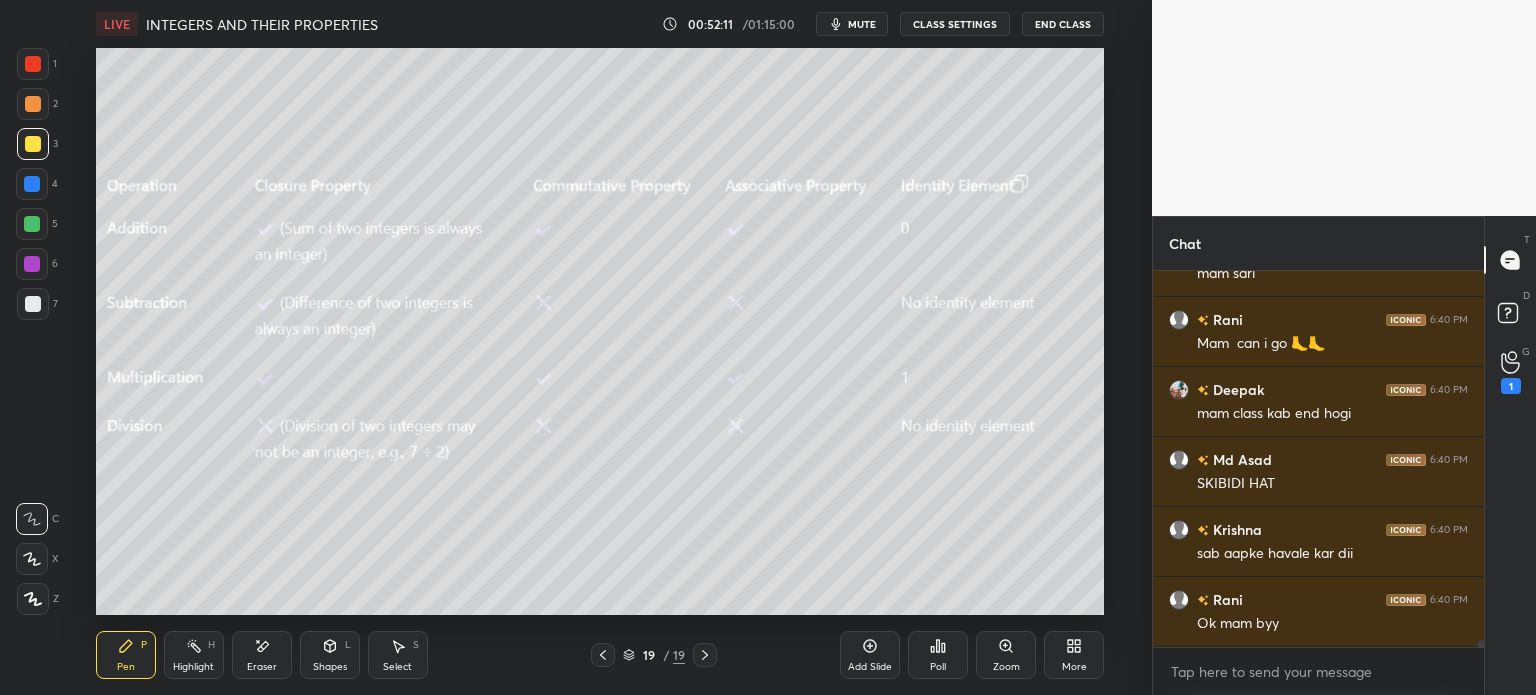 click on "End Class" at bounding box center (1063, 24) 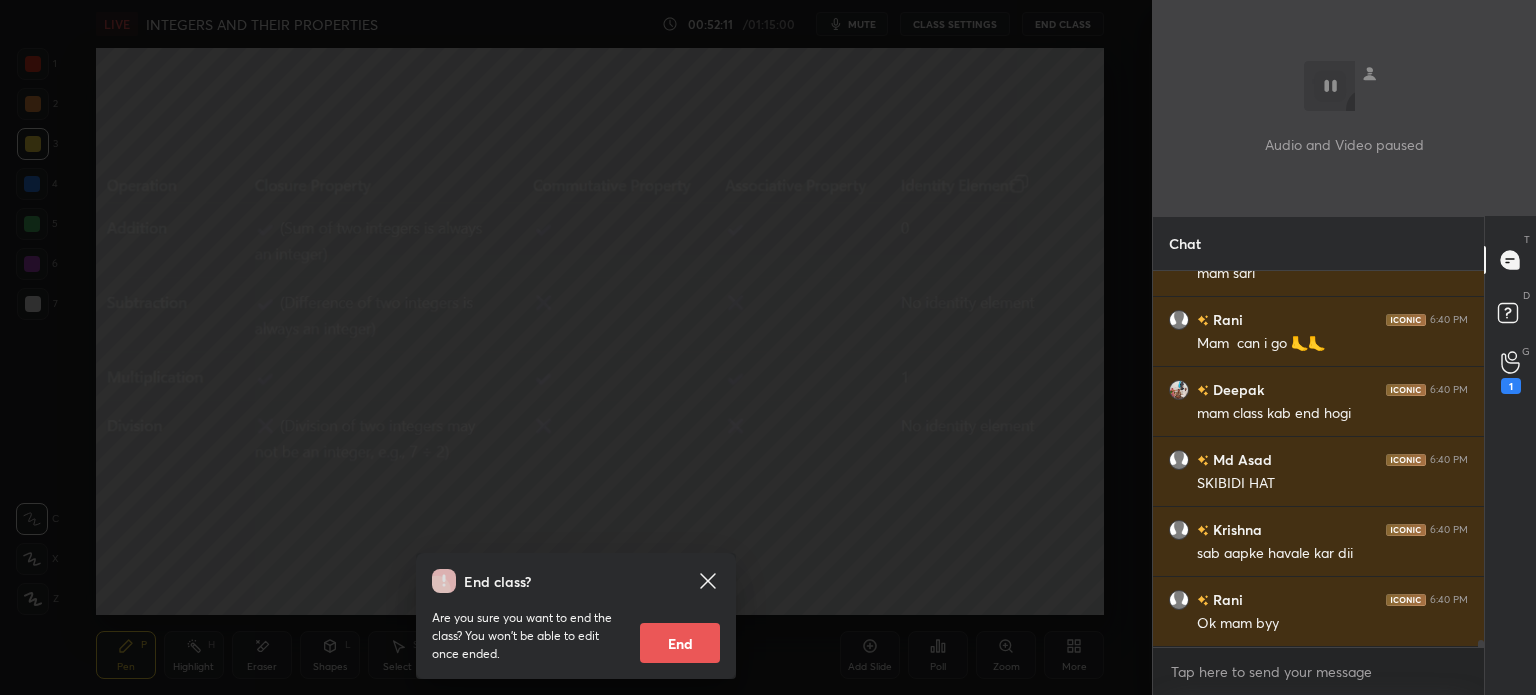 click on "End" at bounding box center [680, 643] 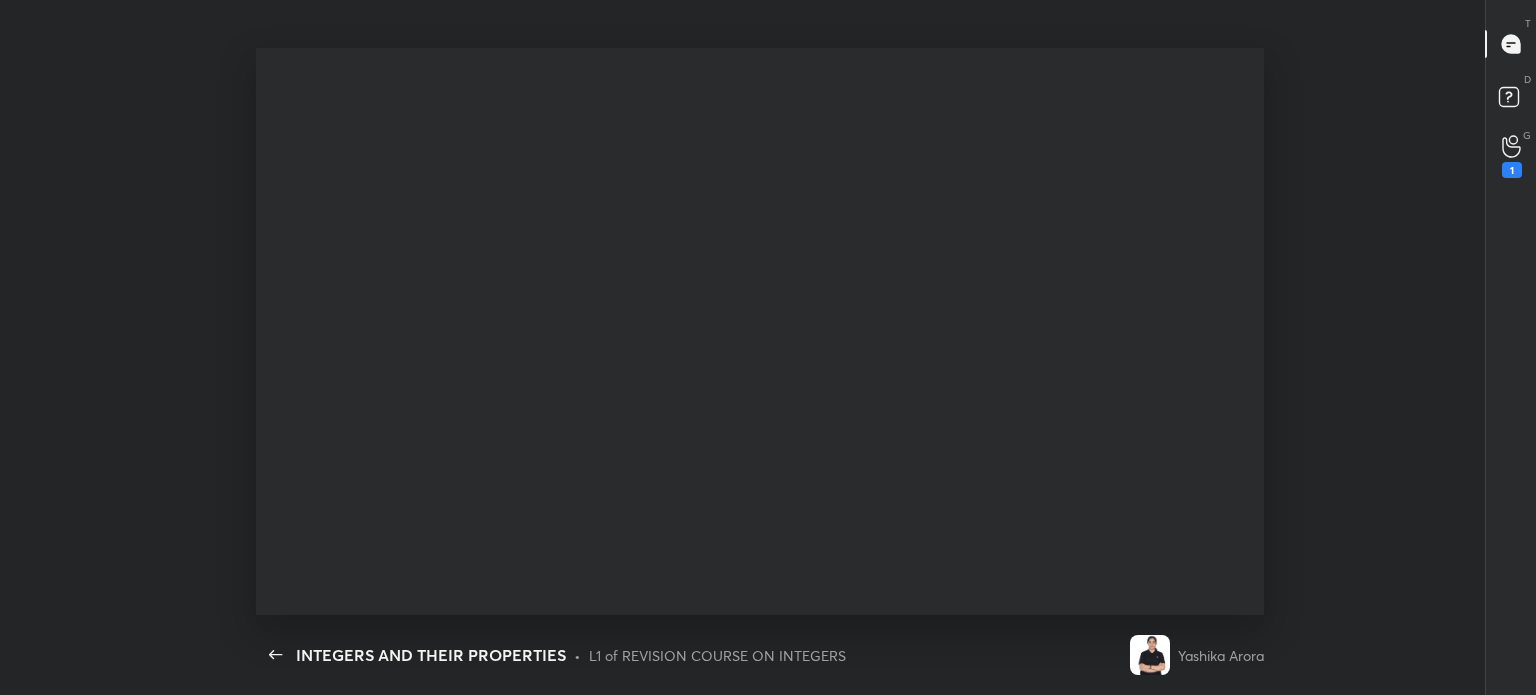 scroll, scrollTop: 20781, scrollLeft: 0, axis: vertical 